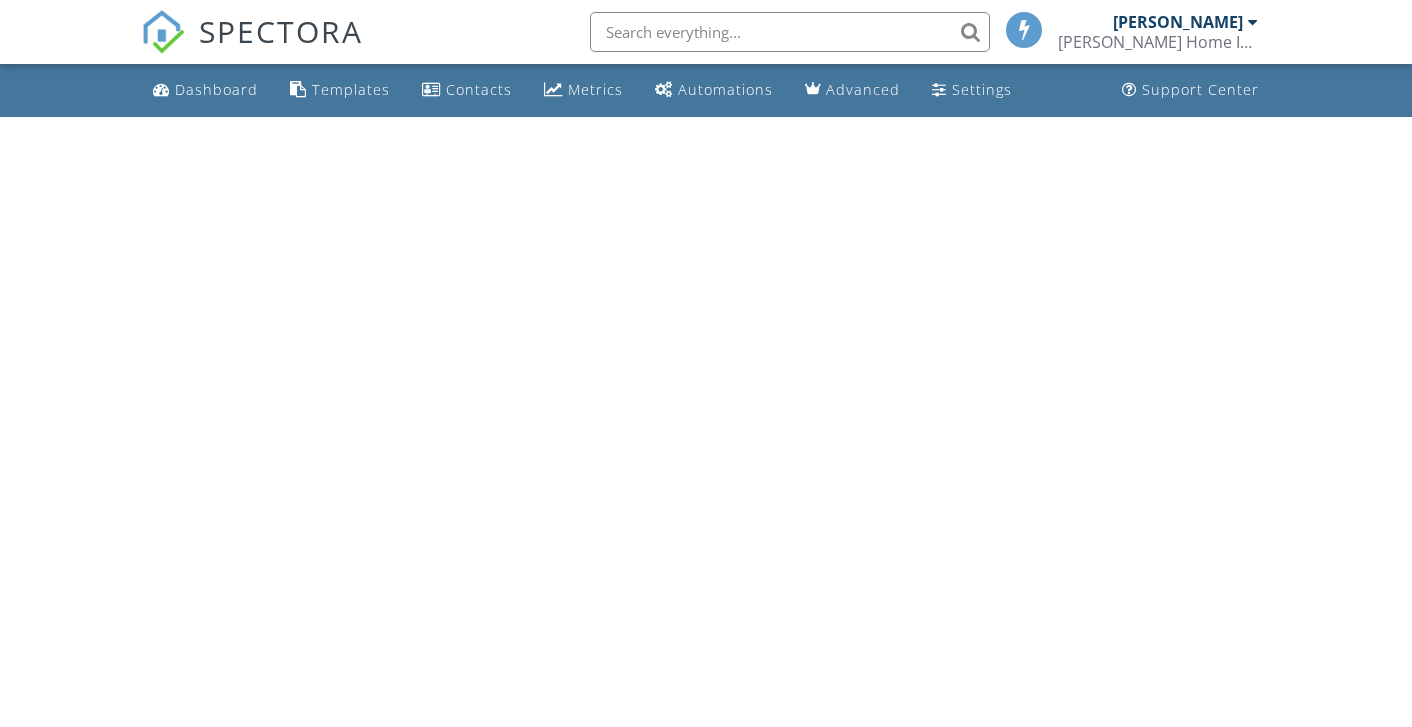 scroll, scrollTop: 0, scrollLeft: 0, axis: both 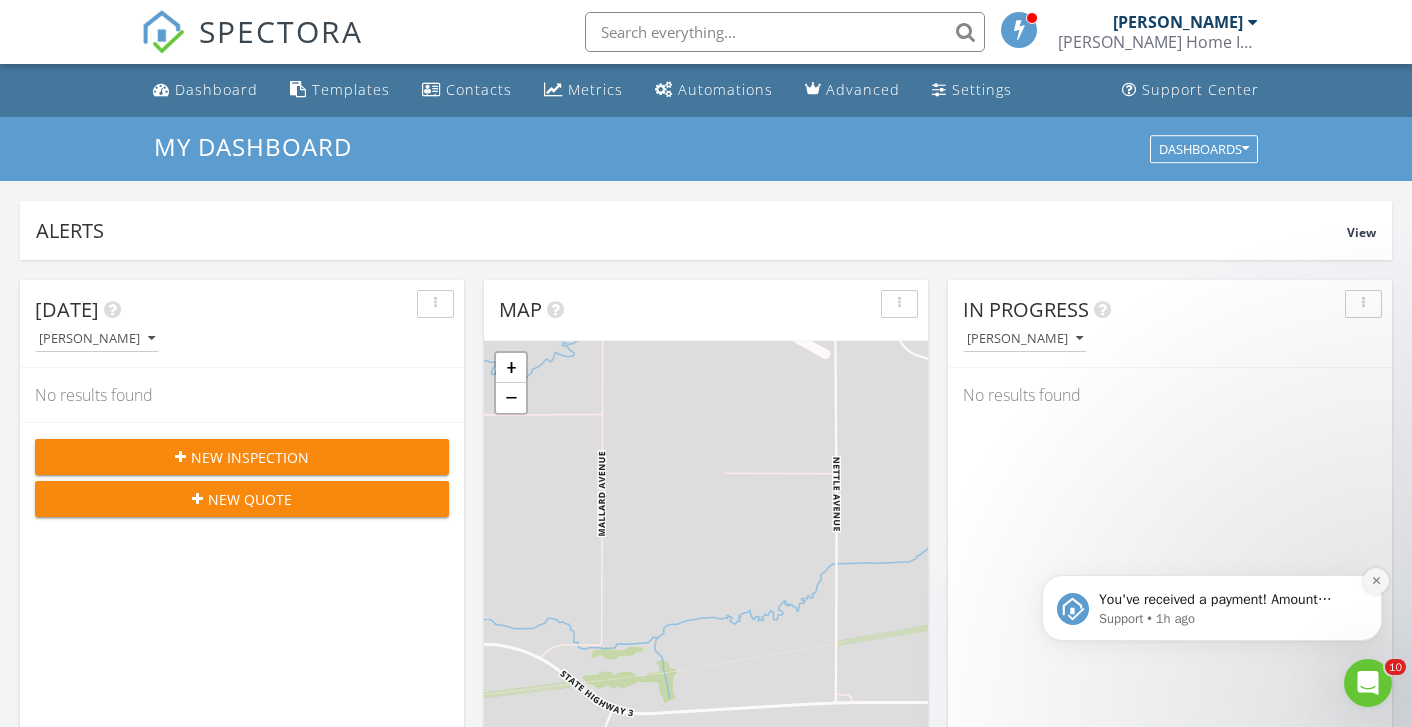 click 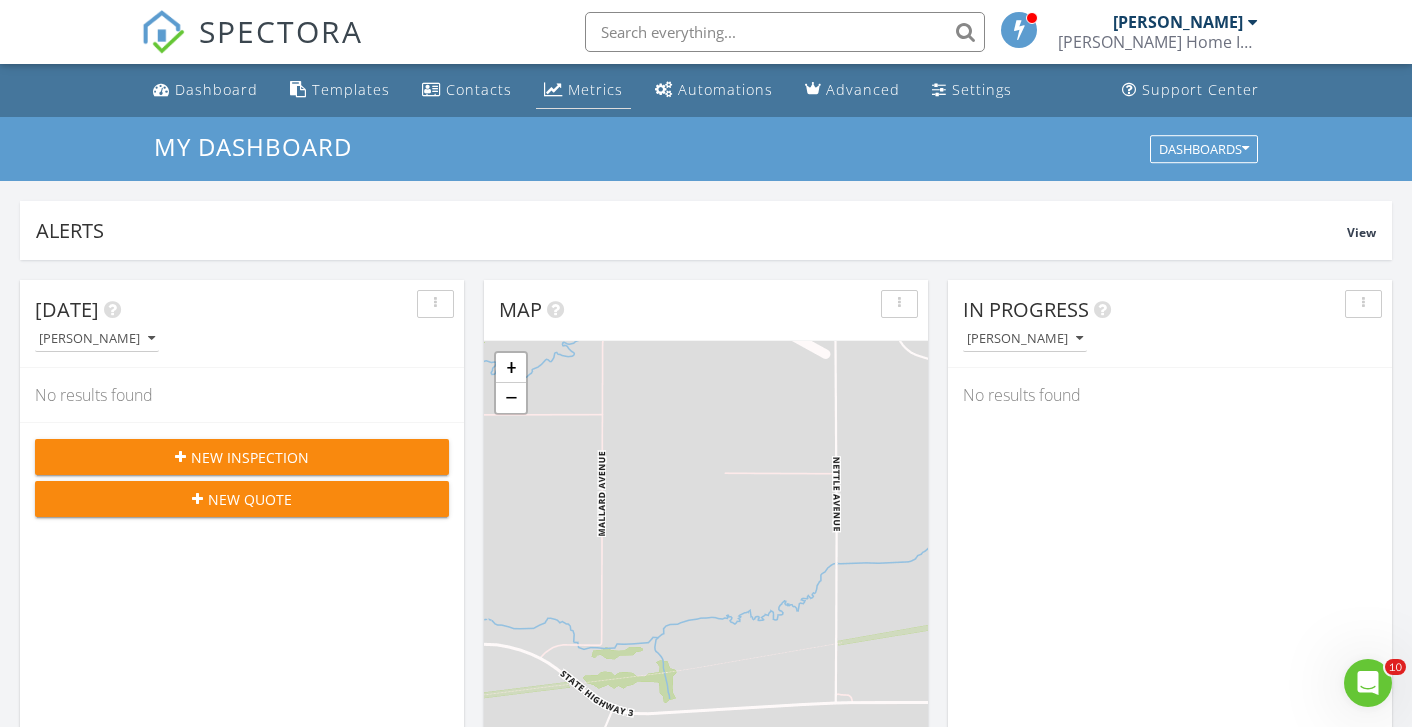 click on "Metrics" at bounding box center [595, 89] 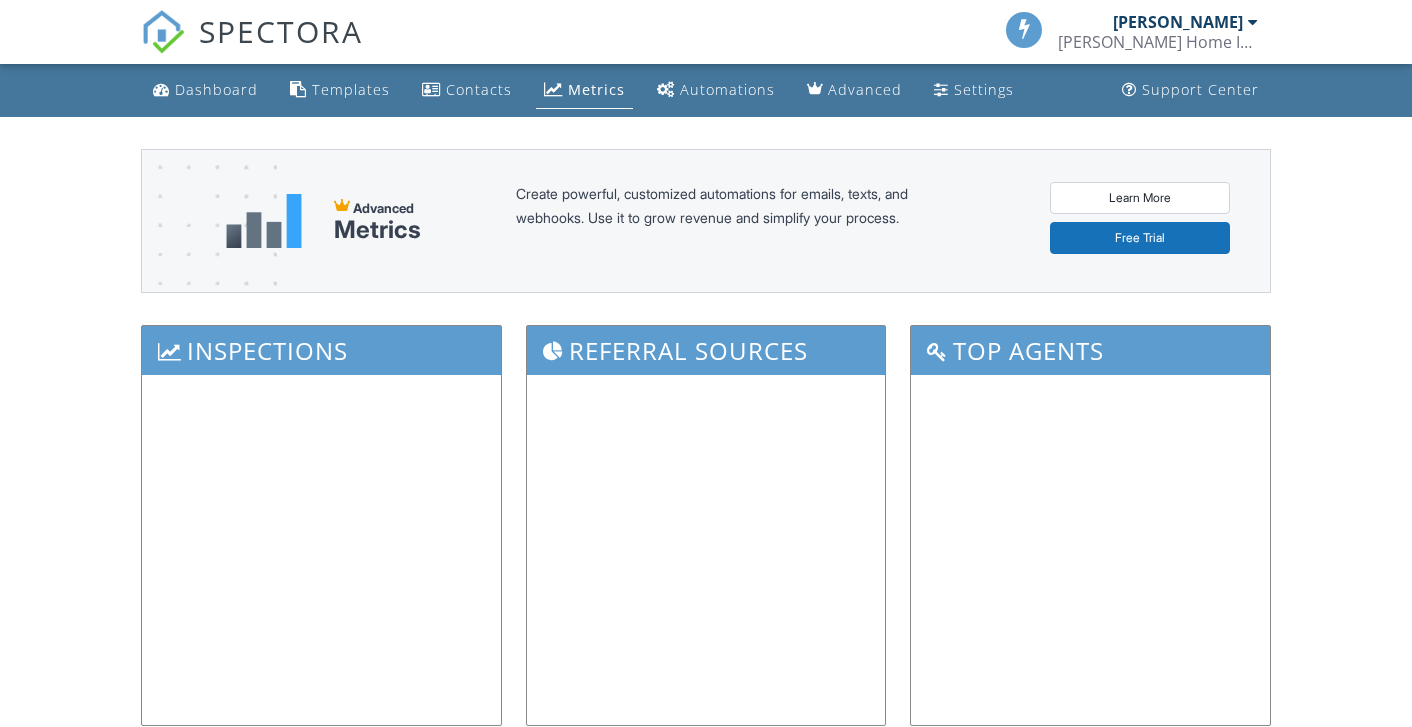 scroll, scrollTop: 0, scrollLeft: 0, axis: both 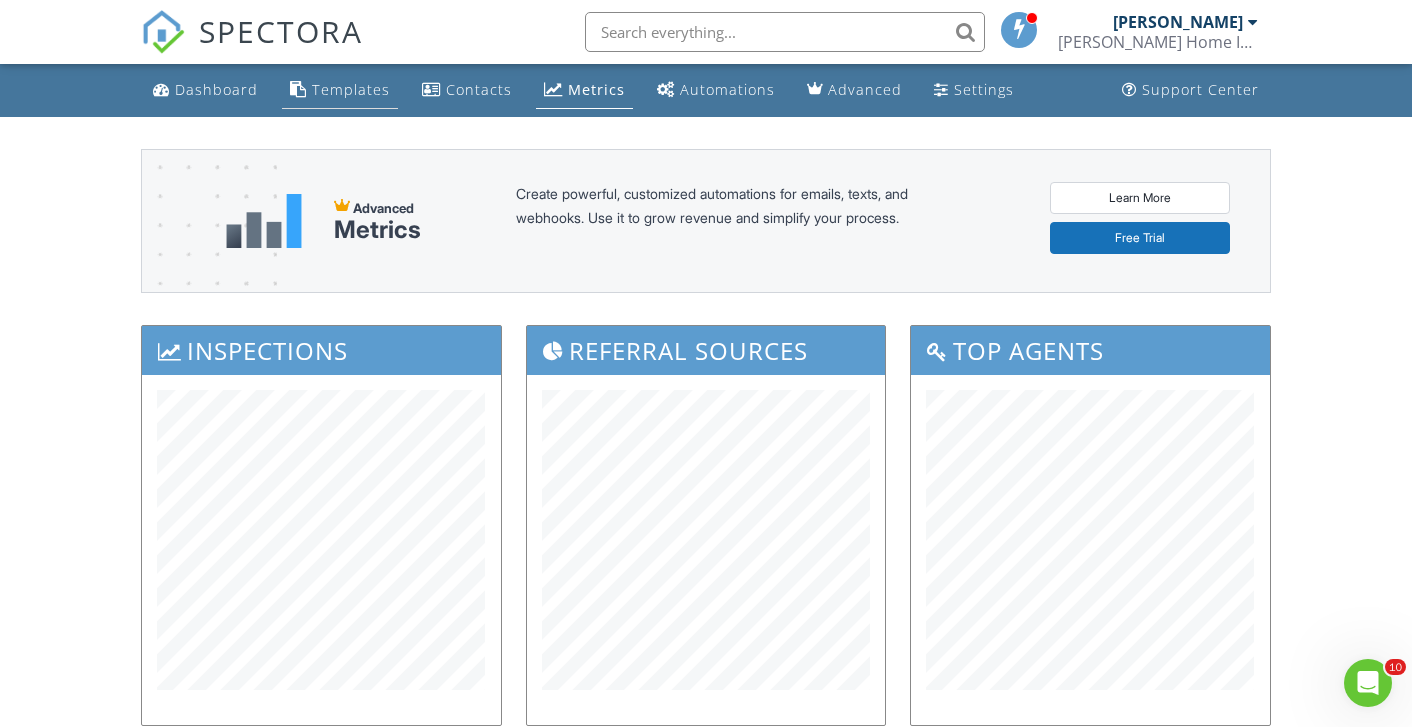 click on "Templates" at bounding box center (351, 89) 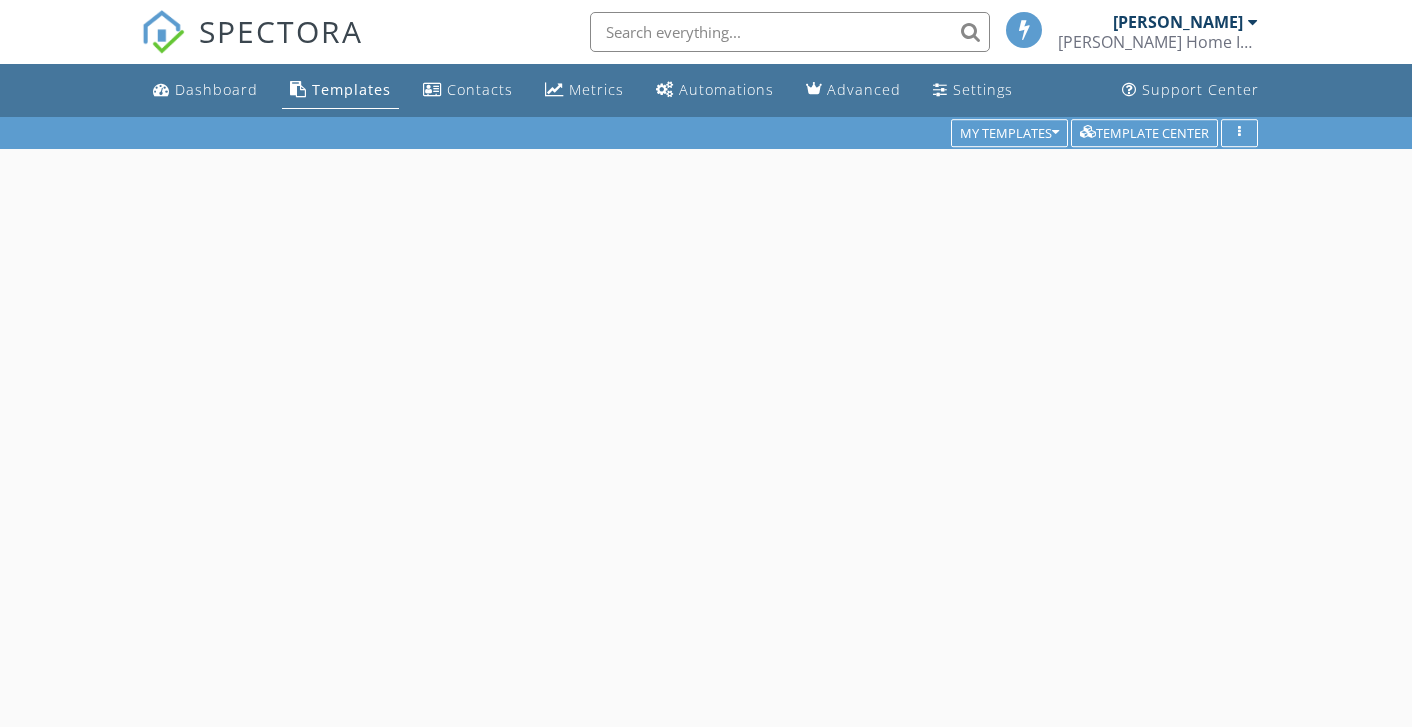 scroll, scrollTop: 0, scrollLeft: 0, axis: both 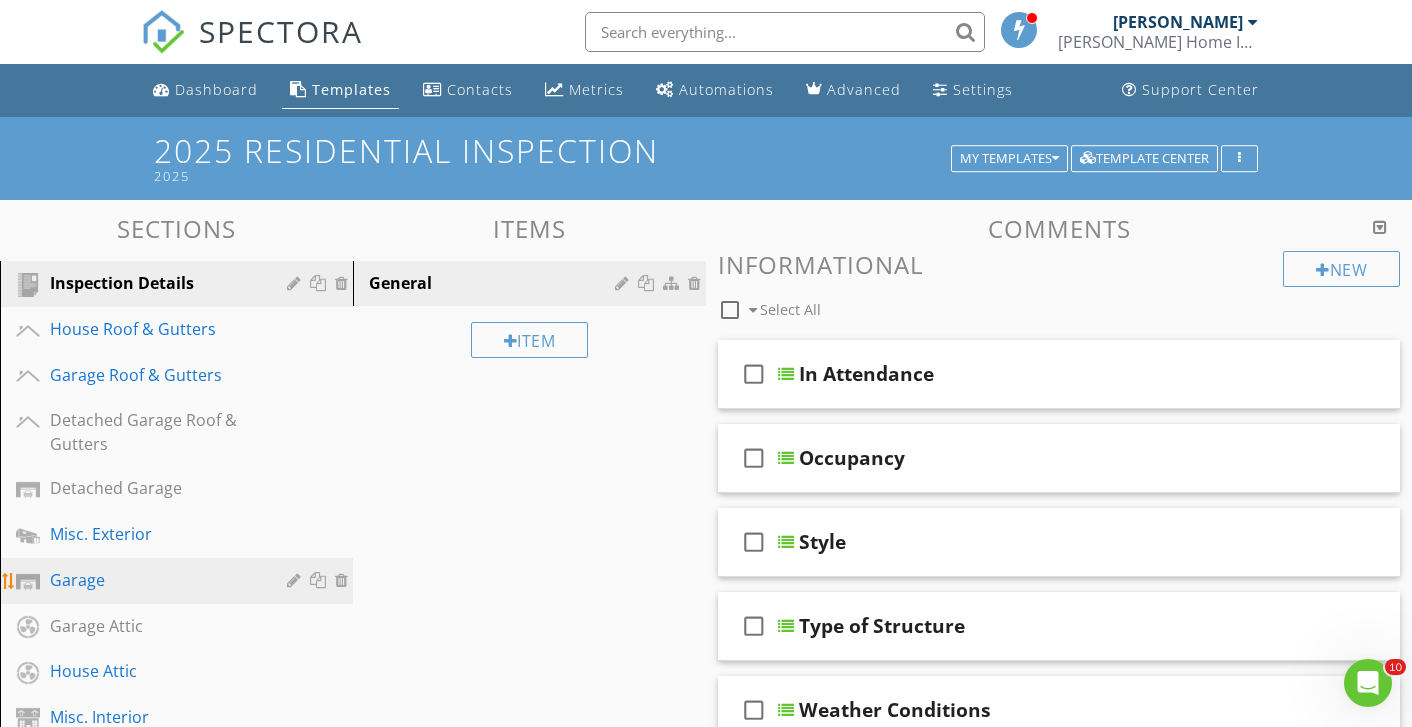 click on "Garage" at bounding box center (154, 580) 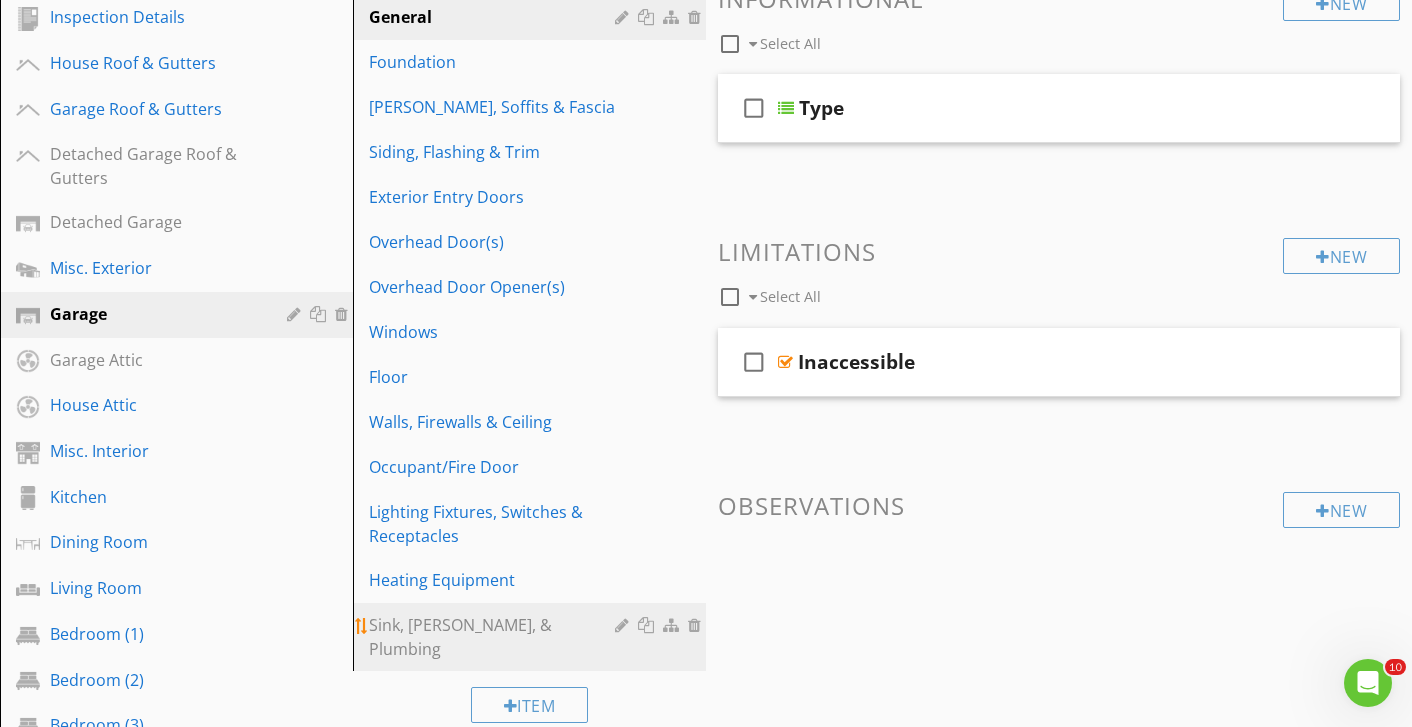 scroll, scrollTop: 420, scrollLeft: 0, axis: vertical 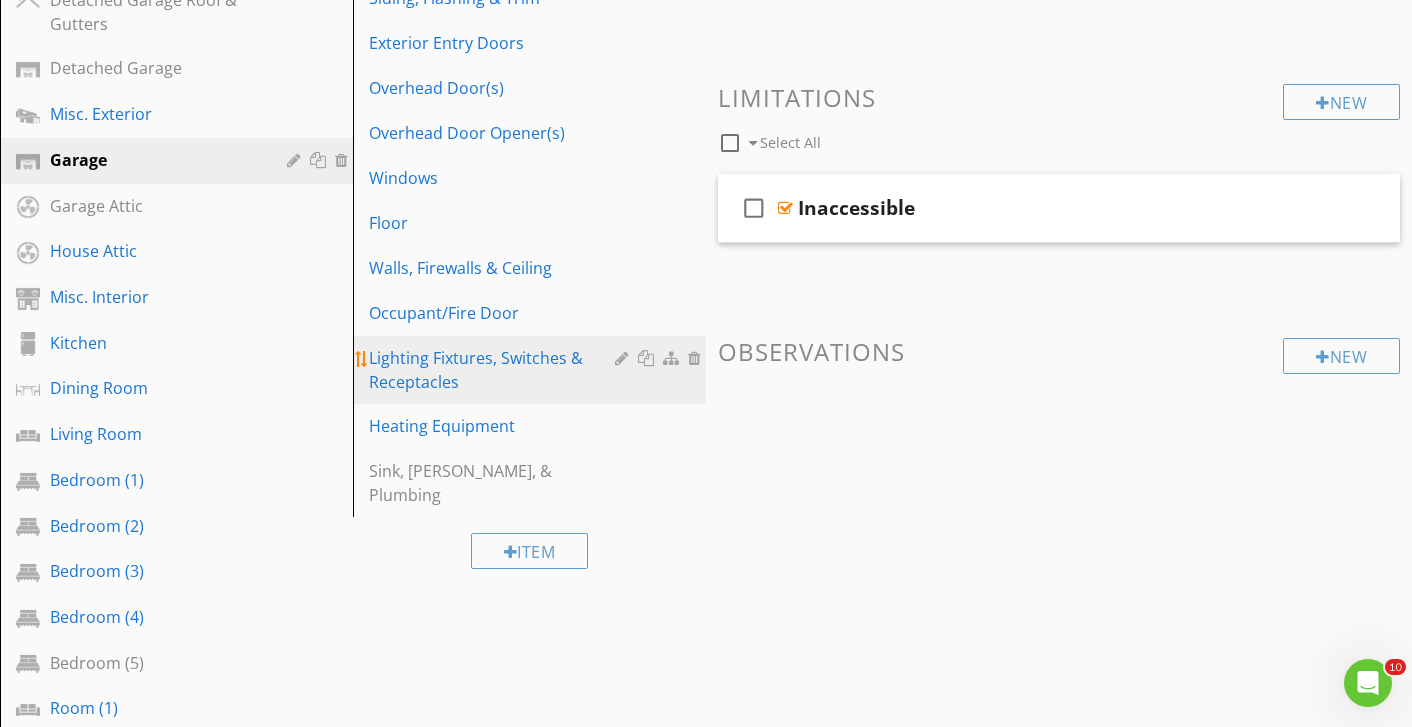 click on "Lighting Fixtures, Switches & Receptacles" at bounding box center [495, 370] 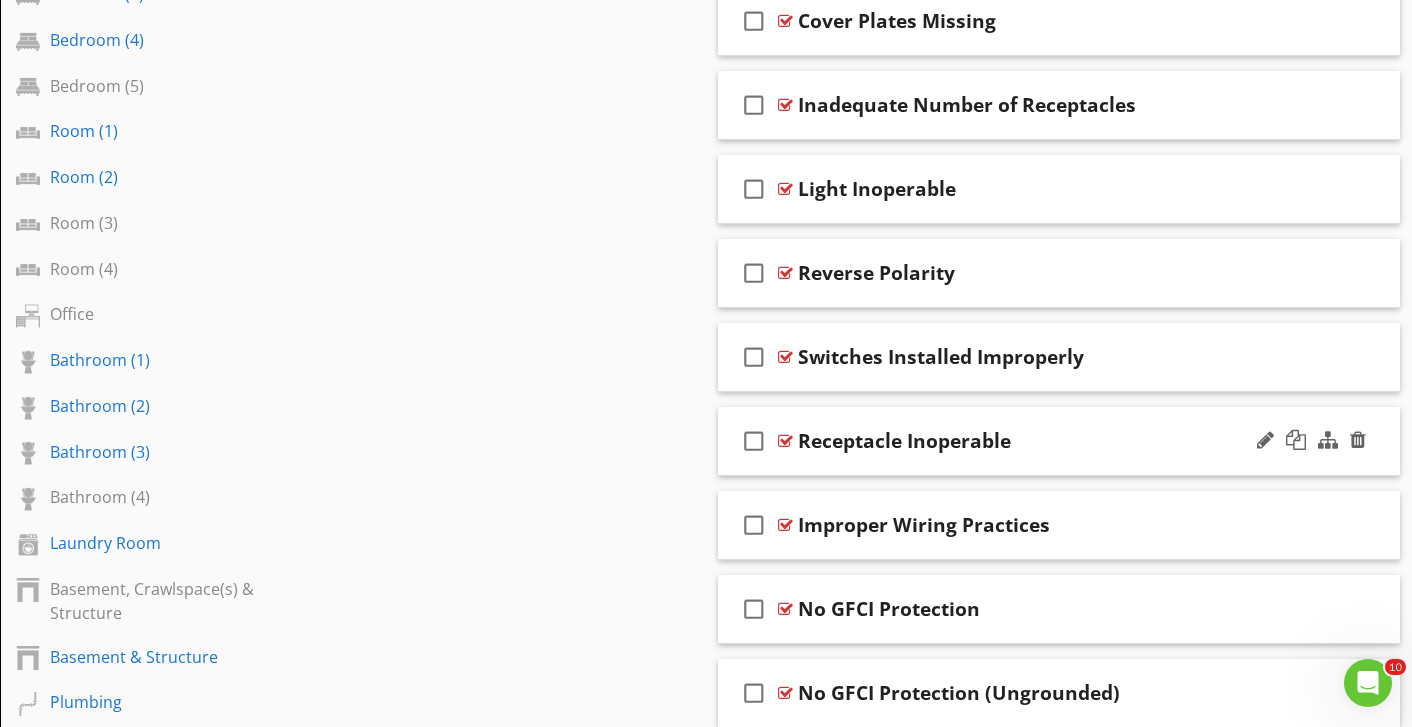 scroll, scrollTop: 1081, scrollLeft: 0, axis: vertical 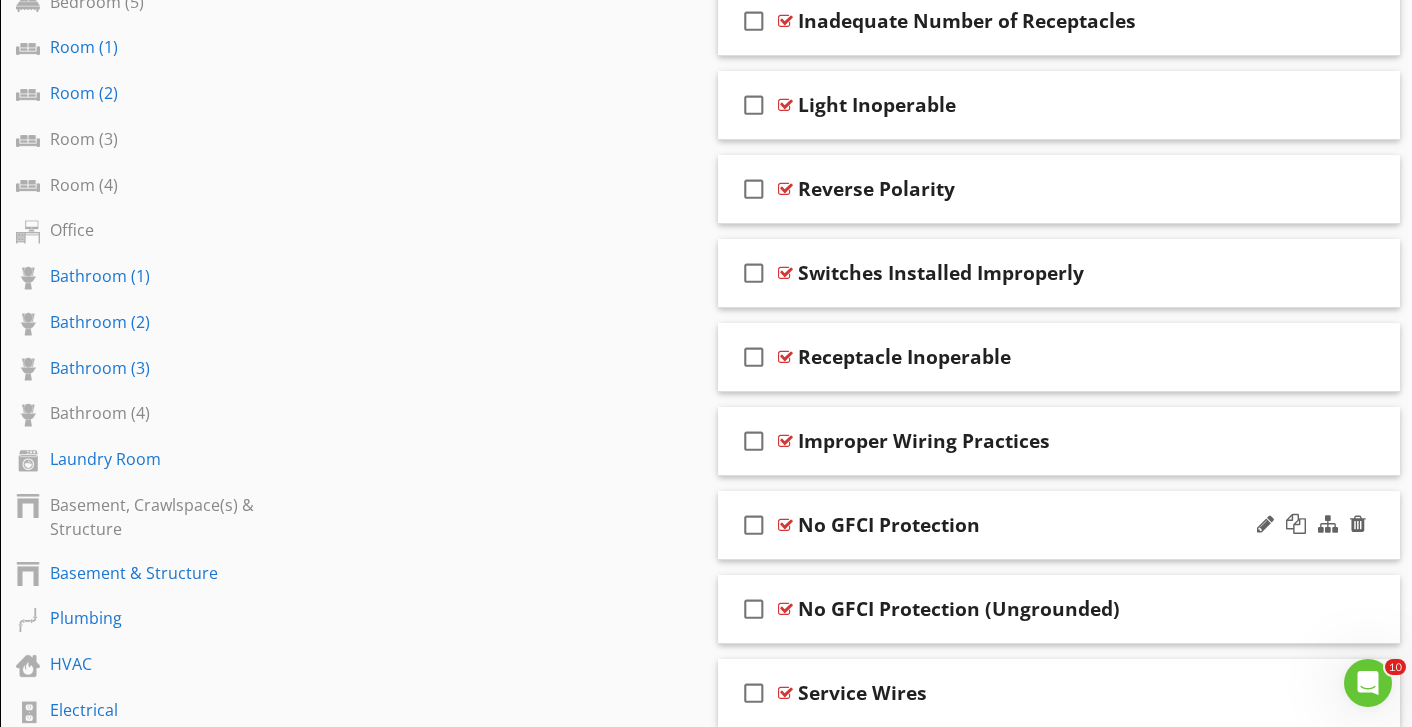 click on "No GFCI Protection" at bounding box center [1039, 525] 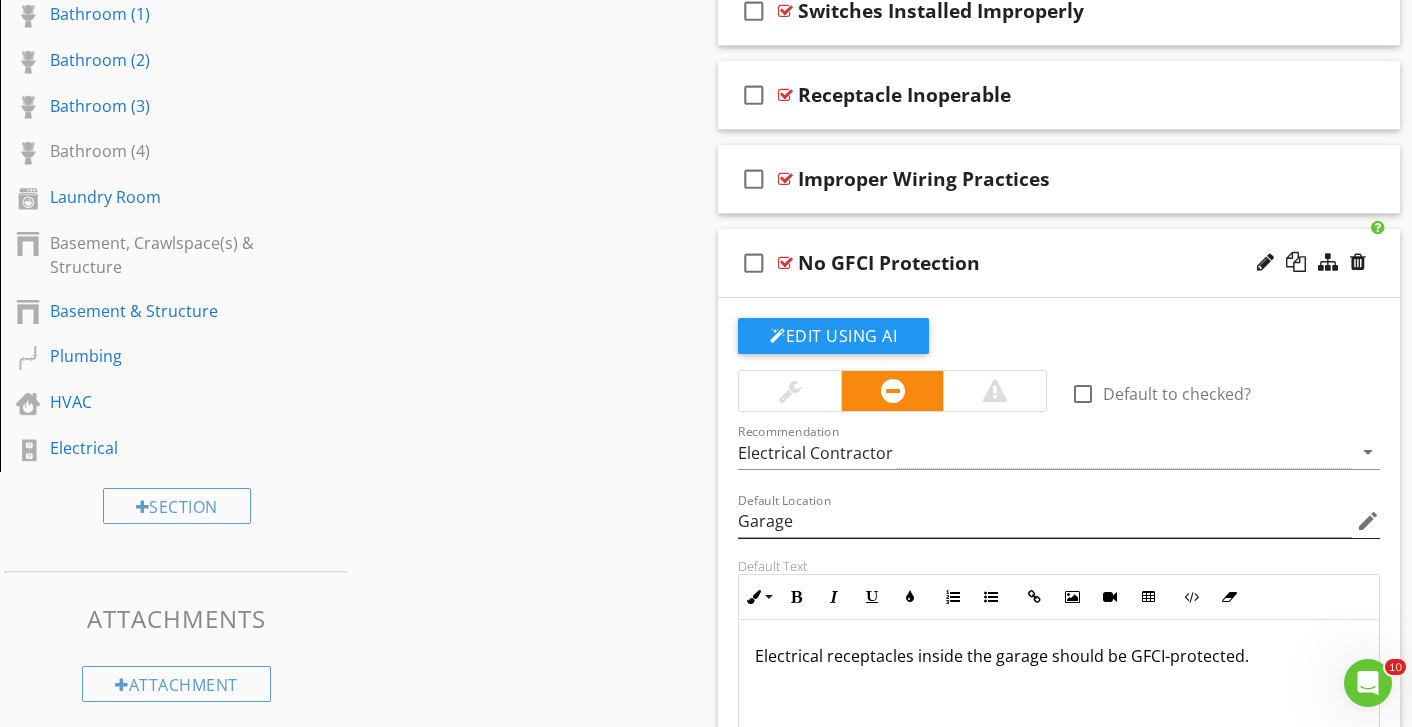scroll, scrollTop: 1347, scrollLeft: 0, axis: vertical 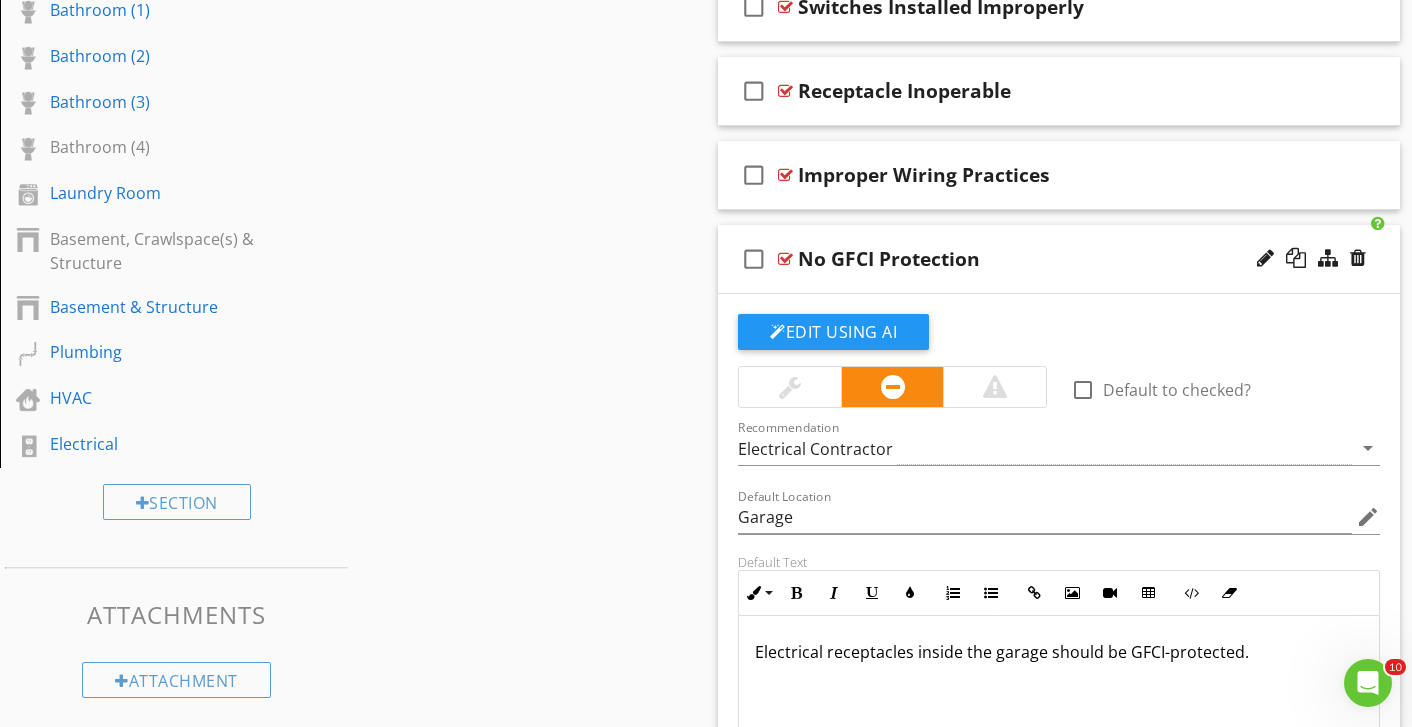 click on "Electrical receptacles inside the garage should be GFCI-protected." at bounding box center [1059, 652] 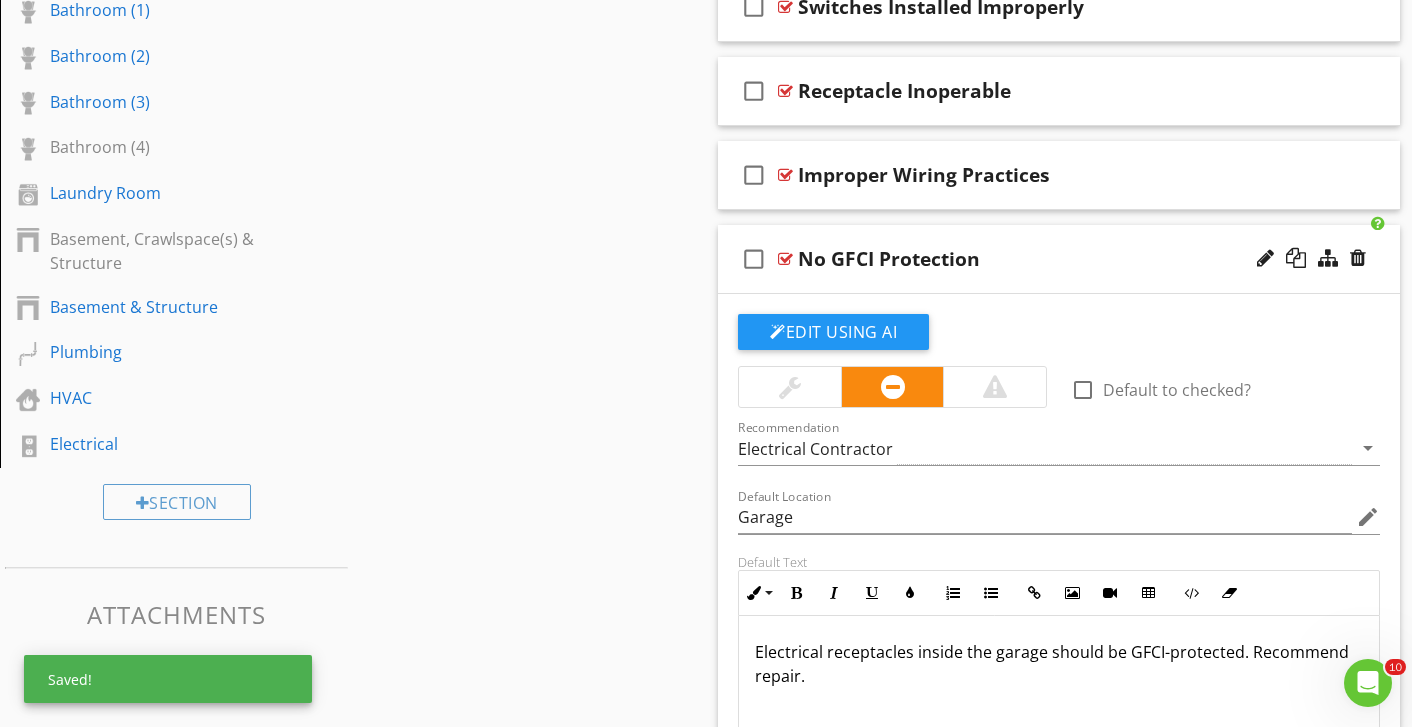 click on "Sections
Inspection Details           House Roof & Gutters           Garage Roof & Gutters           Detached Garage Roof & Gutters           Detached Garage           Misc. Exterior           Garage           Garage Attic           House Attic           Misc. Interior           Kitchen           Dining Room           Living Room           Bedroom (1)           Bedroom (2)           Bedroom (3)           Bedroom (4)           Bedroom (5)           Room (1)           Room (2)           Room (3)           Room (4)           Office           Bathroom (1)           Bathroom (2)           Bathroom (3)           Bathroom (4)           Laundry Room           Basement, Crawlspace(s) & Structure           Basement & Structure           Plumbing           HVAC           Electrical
Section
Attachments
Attachment
Items
General           Foundation           [PERSON_NAME], Soffits & Fascia" at bounding box center [706, 26] 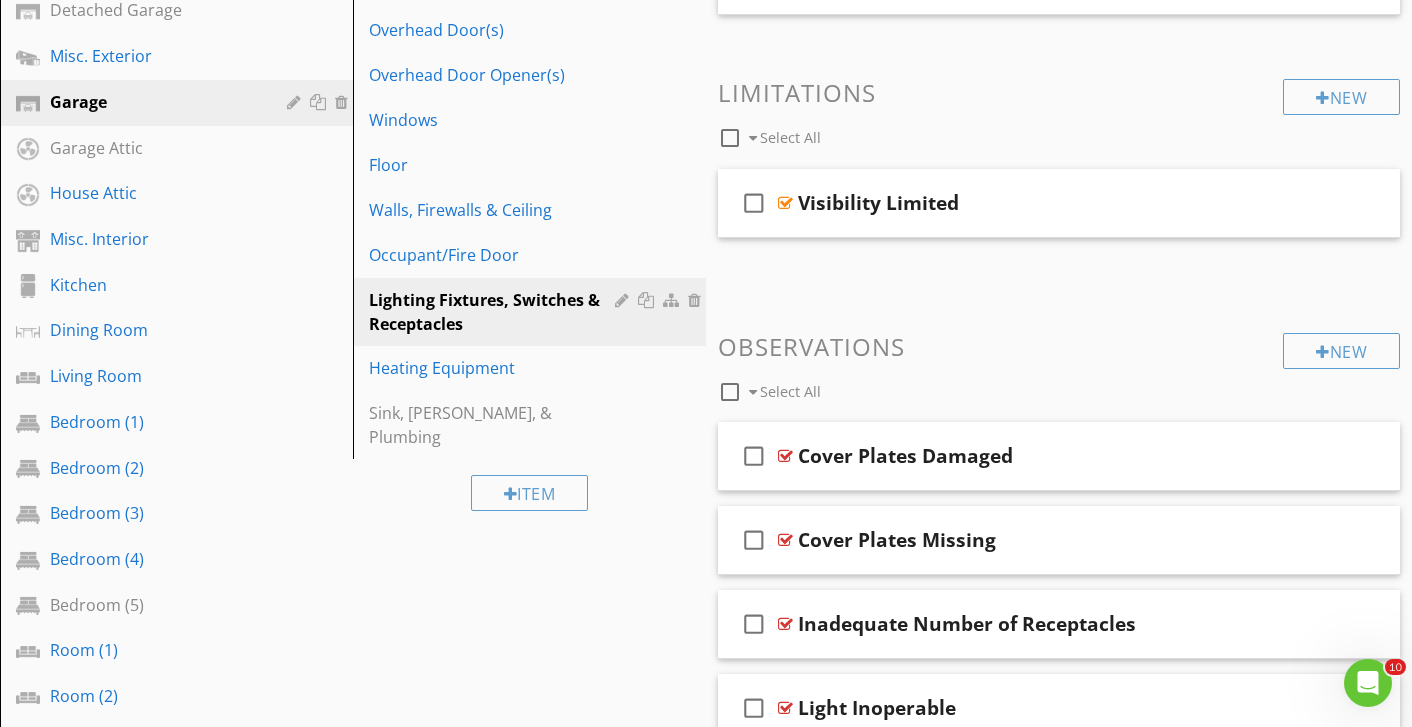 scroll, scrollTop: 131, scrollLeft: 0, axis: vertical 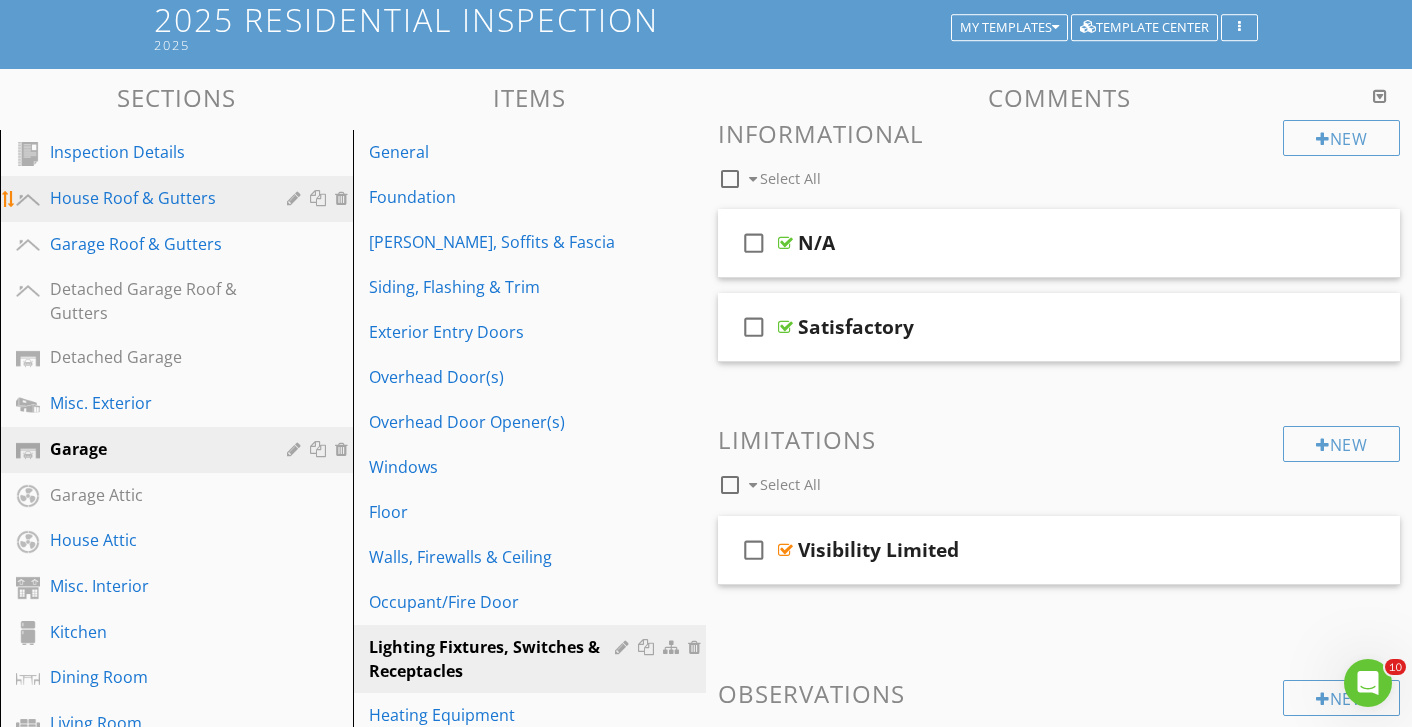 click on "House Roof & Gutters" at bounding box center [154, 198] 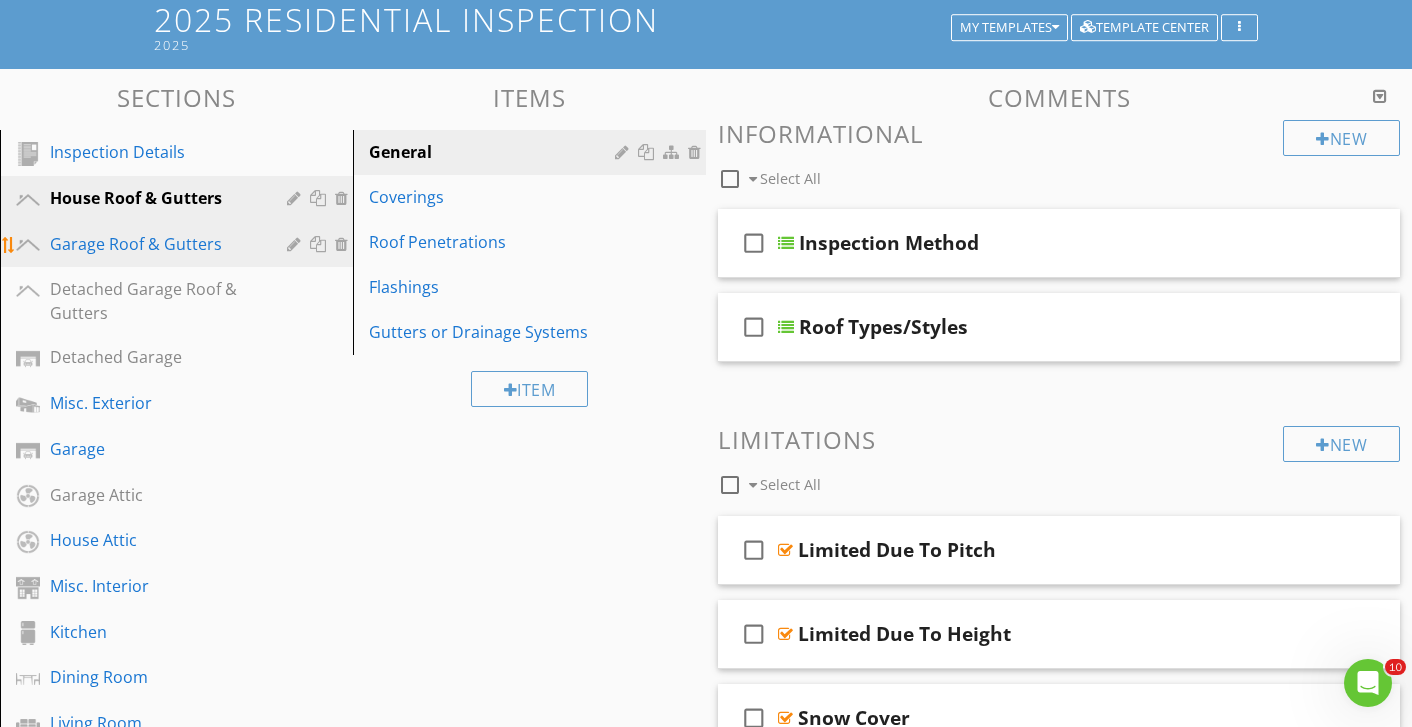 click on "Garage Roof & Gutters" at bounding box center (154, 244) 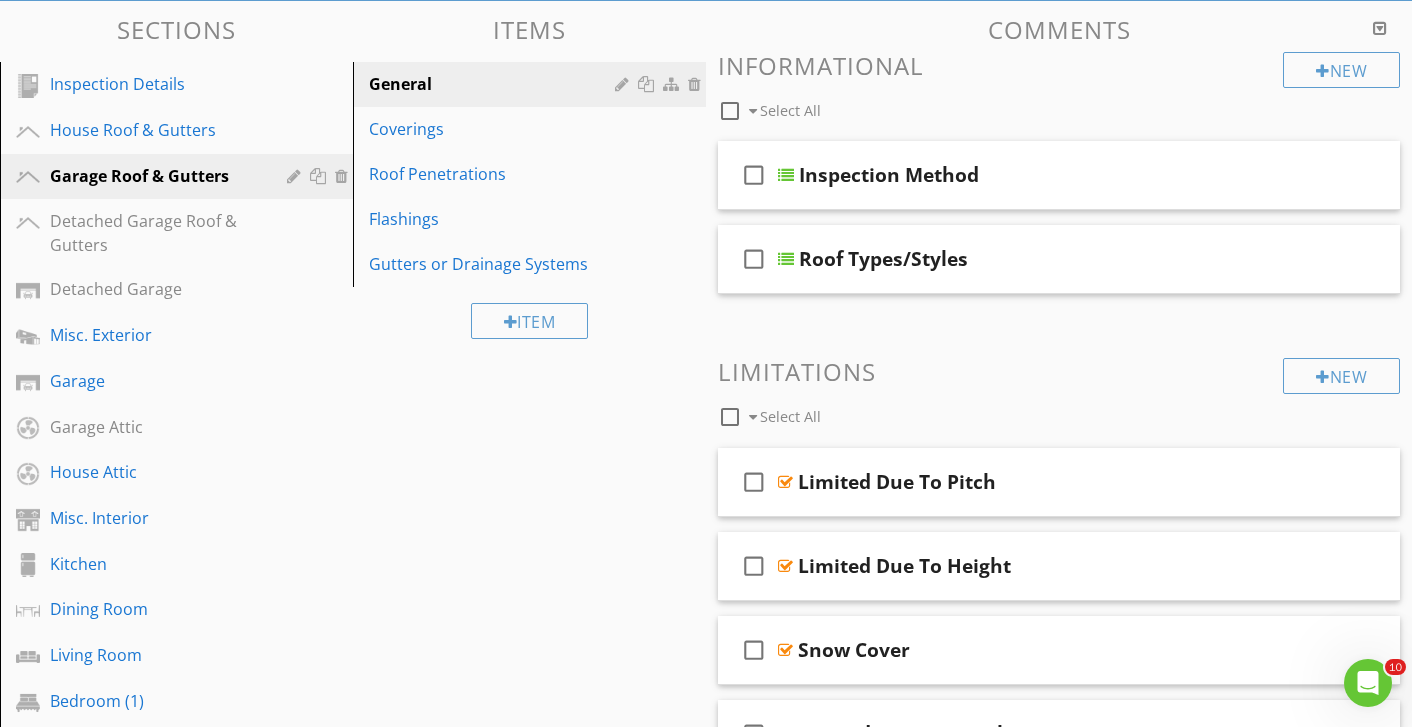 scroll, scrollTop: 96, scrollLeft: 0, axis: vertical 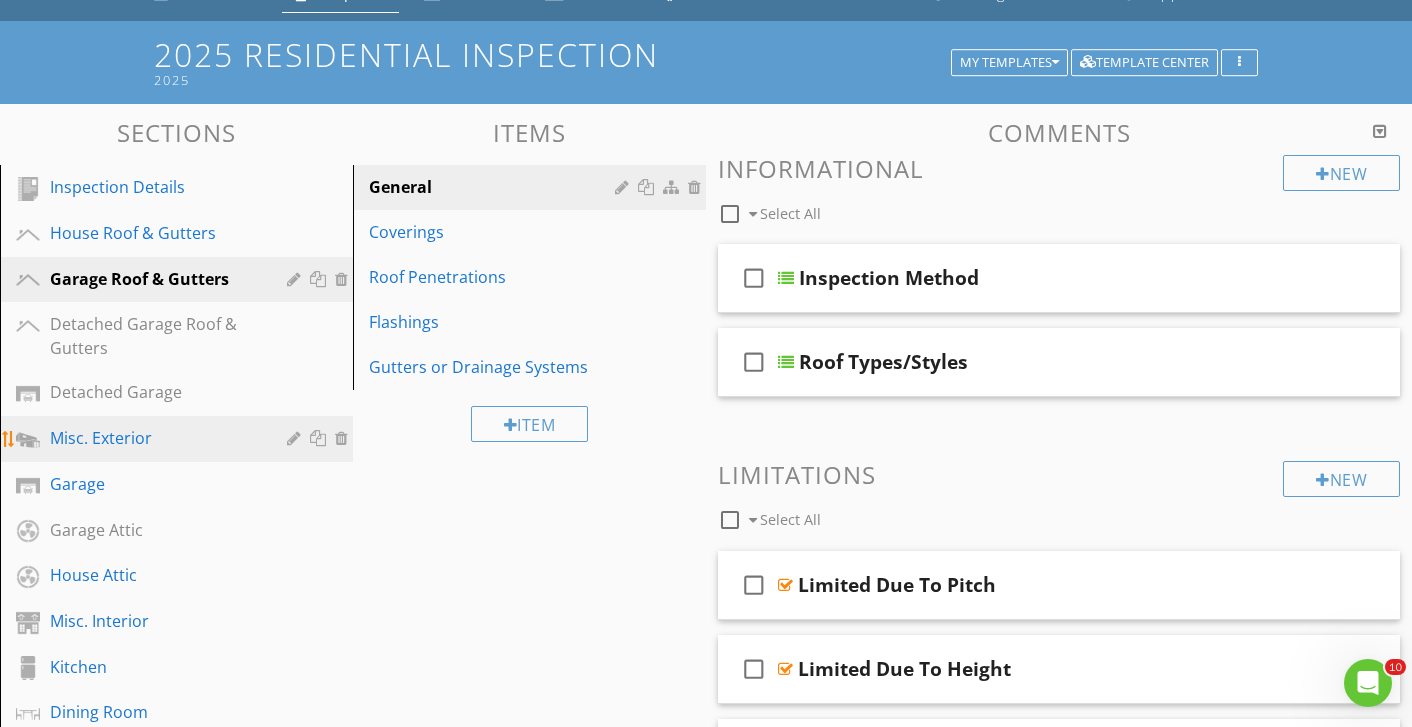 click on "Misc. Exterior" at bounding box center (179, 439) 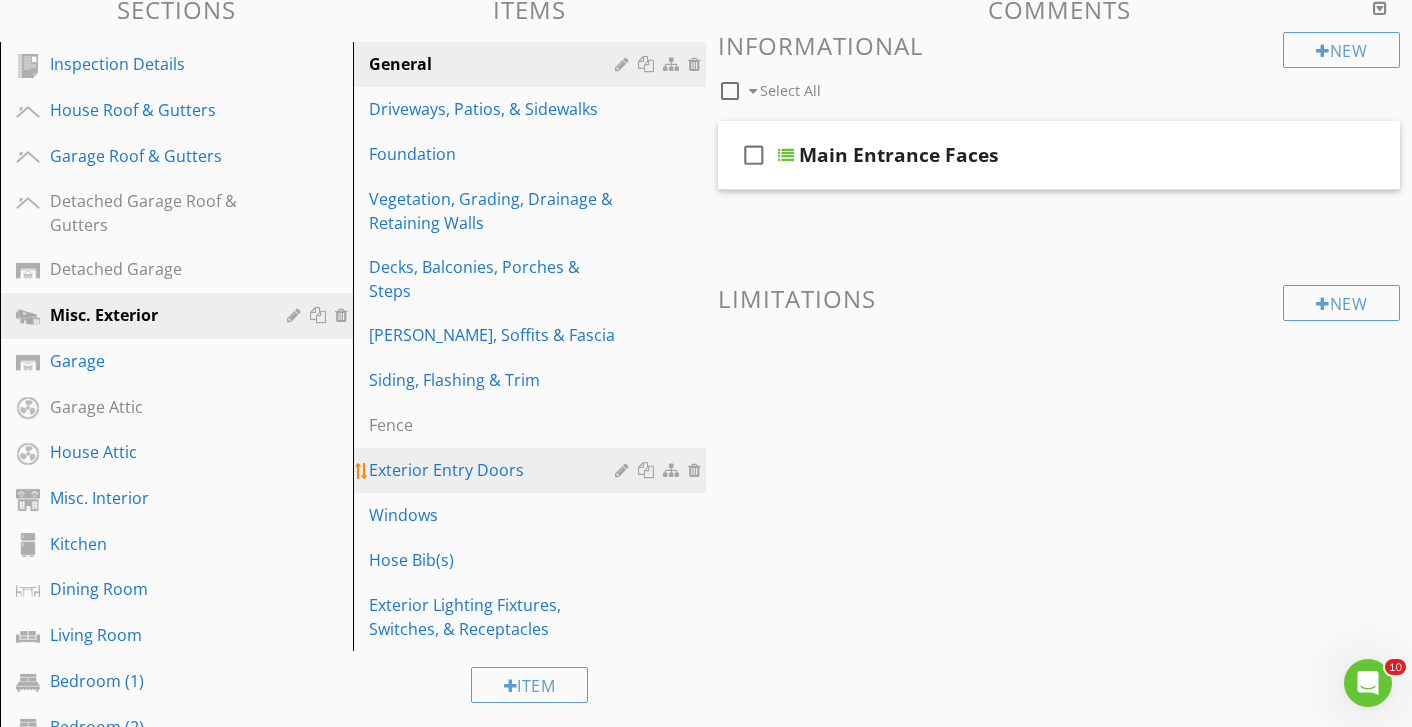 scroll, scrollTop: 223, scrollLeft: 0, axis: vertical 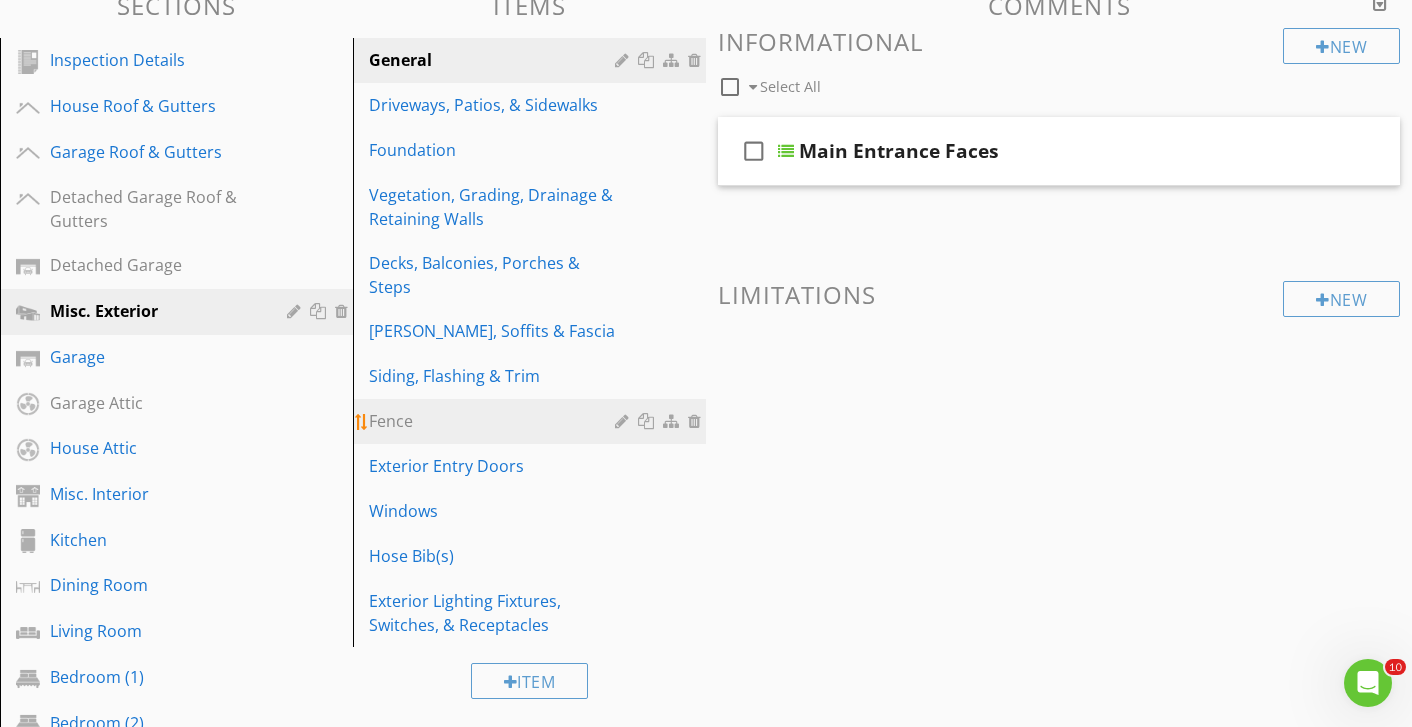 click on "Fence" at bounding box center (495, 421) 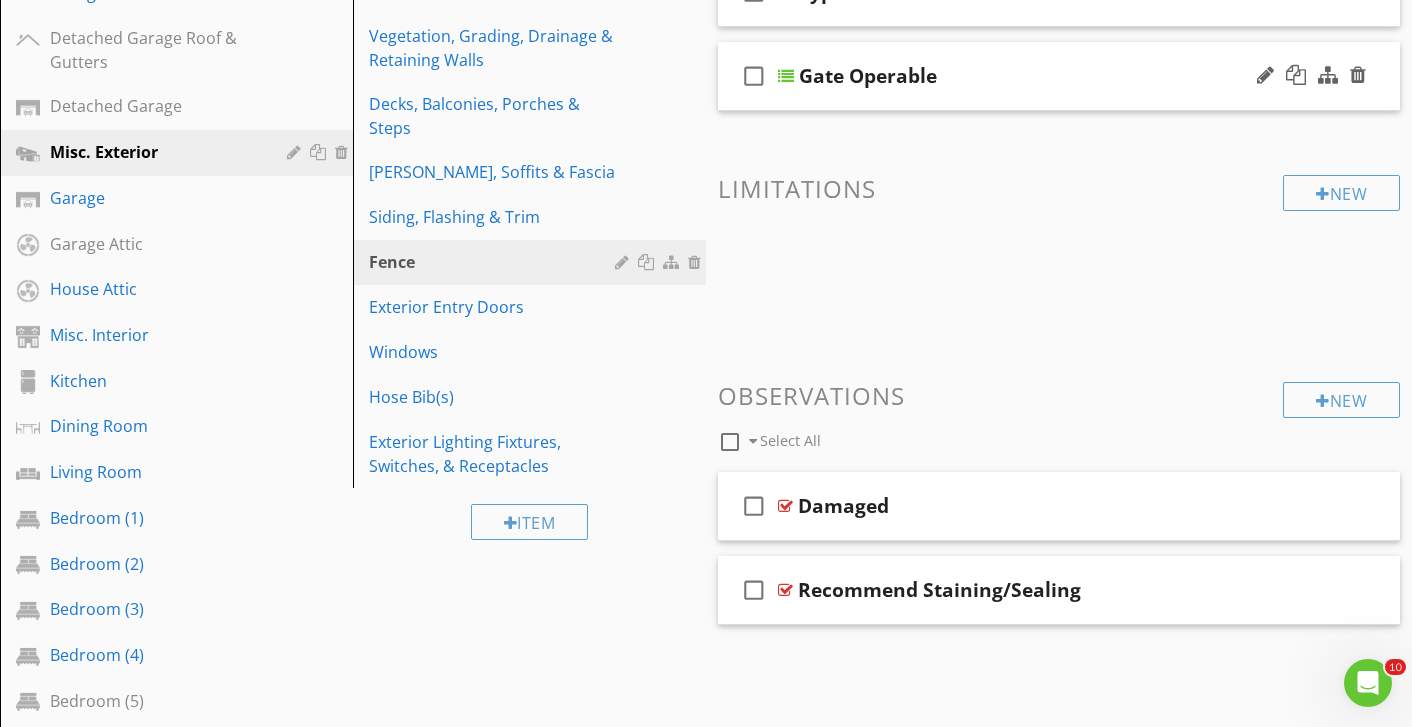 scroll, scrollTop: 525, scrollLeft: 0, axis: vertical 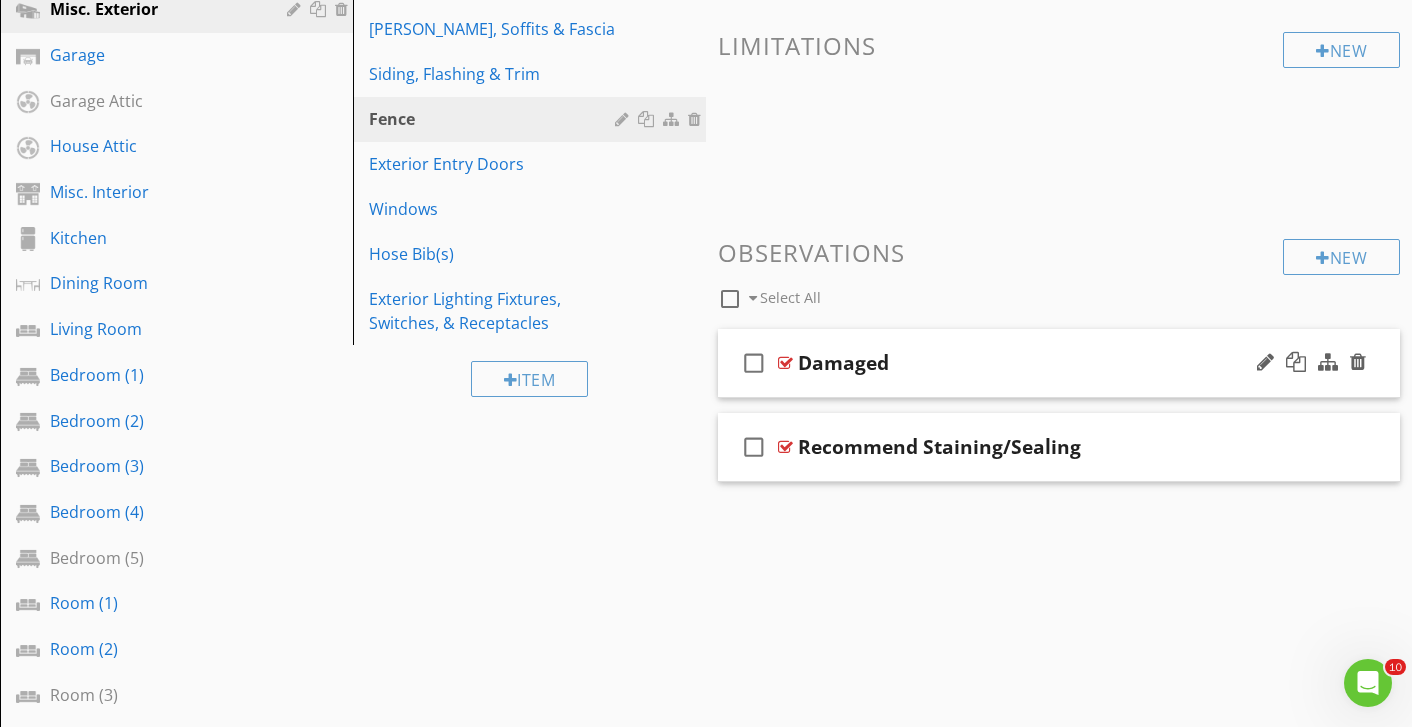 click on "check_box_outline_blank
Damaged" at bounding box center [1059, 363] 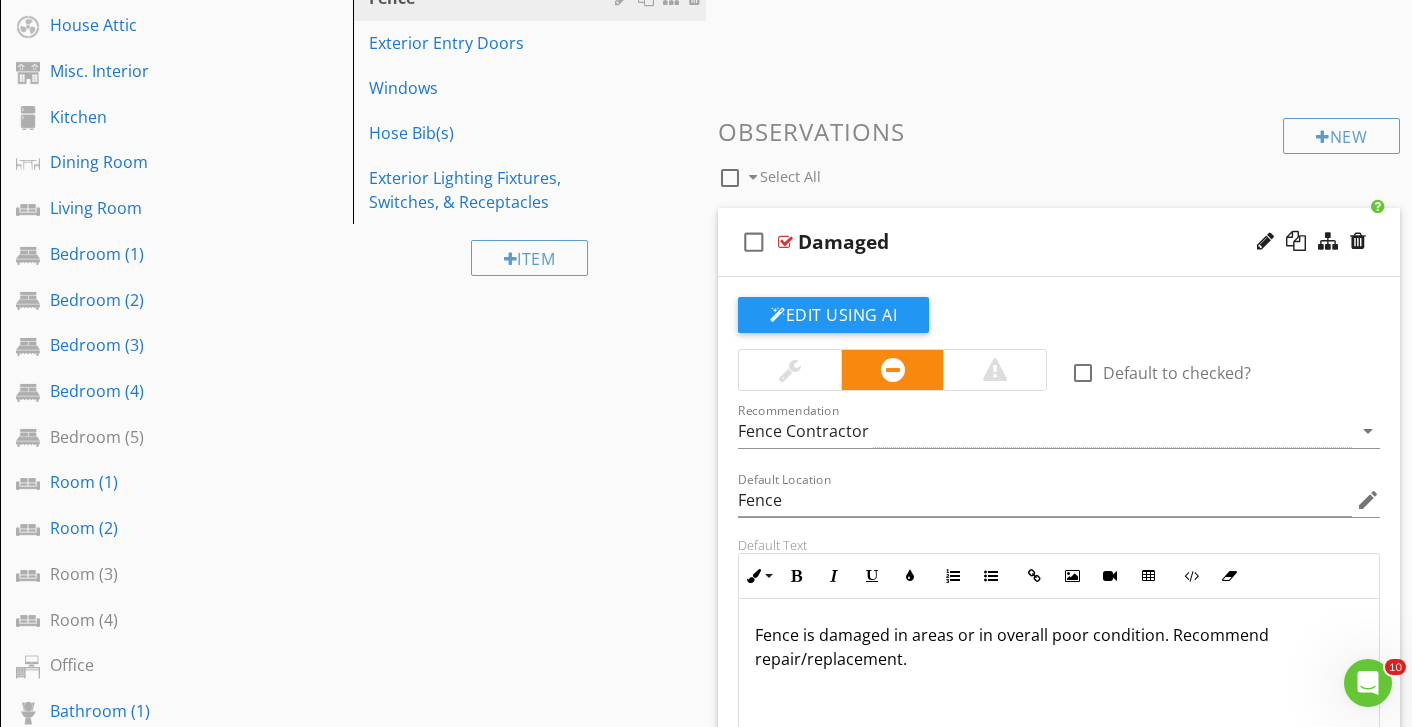 scroll, scrollTop: 930, scrollLeft: 0, axis: vertical 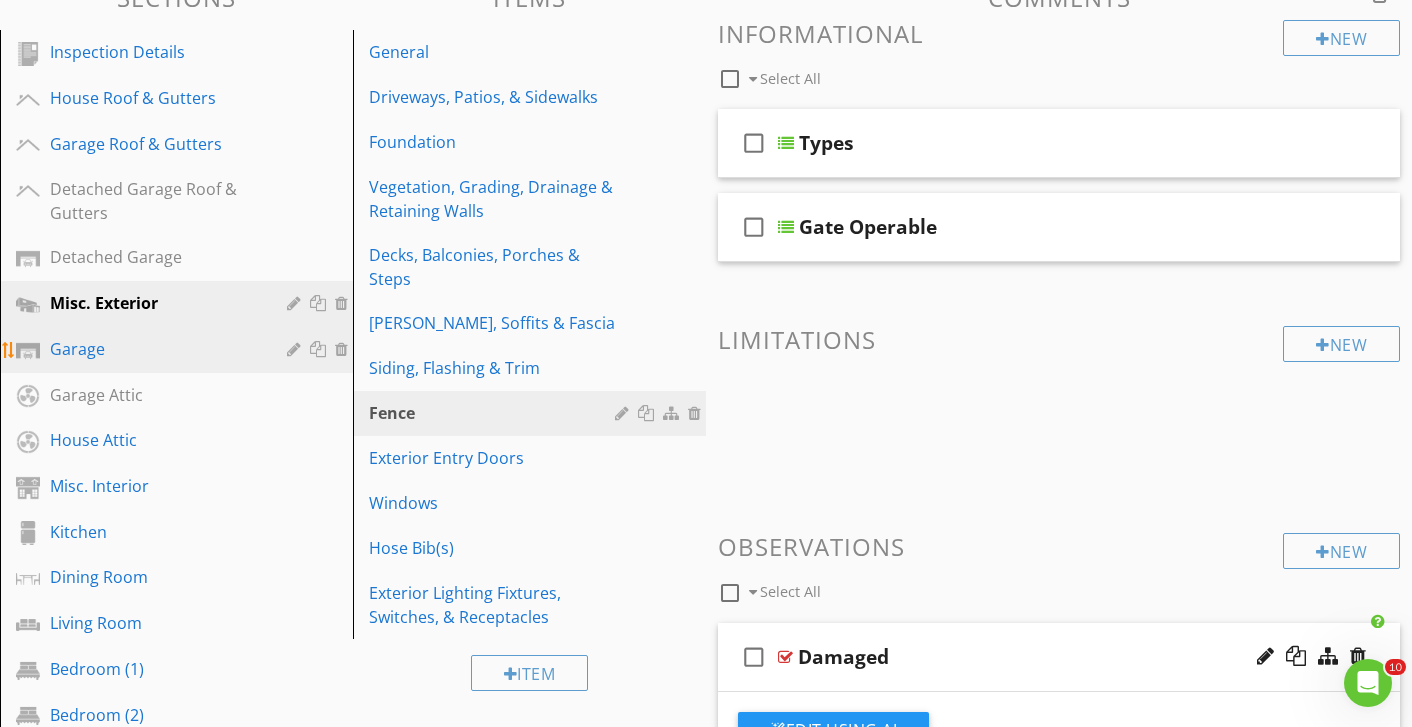 click on "Garage" at bounding box center (179, 350) 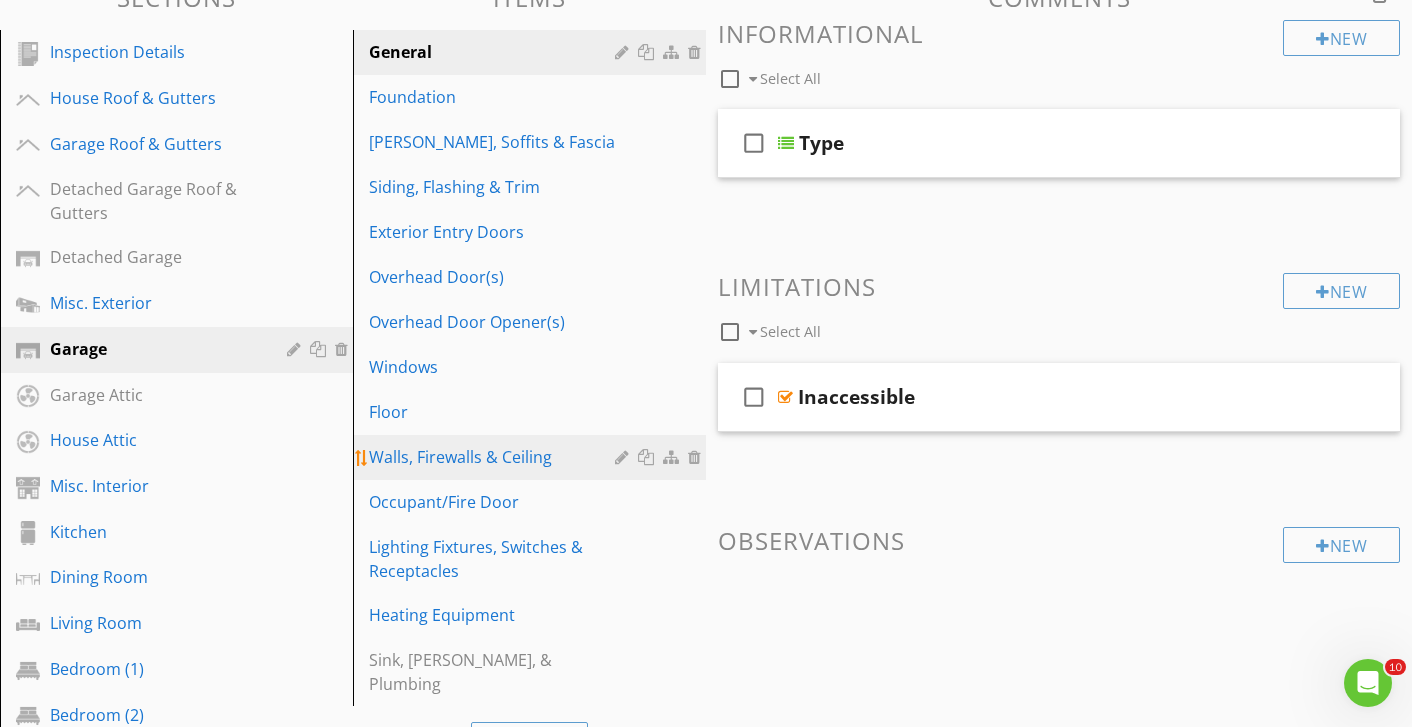 click on "Walls, Firewalls & Ceiling" at bounding box center [495, 457] 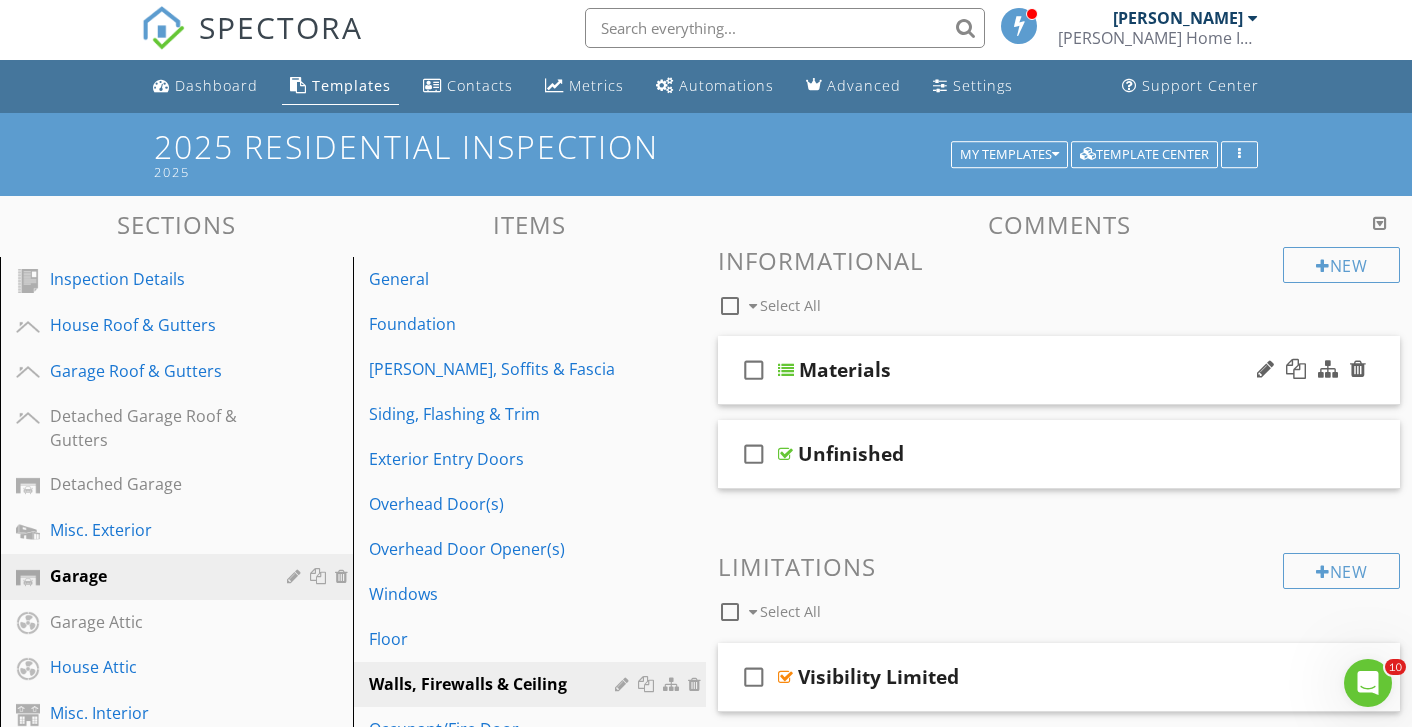 scroll, scrollTop: 18, scrollLeft: 0, axis: vertical 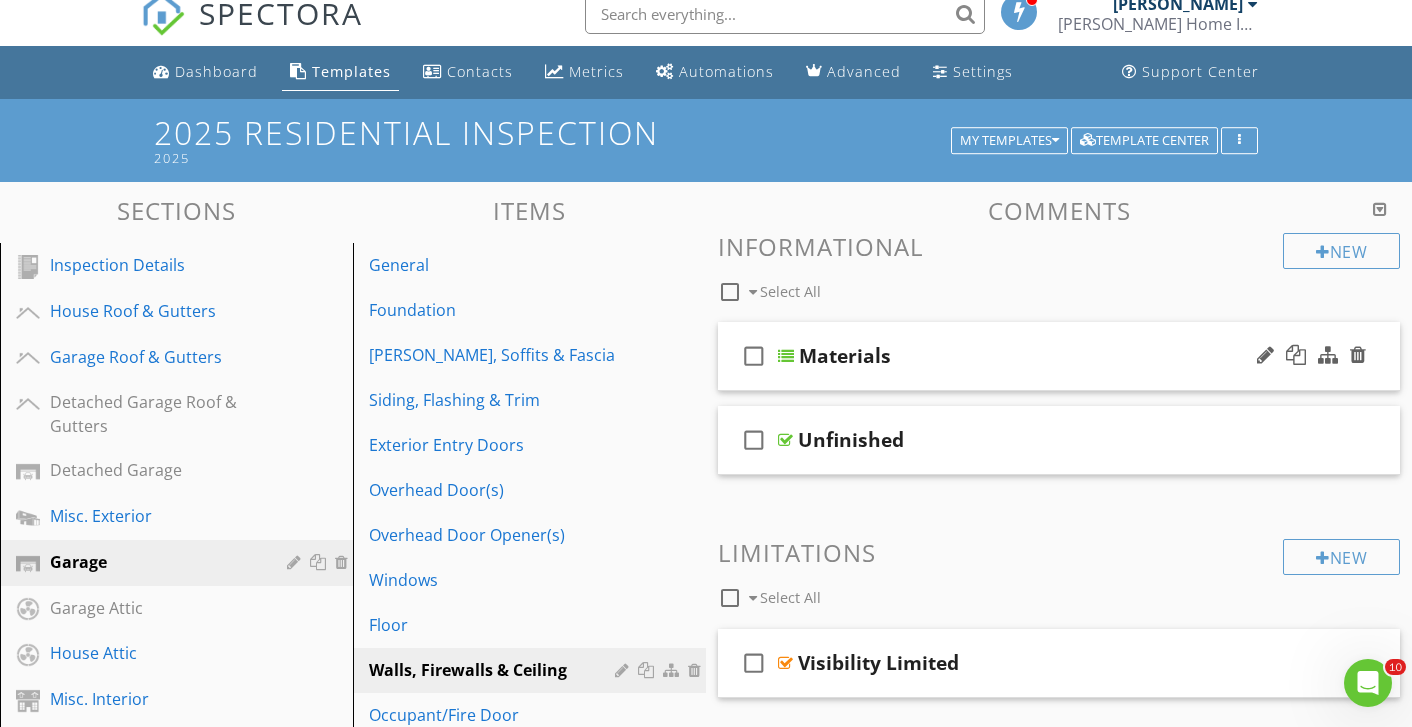 click on "Materials" at bounding box center [1040, 356] 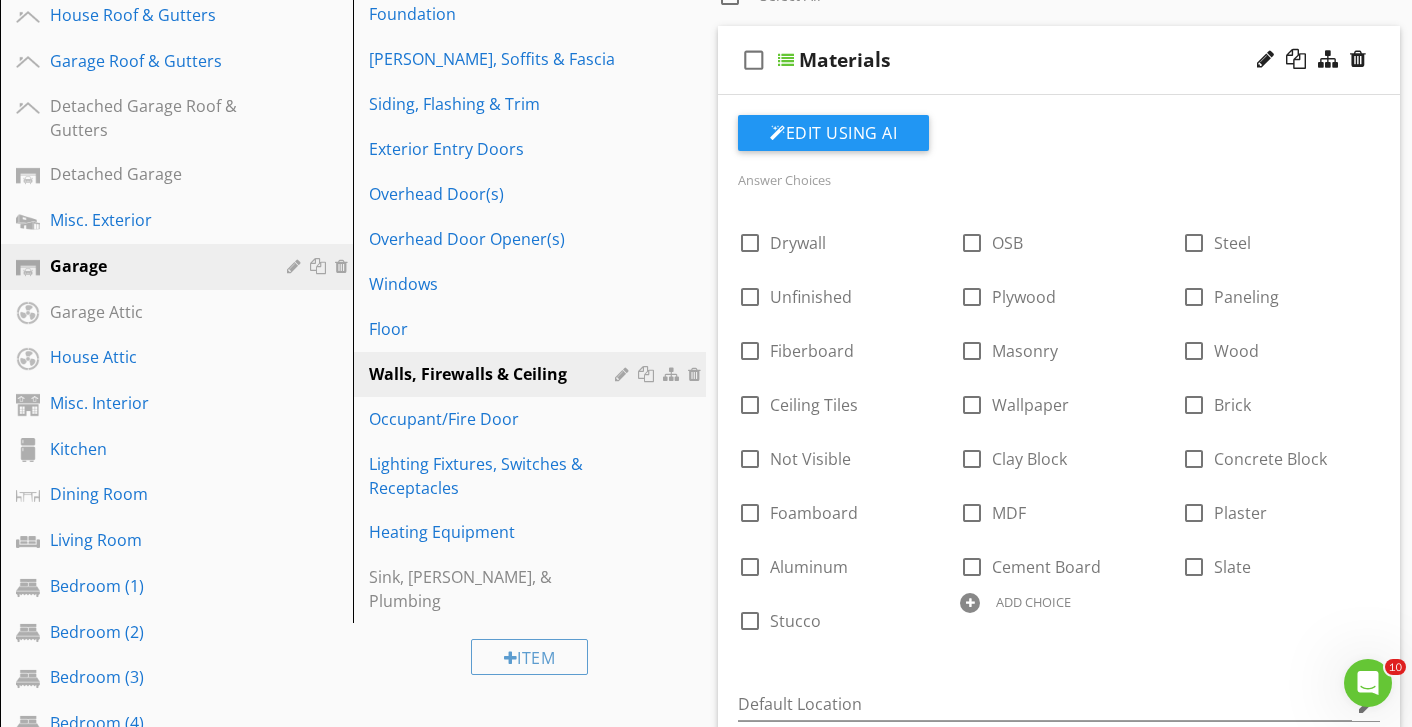 scroll, scrollTop: 438, scrollLeft: 0, axis: vertical 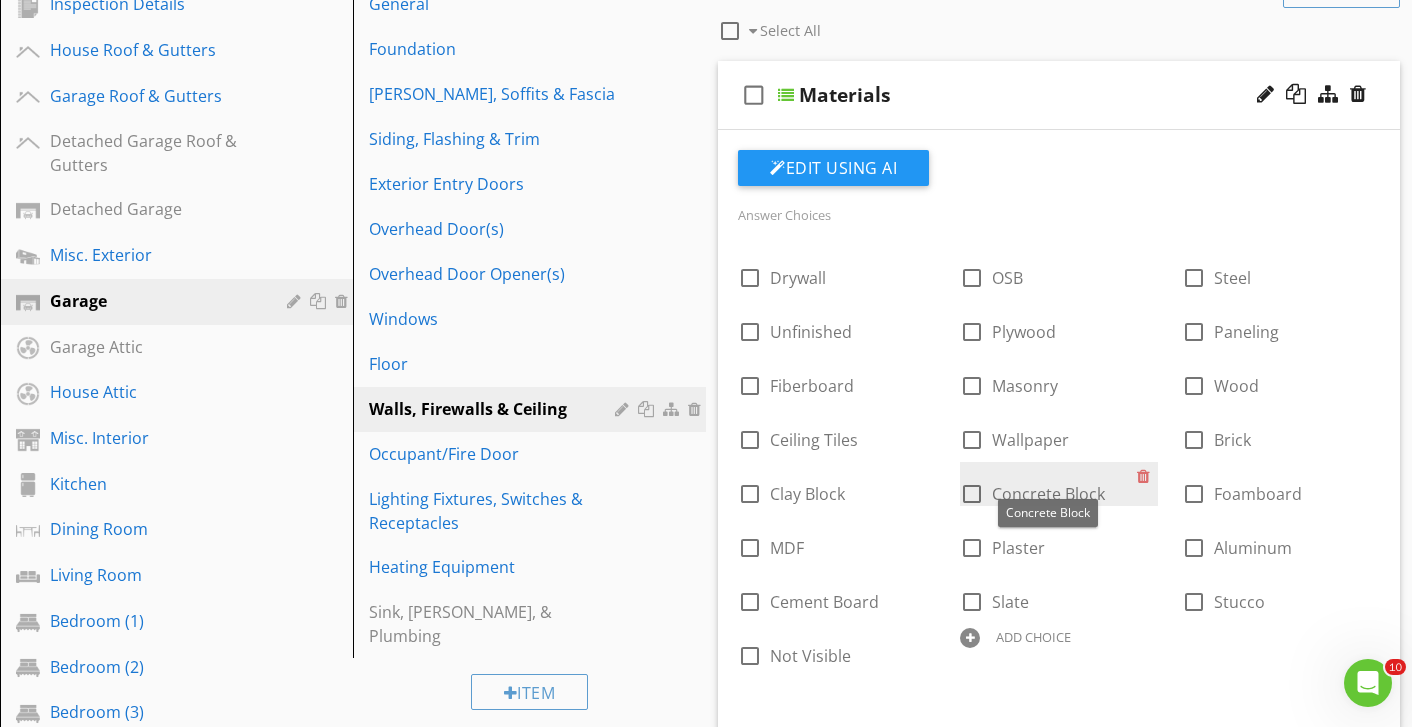 click on "Concrete Block" at bounding box center (1048, 494) 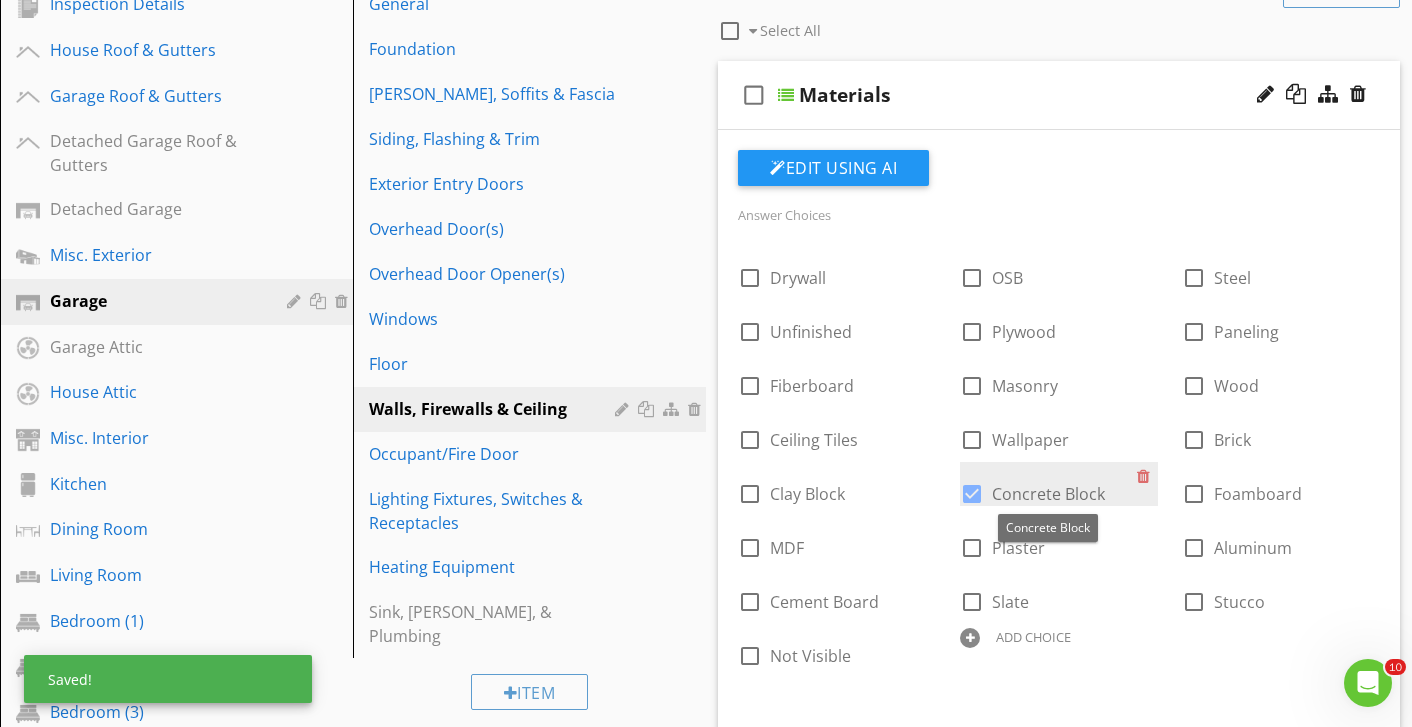 click on "Concrete Block" at bounding box center [1048, 494] 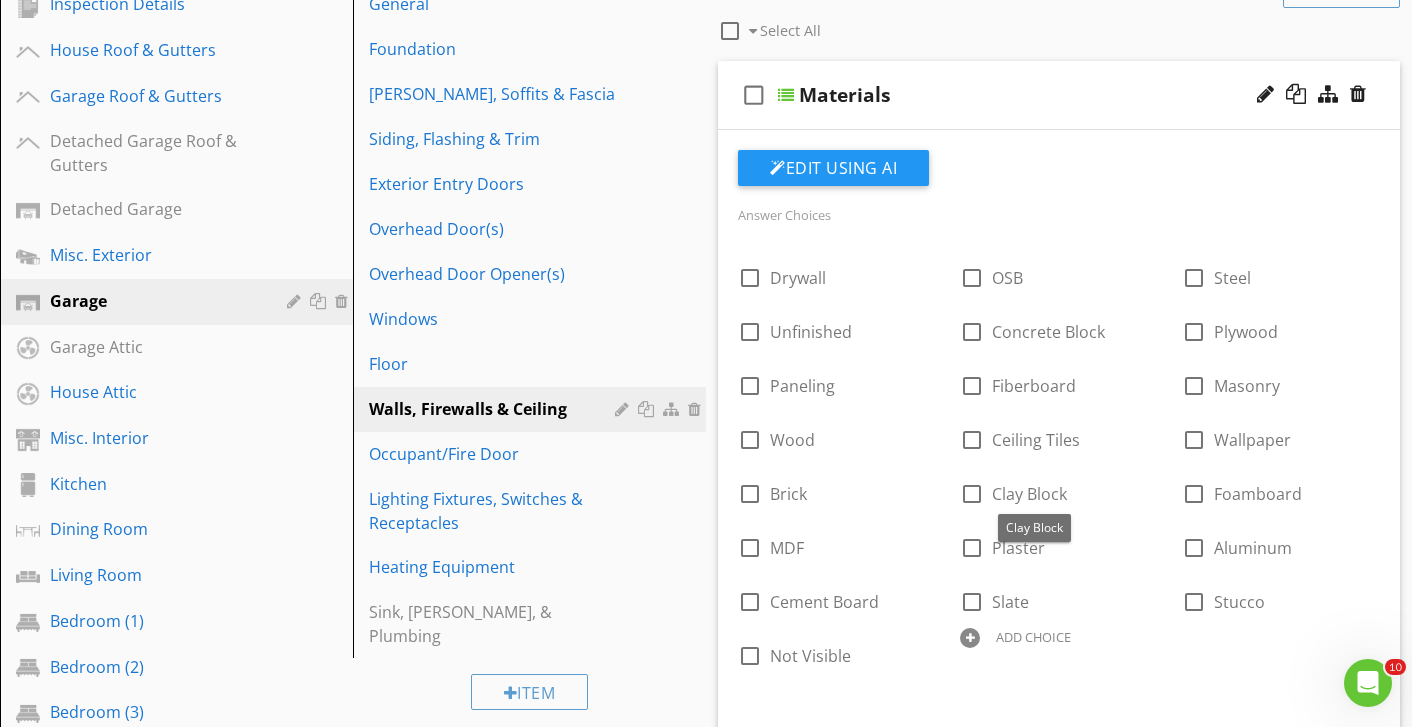 drag, startPoint x: 828, startPoint y: 332, endPoint x: 815, endPoint y: 451, distance: 119.70798 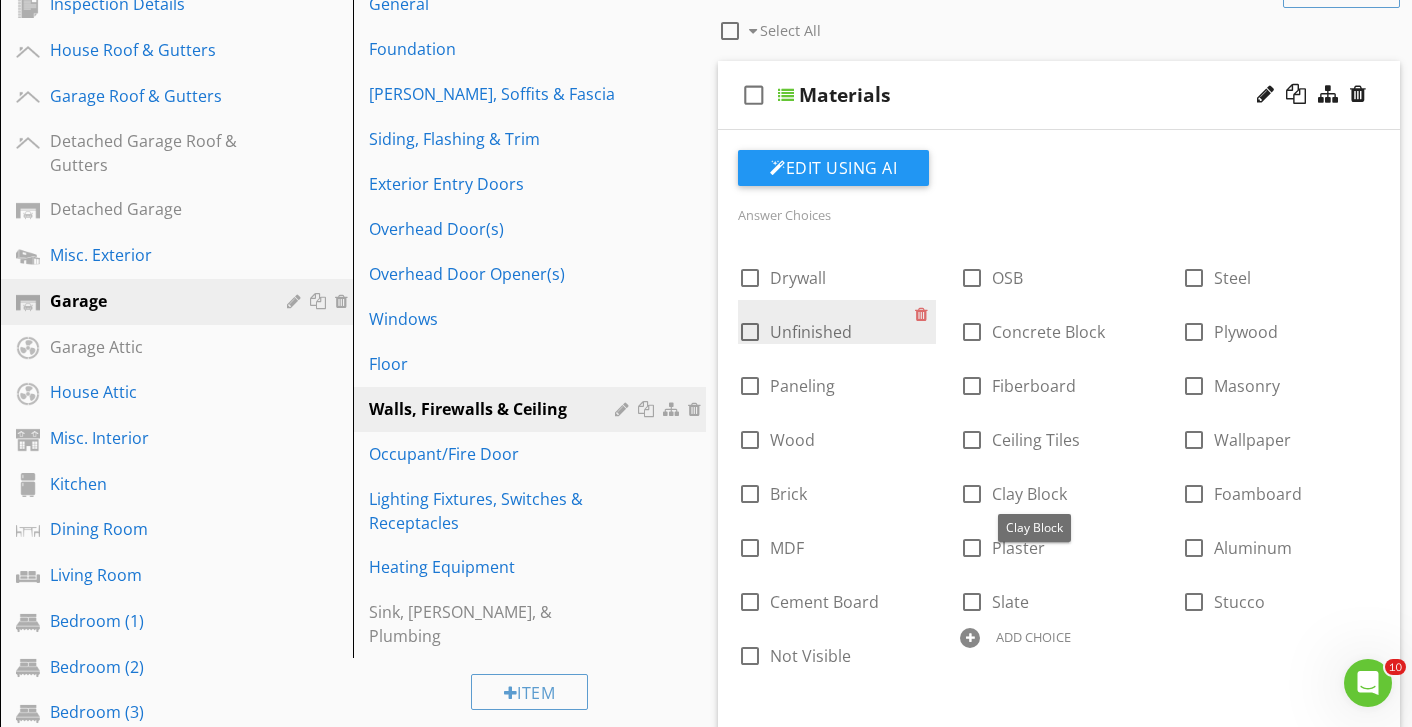 click on "Unfinished" at bounding box center [811, 332] 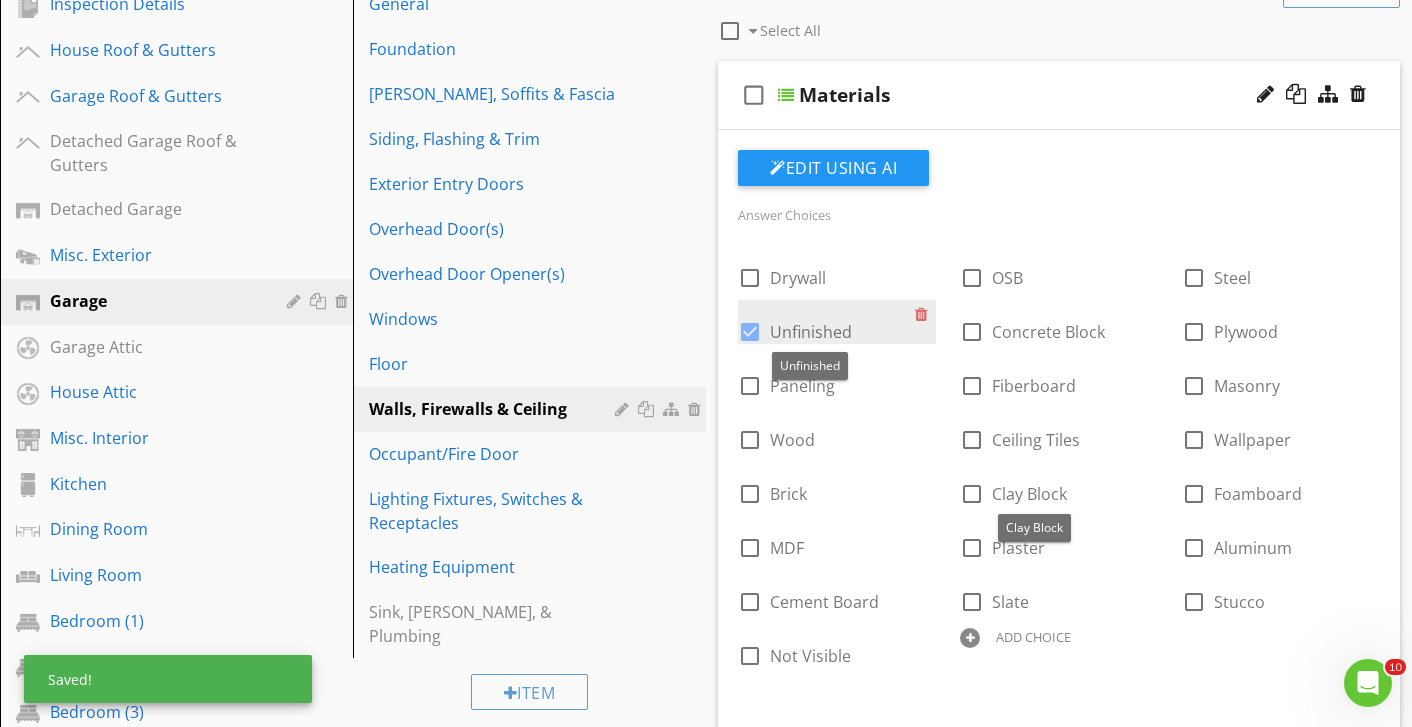 click at bounding box center (750, 332) 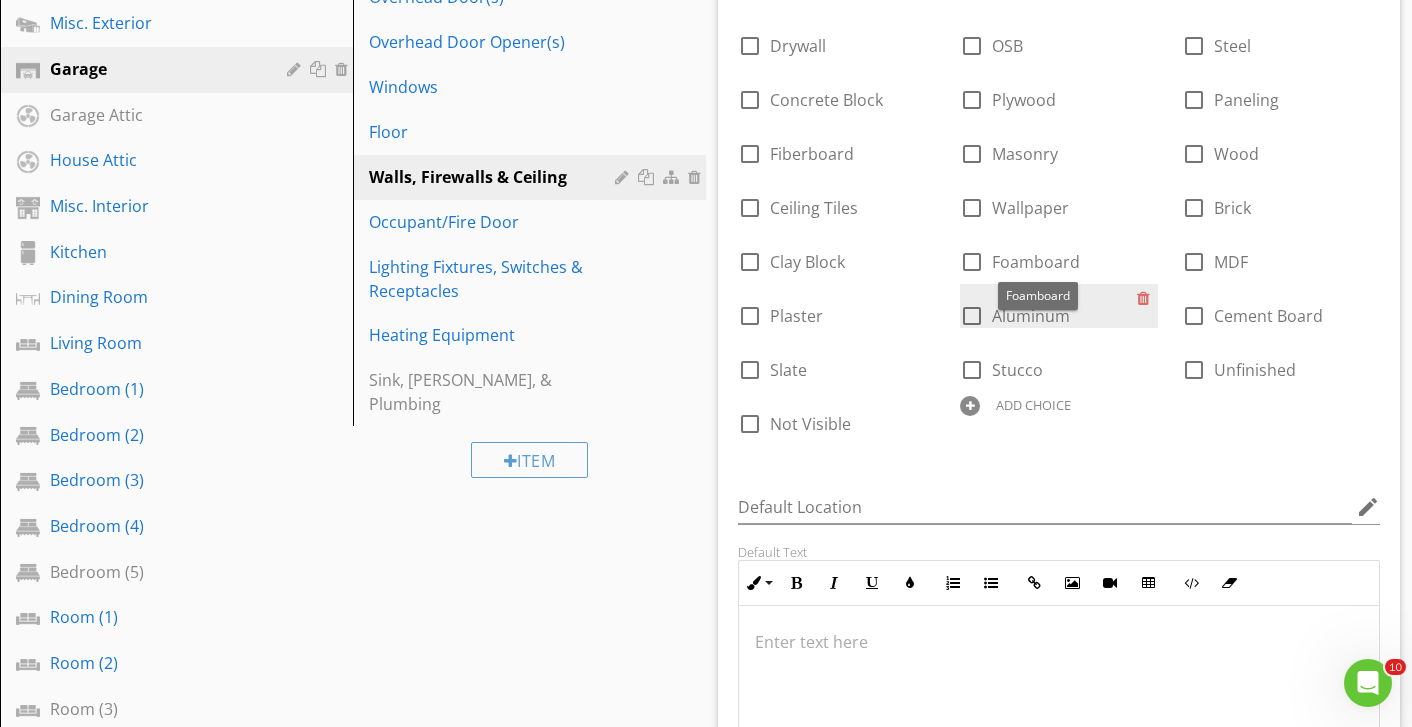 scroll, scrollTop: 898, scrollLeft: 0, axis: vertical 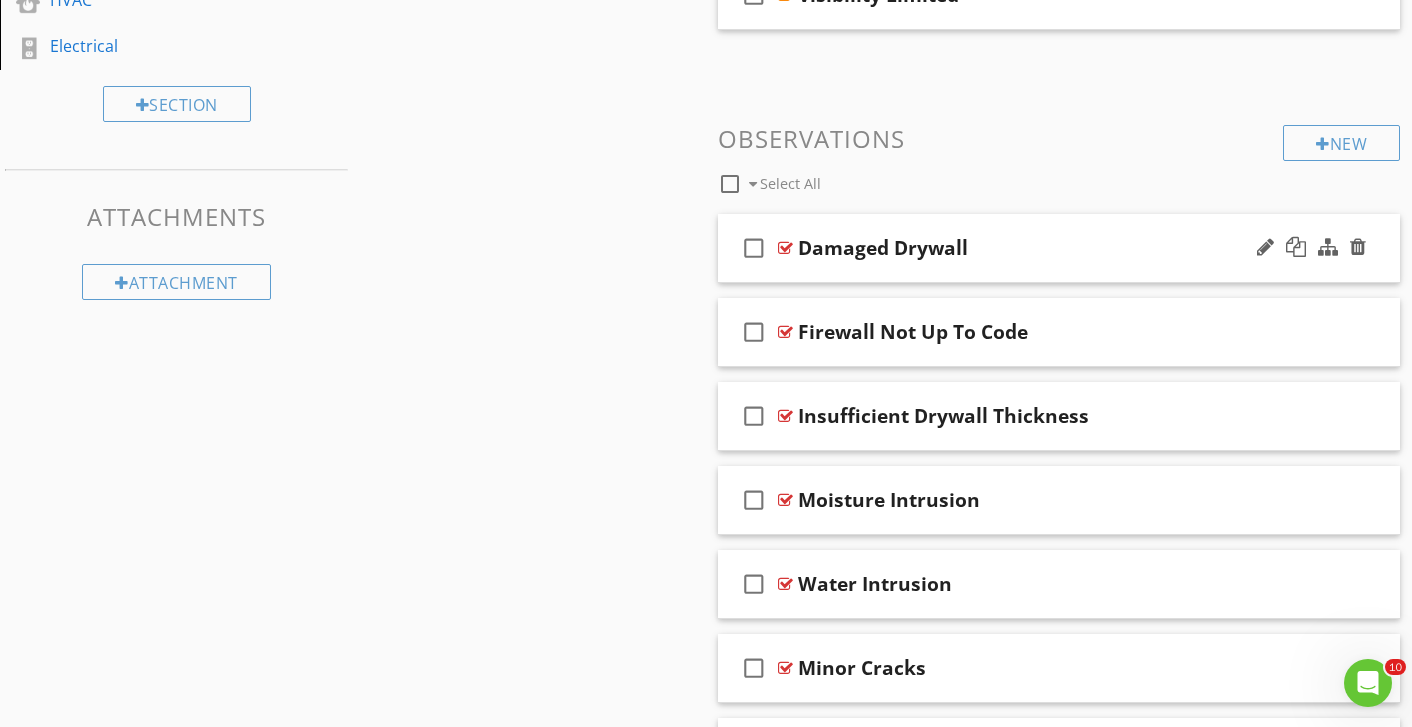 click on "check_box_outline_blank
Damaged Drywall" at bounding box center [1059, 248] 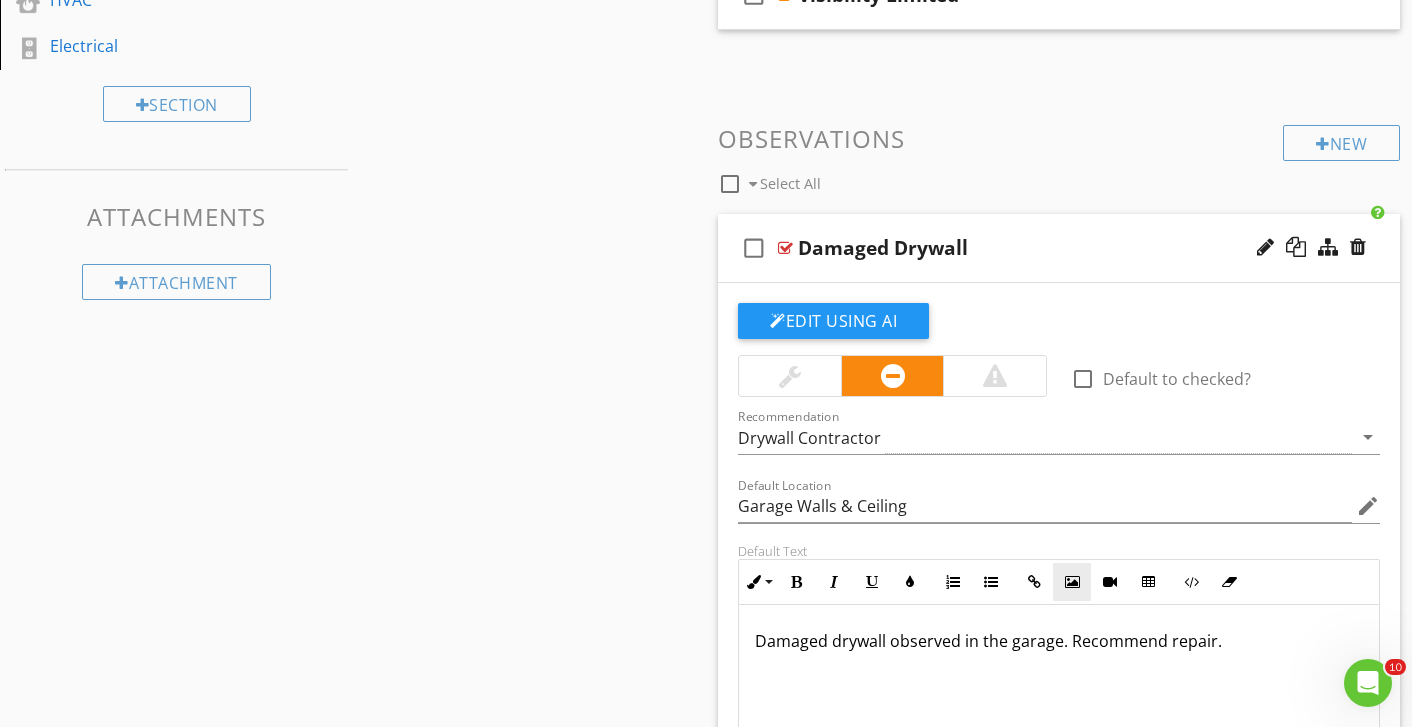 scroll, scrollTop: 1903, scrollLeft: 0, axis: vertical 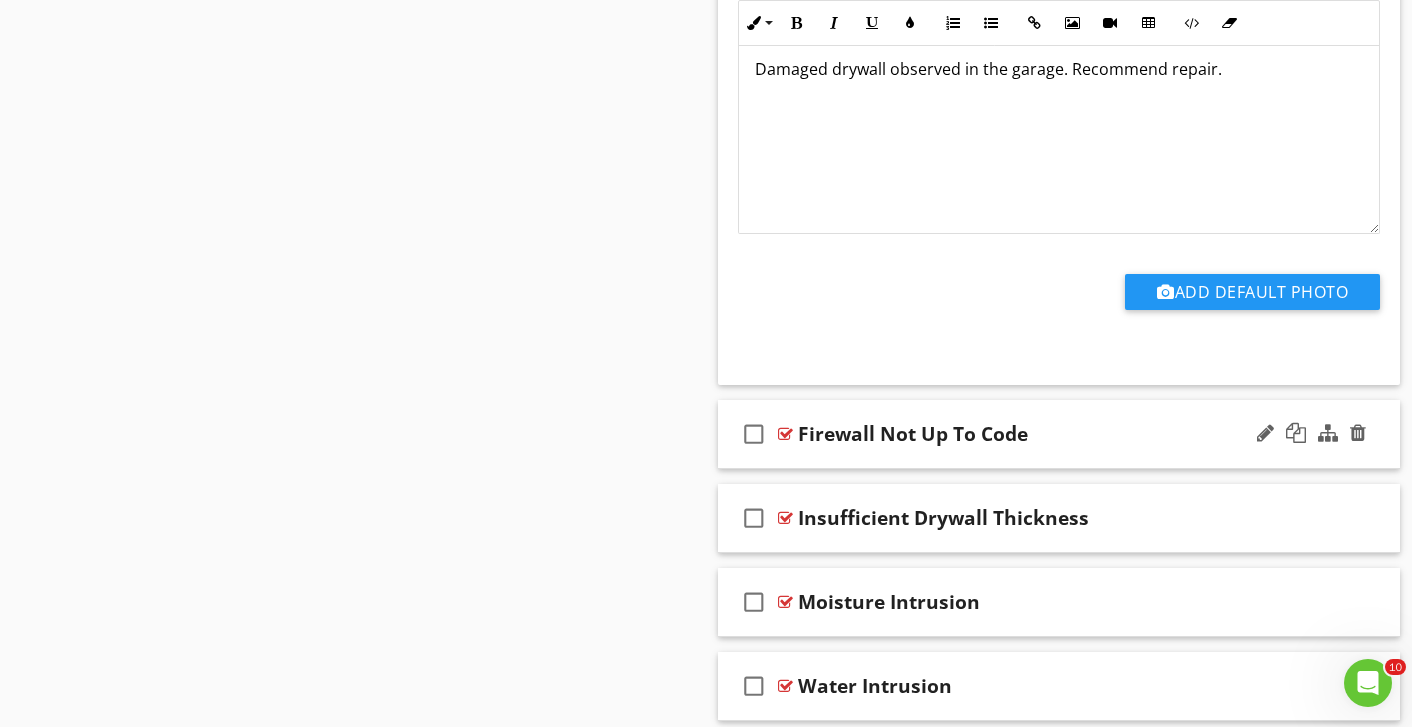 click on "Firewall Not Up To Code" at bounding box center (1039, 434) 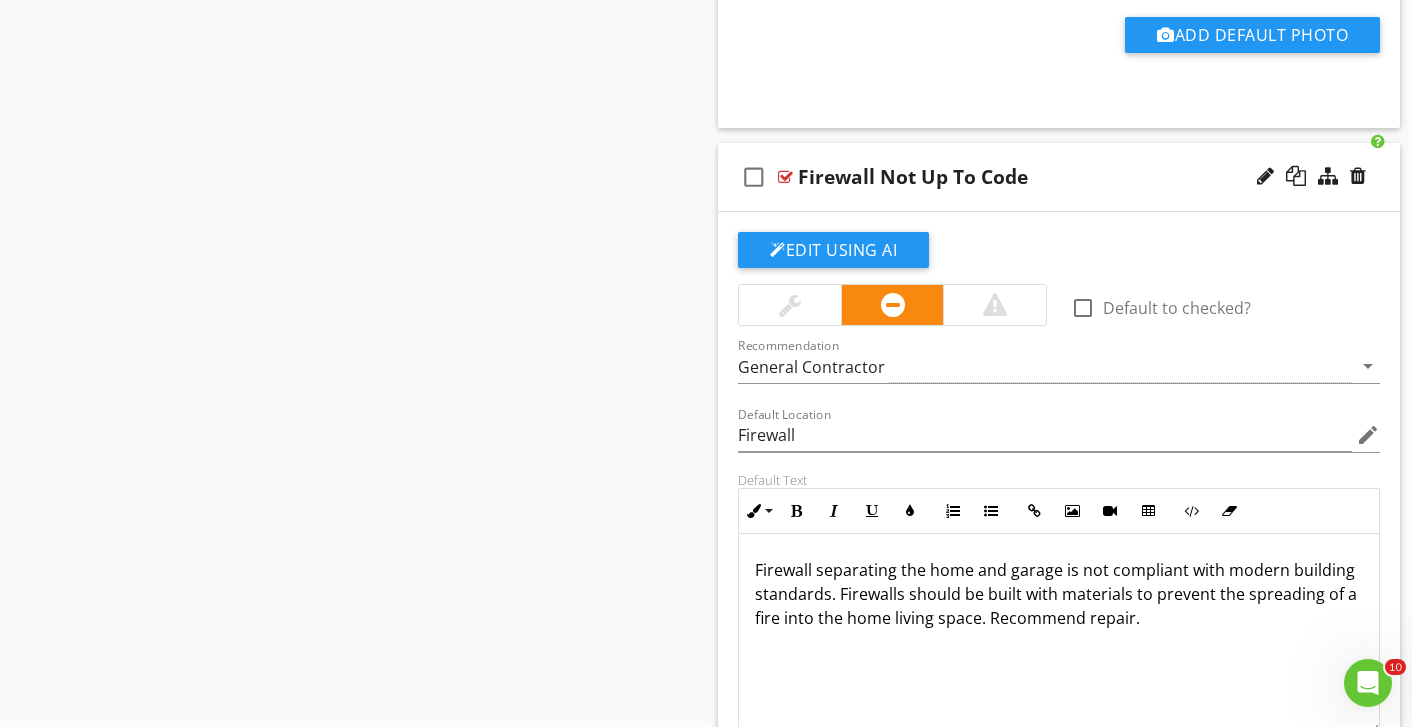scroll, scrollTop: 2737, scrollLeft: 0, axis: vertical 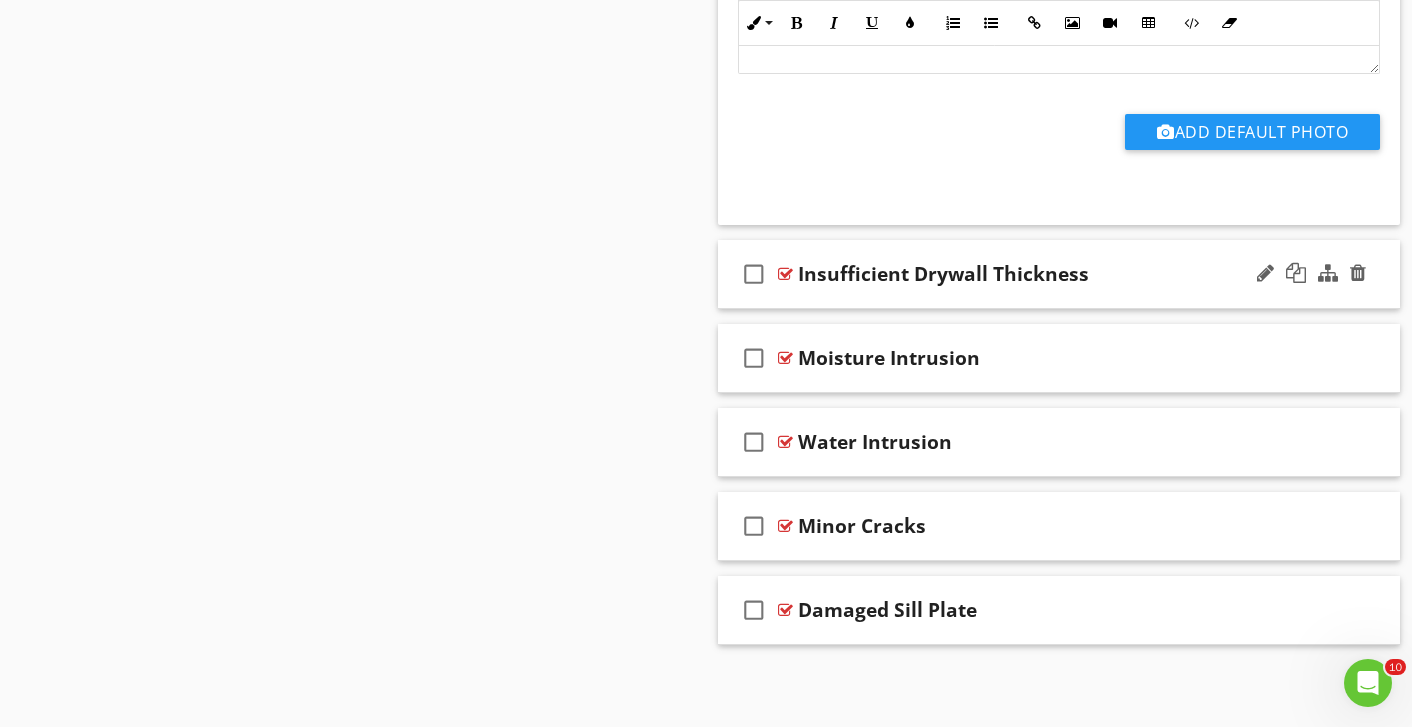 click on "Insufficient Drywall Thickness" at bounding box center [1039, 274] 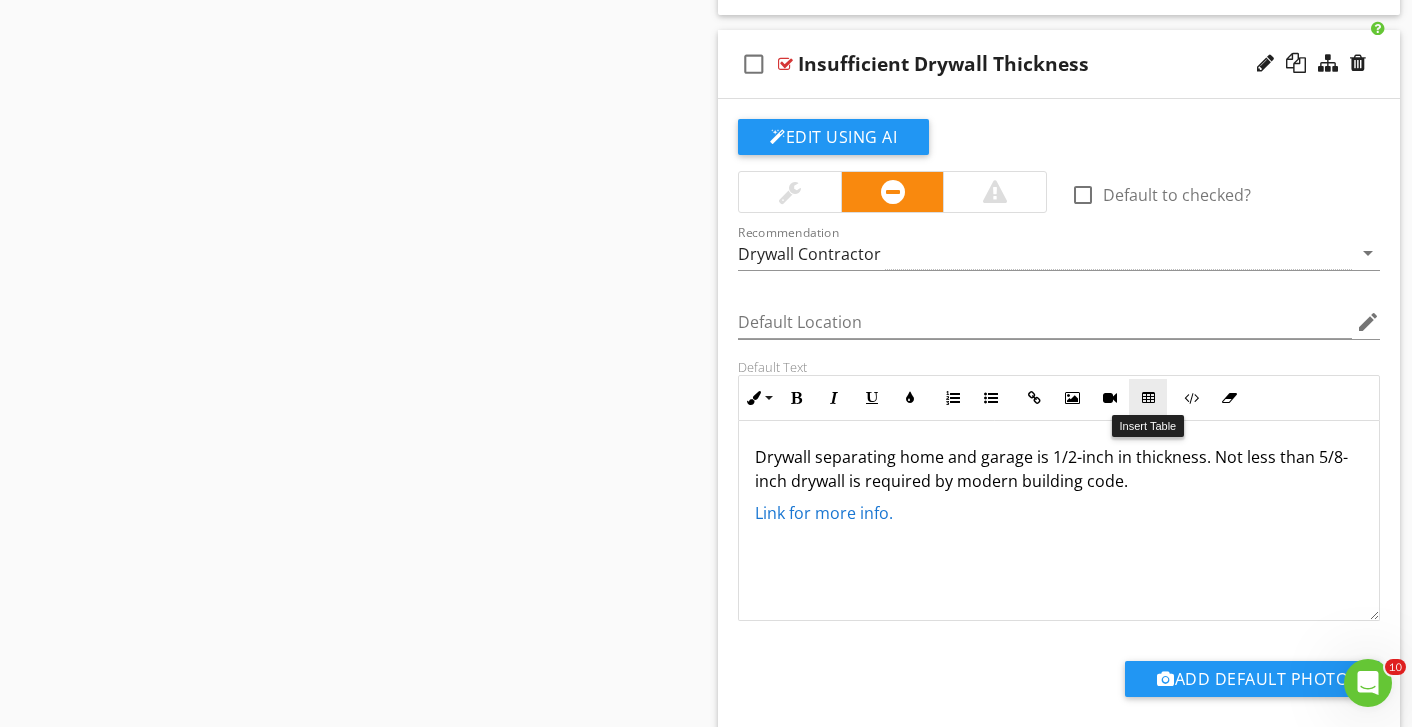 scroll, scrollTop: 3586, scrollLeft: 0, axis: vertical 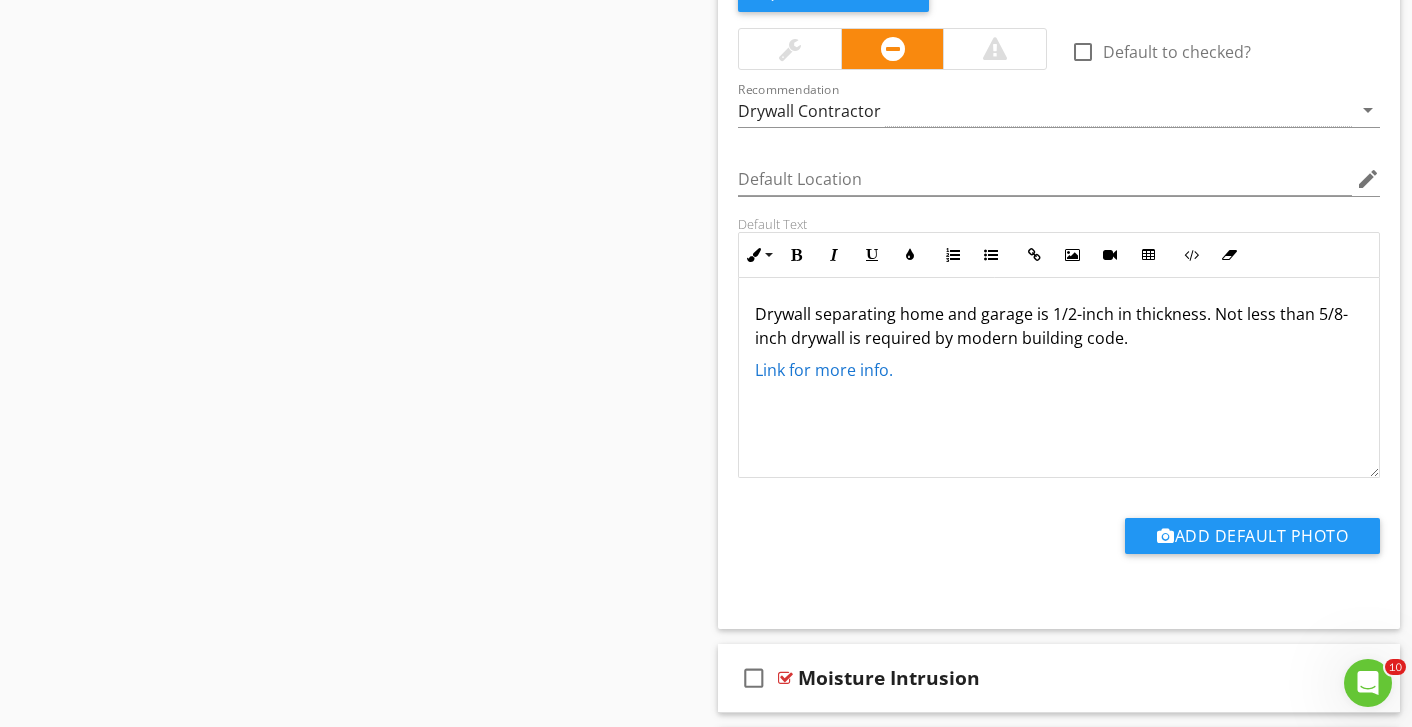 drag, startPoint x: 939, startPoint y: 376, endPoint x: 735, endPoint y: 376, distance: 204 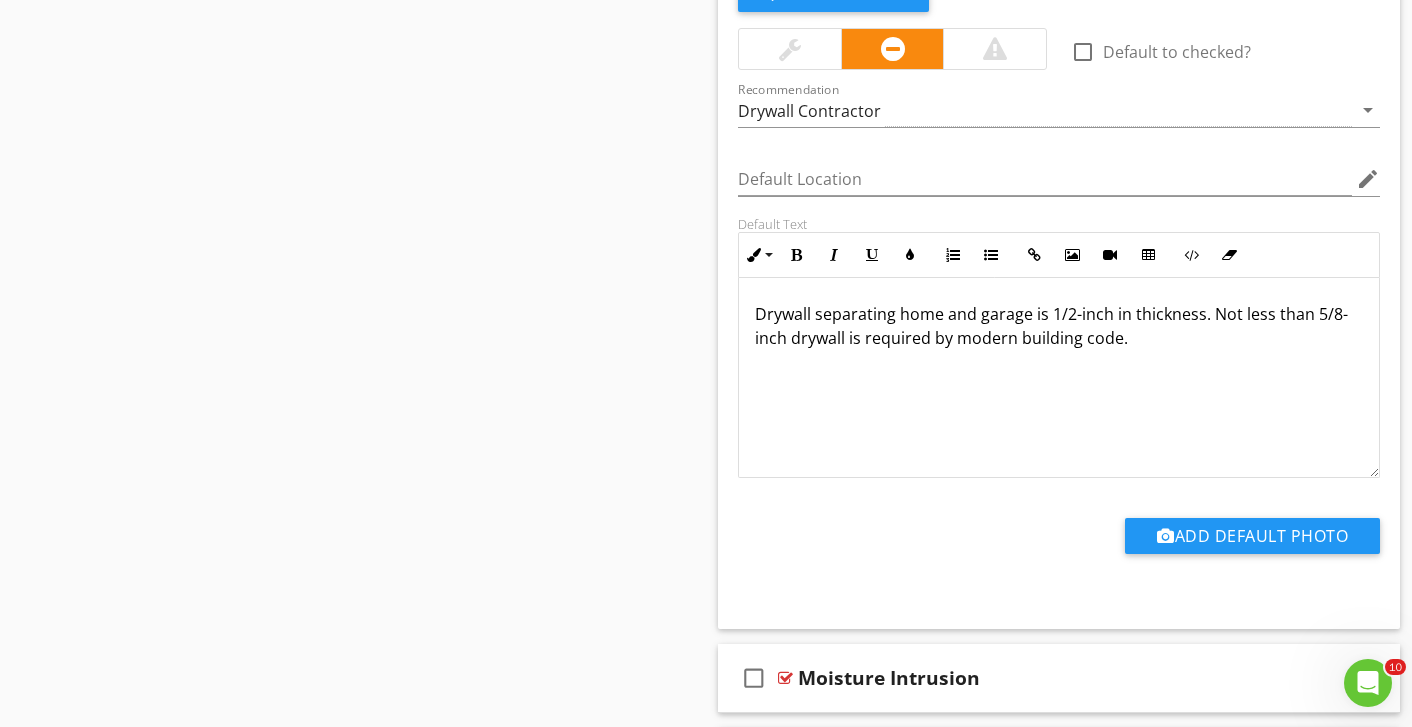 click on "Drywall separating home and garage is 1/2-inch in thickness. Not less than 5/8-inch drywall is required by modern building code." at bounding box center (1059, 326) 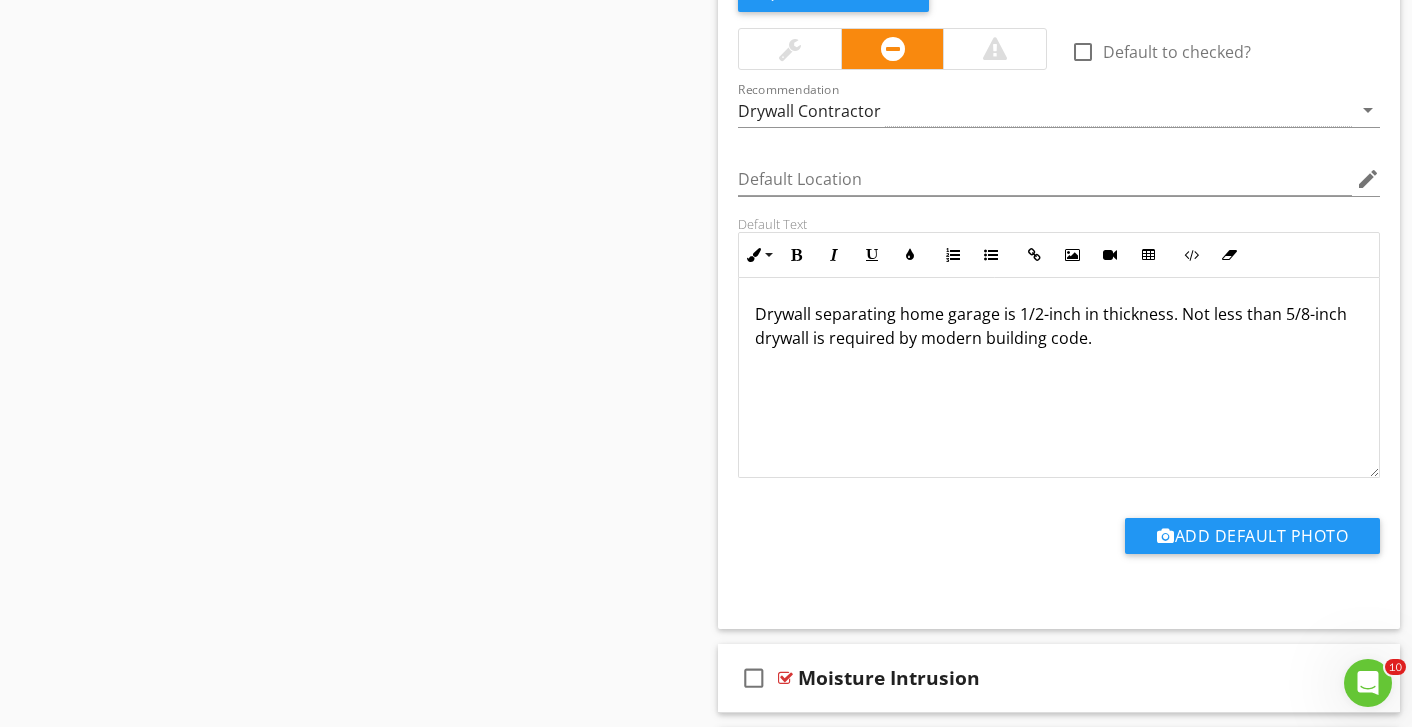 type 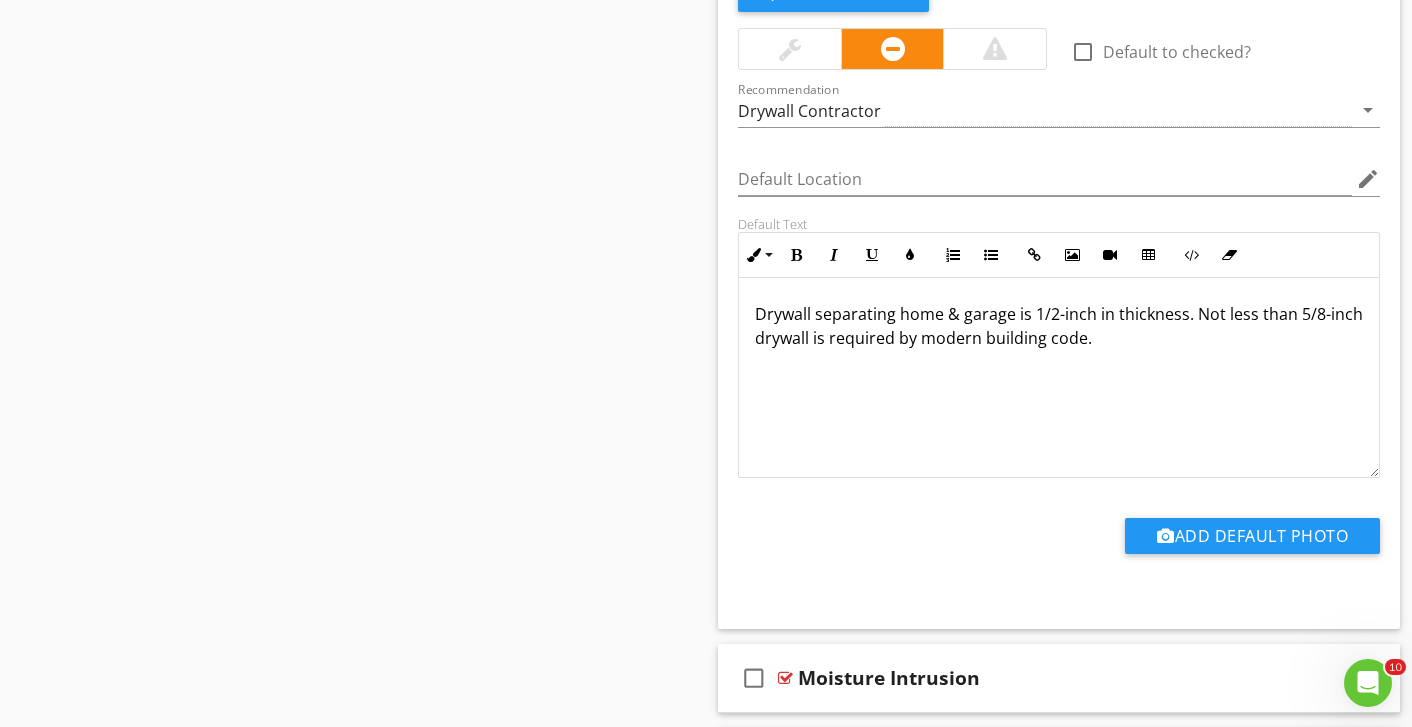click on "Edit Using AI
check_box_outline_blank Default to checked?           Recommendation Drywall Contractor arrow_drop_down   Default Location edit       Default Text   Inline Style XLarge Large Normal Small Light Small/Light Bold Italic Underline Colors Ordered List Unordered List Insert Link Insert Image Insert Video Insert Table Code View Clear Formatting Drywall separating home & garage is 1/2-inch in thickness. Not less than 5/8-inch drywall is required by modern building code.  Enter text here <p>Drywall separating home &amp; garage is 1/2-inch in thickness. Not less than 5/8-inch drywall is required by modern building code.&nbsp;</p>
Add Default Photo" at bounding box center [1059, 292] 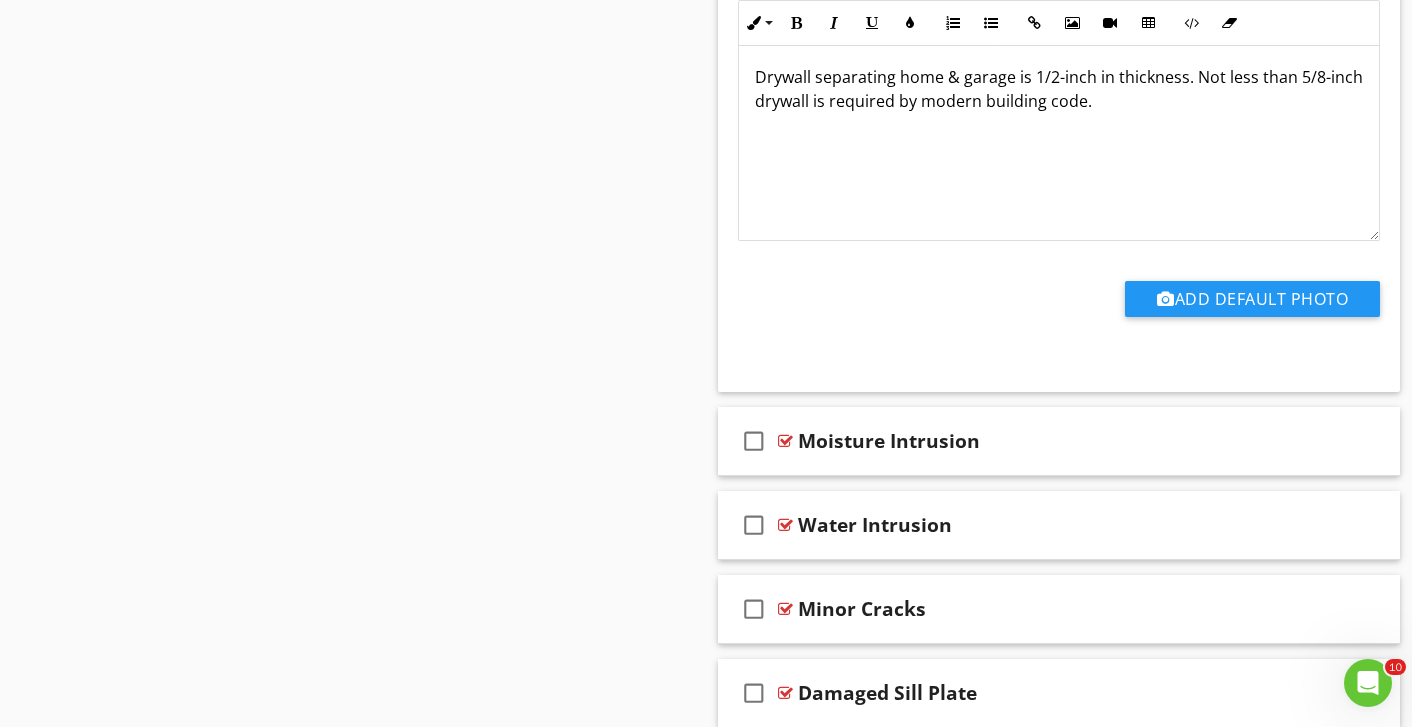 scroll, scrollTop: 3827, scrollLeft: 0, axis: vertical 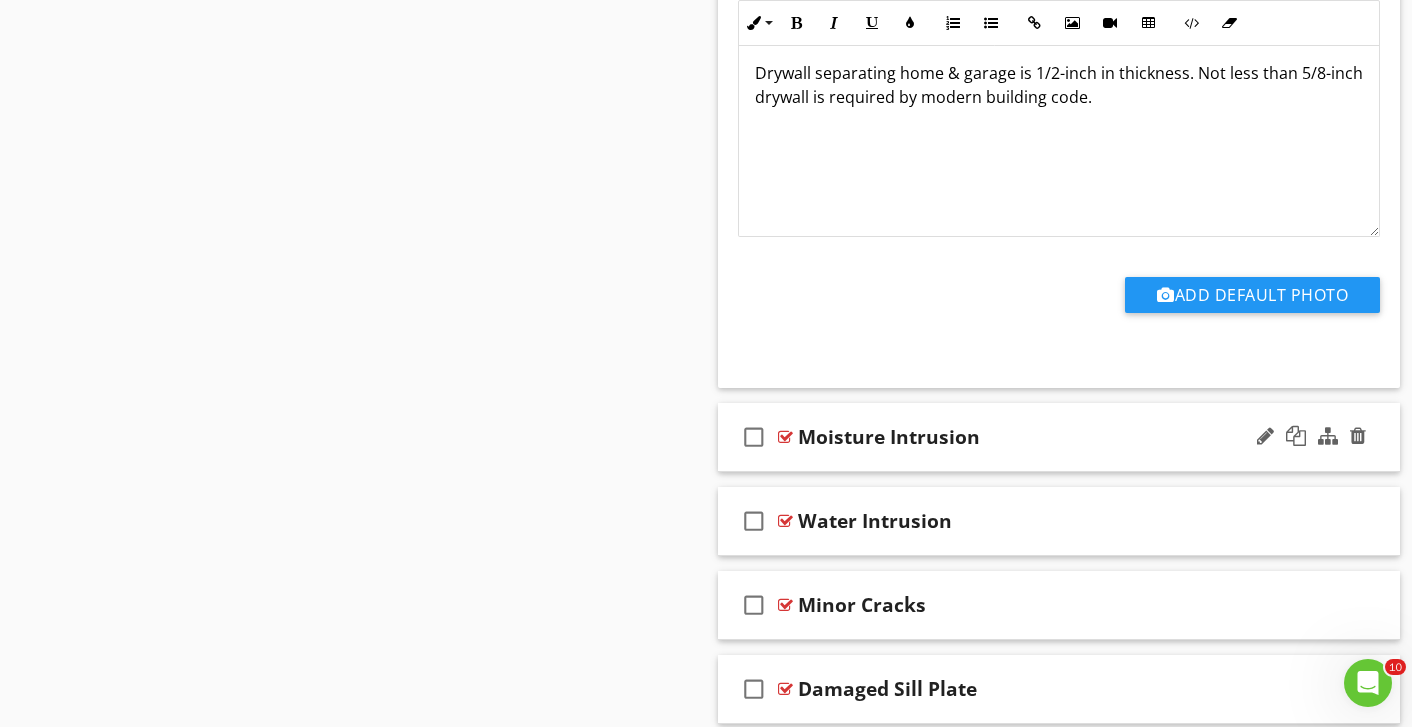click on "Moisture Intrusion" at bounding box center (1039, 437) 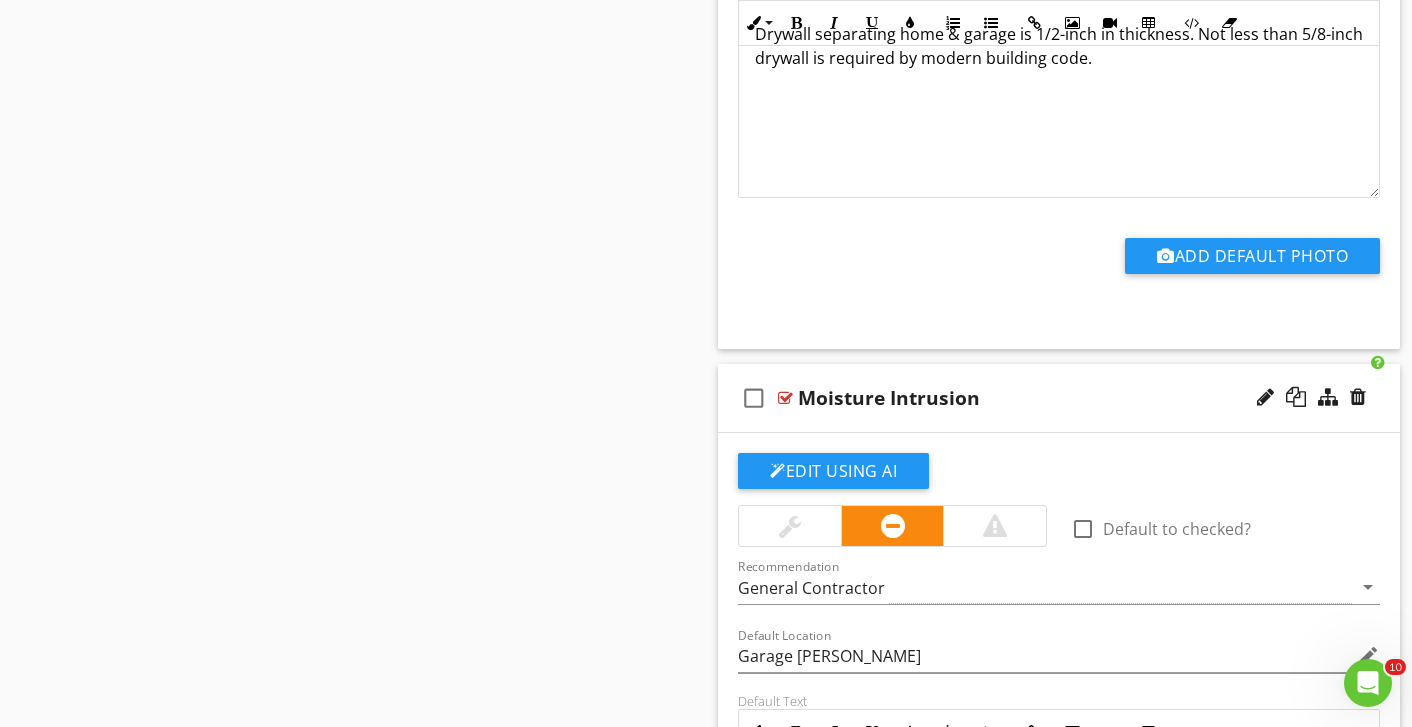 scroll, scrollTop: 4003, scrollLeft: 0, axis: vertical 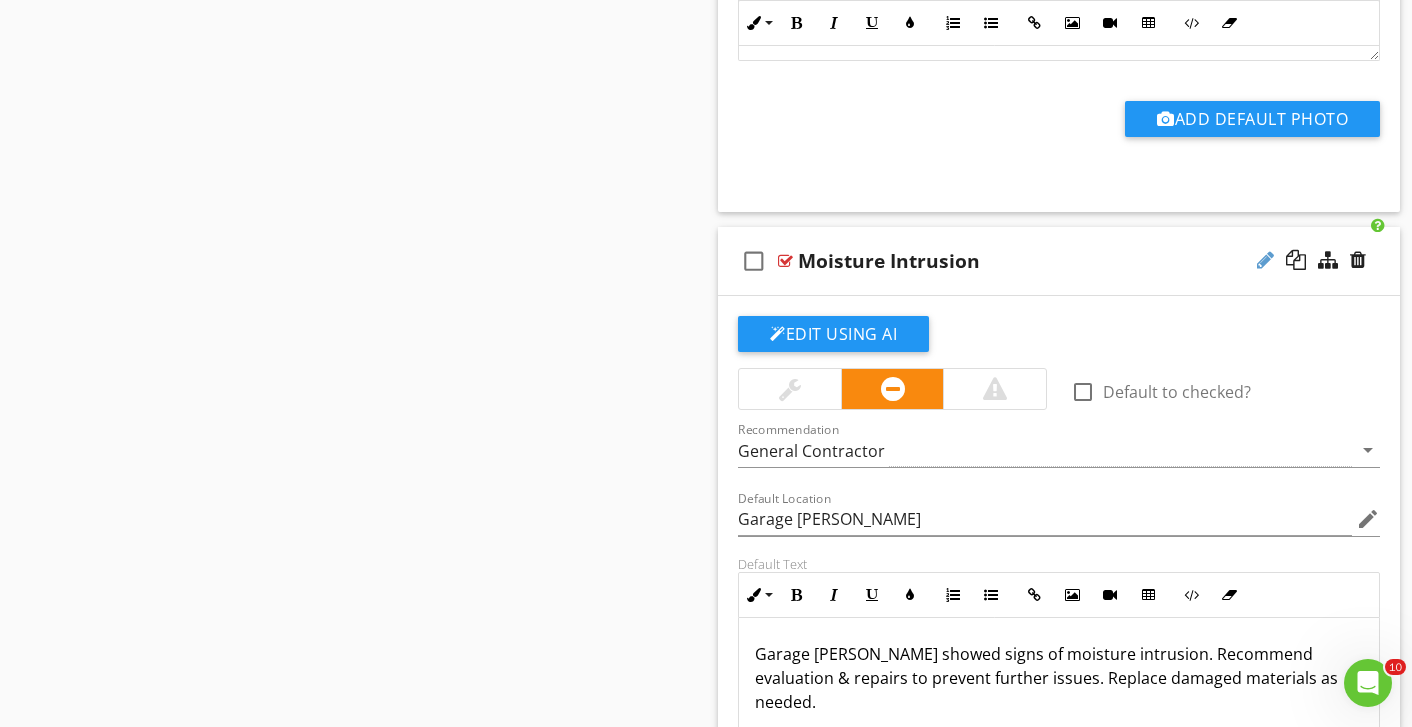 click at bounding box center (1265, 260) 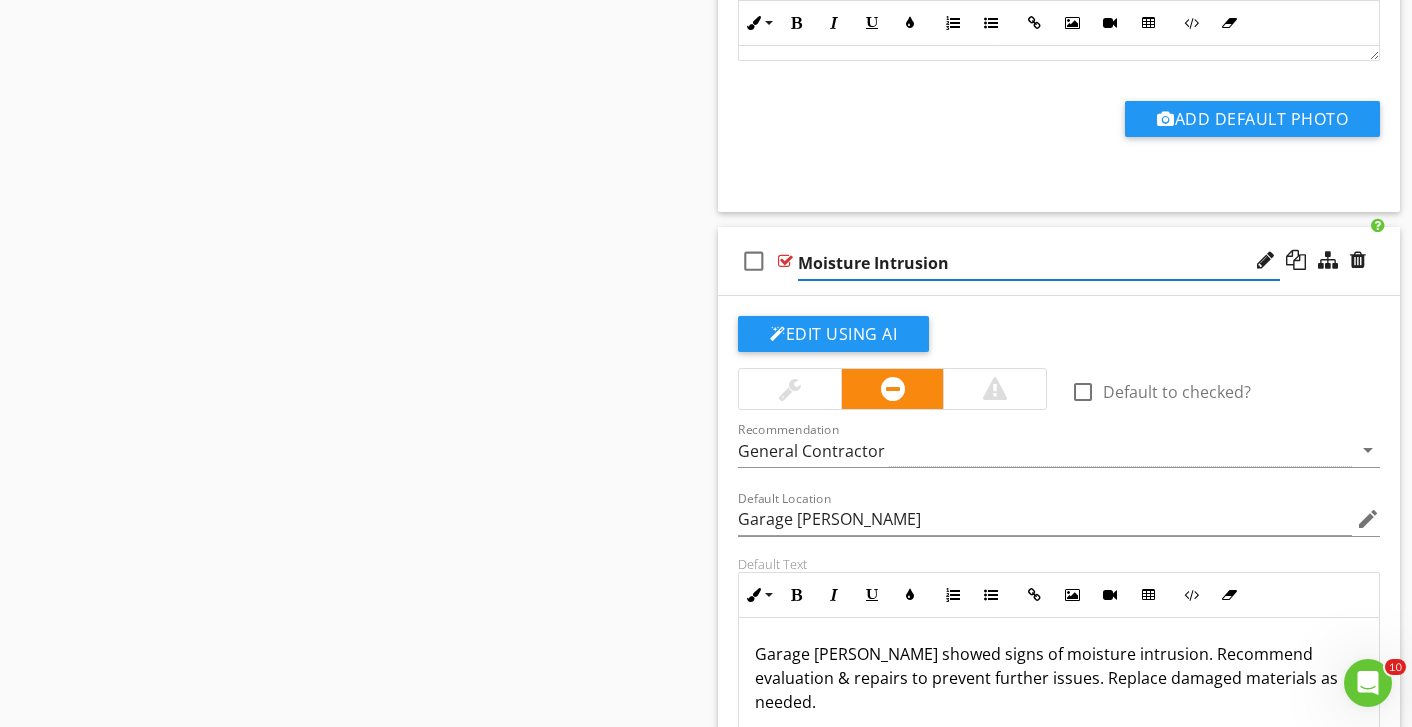 click on "Moisture Intrusion" at bounding box center [1039, 263] 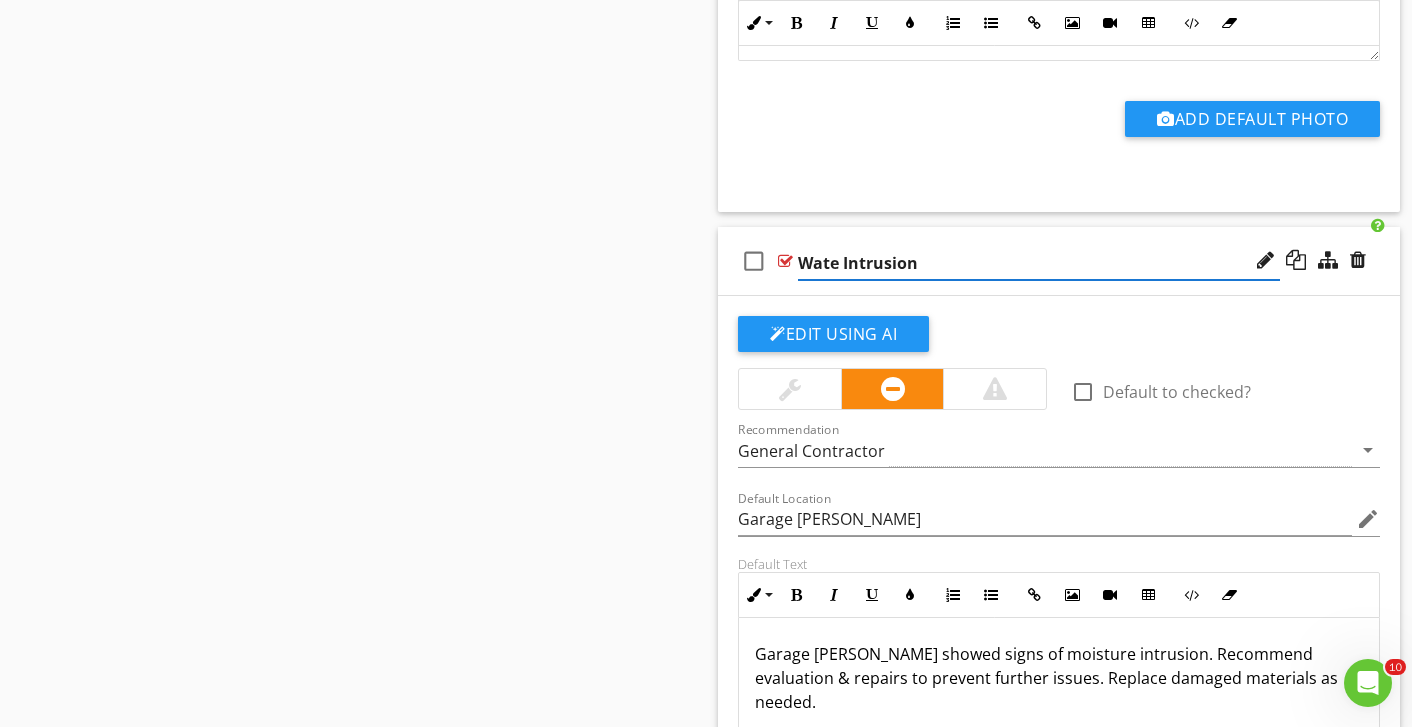 type on "Water Intrusion" 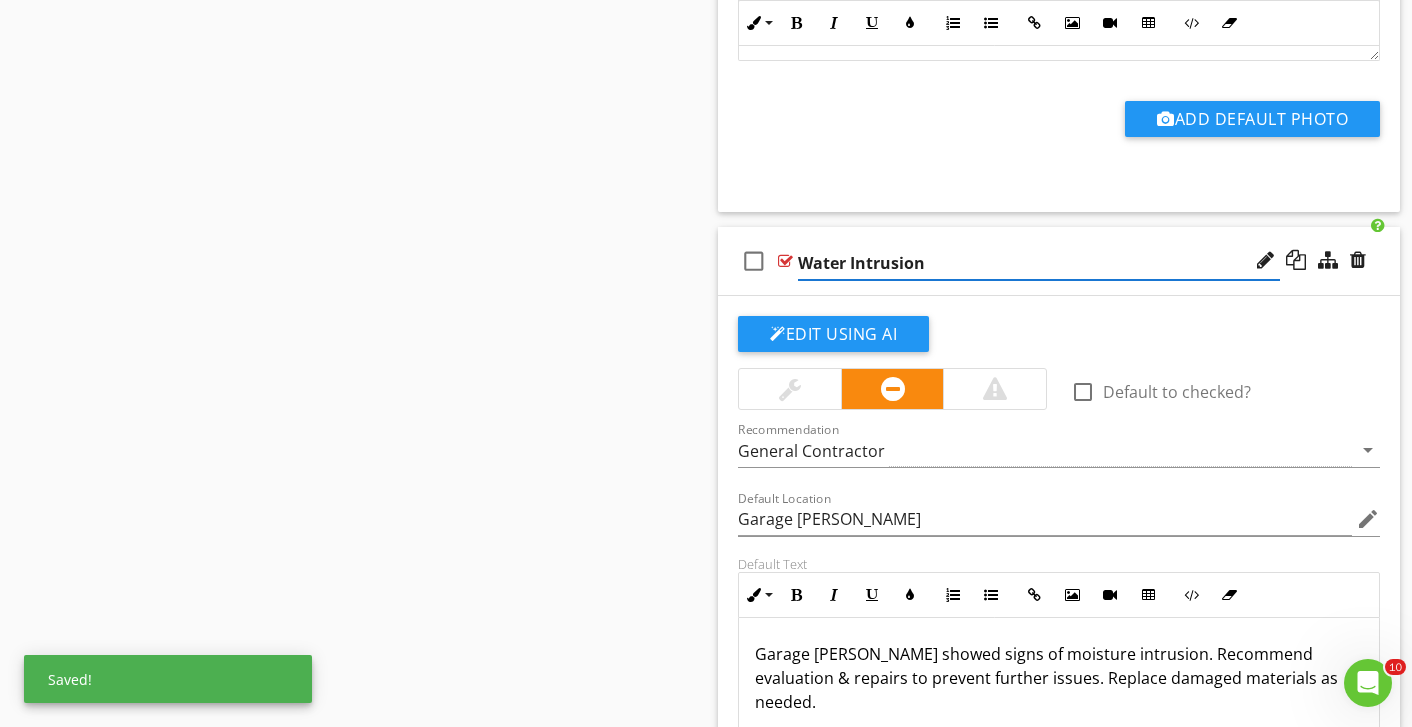click on "Sections
Inspection Details           House Roof & Gutters           Garage Roof & Gutters           Detached Garage Roof & Gutters           Detached Garage           Misc. Exterior           Garage           Garage Attic           House Attic           Misc. Interior           Kitchen           Dining Room           Living Room           Bedroom (1)           Bedroom (2)           Bedroom (3)           Bedroom (4)           Bedroom (5)           Room (1)           Room (2)           Room (3)           Room (4)           Office           Bathroom (1)           Bathroom (2)           Bathroom (3)           Bathroom (4)           Laundry Room           Basement, Crawlspace(s) & Structure           Basement & Structure           Plumbing           HVAC           Electrical
Section
Attachments
Attachment
Items
General           Foundation           [PERSON_NAME], Soffits & Fascia" at bounding box center [706, -1259] 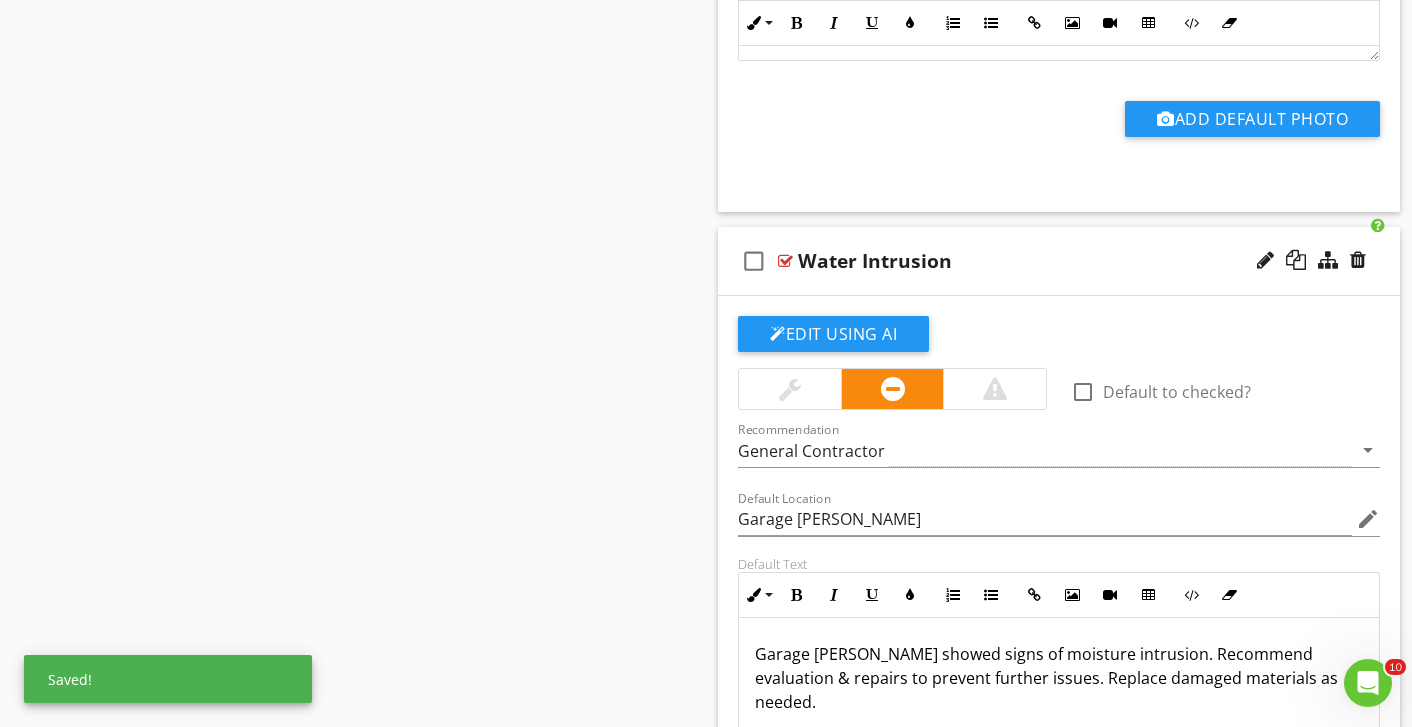 click on "Garage [PERSON_NAME] showed signs of moisture intrusion. Recommend evaluation & repairs to prevent further issues. Replace damaged materials as needed." at bounding box center [1059, 678] 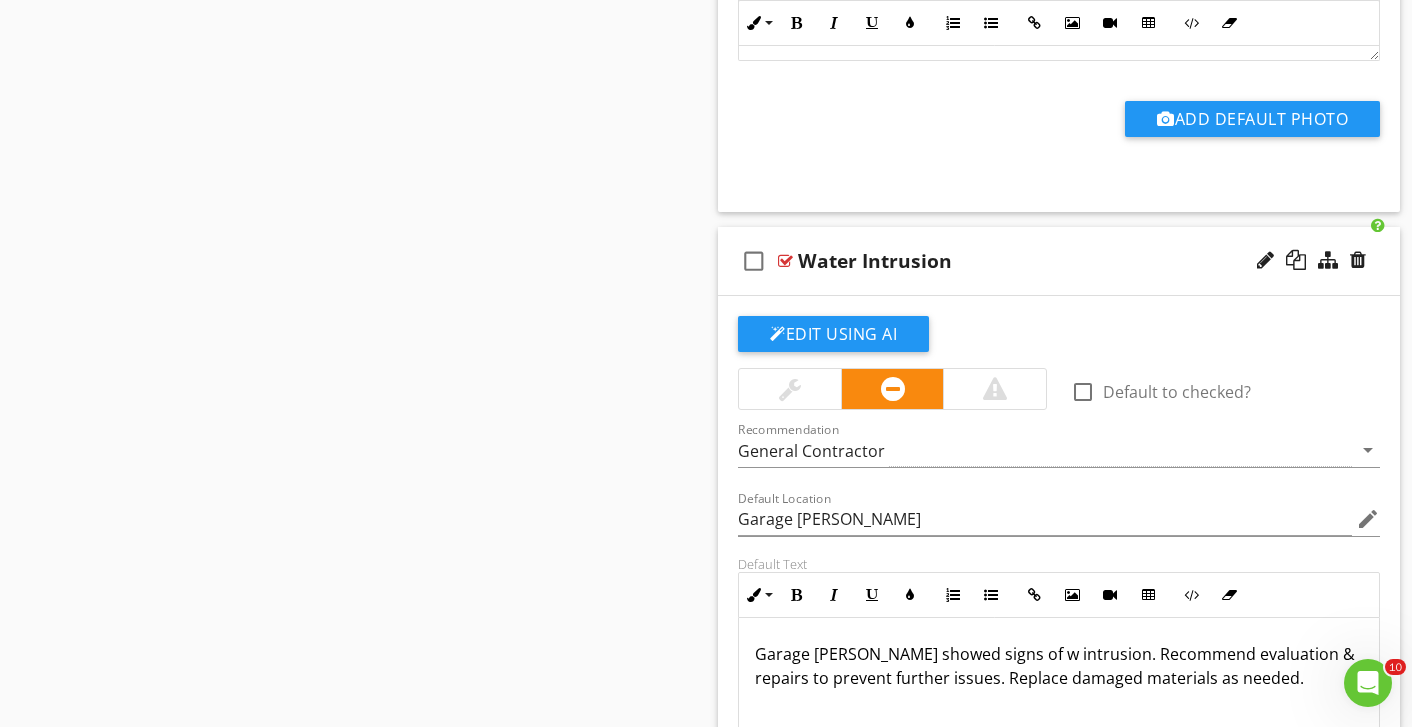 type 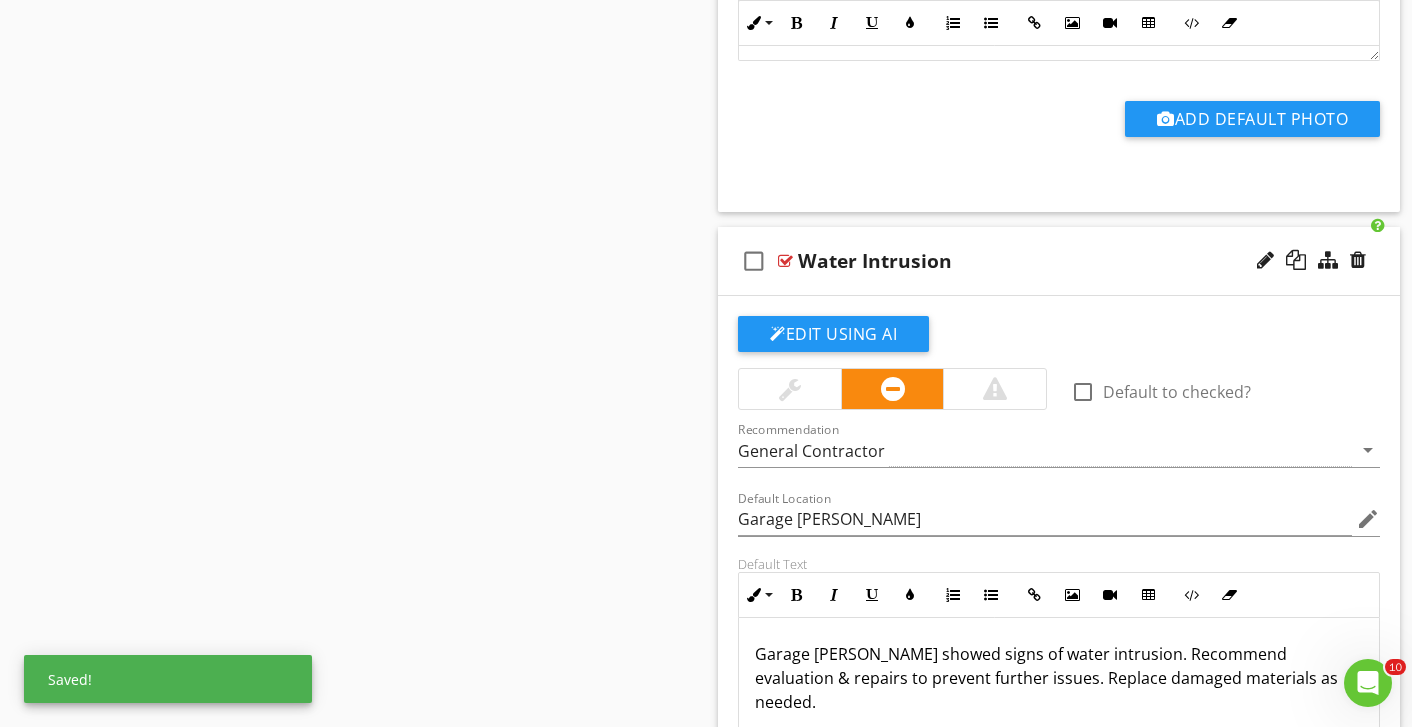 click on "Default Text   Inline Style XLarge Large Normal Small Light Small/Light Bold Italic Underline Colors Ordered List Unordered List Insert Link Insert Image Insert Video Insert Table Code View Clear Formatting Garage [PERSON_NAME] showed signs of water intrusion. Recommend evaluation & repairs to prevent further issues. Replace damaged materials as needed. Enter text here <p>Garage [PERSON_NAME] showed signs of water intrusion. Recommend evaluation &amp; repairs to prevent further issues. Replace damaged materials as needed.</p>" at bounding box center (1059, 687) 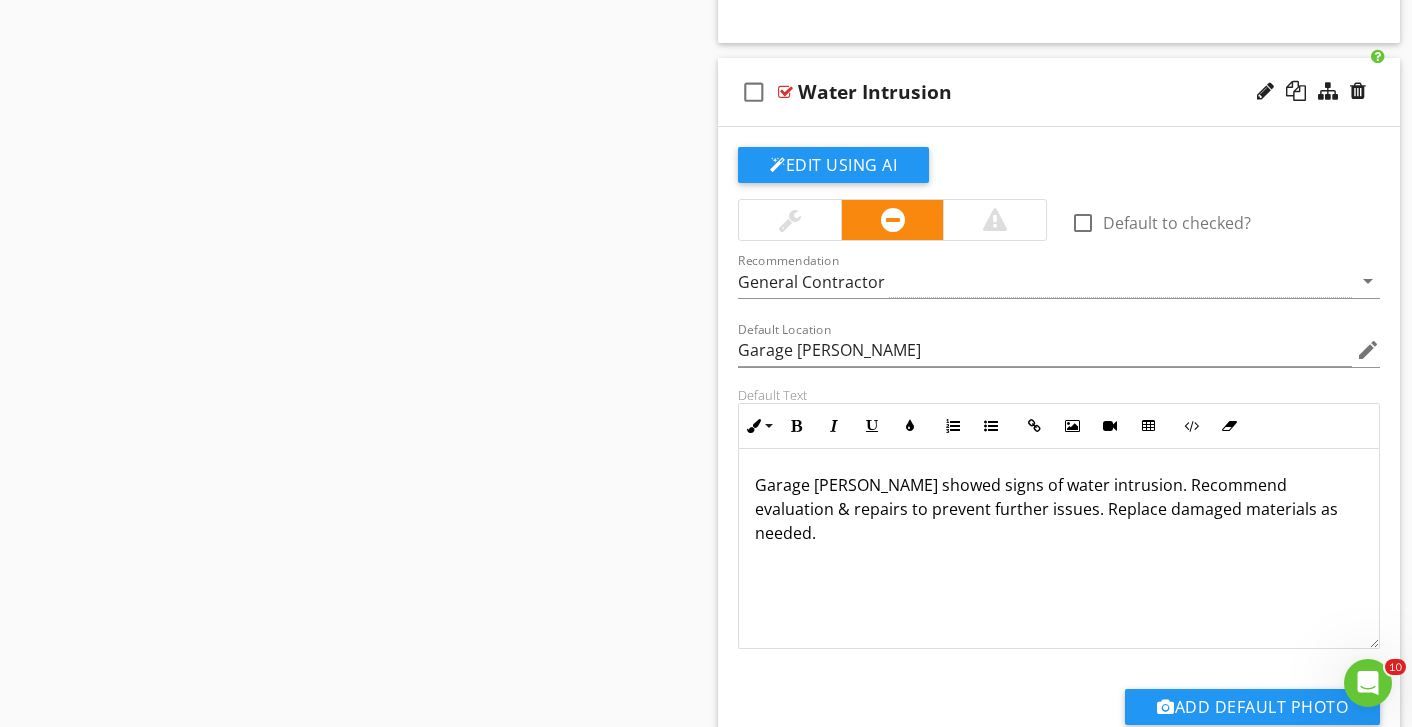 scroll, scrollTop: 4027, scrollLeft: 0, axis: vertical 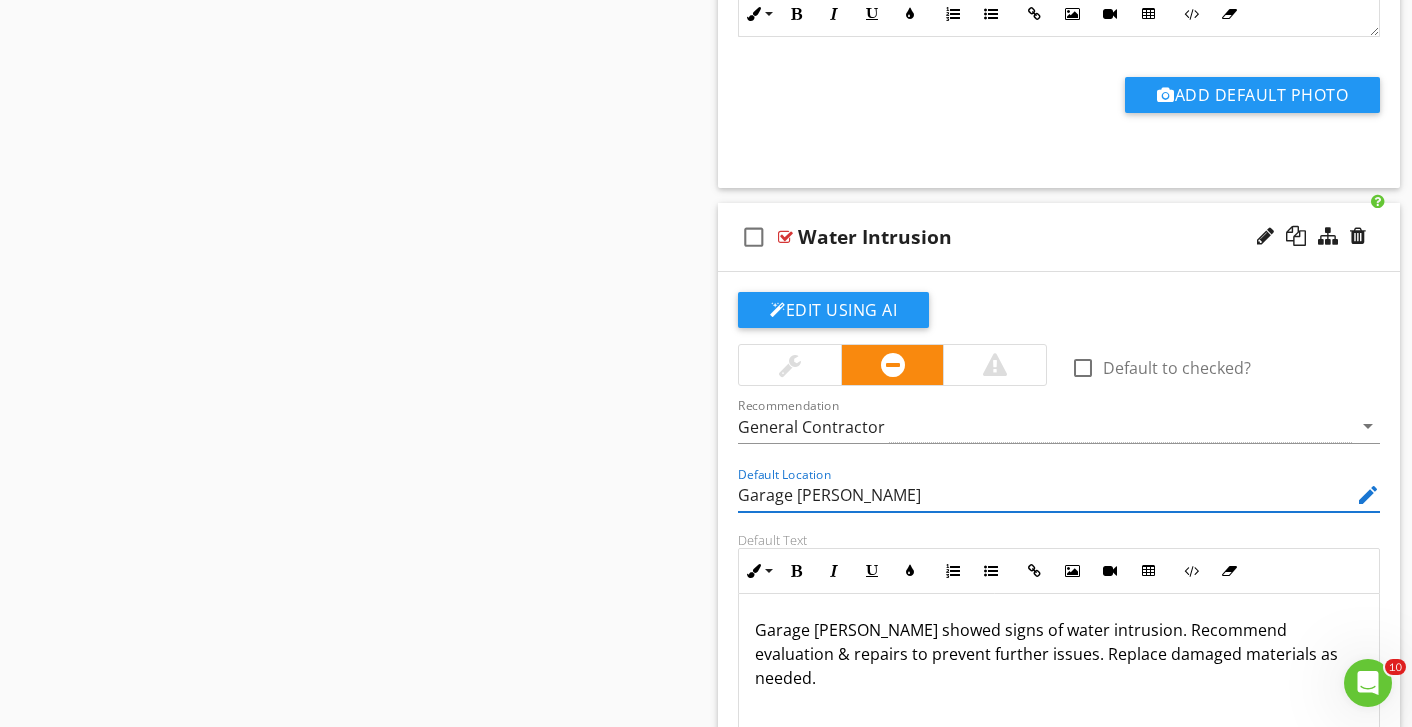 click on "Garage [PERSON_NAME]" at bounding box center (1045, 495) 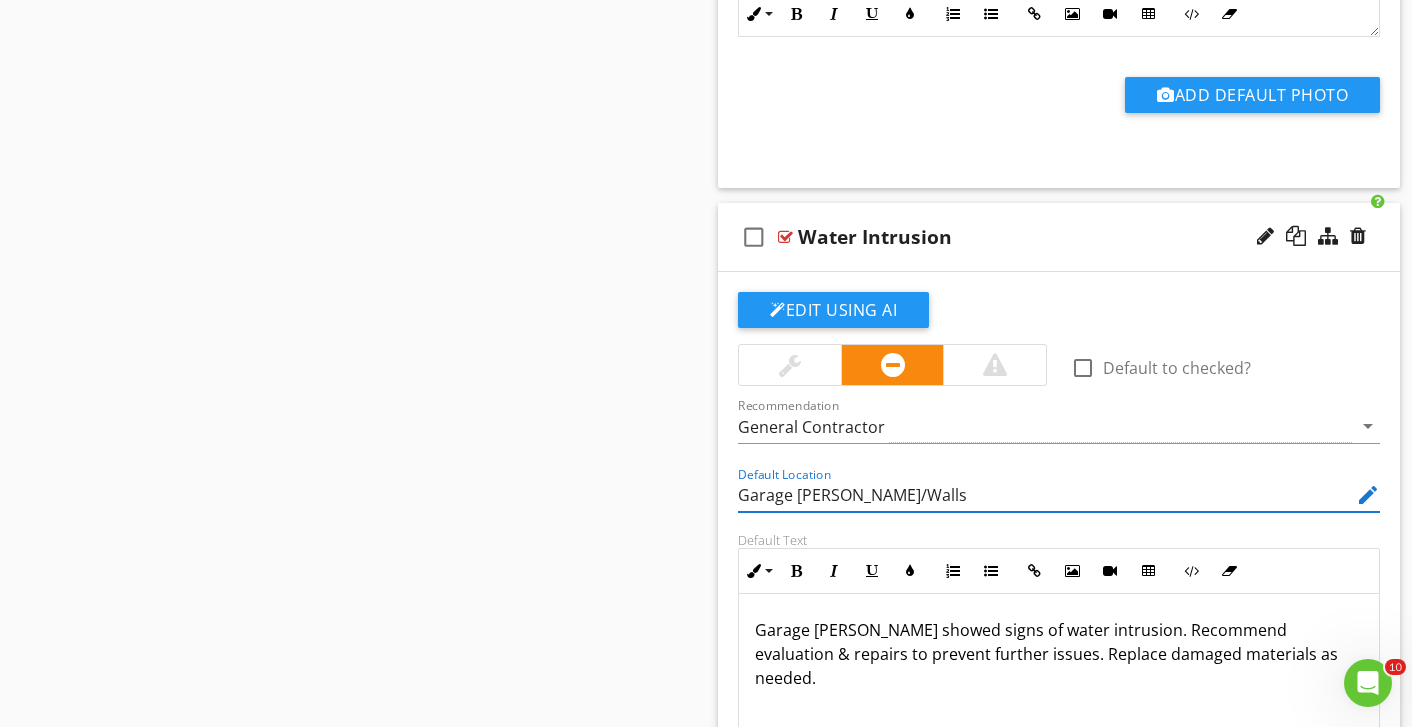 type on "Garage [PERSON_NAME]/Walls" 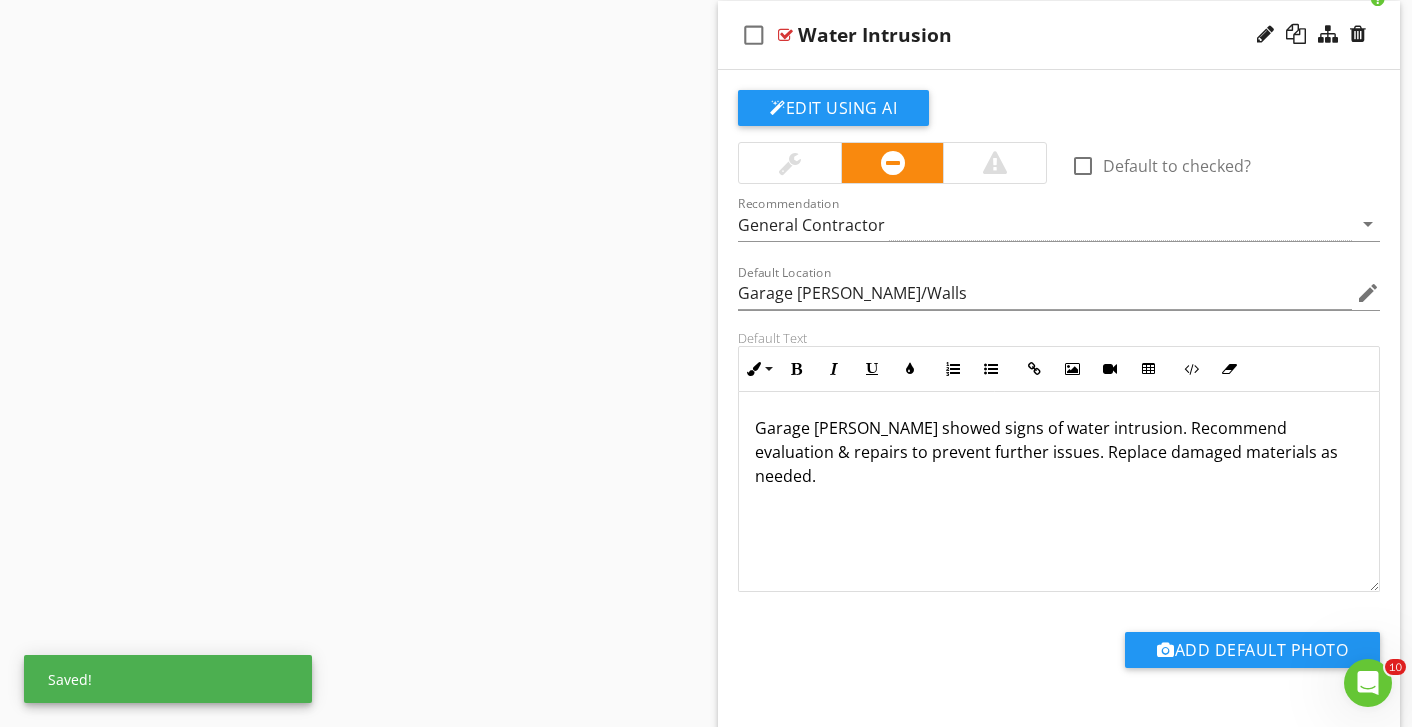 scroll, scrollTop: 4579, scrollLeft: 0, axis: vertical 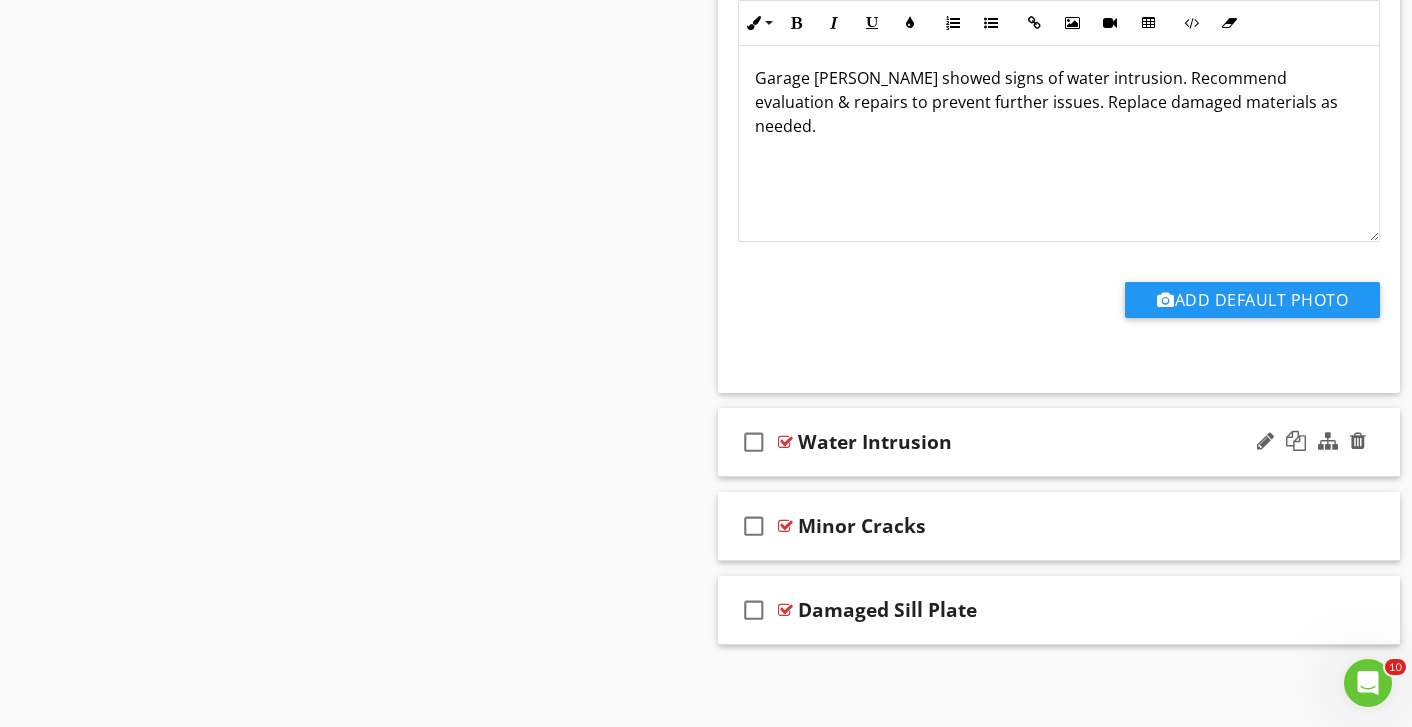 click on "Water Intrusion" at bounding box center [1039, 442] 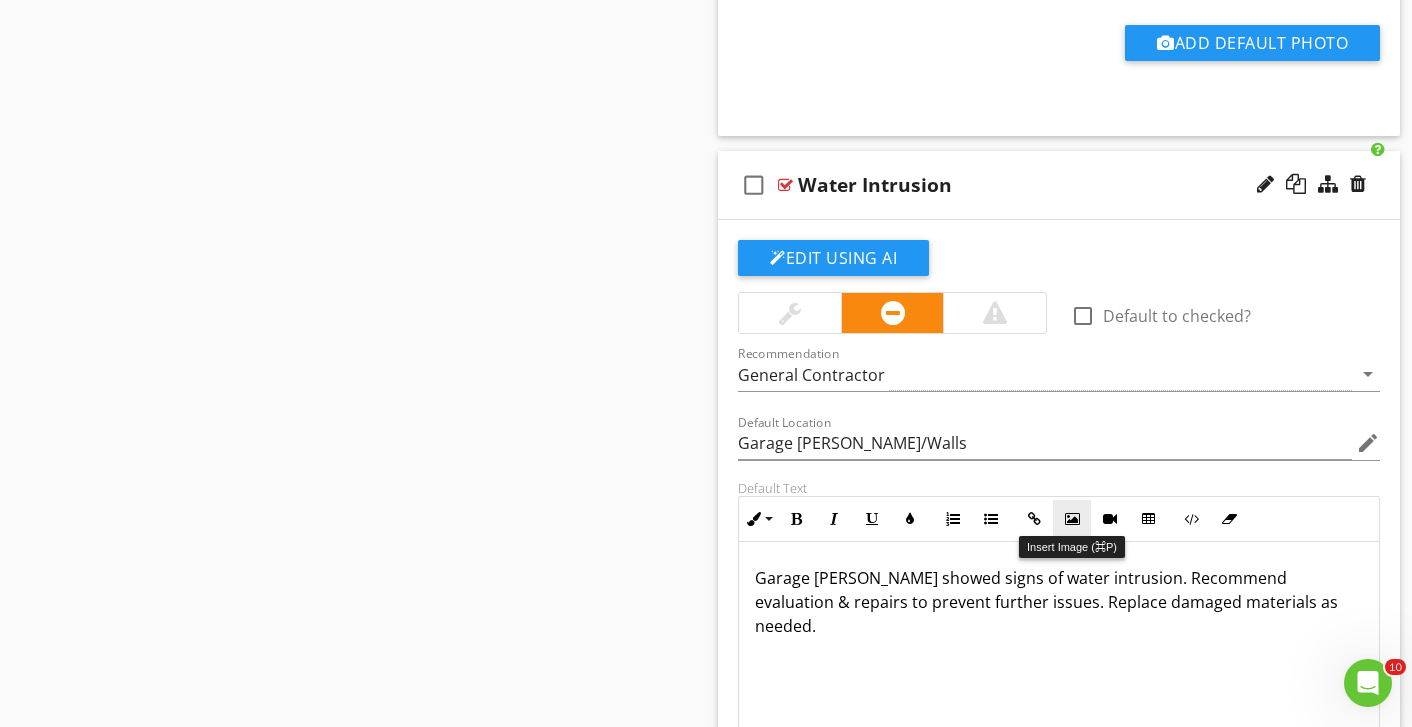 scroll, scrollTop: 4146, scrollLeft: 0, axis: vertical 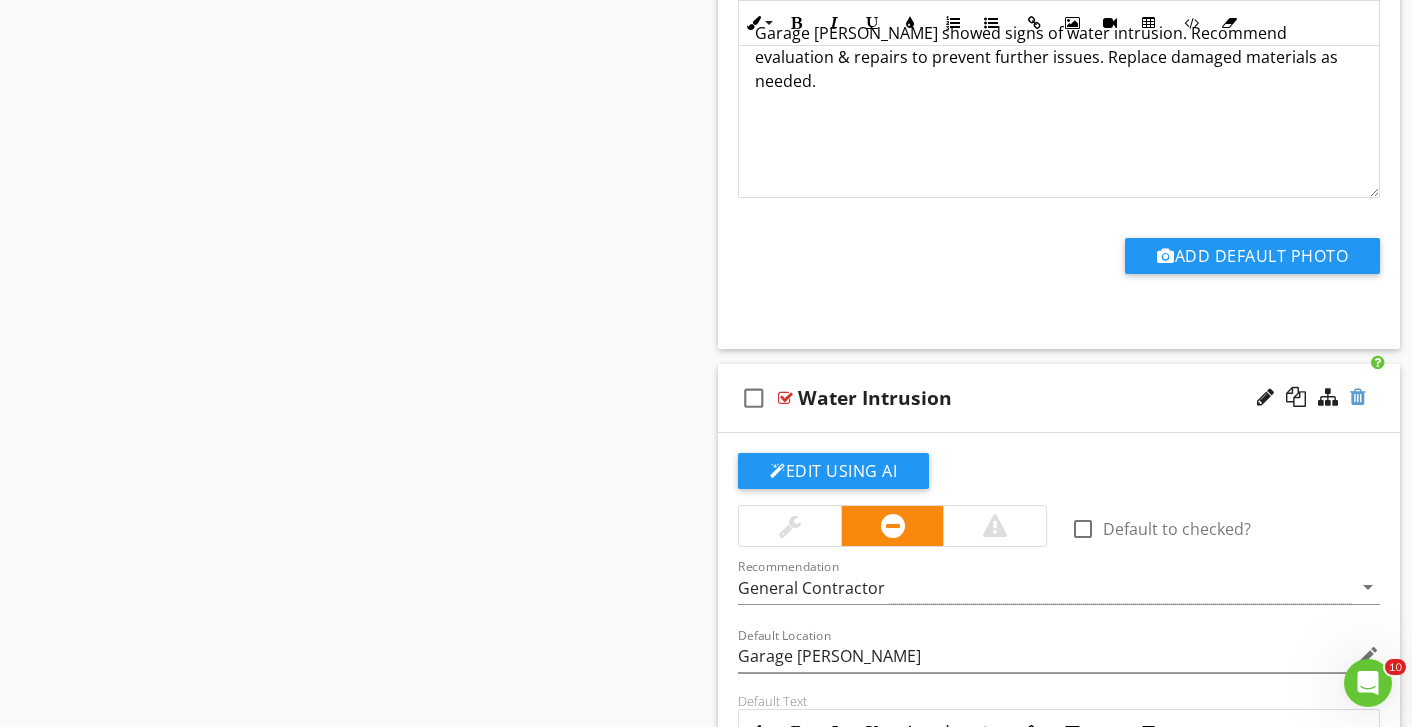 click at bounding box center [1358, 397] 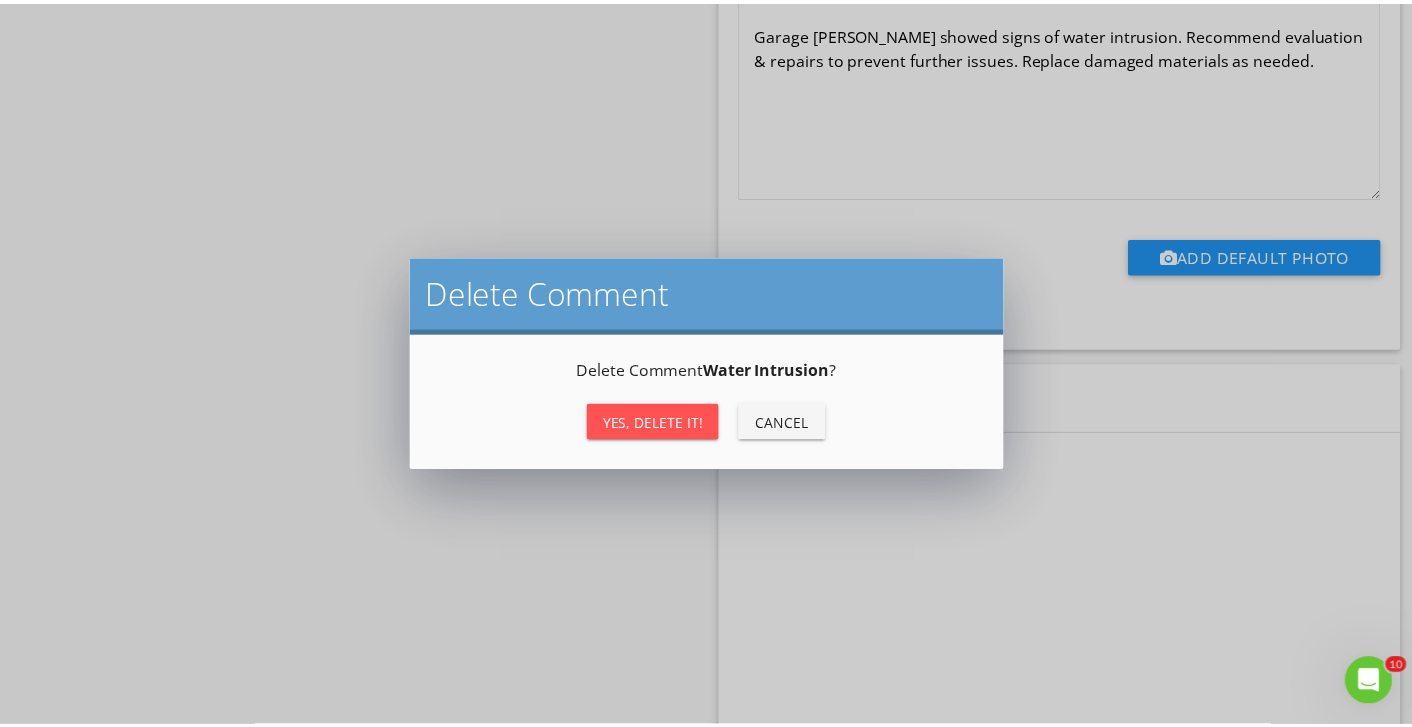 scroll, scrollTop: 4579, scrollLeft: 0, axis: vertical 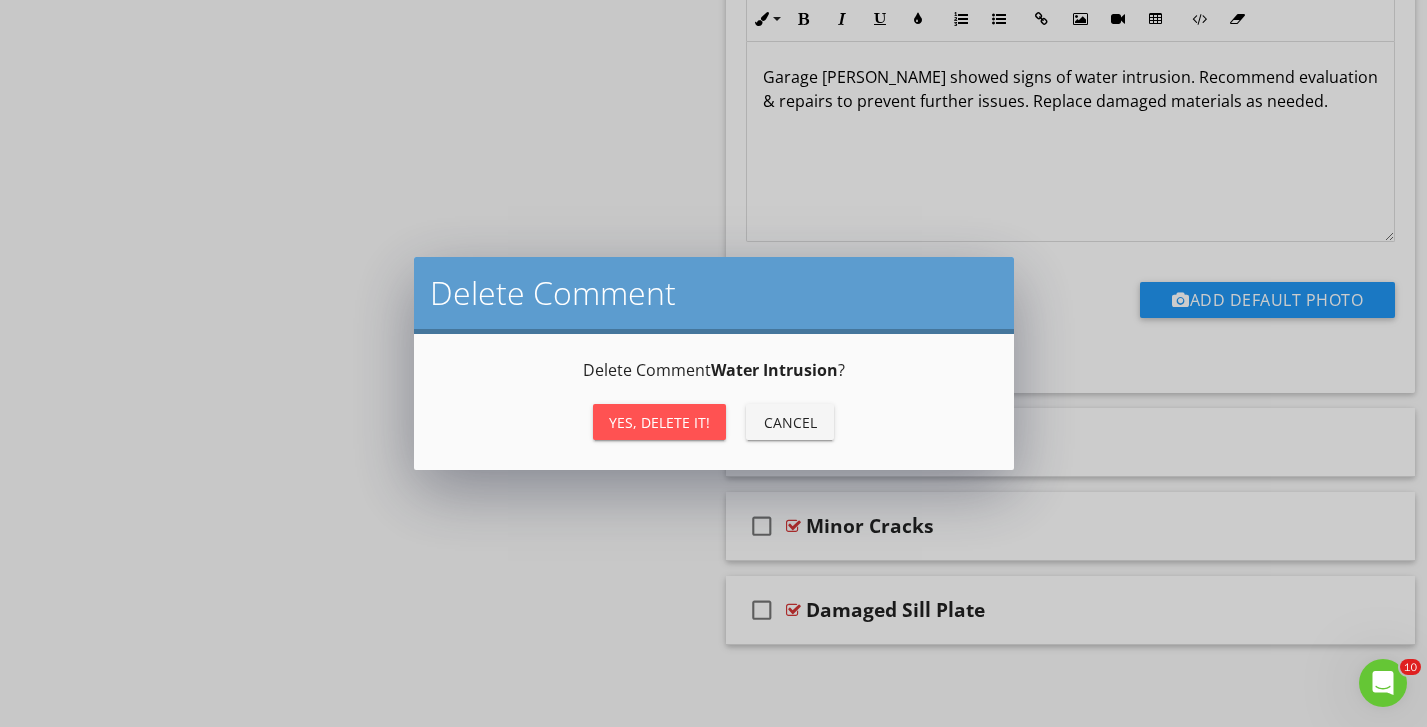 click on "Yes, Delete it!" at bounding box center [659, 422] 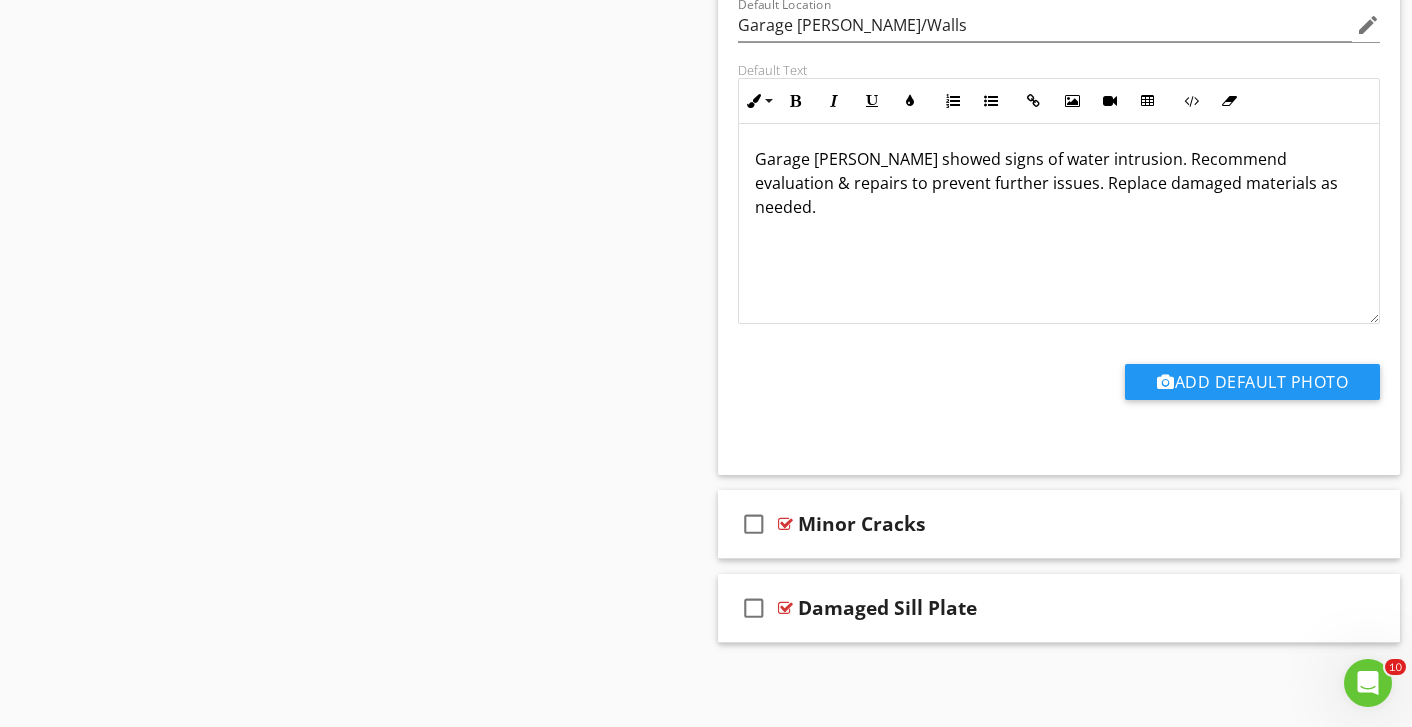 scroll, scrollTop: 4495, scrollLeft: 0, axis: vertical 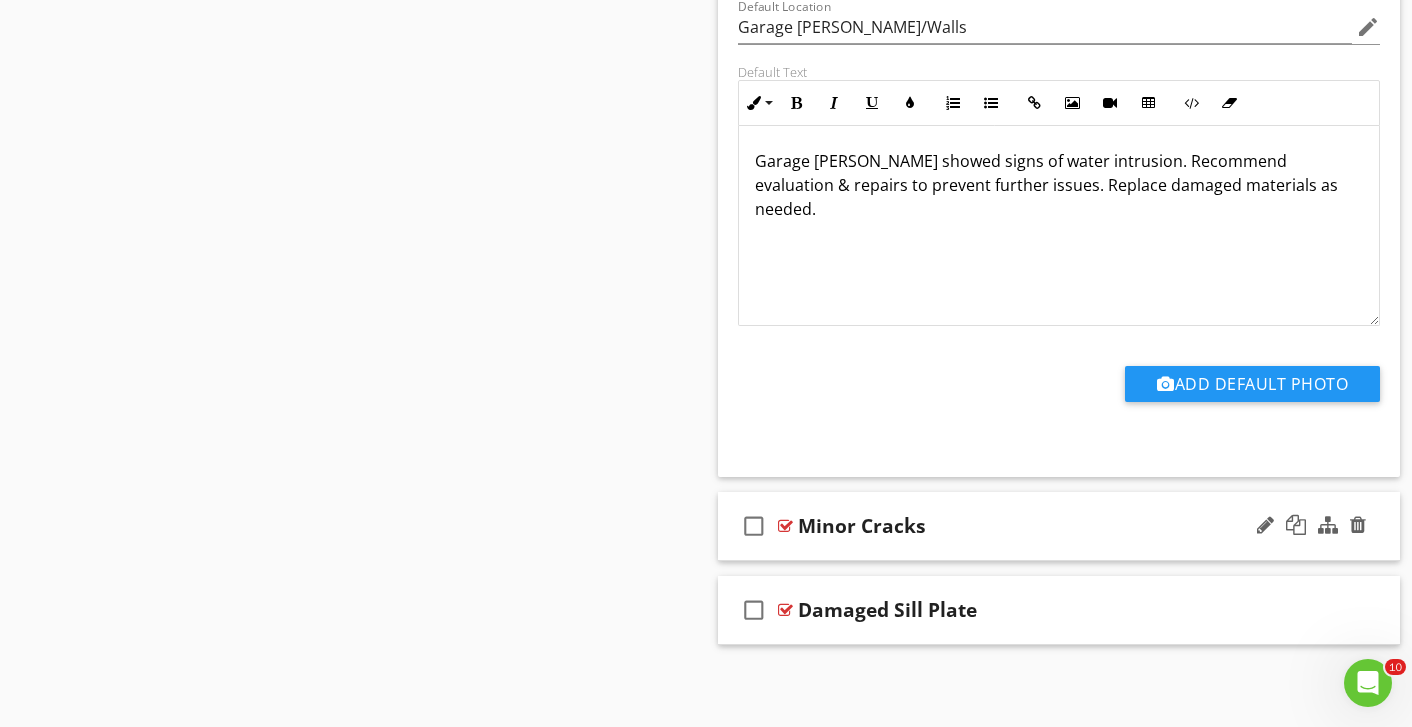 click on "check_box_outline_blank
Minor Cracks" at bounding box center (1059, 526) 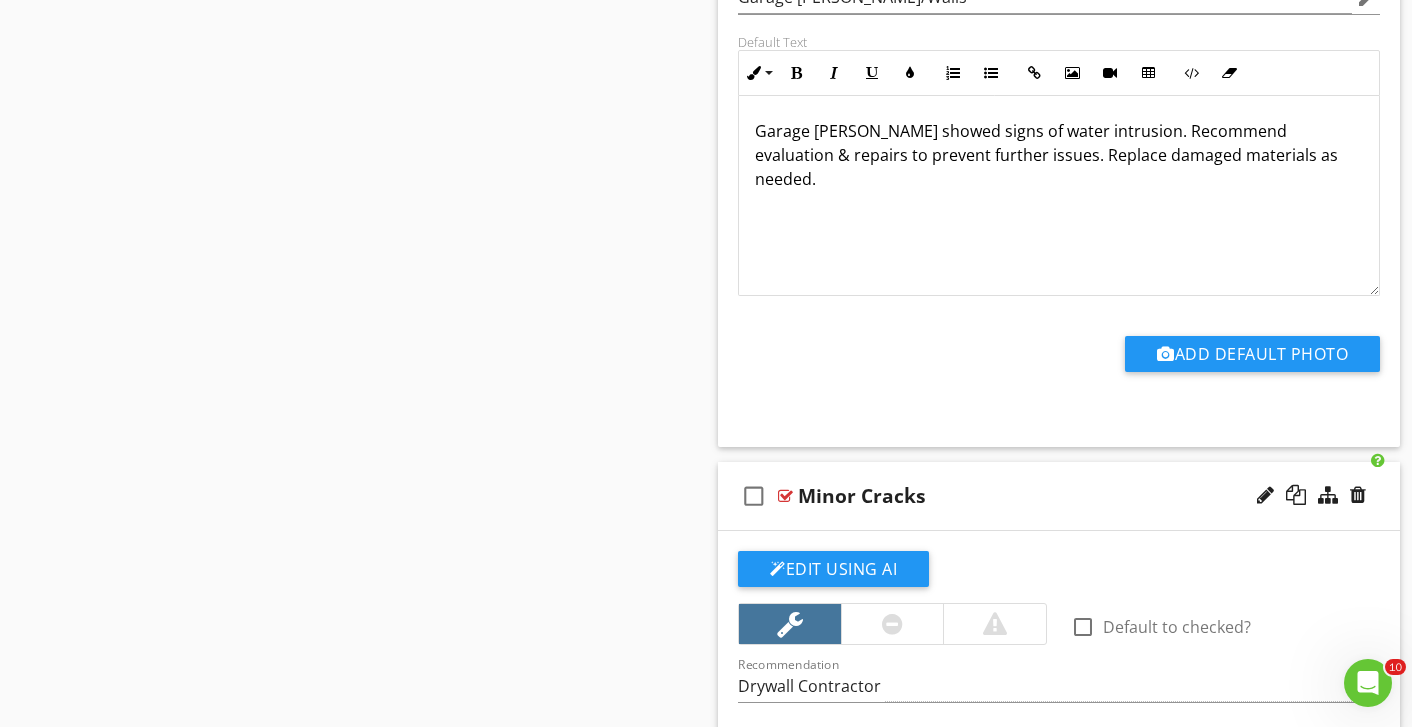 scroll, scrollTop: 5008, scrollLeft: 0, axis: vertical 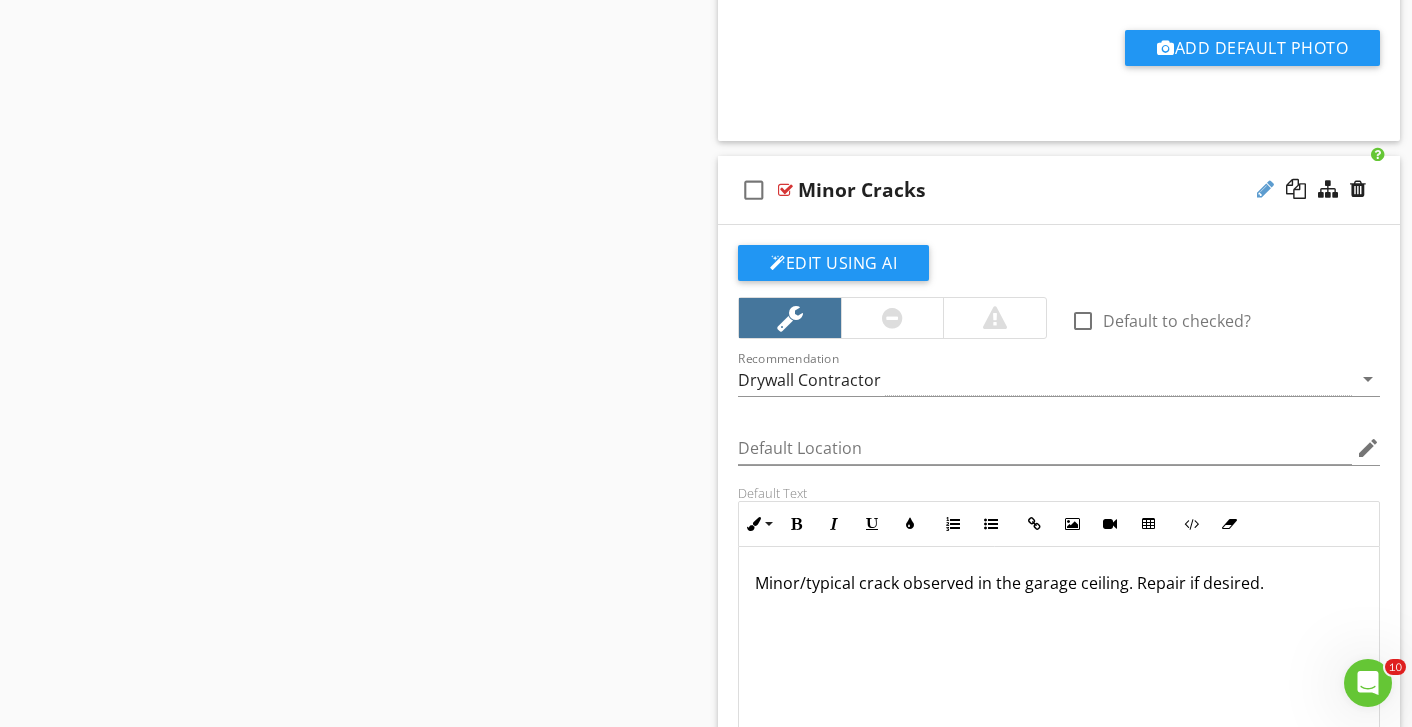 click at bounding box center (1265, 189) 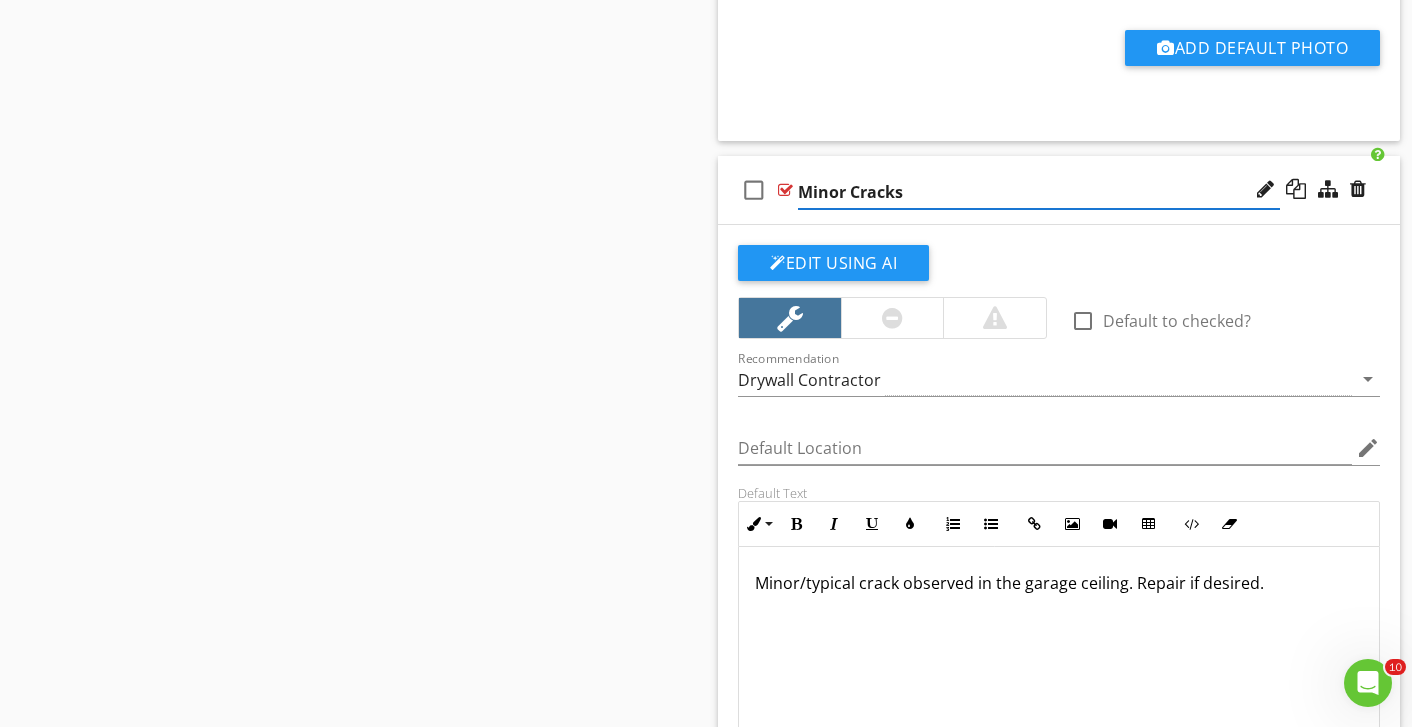 click on "Minor Cracks" at bounding box center [1039, 192] 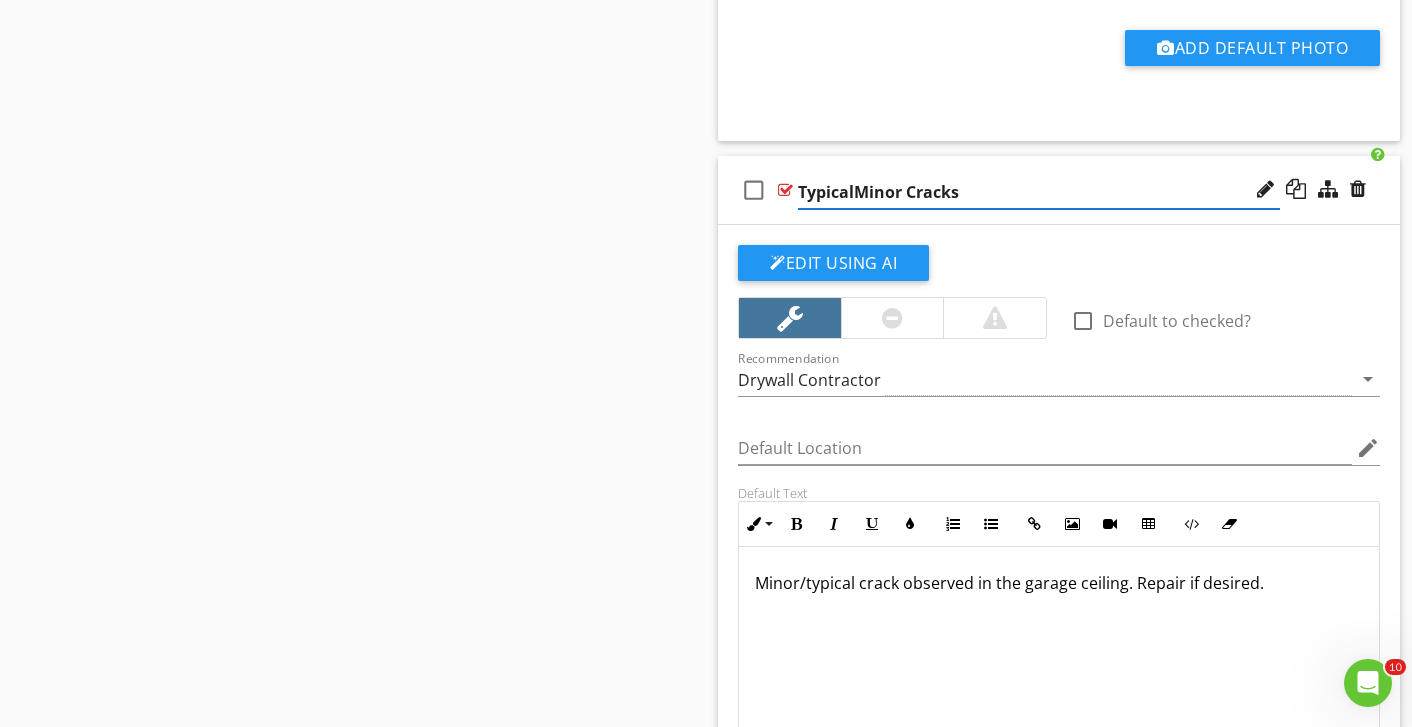type on "Typical/Minor Cracks" 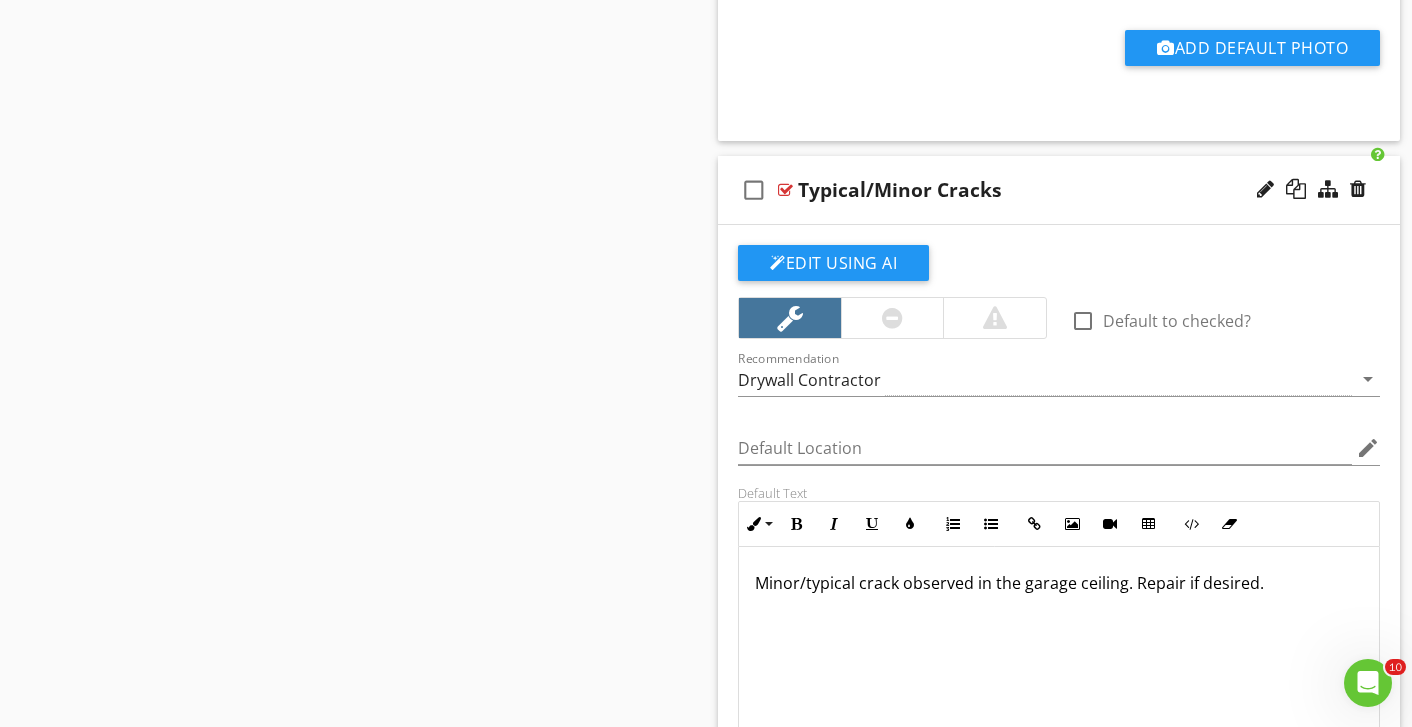 click on "Minor/typical crack observed in the garage ceiling. Repair if desired." at bounding box center (1059, 583) 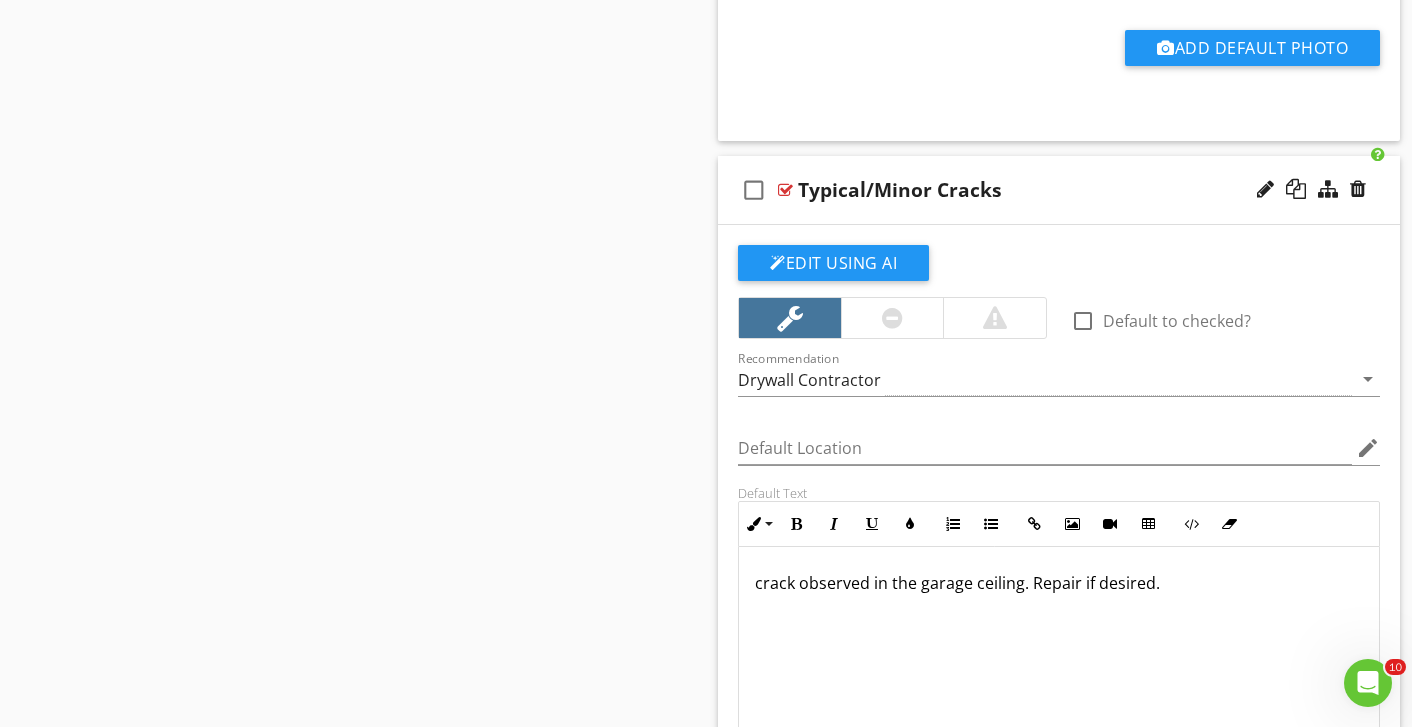 type 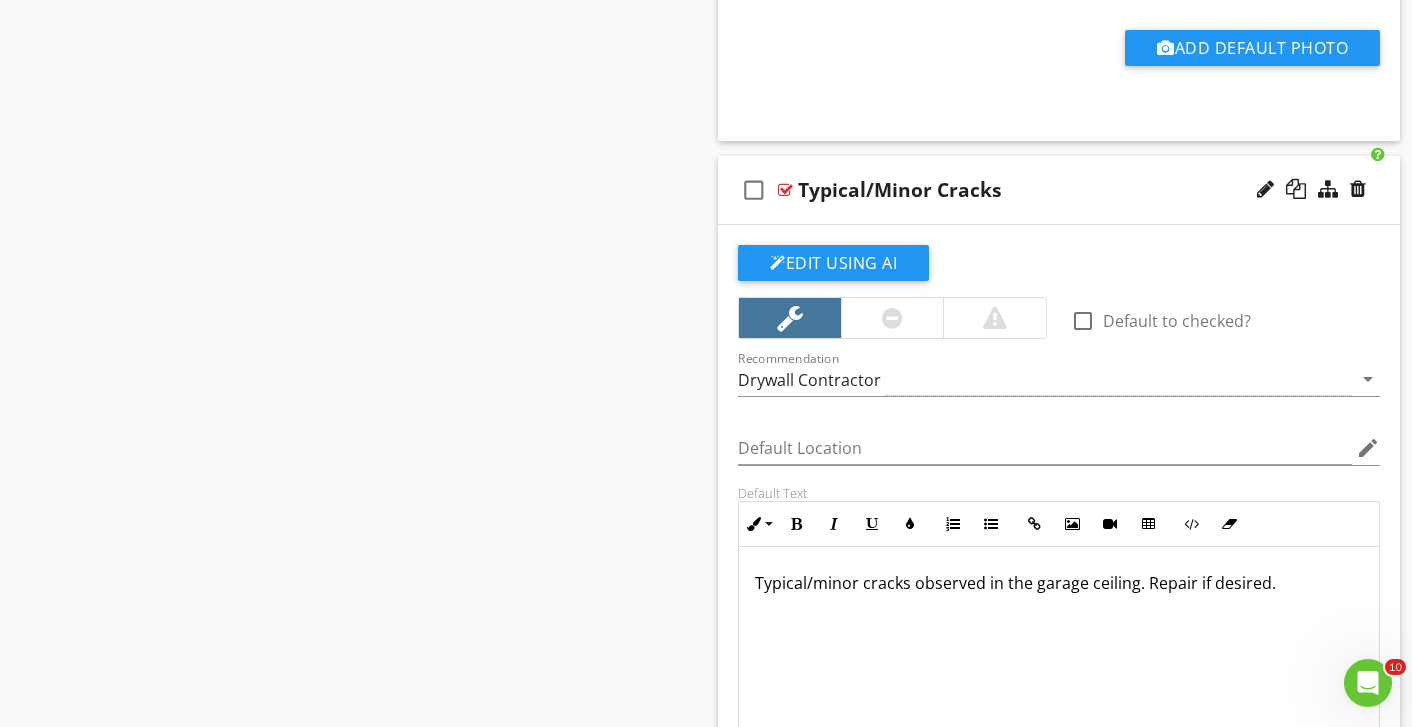 click on "Typical/minor cracks observed in the garage ceiling. Repair if desired." at bounding box center (1059, 583) 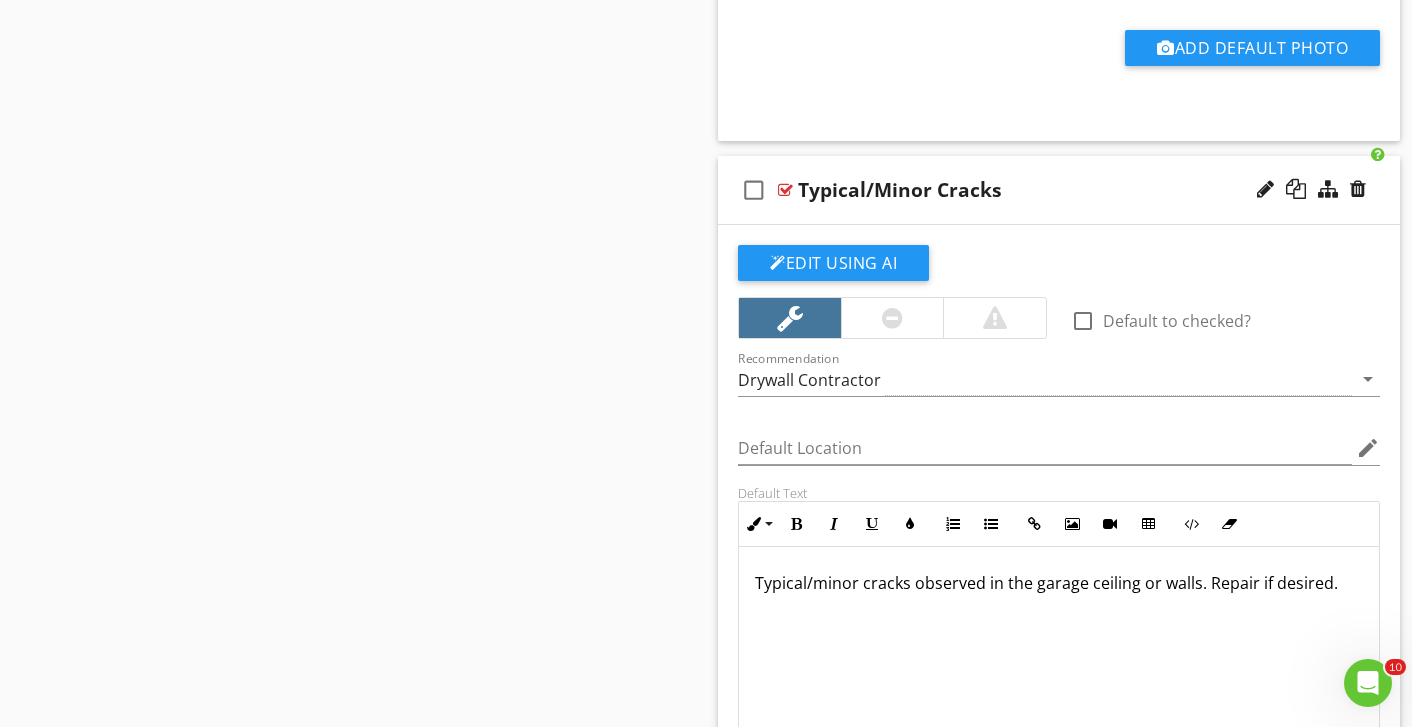 click on "Edit Using AI
check_box_outline_blank Default to checked?           Recommendation Drywall Contractor arrow_drop_down   Default Location edit       Default Text   Inline Style XLarge Large Normal Small Light Small/Light Bold Italic Underline Colors Ordered List Unordered List Insert Link Insert Image Insert Video Insert Table Code View Clear Formatting Typical/minor cracks observed in the garage ceiling or walls. Repair if desired. Enter text here <p>Typical/minor cracks observed in the garage ceiling or walls. Repair if desired.</p>
Add Default Photo" at bounding box center [1059, 561] 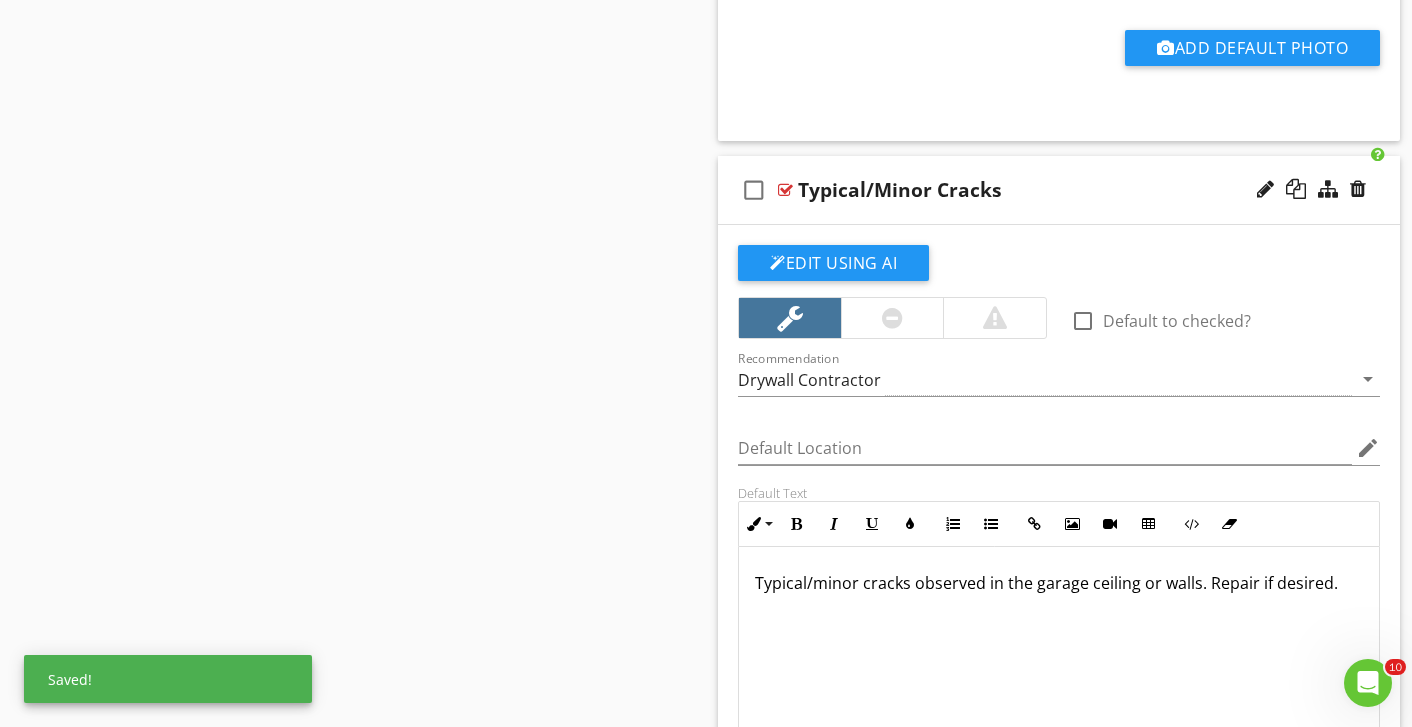scroll, scrollTop: 1, scrollLeft: 0, axis: vertical 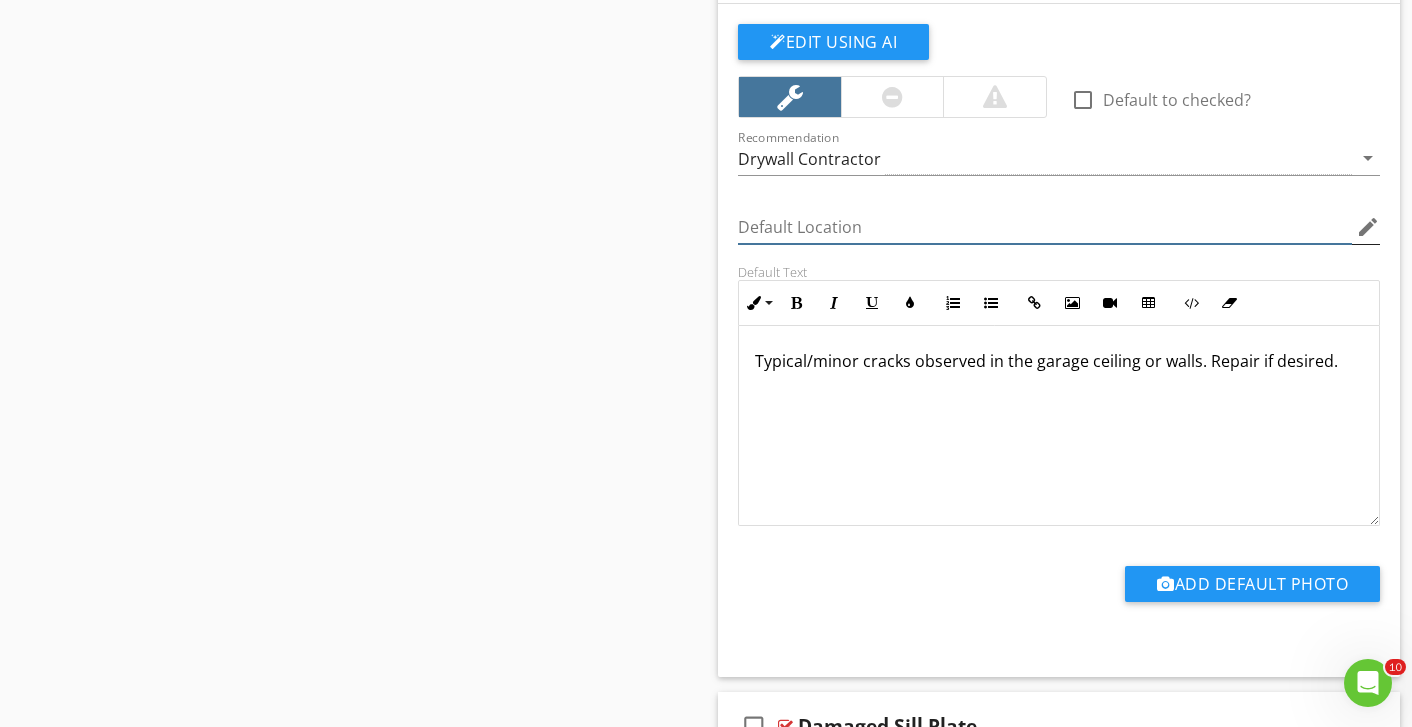 click at bounding box center [1045, 227] 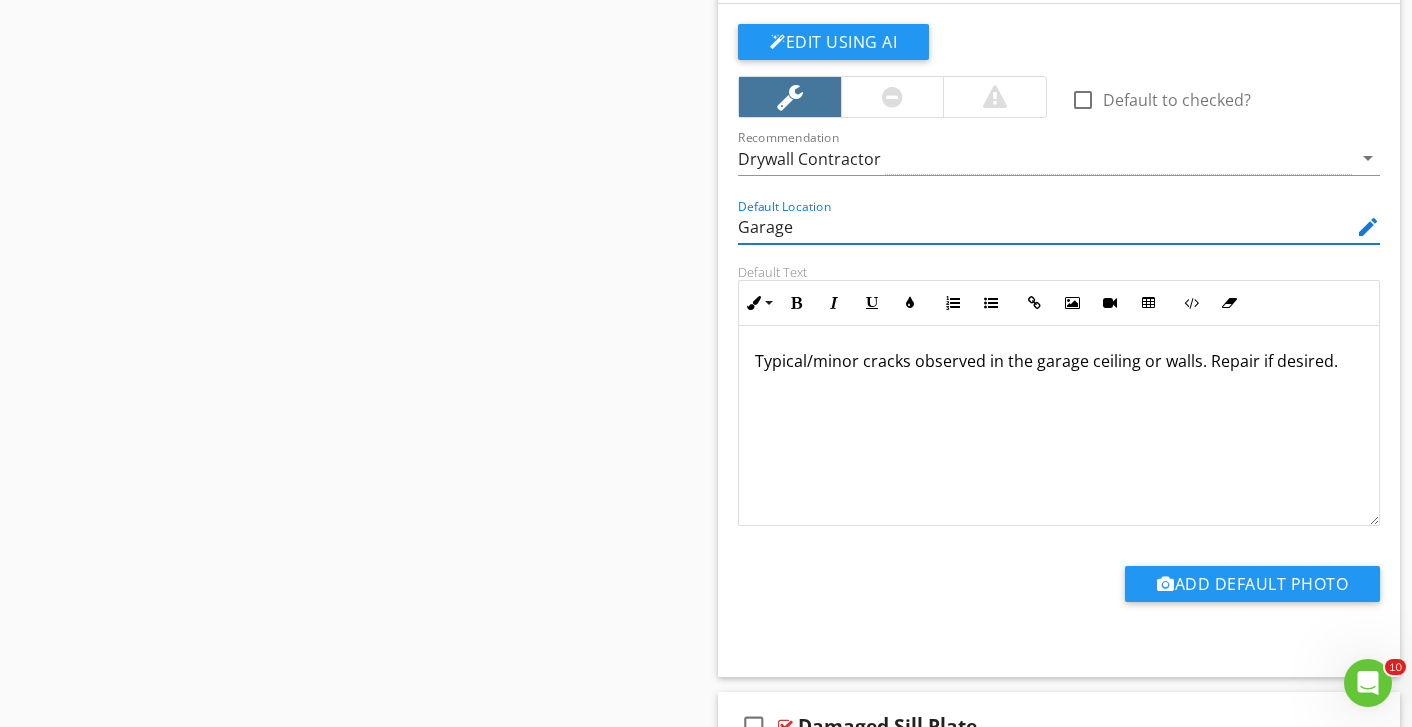 type on "Garage" 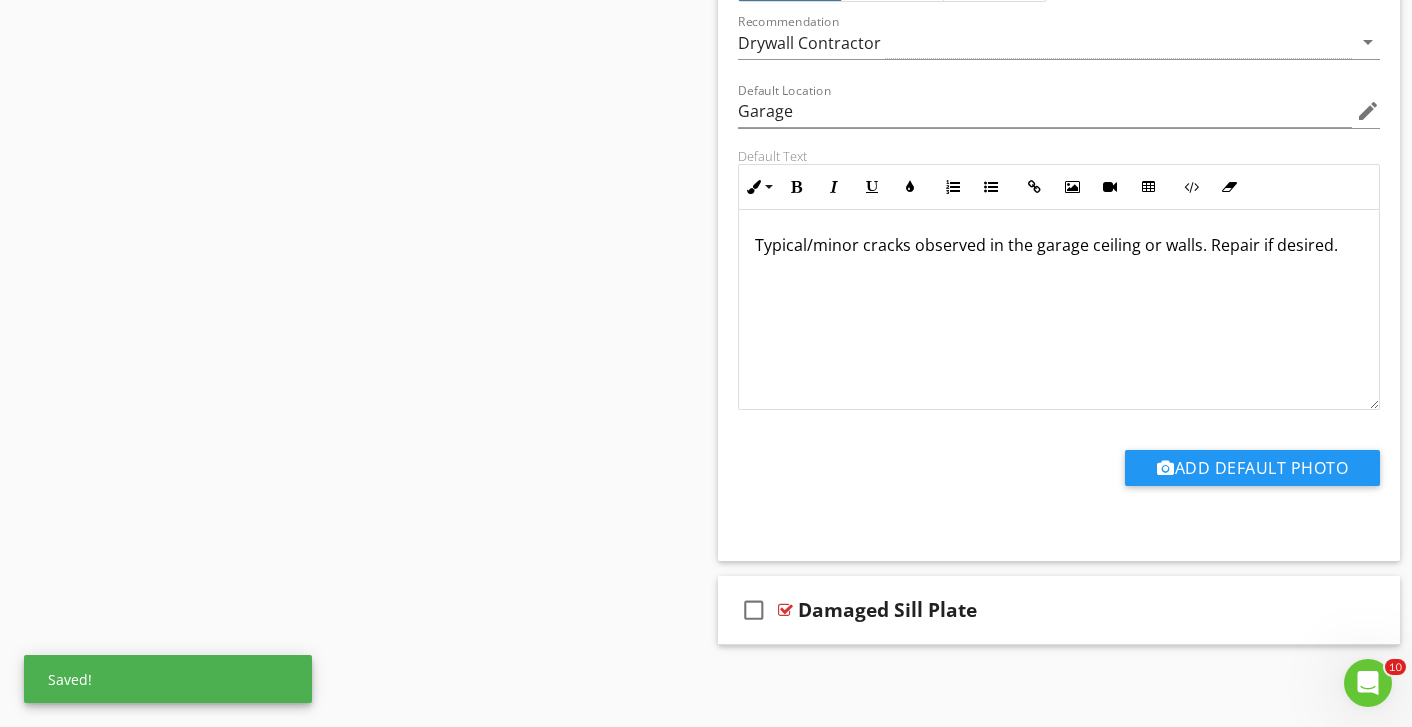 scroll, scrollTop: 5164, scrollLeft: 0, axis: vertical 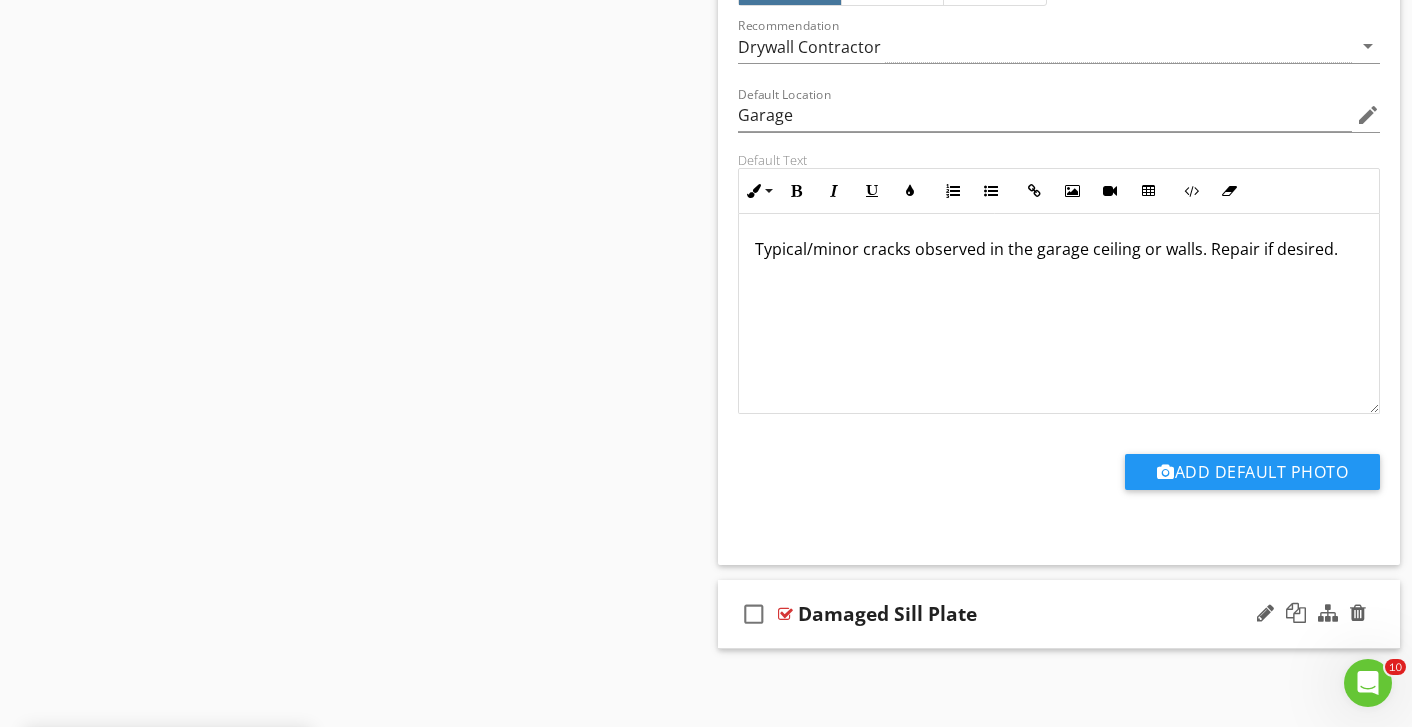 click on "check_box_outline_blank
Damaged Sill Plate" at bounding box center [1059, 614] 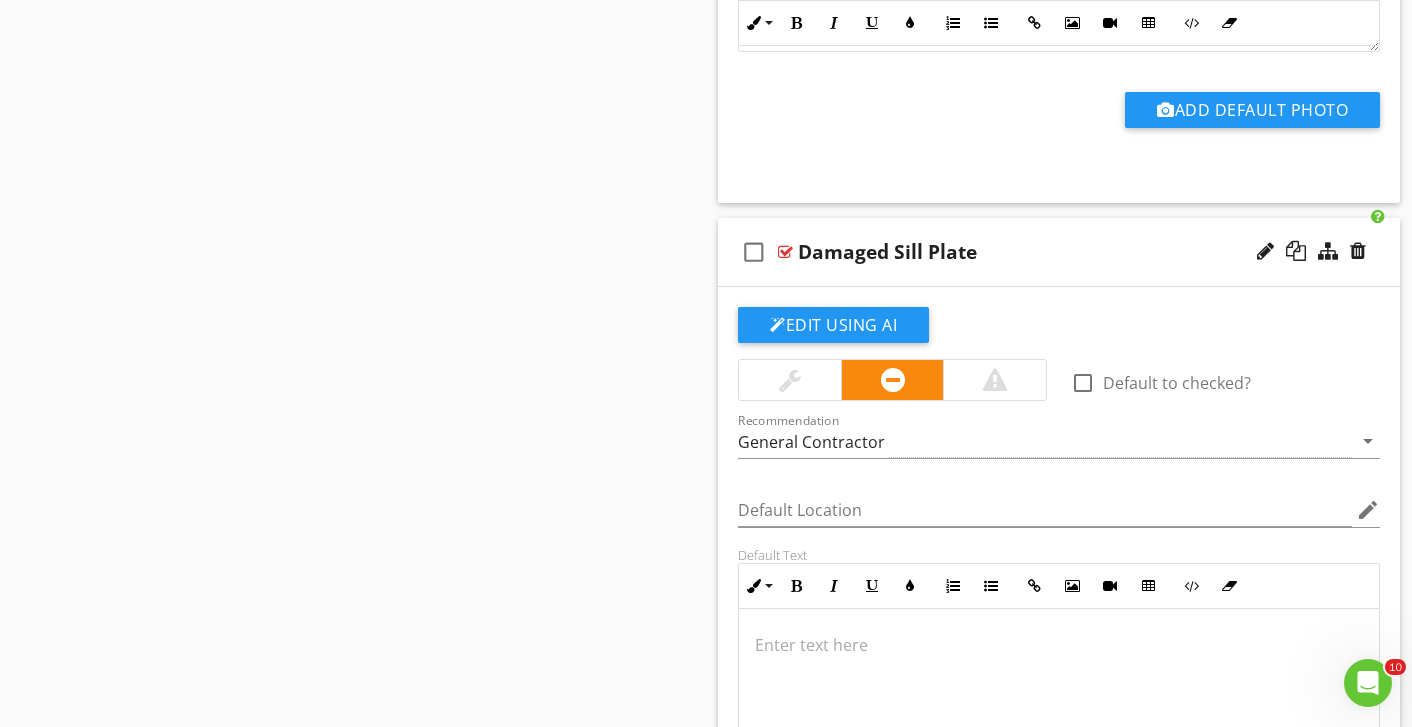 scroll, scrollTop: 5627, scrollLeft: 0, axis: vertical 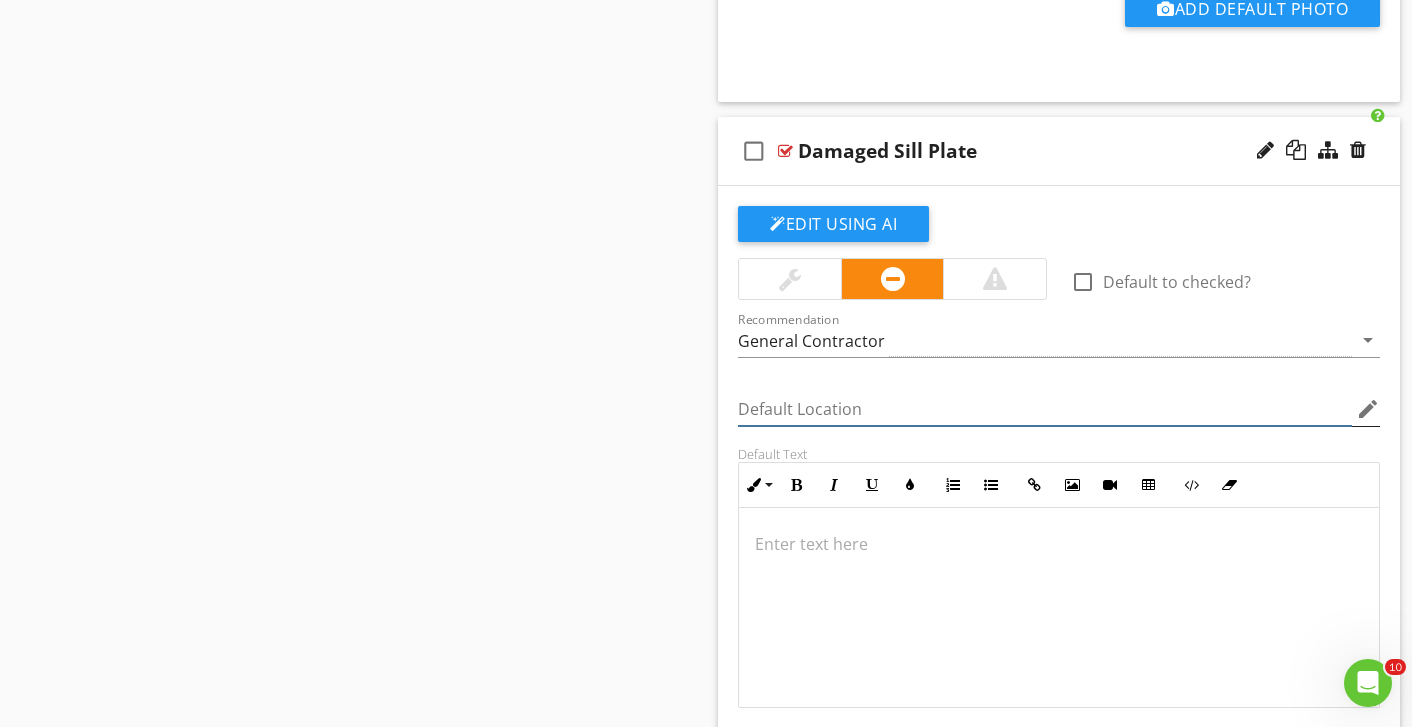 click at bounding box center [1045, 409] 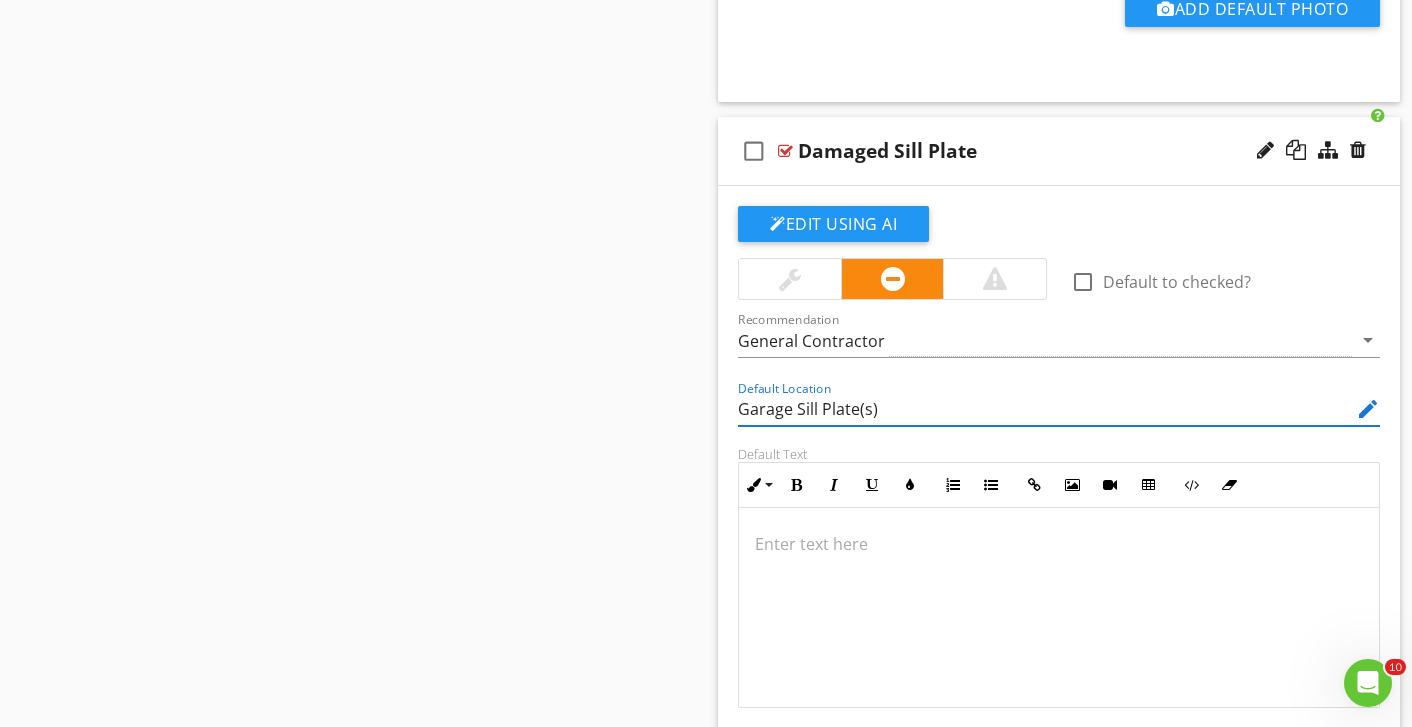 type on "Garage Sill Plate(s)" 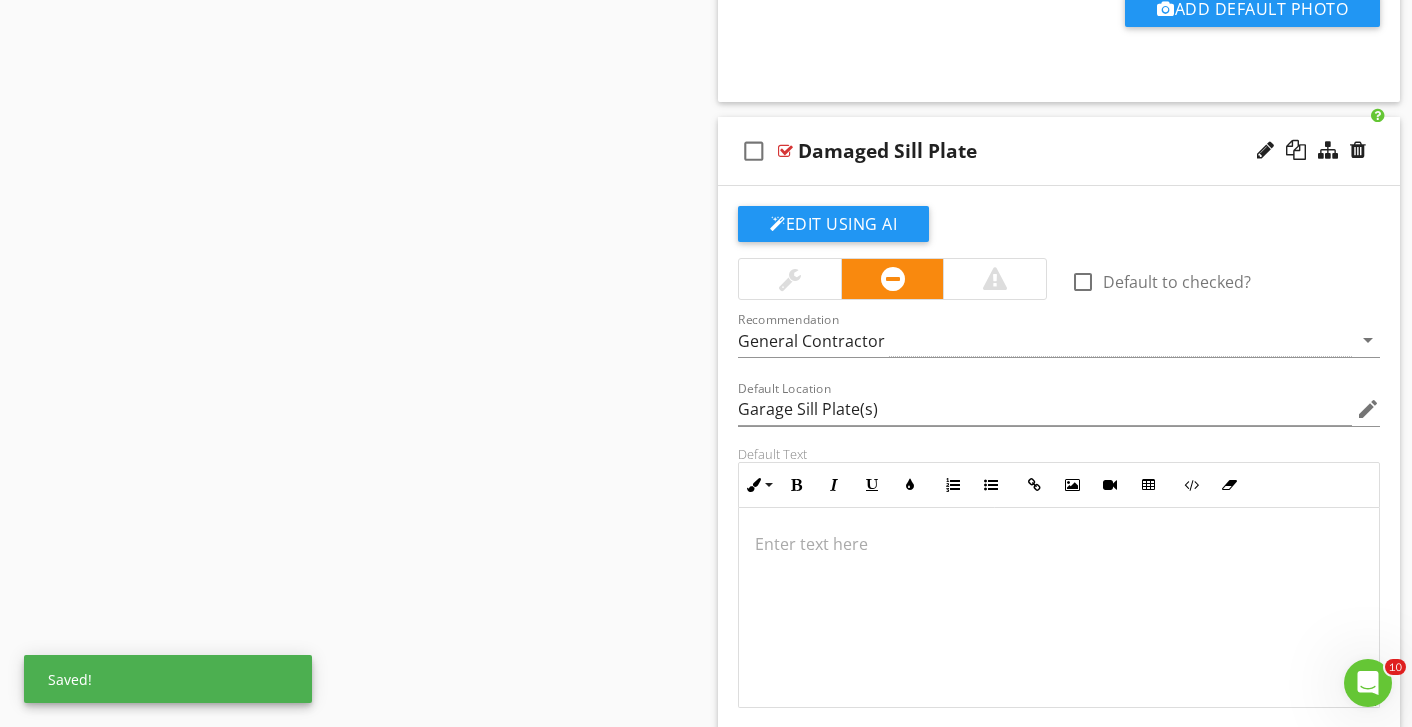 type 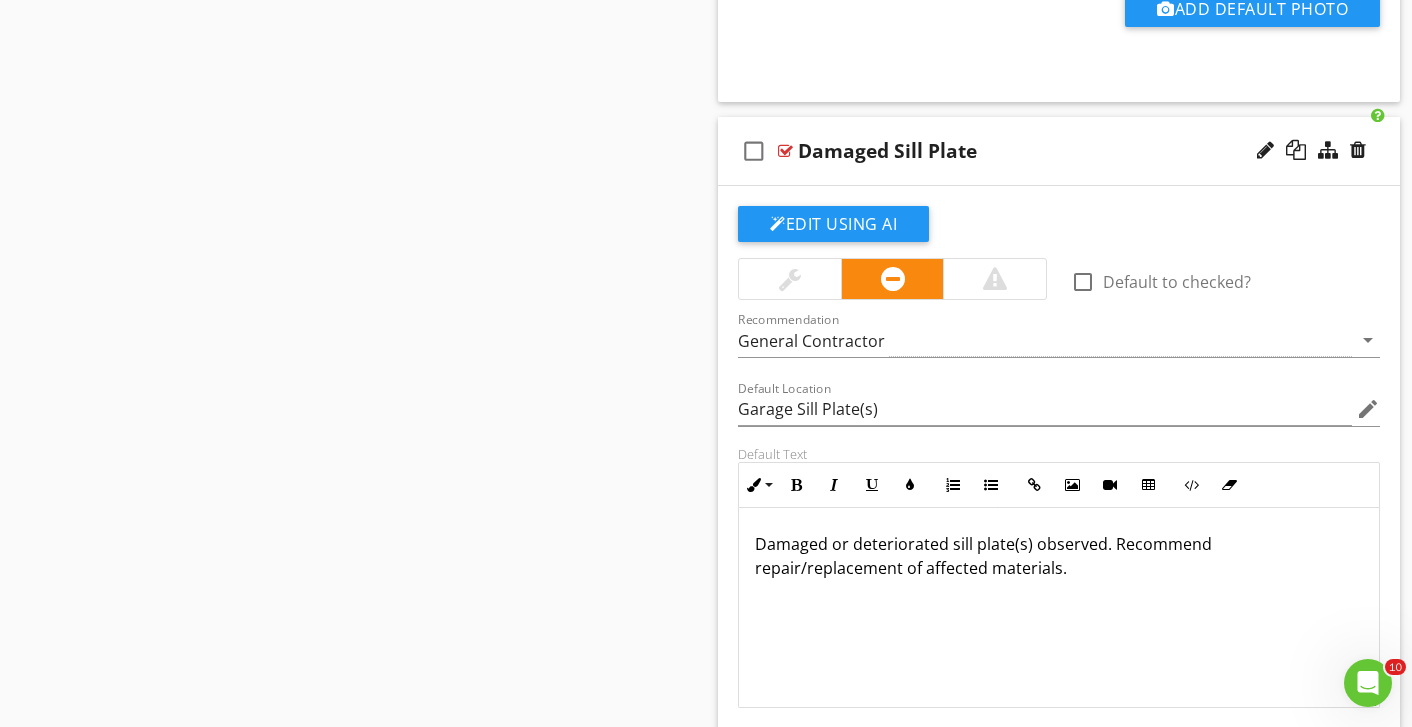 click on "Edit Using AI
check_box_outline_blank Default to checked?           Recommendation General Contractor arrow_drop_down   Default Location Garage Sill Plate(s) edit       Default Text   Inline Style XLarge Large Normal Small Light Small/Light Bold Italic Underline Colors Ordered List Unordered List Insert Link Insert Image Insert Video Insert Table Code View Clear Formatting Damaged or deteriorated sill plate(s) observed. Recommend repair/replacement of affected materials. Enter text here <p>Damaged or deteriorated sill plate(s) observed. Recommend repair/replacement of affected materials.</p>
Add Default Photo" at bounding box center [1059, 522] 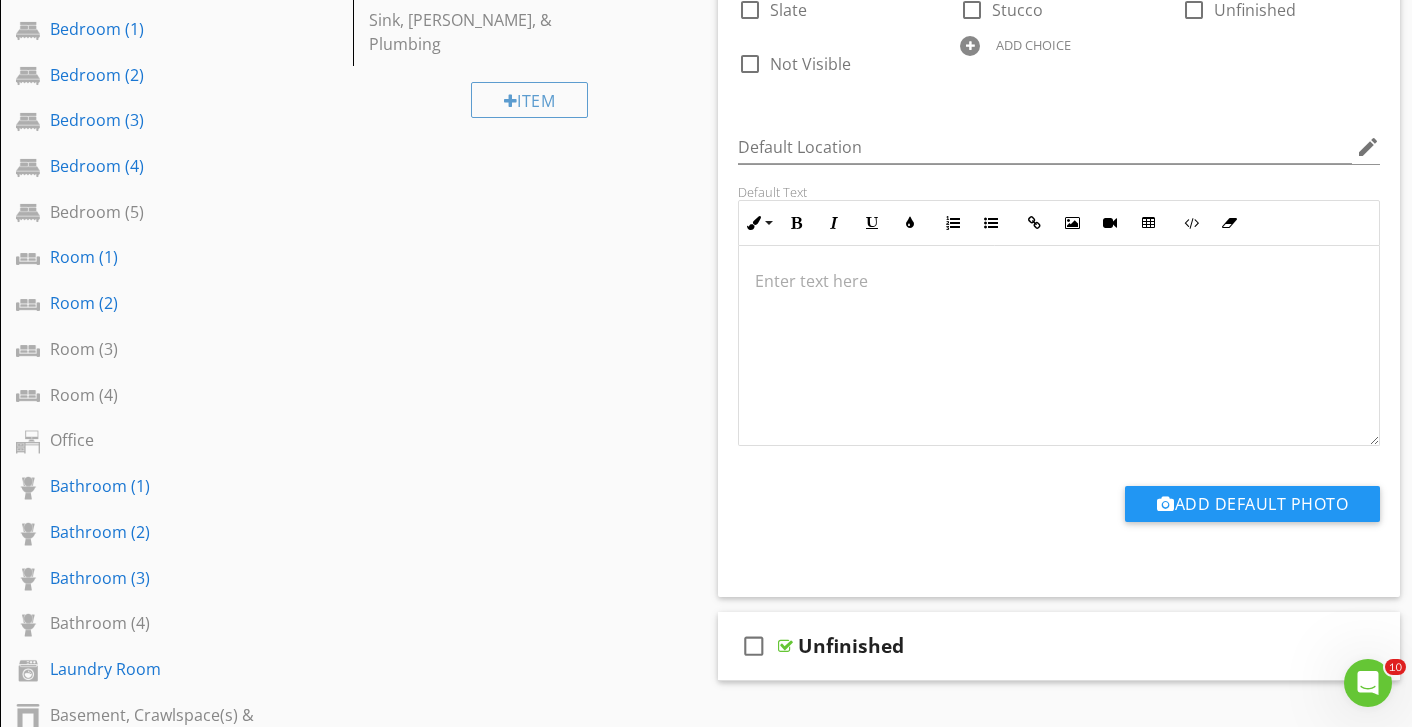 scroll, scrollTop: 1364, scrollLeft: 0, axis: vertical 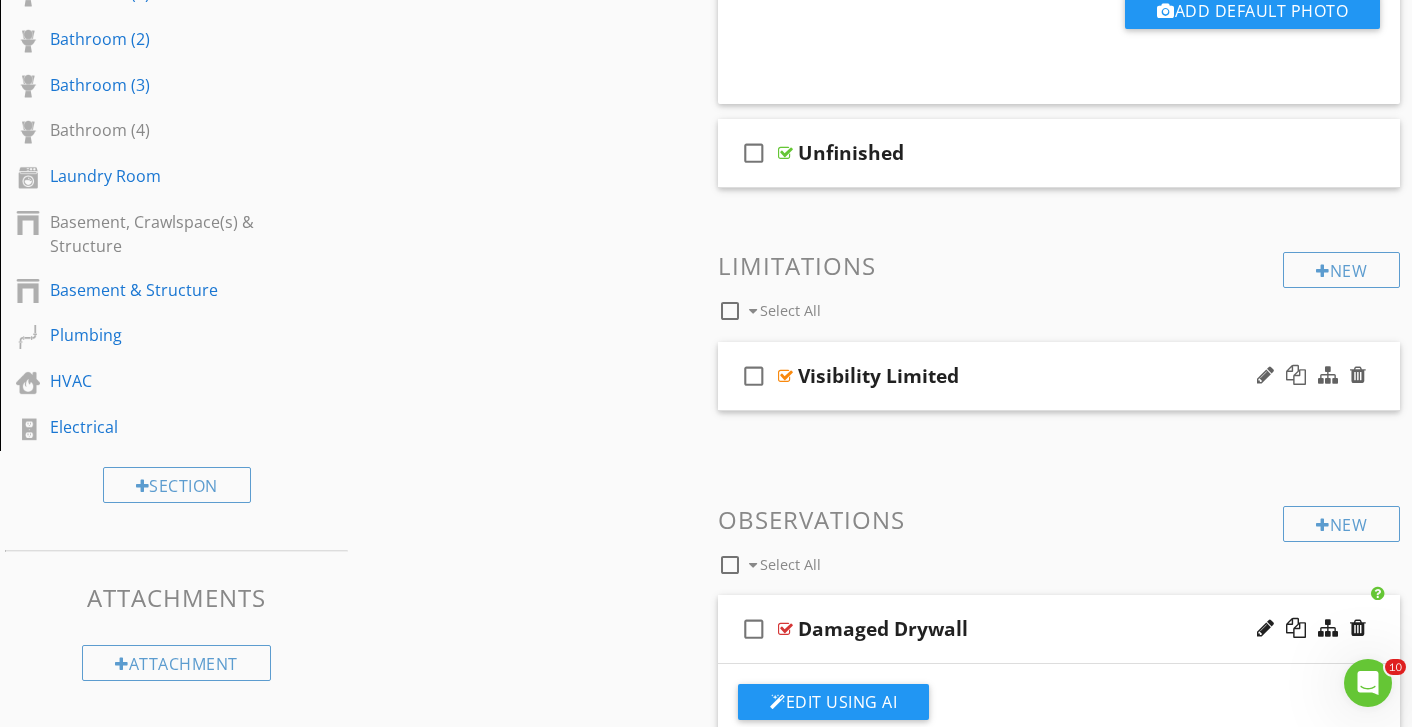 click on "Visibility Limited" at bounding box center [1039, 376] 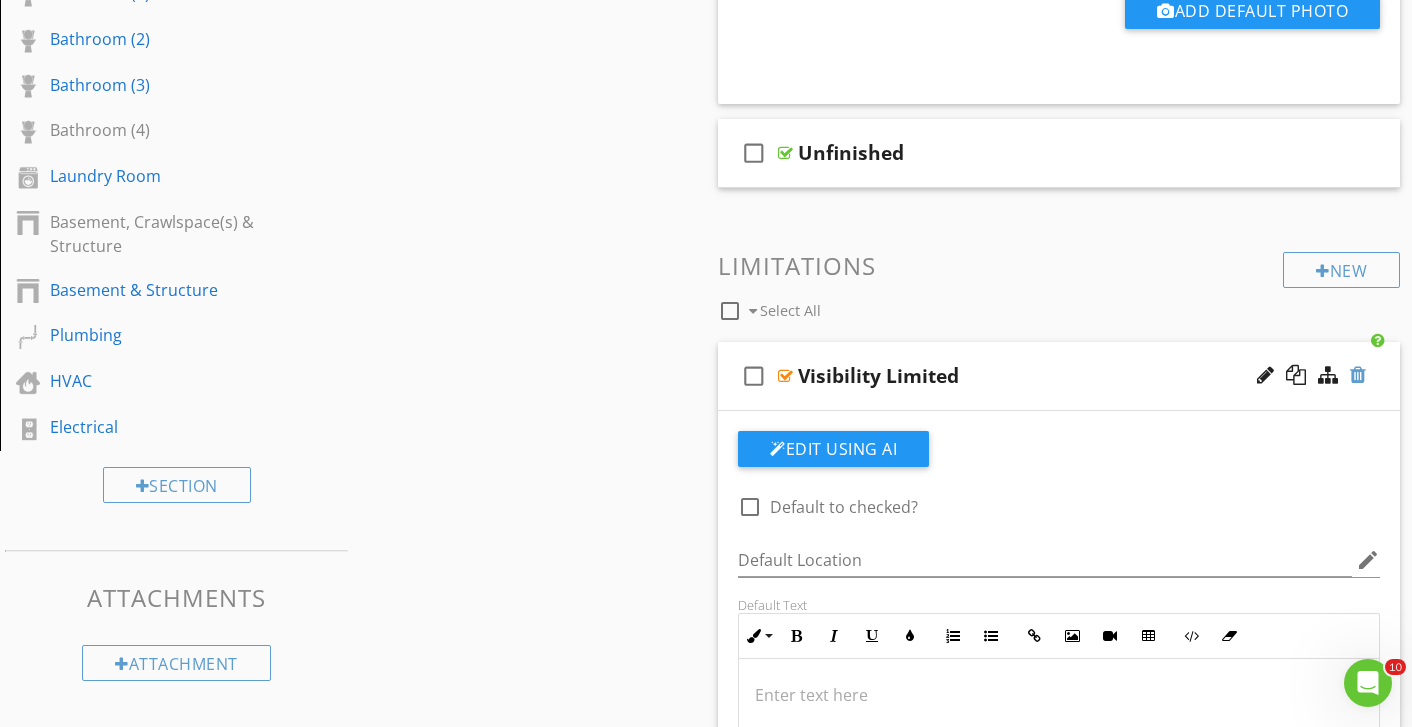 click at bounding box center (1358, 375) 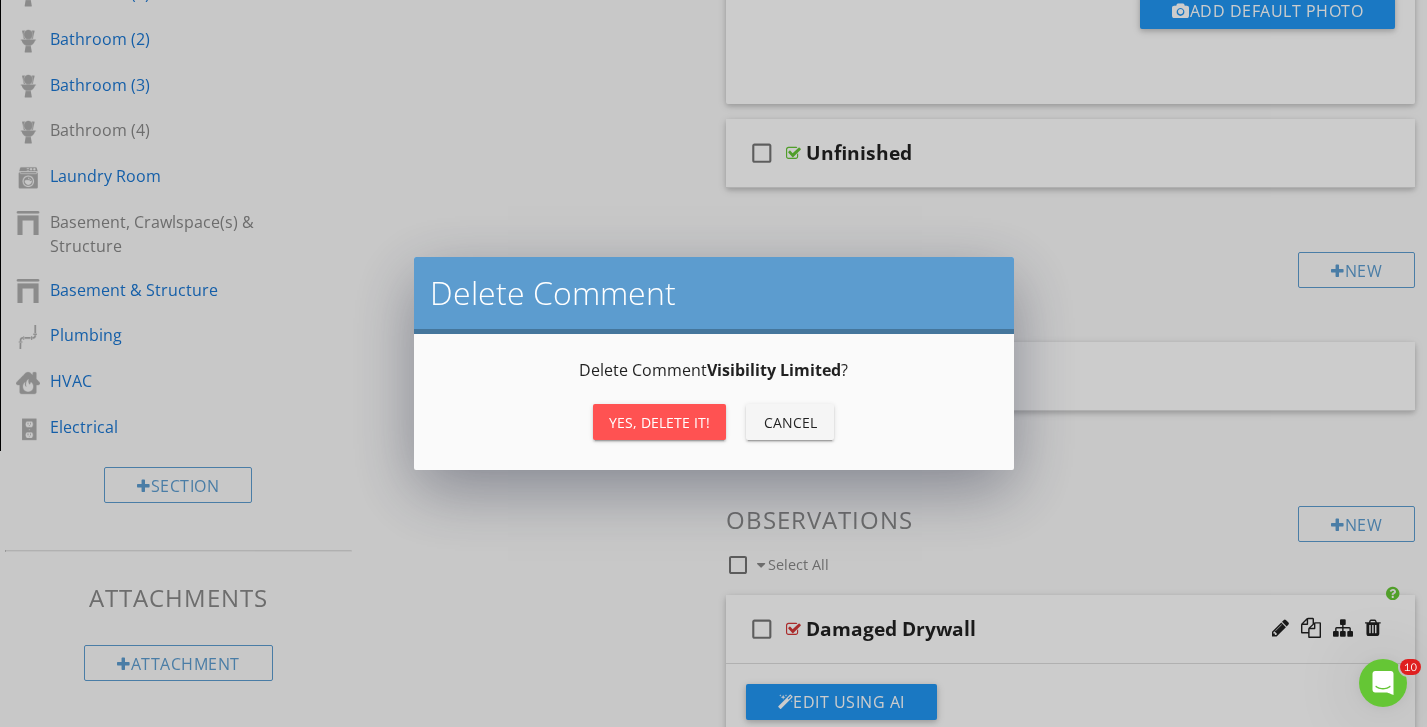 click on "Yes, Delete it!" at bounding box center [659, 422] 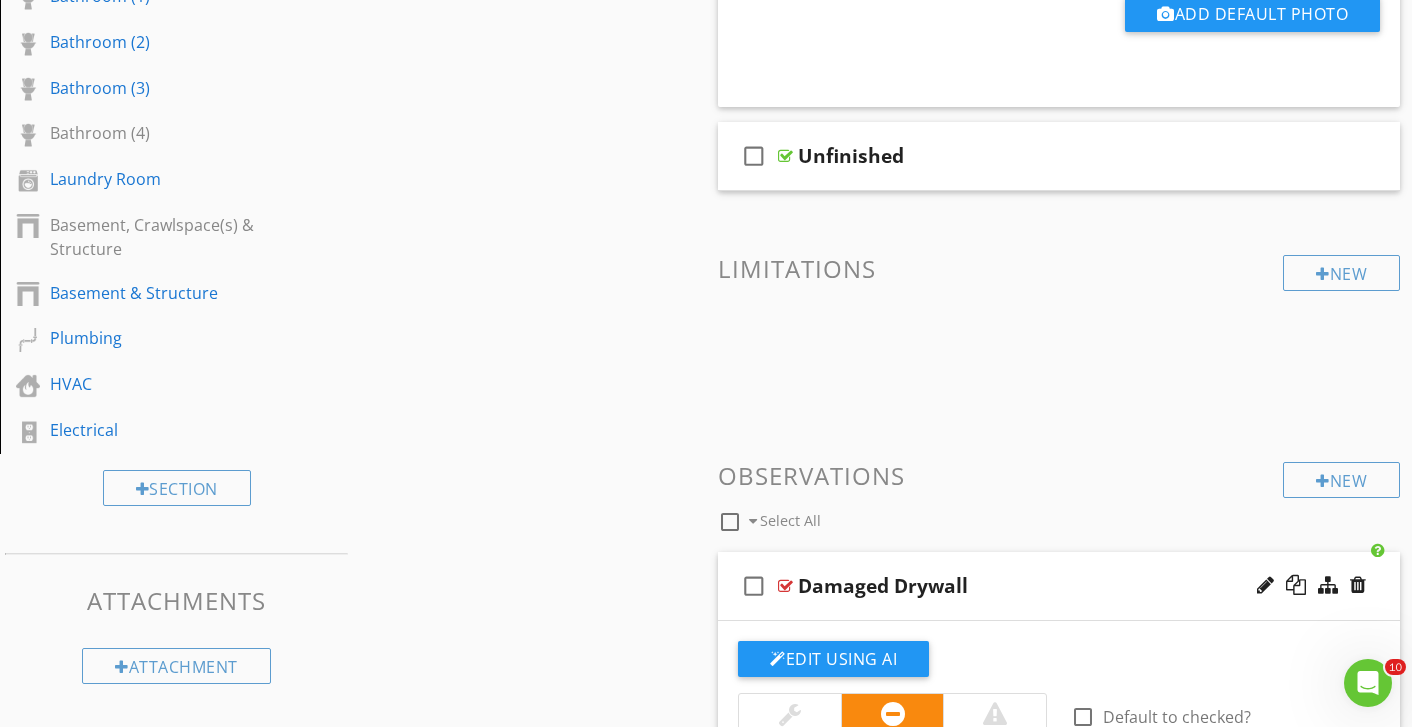 scroll, scrollTop: 1173, scrollLeft: 0, axis: vertical 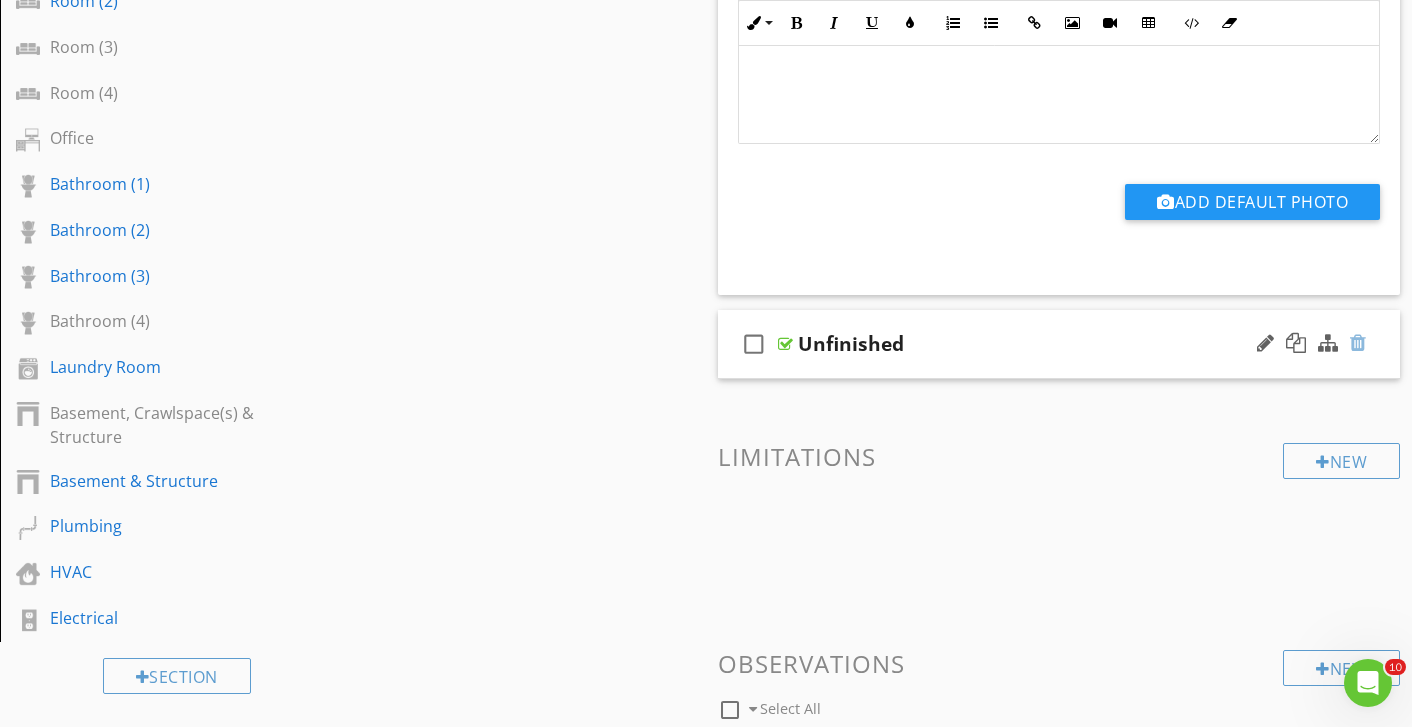 click at bounding box center [1358, 343] 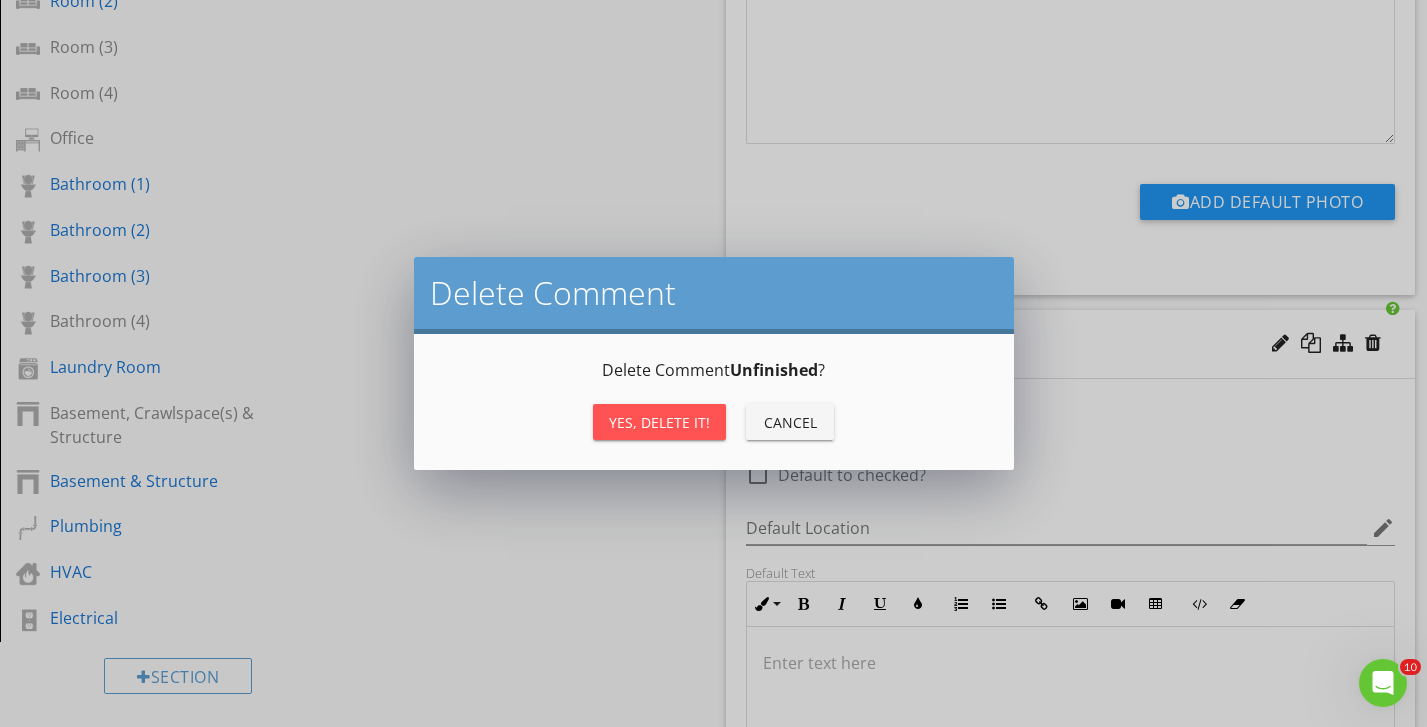 click on "Yes, Delete it!" at bounding box center (659, 422) 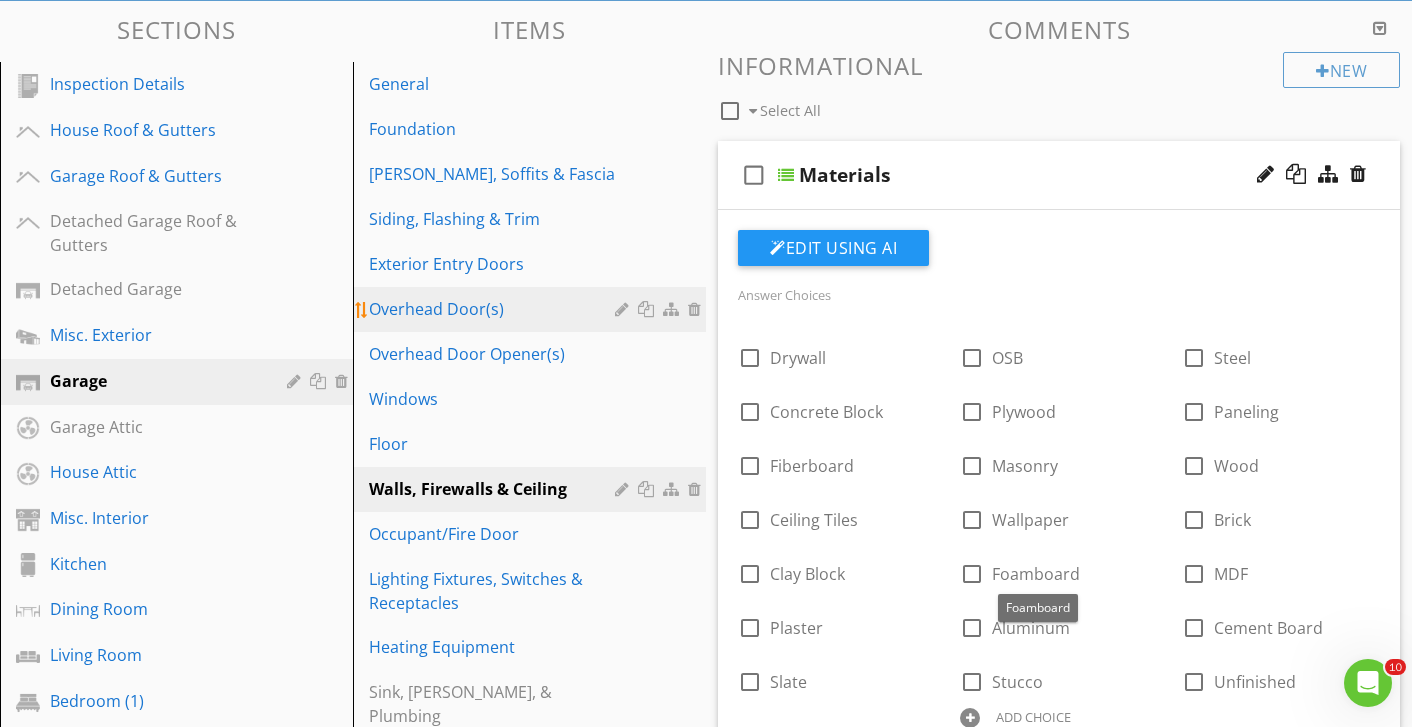 scroll, scrollTop: 225, scrollLeft: 0, axis: vertical 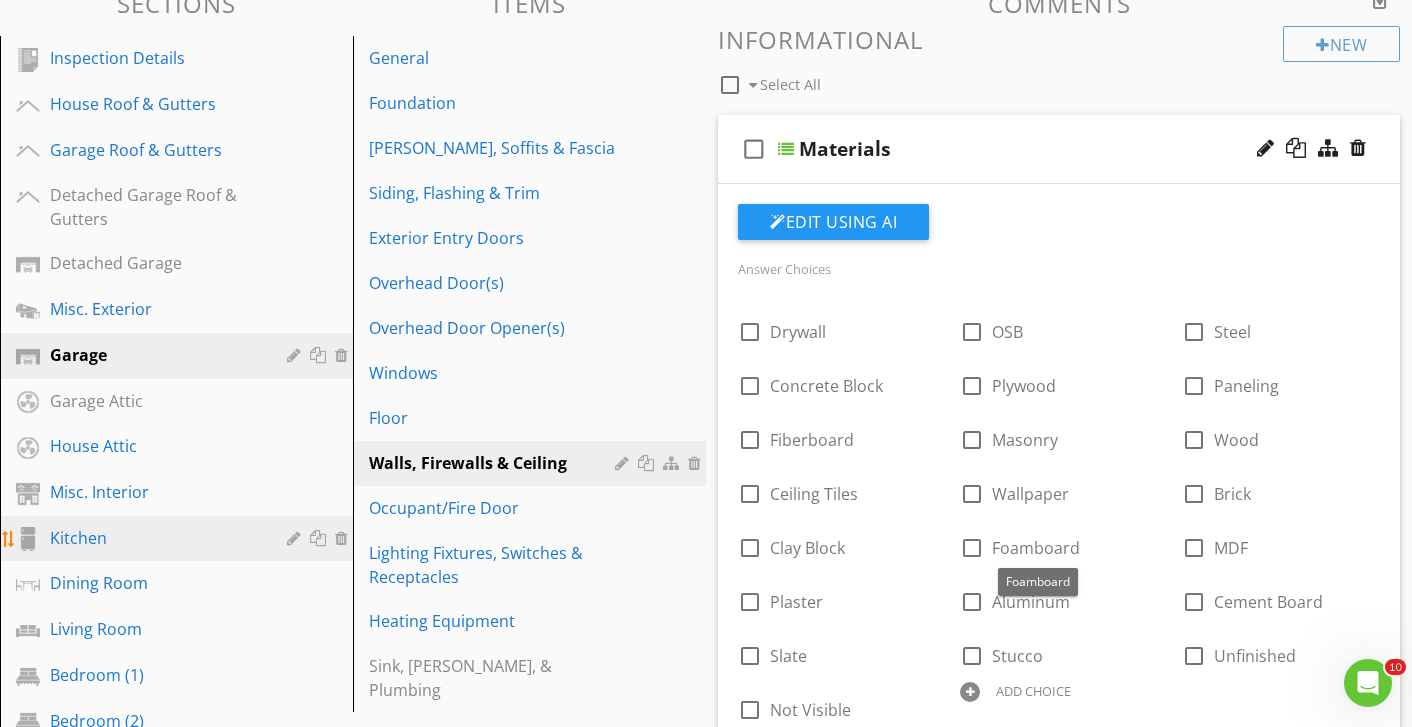click on "Kitchen" at bounding box center (154, 538) 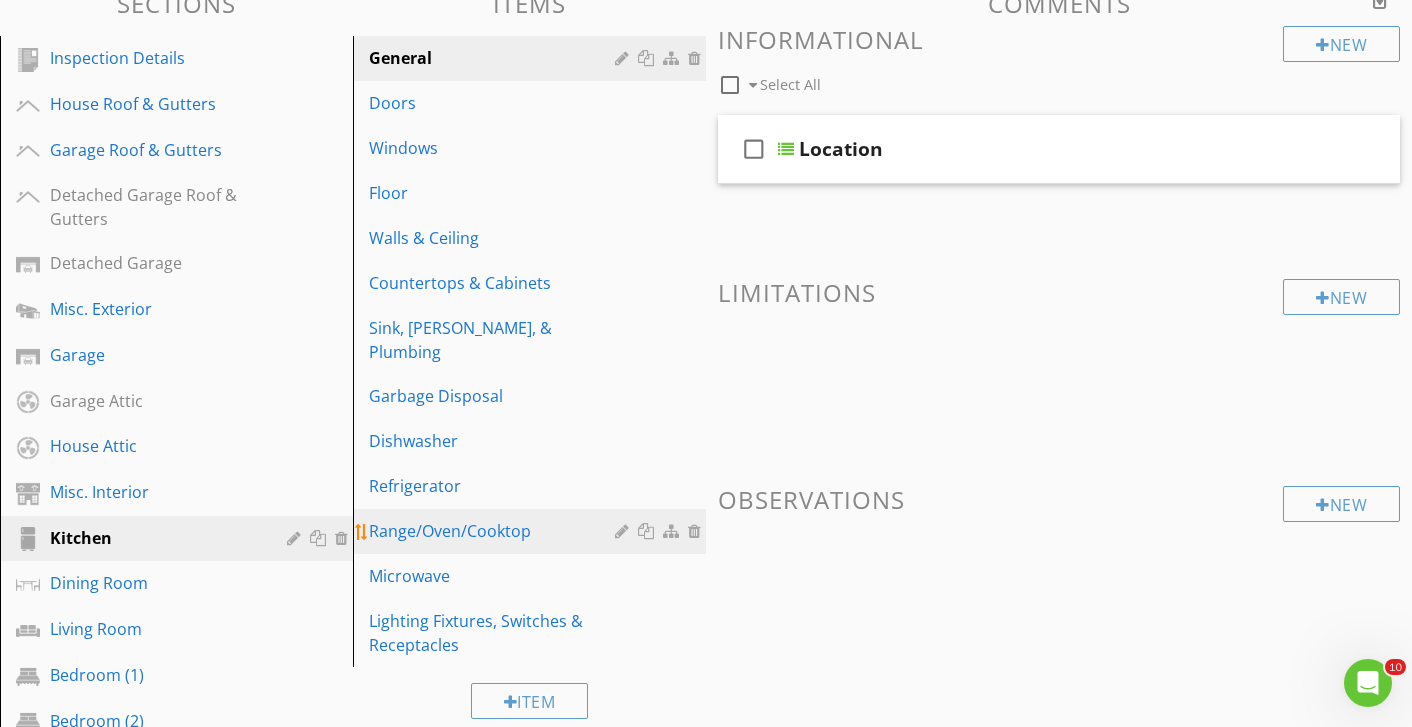 click on "Range/Oven/Cooktop" at bounding box center [495, 531] 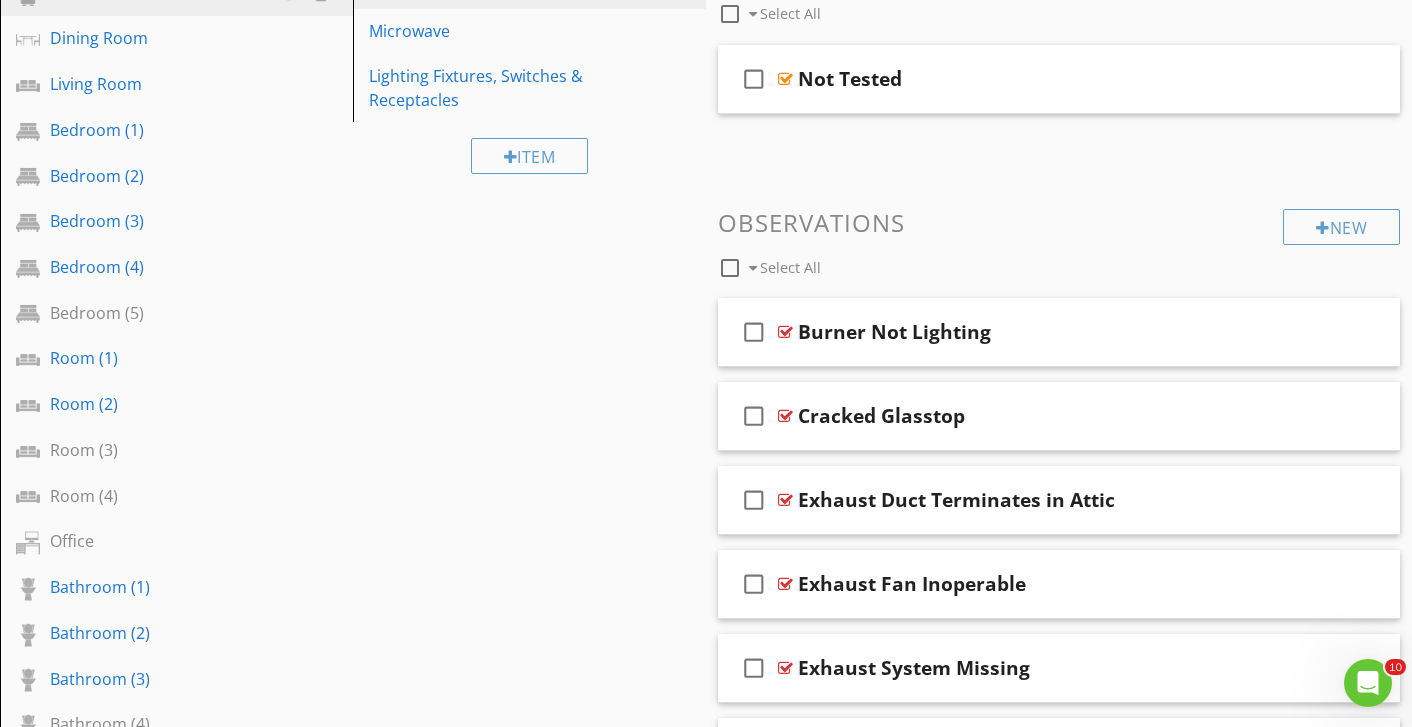 scroll, scrollTop: 774, scrollLeft: 0, axis: vertical 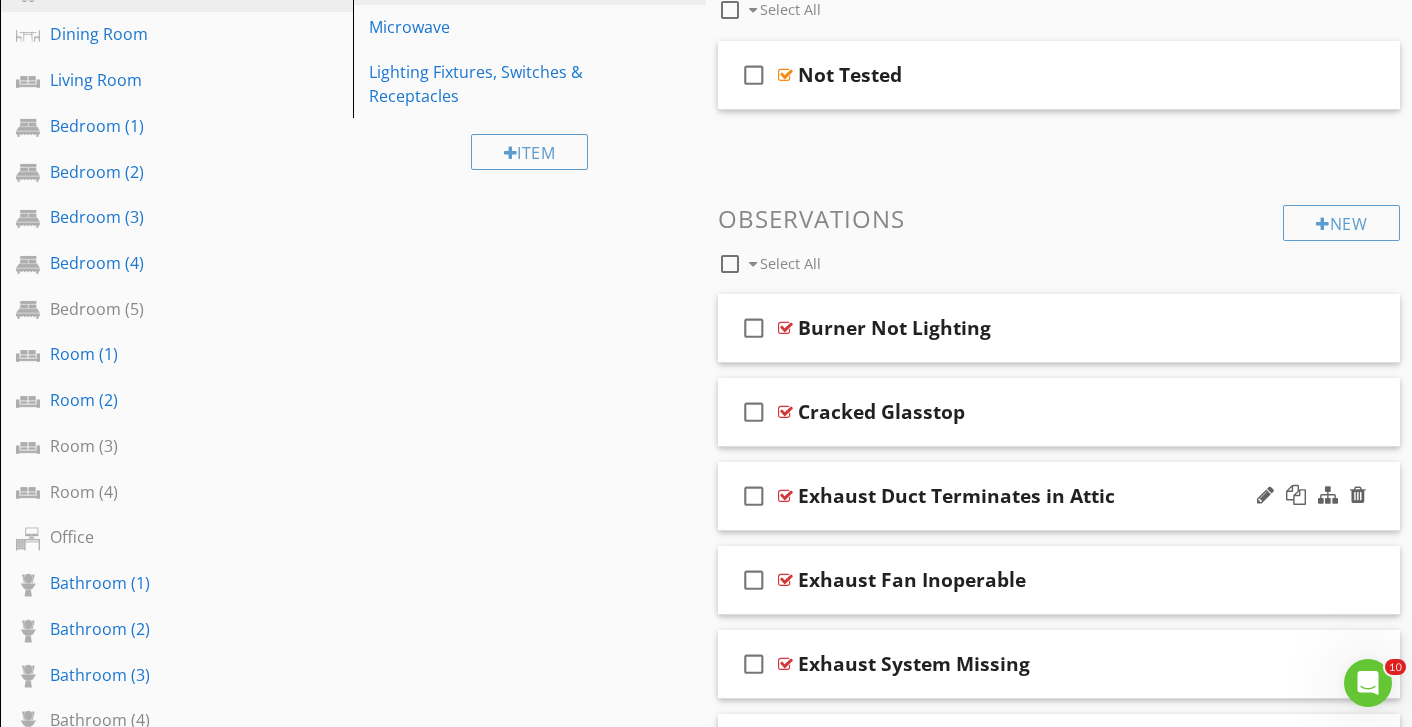 click on "check_box_outline_blank
Exhaust Duct Terminates in Attic" at bounding box center [1059, 496] 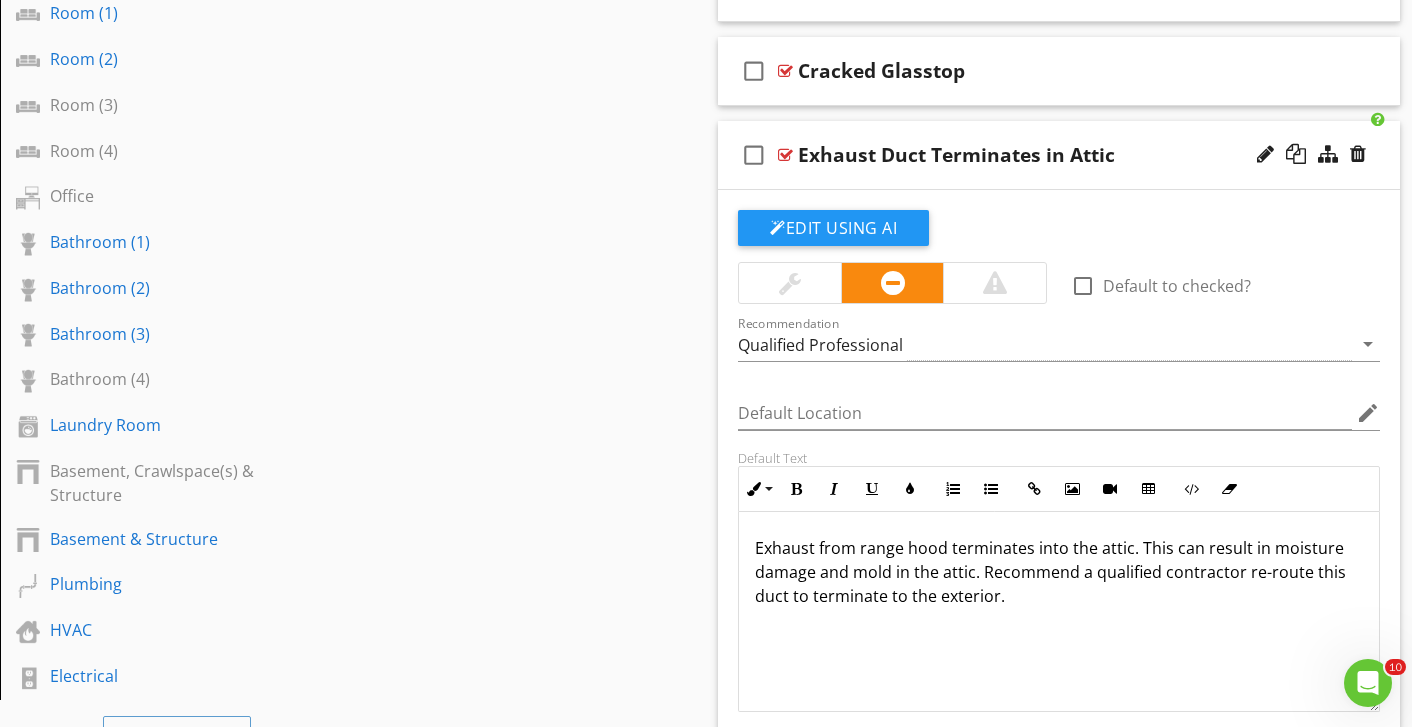 scroll, scrollTop: 1247, scrollLeft: 0, axis: vertical 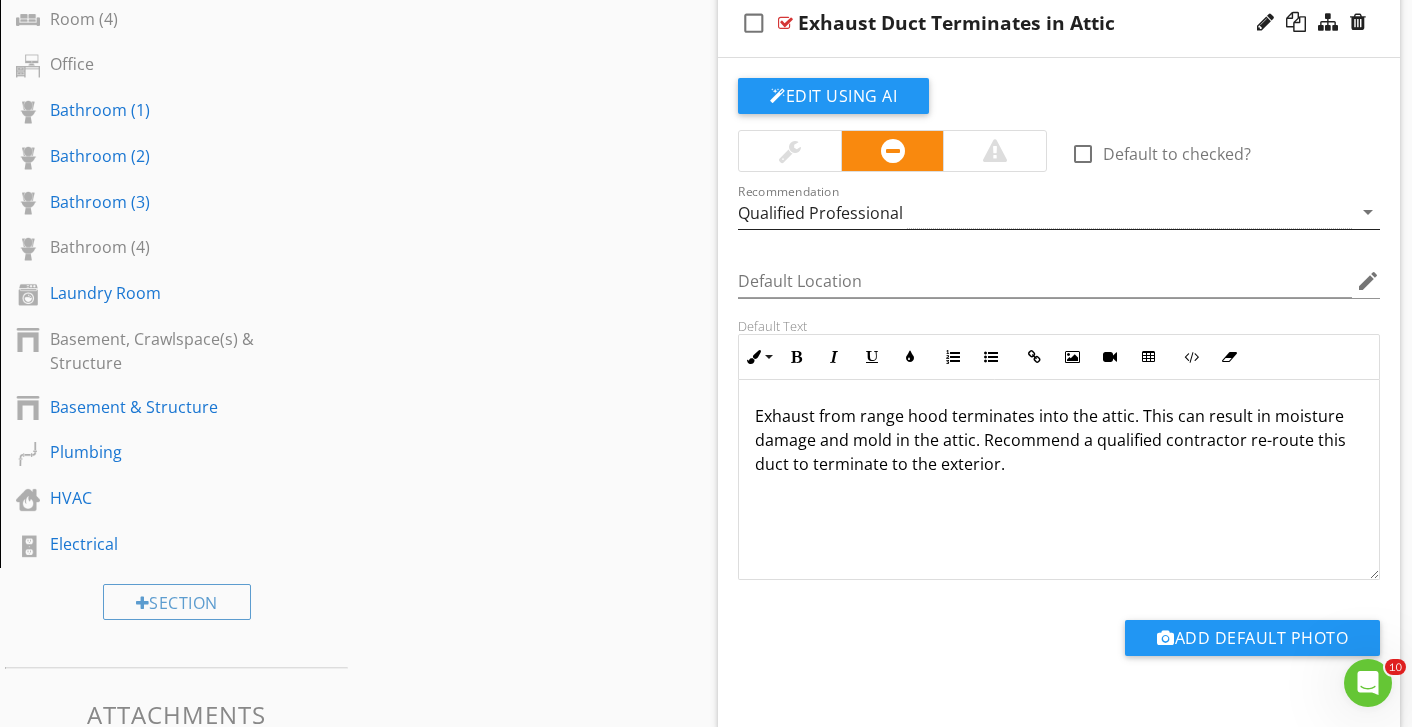 drag, startPoint x: 934, startPoint y: 207, endPoint x: 919, endPoint y: 207, distance: 15 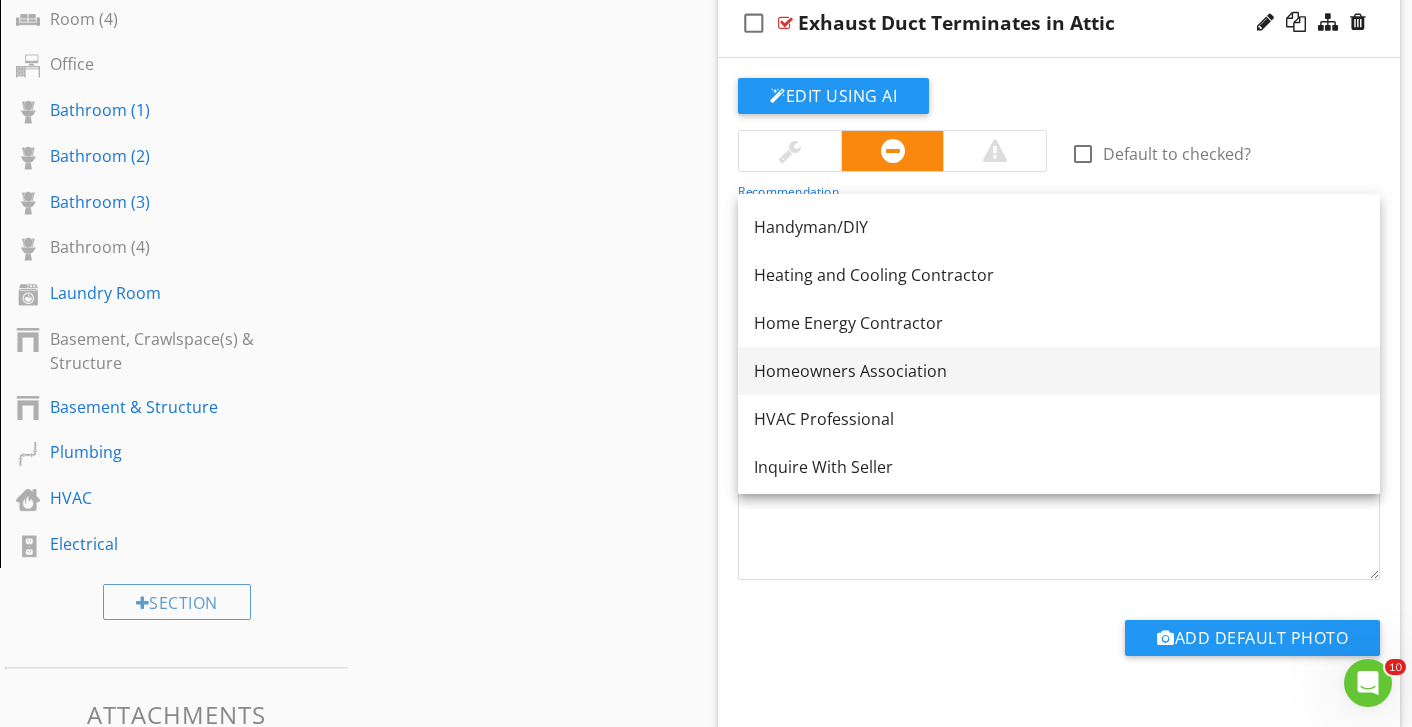 scroll, scrollTop: 1387, scrollLeft: 0, axis: vertical 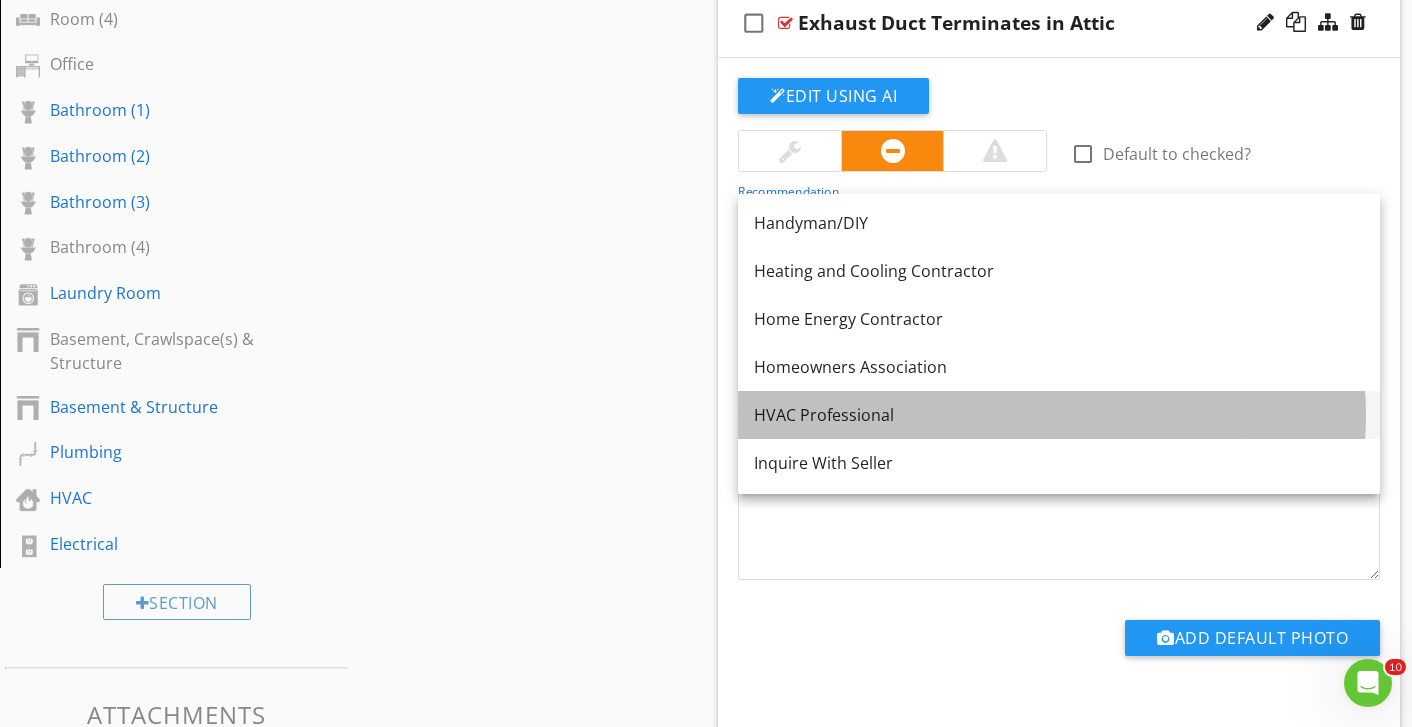 click on "HVAC Professional" at bounding box center [1059, 415] 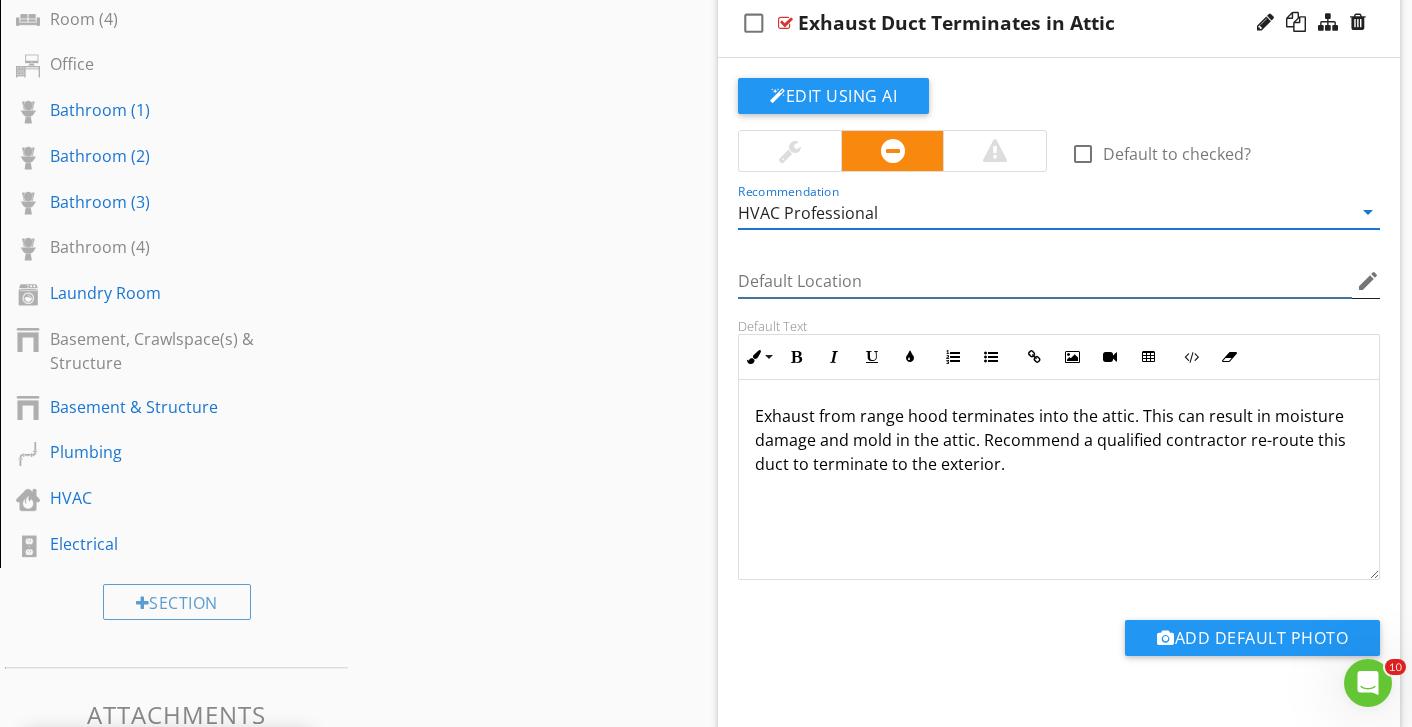 click at bounding box center (1045, 281) 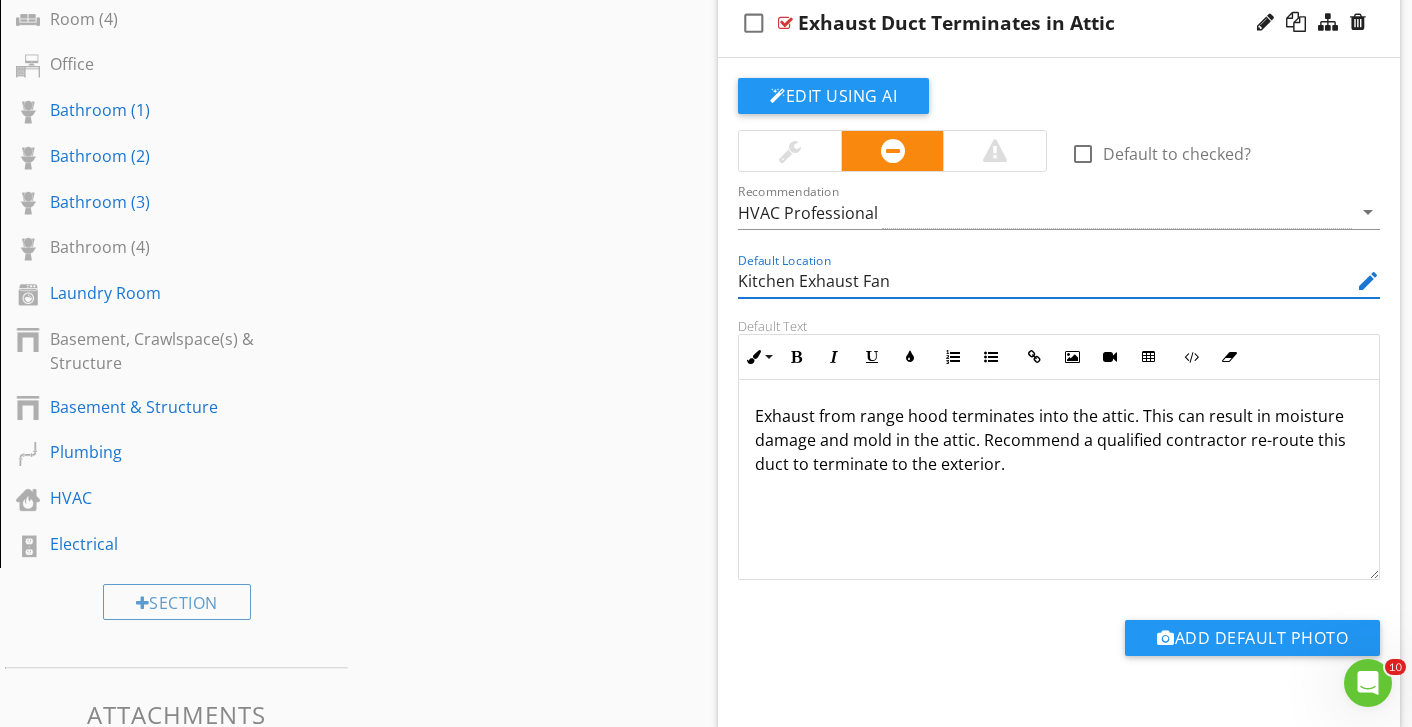 type on "Kitchen Exhaust Fan" 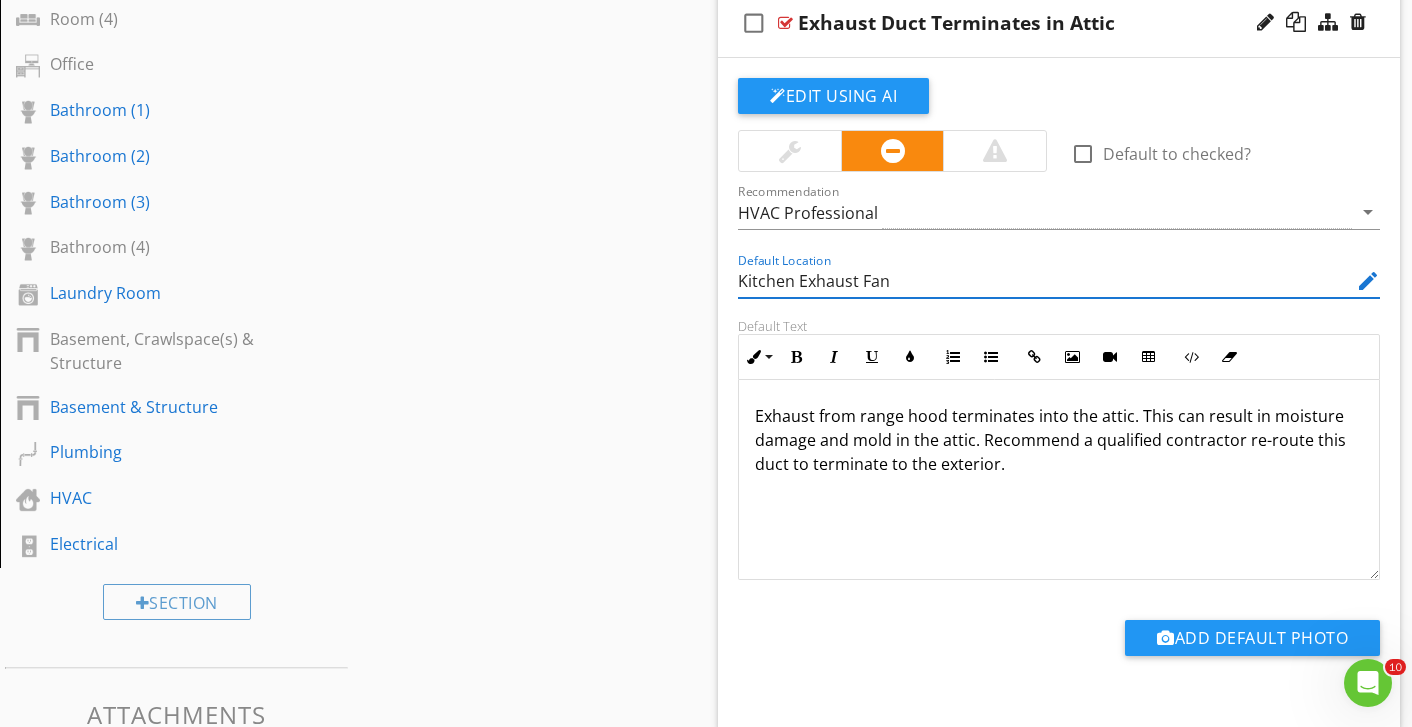 click on "Exhaust from range hood terminates into the attic. This can result in moisture damage and mold in the attic. Recommend a qualified contractor re-route this duct to terminate to the exterior." at bounding box center (1059, 440) 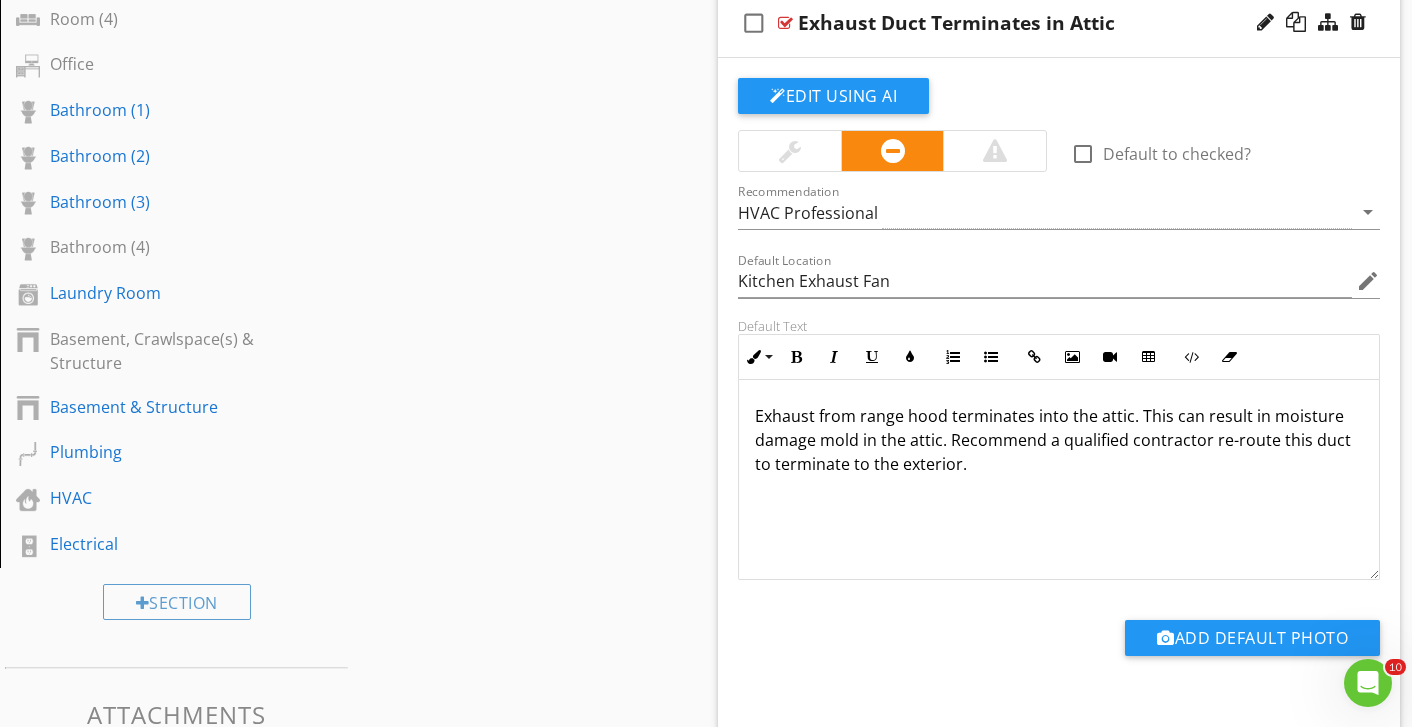 type 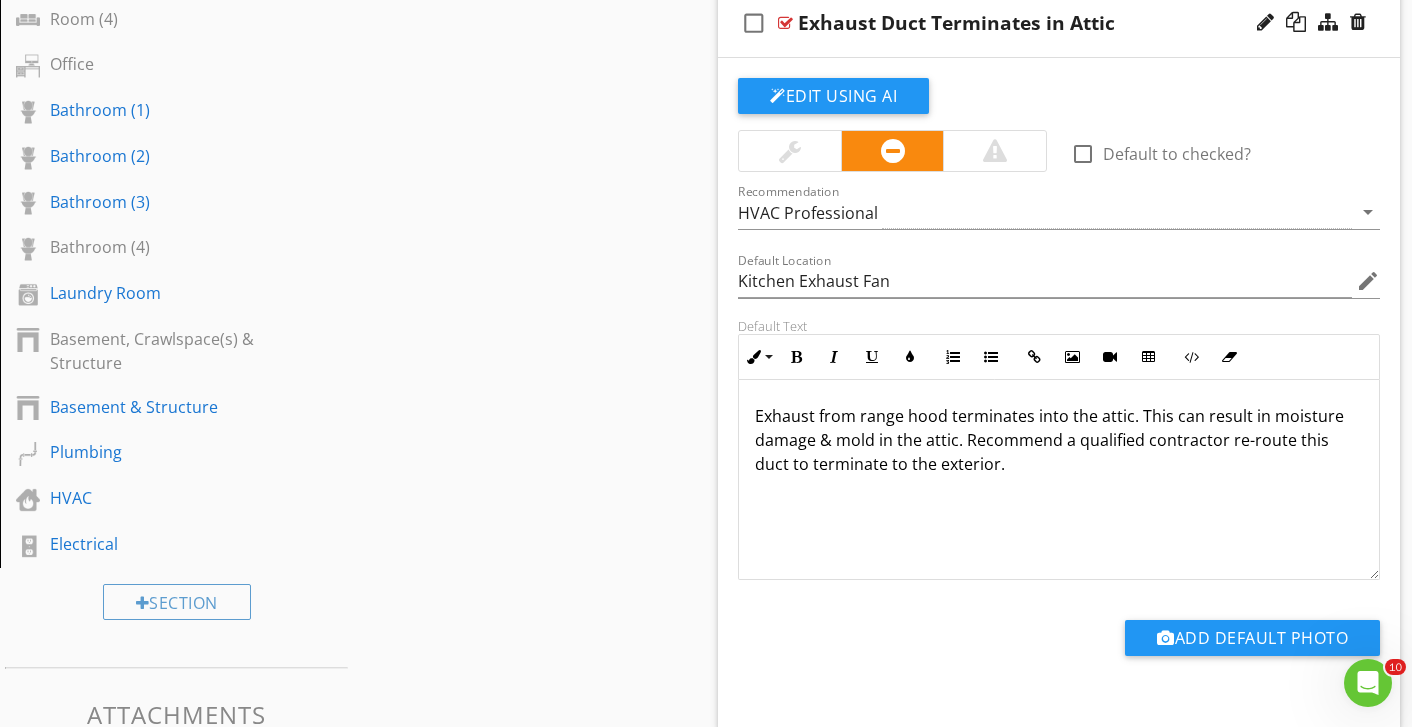drag, startPoint x: 1036, startPoint y: 478, endPoint x: 1062, endPoint y: 441, distance: 45.221676 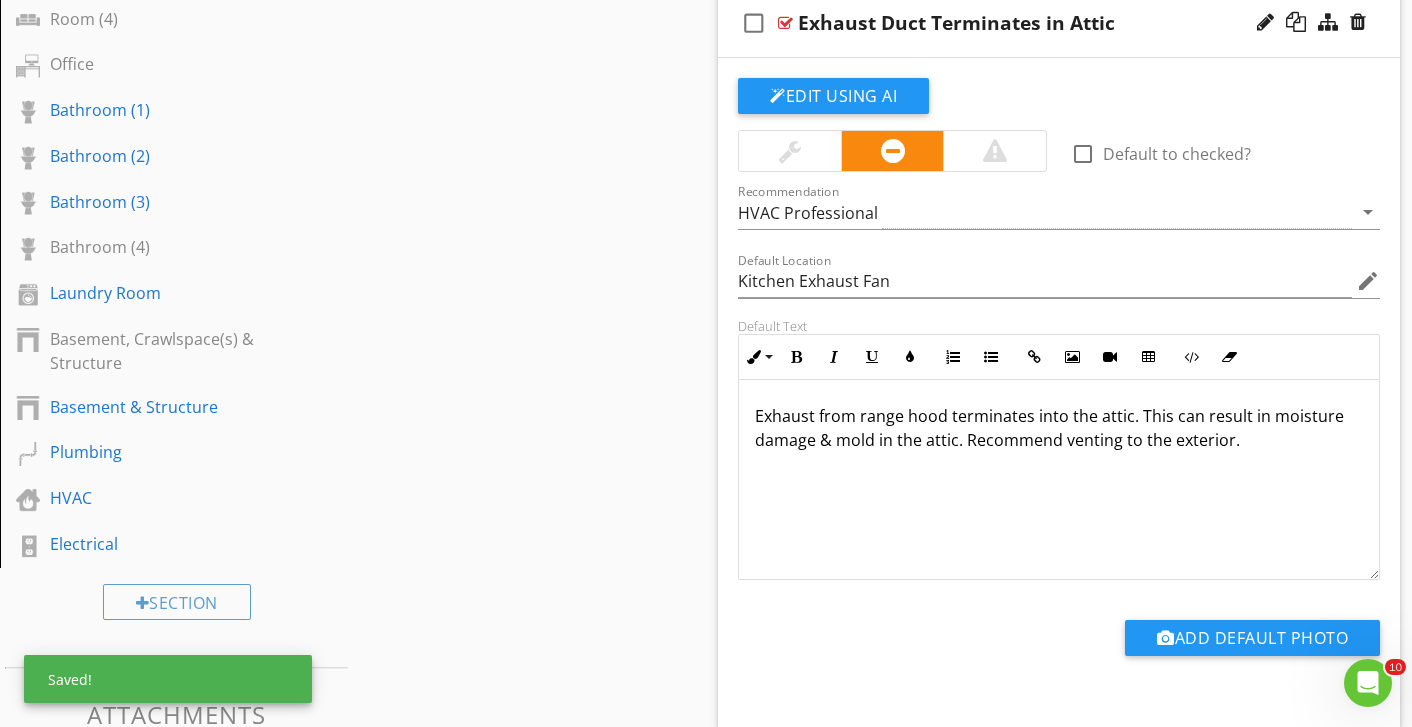 click on "Sections
Inspection Details           House Roof & Gutters           Garage Roof & Gutters           Detached Garage Roof & Gutters           Detached Garage           Misc. Exterior           Garage           Garage Attic           House Attic           Misc. Interior           Kitchen           Dining Room           Living Room           Bedroom (1)           Bedroom (2)           Bedroom (3)           Bedroom (4)           Bedroom (5)           Room (1)           Room (2)           Room (3)           Room (4)           Office           Bathroom (1)           Bathroom (2)           Bathroom (3)           Bathroom (4)           Laundry Room           Basement, Crawlspace(s) & Structure           Basement & Structure           Plumbing           HVAC           Electrical
Section
Attachments
Attachment
Items
General           Doors           Windows           Floor" at bounding box center (706, 252) 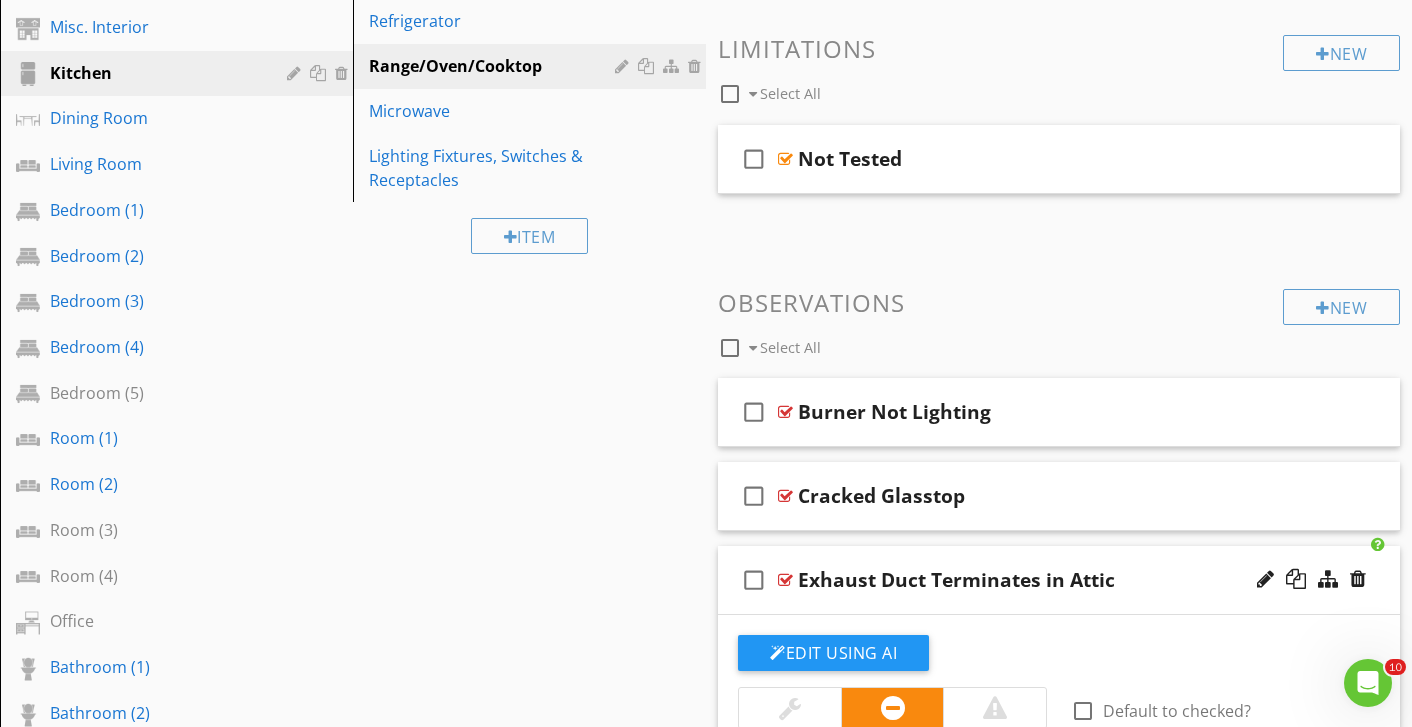 scroll, scrollTop: 804, scrollLeft: 0, axis: vertical 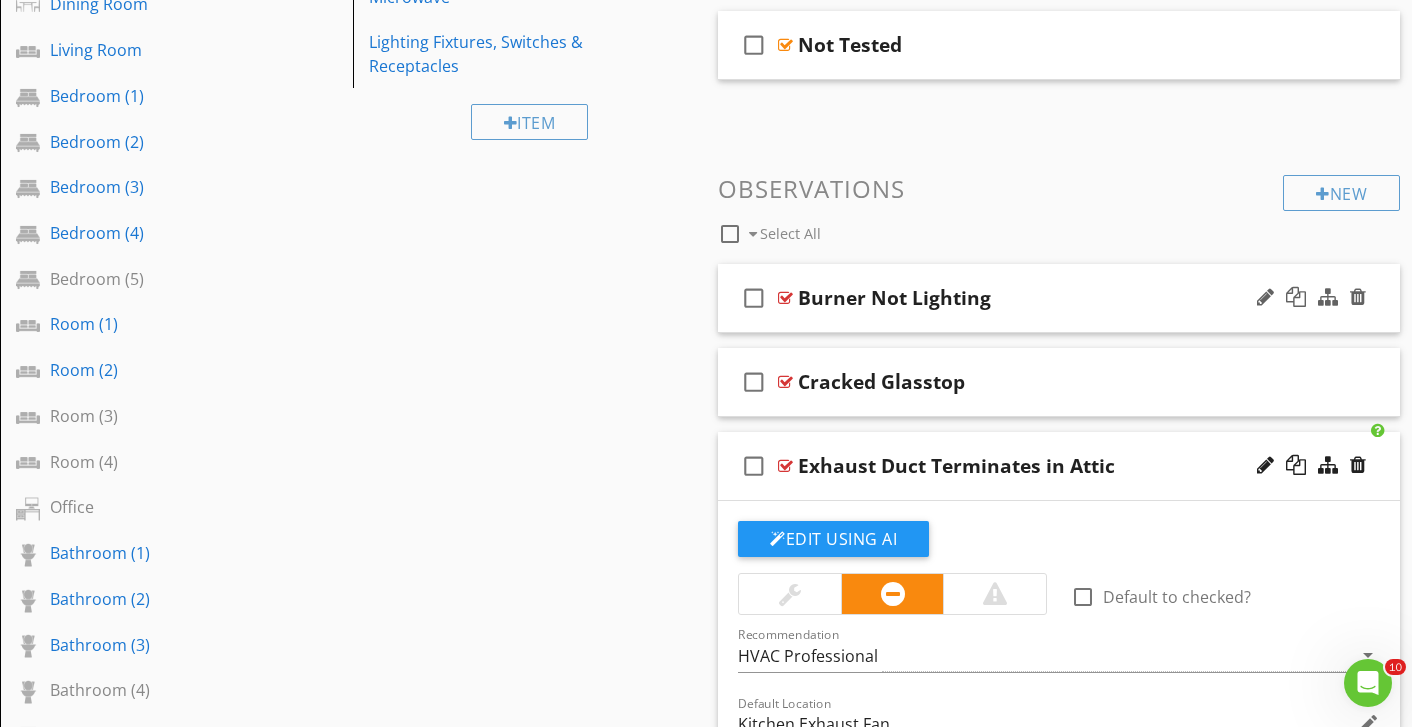 click on "Burner Not Lighting" at bounding box center [1039, 298] 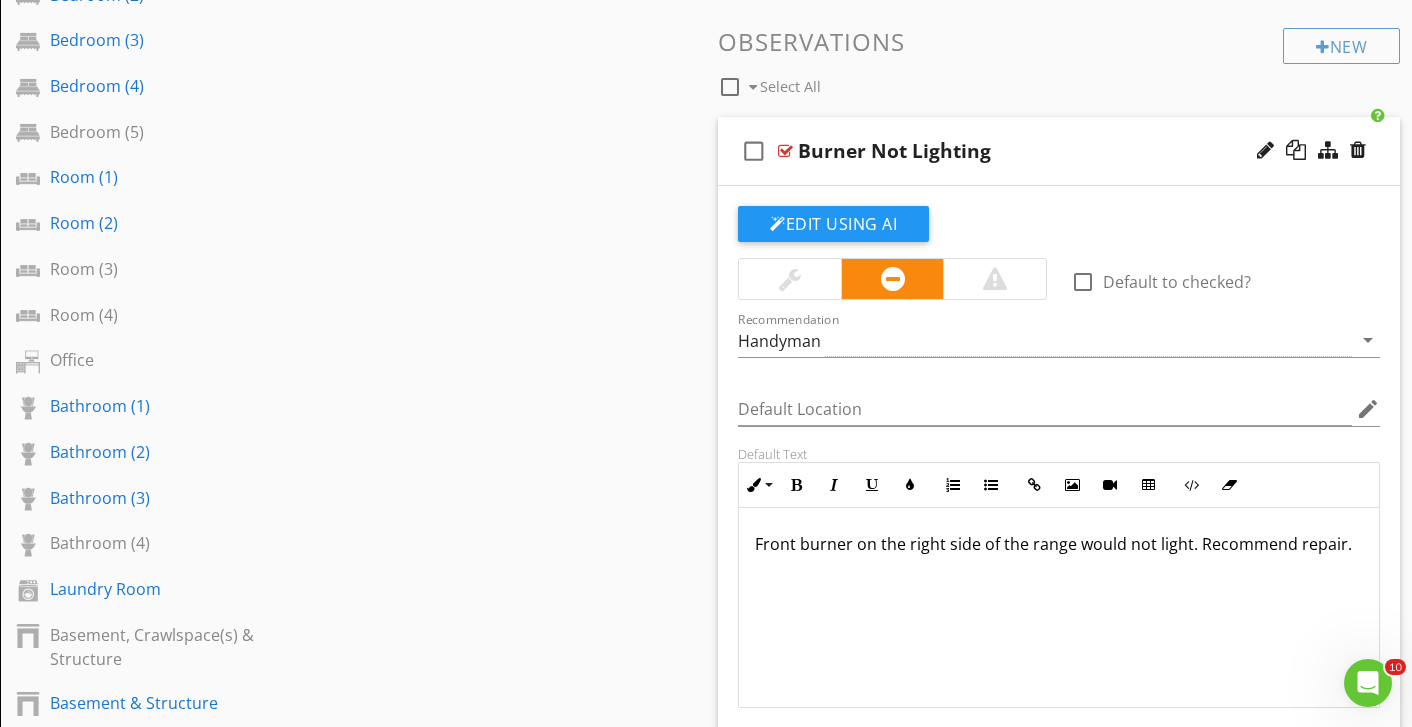 scroll, scrollTop: 1088, scrollLeft: 0, axis: vertical 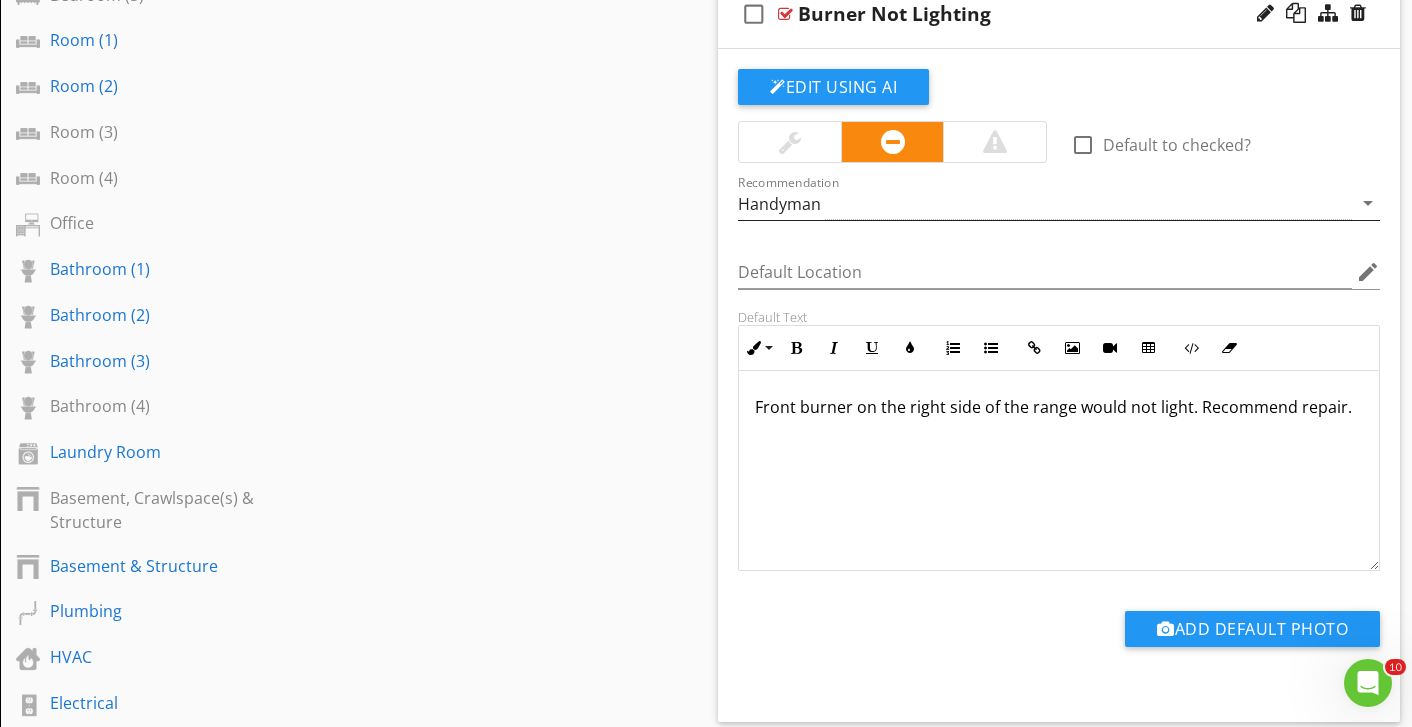 click on "Handyman" at bounding box center (1045, 203) 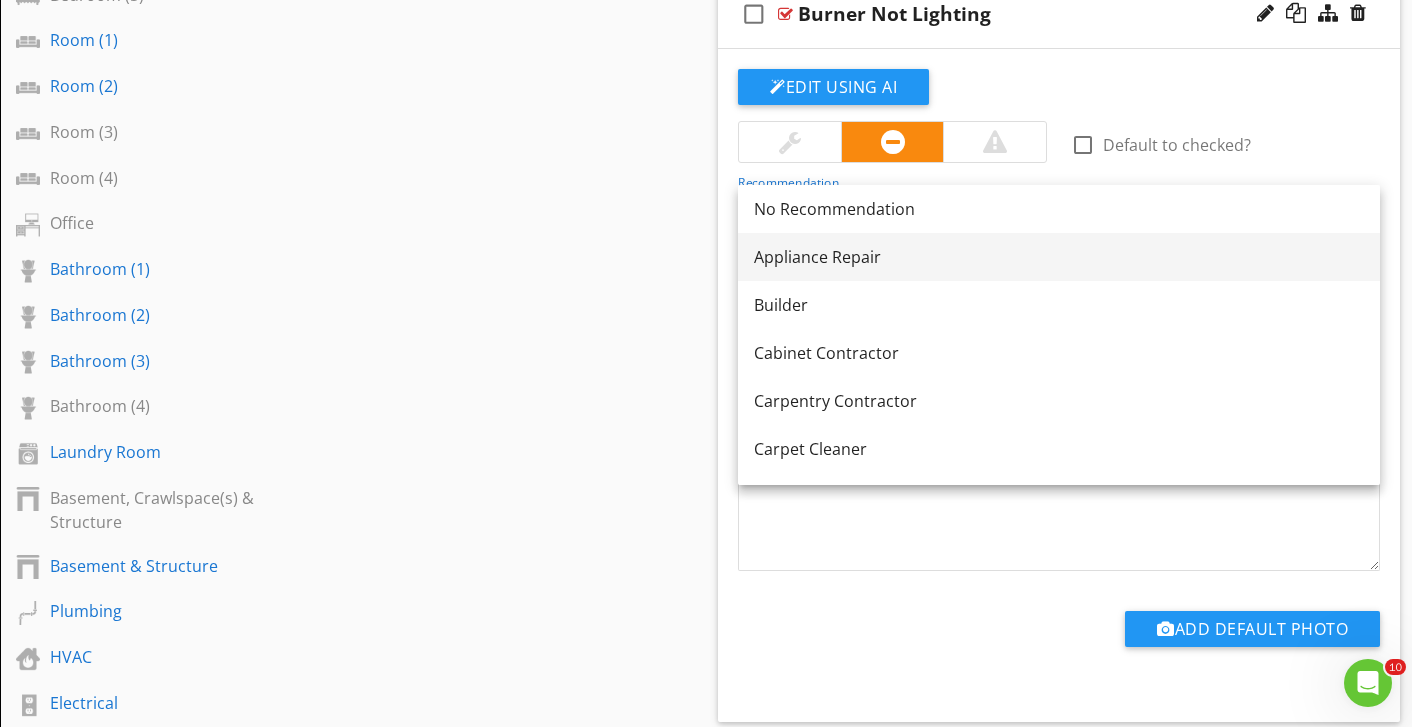 click on "Appliance Repair" at bounding box center (1059, 257) 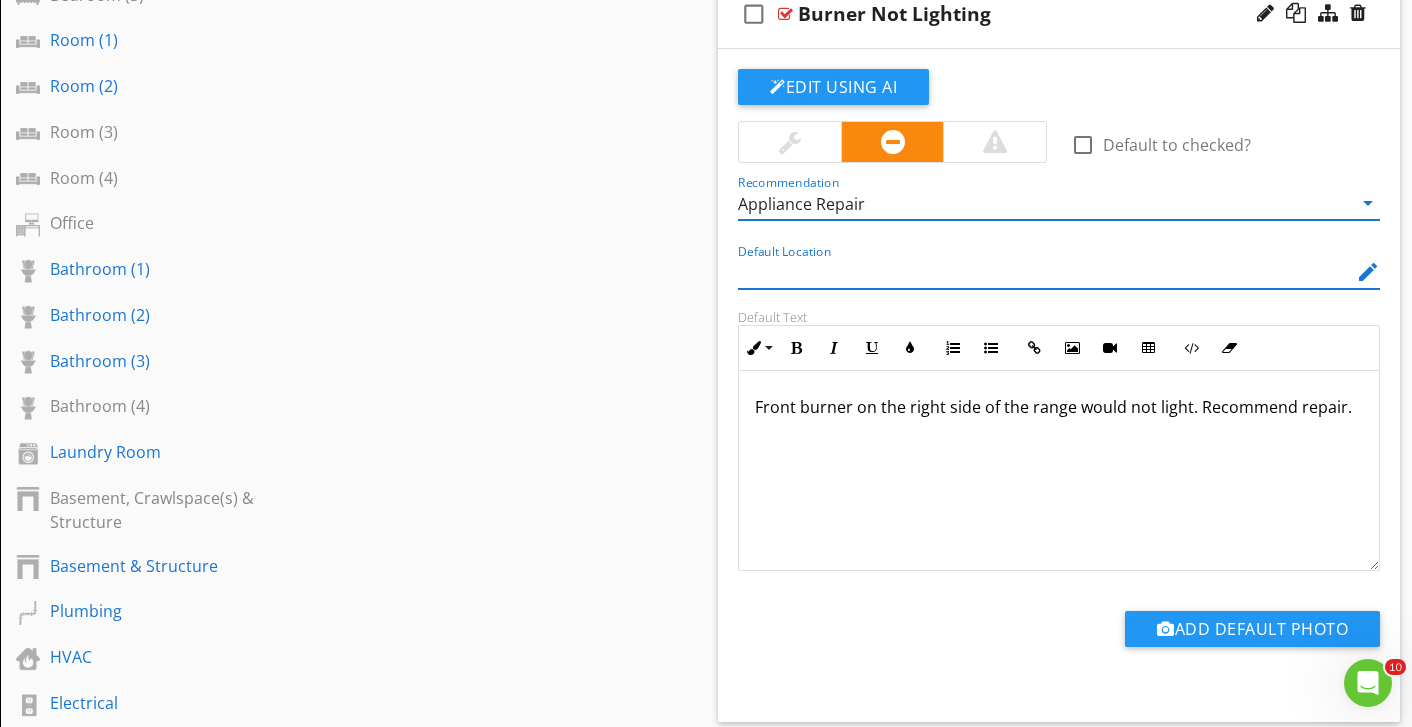 click at bounding box center [1045, 272] 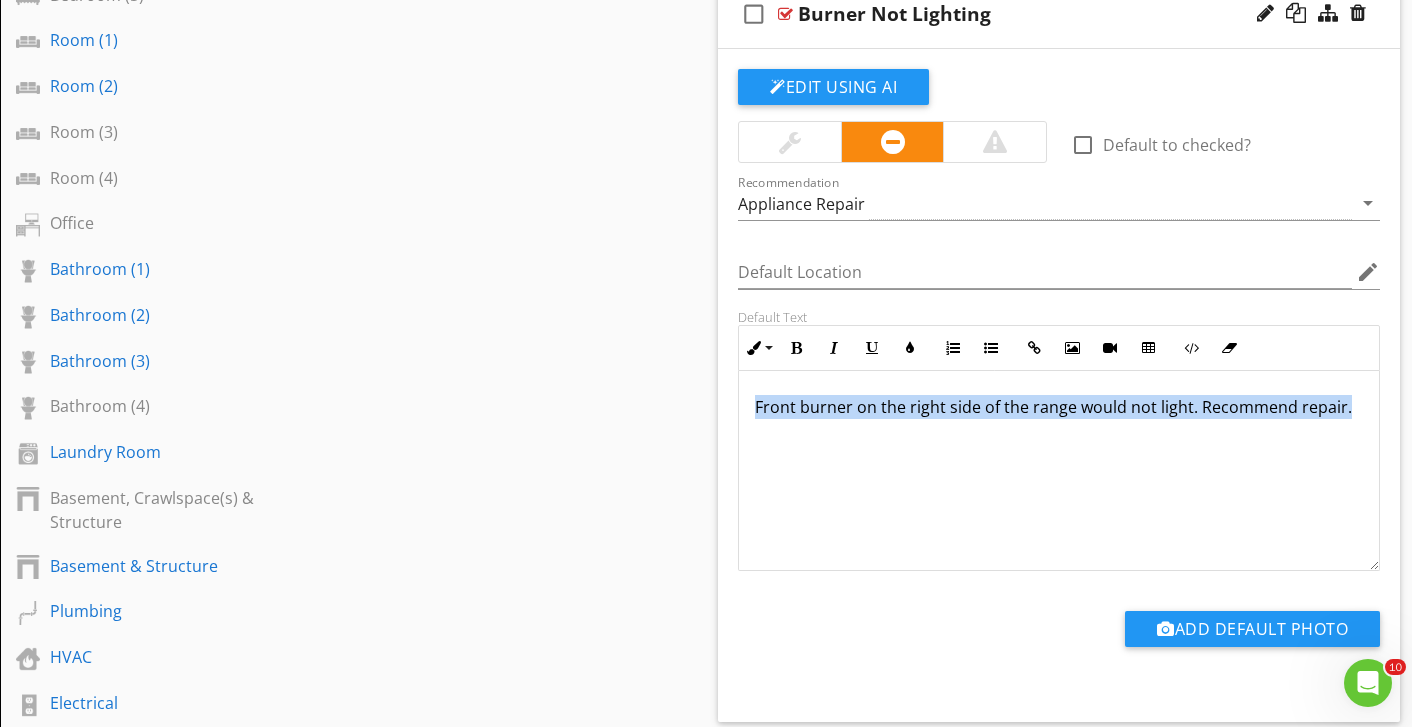 drag, startPoint x: 1345, startPoint y: 409, endPoint x: 759, endPoint y: 405, distance: 586.0137 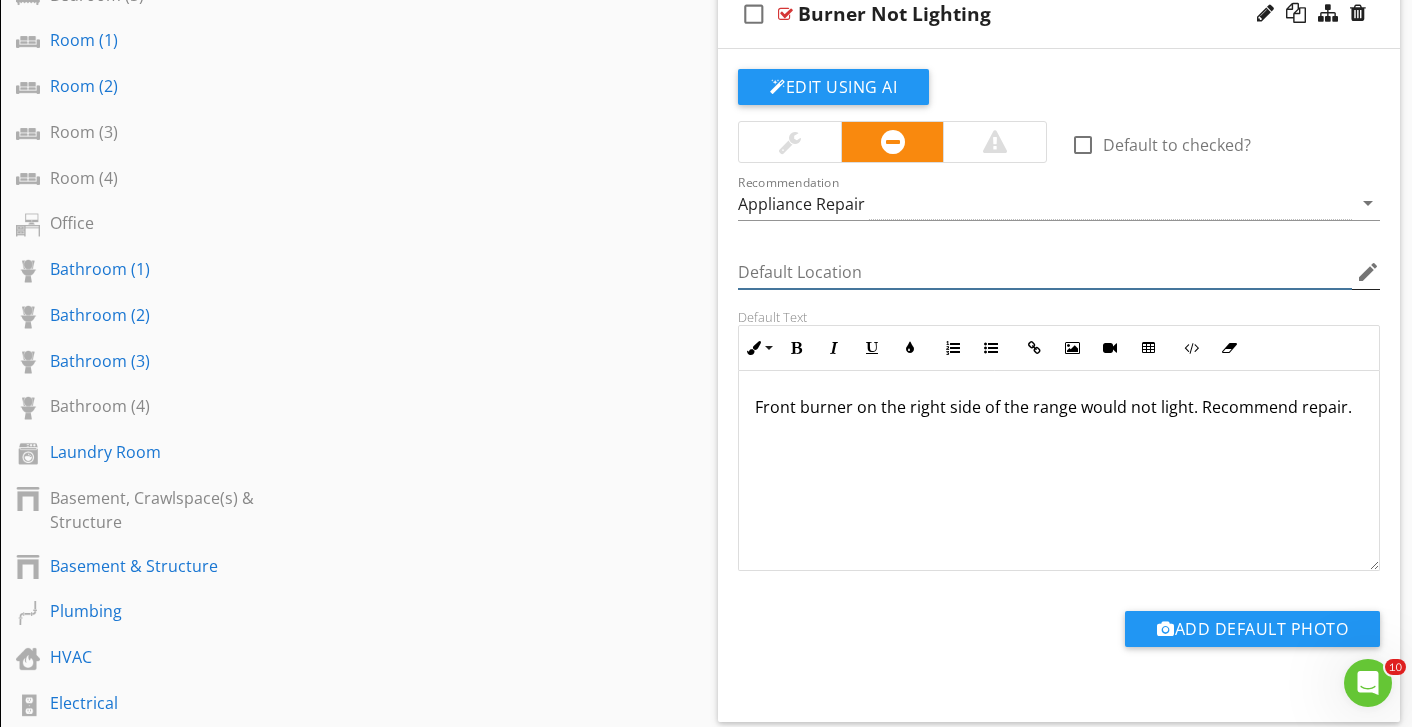 click at bounding box center (1045, 272) 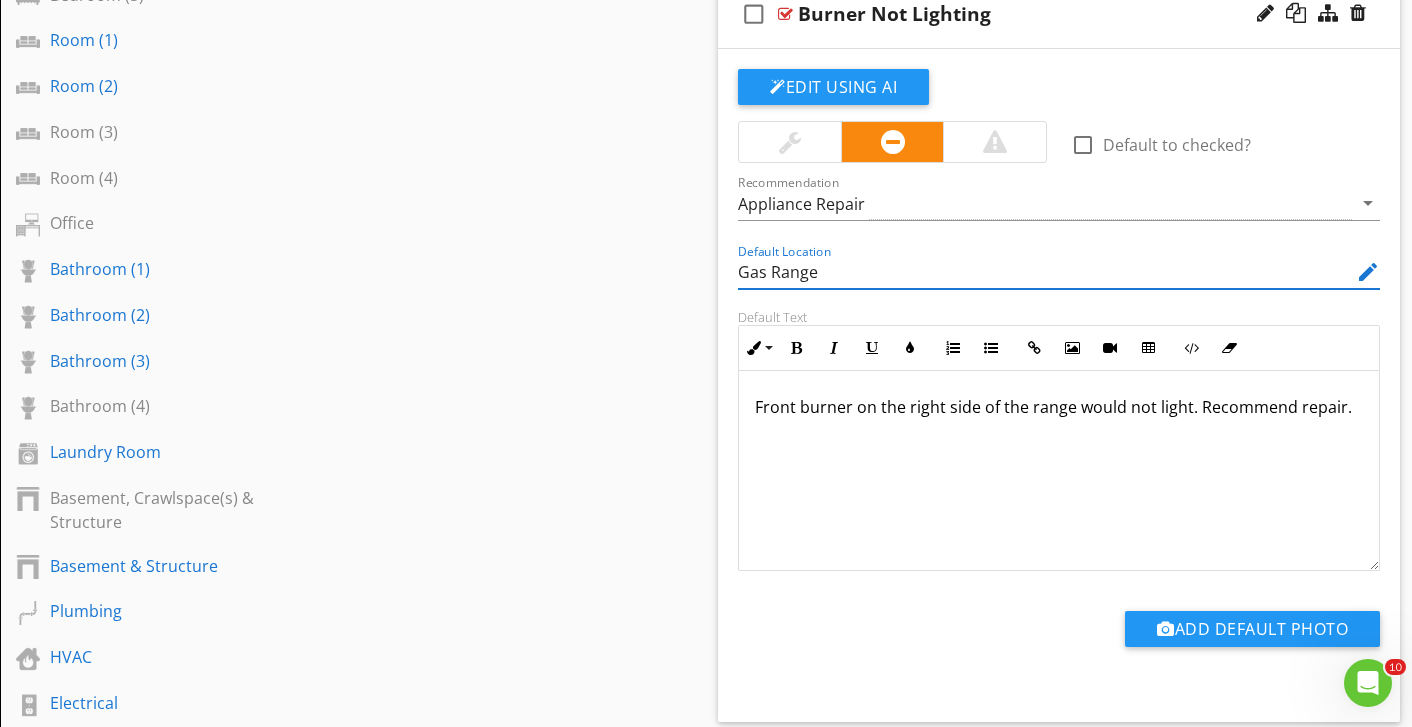 click on "Gas Range" at bounding box center (1045, 272) 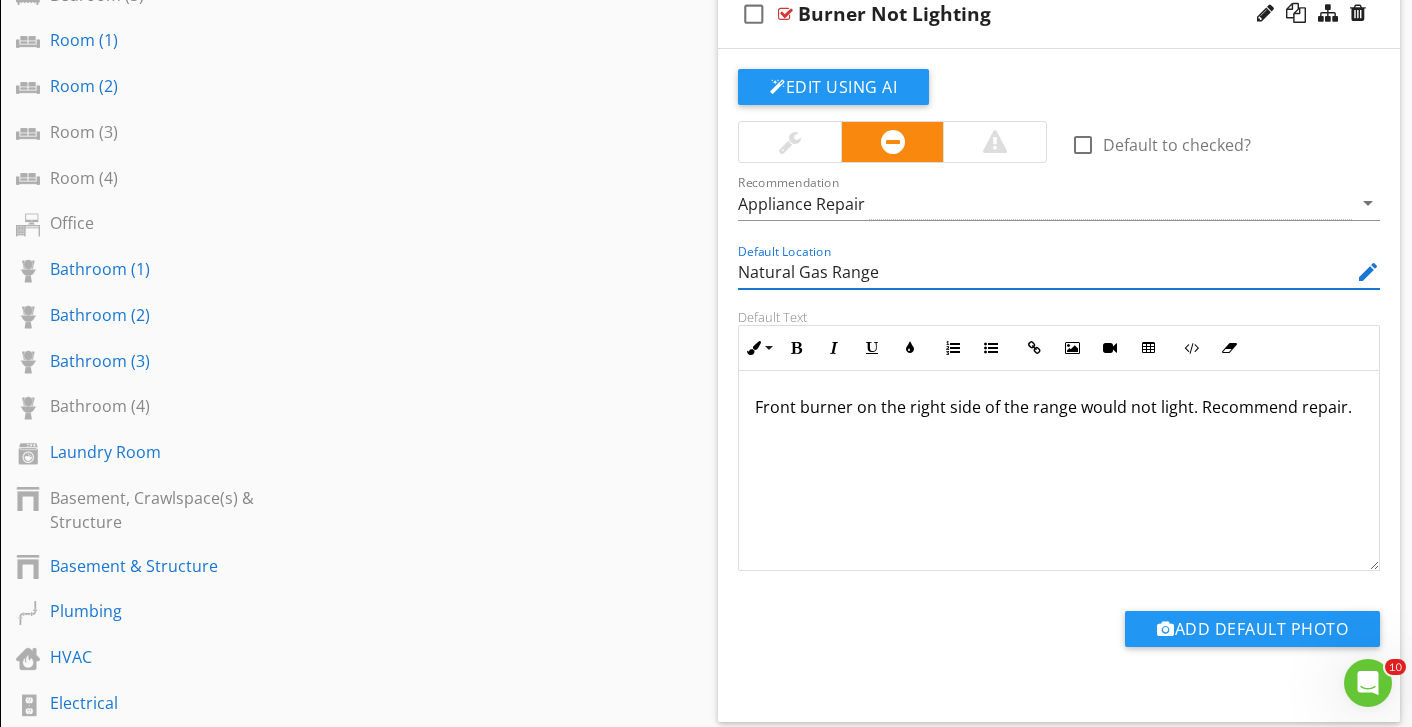 click on "Natural Gas Range" at bounding box center [1045, 272] 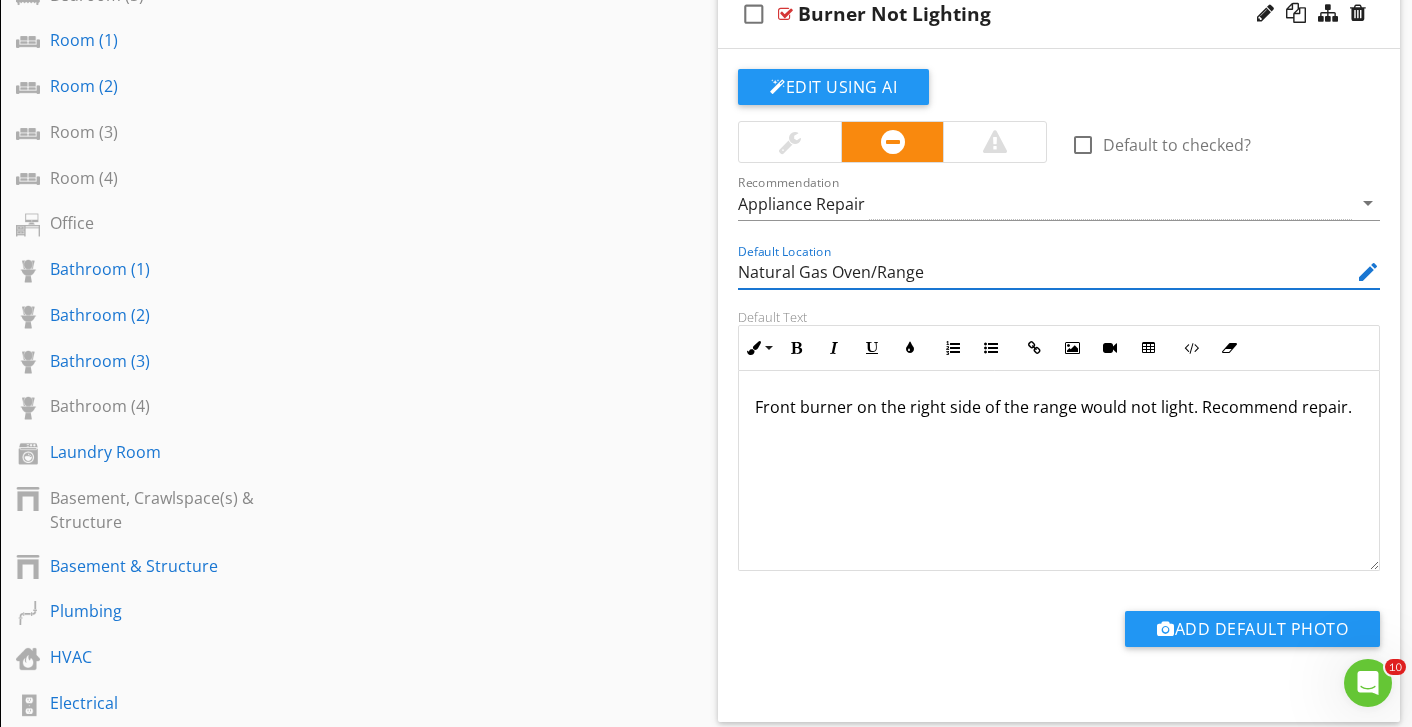 type on "Natural Gas Oven/Range" 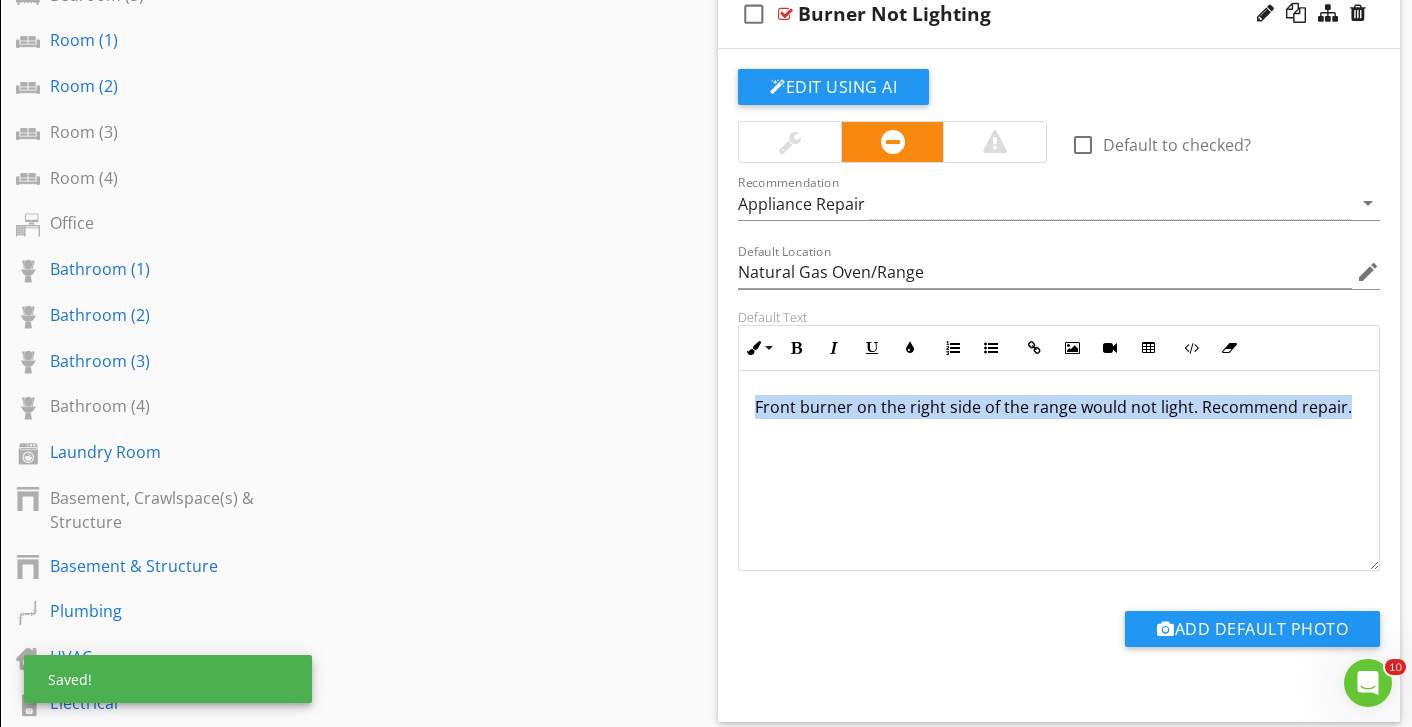 drag, startPoint x: 1352, startPoint y: 419, endPoint x: 741, endPoint y: 405, distance: 611.1604 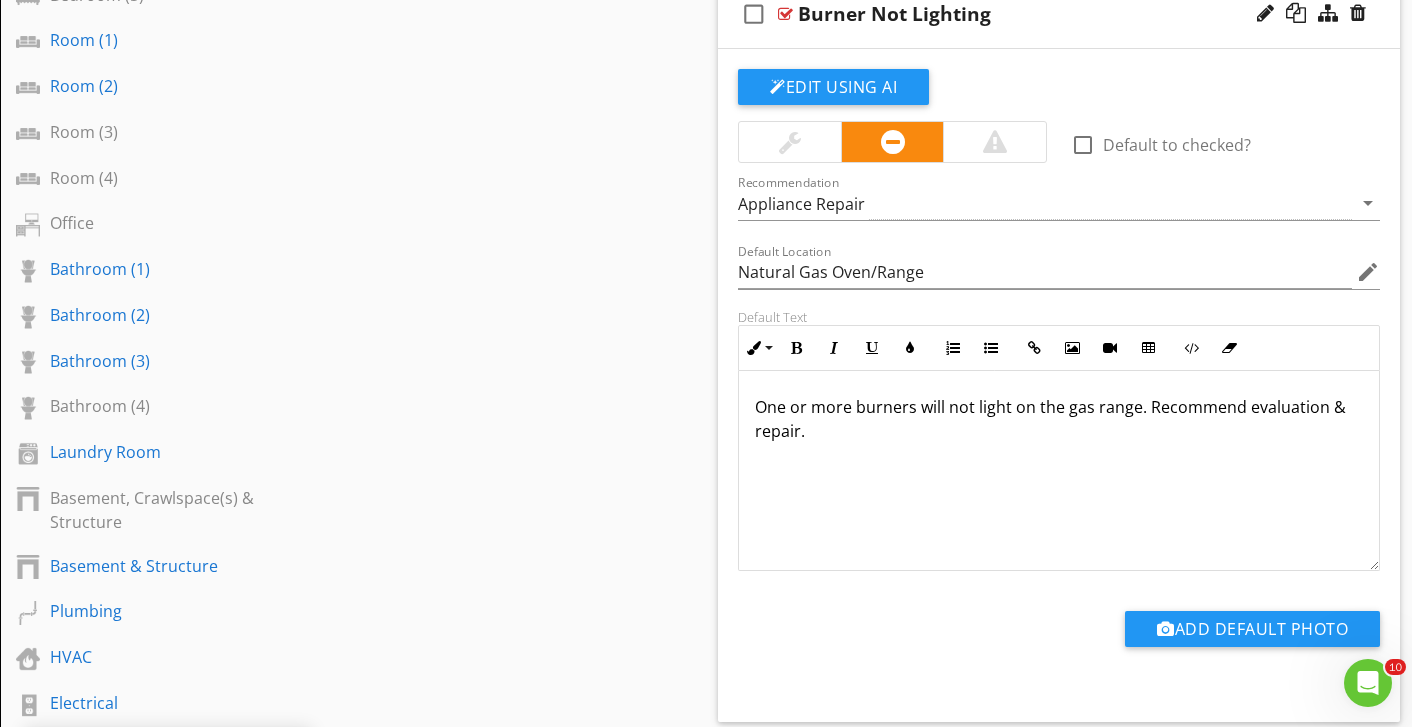 click on "Edit Using AI
check_box_outline_blank Default to checked?           Recommendation Appliance Repair arrow_drop_down   Default Location Natural Gas Oven/Range edit       Default Text   Inline Style XLarge Large Normal Small Light Small/Light Bold Italic Underline Colors Ordered List Unordered List Insert Link Insert Image Insert Video Insert Table Code View Clear Formatting One or more burners will not light on the gas range. Recommend evaluation & repair. Enter text here <p>One or more burners will not light on the gas range. Recommend evaluation &amp; repair.</p>
Add Default Photo" at bounding box center (1059, 385) 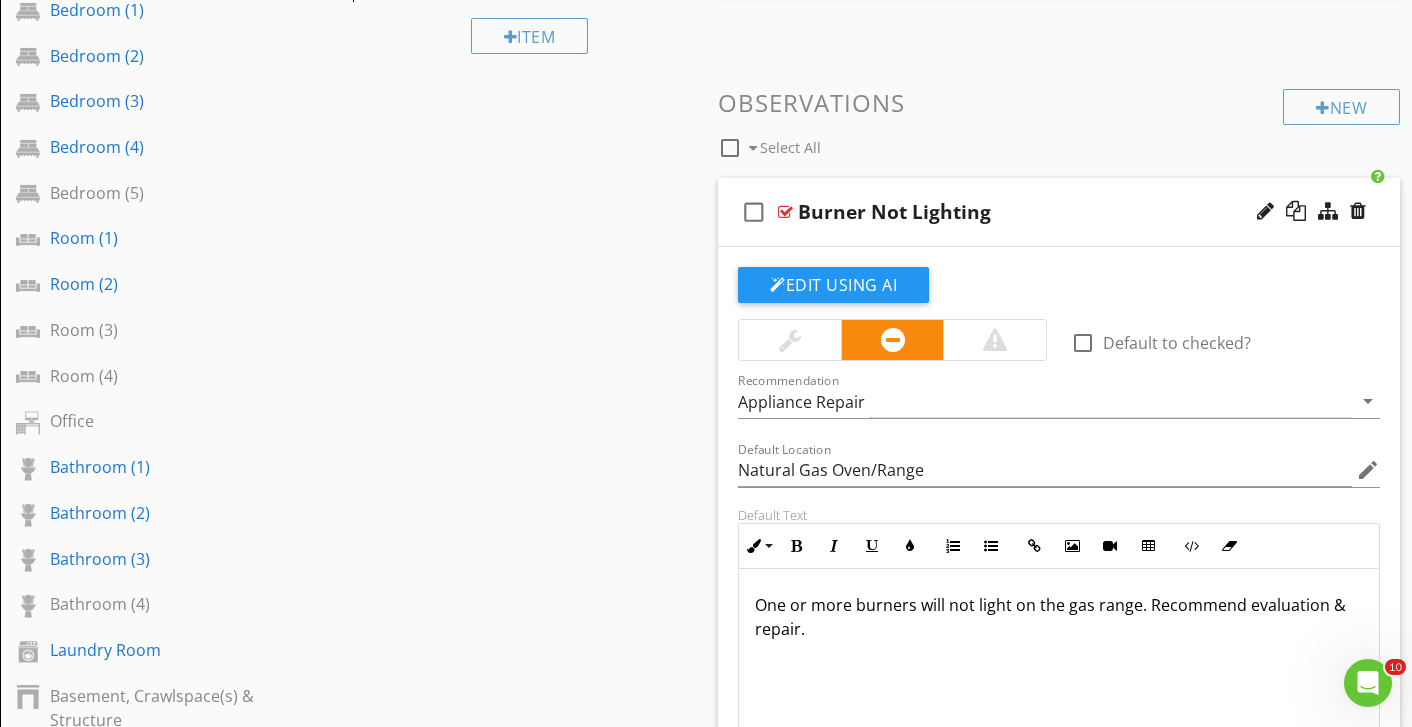 scroll, scrollTop: 1060, scrollLeft: 0, axis: vertical 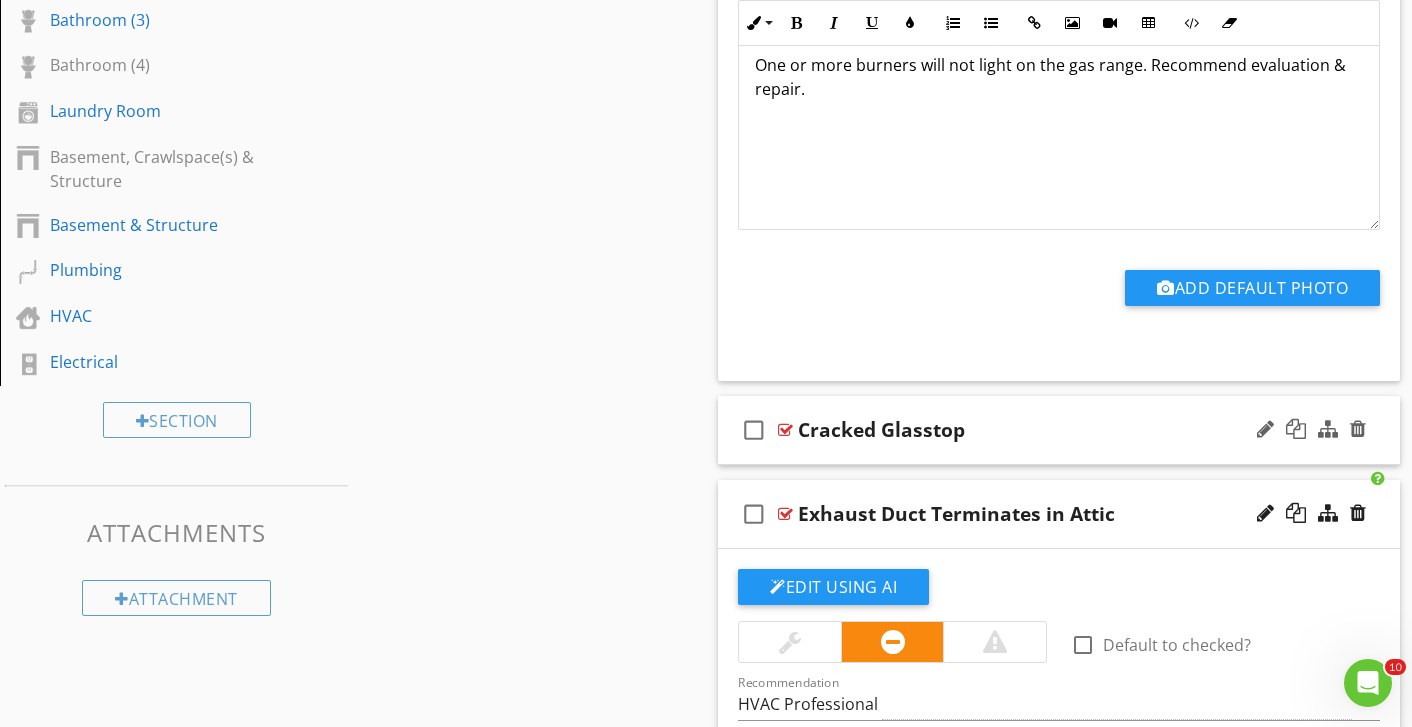 click on "Cracked Glasstop" at bounding box center [1039, 430] 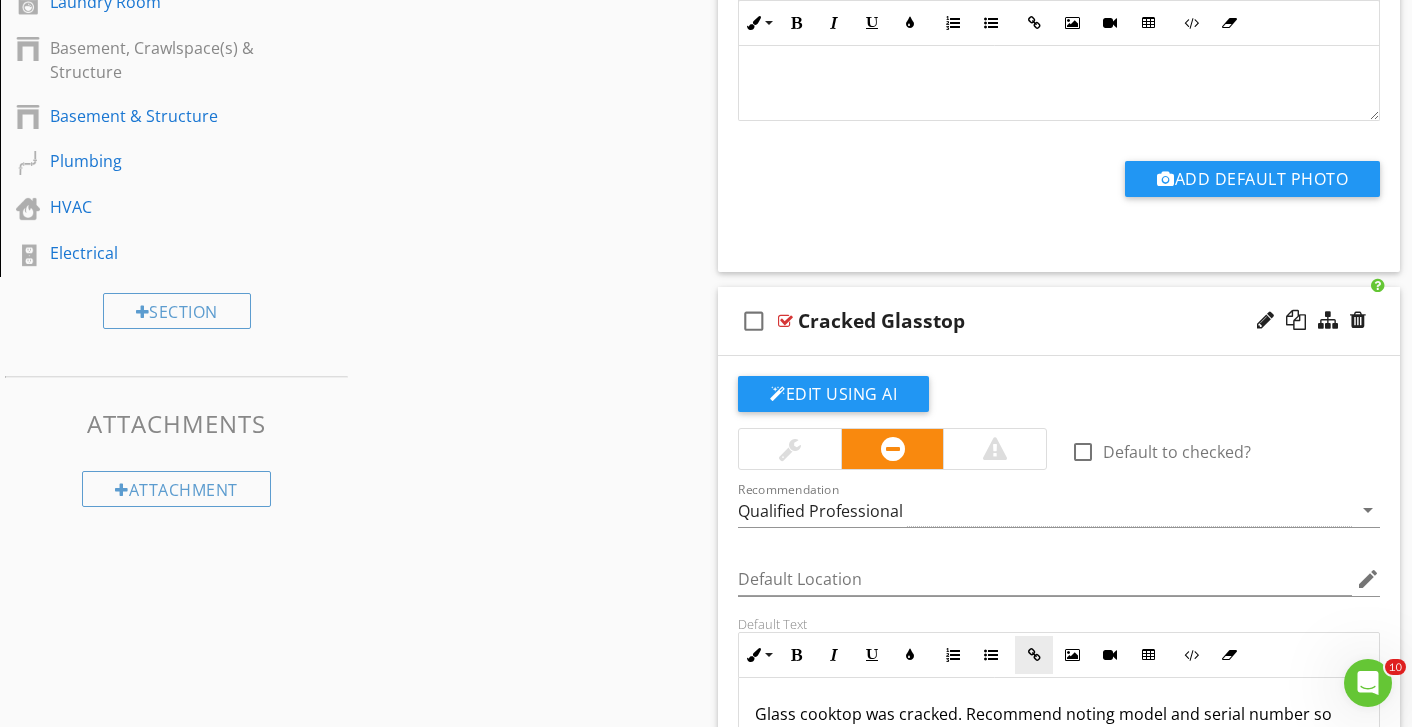 scroll, scrollTop: 1777, scrollLeft: 0, axis: vertical 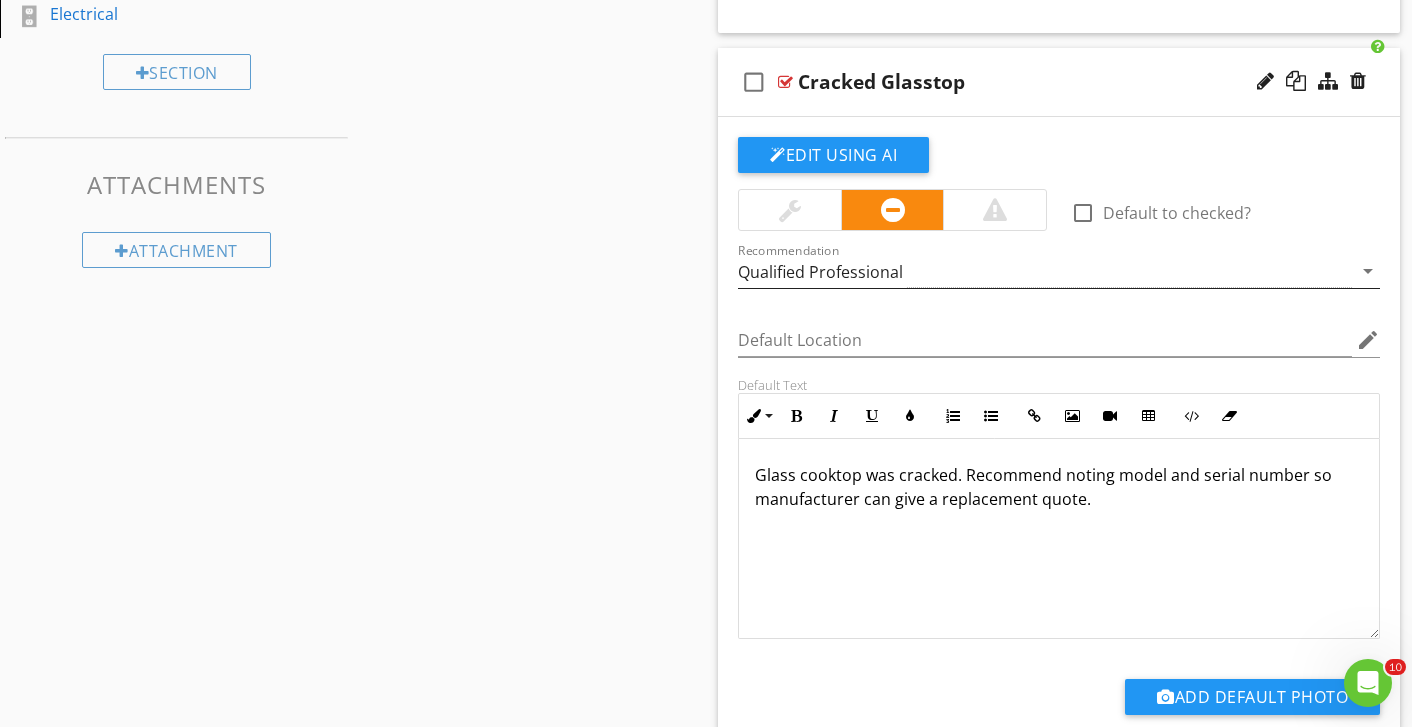 click on "Qualified Professional" at bounding box center (1045, 271) 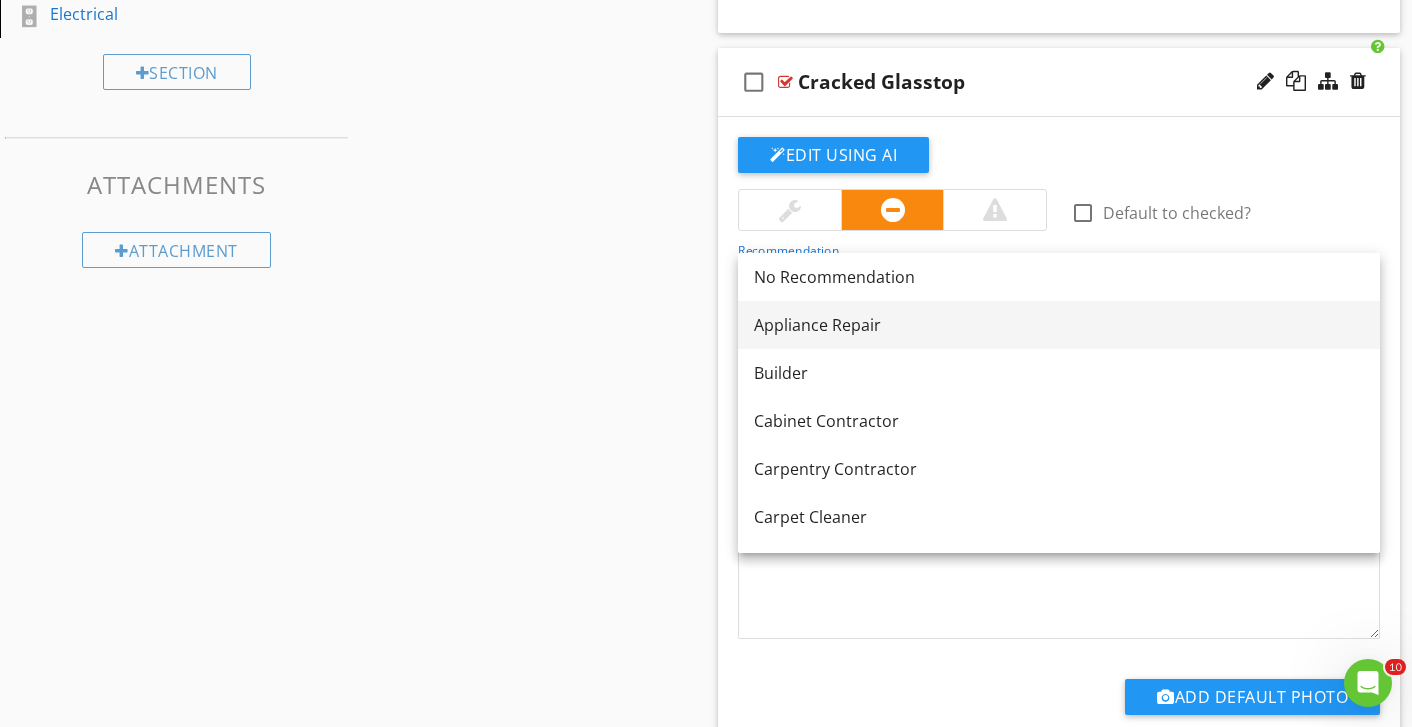 click on "Appliance Repair" at bounding box center [1059, 325] 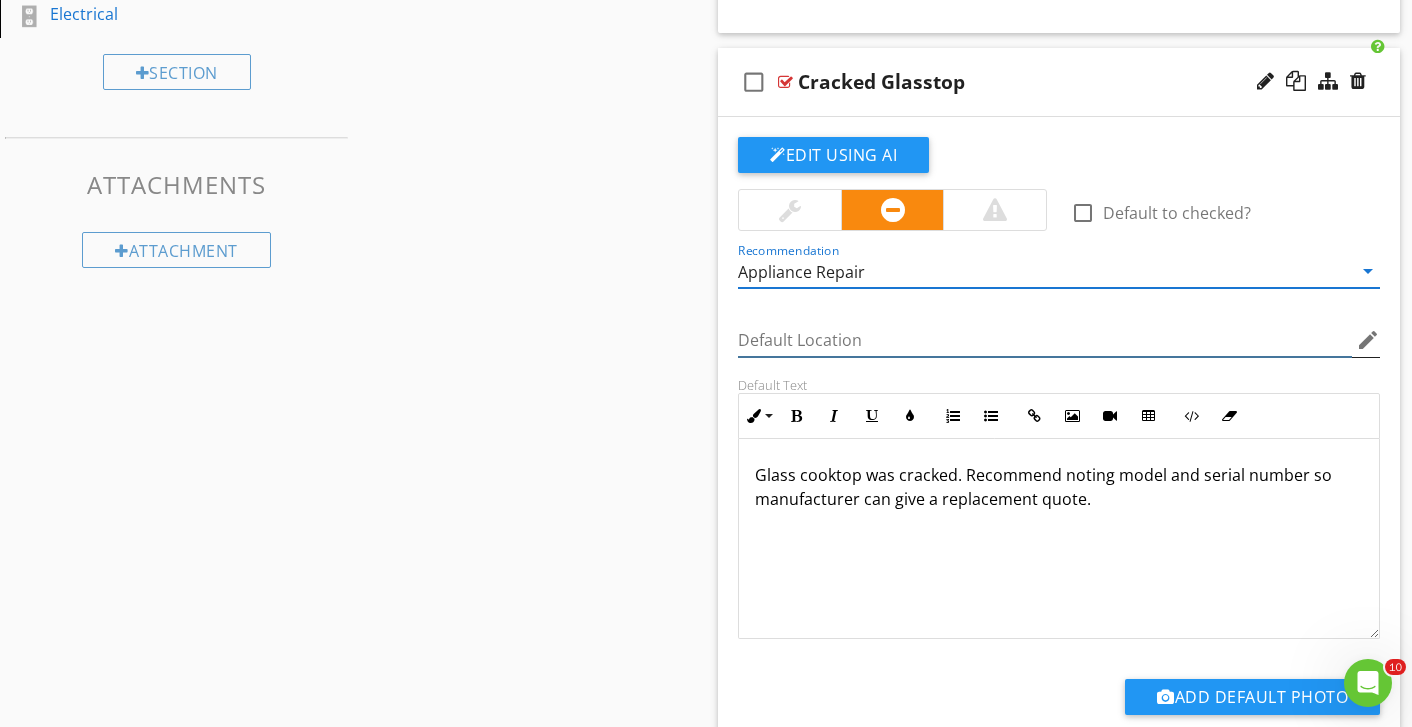 click at bounding box center [1045, 340] 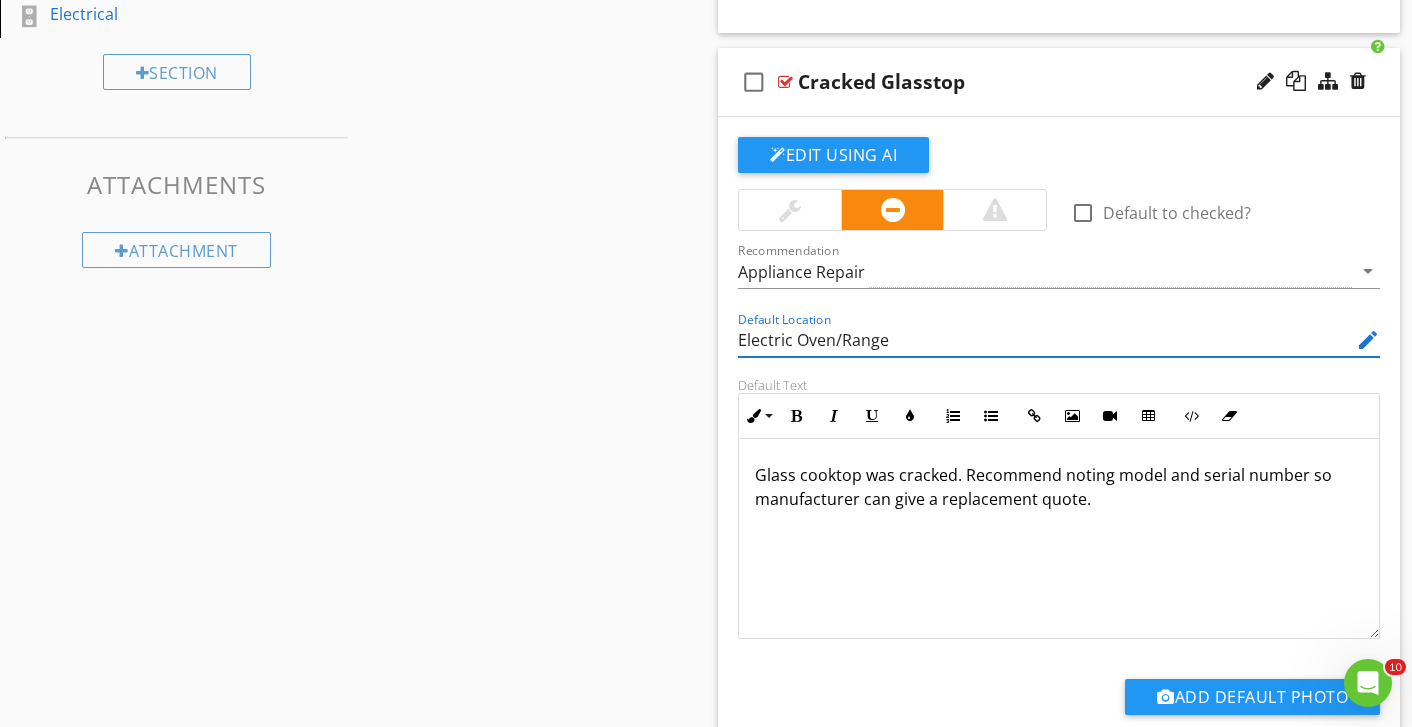 type on "Electric Oven/Range" 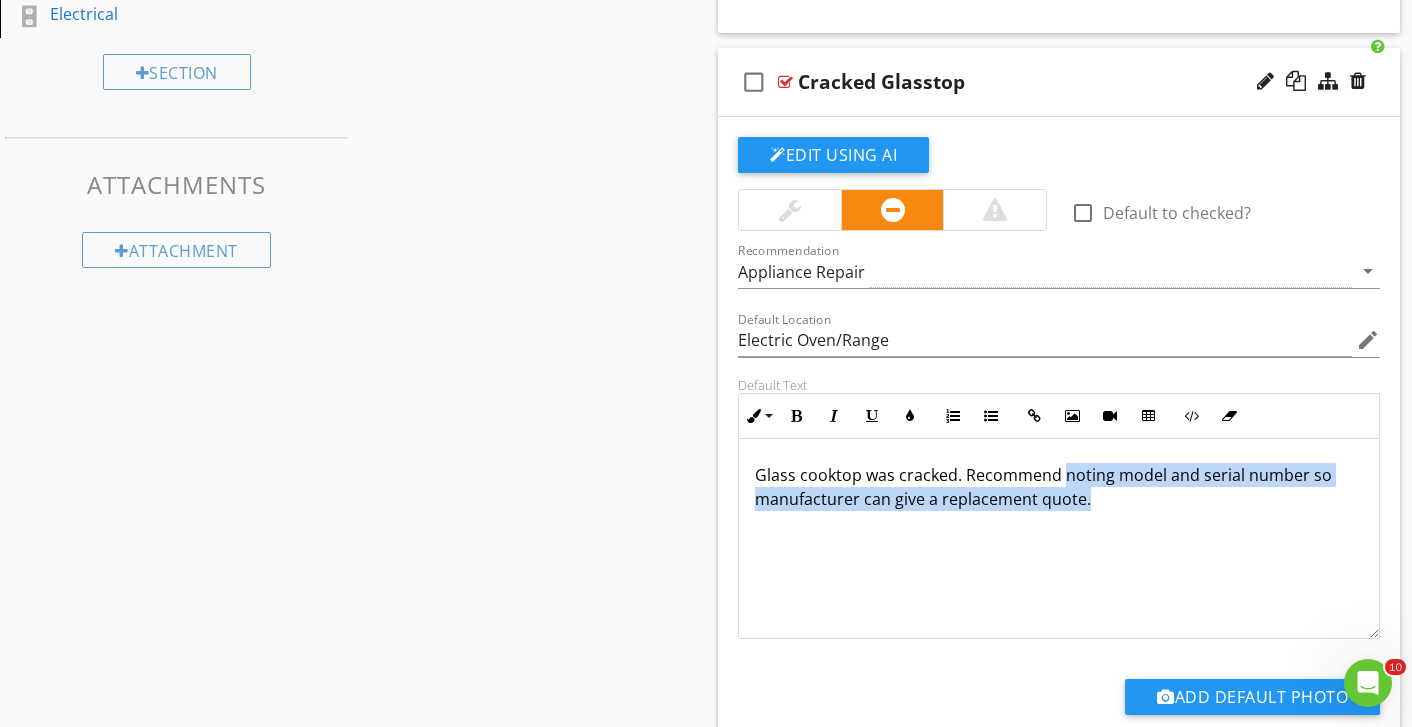 drag, startPoint x: 1131, startPoint y: 517, endPoint x: 1061, endPoint y: 478, distance: 80.13114 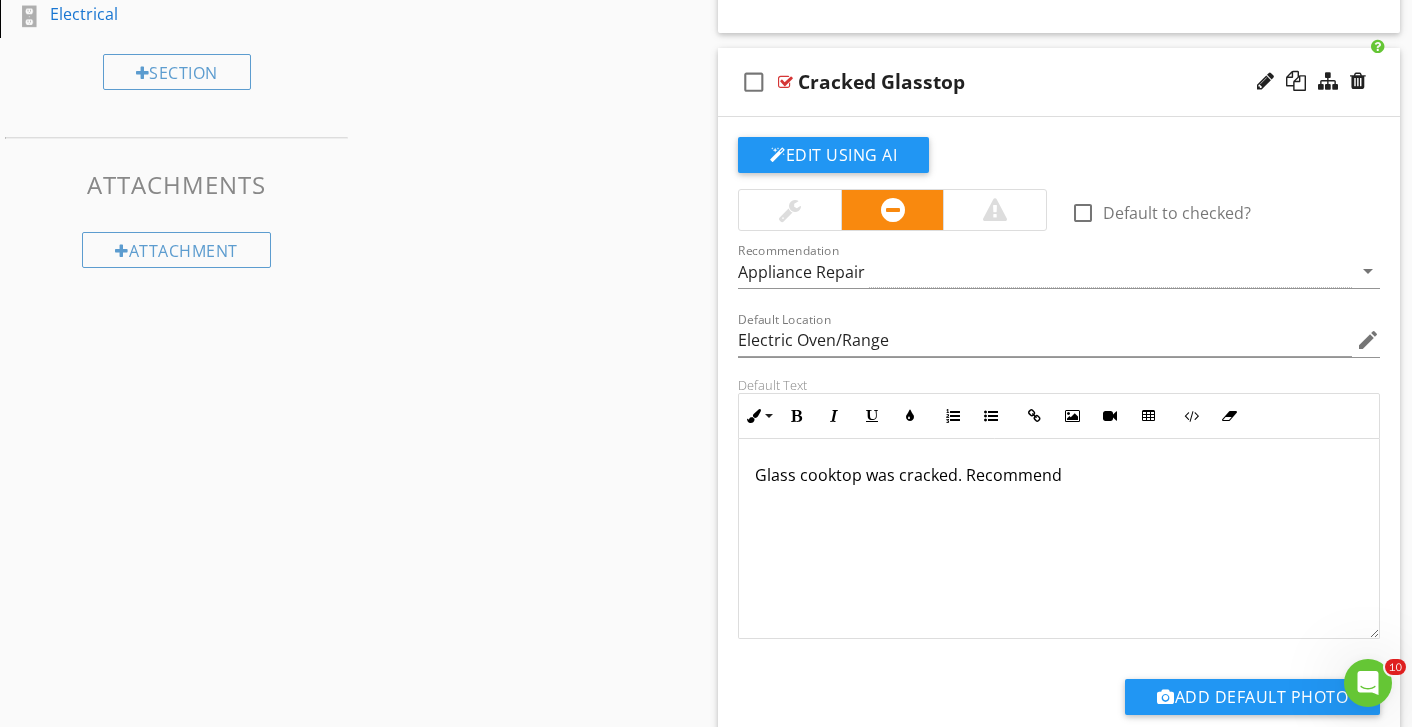 type 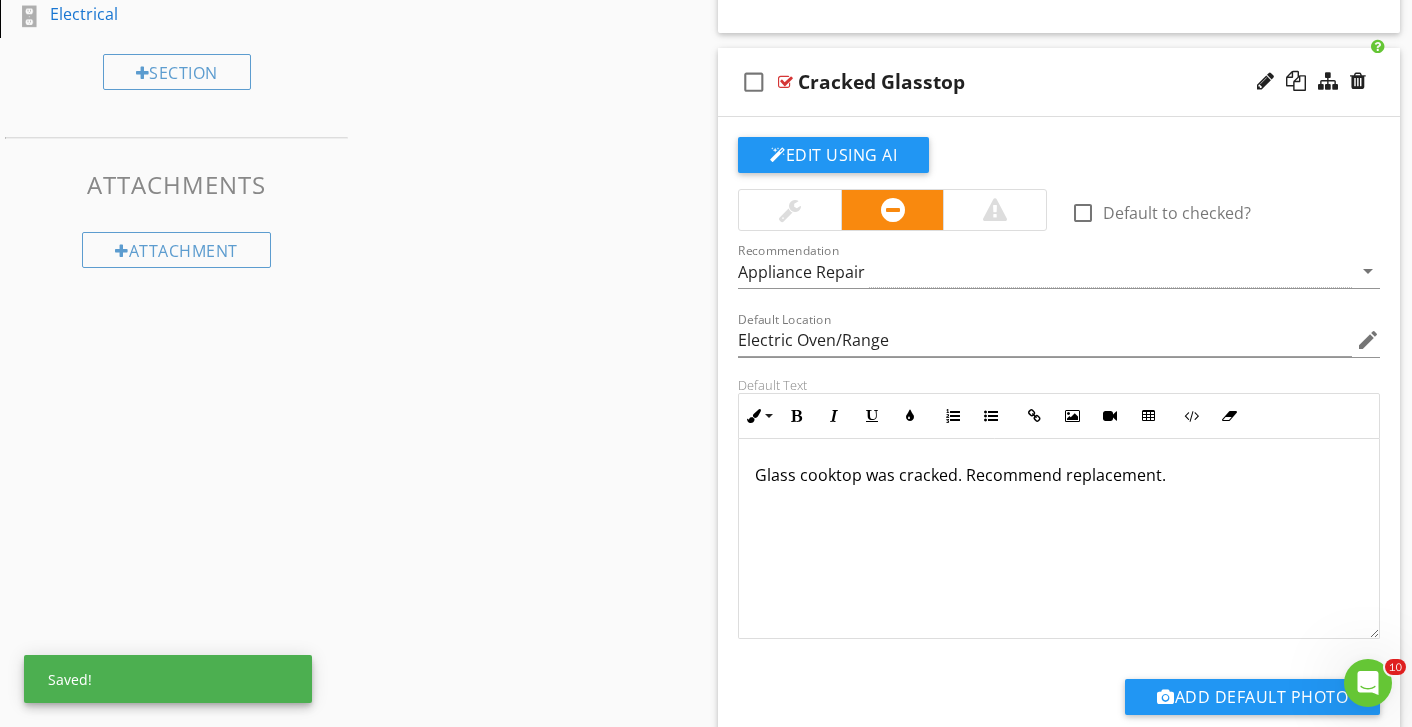 click on "Edit Using AI
check_box_outline_blank Default to checked?           Recommendation Appliance Repair arrow_drop_down   Default Location Electric Oven/Range edit       Default Text   Inline Style XLarge Large Normal Small Light Small/Light Bold Italic Underline Colors Ordered List Unordered List Insert Link Insert Image Insert Video Insert Table Code View Clear Formatting Glass cooktop was cracked. Recommend replacement. Enter text here <p>Glass cooktop was cracked. Recommend replacement.</p>
Add Default Photo" at bounding box center (1059, 453) 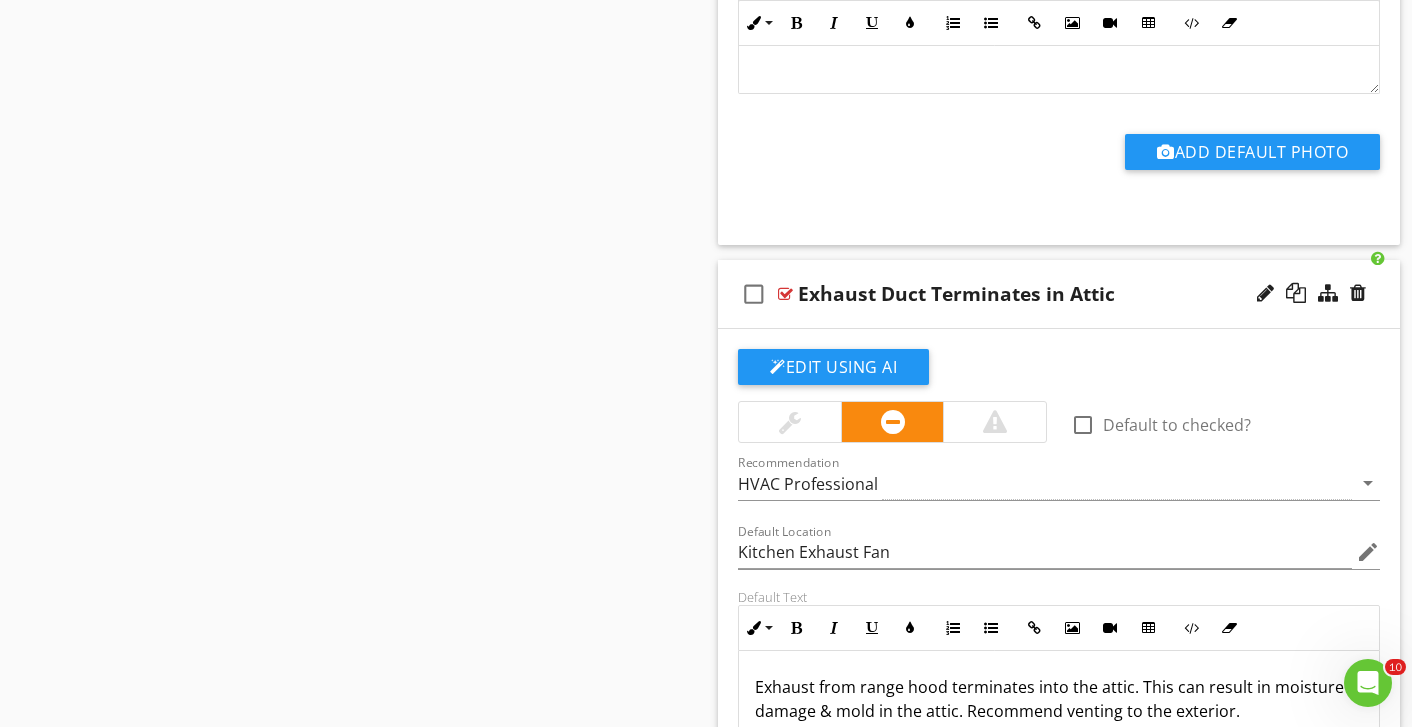 scroll, scrollTop: 2466, scrollLeft: 0, axis: vertical 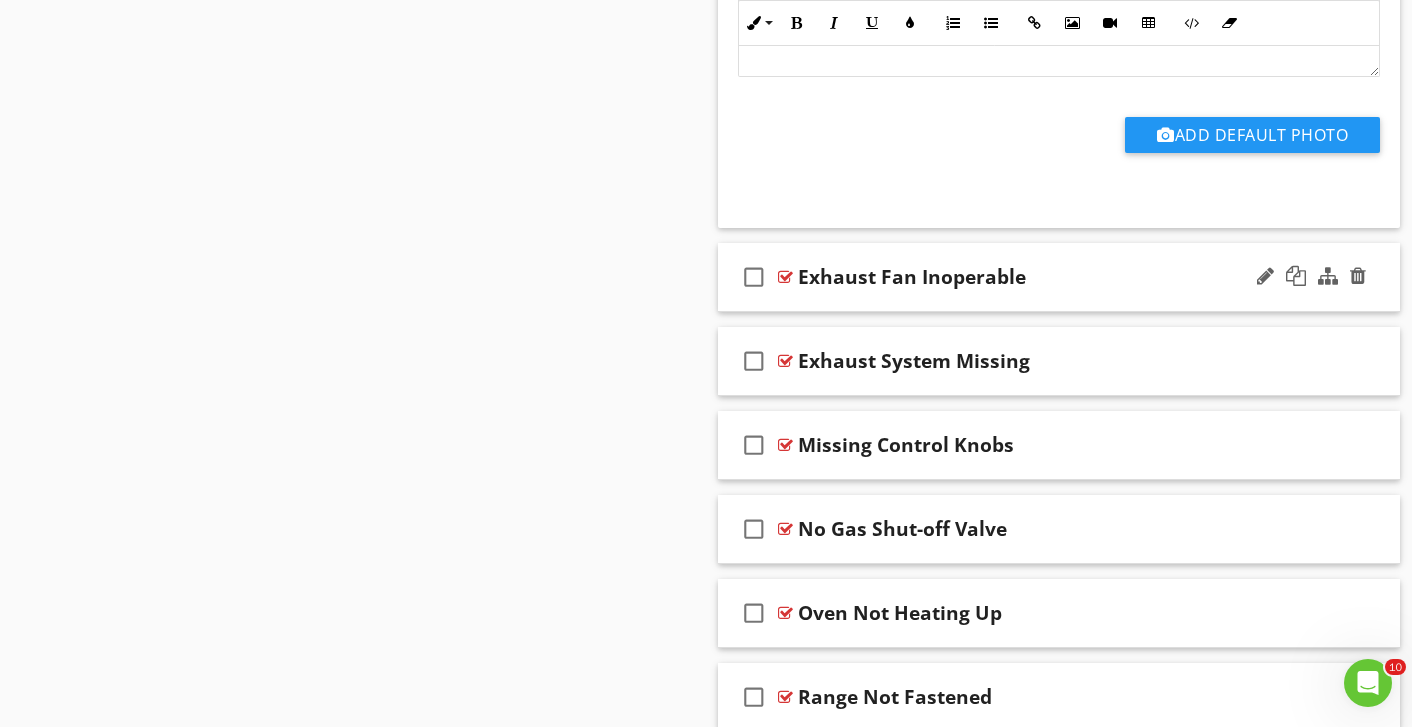 click on "Exhaust Fan Inoperable" at bounding box center [1039, 277] 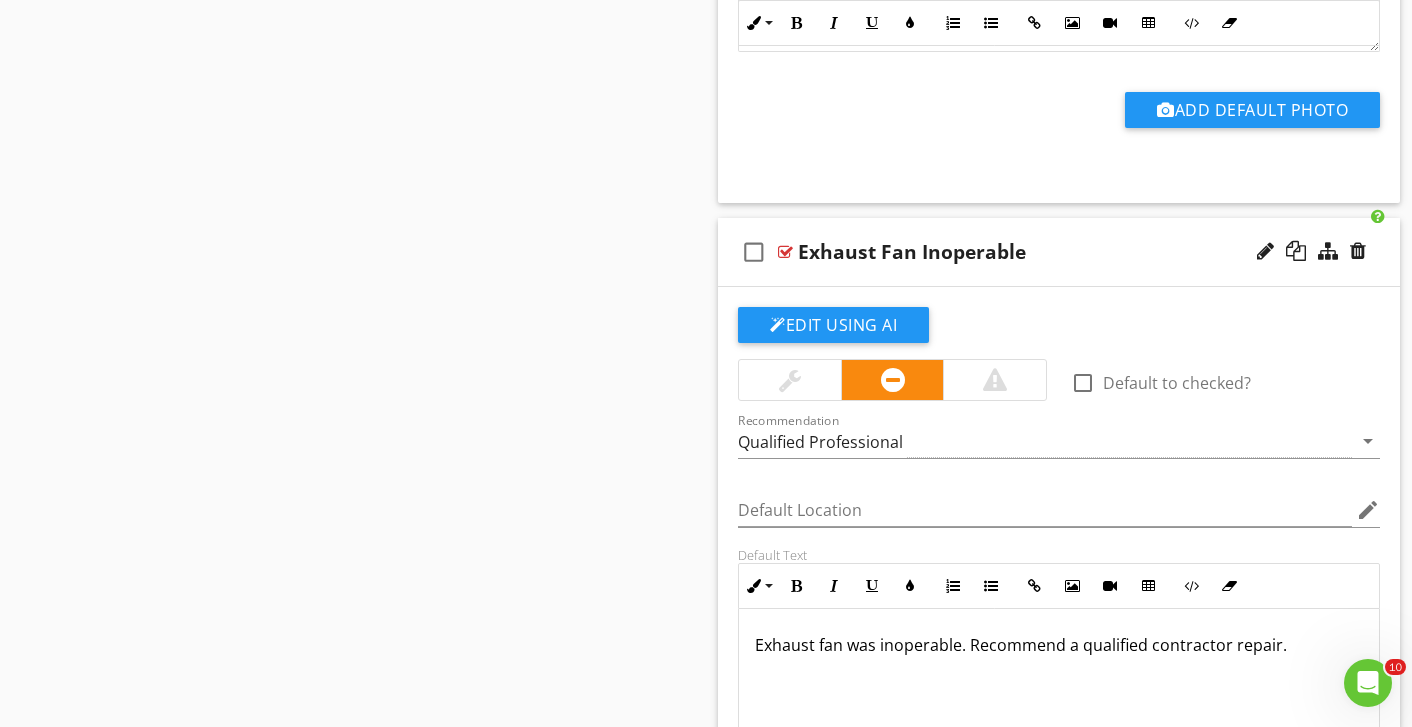 scroll, scrollTop: 3164, scrollLeft: 0, axis: vertical 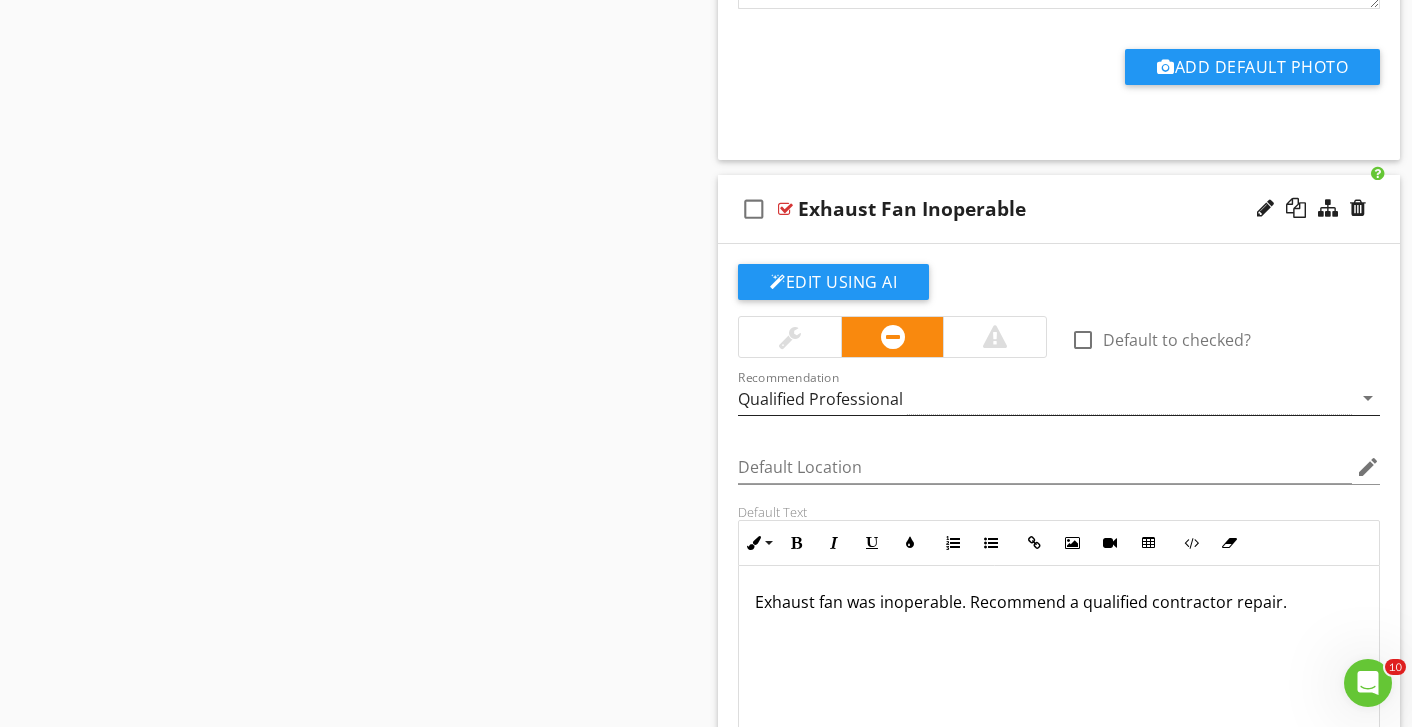 click on "Qualified Professional" at bounding box center [1045, 398] 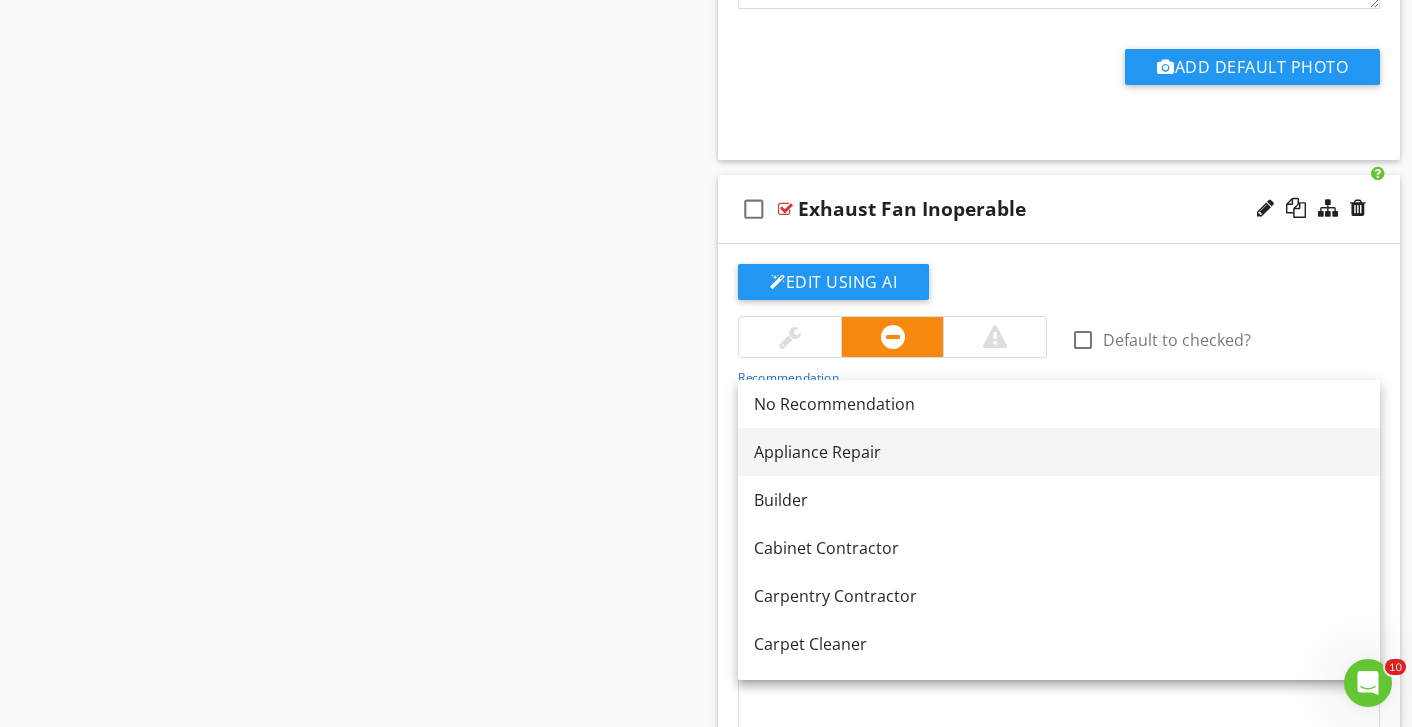 click on "Appliance Repair" at bounding box center (1059, 452) 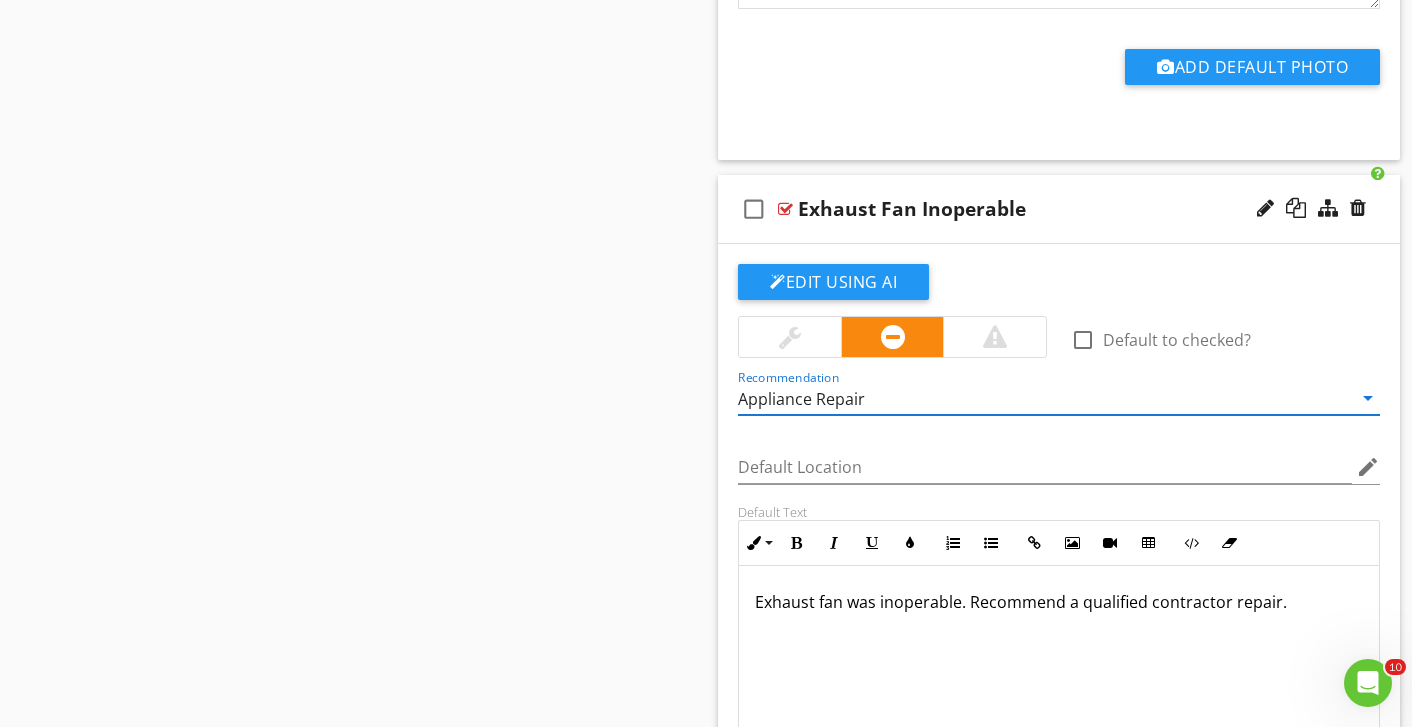 click on "Appliance Repair" at bounding box center [1045, 398] 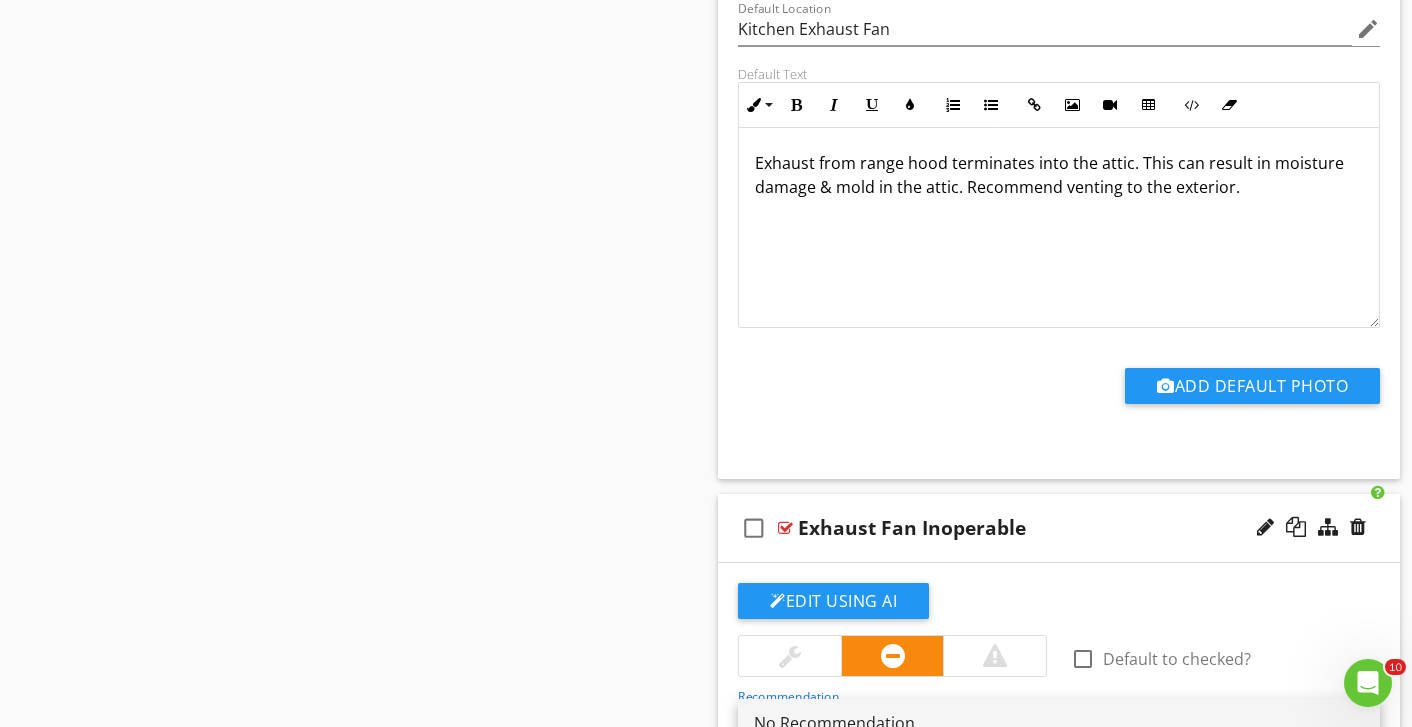 scroll, scrollTop: 3003, scrollLeft: 0, axis: vertical 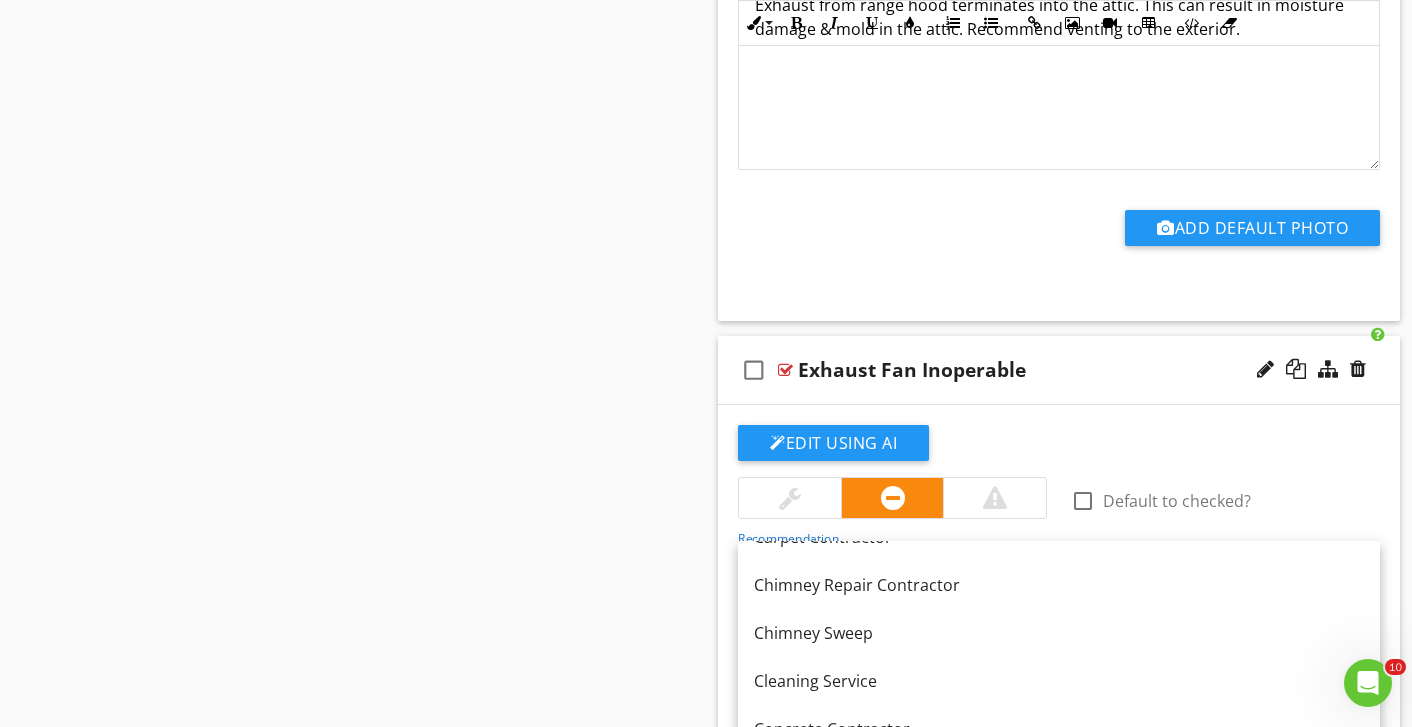 drag, startPoint x: 672, startPoint y: 612, endPoint x: 671, endPoint y: 587, distance: 25.019993 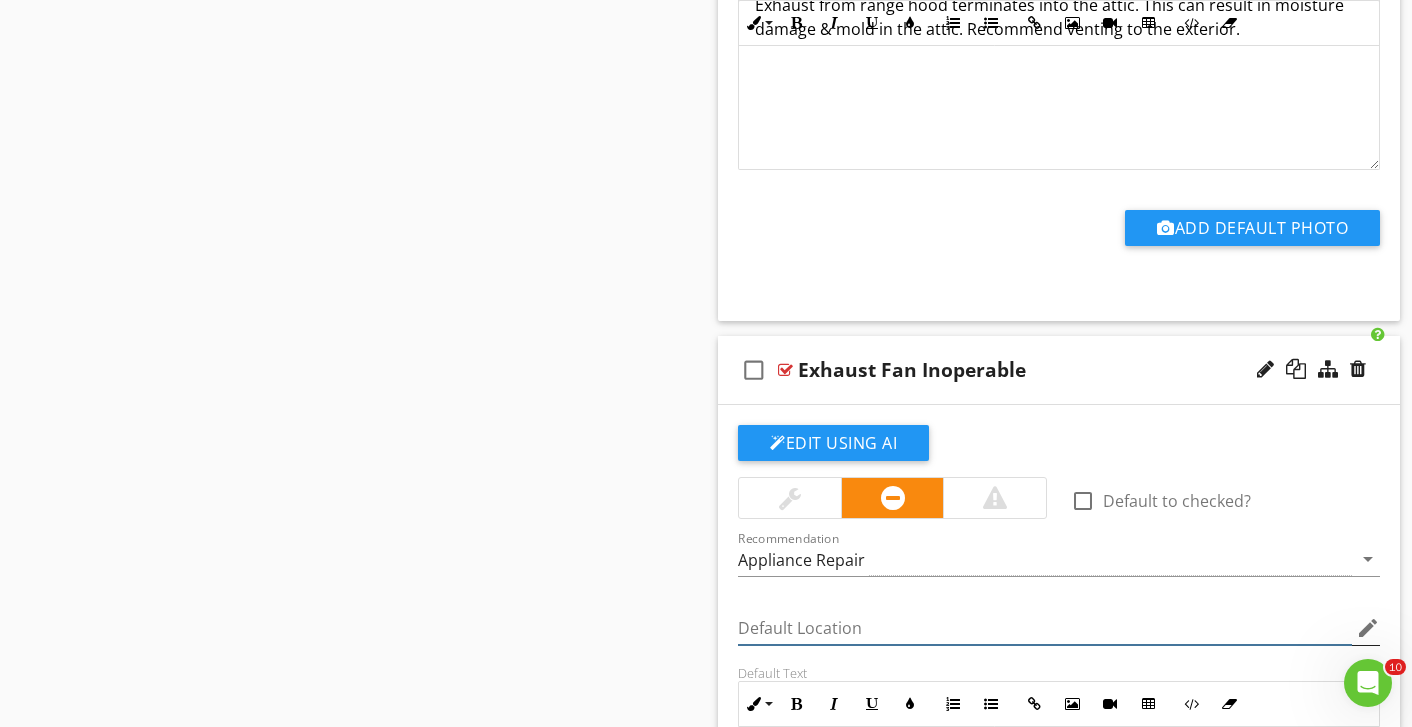 click at bounding box center (1045, 628) 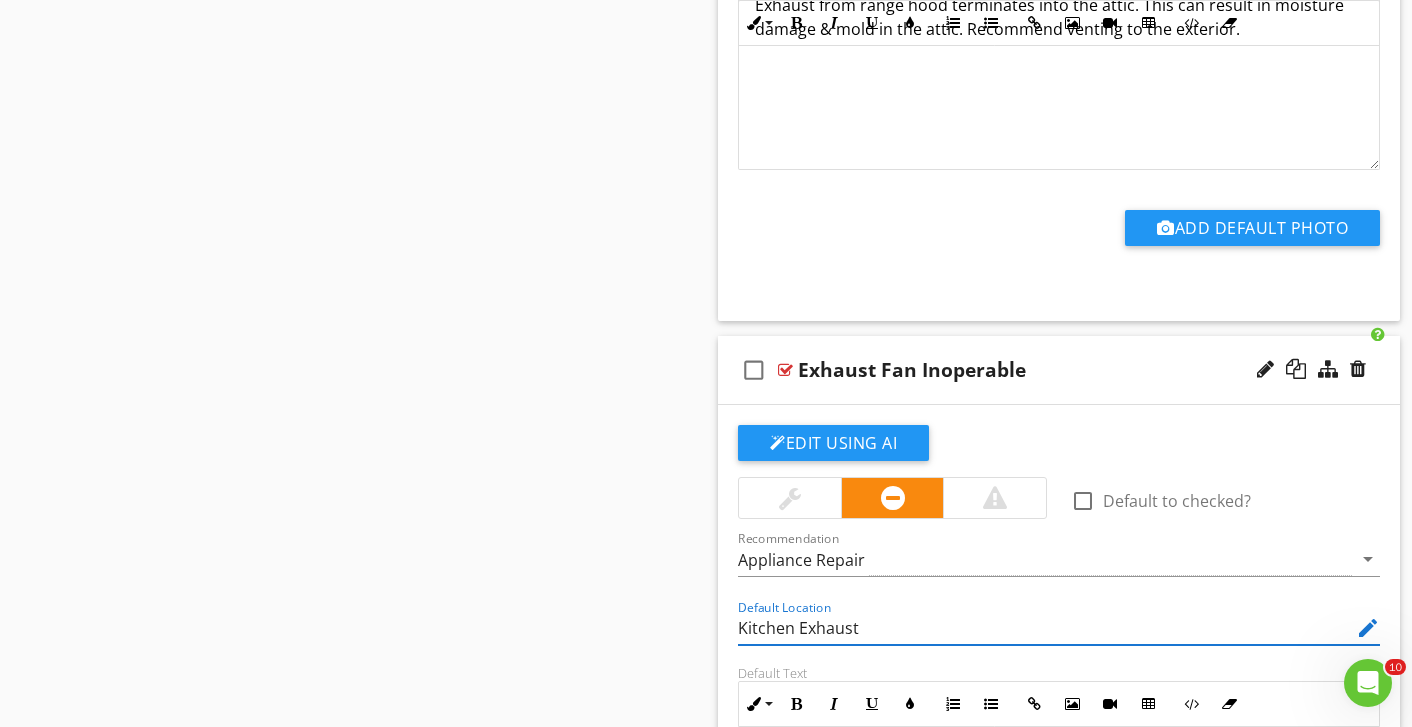 type on "Kitchen Exhaust" 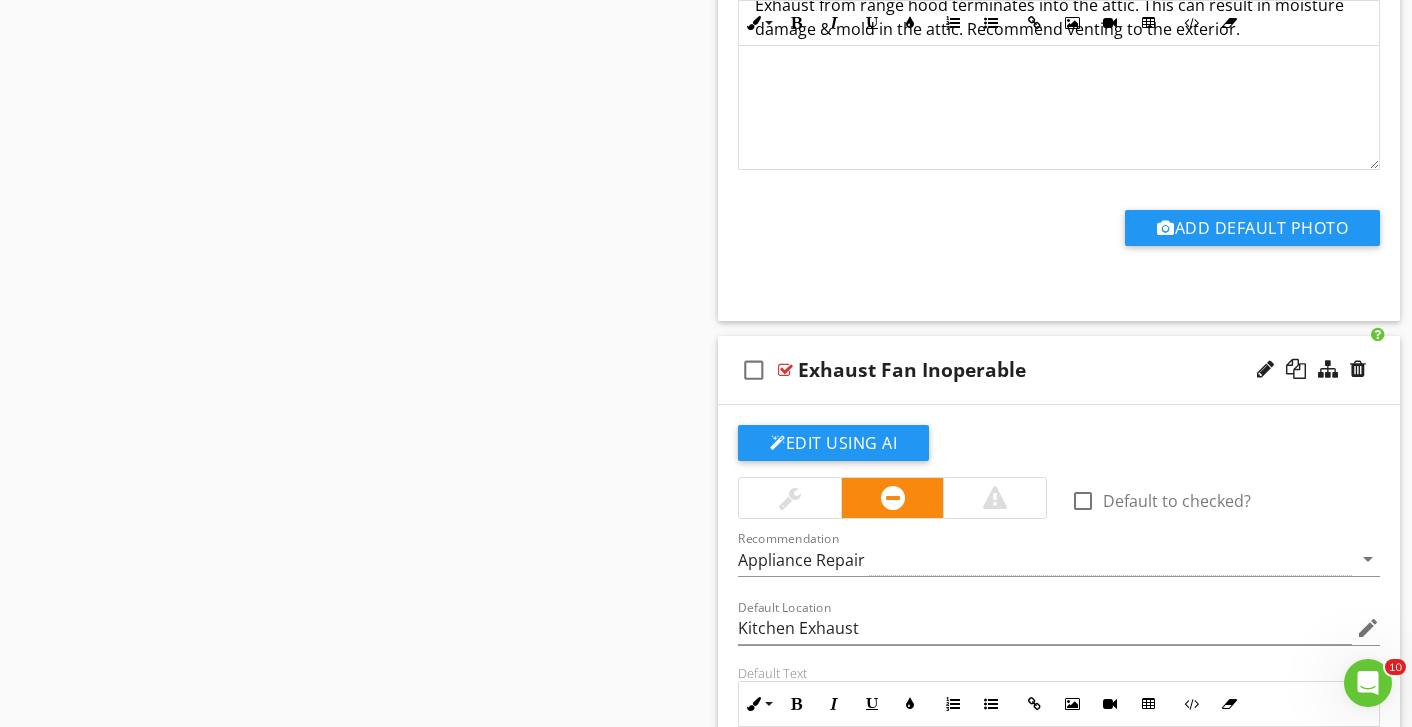 click on "Sections
Inspection Details           House Roof & Gutters           Garage Roof & Gutters           Detached Garage Roof & Gutters           Detached Garage           Misc. Exterior           Garage           Garage Attic           House Attic           Misc. Interior           Kitchen           Dining Room           Living Room           Bedroom (1)           Bedroom (2)           Bedroom (3)           Bedroom (4)           Bedroom (5)           Room (1)           Room (2)           Room (3)           Room (4)           Office           Bathroom (1)           Bathroom (2)           Bathroom (3)           Bathroom (4)           Laundry Room           Basement, Crawlspace(s) & Structure           Basement & Structure           Plumbing           HVAC           Electrical
Section
Attachments
Attachment
Items
General           Doors           Windows           Floor" at bounding box center (706, -495) 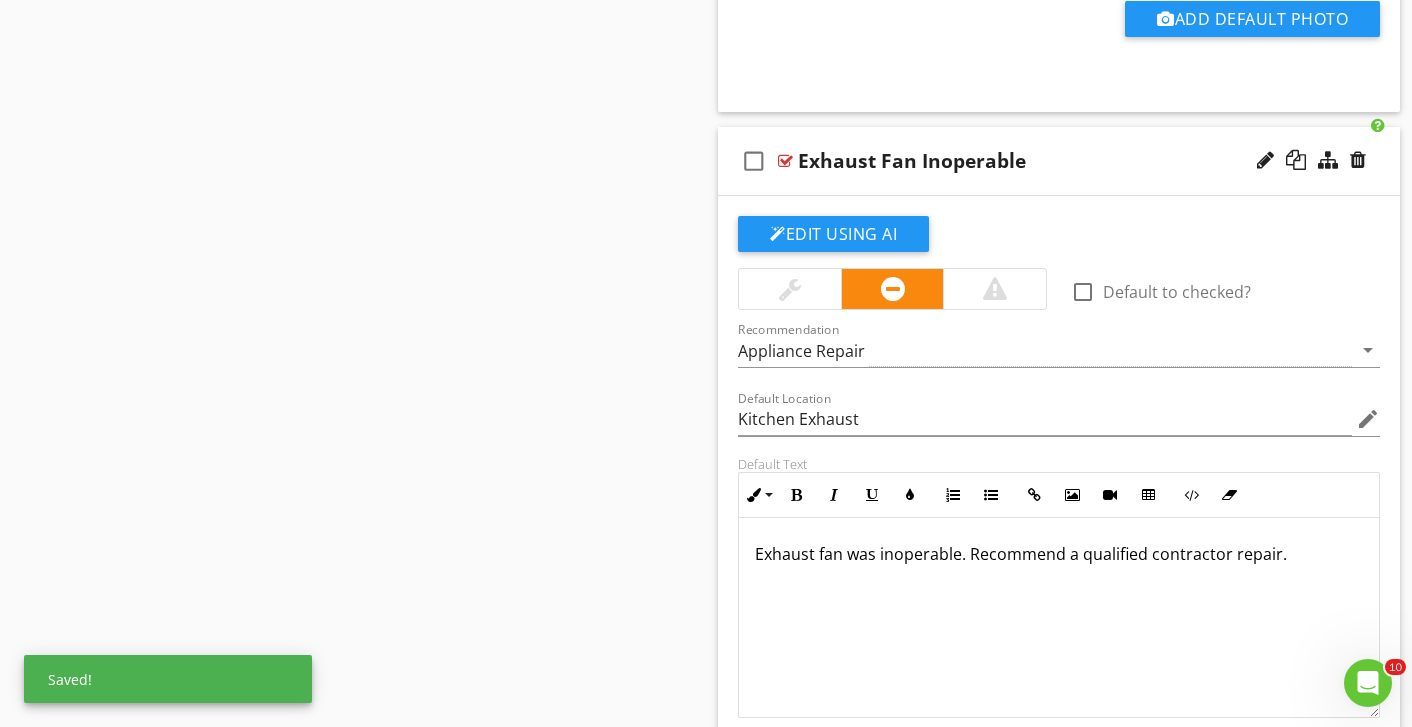 scroll, scrollTop: 3310, scrollLeft: 0, axis: vertical 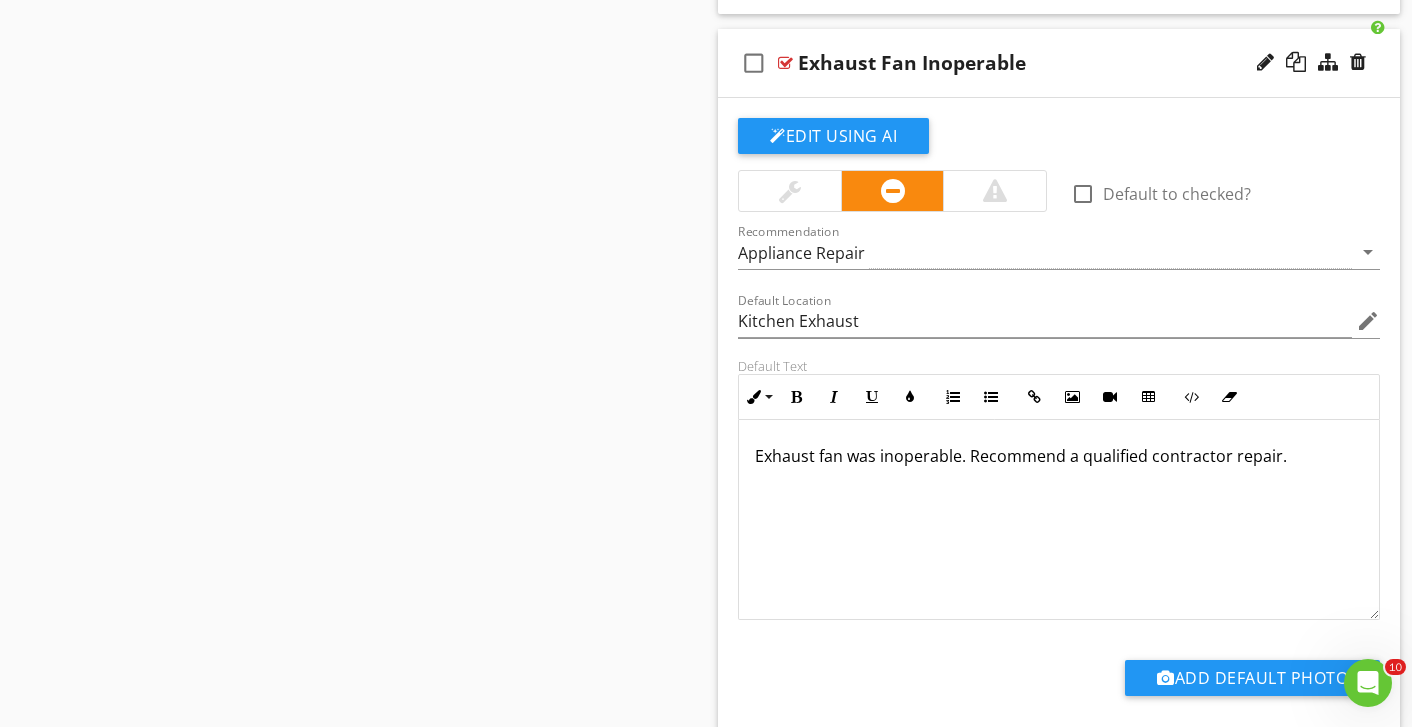 click on "Exhaust fan was inoperable. Recommend a qualified contractor repair." at bounding box center [1059, 456] 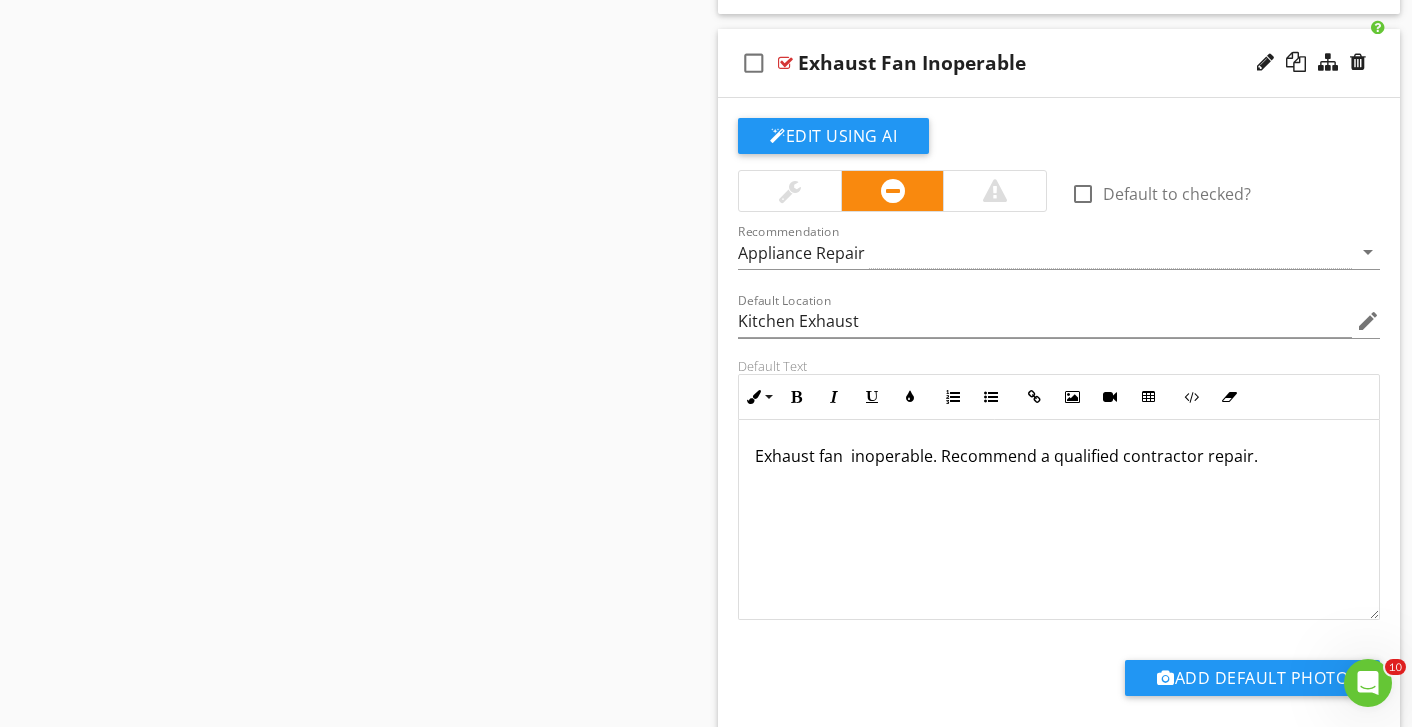 type 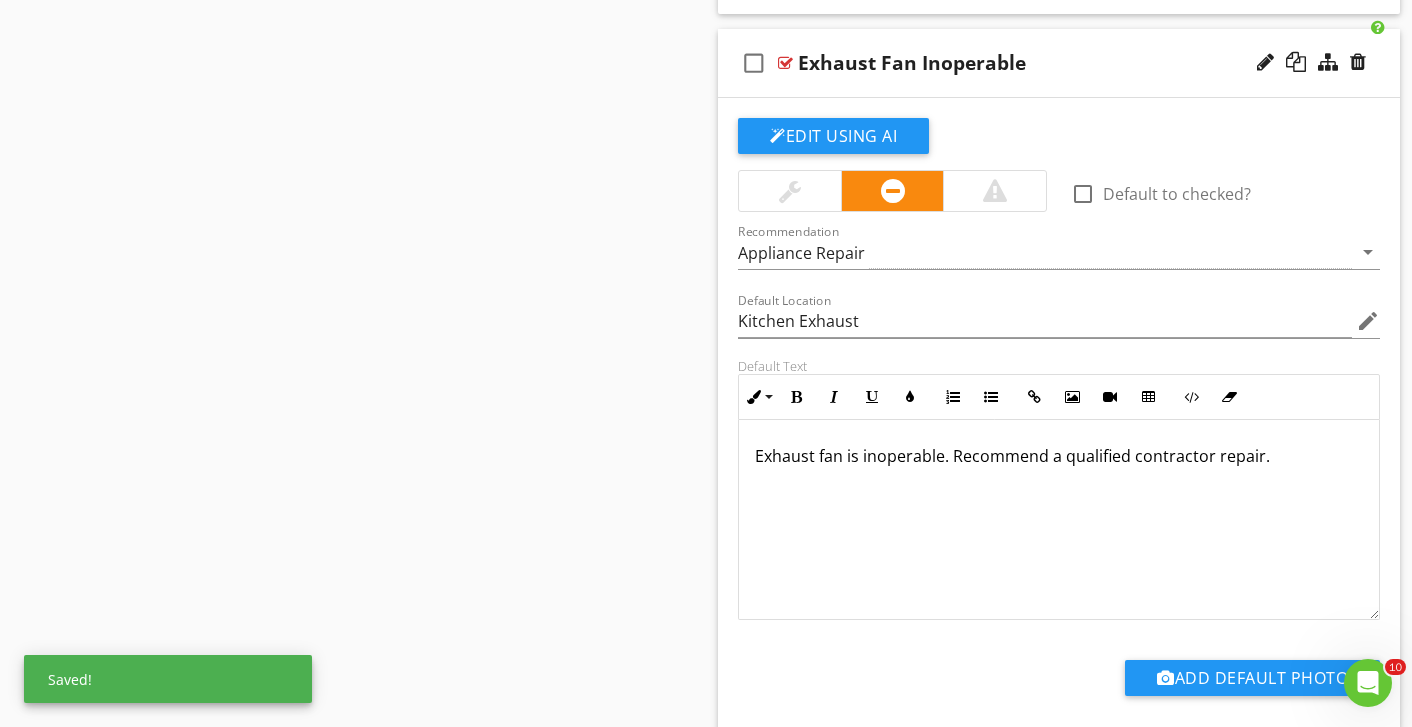 drag, startPoint x: 1276, startPoint y: 462, endPoint x: 1047, endPoint y: 462, distance: 229 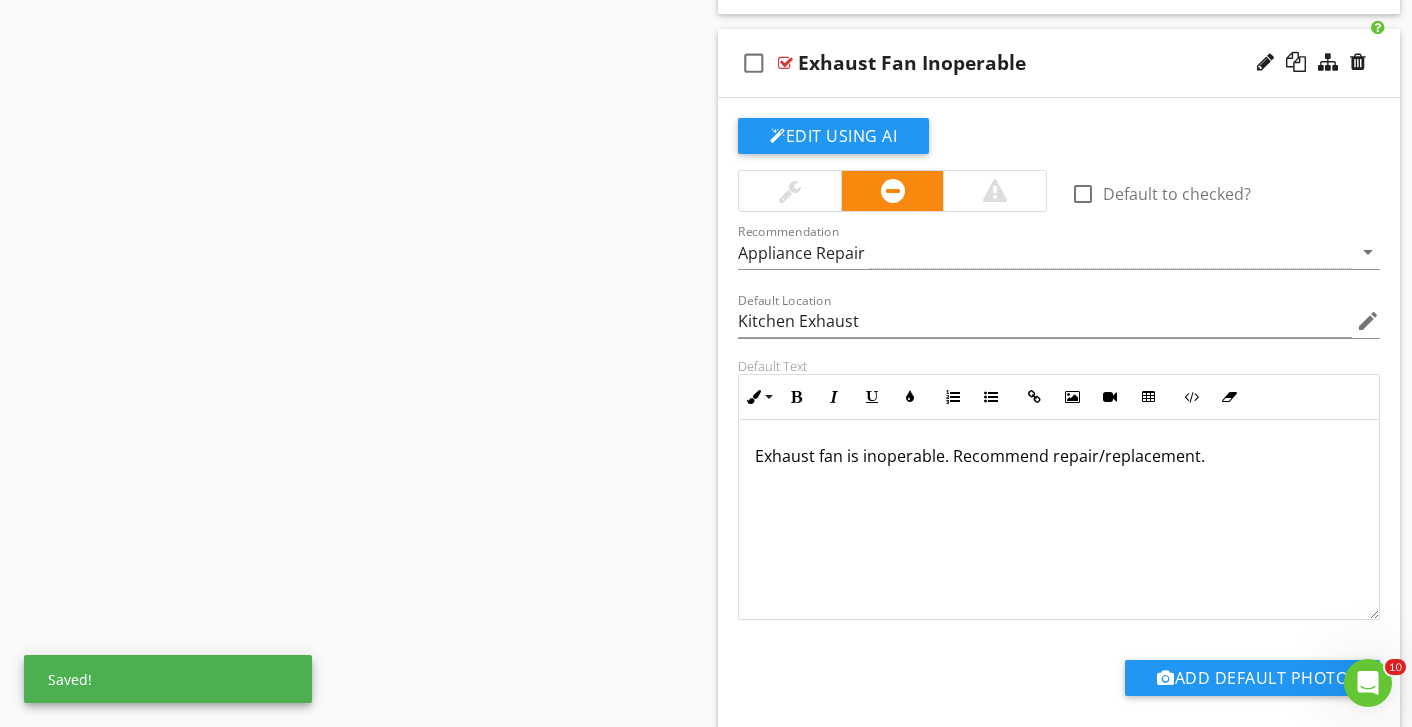 scroll, scrollTop: 1, scrollLeft: 0, axis: vertical 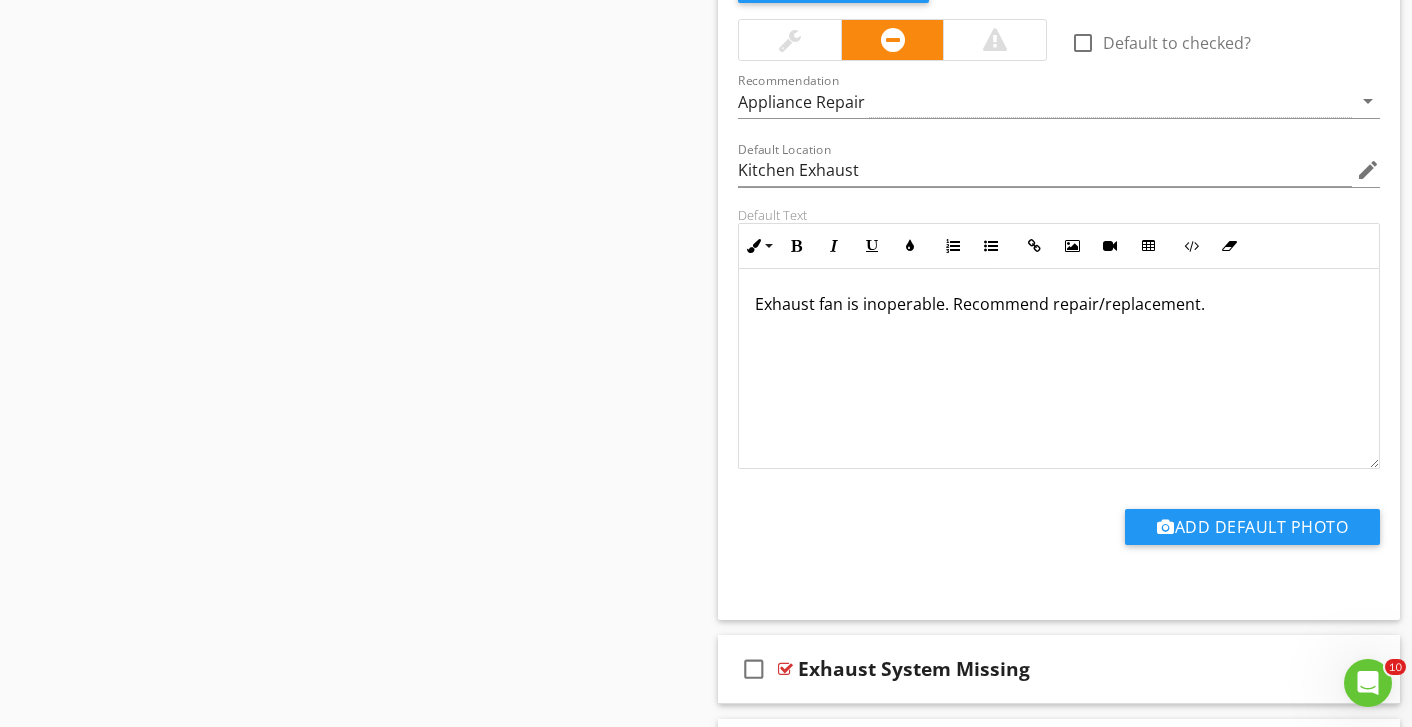 click on "Sections
Inspection Details           House Roof & Gutters           Garage Roof & Gutters           Detached Garage Roof & Gutters           Detached Garage           Misc. Exterior           Garage           Garage Attic           House Attic           Misc. Interior           Kitchen           Dining Room           Living Room           Bedroom (1)           Bedroom (2)           Bedroom (3)           Bedroom (4)           Bedroom (5)           Room (1)           Room (2)           Room (3)           Room (4)           Office           Bathroom (1)           Bathroom (2)           Bathroom (3)           Bathroom (4)           Laundry Room           Basement, Crawlspace(s) & Structure           Basement & Structure           Plumbing           HVAC           Electrical
Section
Attachments
Attachment
Items
General           Doors           Windows           Floor" at bounding box center (706, -953) 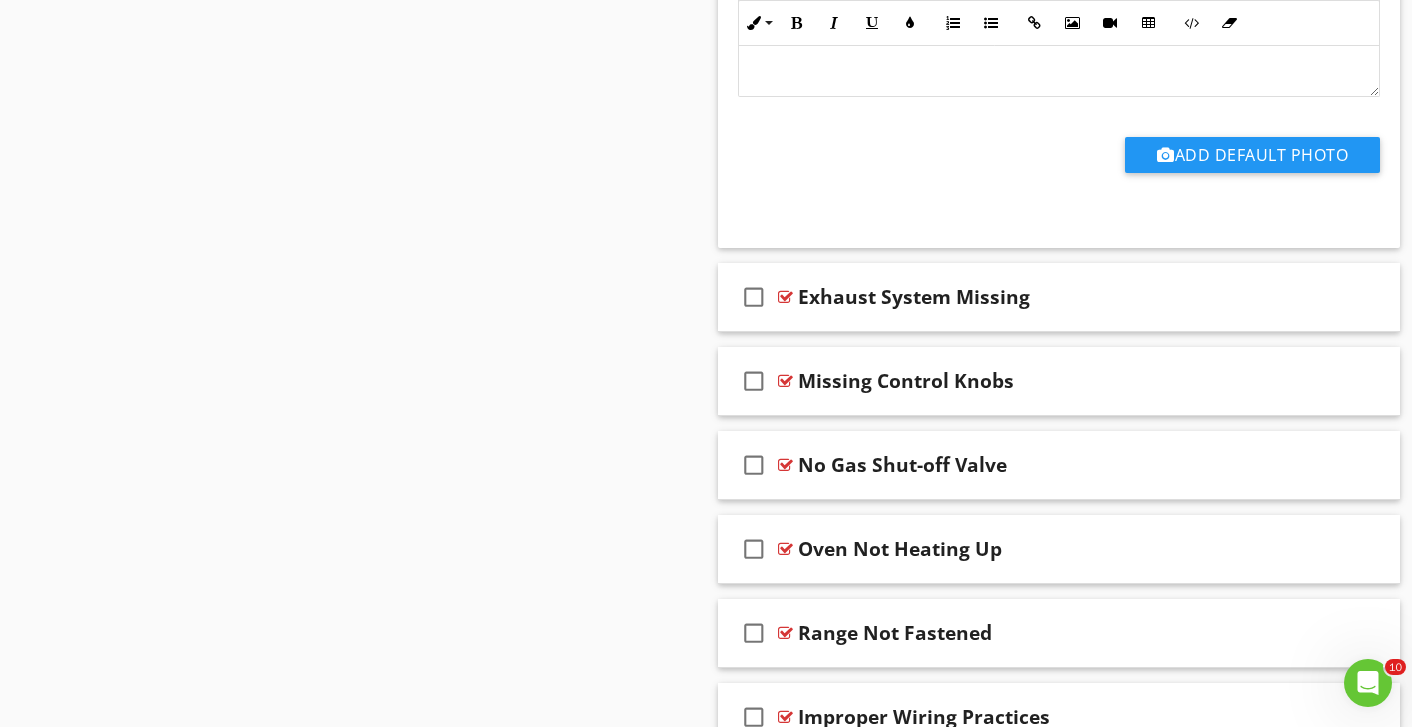 scroll, scrollTop: 3965, scrollLeft: 0, axis: vertical 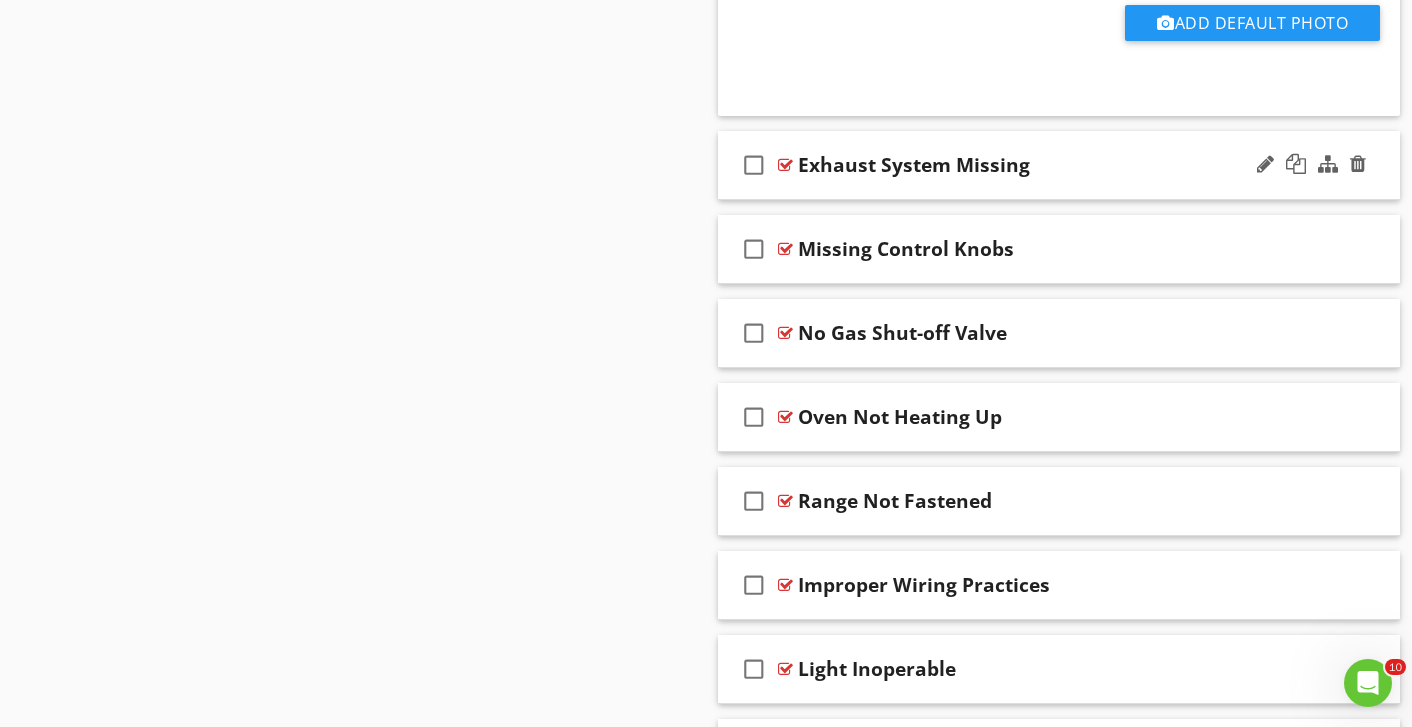 click on "Exhaust System Missing" at bounding box center [1039, 165] 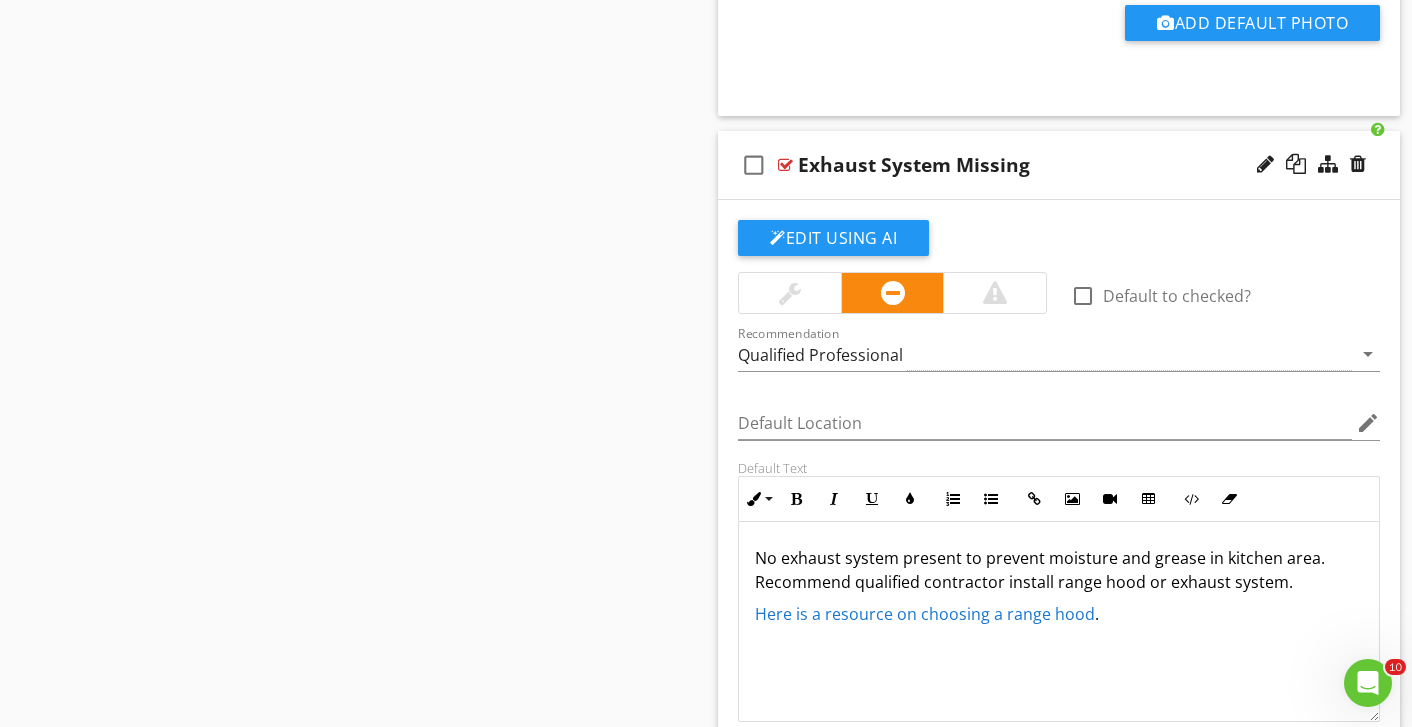 drag, startPoint x: 1120, startPoint y: 622, endPoint x: 746, endPoint y: 610, distance: 374.19247 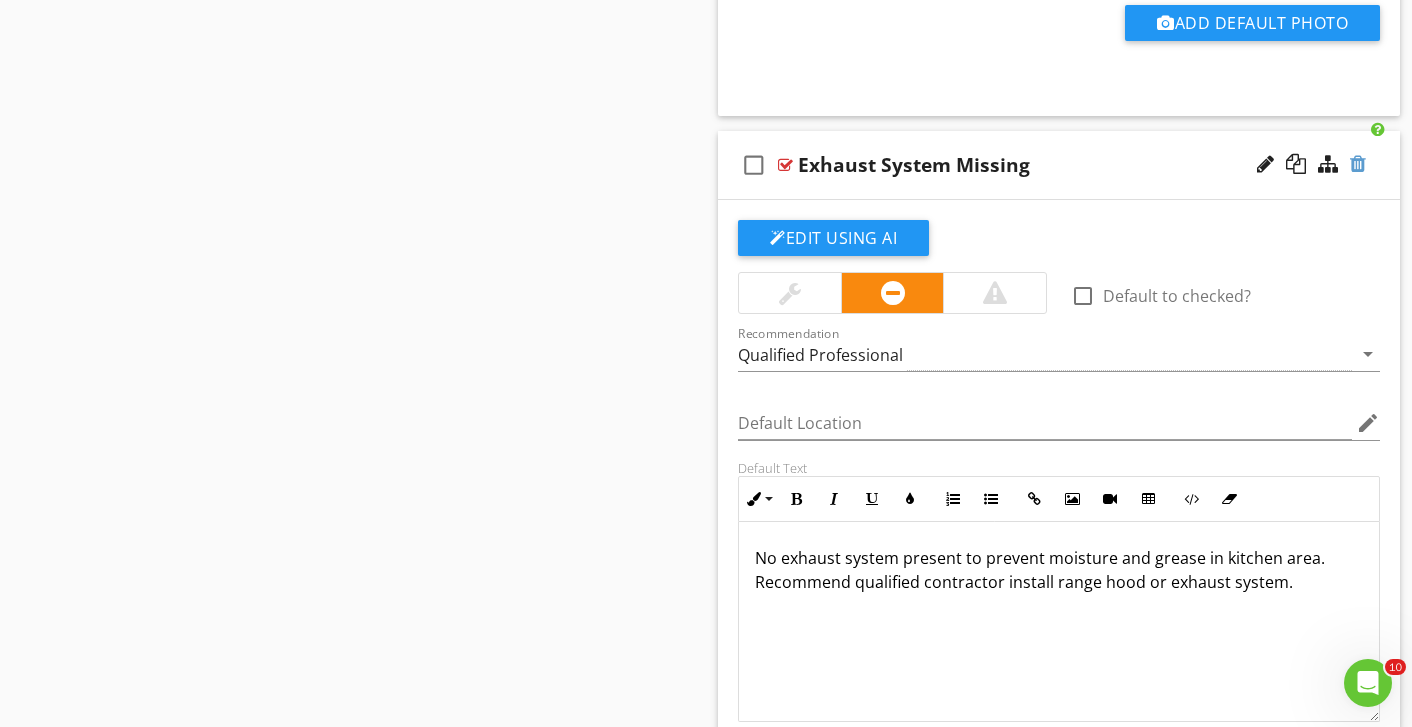 click at bounding box center [1358, 164] 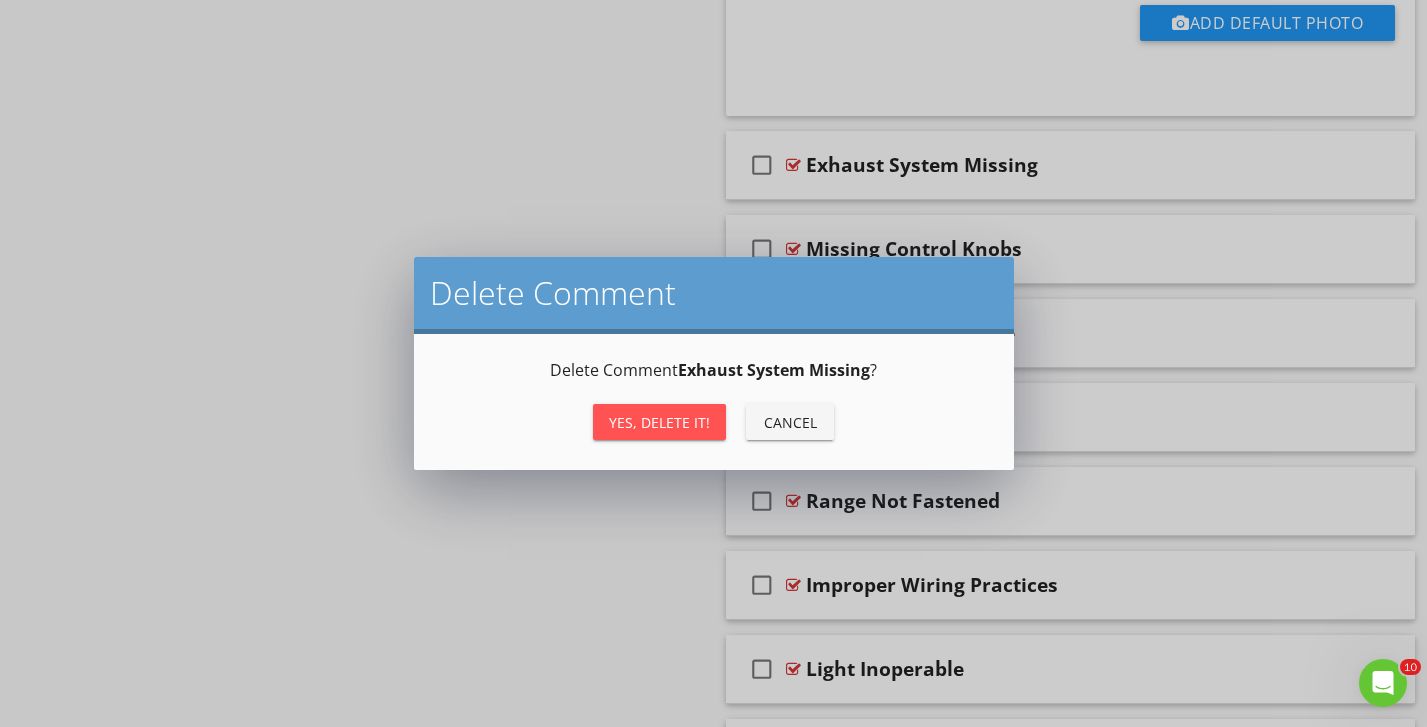 click on "Yes, Delete it!" at bounding box center (659, 422) 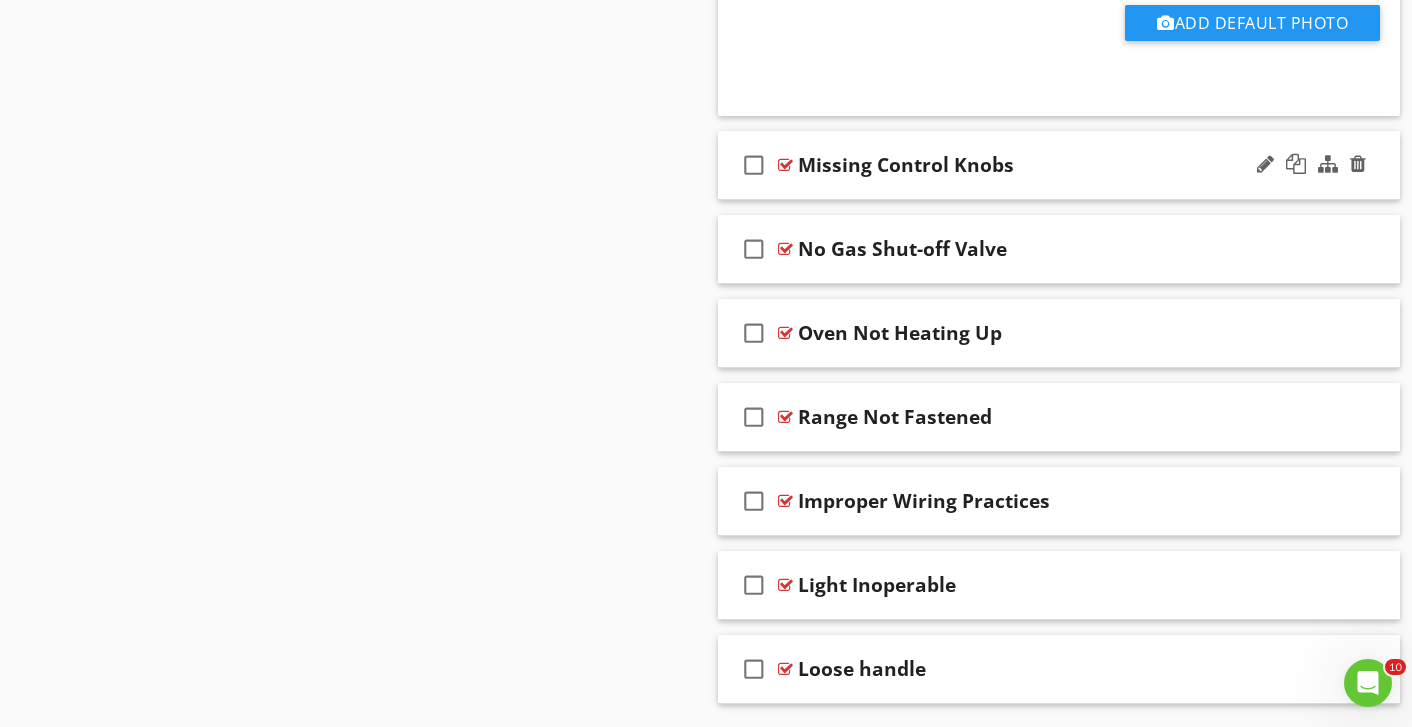 click on "Missing Control Knobs" at bounding box center [1039, 165] 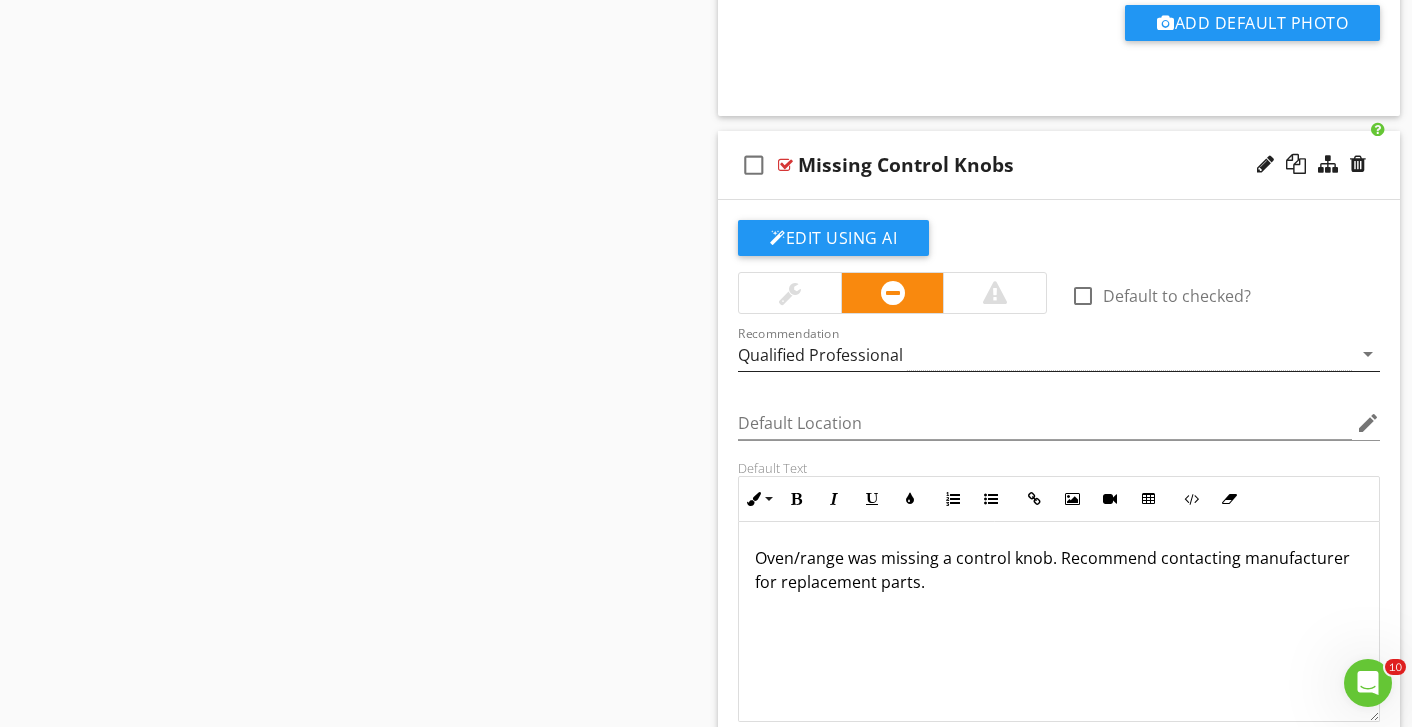 click on "Qualified Professional" at bounding box center (1045, 354) 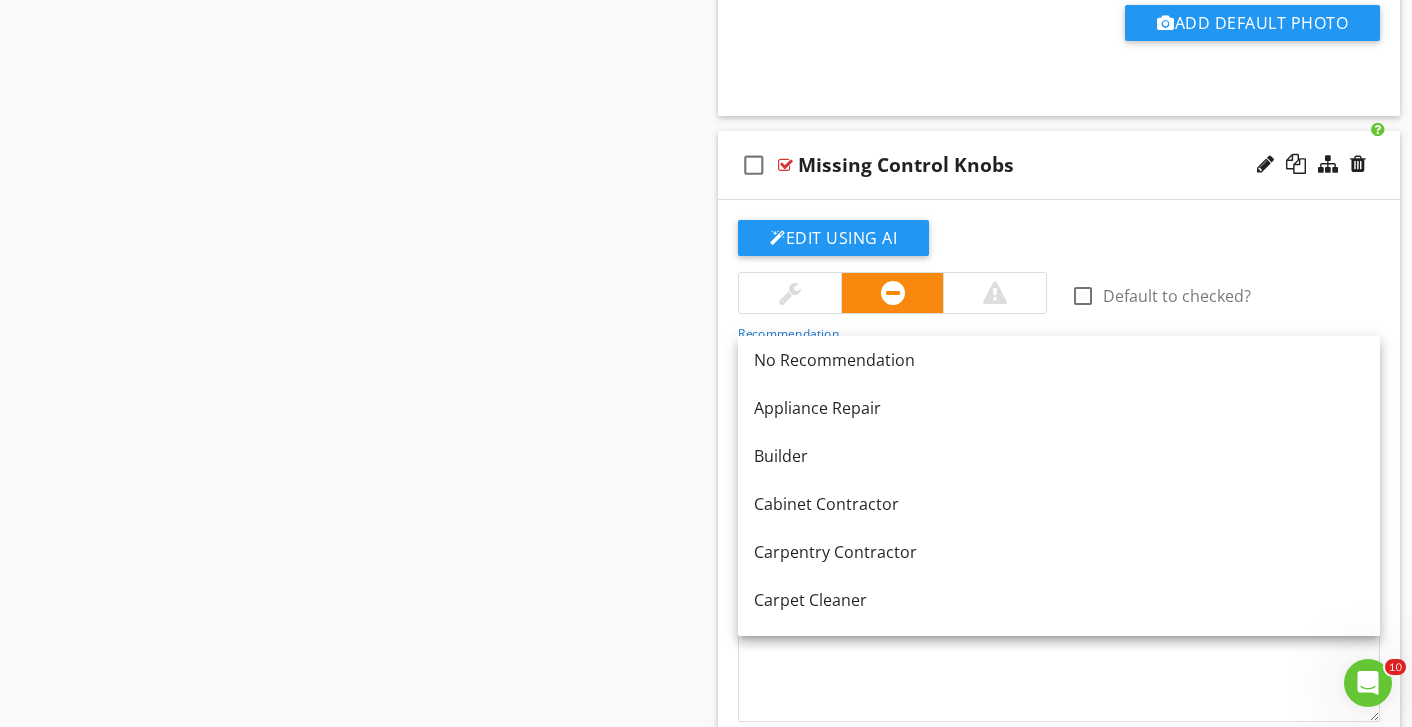 click on "Appliance Repair" at bounding box center [1059, 408] 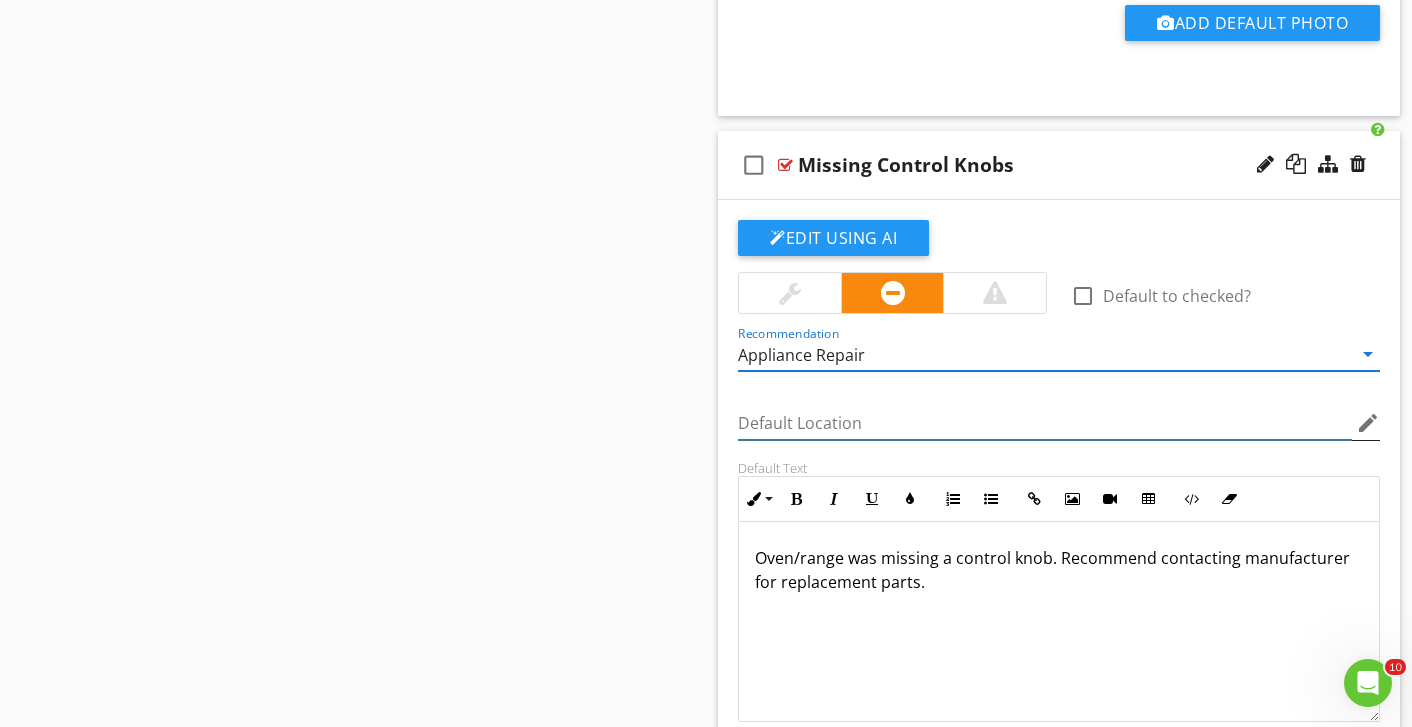 click at bounding box center [1045, 423] 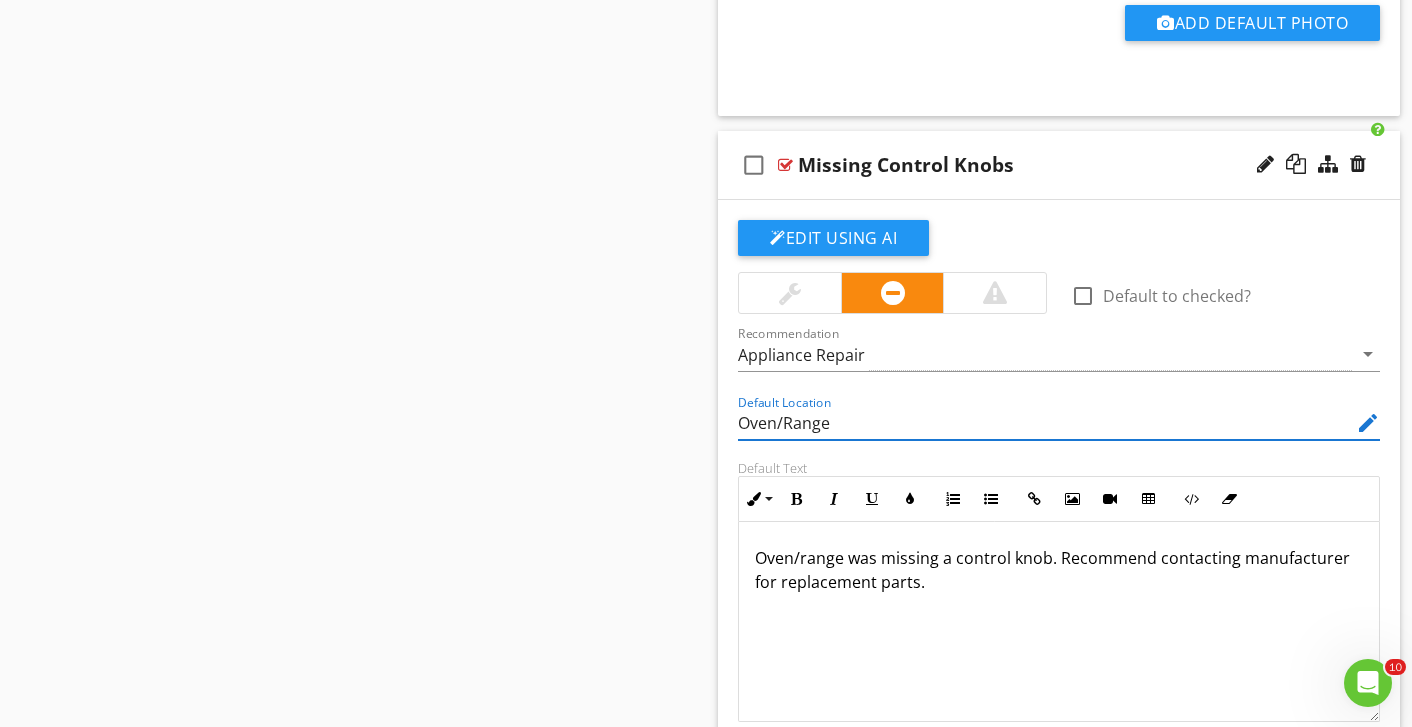 type on "Oven/Range" 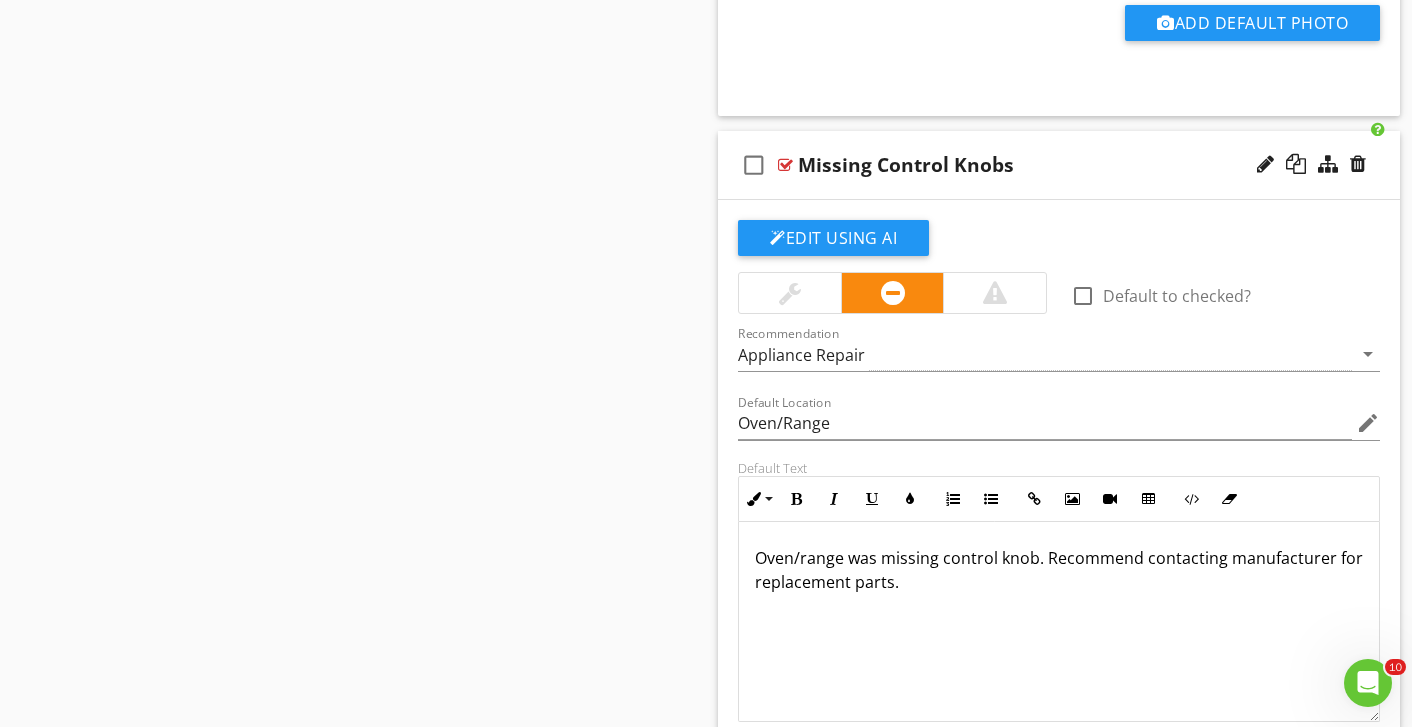 type 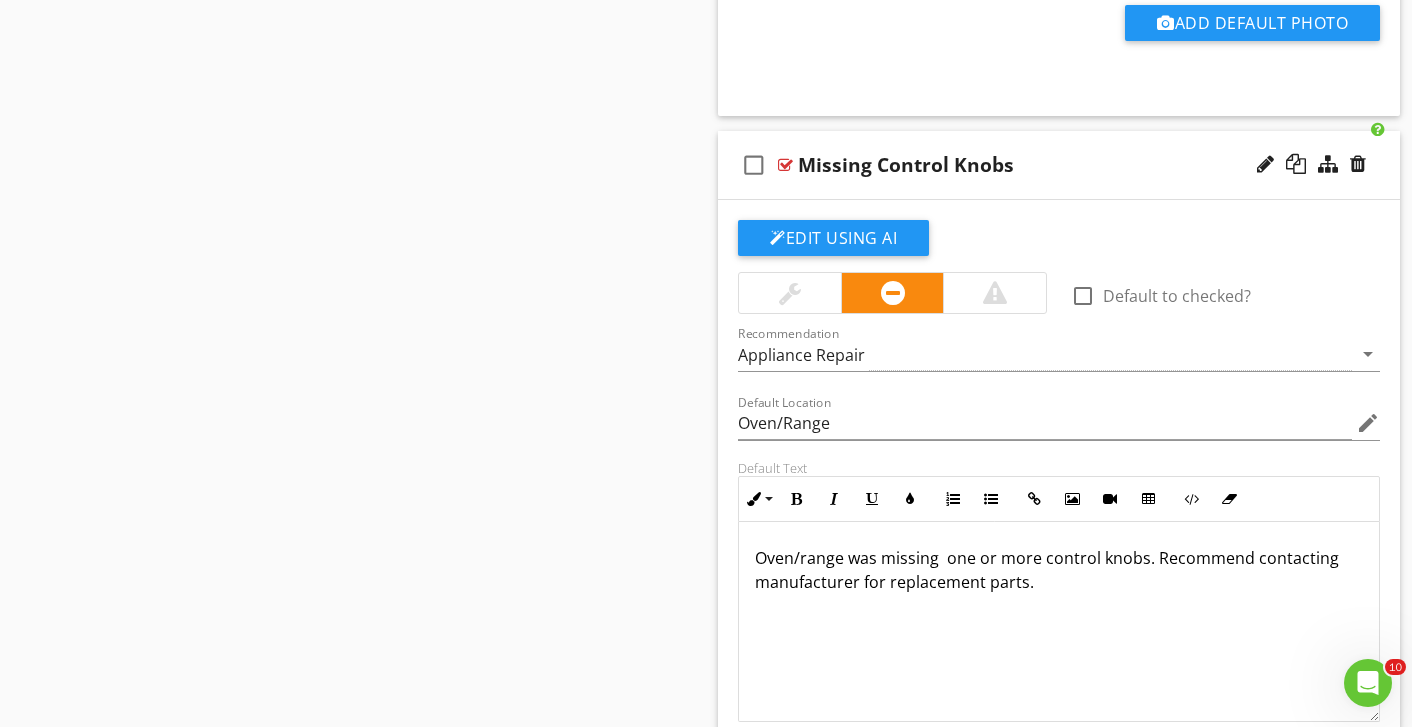 drag, startPoint x: 1063, startPoint y: 606, endPoint x: 1255, endPoint y: 563, distance: 196.7562 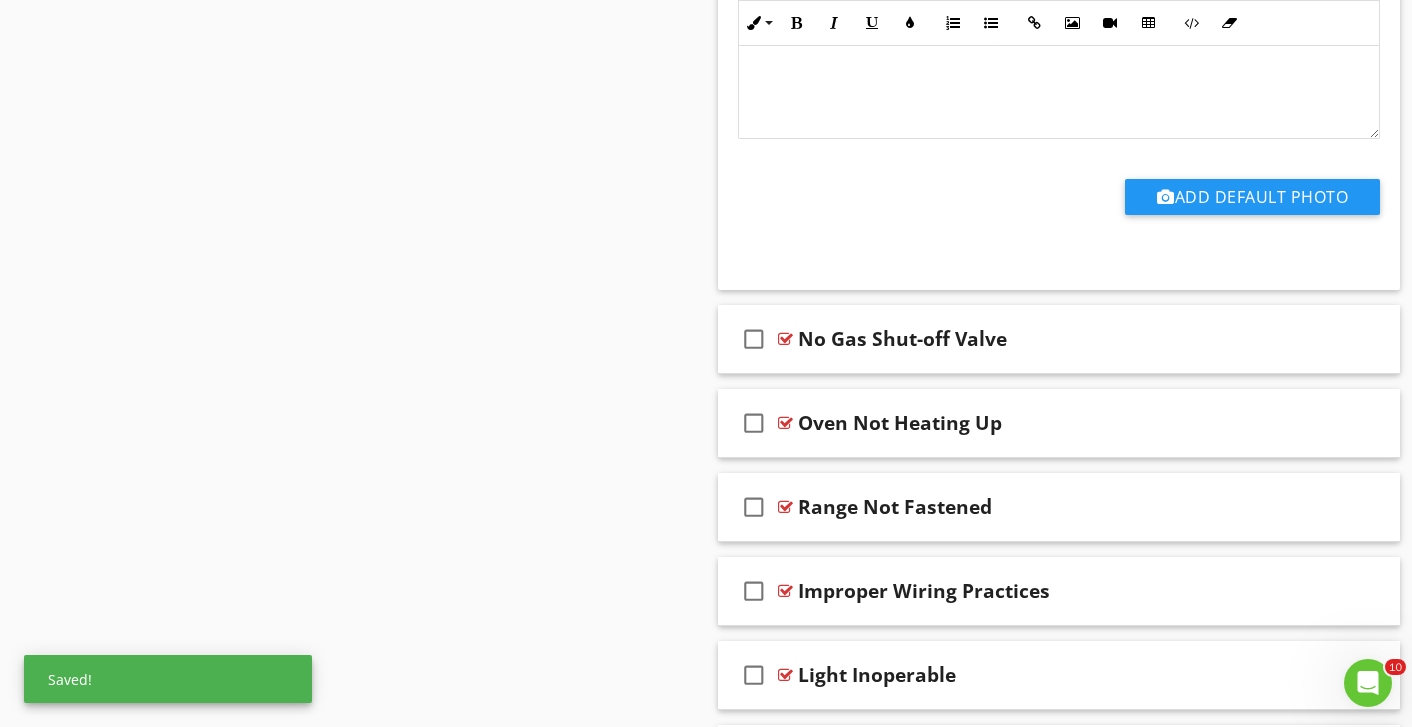 scroll, scrollTop: 4697, scrollLeft: 0, axis: vertical 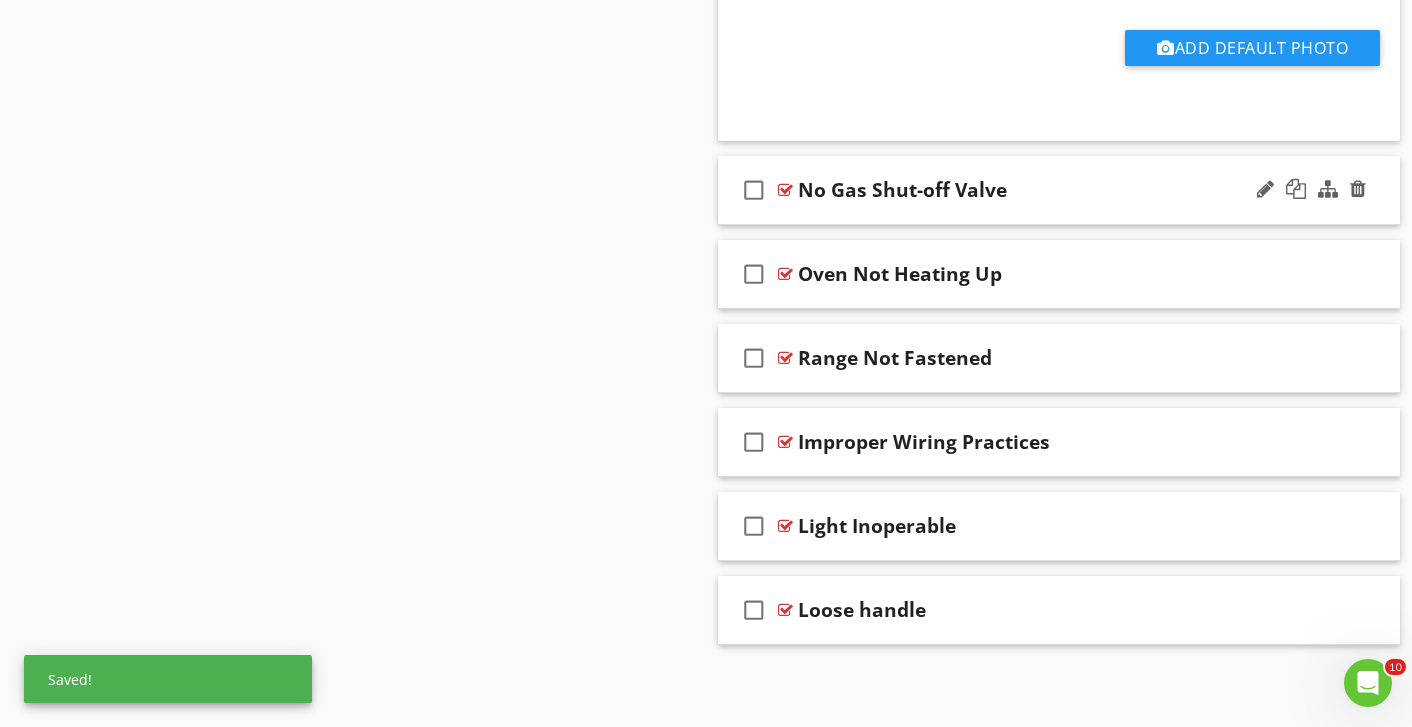 click on "No Gas Shut-off Valve" at bounding box center [1039, 190] 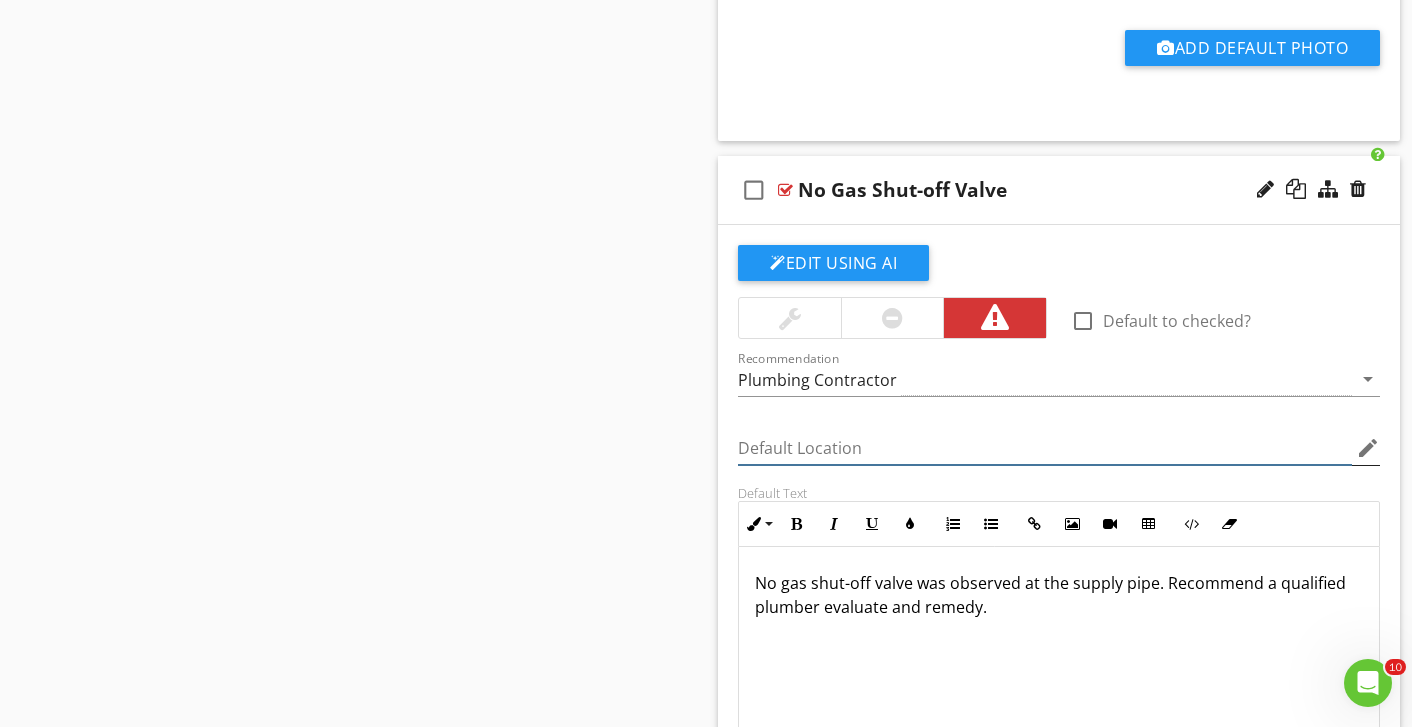 click at bounding box center [1045, 448] 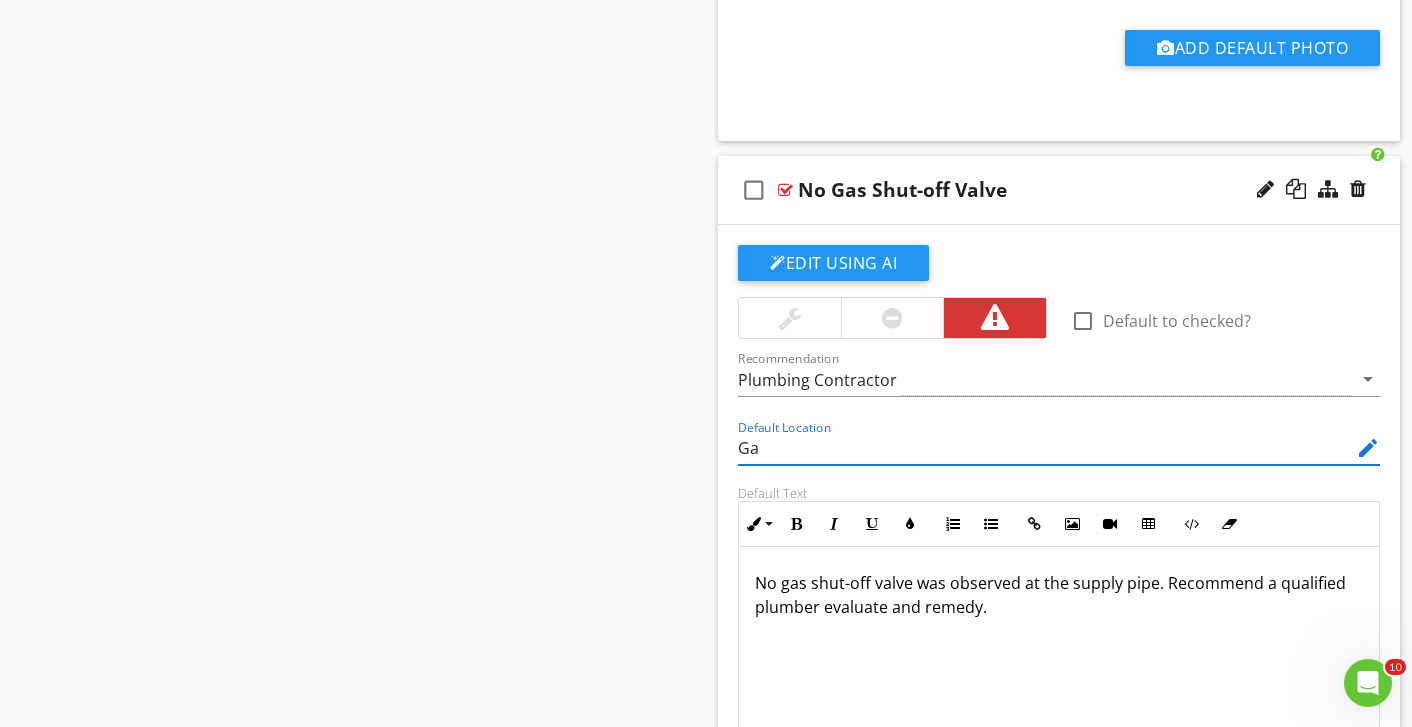 type on "G" 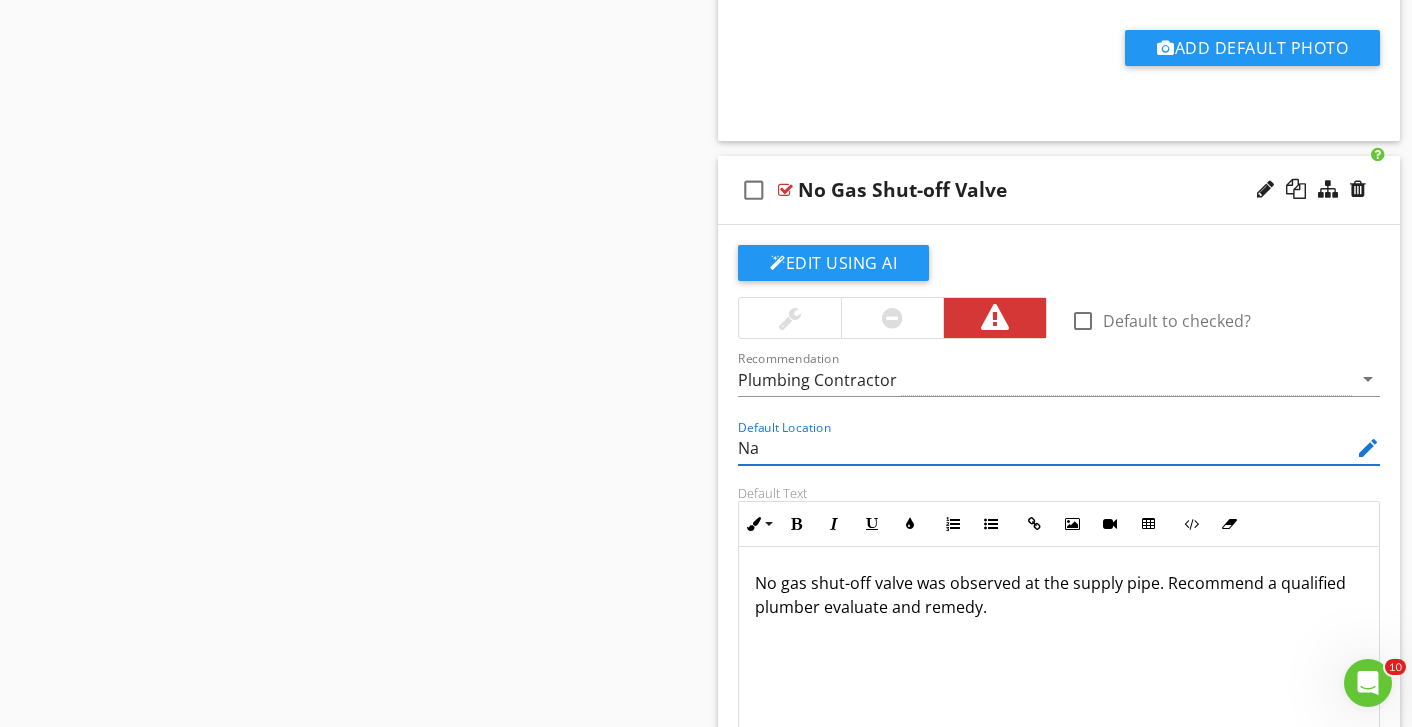 type on "N" 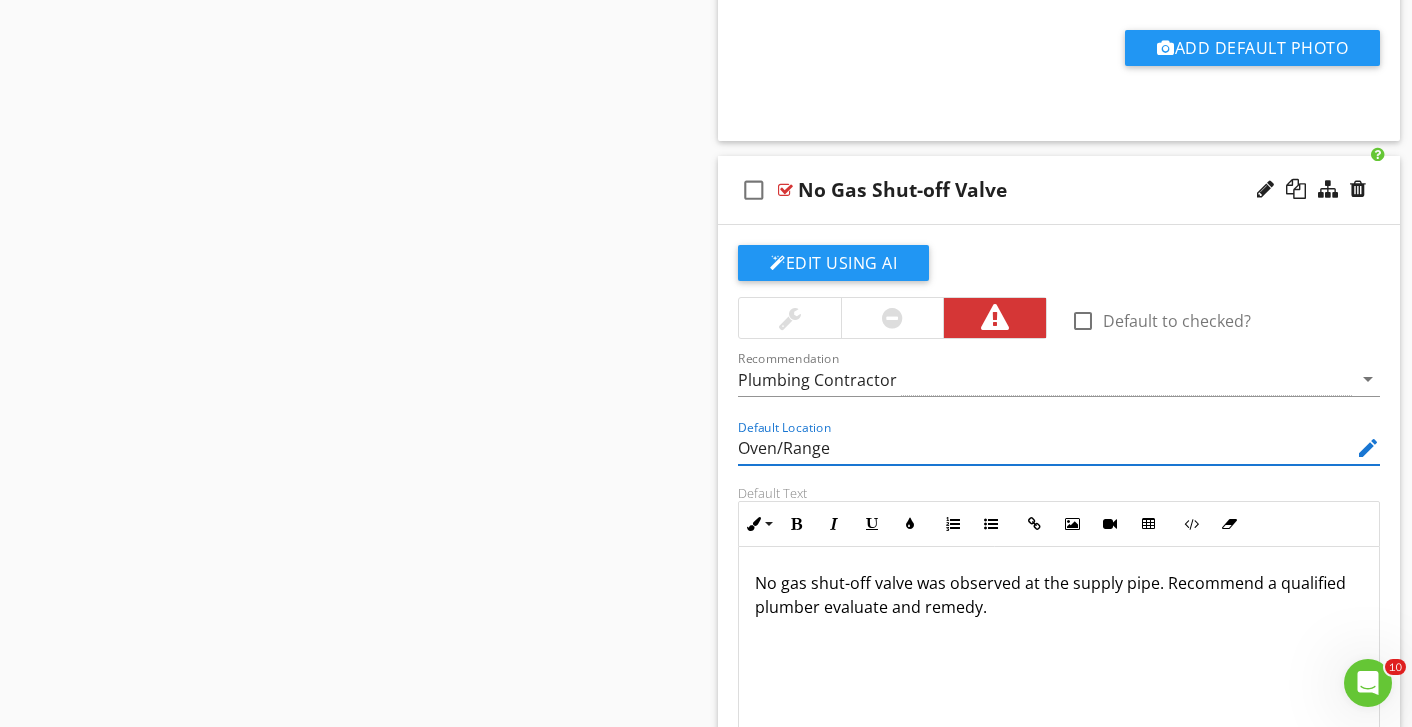 type on "Oven/Range" 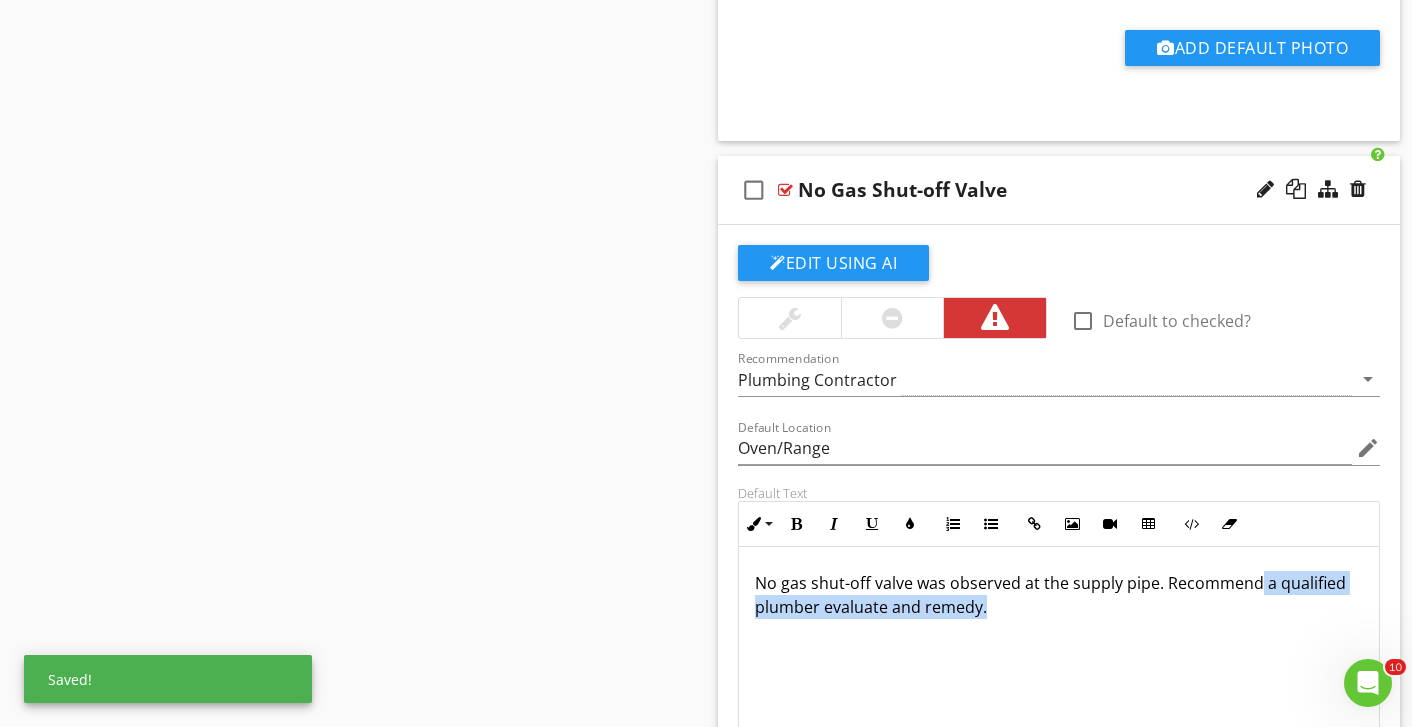drag, startPoint x: 1021, startPoint y: 620, endPoint x: 1258, endPoint y: 576, distance: 241.04979 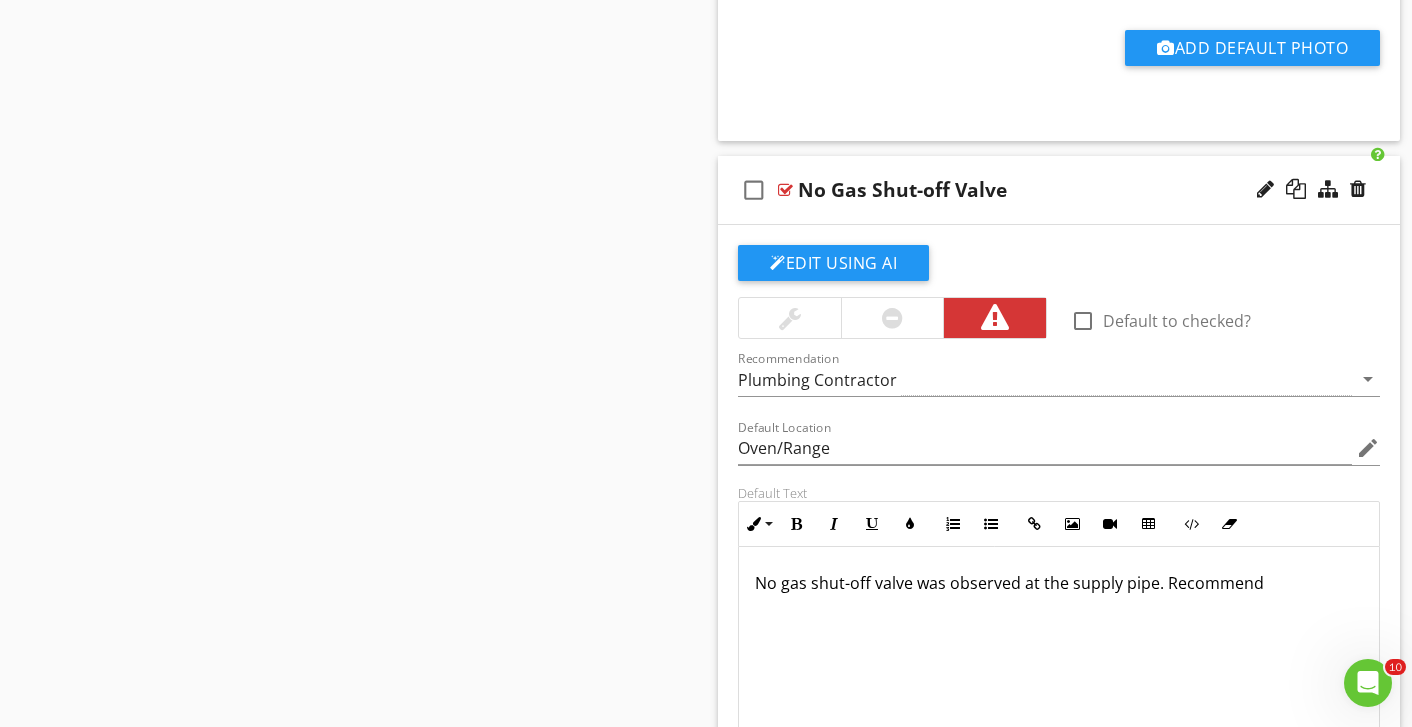 type 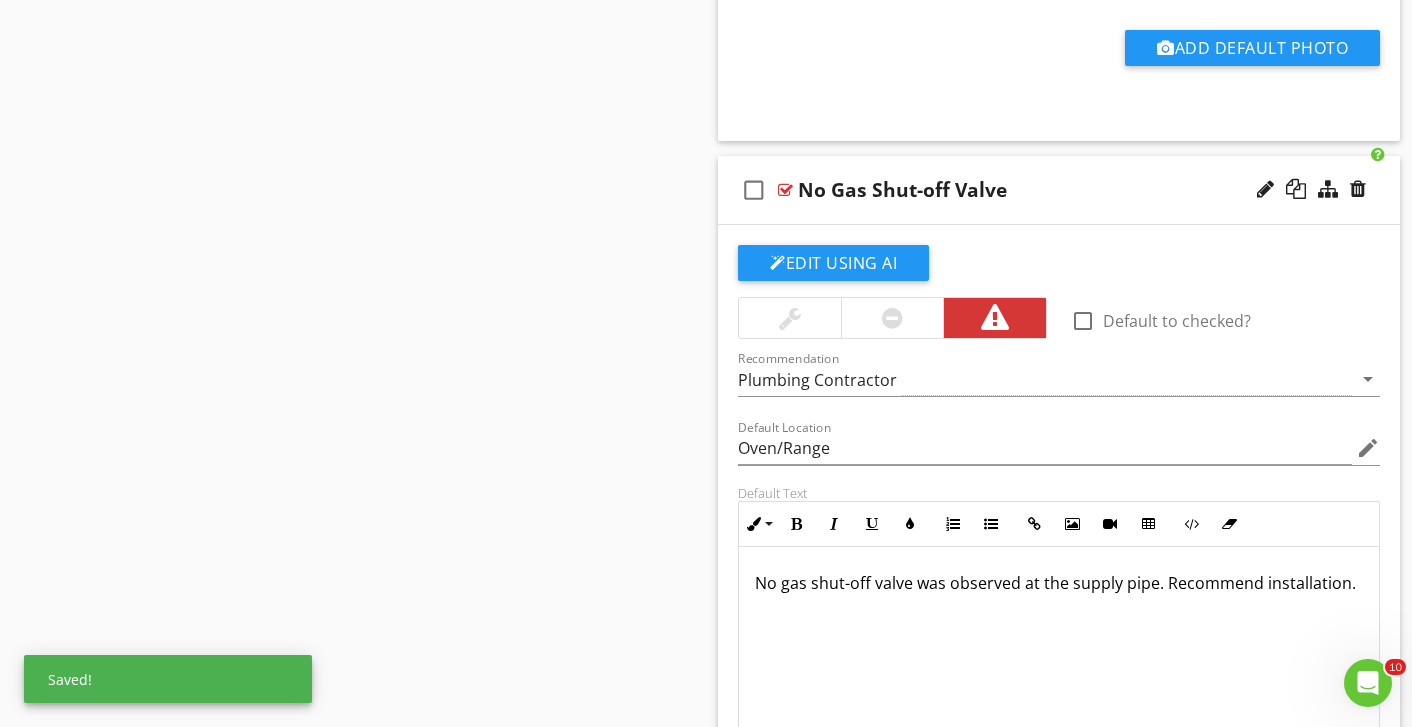 scroll, scrollTop: 4844, scrollLeft: 0, axis: vertical 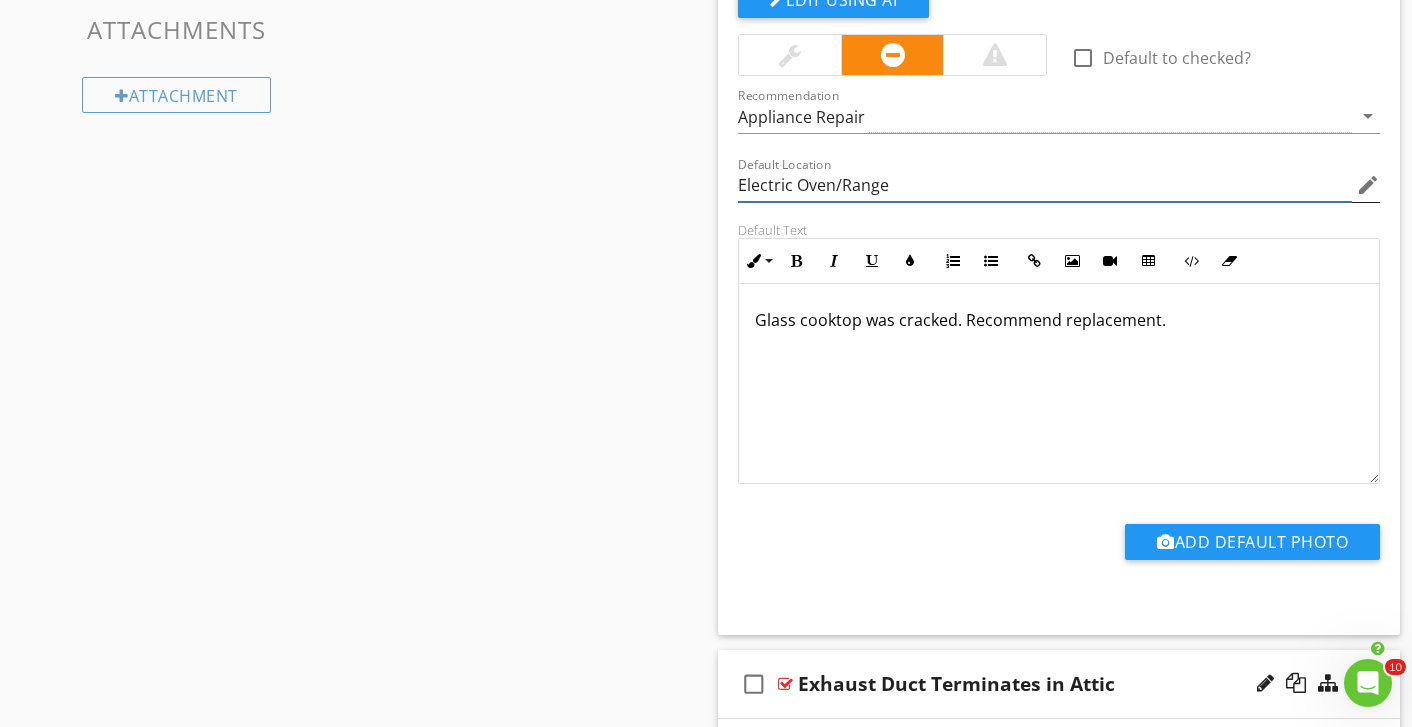 click on "Electric Oven/Range" at bounding box center (1045, 185) 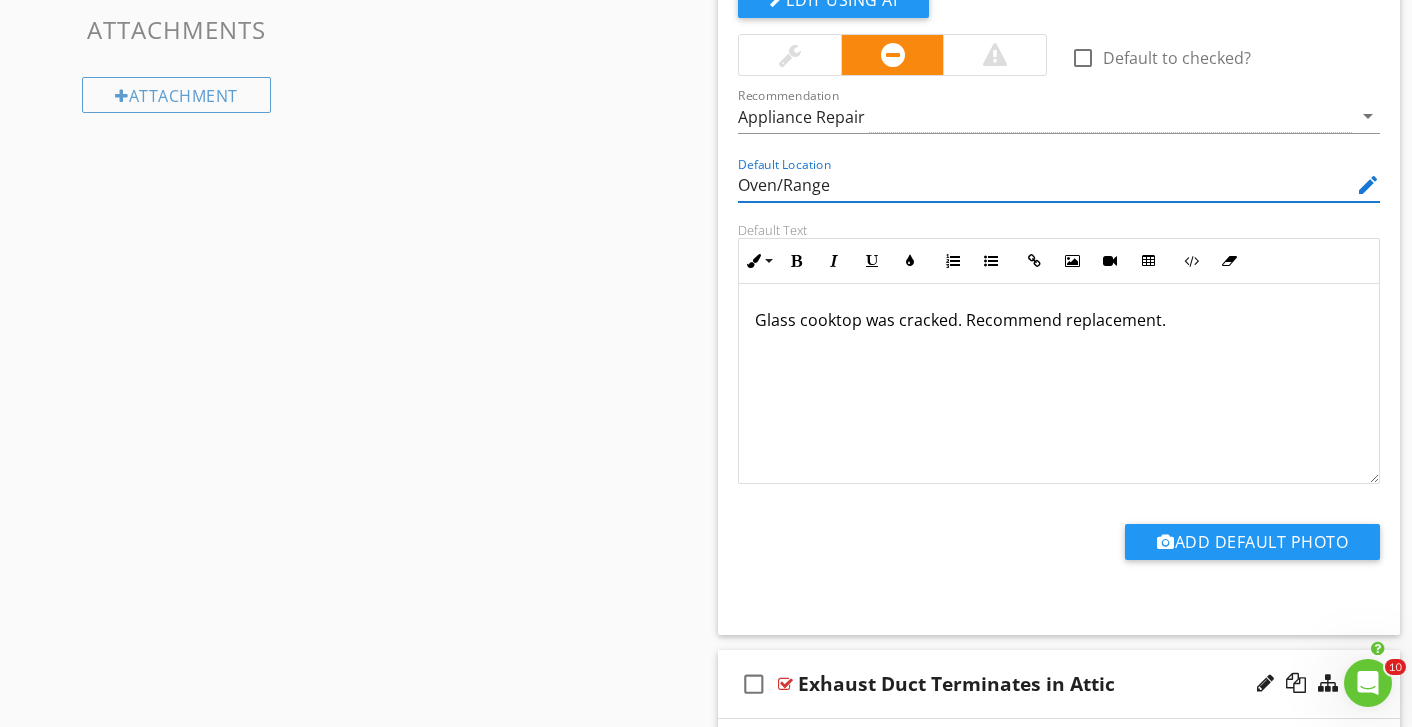 type on "Oven/Range" 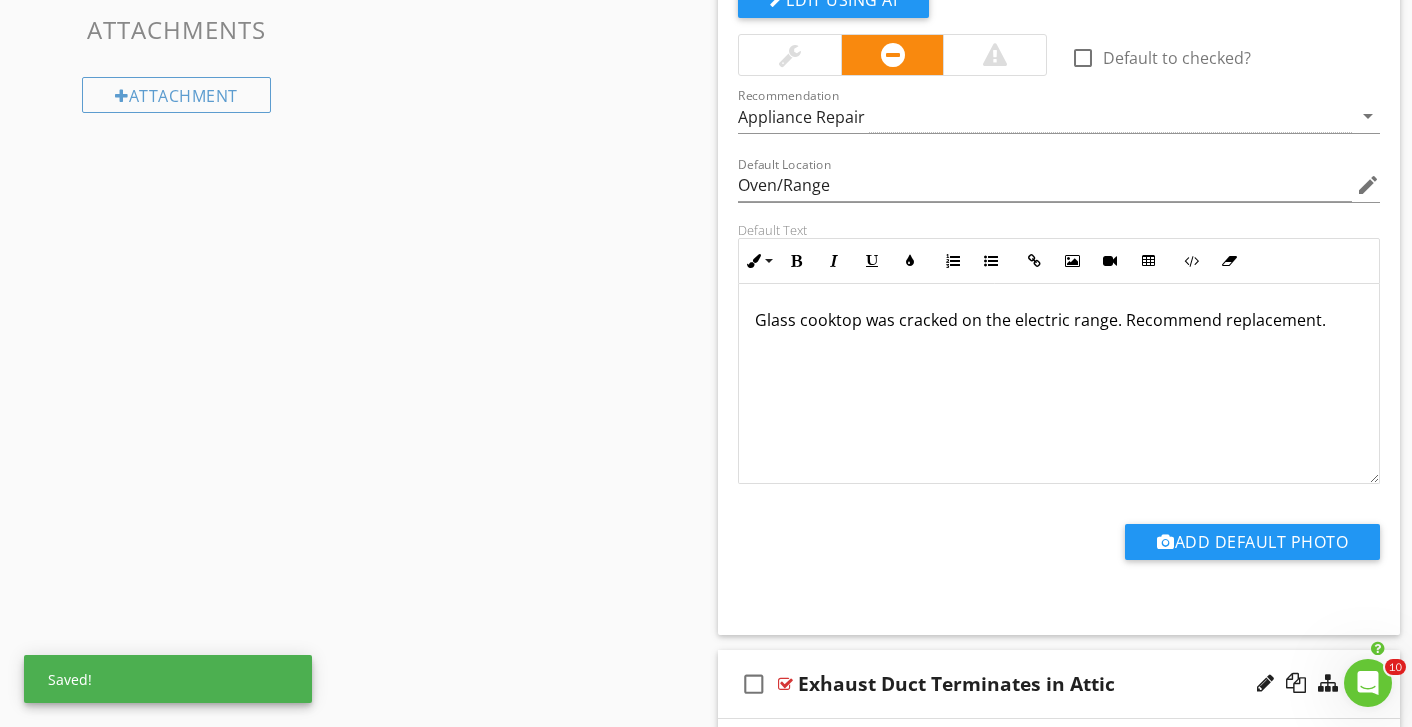 click on "Default Text   Inline Style XLarge Large Normal Small Light Small/Light Bold Italic Underline Colors Ordered List Unordered List Insert Link Insert Image Insert Video Insert Table Code View Clear Formatting Glass cooktop was cracked on the electric range. Recommend replacement. Enter text here <p>Glass cooktop was cracked on the electric range. Recommend replacement.</p>" at bounding box center [1059, 353] 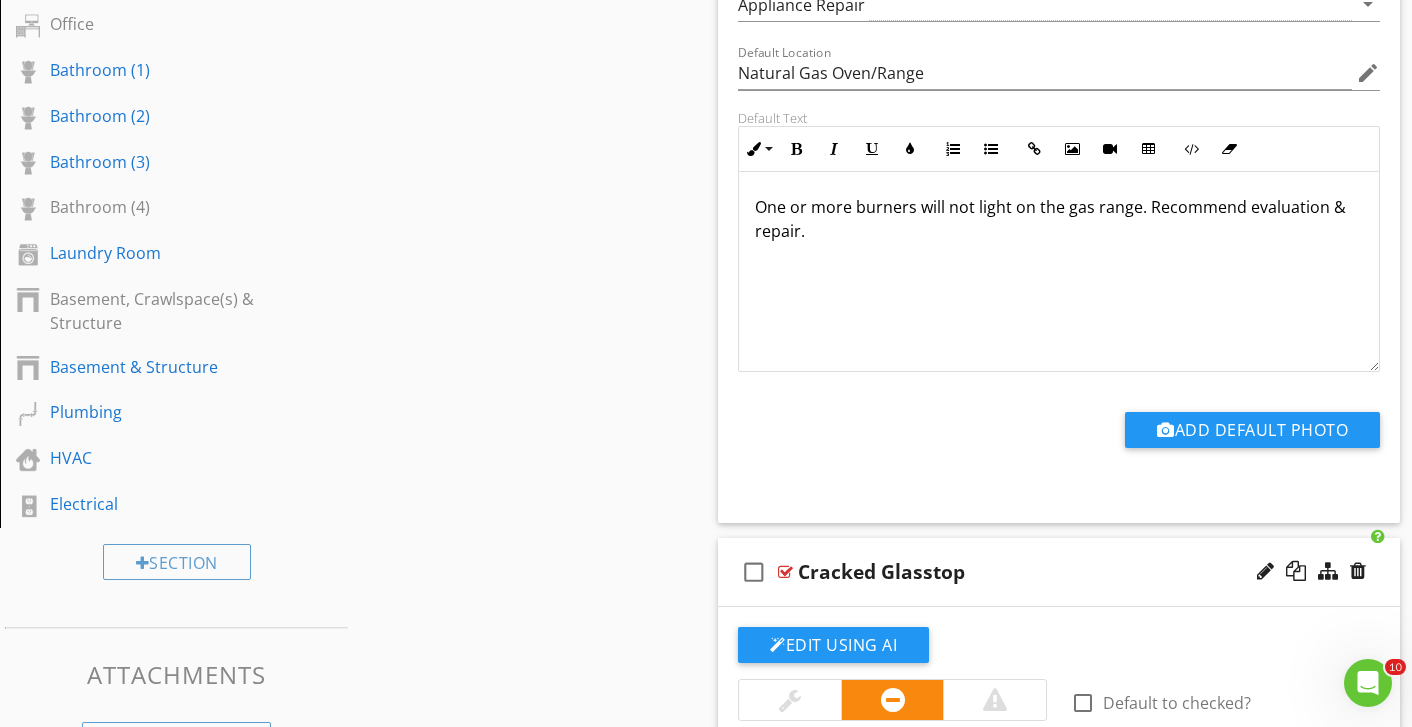 scroll, scrollTop: 1138, scrollLeft: 0, axis: vertical 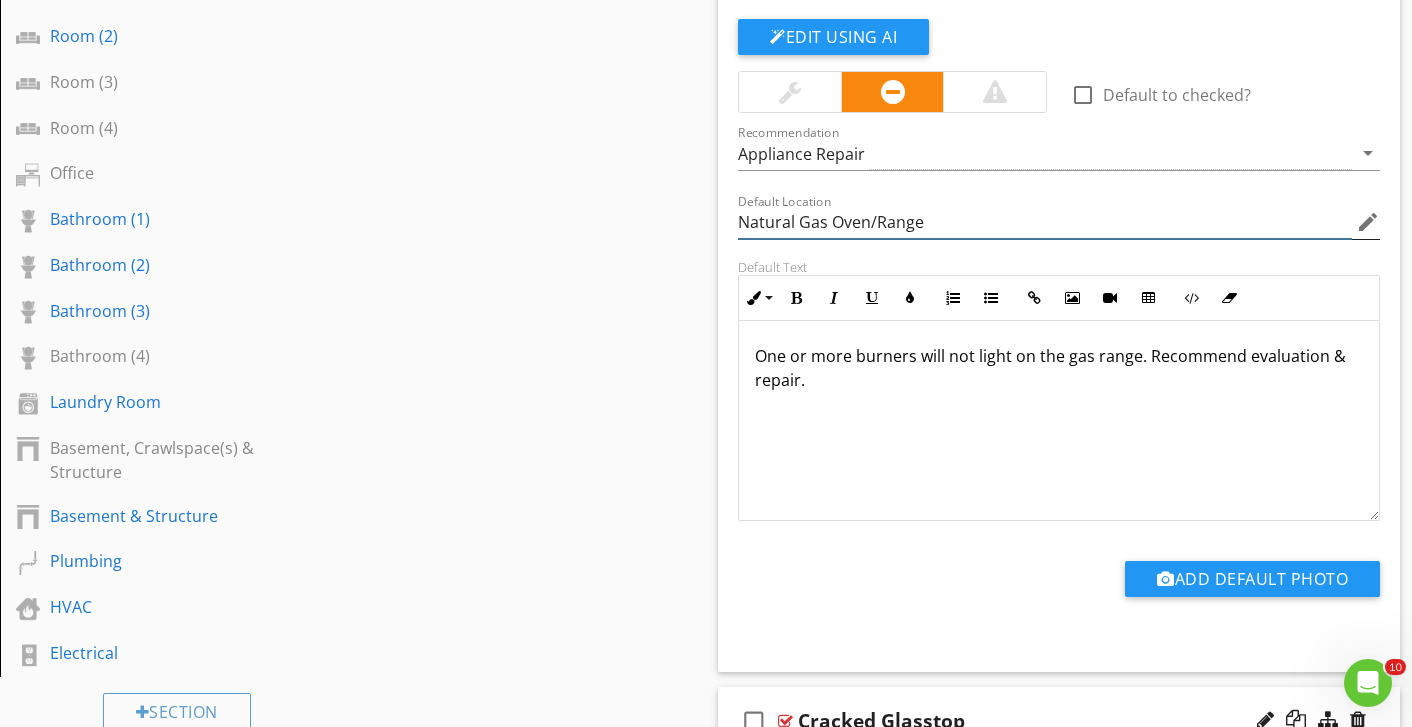click on "Natural Gas Oven/Range" at bounding box center (1045, 222) 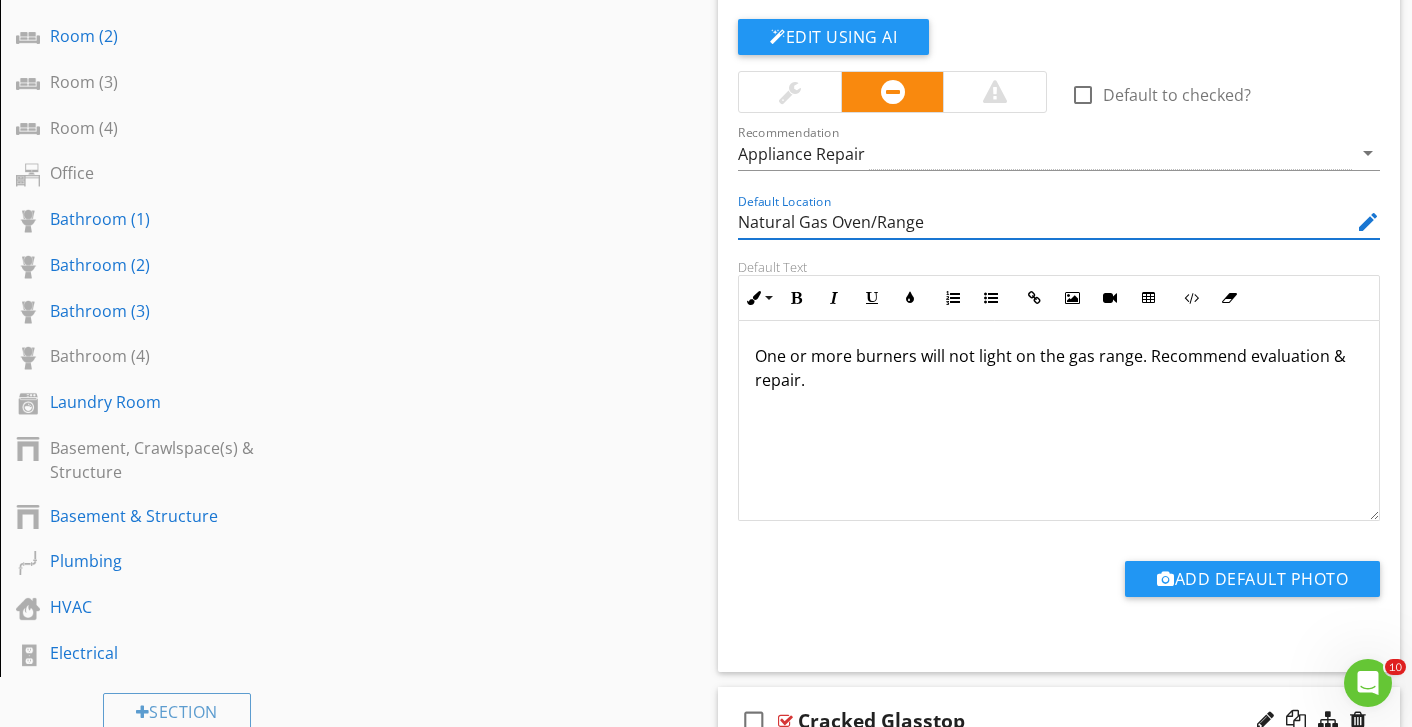 click on "Natural Gas Oven/Range" at bounding box center [1045, 222] 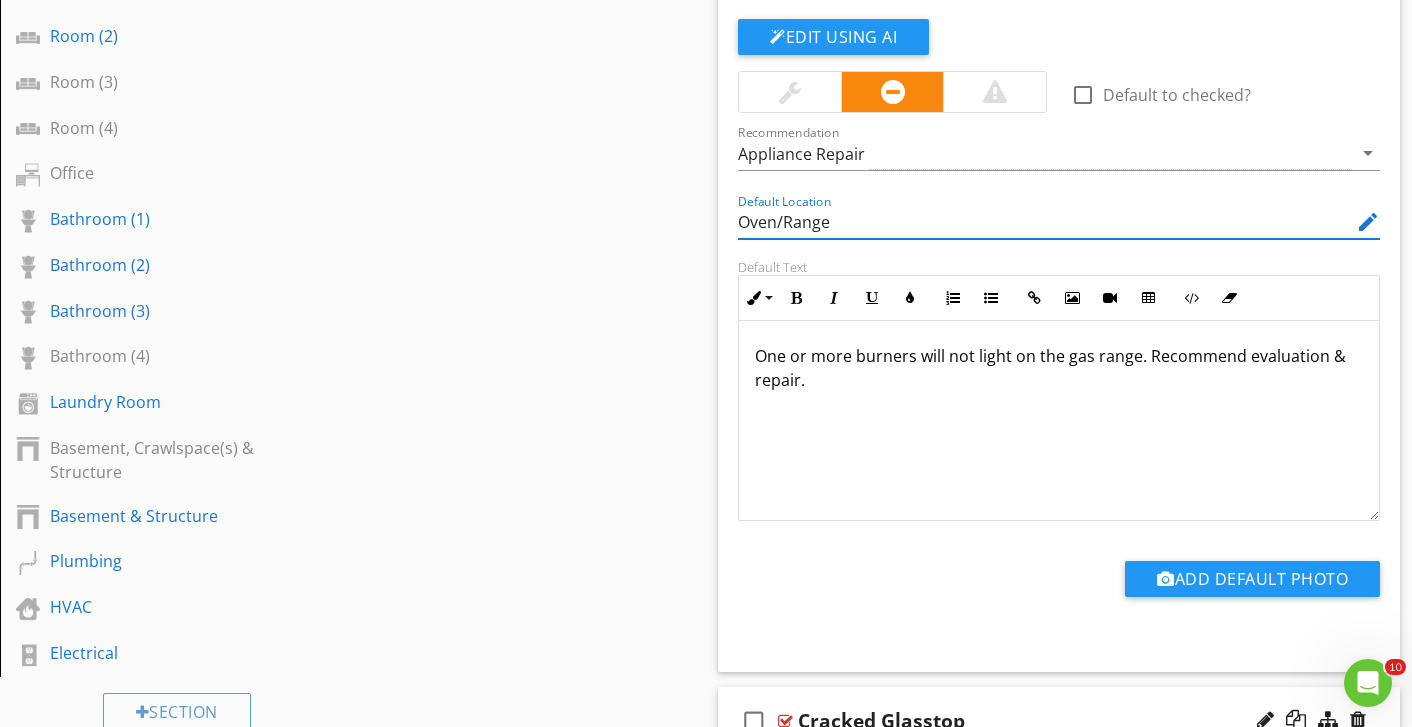 type on "Oven/Range" 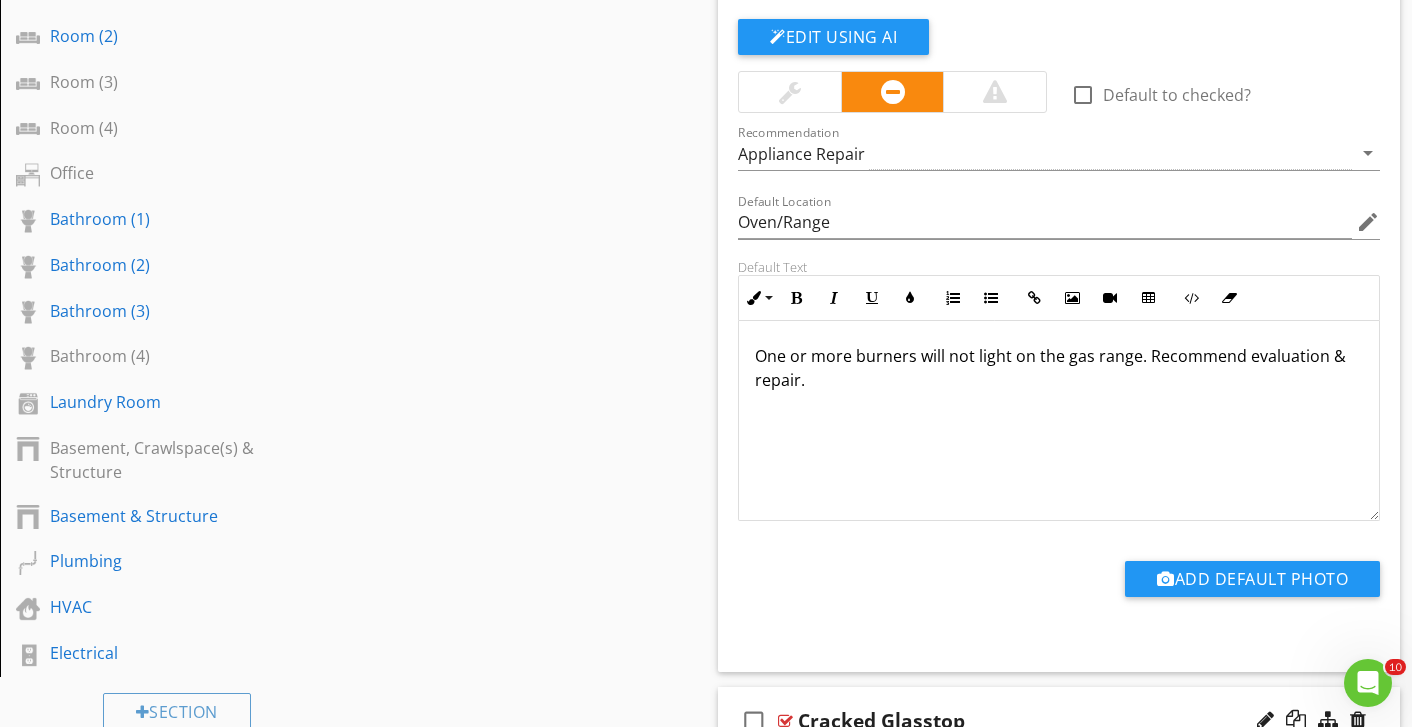 click on "Sections
Inspection Details           House Roof & Gutters           Garage Roof & Gutters           Detached Garage Roof & Gutters           Detached Garage           Misc. Exterior           Garage           Garage Attic           House Attic           Misc. Interior           Kitchen           Dining Room           Living Room           Bedroom (1)           Bedroom (2)           Bedroom (3)           Bedroom (4)           Bedroom (5)           Room (1)           Room (2)           Room (3)           Room (4)           Office           Bathroom (1)           Bathroom (2)           Bathroom (3)           Bathroom (4)           Laundry Room           Basement, Crawlspace(s) & Structure           Basement & Structure           Plumbing           HVAC           Electrical
Section
Attachments
Attachment
Items
General           Doors           Windows           Floor" at bounding box center (706, 2001) 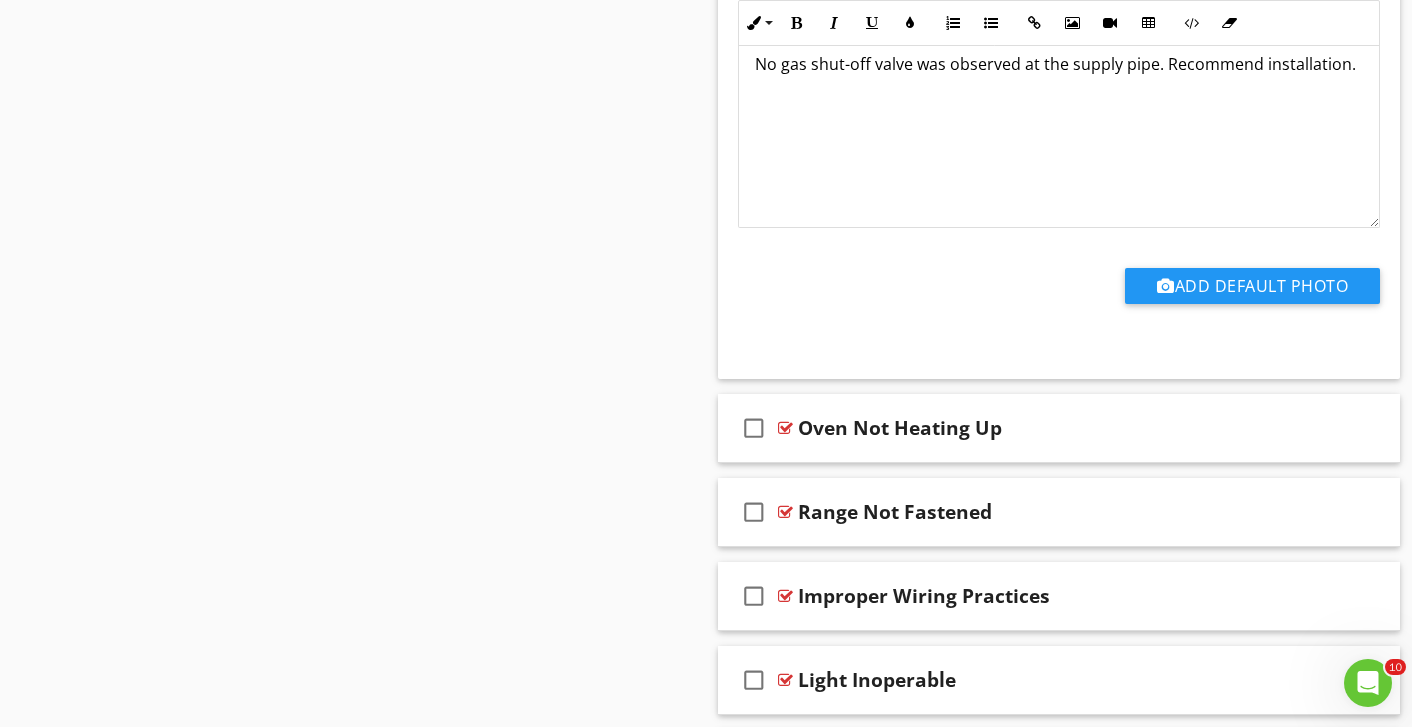 scroll, scrollTop: 5352, scrollLeft: 0, axis: vertical 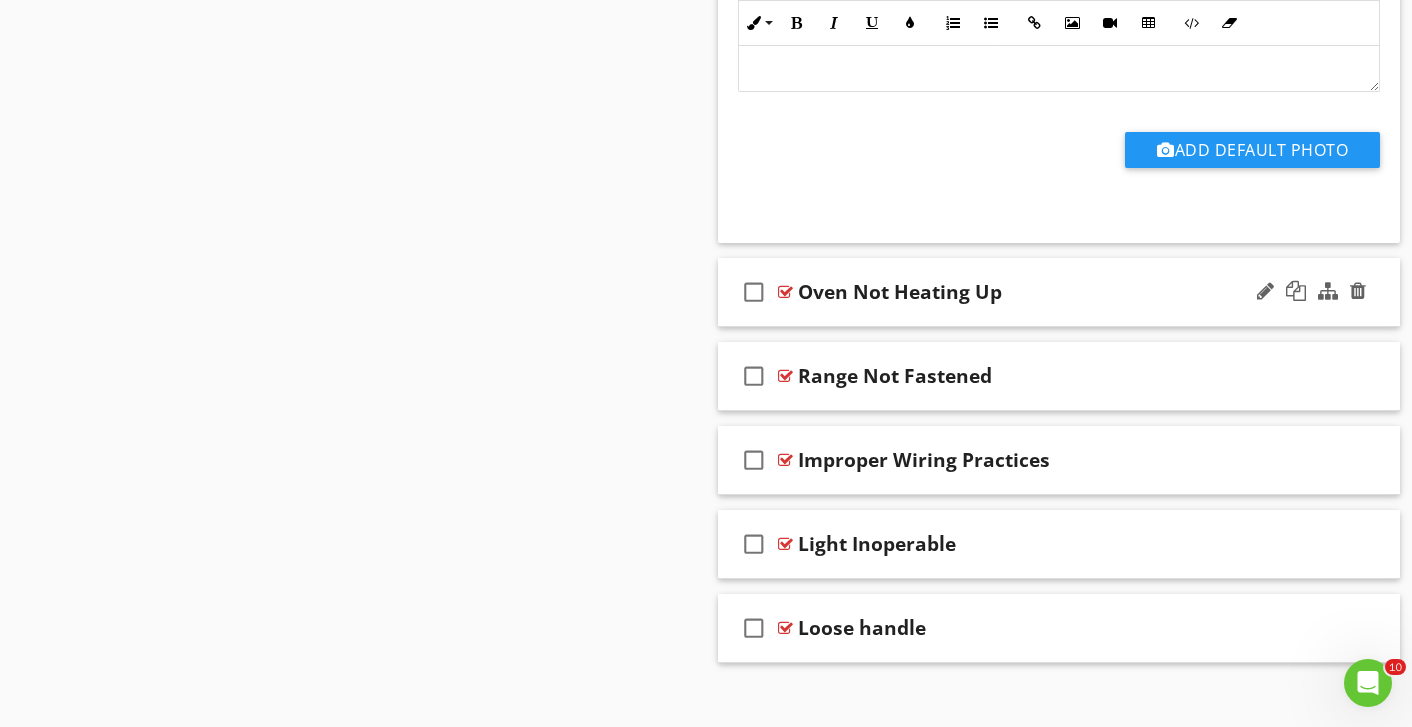 click on "Oven Not Heating Up" at bounding box center [1039, 292] 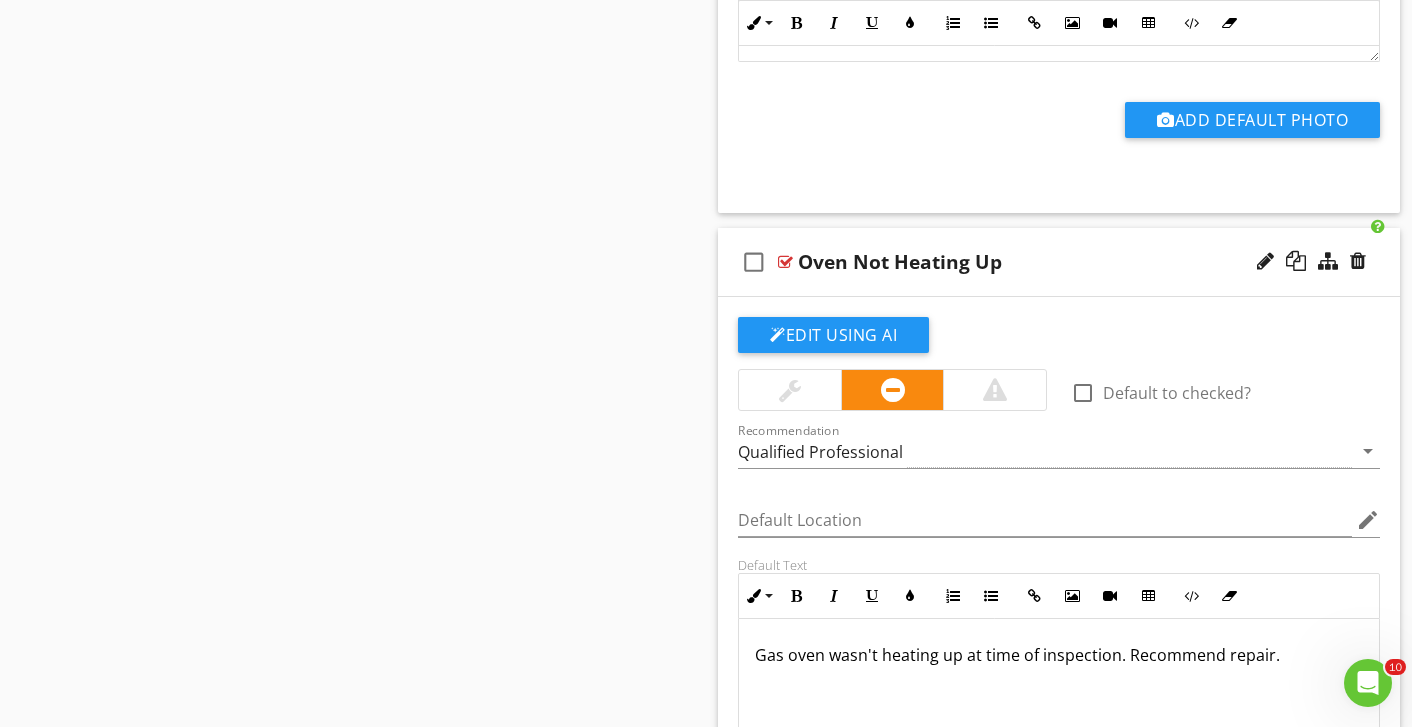 scroll, scrollTop: 5615, scrollLeft: 0, axis: vertical 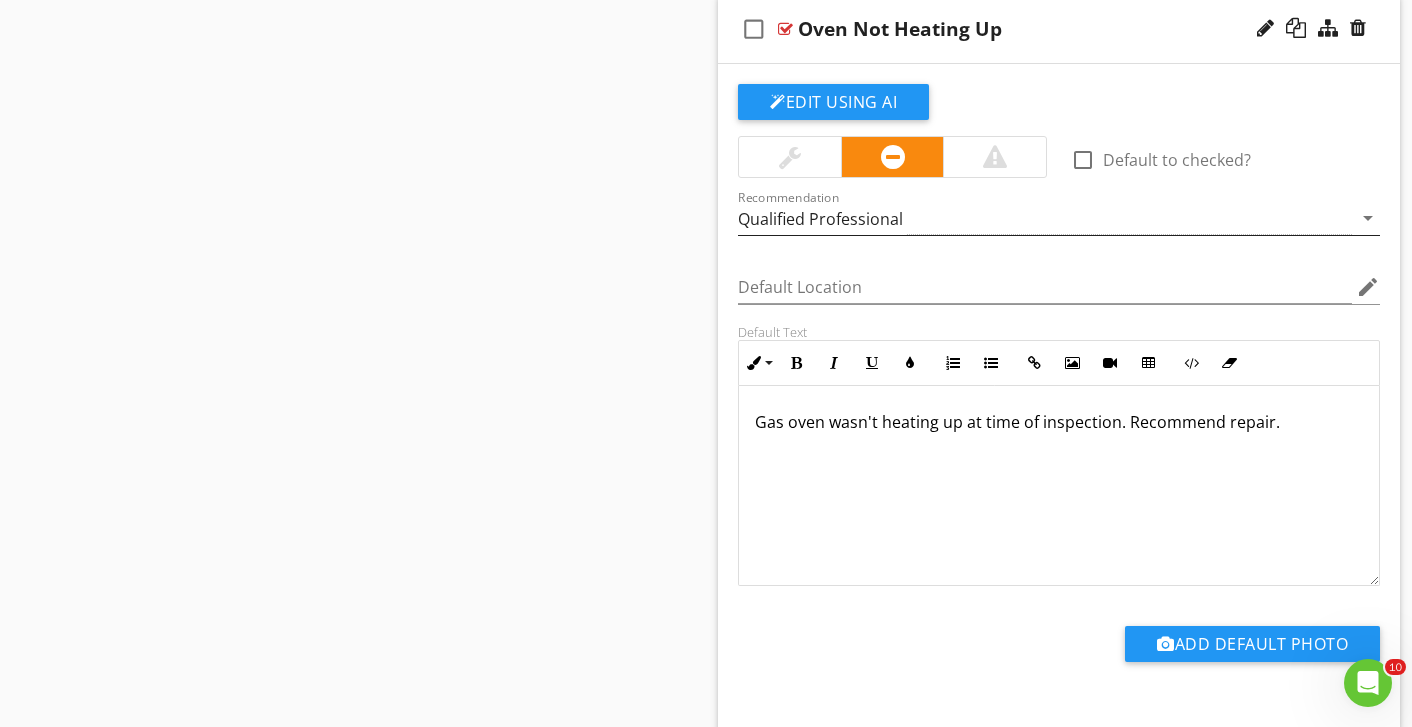click on "Qualified Professional" at bounding box center (1045, 218) 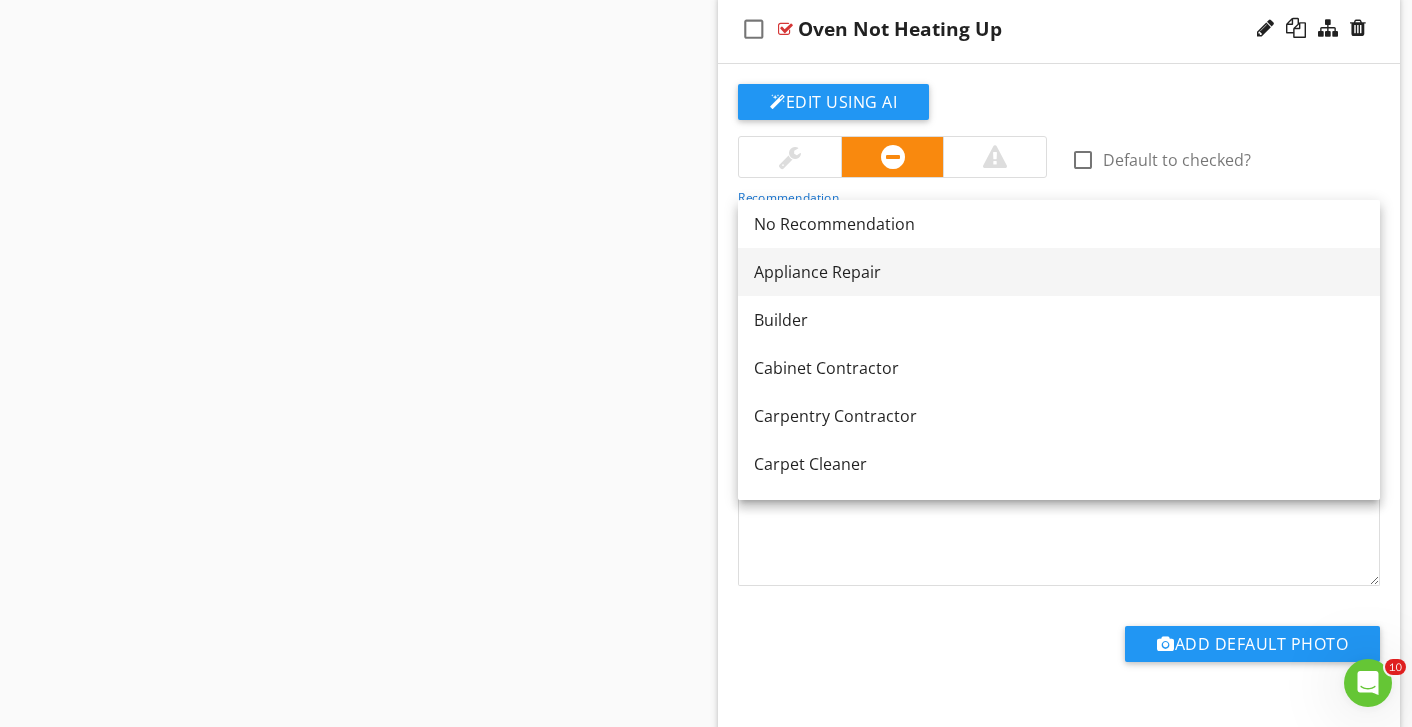 click on "Appliance Repair" at bounding box center (1059, 272) 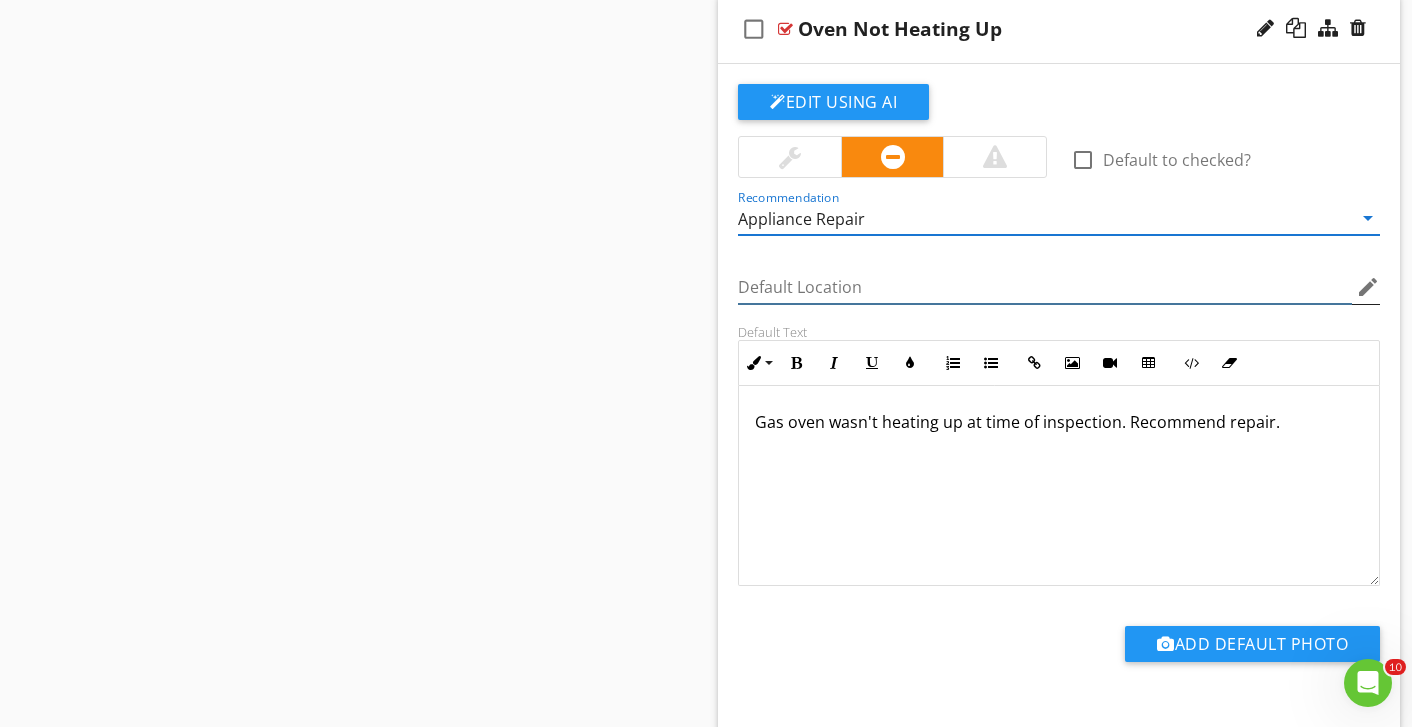 click at bounding box center (1045, 287) 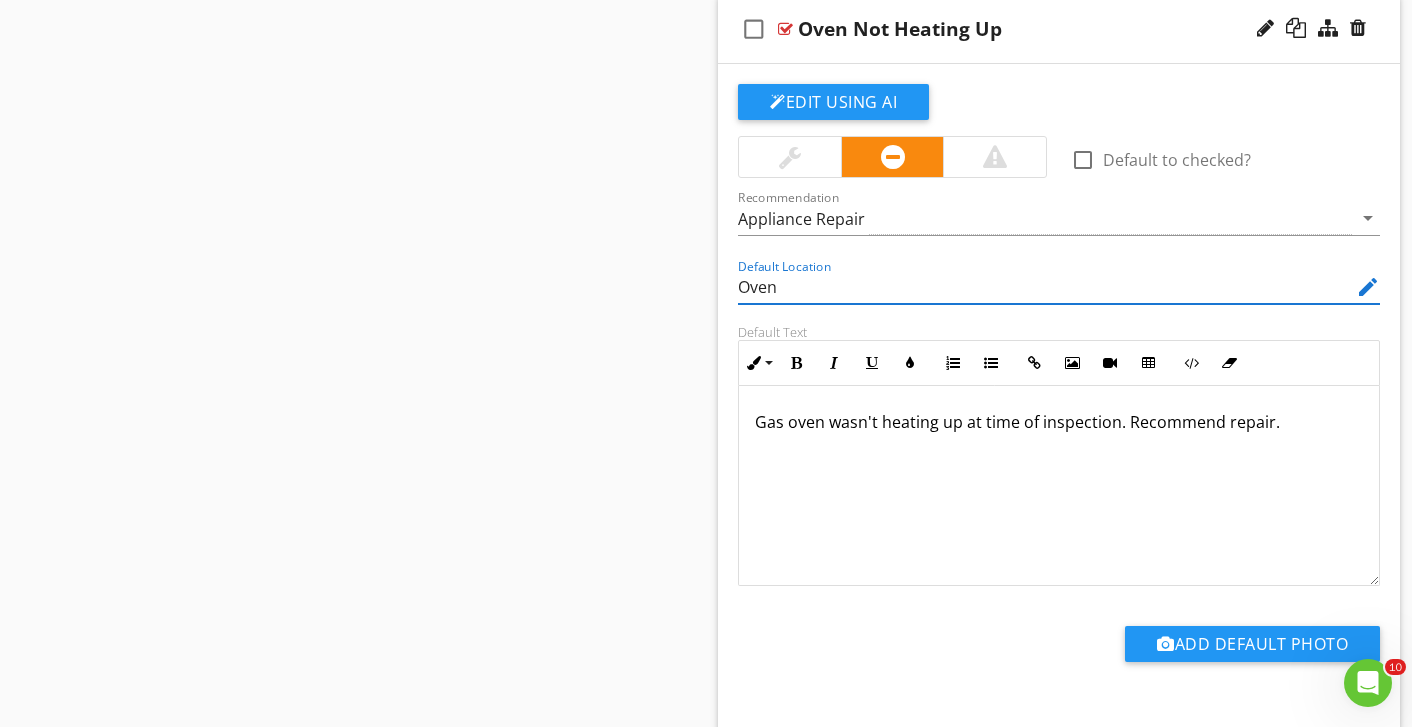type on "Oven" 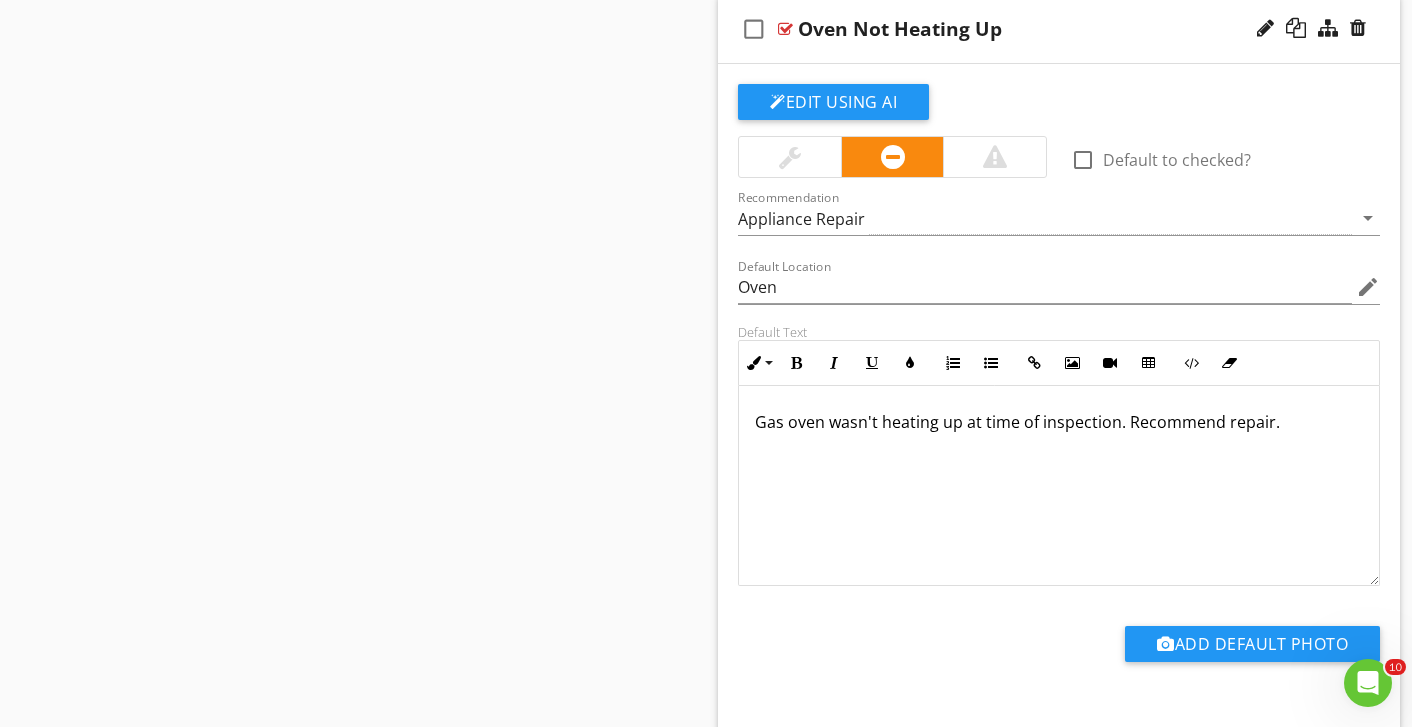click on "Gas oven wasn't heating up at time of inspection. Recommend repair." at bounding box center [1059, 422] 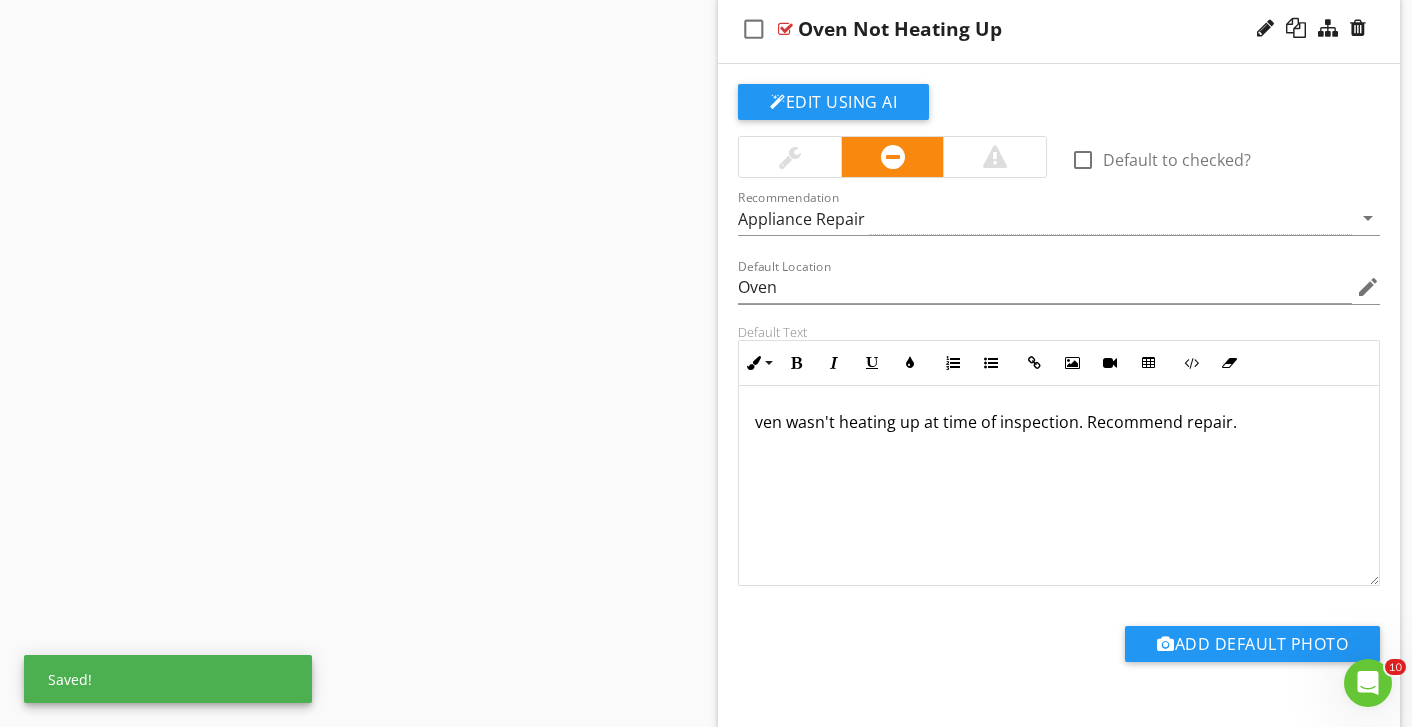type 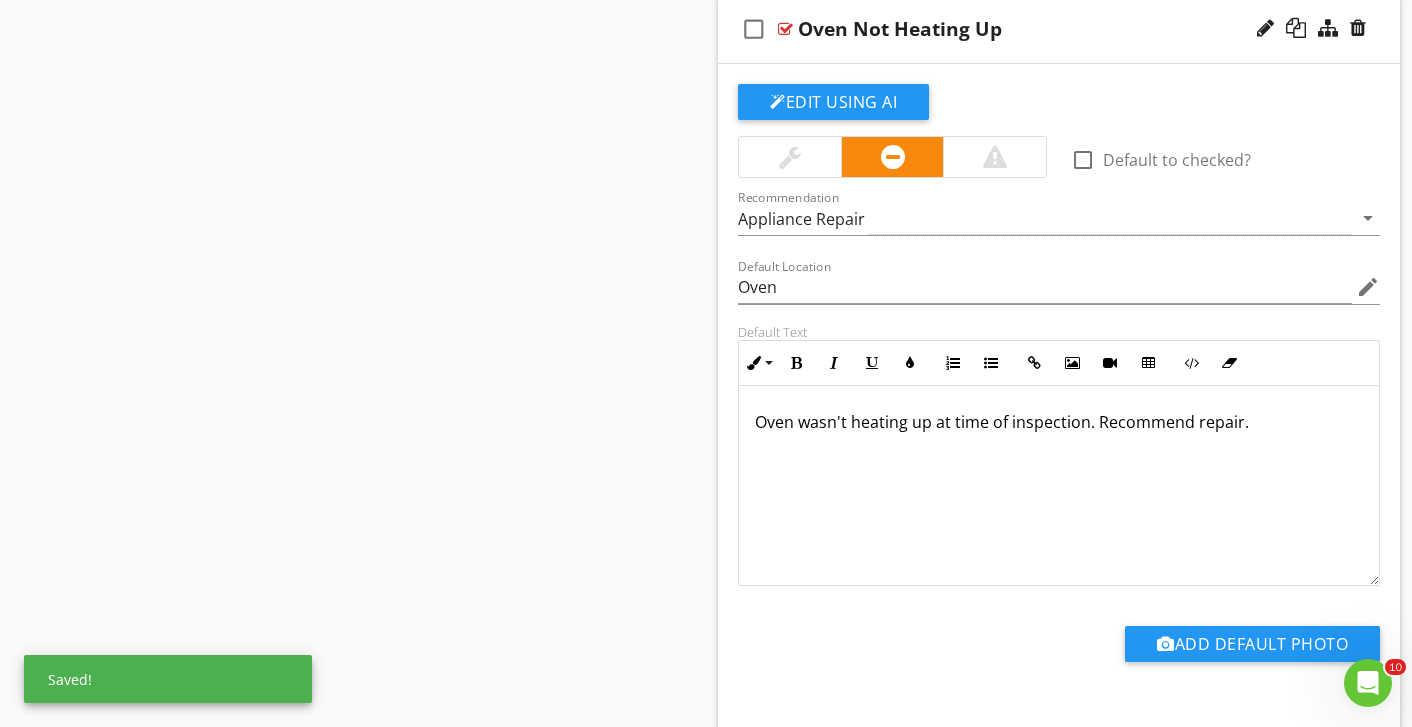 click on "Oven wasn't heating up at time of inspection. Recommend repair." at bounding box center (1059, 422) 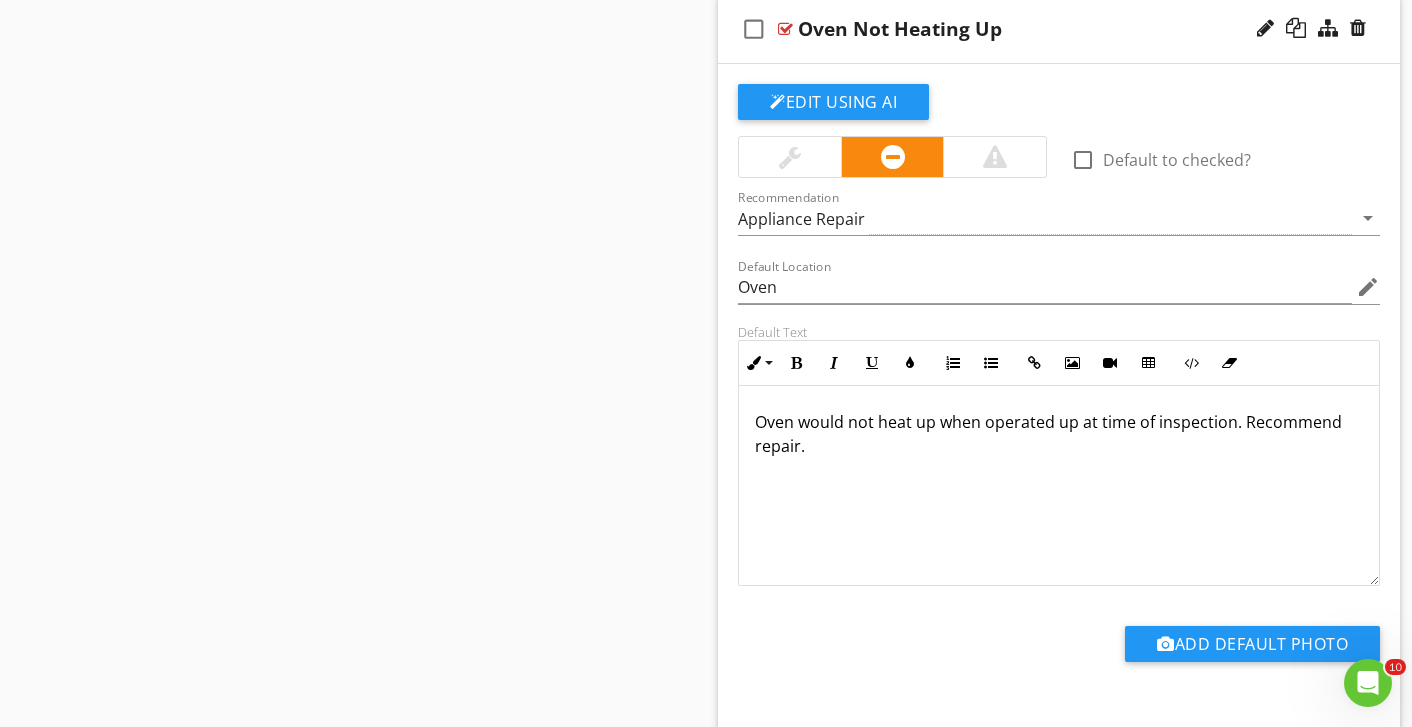 click on "Oven would not heat up when operated up at time of inspection. Recommend repair." at bounding box center [1059, 434] 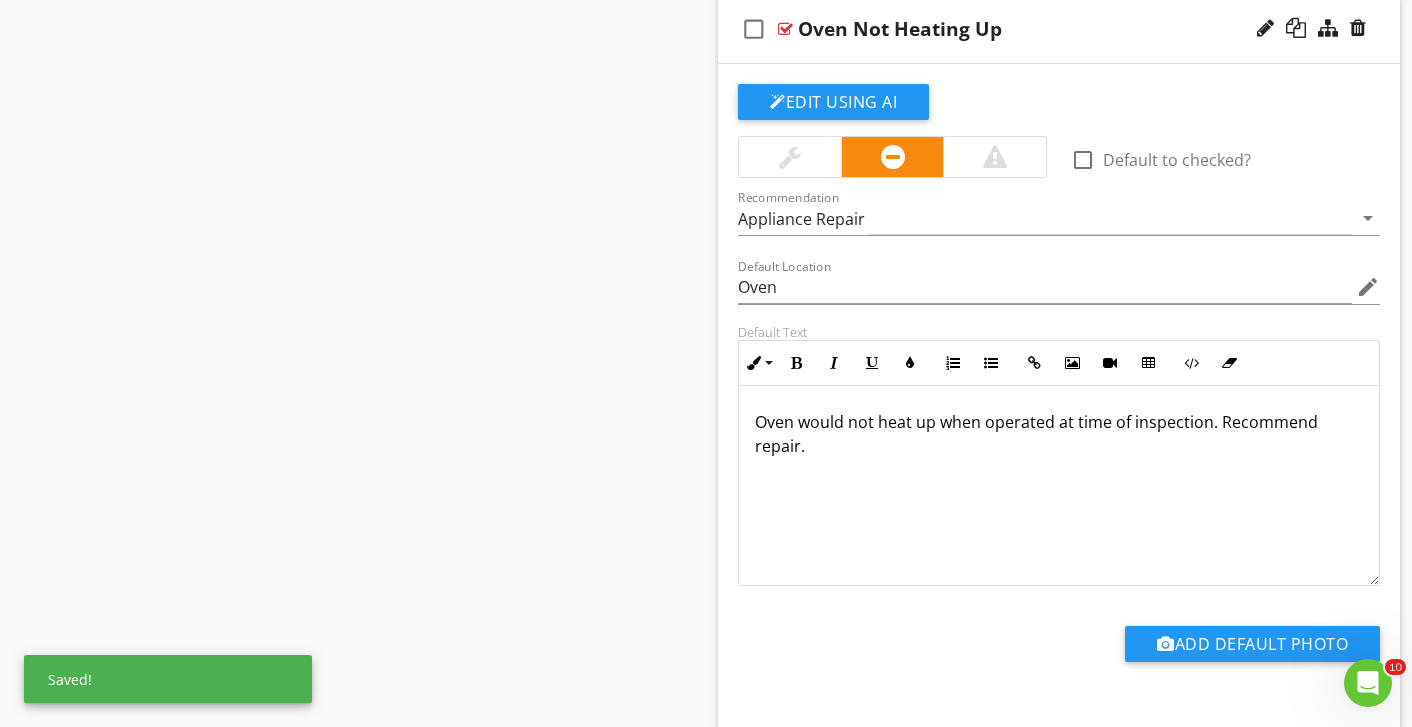 click on "Sections
Inspection Details           House Roof & Gutters           Garage Roof & Gutters           Detached Garage Roof & Gutters           Detached Garage           Misc. Exterior           Garage           Garage Attic           House Attic           Misc. Interior           Kitchen           Dining Room           Living Room           Bedroom (1)           Bedroom (2)           Bedroom (3)           Bedroom (4)           Bedroom (5)           Room (1)           Room (2)           Room (3)           Room (4)           Office           Bathroom (1)           Bathroom (2)           Bathroom (3)           Bathroom (4)           Laundry Room           Basement, Crawlspace(s) & Structure           Basement & Structure           Plumbing           HVAC           Electrical
Section
Attachments
Attachment
Items
General           Doors           Windows           Floor" at bounding box center (706, -2139) 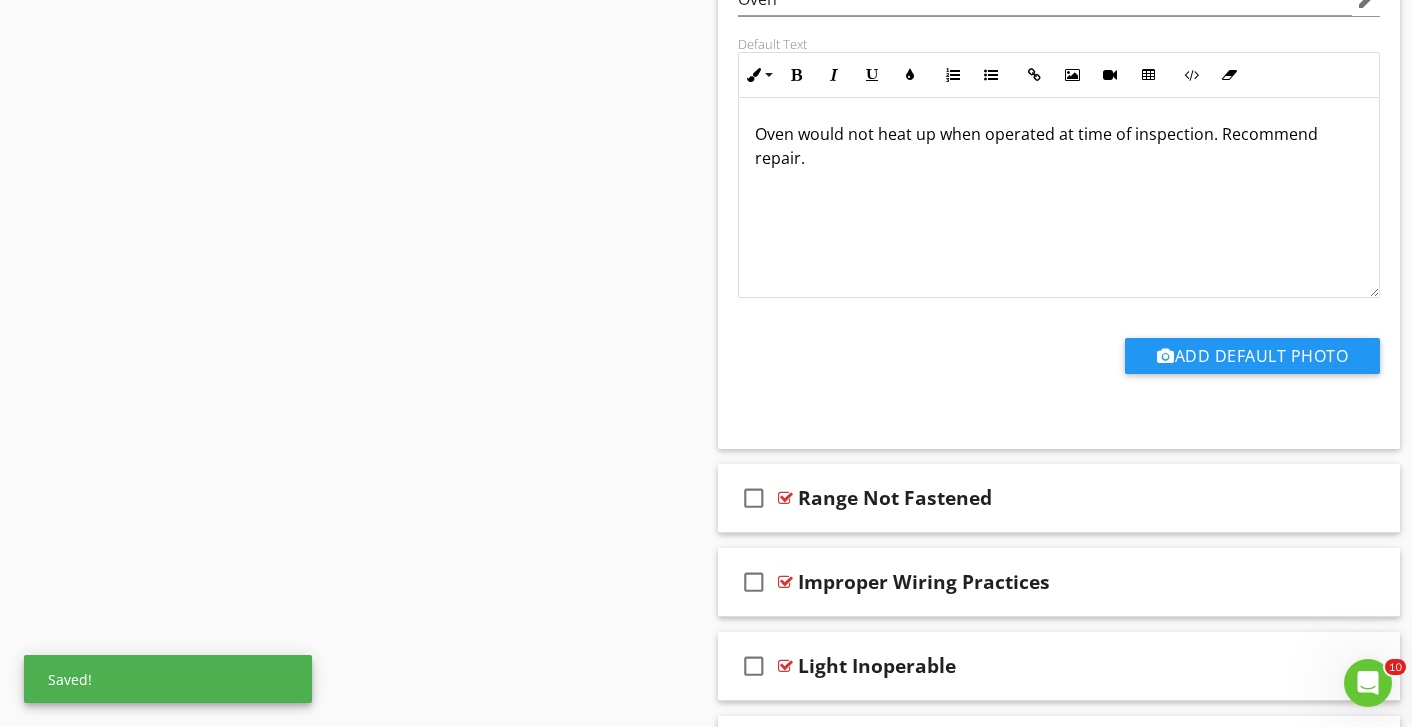scroll, scrollTop: 6043, scrollLeft: 0, axis: vertical 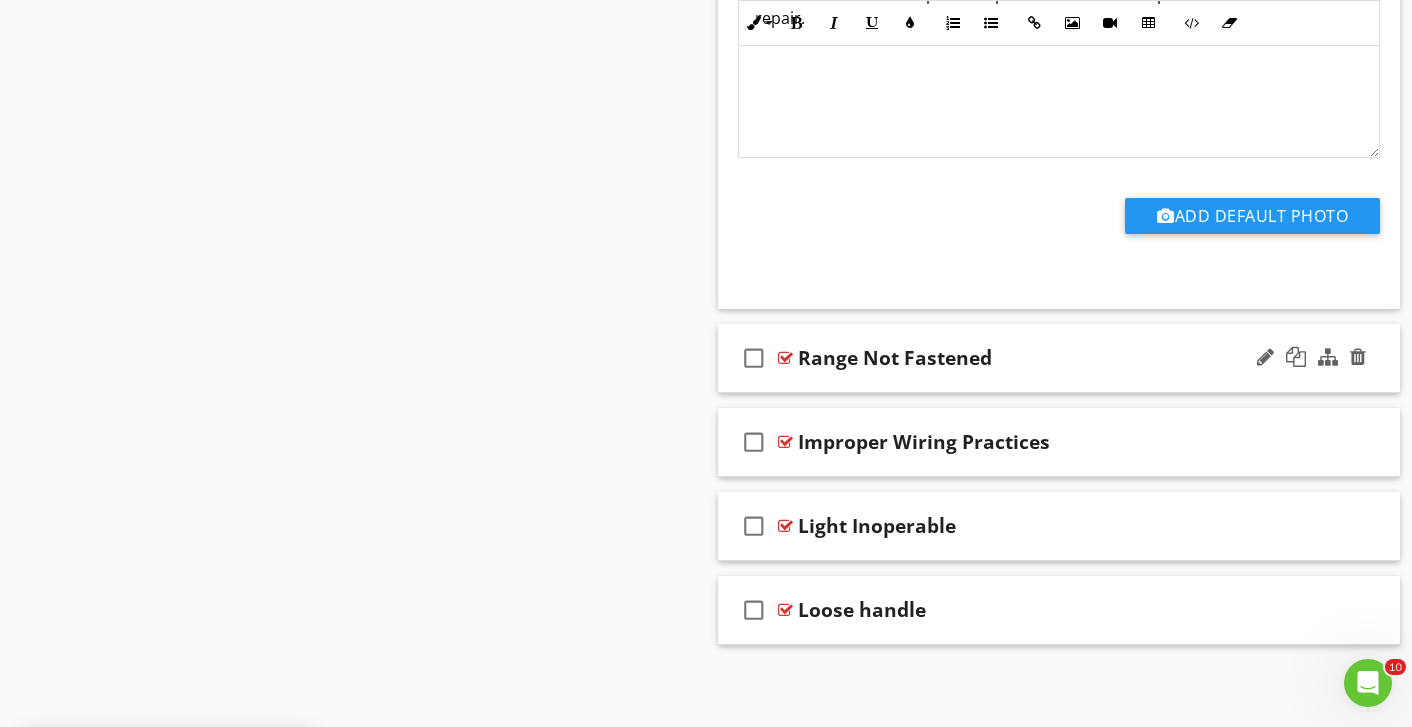 click on "Range Not Fastened" at bounding box center (1039, 358) 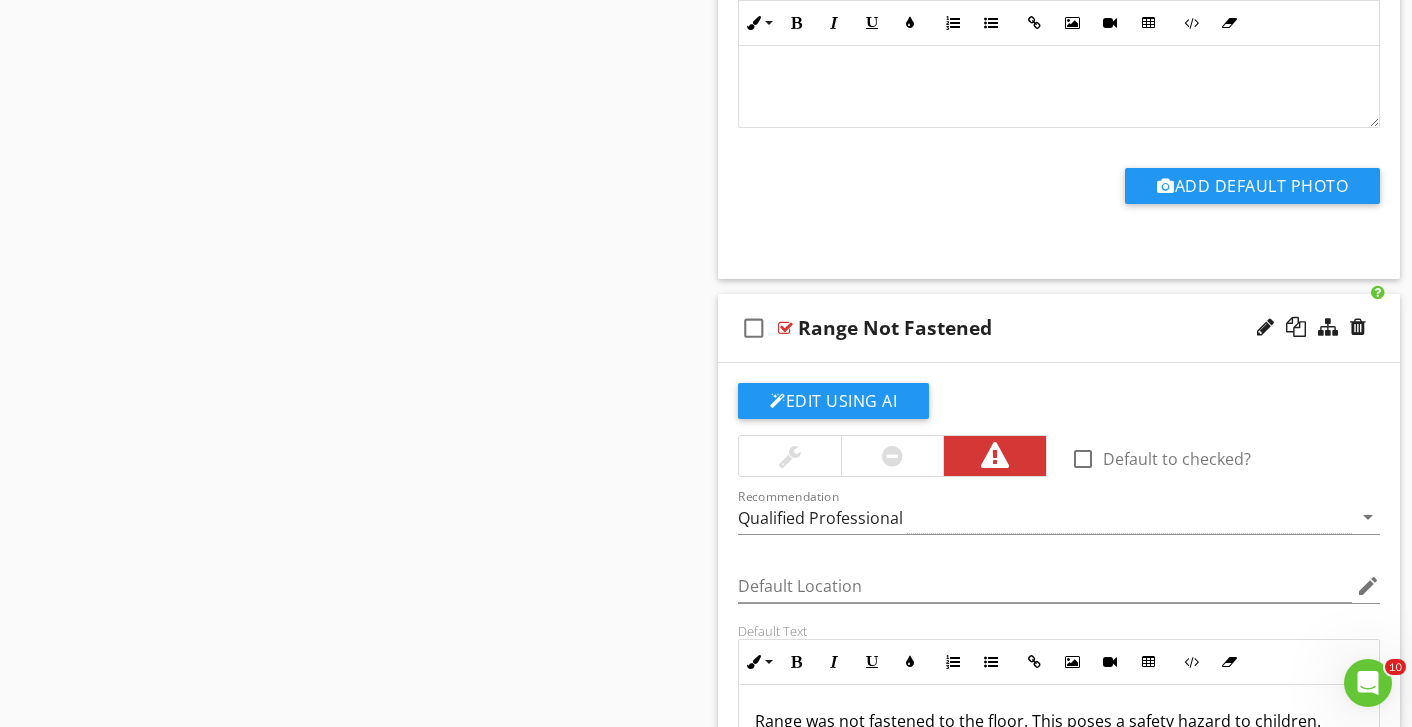 scroll, scrollTop: 6245, scrollLeft: 0, axis: vertical 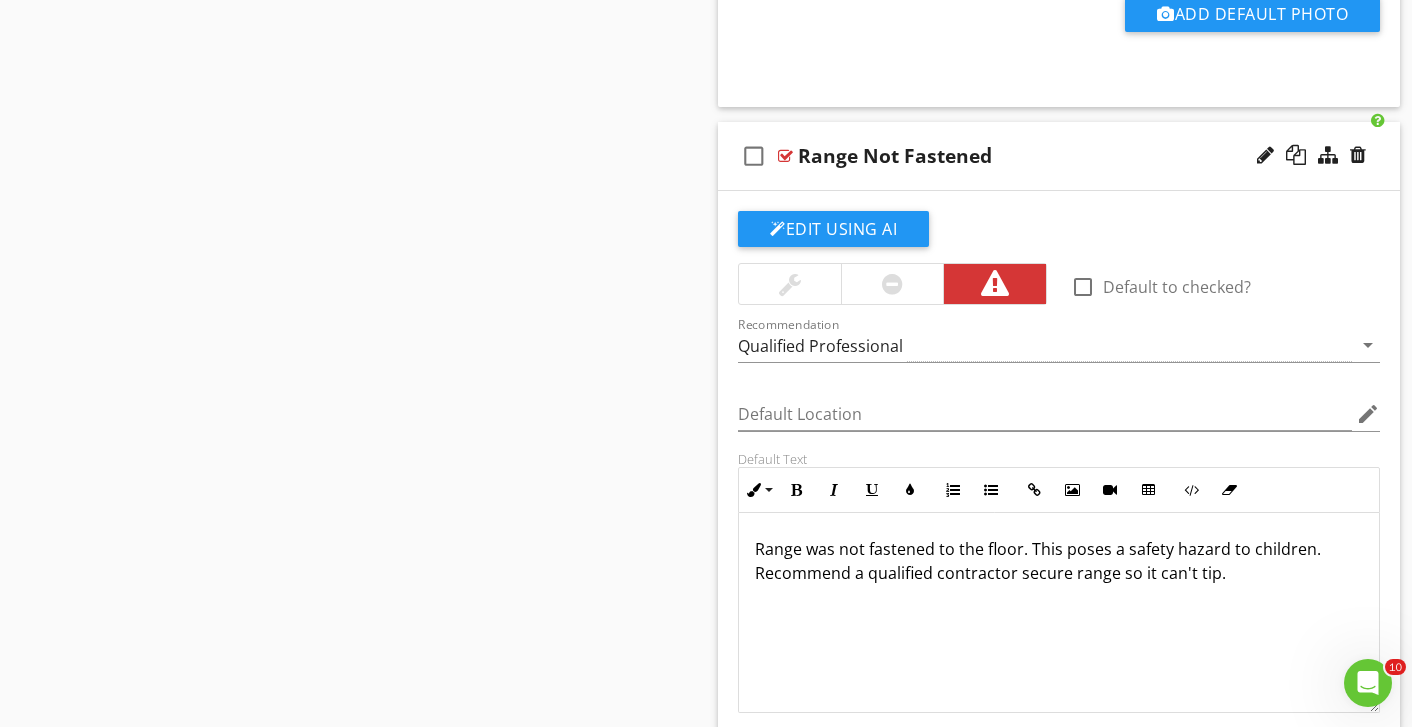 click at bounding box center [892, 284] 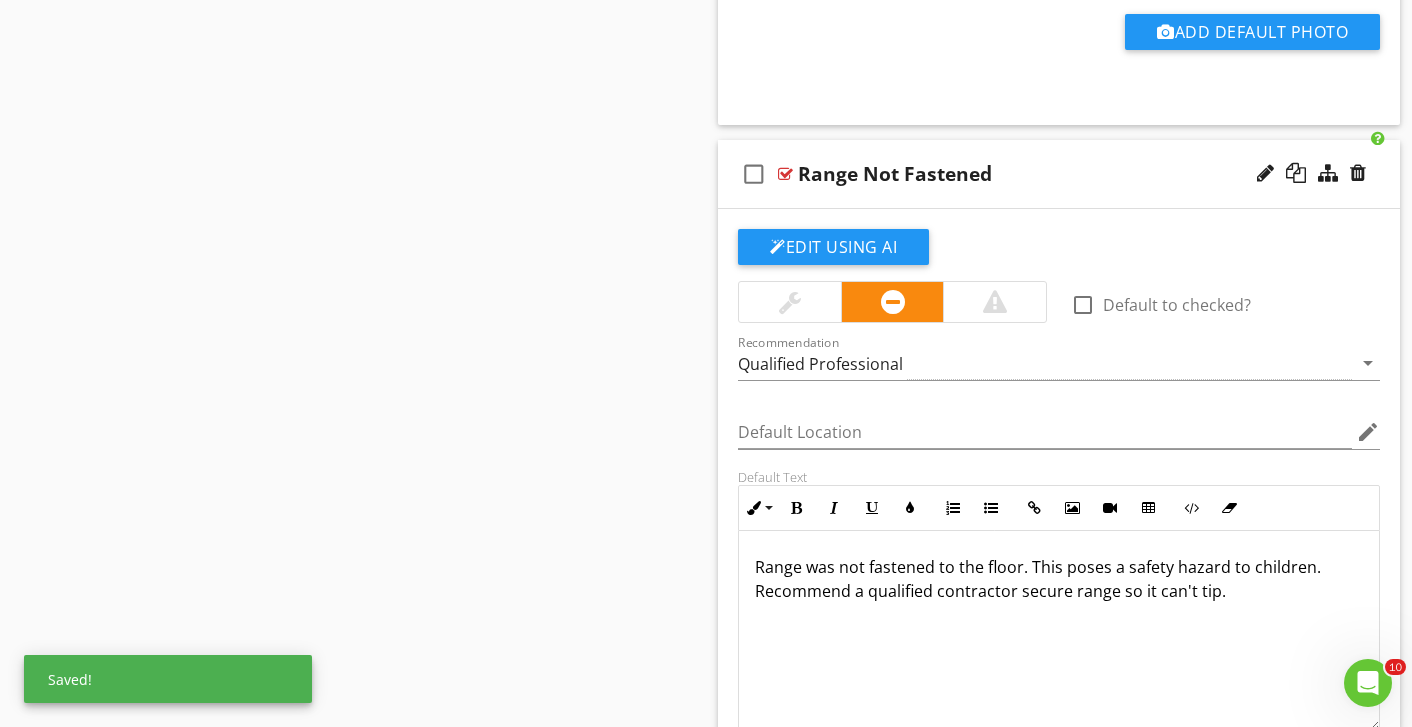 scroll, scrollTop: 6199, scrollLeft: 0, axis: vertical 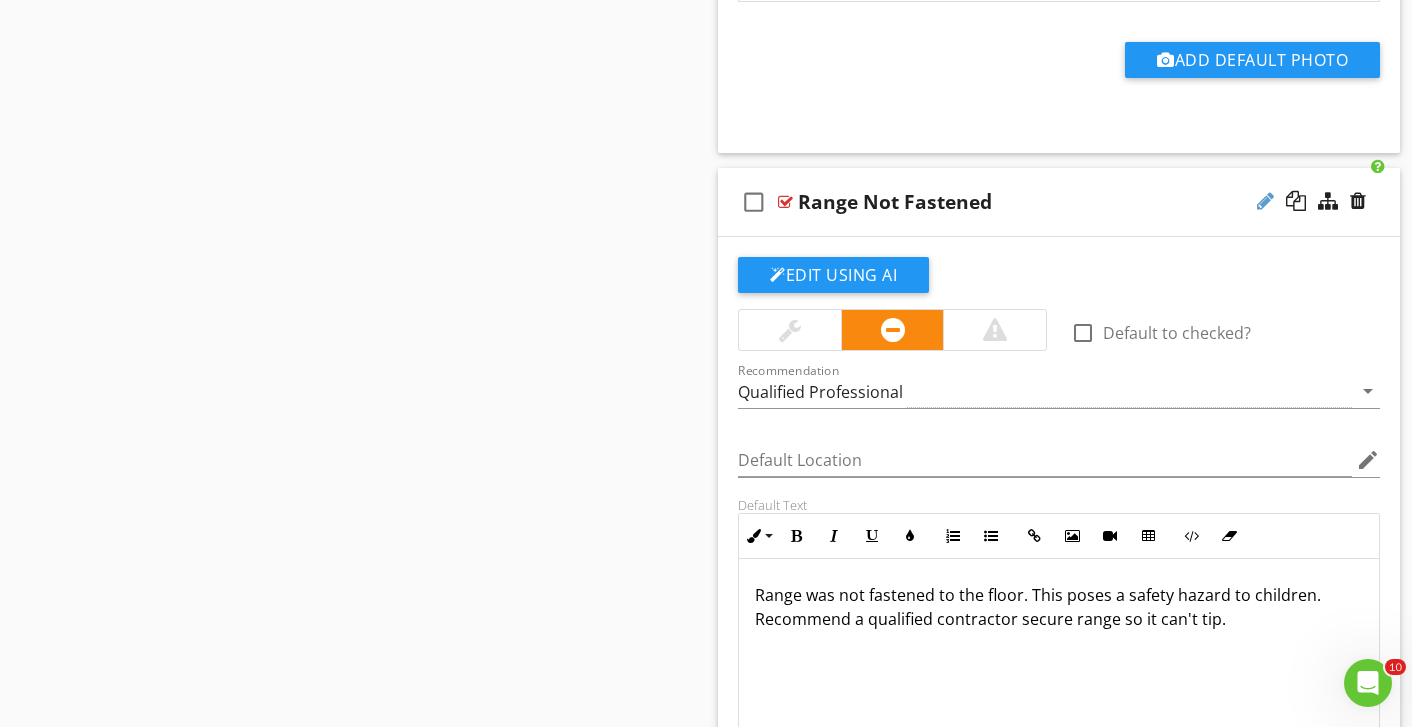 click at bounding box center (1265, 201) 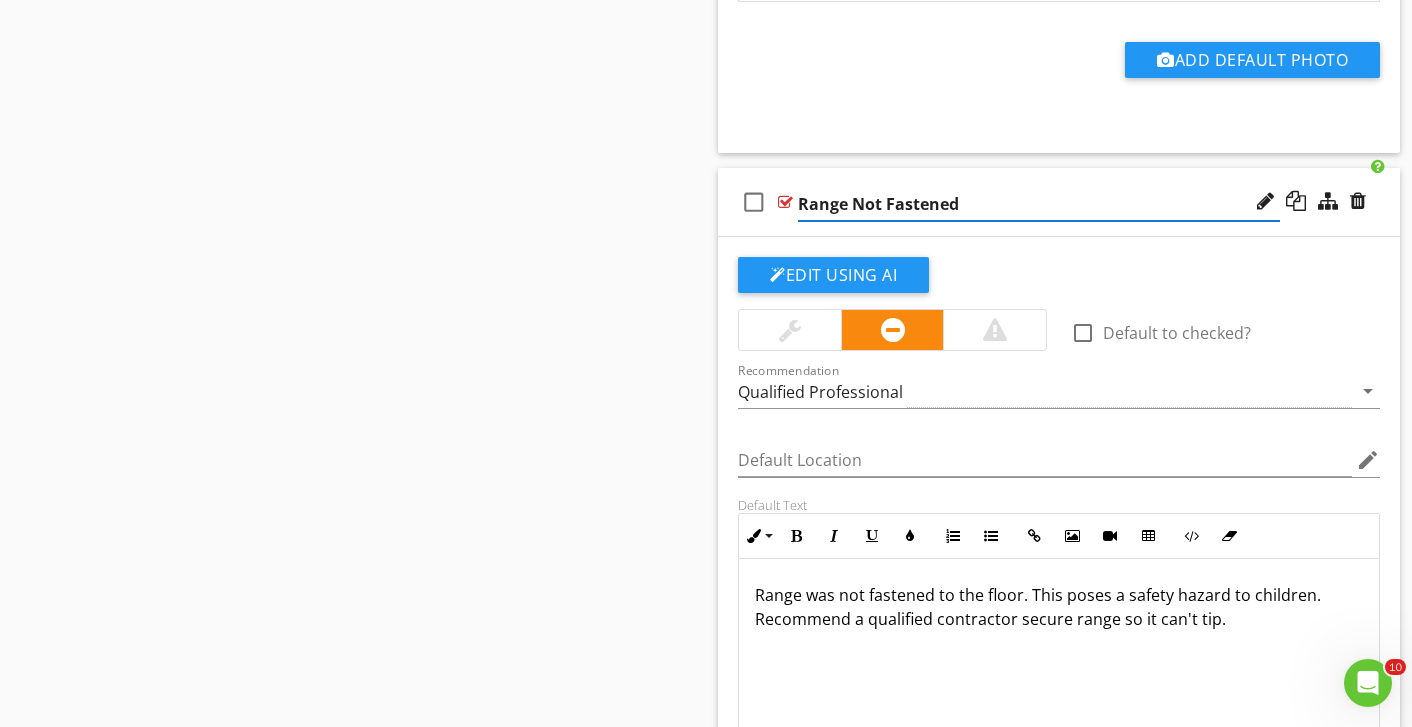 click on "Range Not Fastened" at bounding box center (1039, 204) 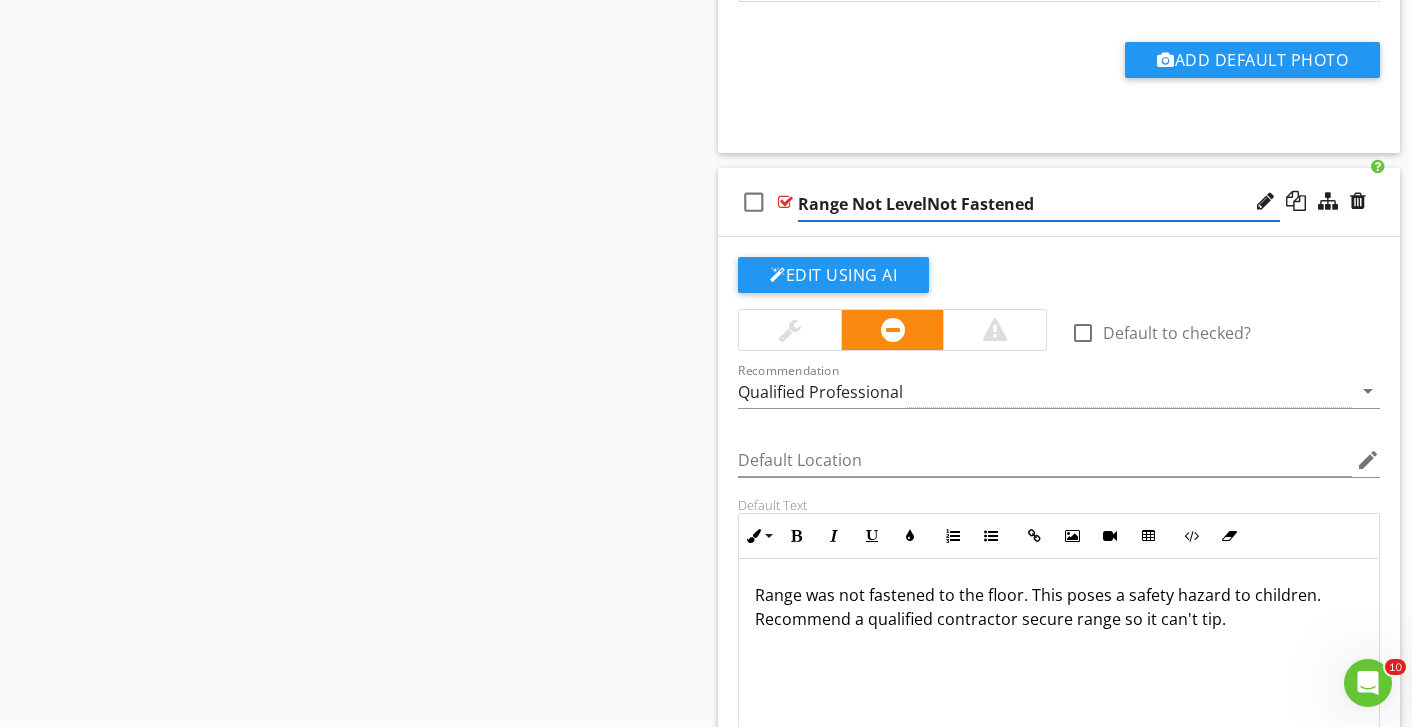 type on "Range Not Level/Not Fastened" 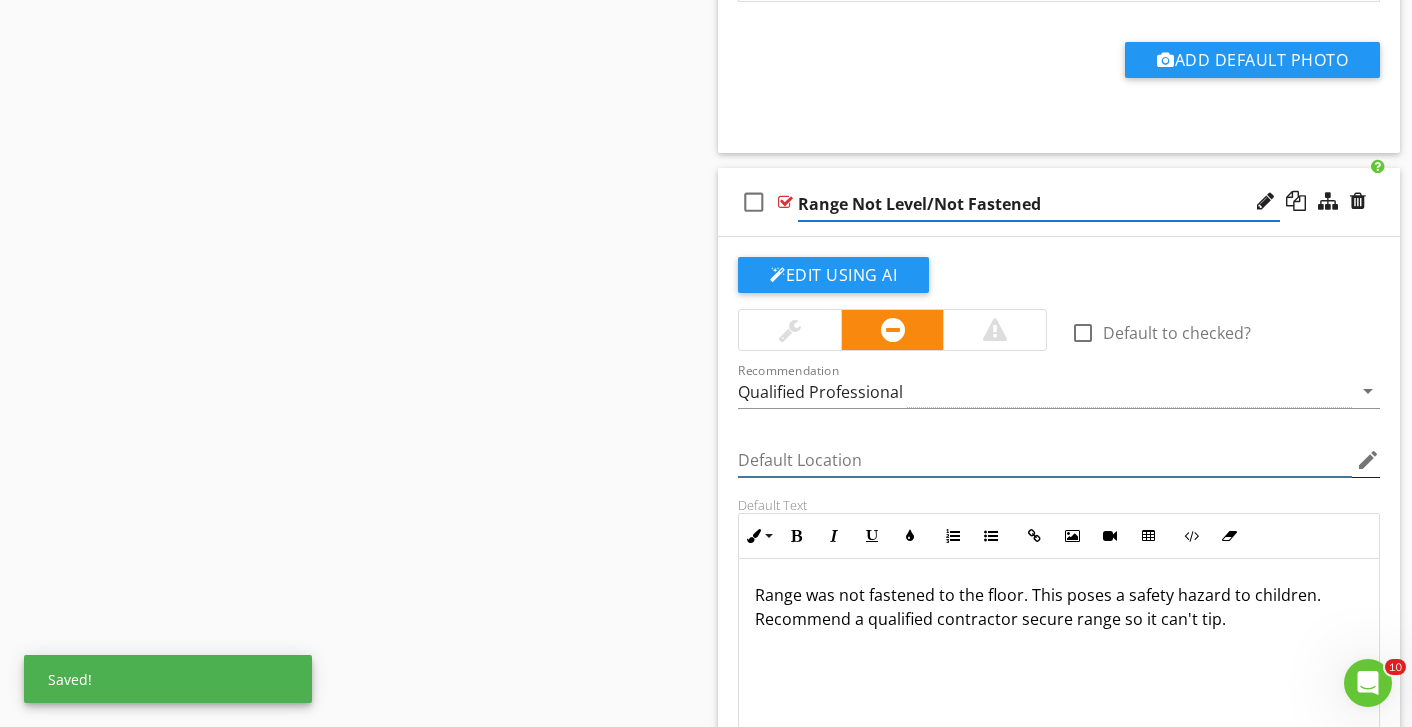 click at bounding box center (1045, 460) 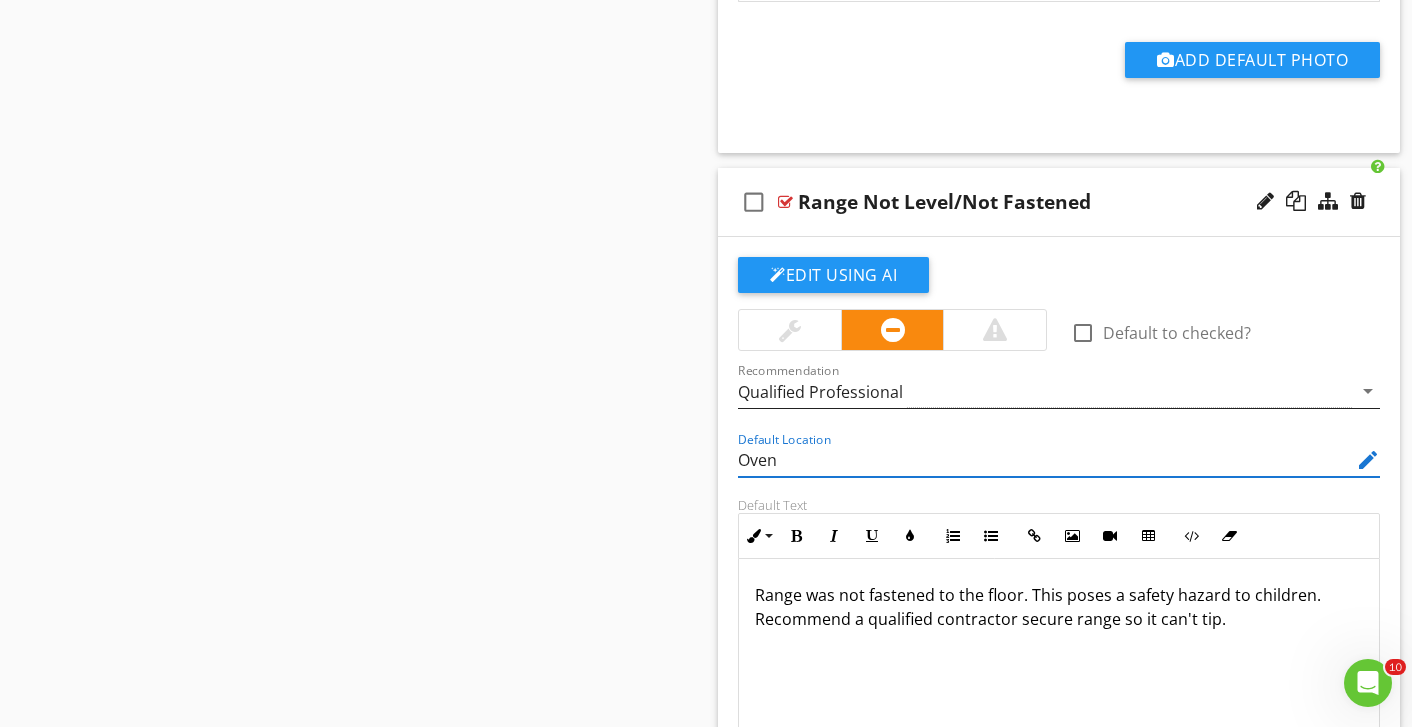 type on "Oven" 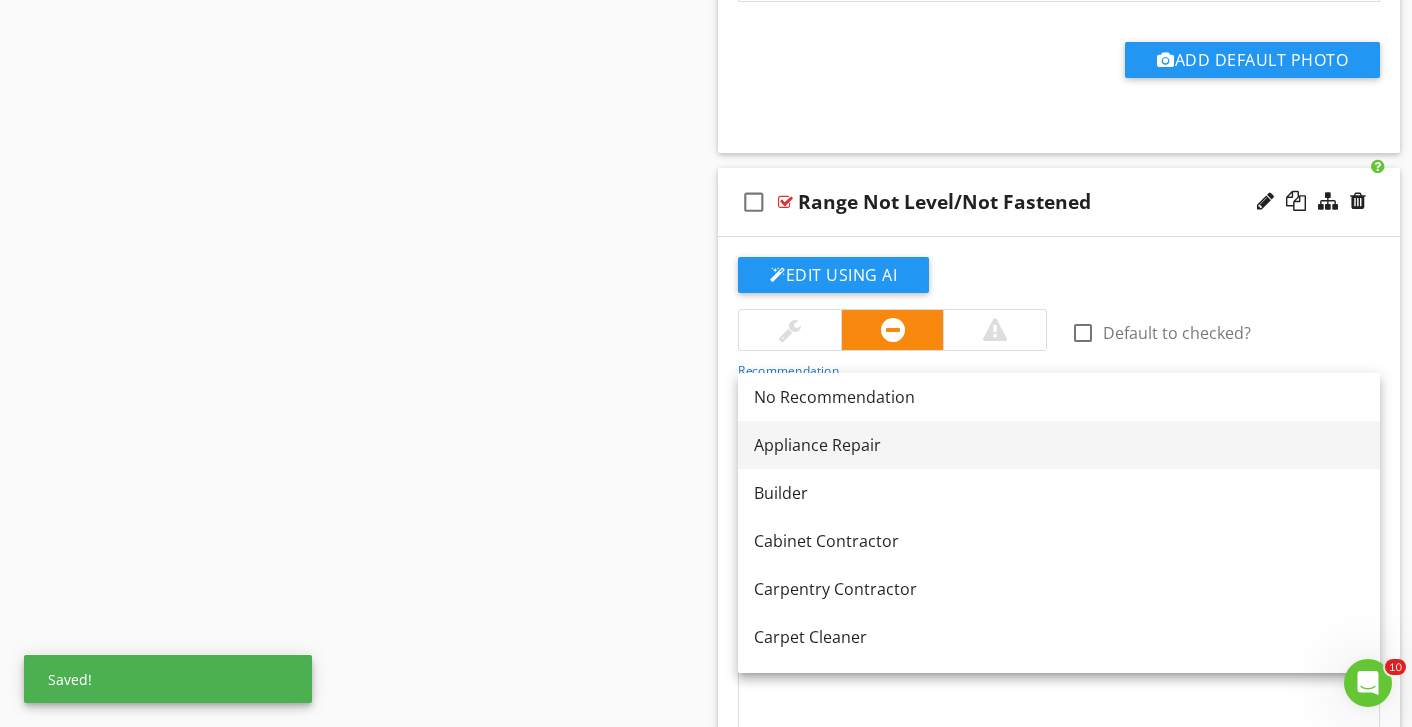 click on "Appliance Repair" at bounding box center [1059, 445] 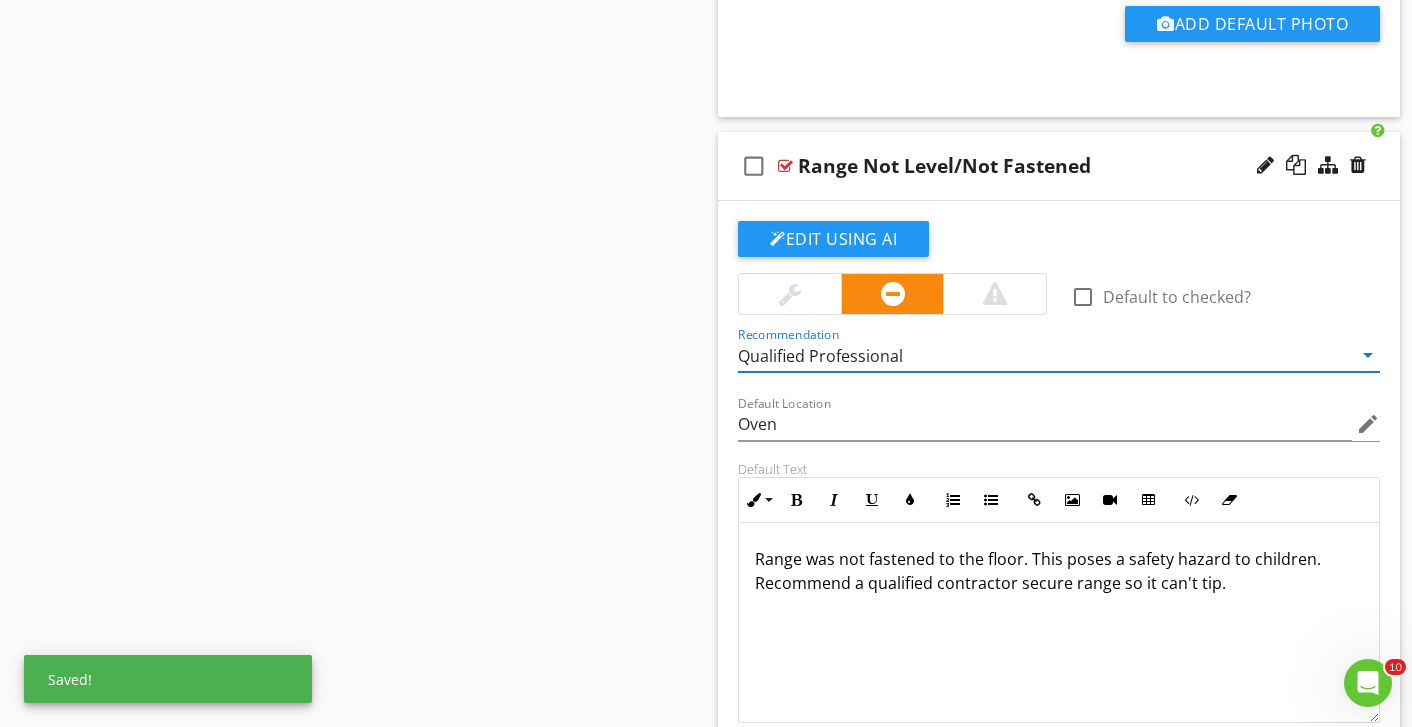 scroll, scrollTop: 6308, scrollLeft: 0, axis: vertical 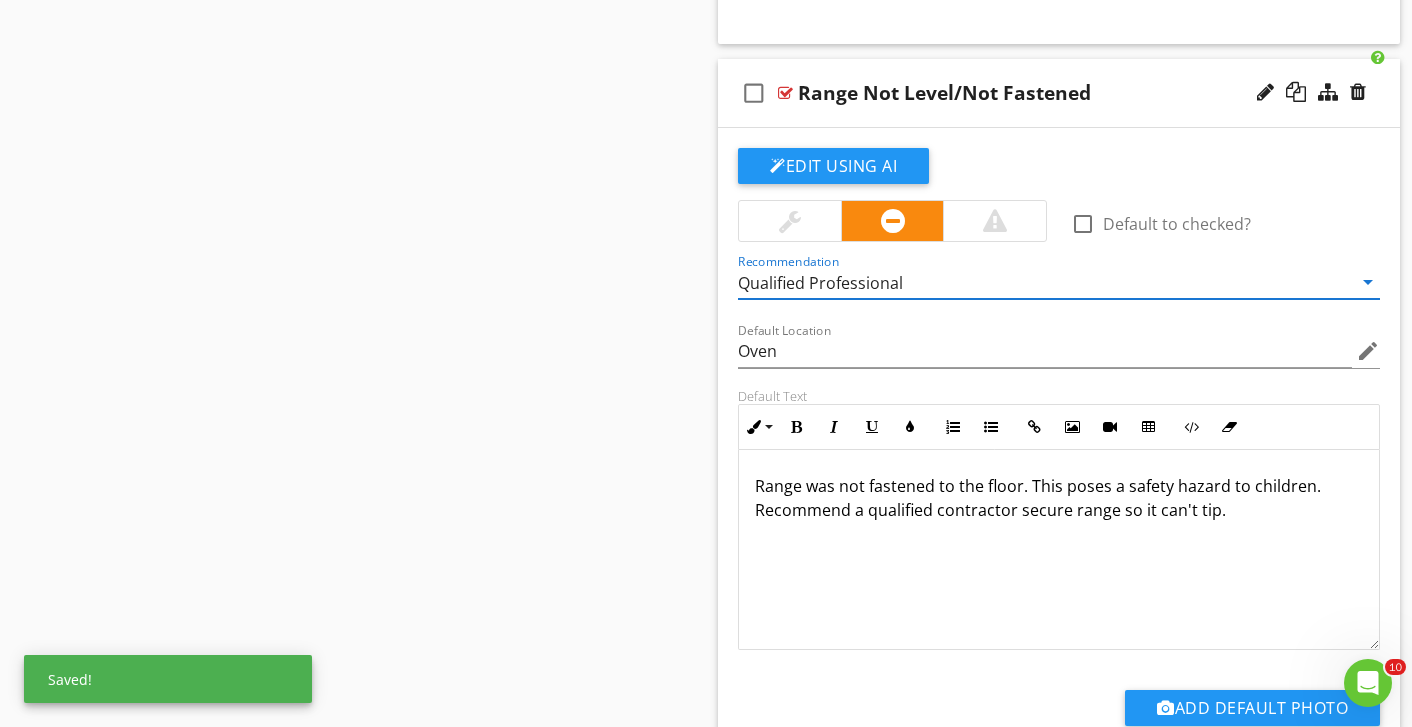 click on "Qualified Professional" at bounding box center (1045, 282) 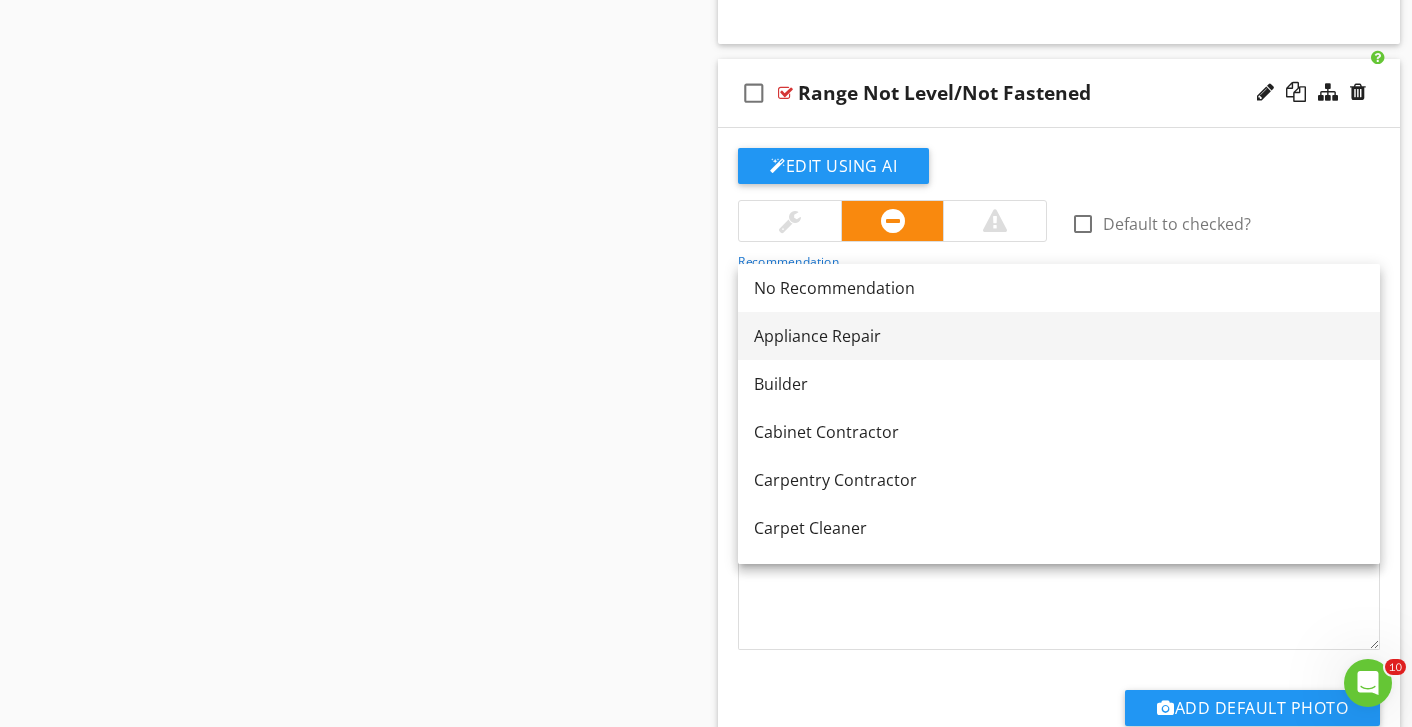 click on "Appliance Repair" at bounding box center [1059, 336] 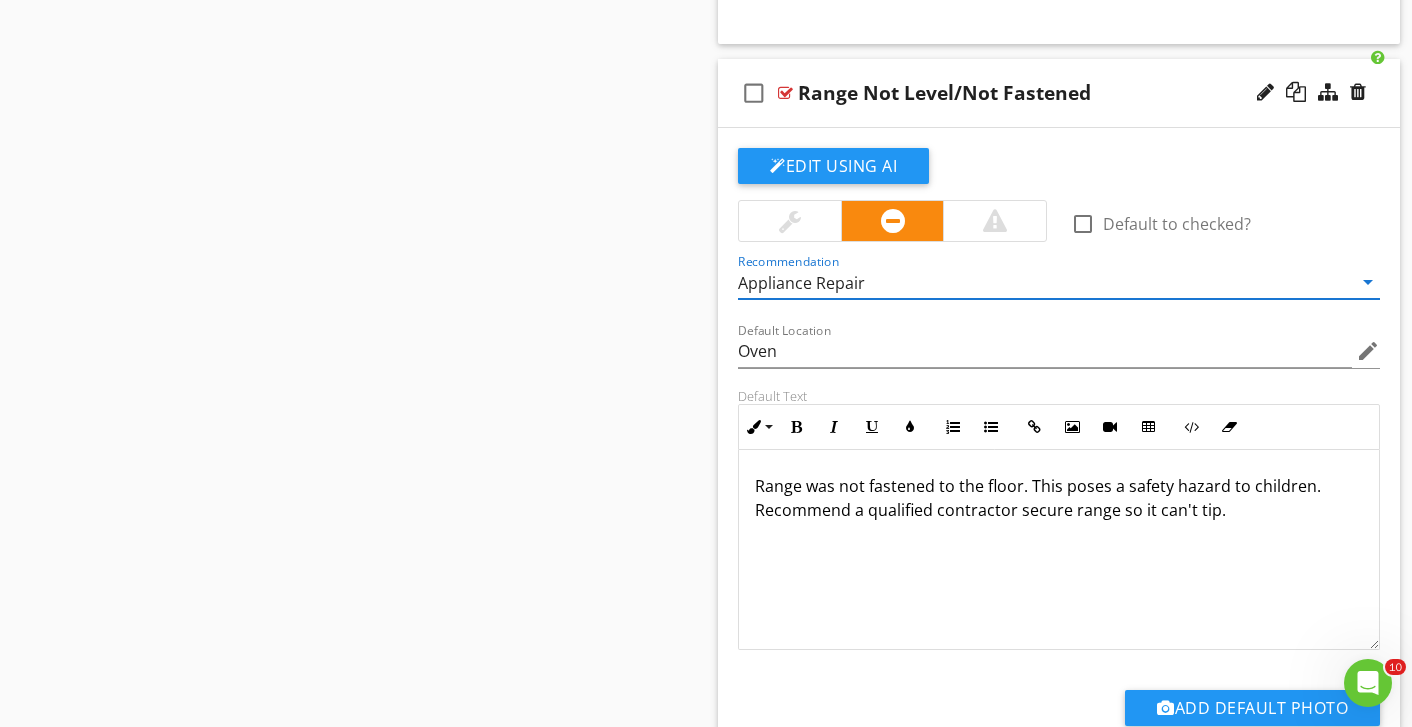 click on "Range was not fastened to the floor. This poses a safety hazard to children. Recommend a qualified contractor secure range so it can't tip." at bounding box center [1059, 498] 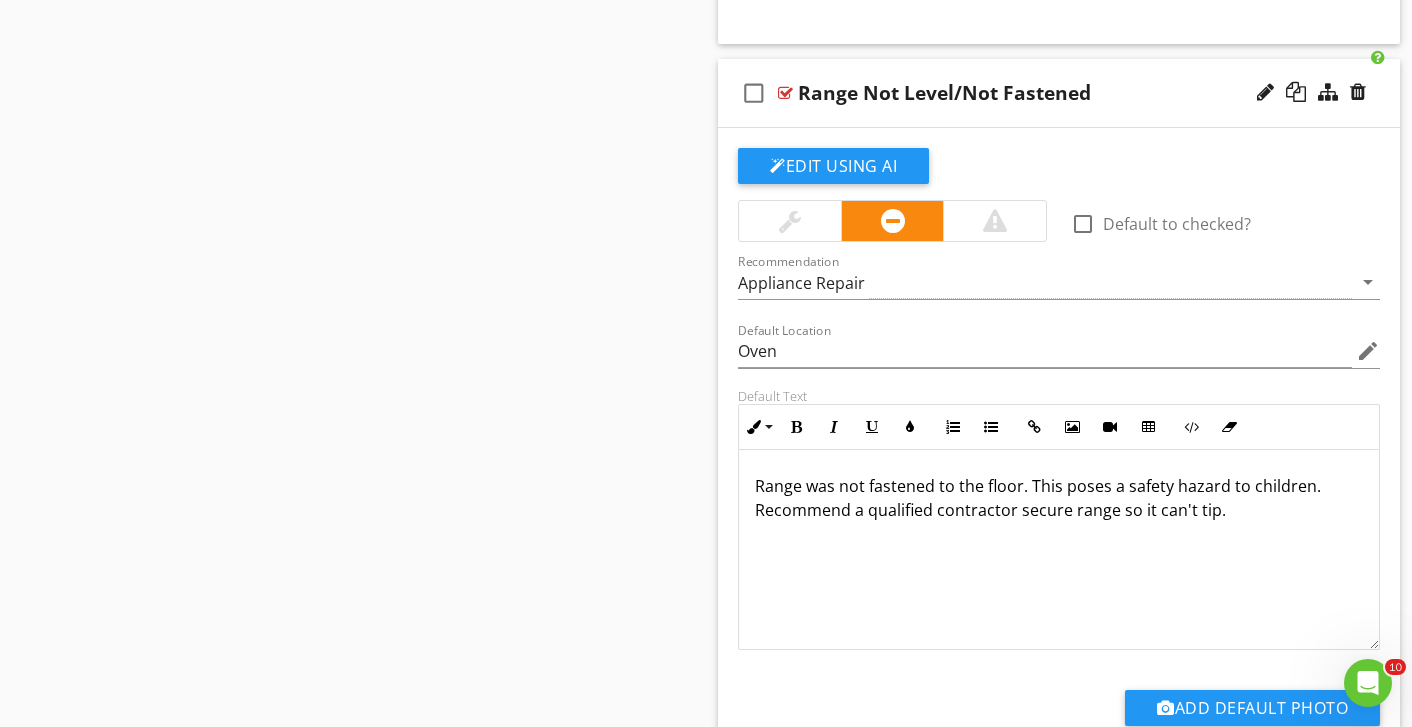 type 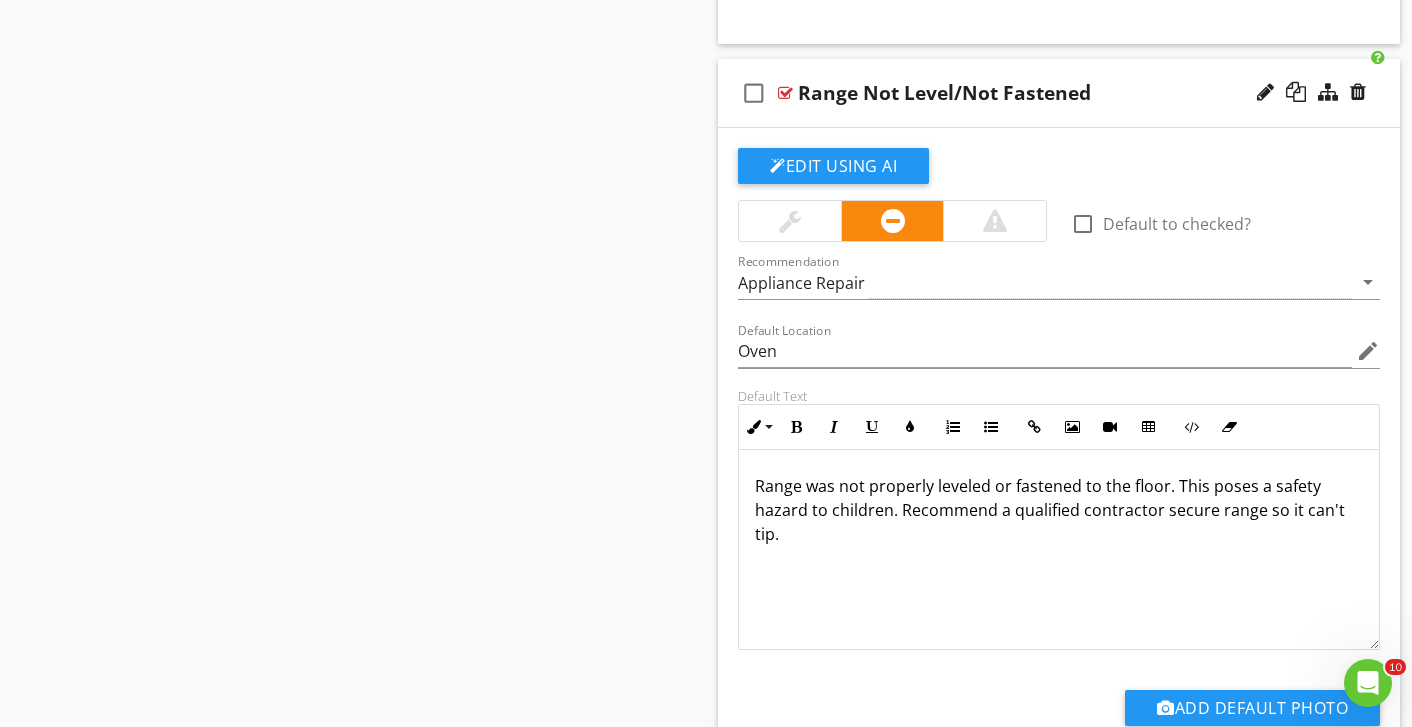 drag, startPoint x: 893, startPoint y: 519, endPoint x: 884, endPoint y: 505, distance: 16.643316 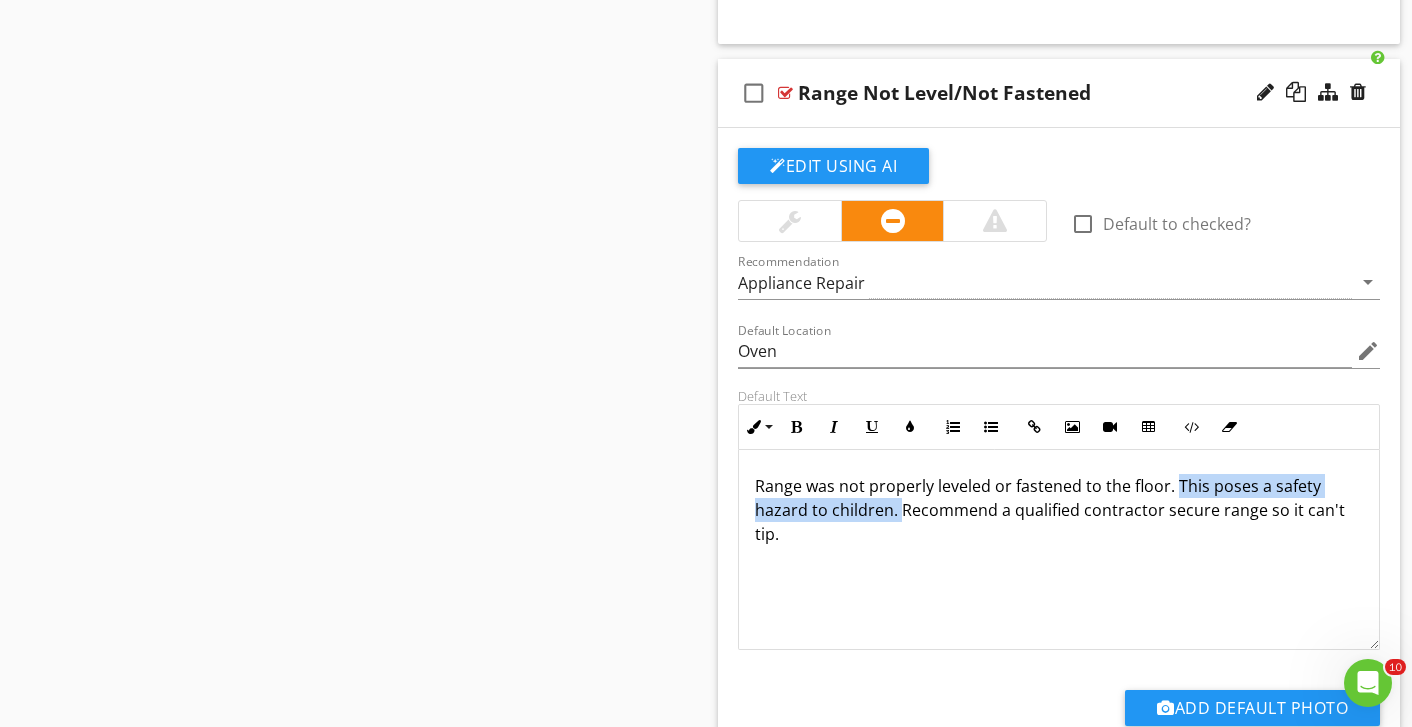 drag, startPoint x: 1172, startPoint y: 483, endPoint x: 901, endPoint y: 514, distance: 272.7673 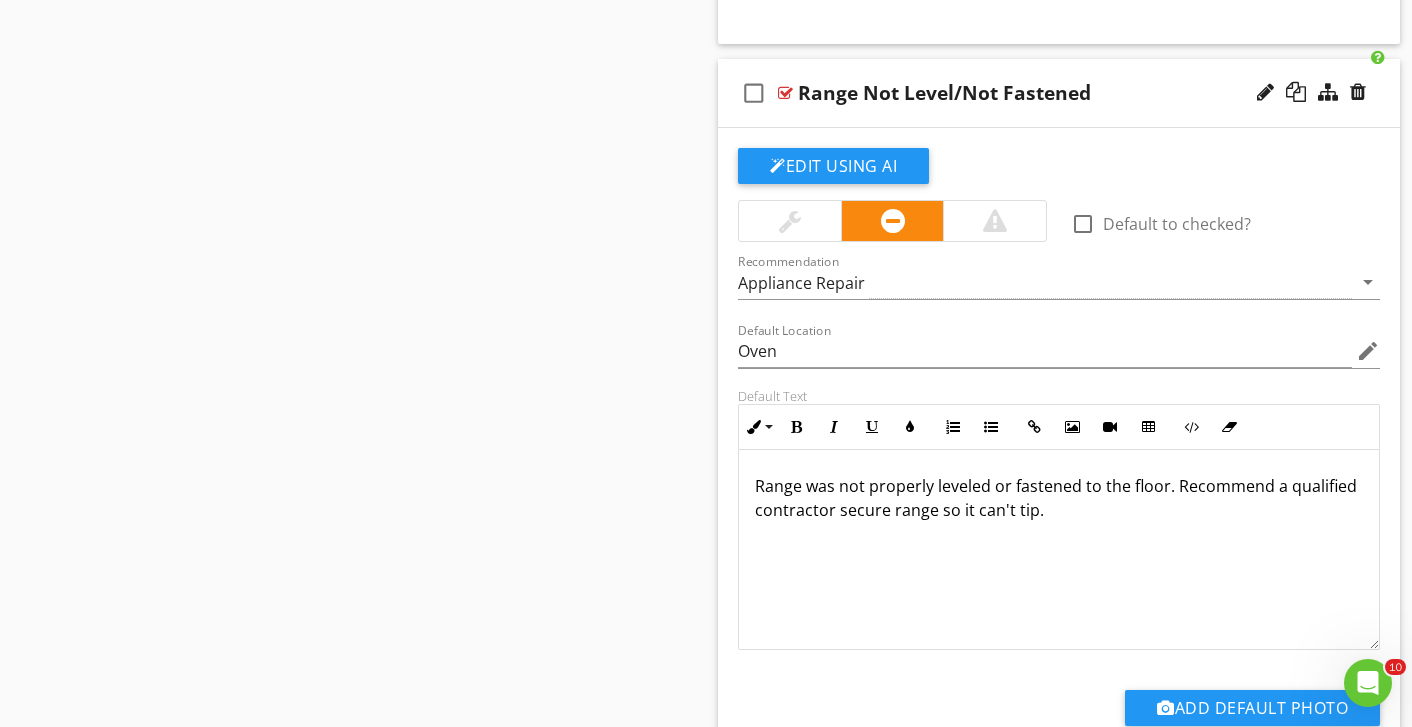 drag, startPoint x: 1134, startPoint y: 511, endPoint x: 1271, endPoint y: 487, distance: 139.0863 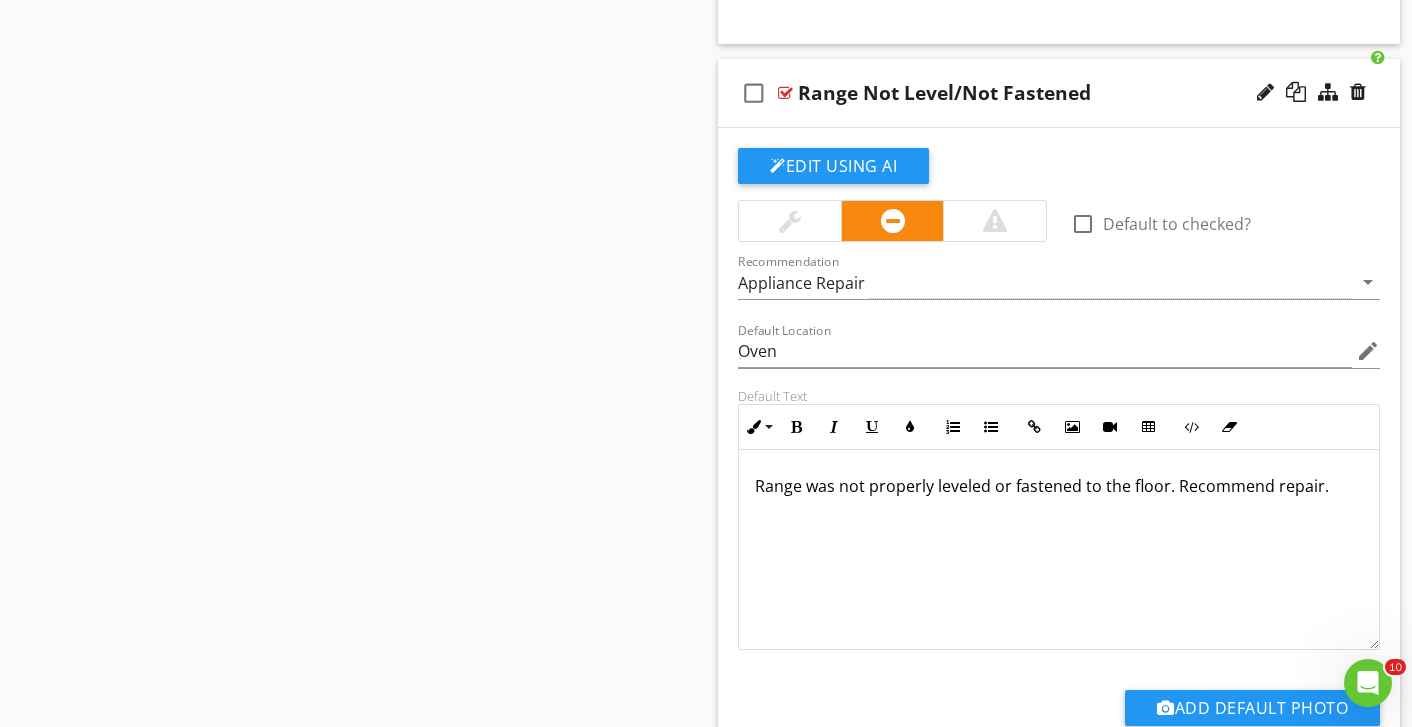 scroll, scrollTop: 1, scrollLeft: 0, axis: vertical 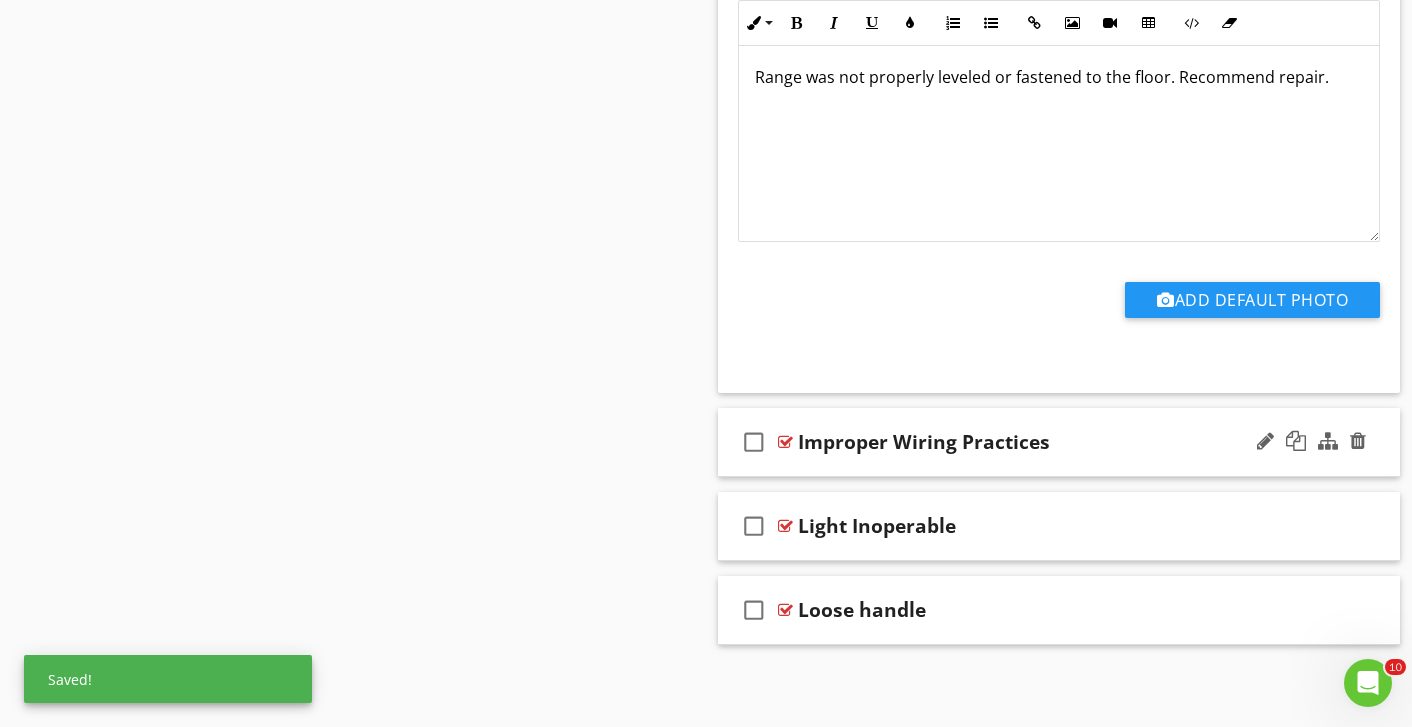 click on "Improper Wiring Practices" at bounding box center [1039, 442] 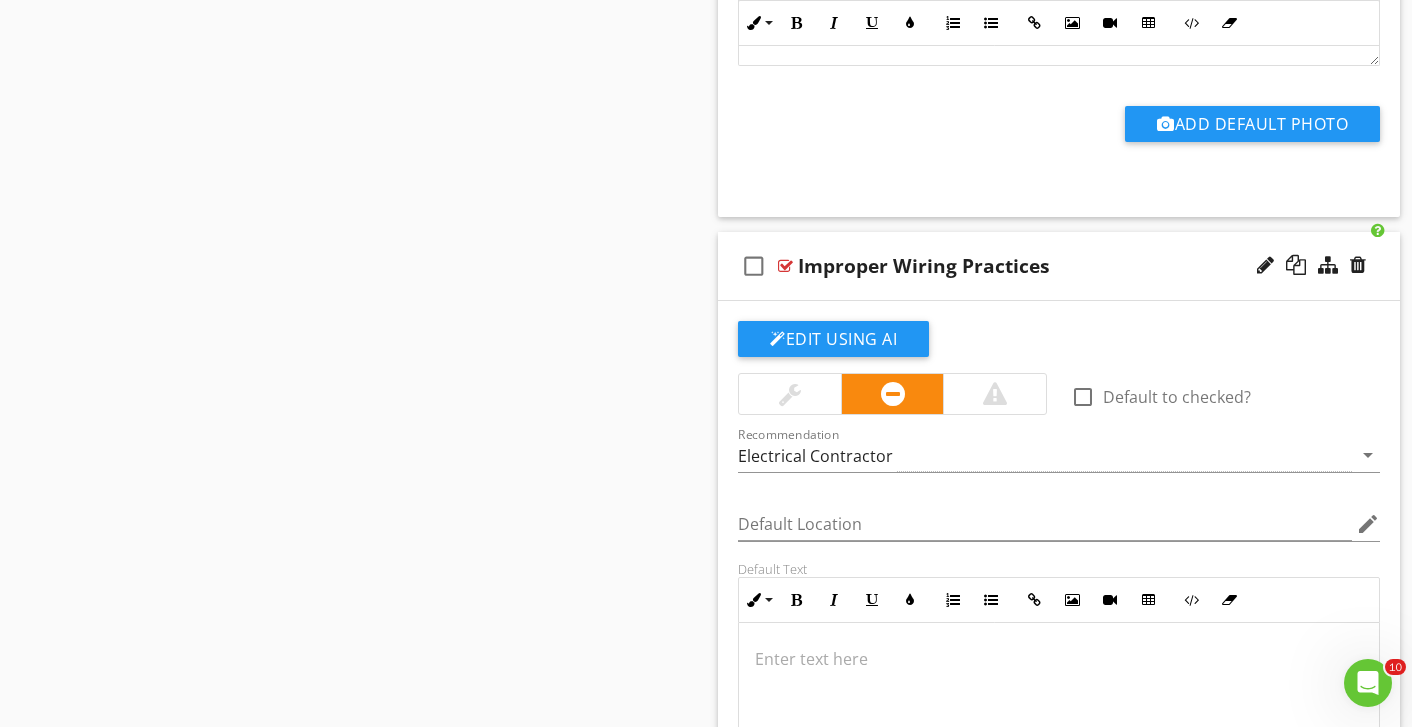 scroll, scrollTop: 7072, scrollLeft: 0, axis: vertical 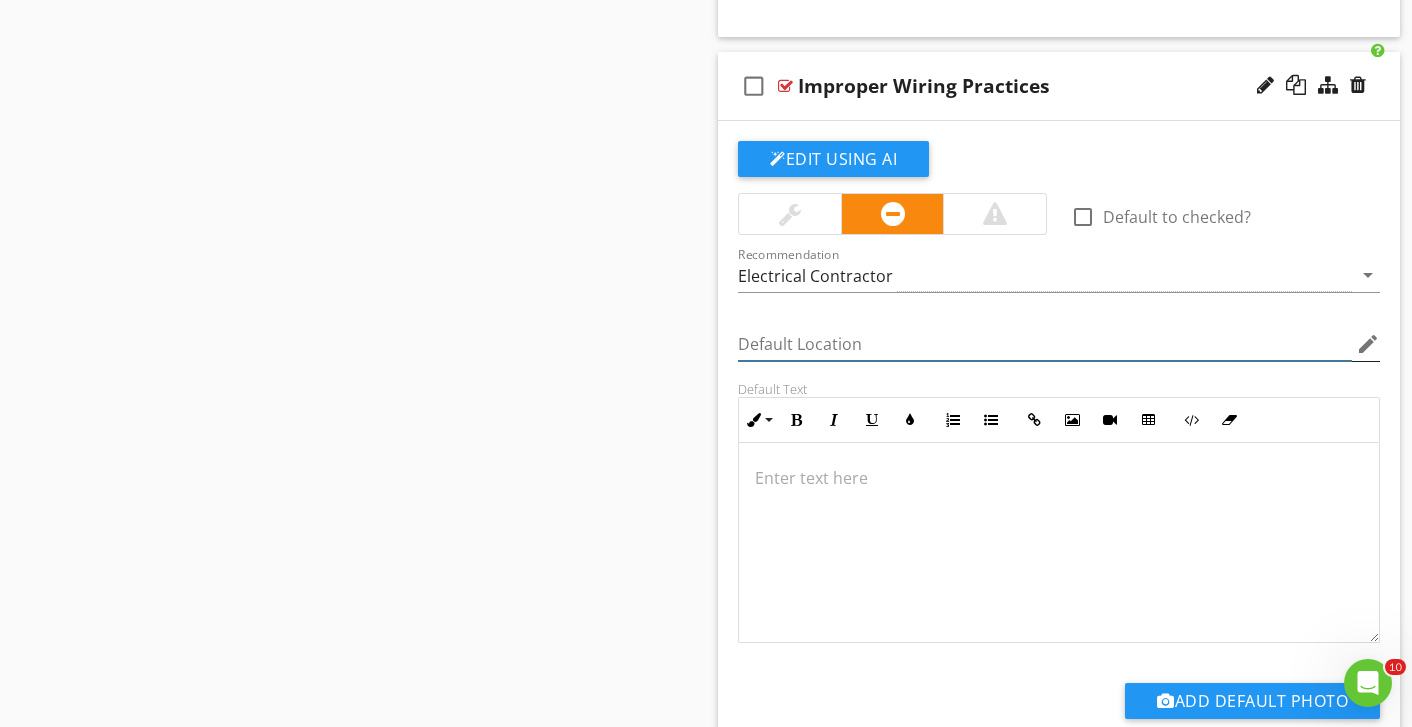 click at bounding box center (1045, 344) 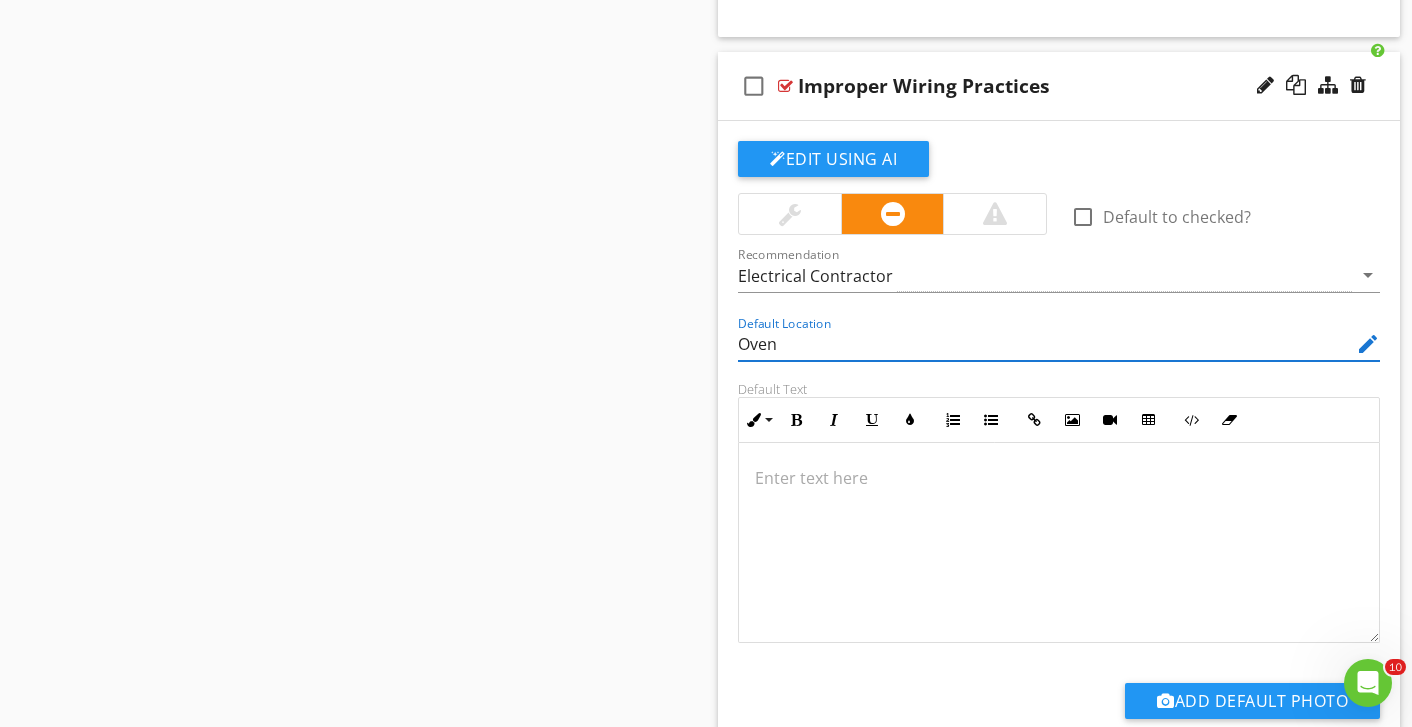 type on "Oven" 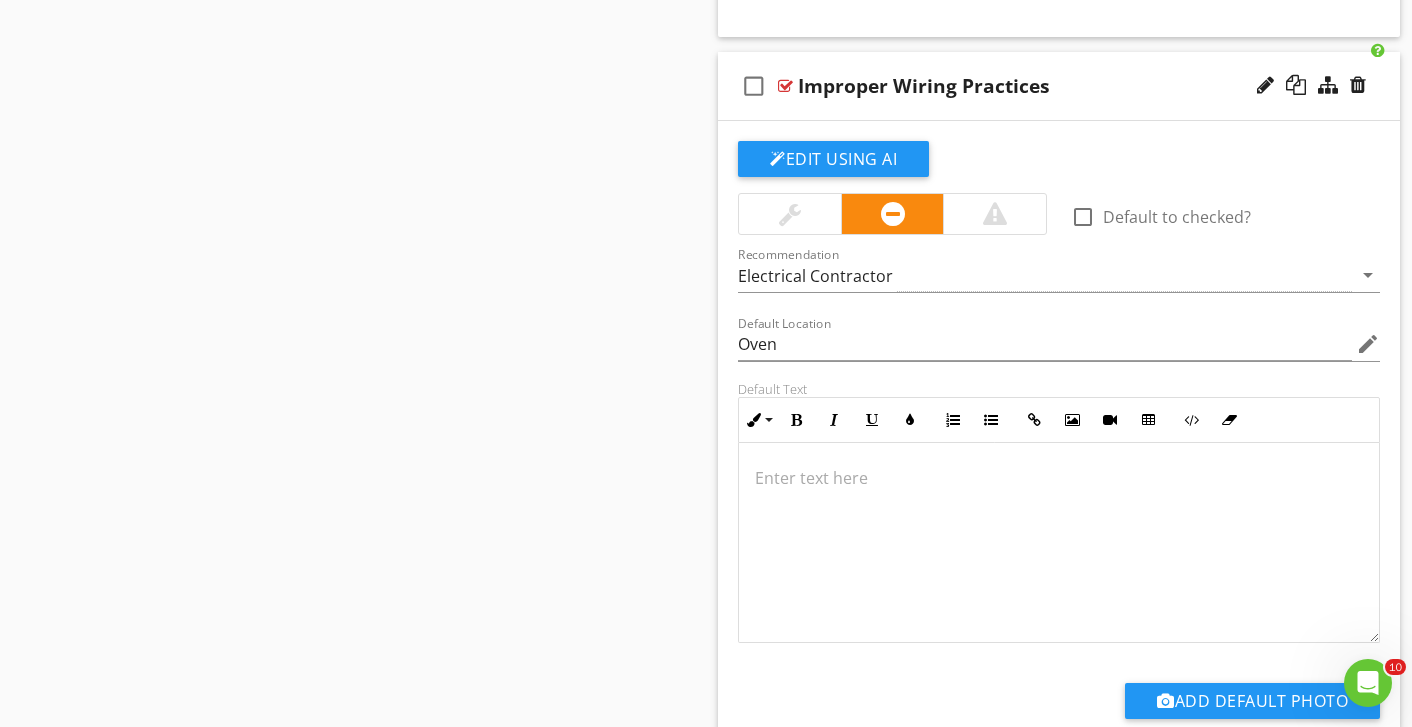 click at bounding box center (1059, 478) 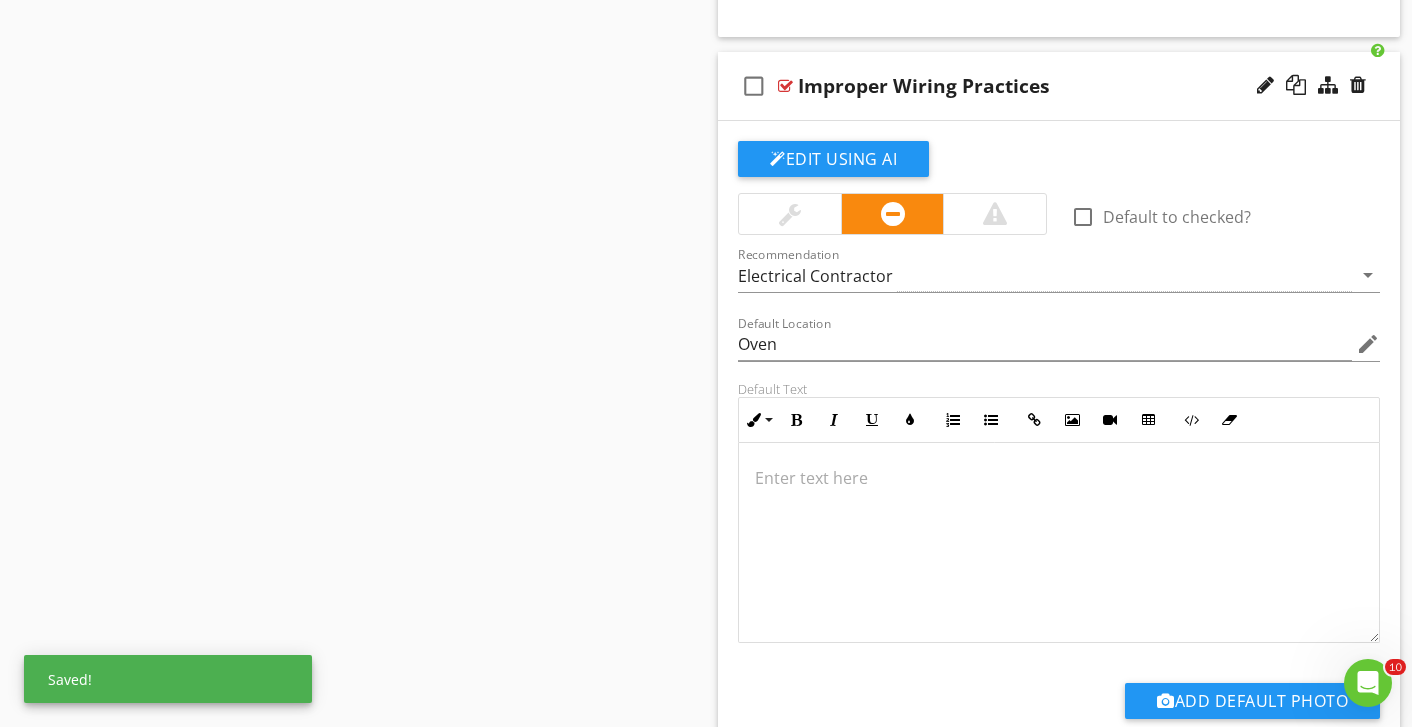 type 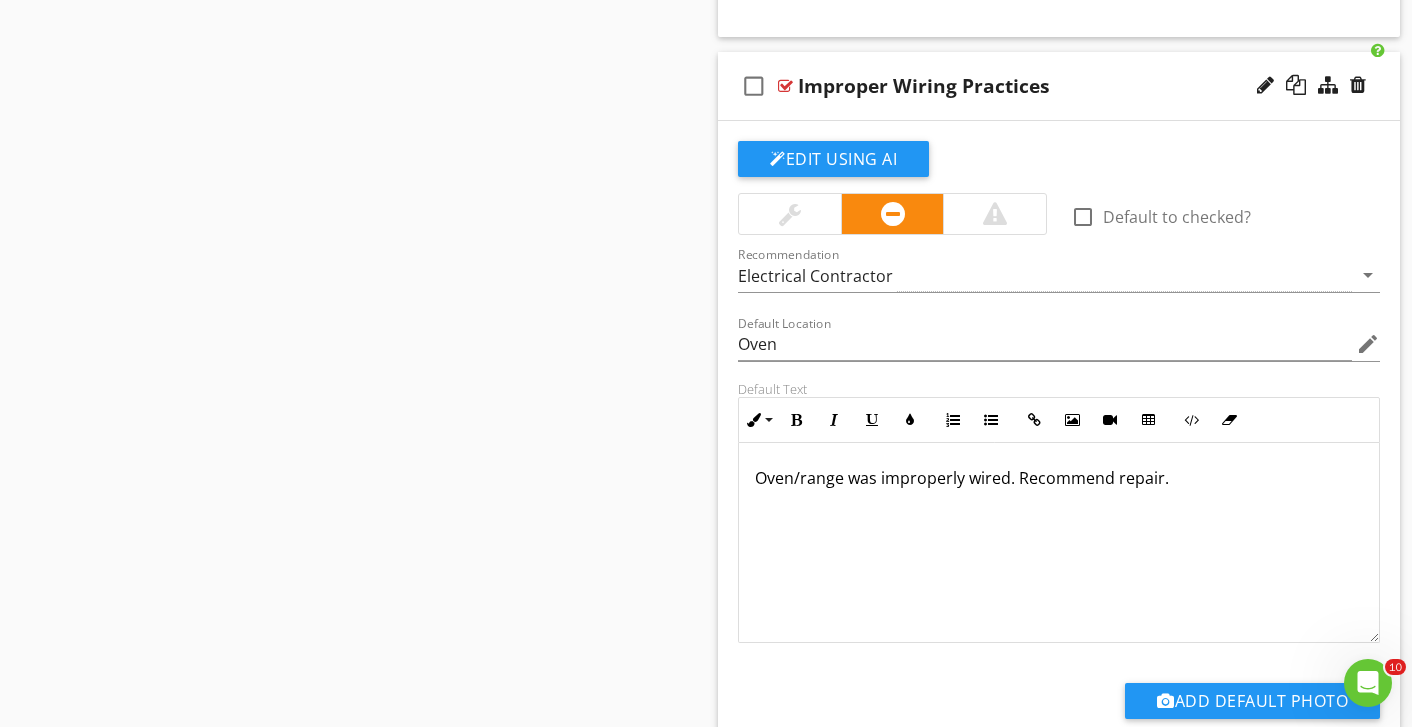click on "Oven/range was improperly wired. Recommend repair." at bounding box center (1059, 478) 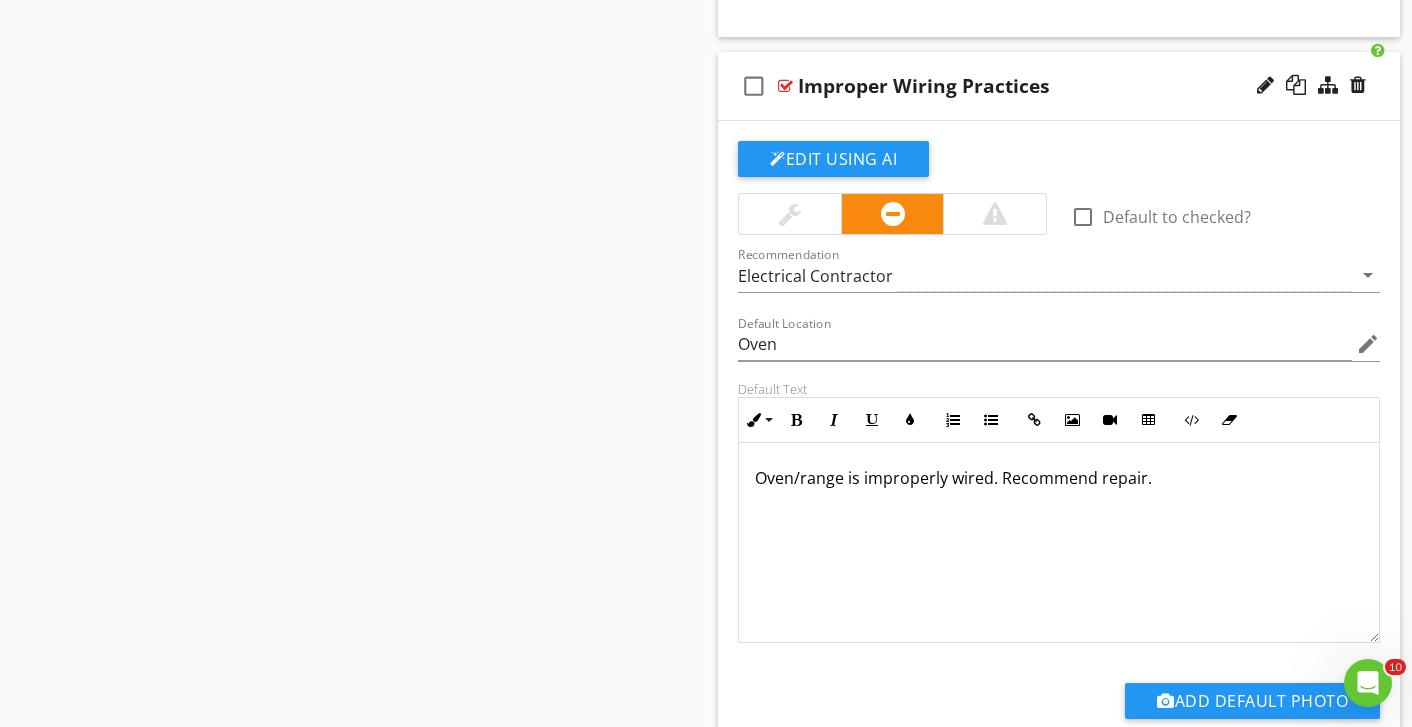 click on "Edit Using AI
check_box_outline_blank Default to checked?           Recommendation Electrical Contractor arrow_drop_down   Default Location Oven edit       Default Text   Inline Style XLarge Large Normal Small Light Small/Light Bold Italic Underline Colors Ordered List Unordered List Insert Link Insert Image Insert Video Insert Table Code View Clear Formatting Oven/range is improperly wired. Recommend repair. Enter text here <p>Oven/range is improperly wired. Recommend repair.</p>
Add Default Photo" at bounding box center [1059, 457] 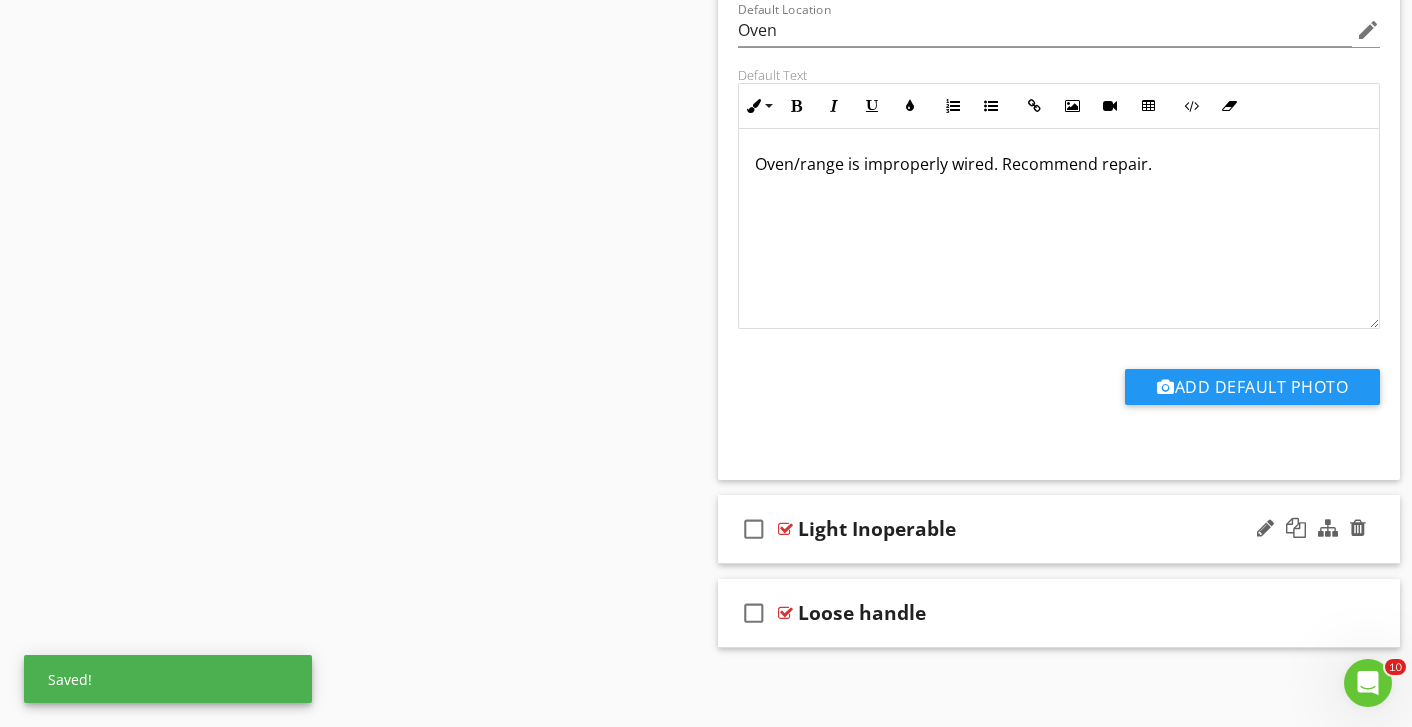 scroll, scrollTop: 7389, scrollLeft: 0, axis: vertical 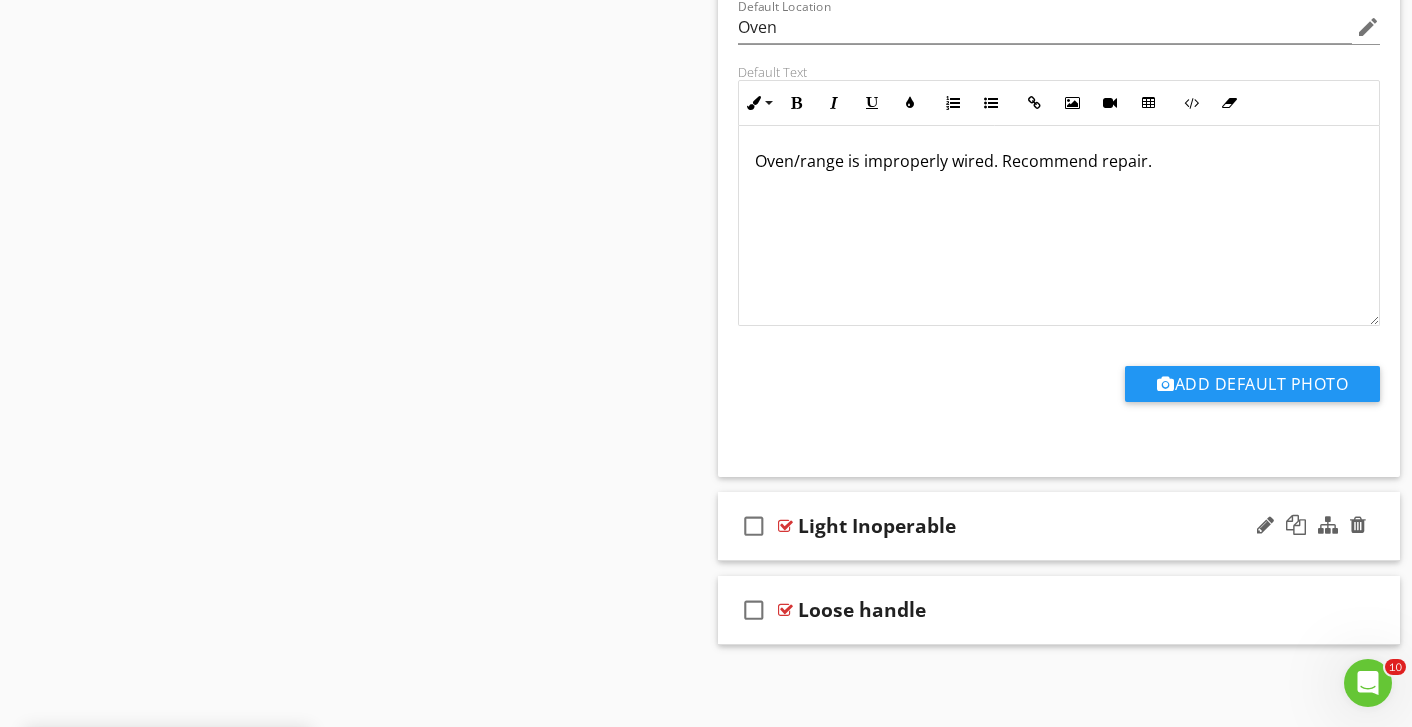 click on "Light Inoperable" at bounding box center [1039, 526] 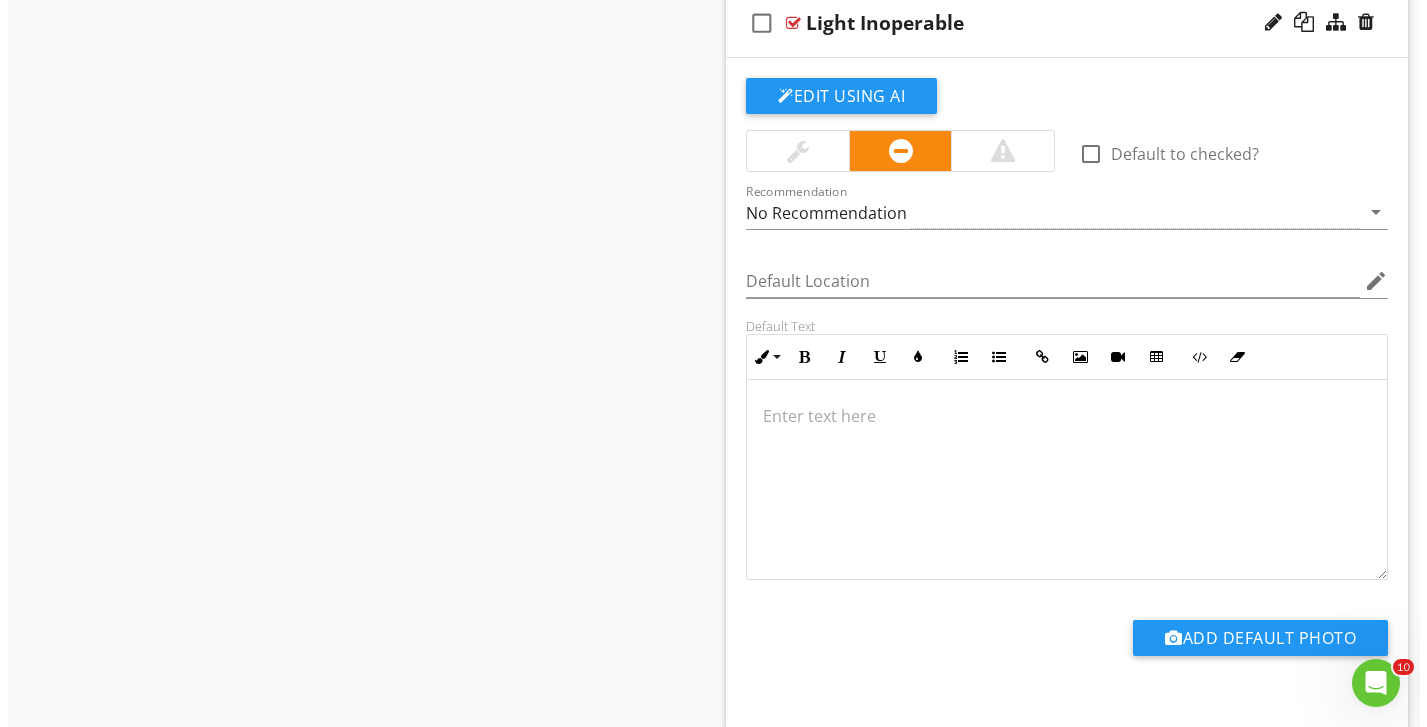 scroll, scrollTop: 7729, scrollLeft: 0, axis: vertical 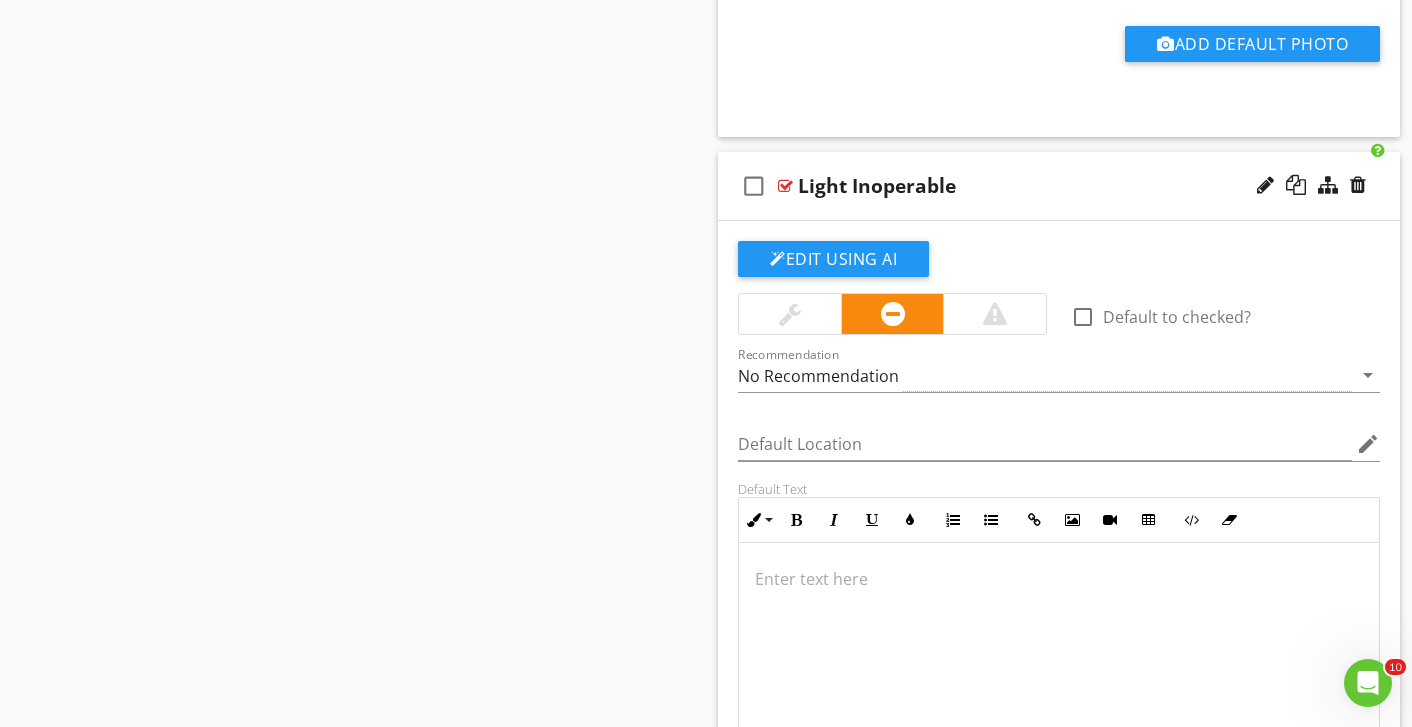 click at bounding box center [790, 314] 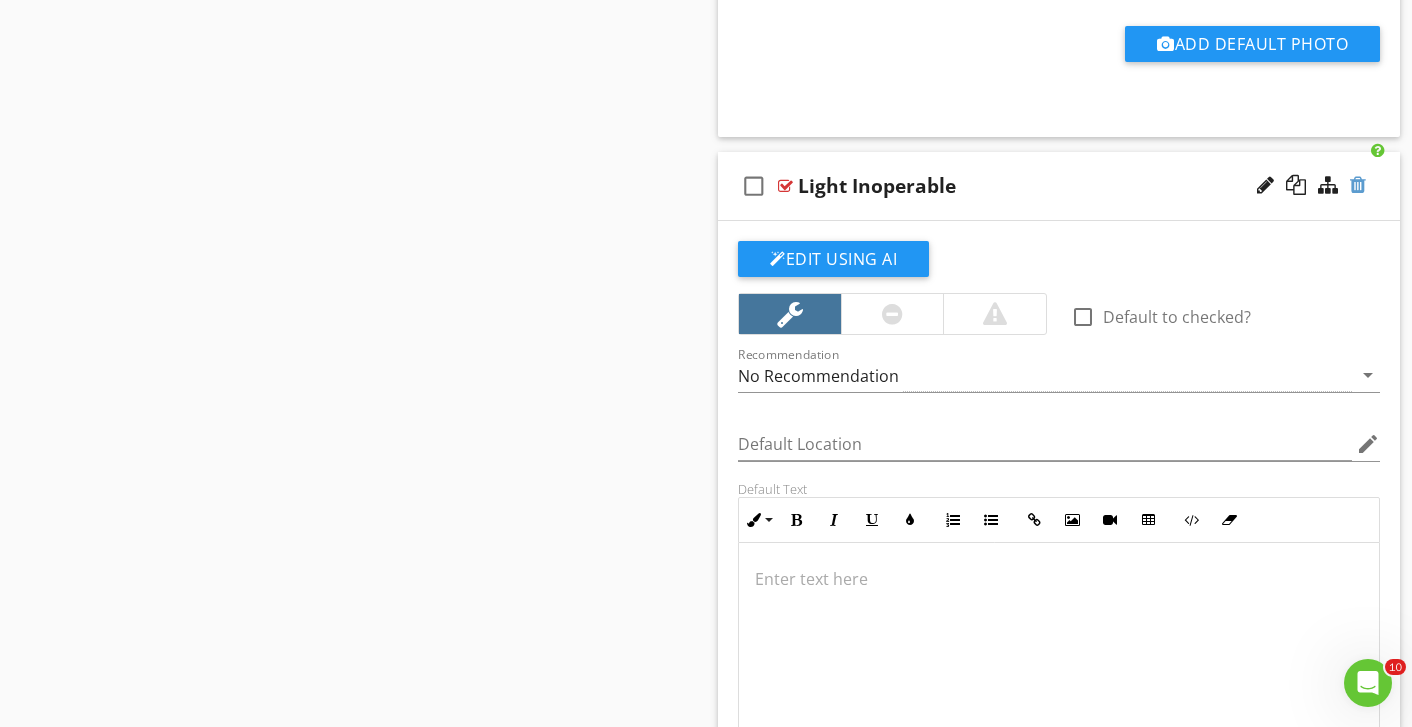 click at bounding box center [1358, 185] 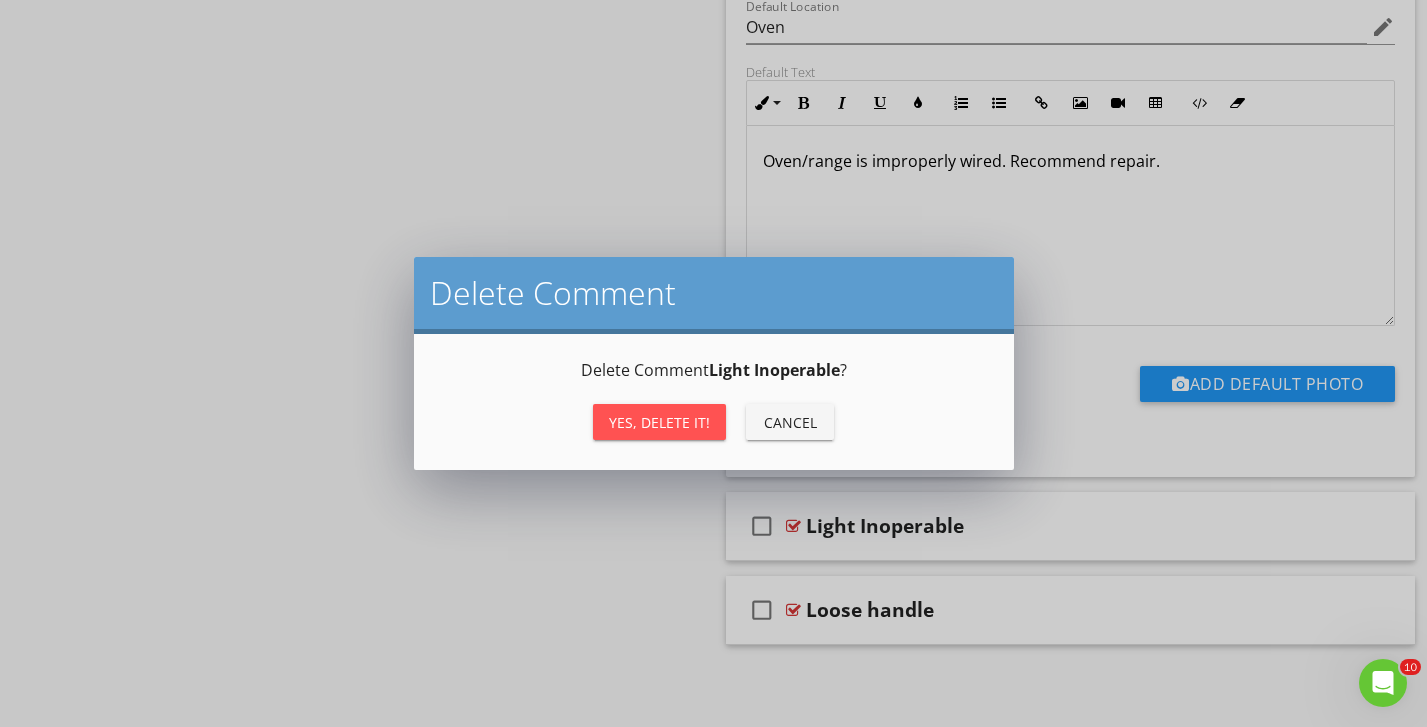 click on "Yes, Delete it!" at bounding box center (659, 422) 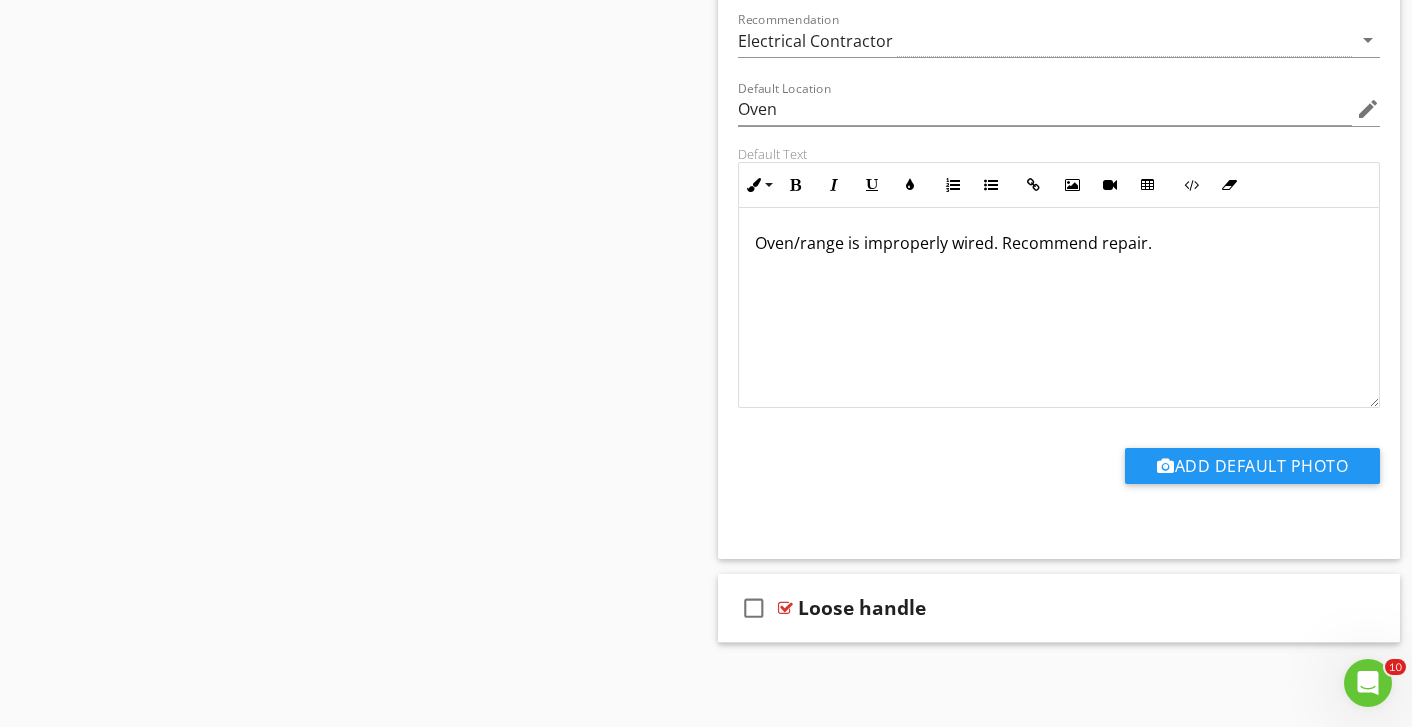 scroll, scrollTop: 7305, scrollLeft: 0, axis: vertical 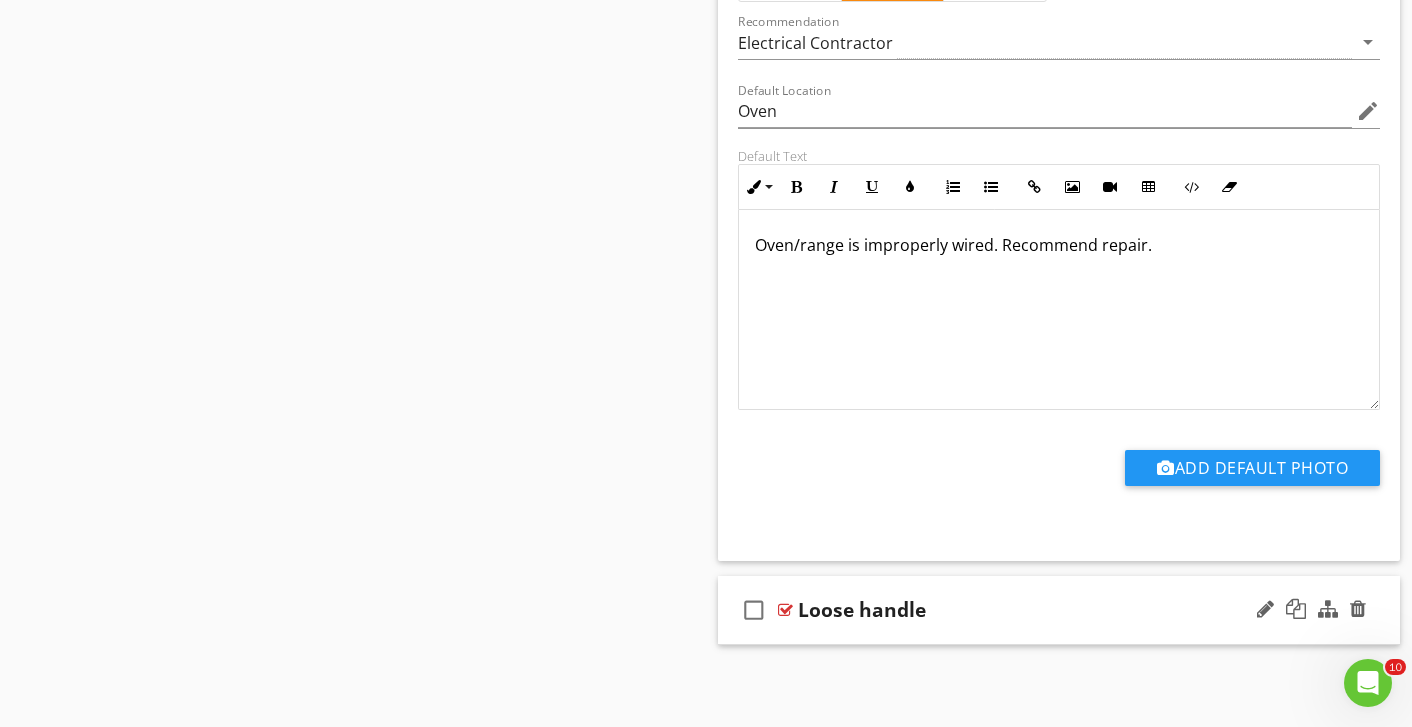 click on "check_box_outline_blank
Loose handle" at bounding box center (1059, 610) 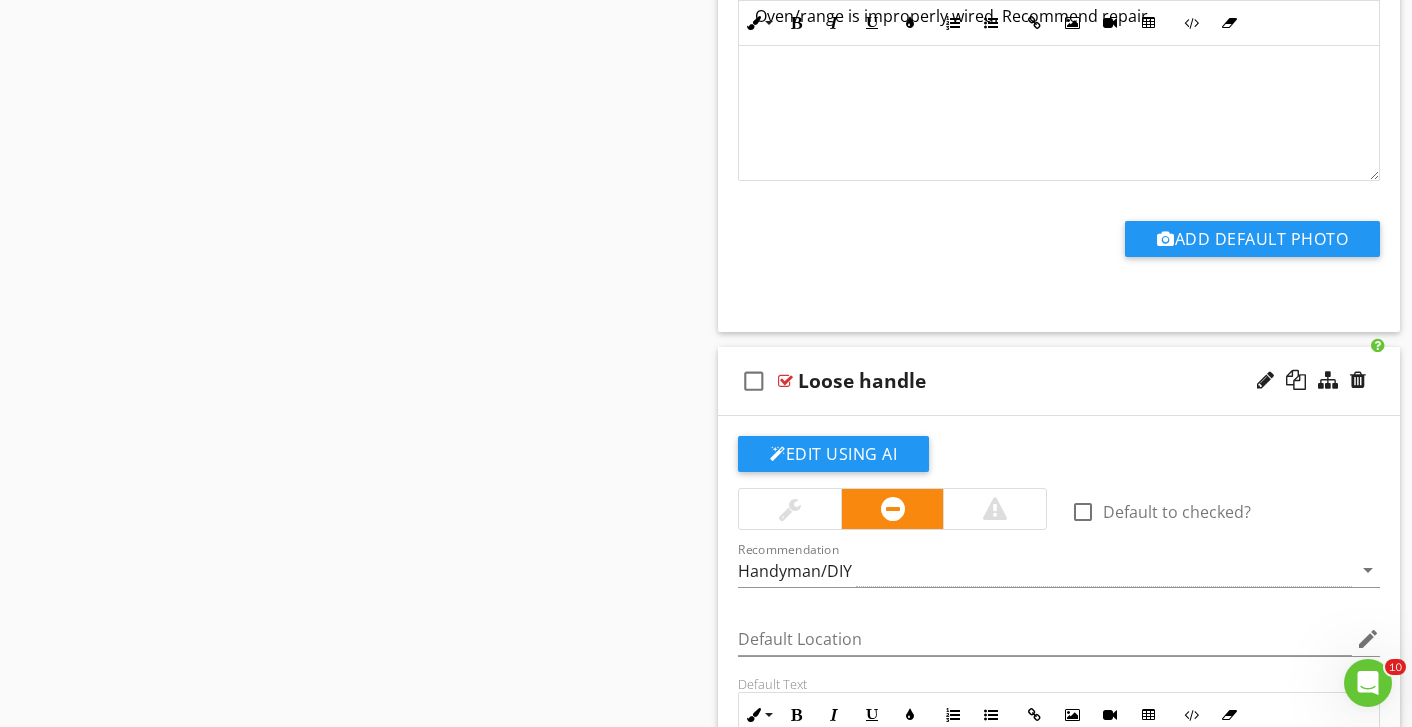 scroll, scrollTop: 7696, scrollLeft: 0, axis: vertical 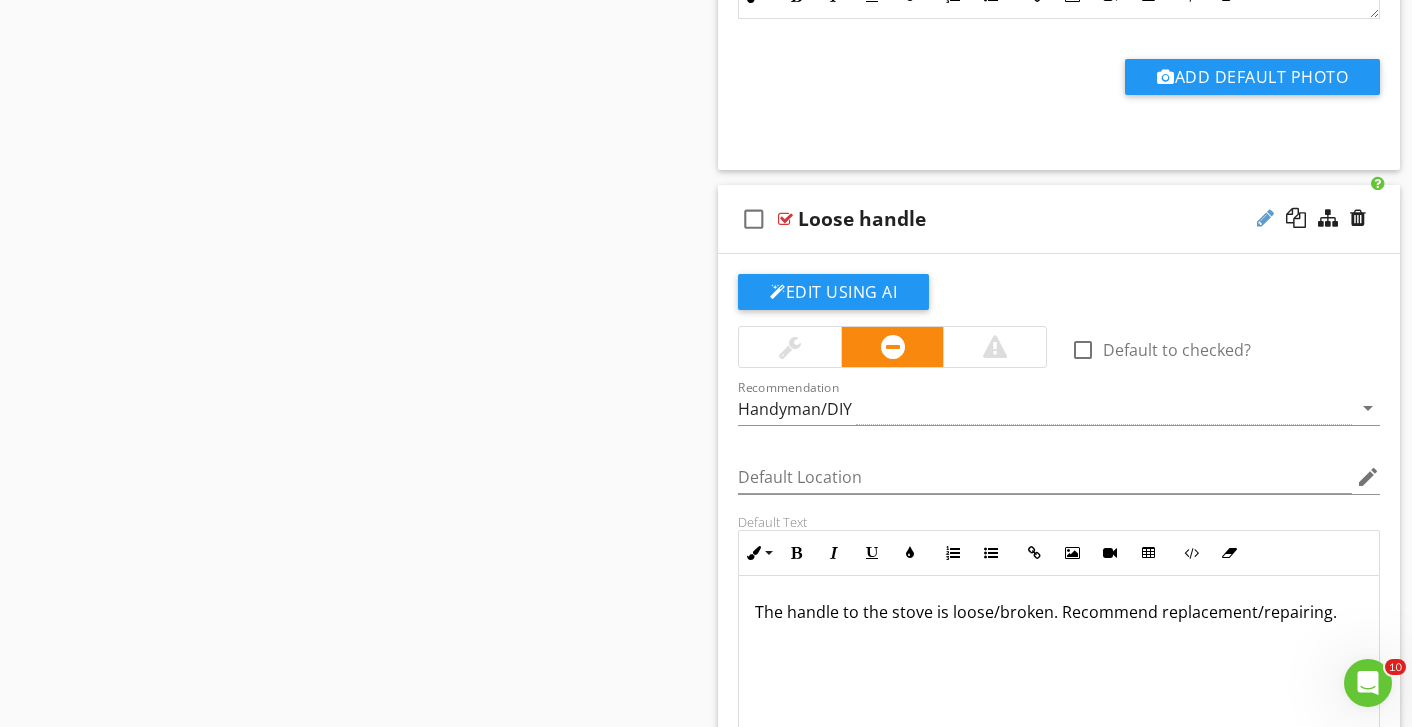click at bounding box center (1265, 218) 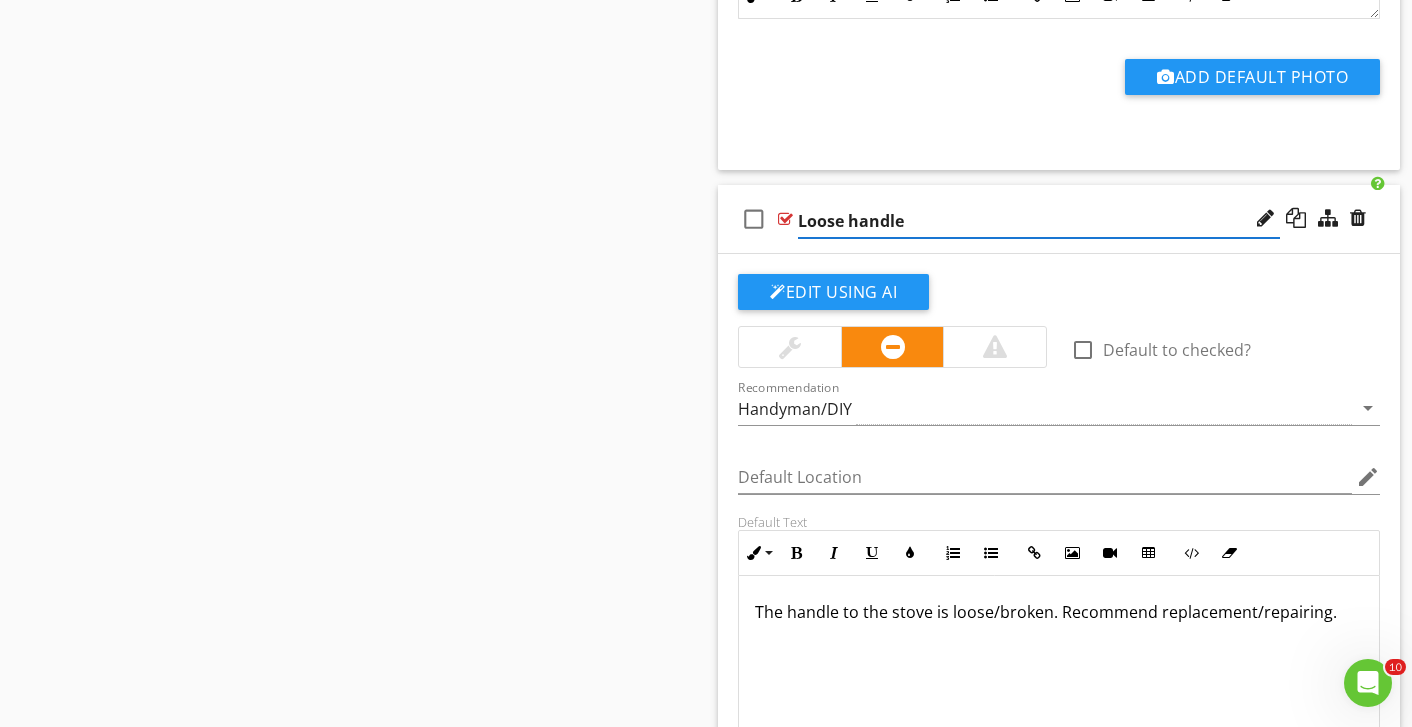 click on "Loose handle" at bounding box center (1039, 221) 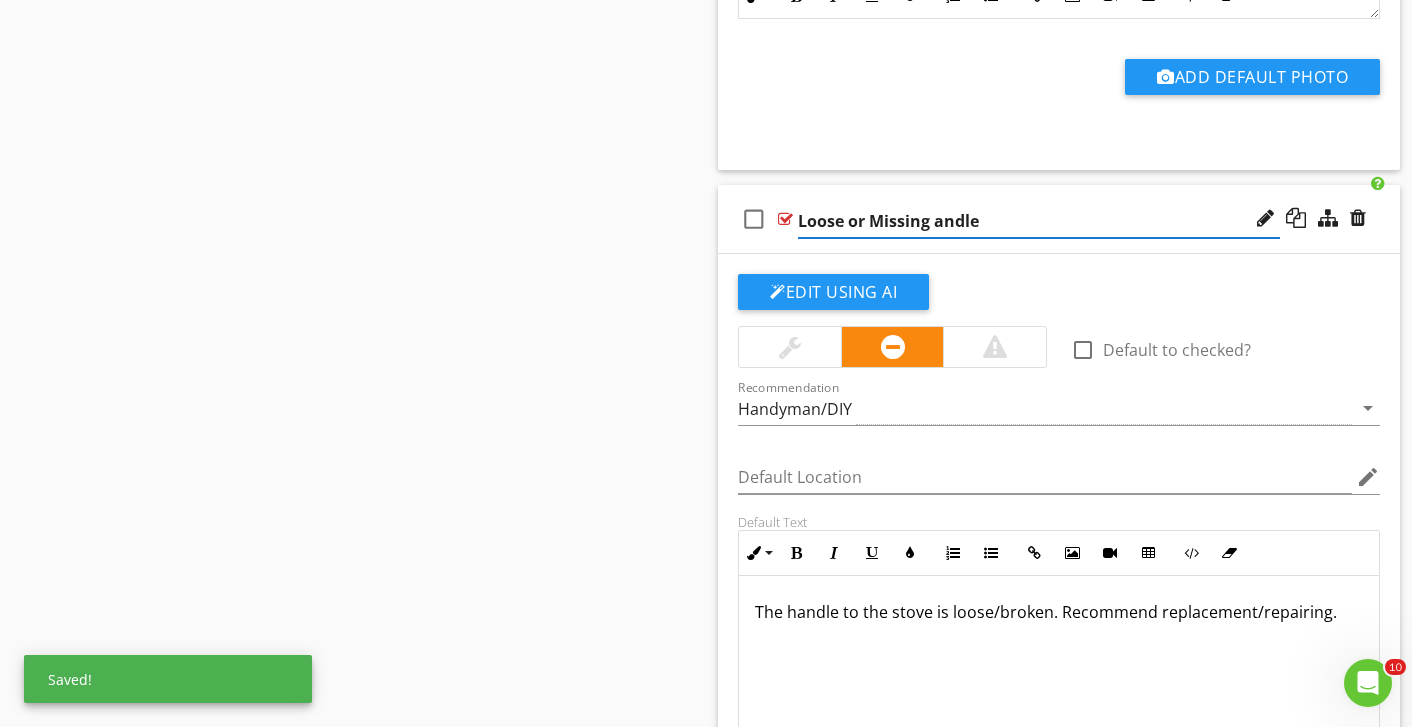 type on "Loose or Missing Handle" 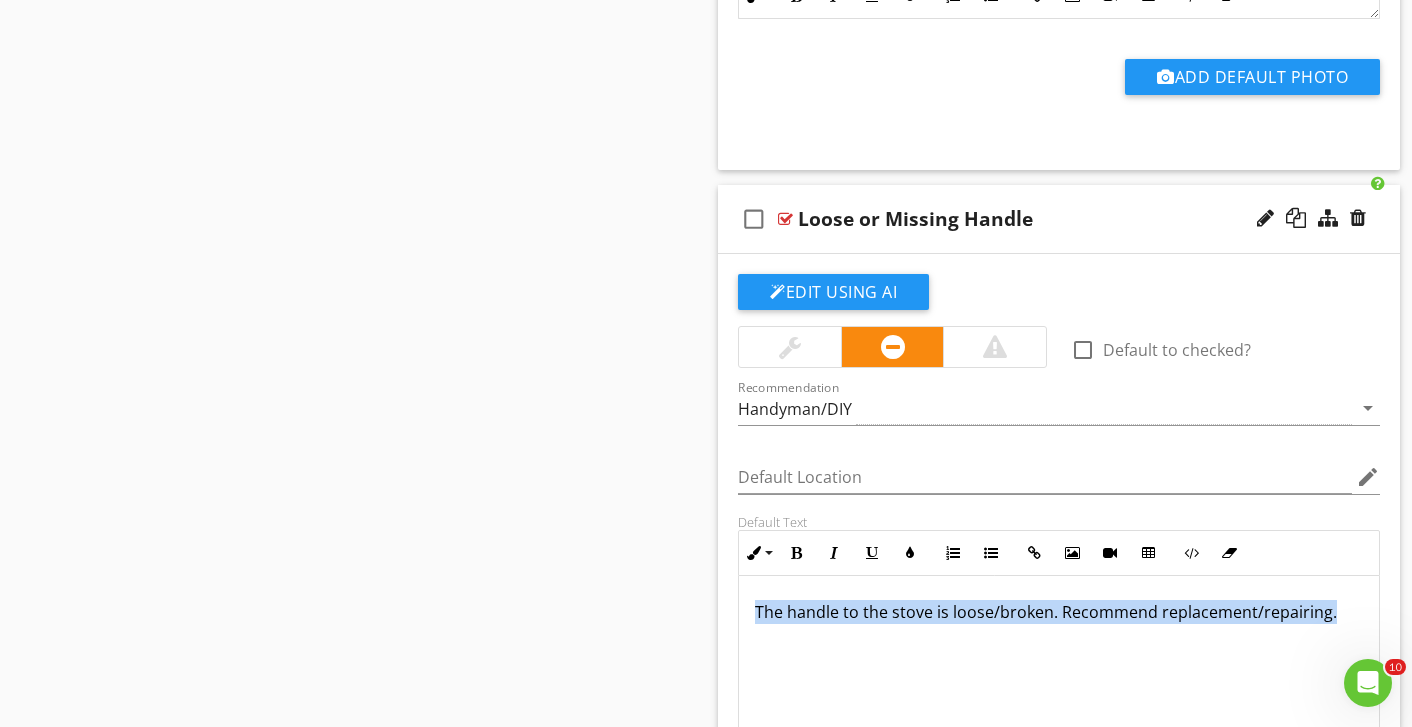 drag, startPoint x: 1328, startPoint y: 619, endPoint x: 743, endPoint y: 603, distance: 585.21875 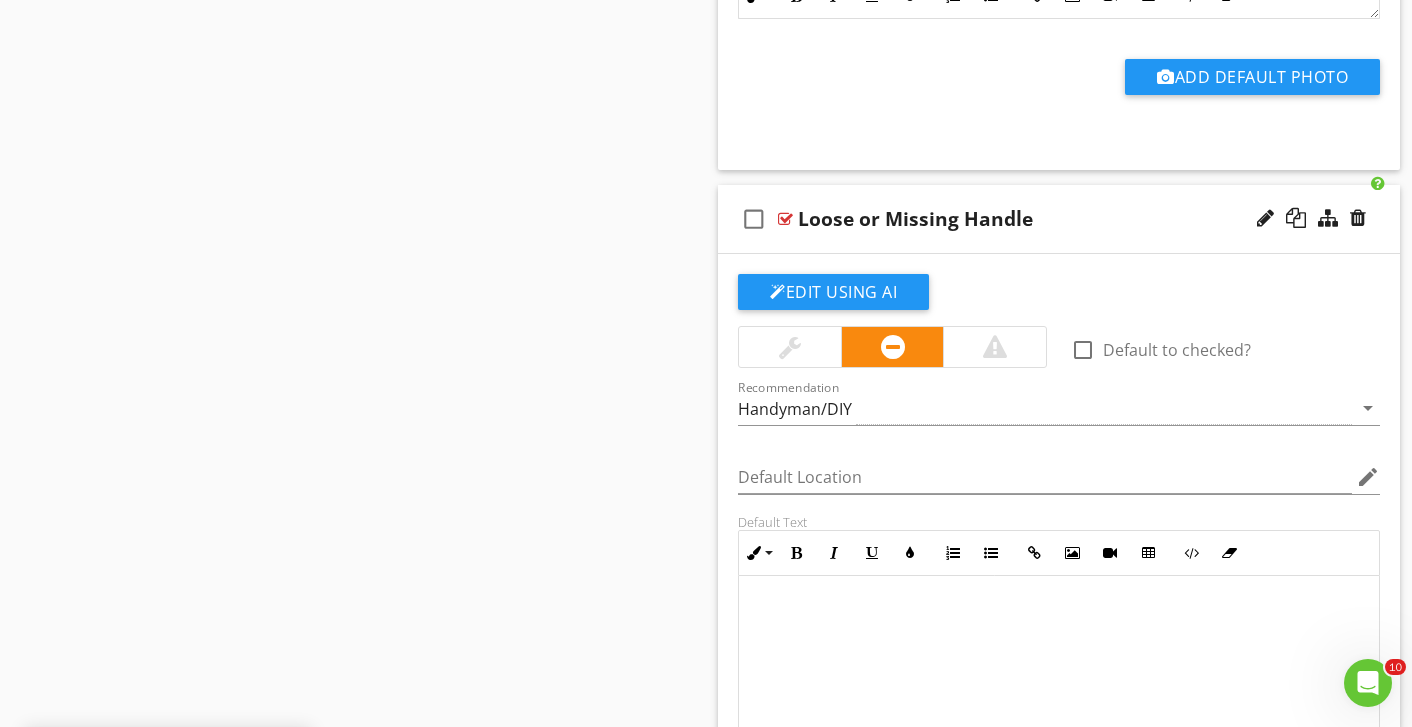 click on "Loose or Missing Handle" at bounding box center [915, 219] 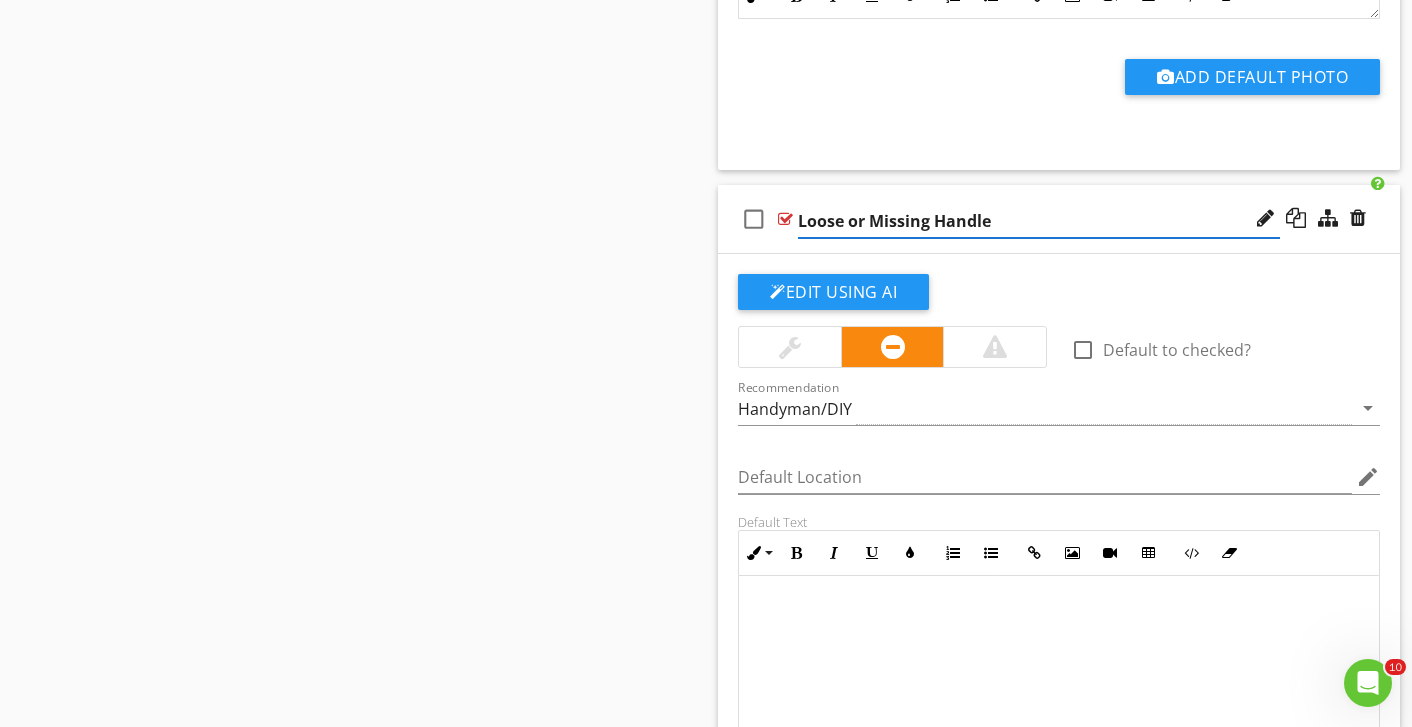 click on "Loose or Missing Handle" at bounding box center [1039, 221] 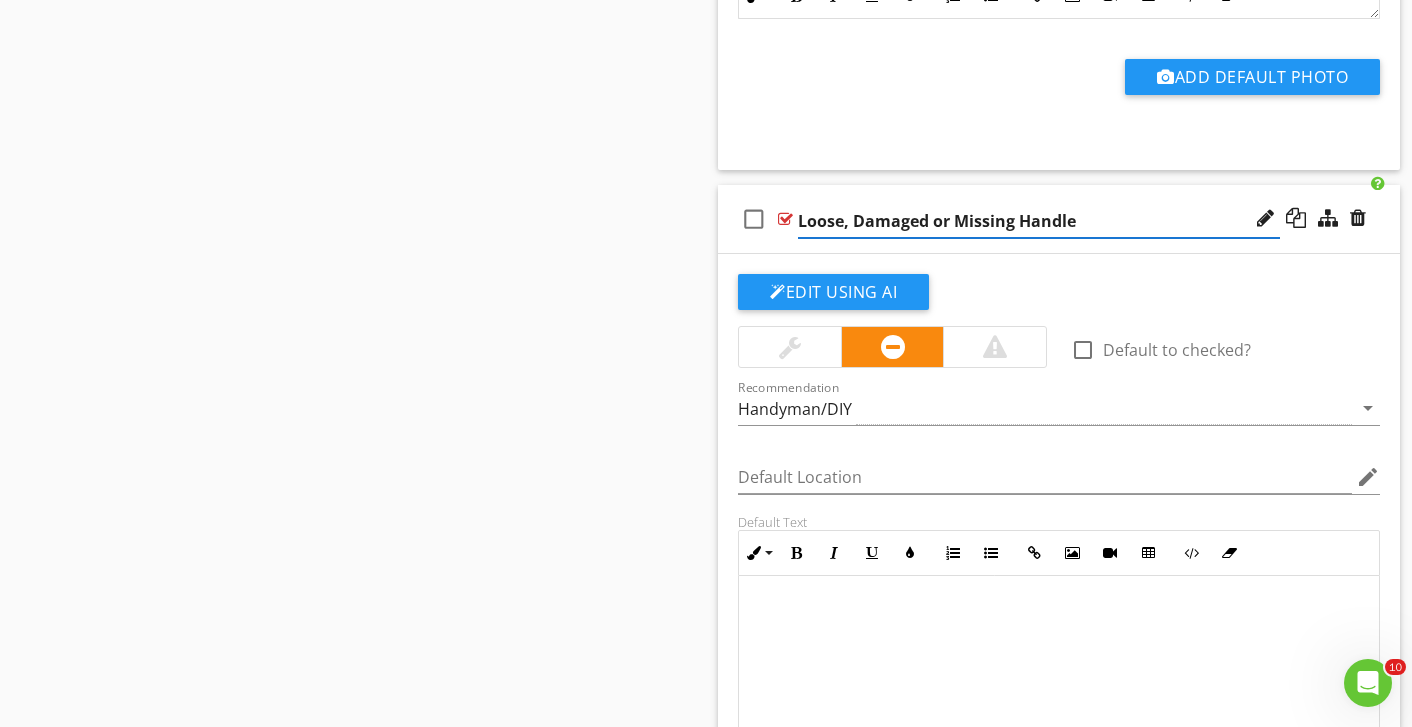 type on "Loose, Damaged, or Missing Handle" 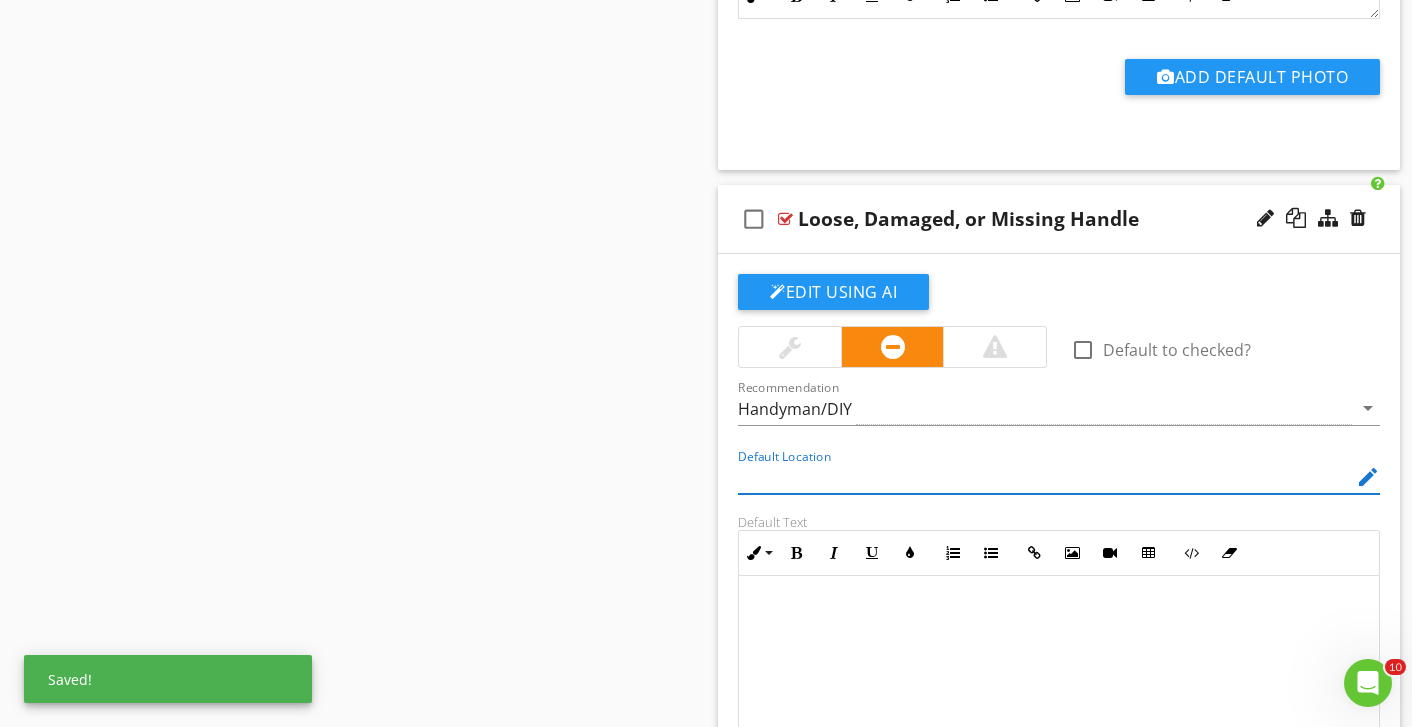 click at bounding box center (1045, 477) 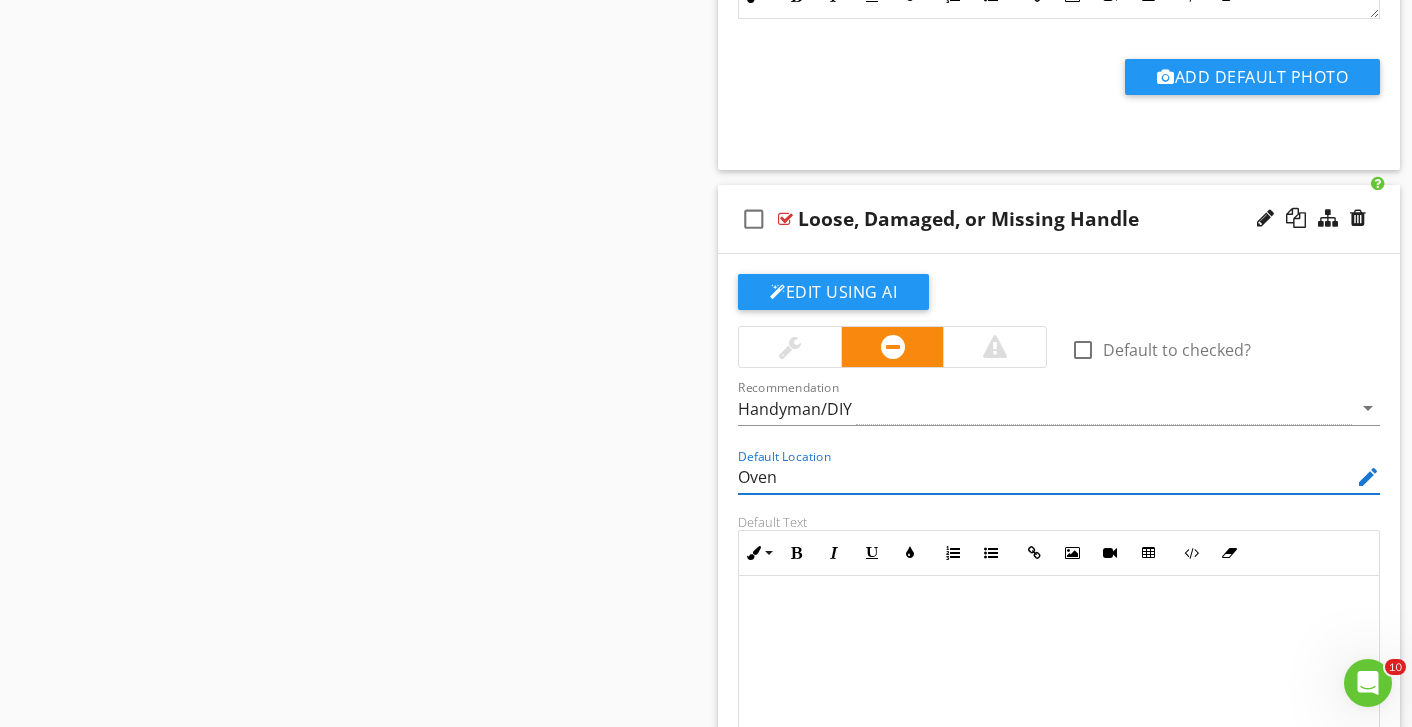 type on "Oven" 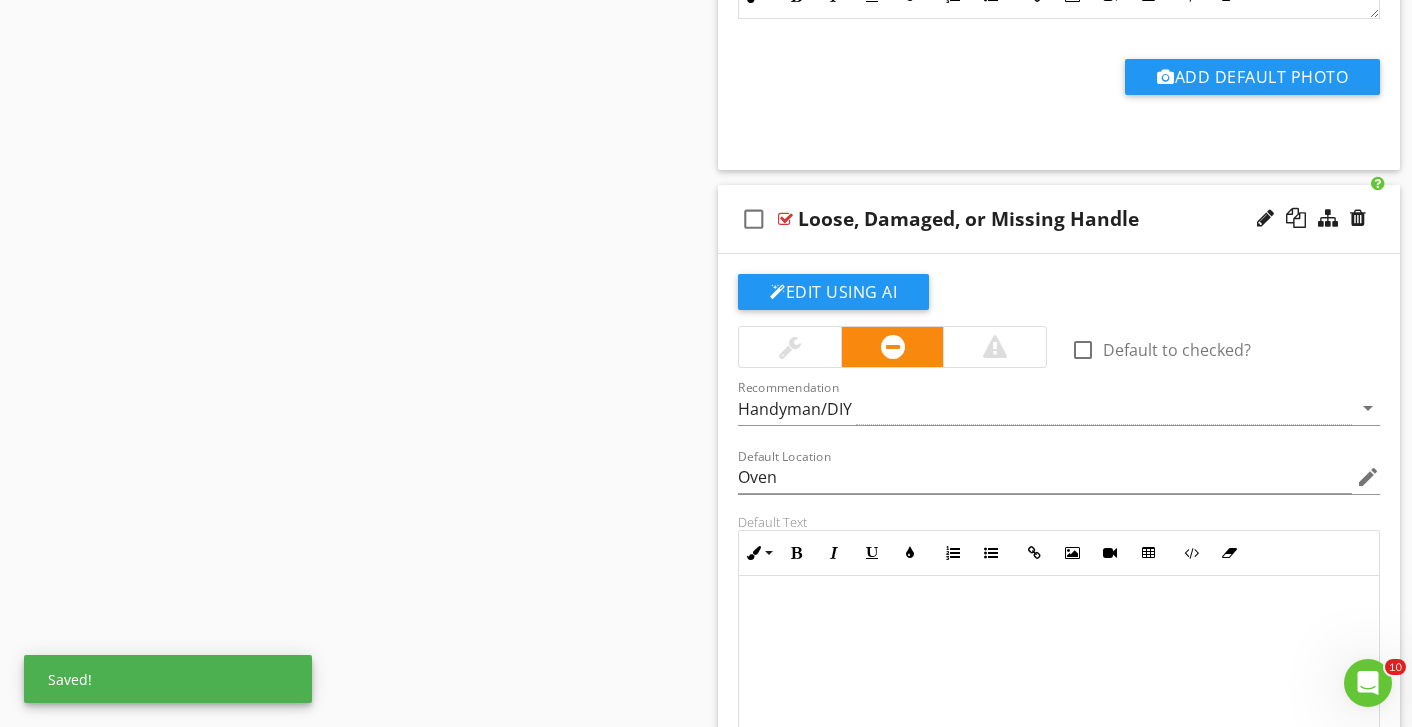 type 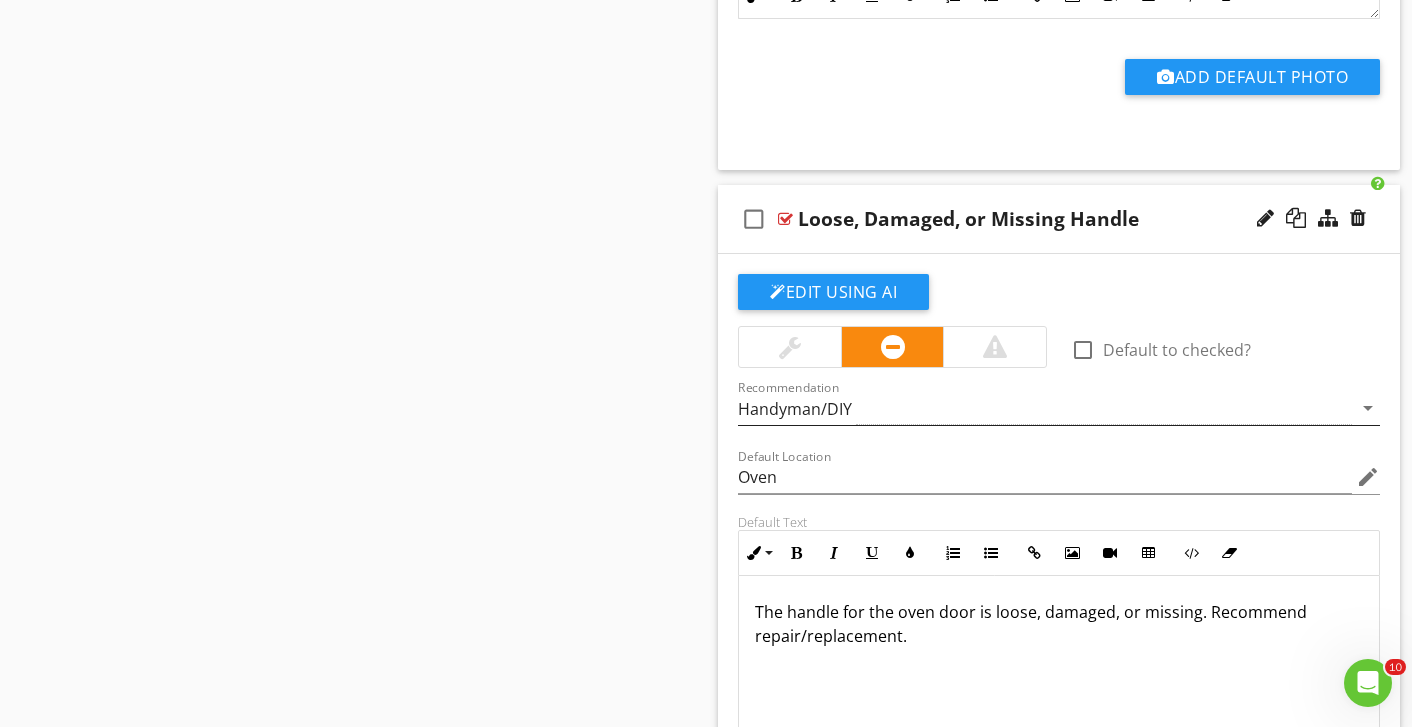 click on "Handyman/DIY" at bounding box center [1045, 408] 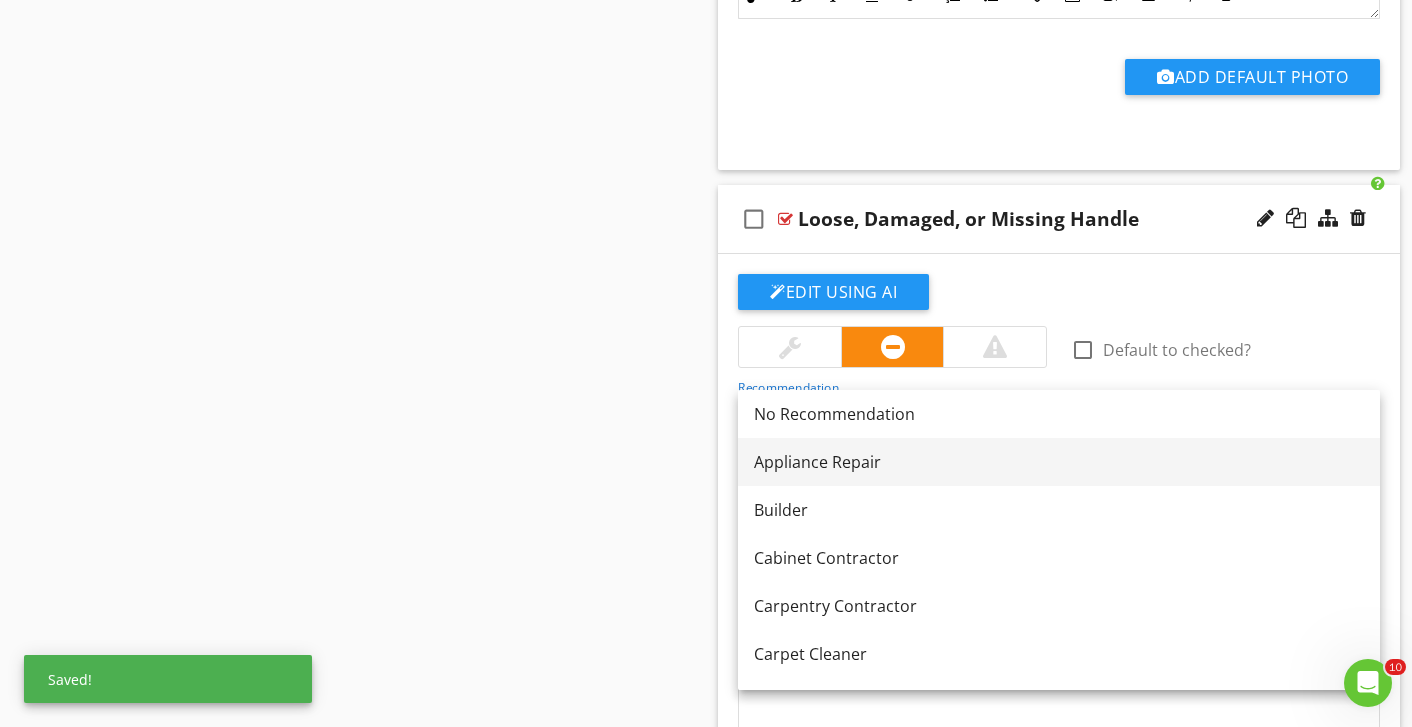 click on "Appliance Repair" at bounding box center (1059, 462) 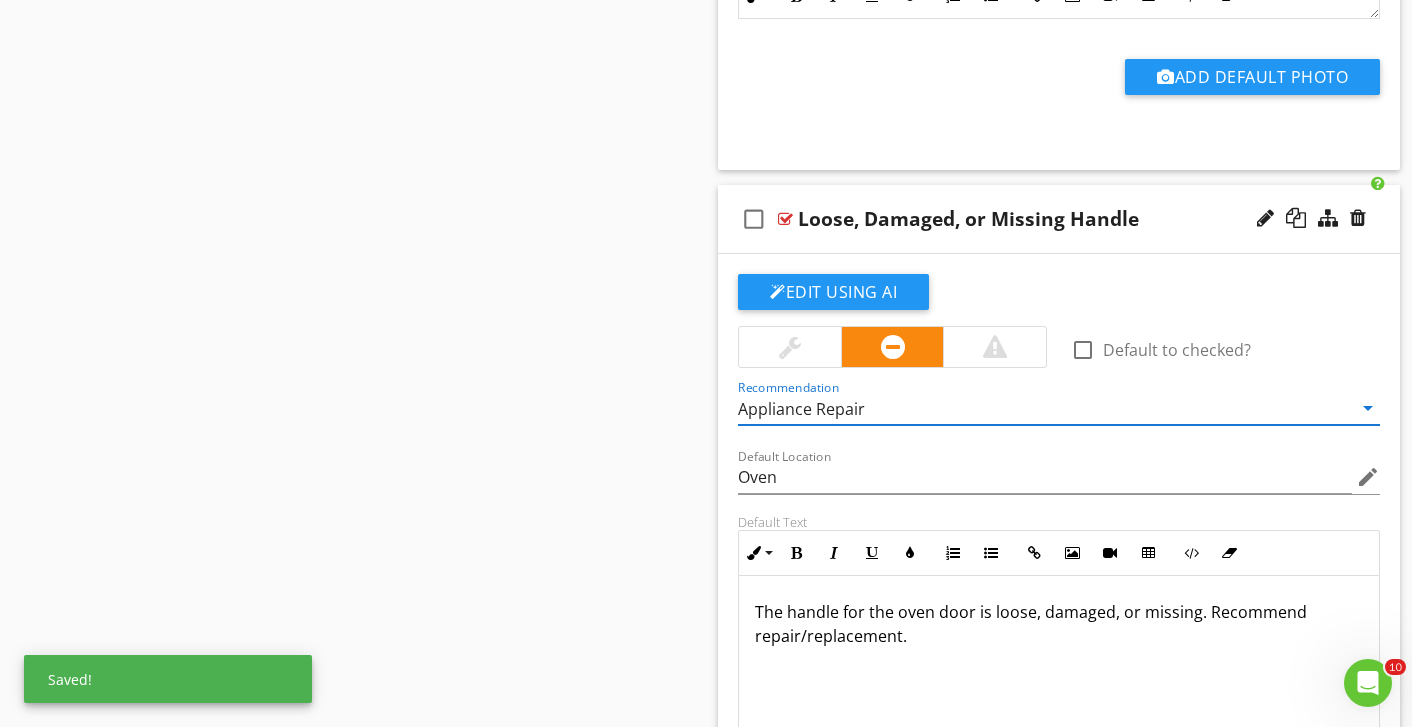 click on "Sections
Inspection Details           House Roof & Gutters           Garage Roof & Gutters           Detached Garage Roof & Gutters           Detached Garage           Misc. Exterior           Garage           Garage Attic           House Attic           Misc. Interior           Kitchen           Dining Room           Living Room           Bedroom (1)           Bedroom (2)           Bedroom (3)           Bedroom (4)           Bedroom (5)           Room (1)           Room (2)           Room (3)           Room (4)           Office           Bathroom (1)           Bathroom (2)           Bathroom (3)           Bathroom (4)           Laundry Room           Basement, Crawlspace(s) & Structure           Basement & Structure           Plumbing           HVAC           Electrical
Section
Attachments
Attachment
Items
General           Doors           Windows           Floor" at bounding box center (706, -3253) 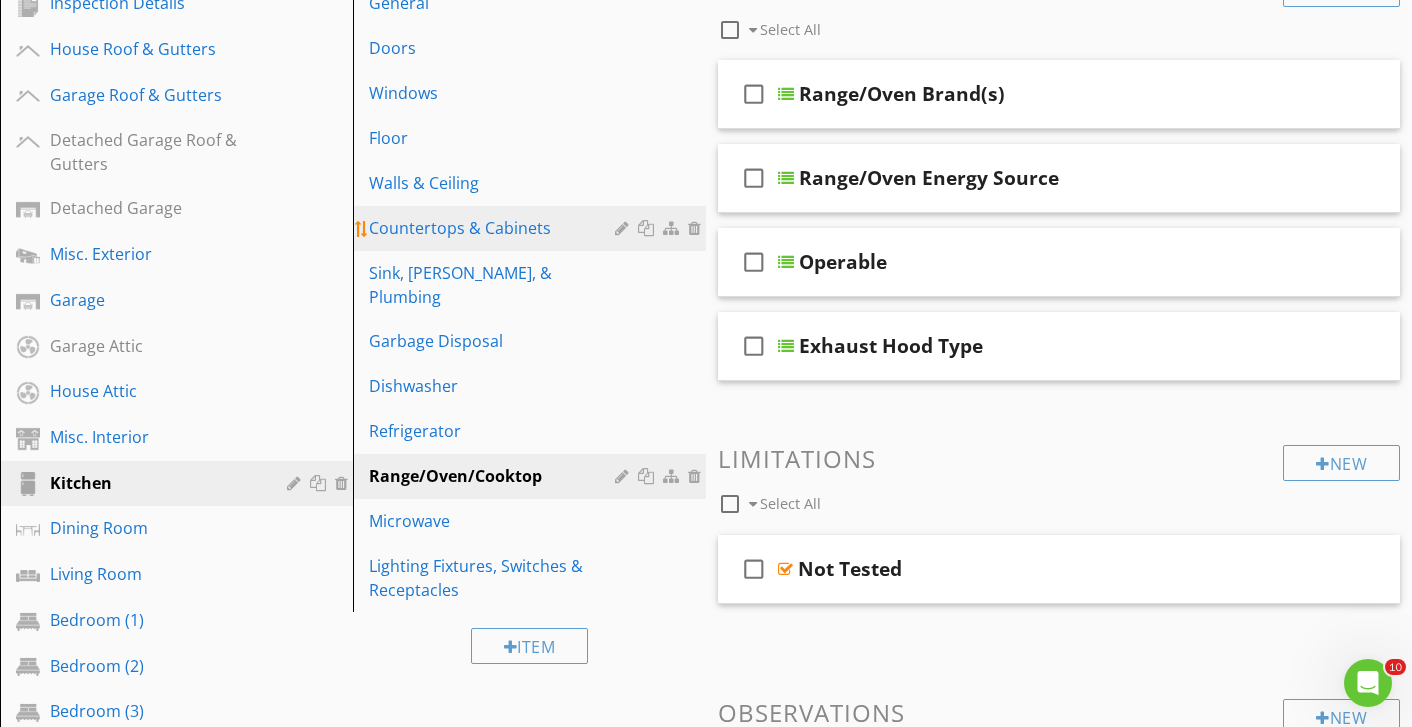 scroll, scrollTop: 12, scrollLeft: 0, axis: vertical 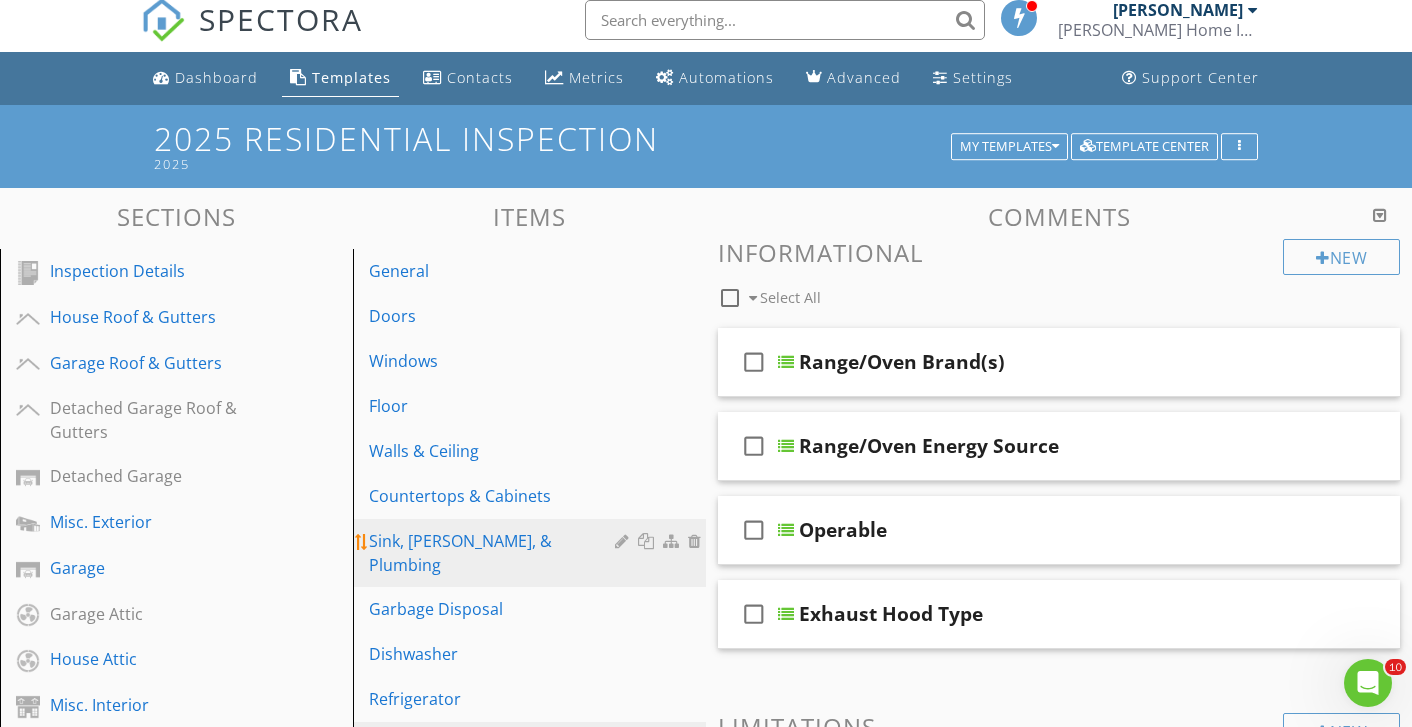 click on "Sink, [PERSON_NAME], & Plumbing" at bounding box center [495, 553] 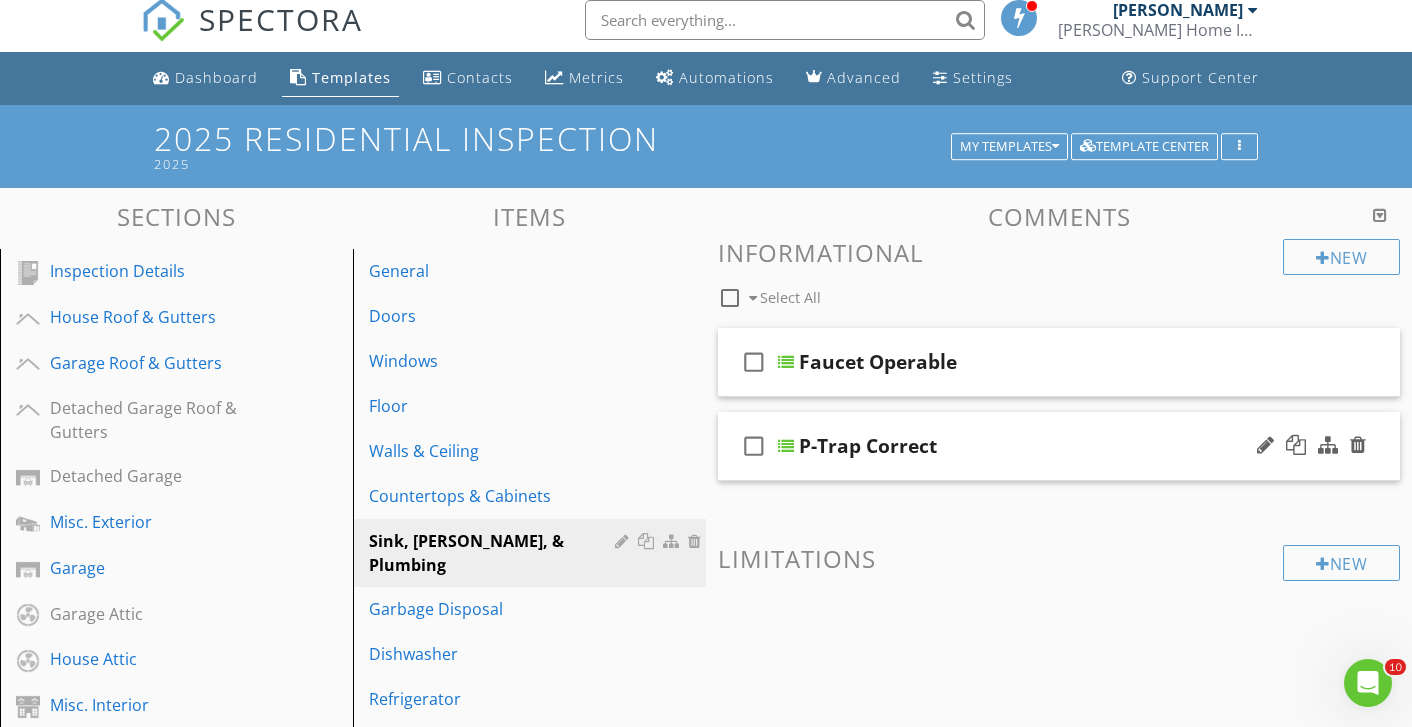 click on "P-Trap Correct" at bounding box center [1040, 446] 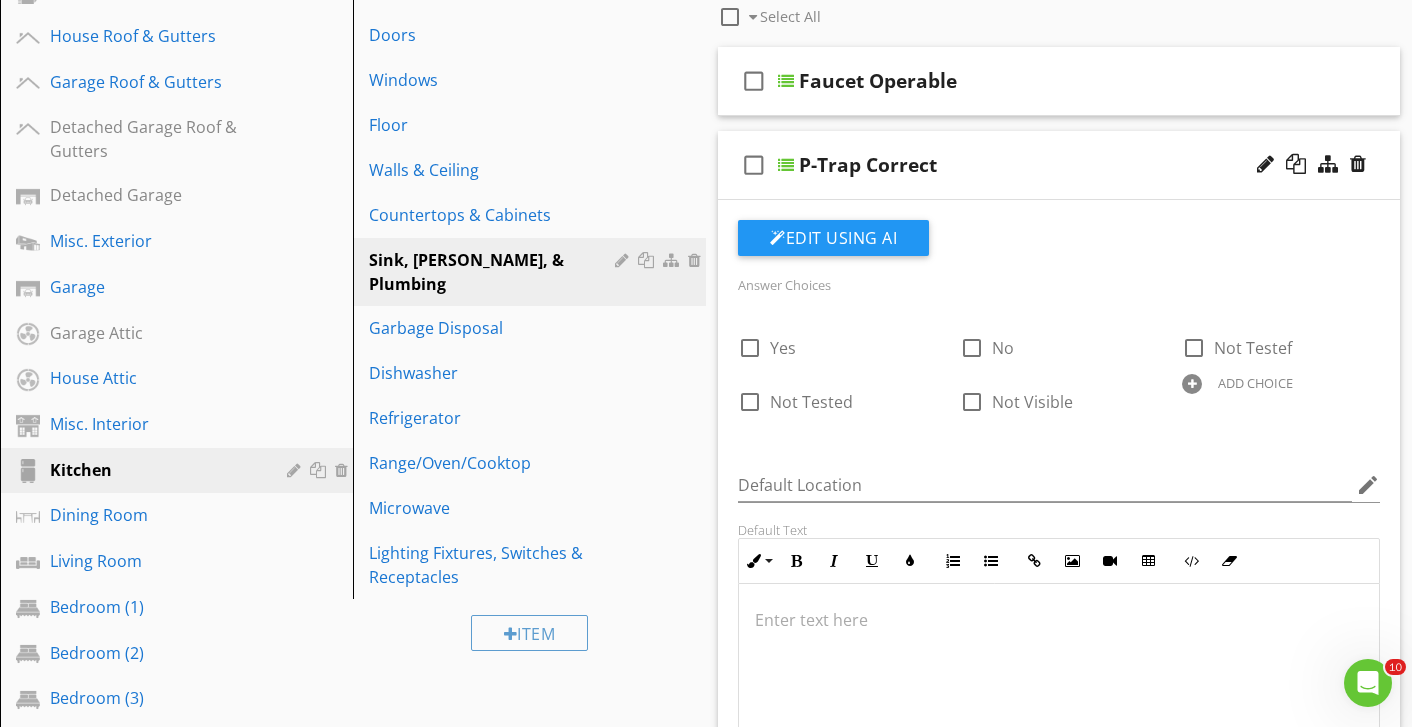 scroll, scrollTop: 453, scrollLeft: 0, axis: vertical 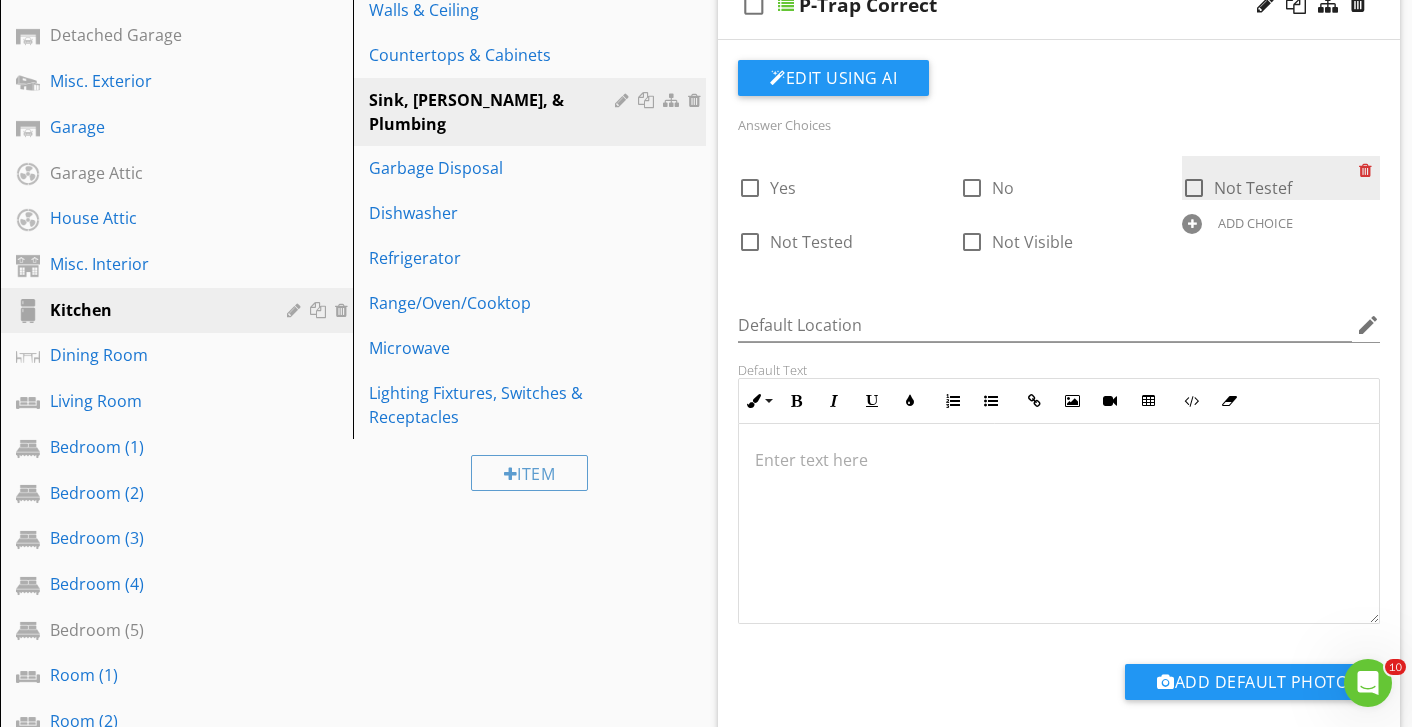 click at bounding box center [1369, 170] 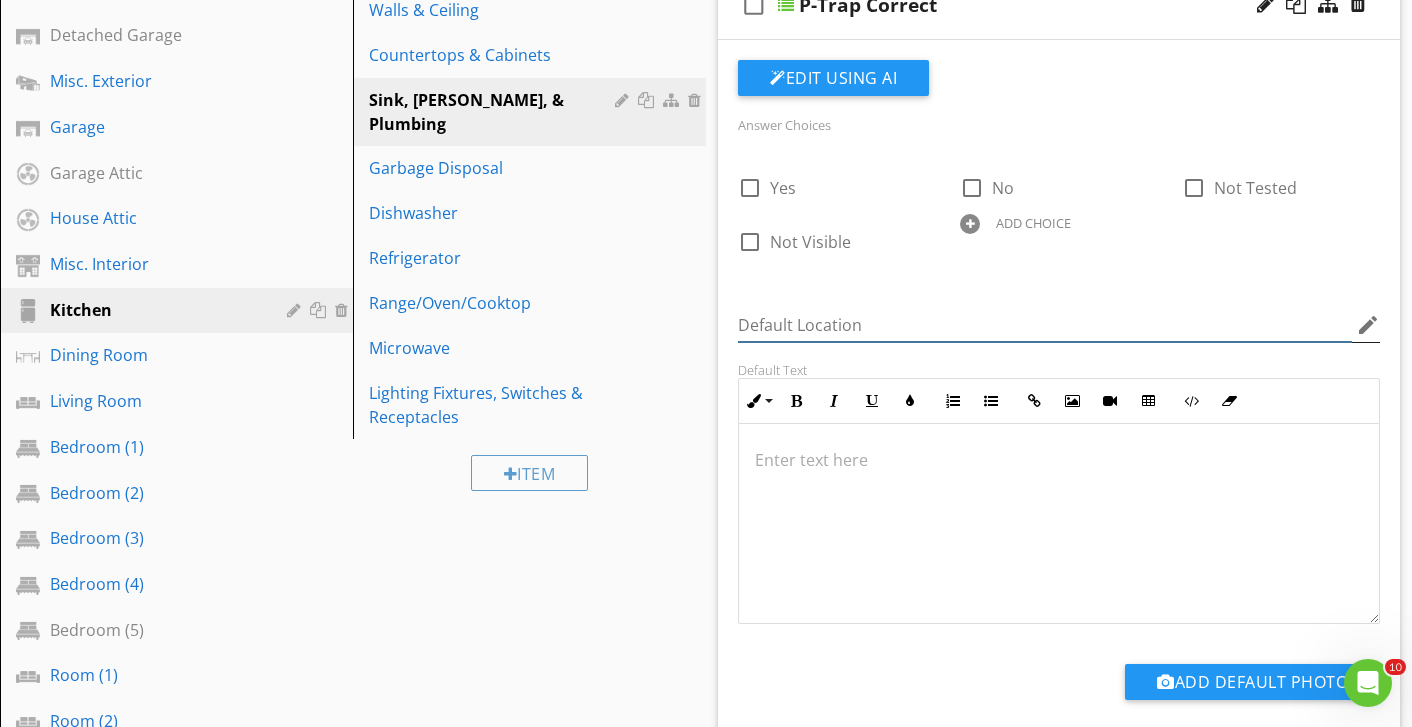 click at bounding box center (1045, 325) 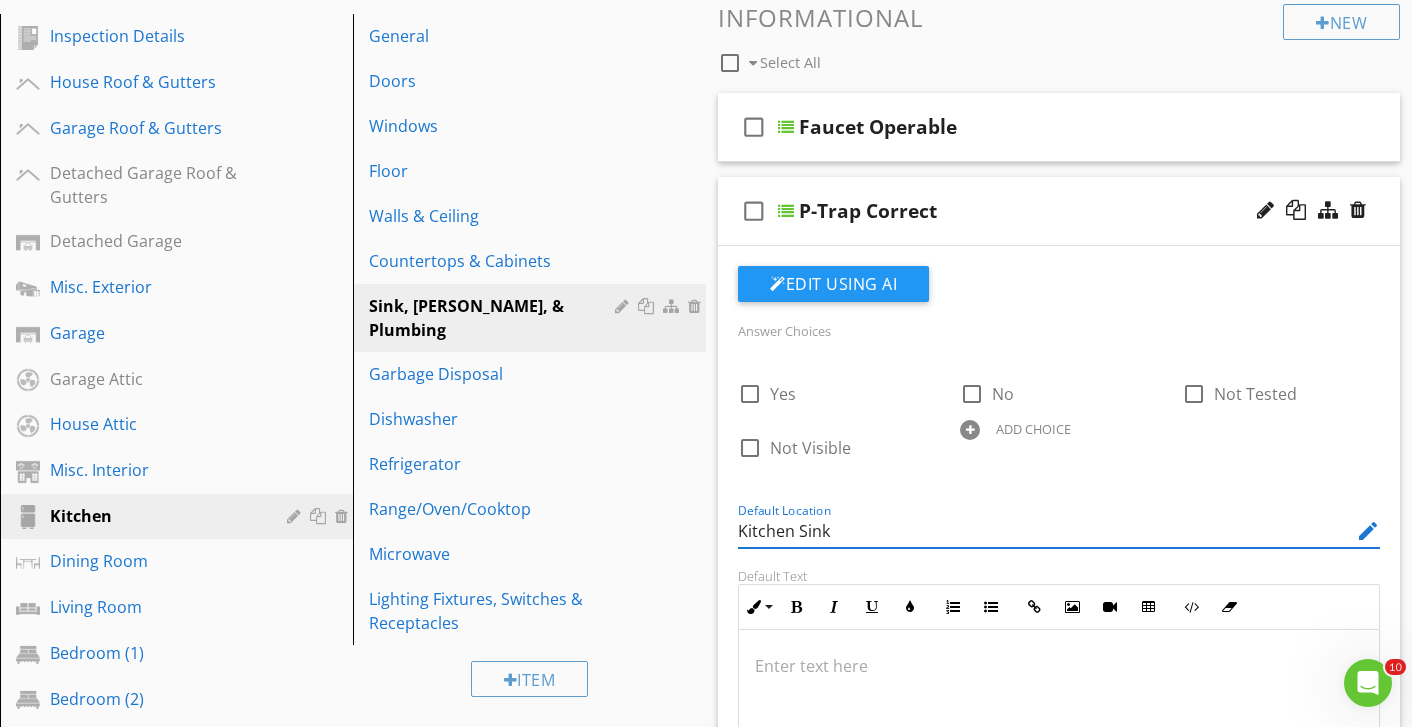 scroll, scrollTop: 425, scrollLeft: 0, axis: vertical 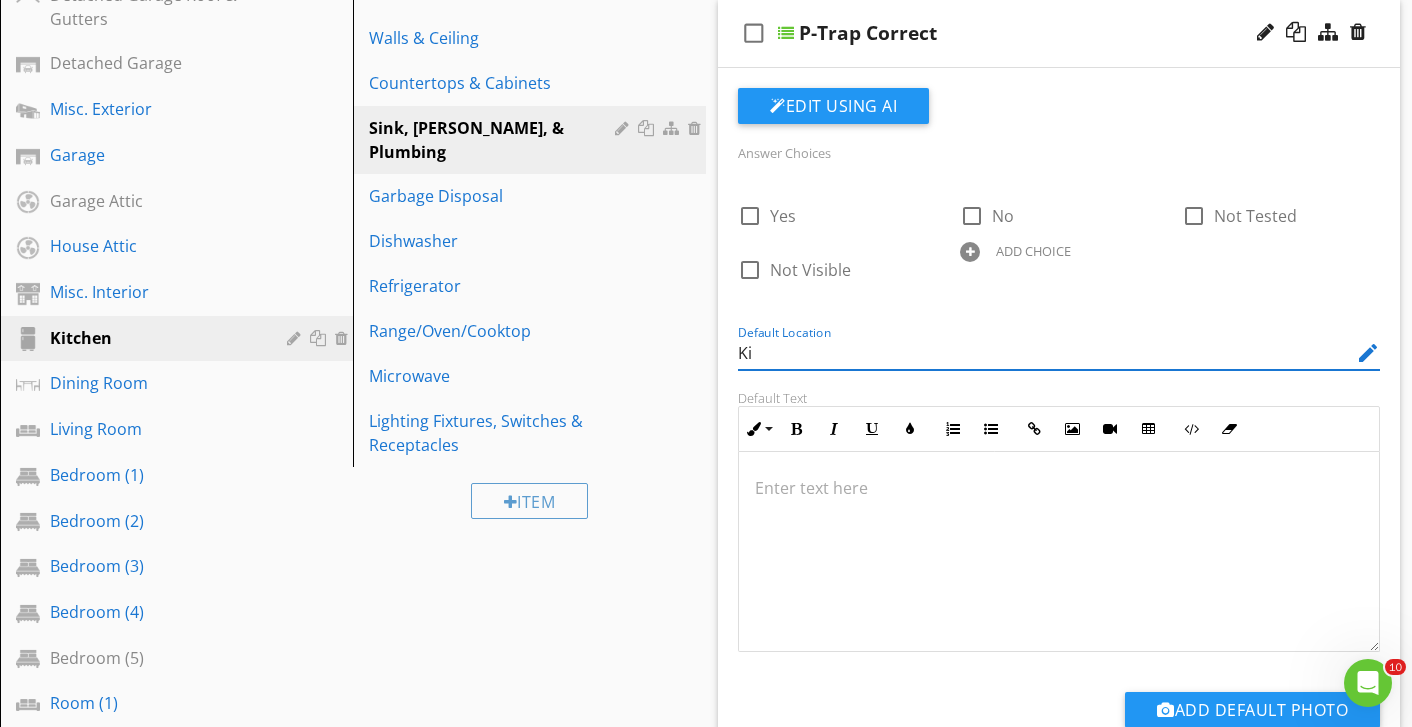 type on "K" 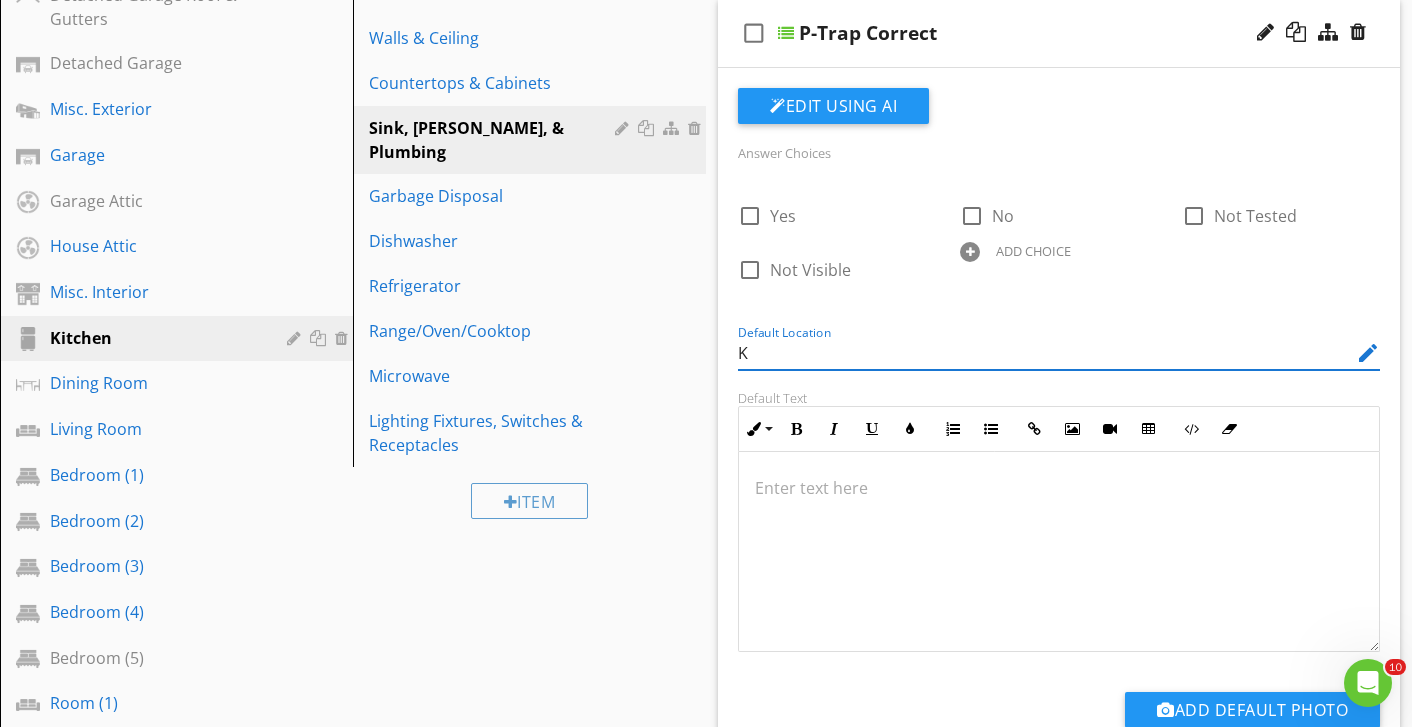 type 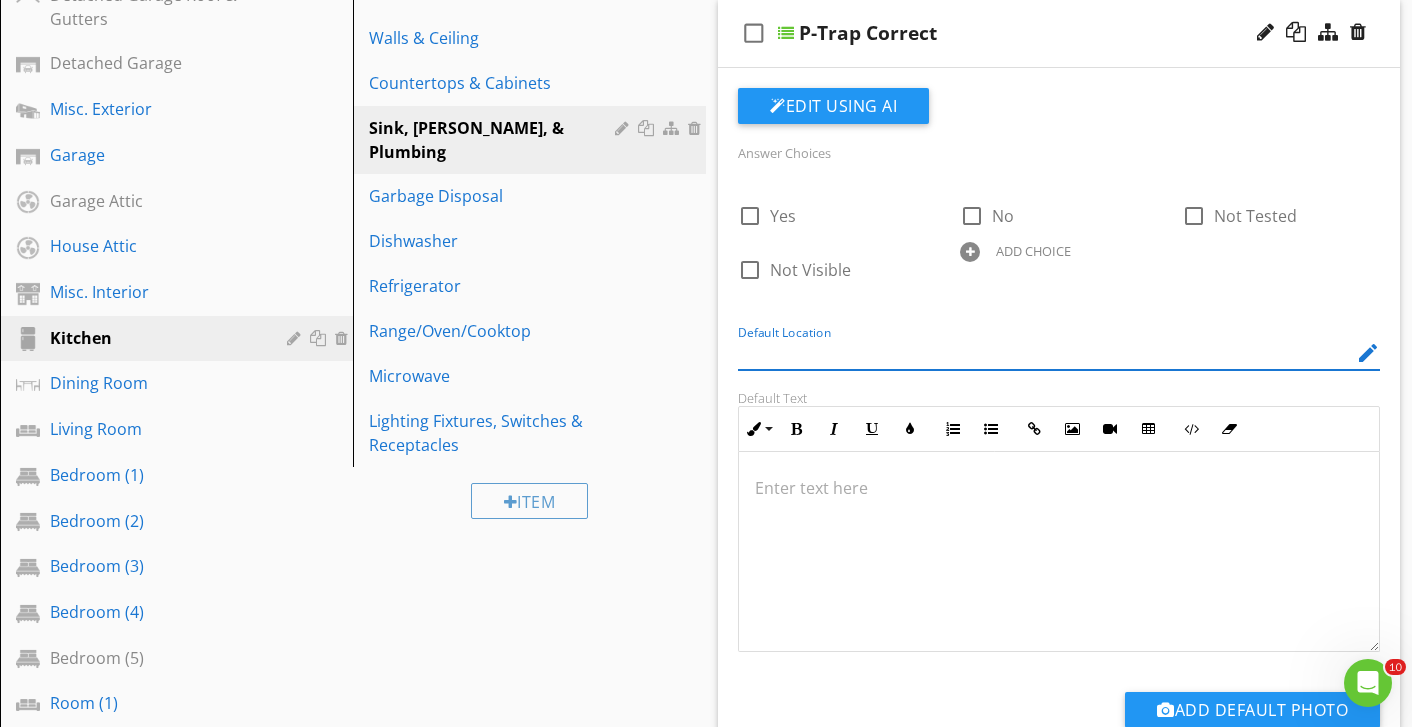 click on "Edit Using AI
Answer Choices   check_box_outline_blank Yes   check_box_outline_blank No   check_box_outline_blank Not Tested   check_box_outline_blank Not Visible         ADD CHOICE     Default Location edit       Default Text   Inline Style XLarge Large Normal Small Light Small/Light Bold Italic Underline Colors Ordered List Unordered List Insert Link Insert Image Insert Video Insert Table Code View Clear Formatting Enter text here
Add Default Photo" at bounding box center [1059, 435] 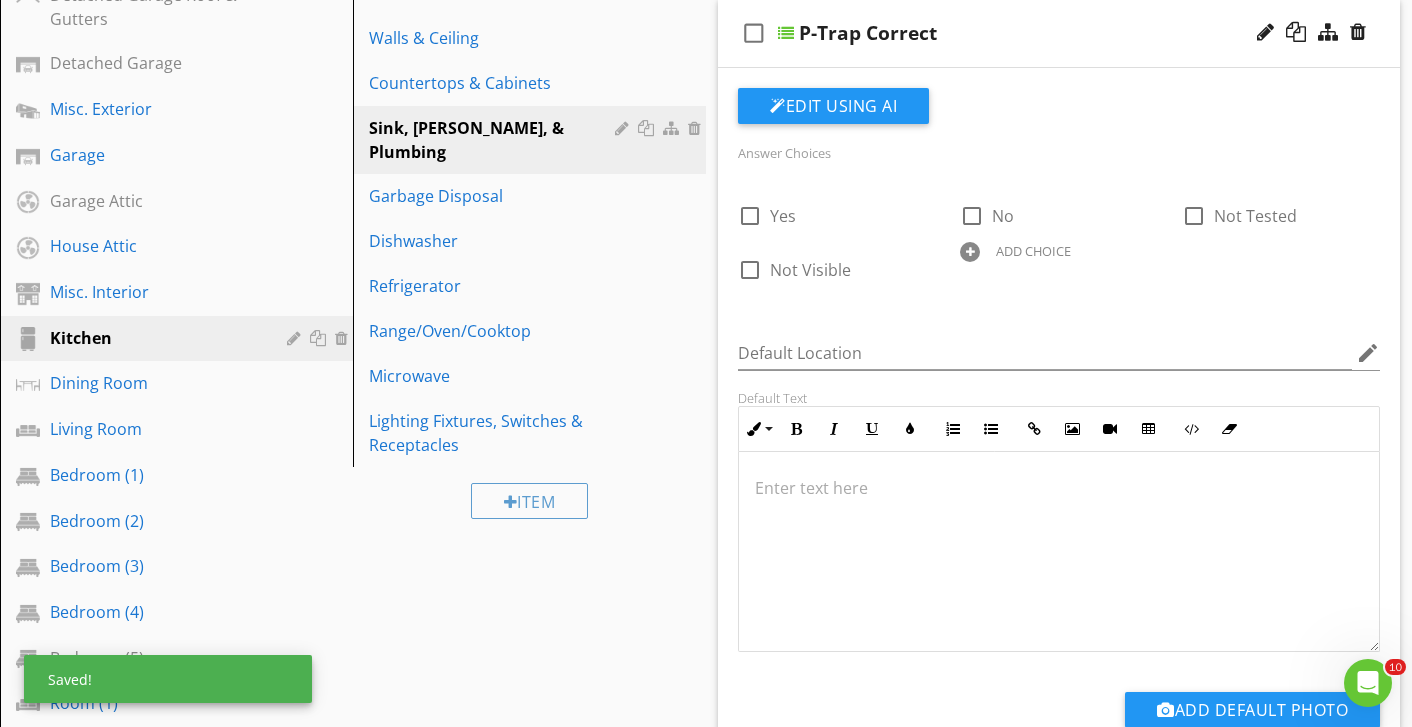 scroll, scrollTop: 1, scrollLeft: 0, axis: vertical 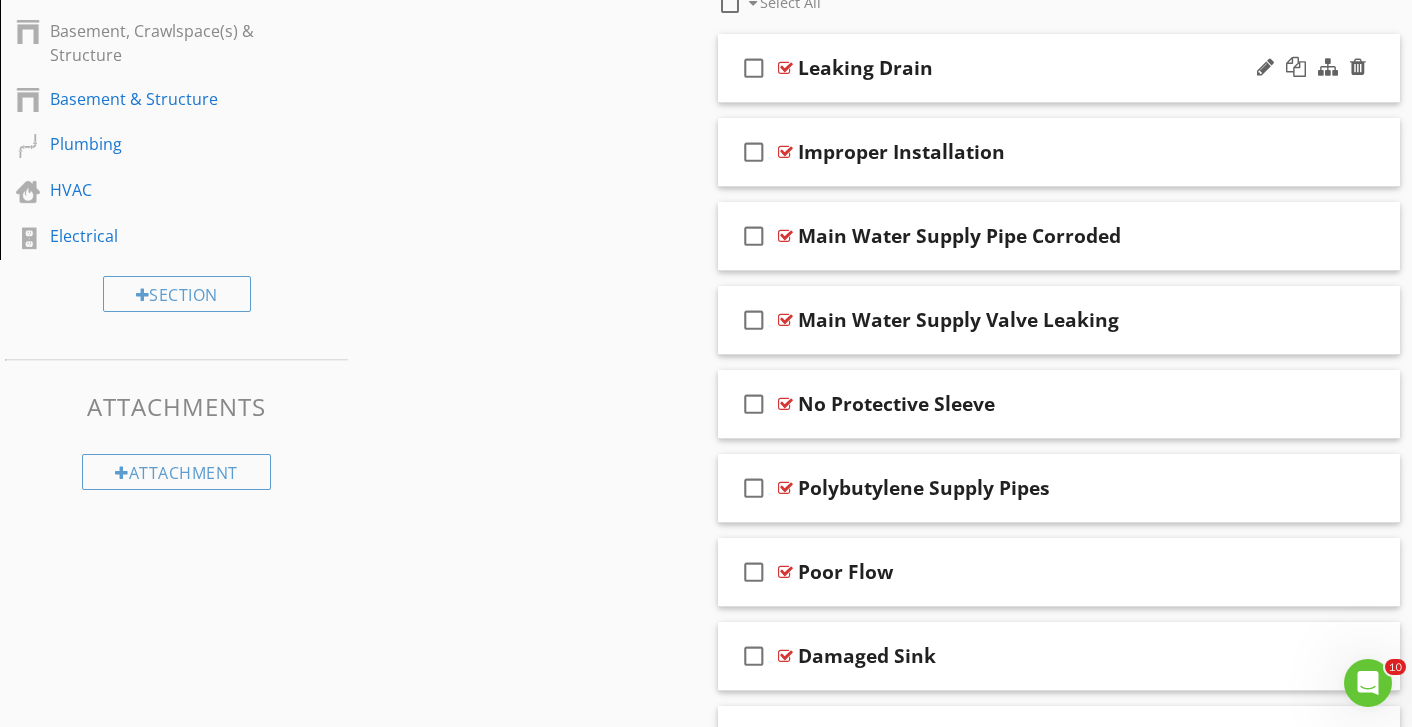 click on "Leaking Drain" at bounding box center [1039, 68] 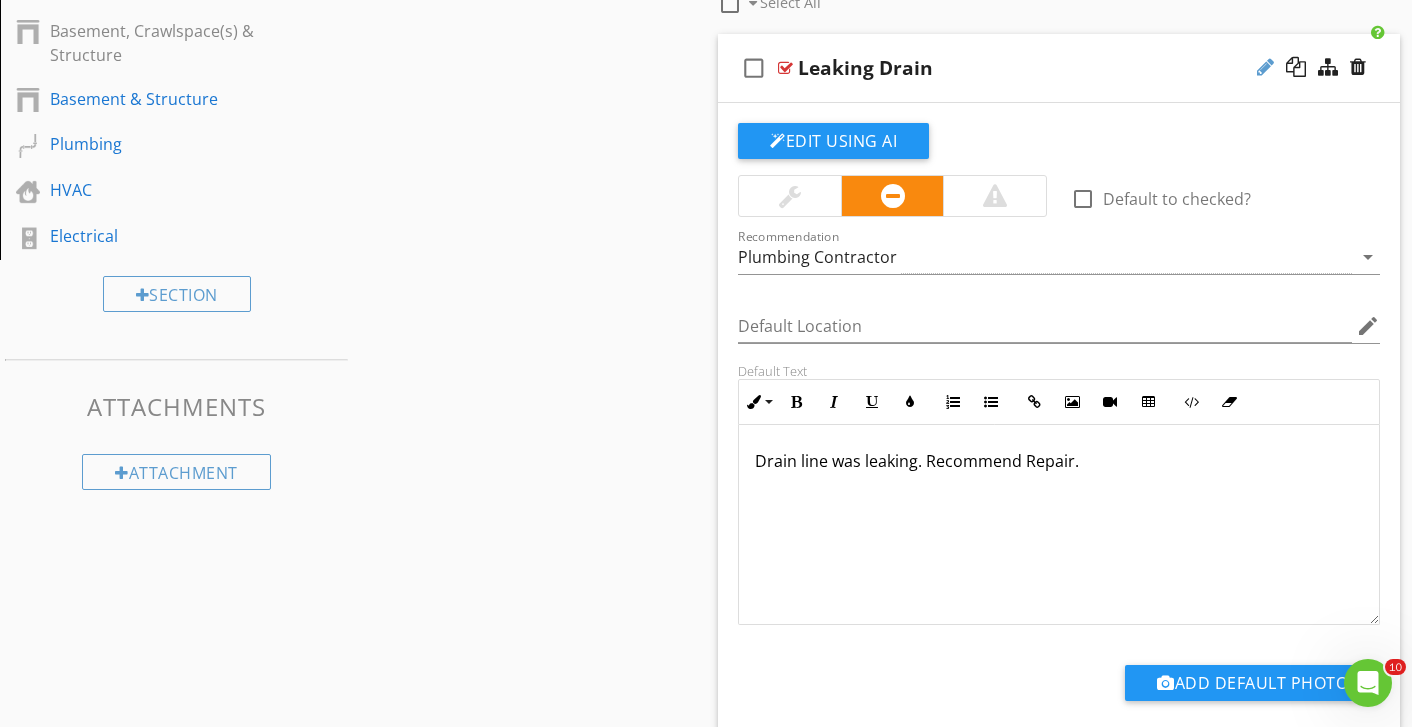 click at bounding box center (1265, 67) 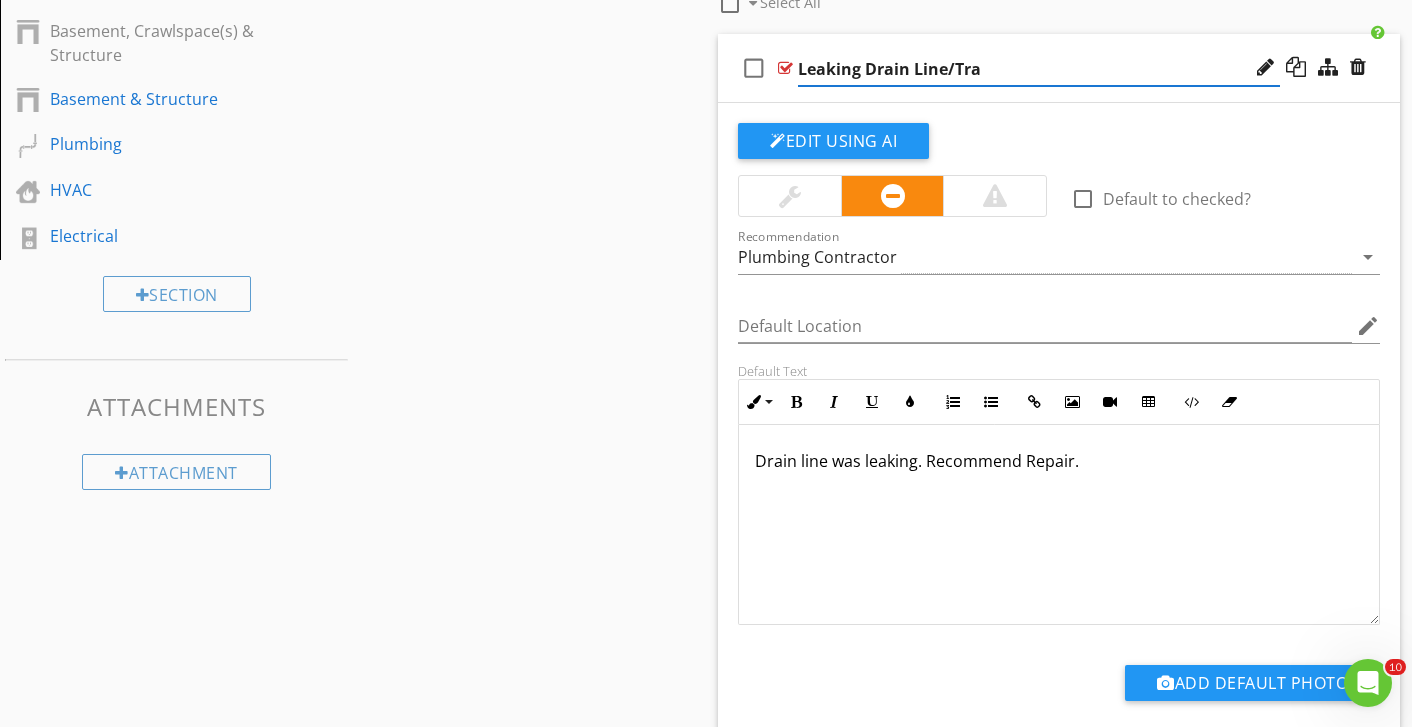 type on "Leaking Drain Line/Trap" 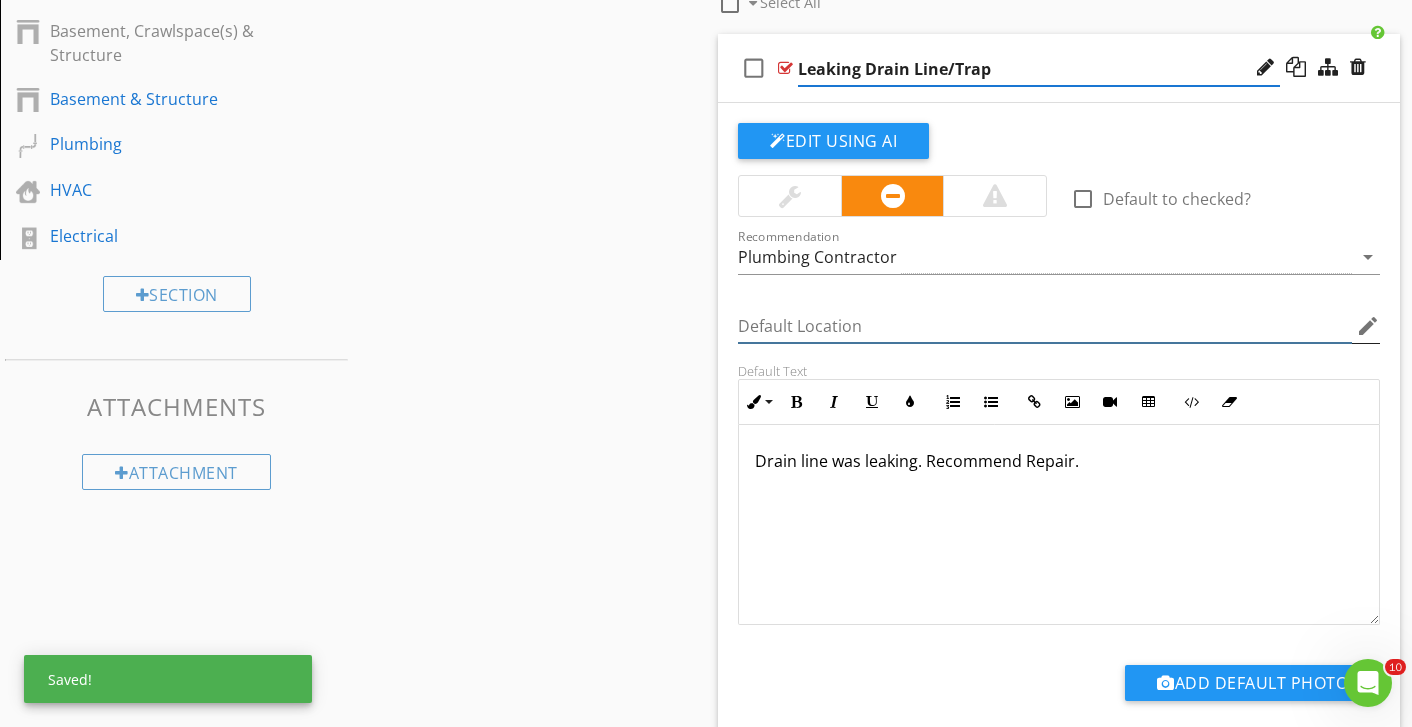click at bounding box center (1045, 326) 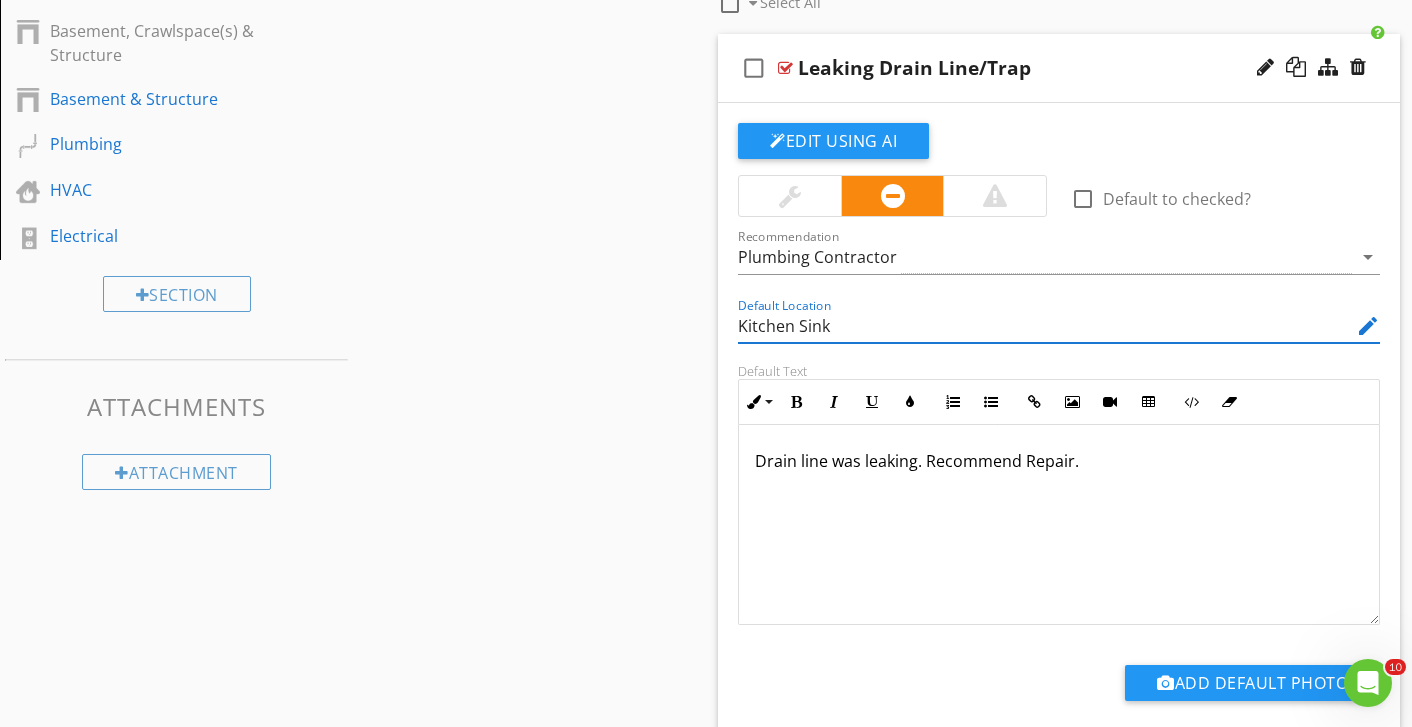 type on "Kitchen Sink" 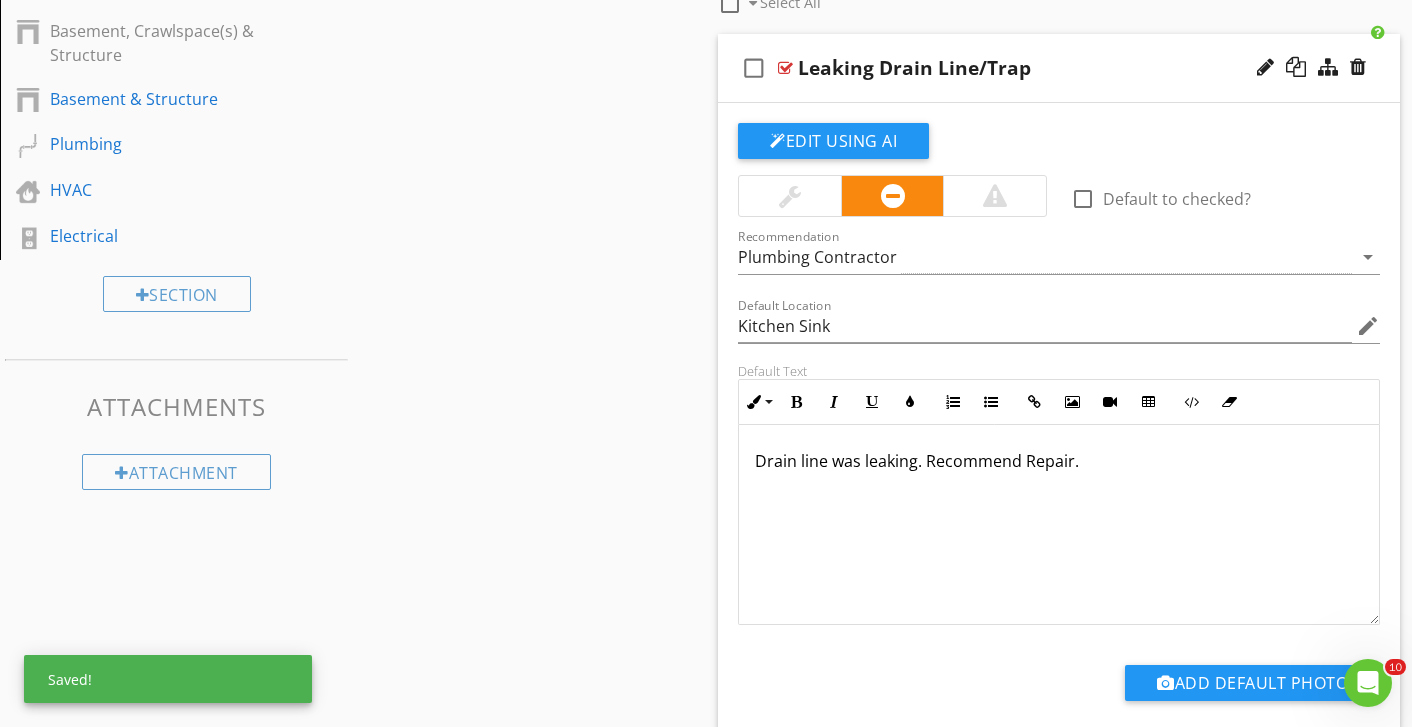 type 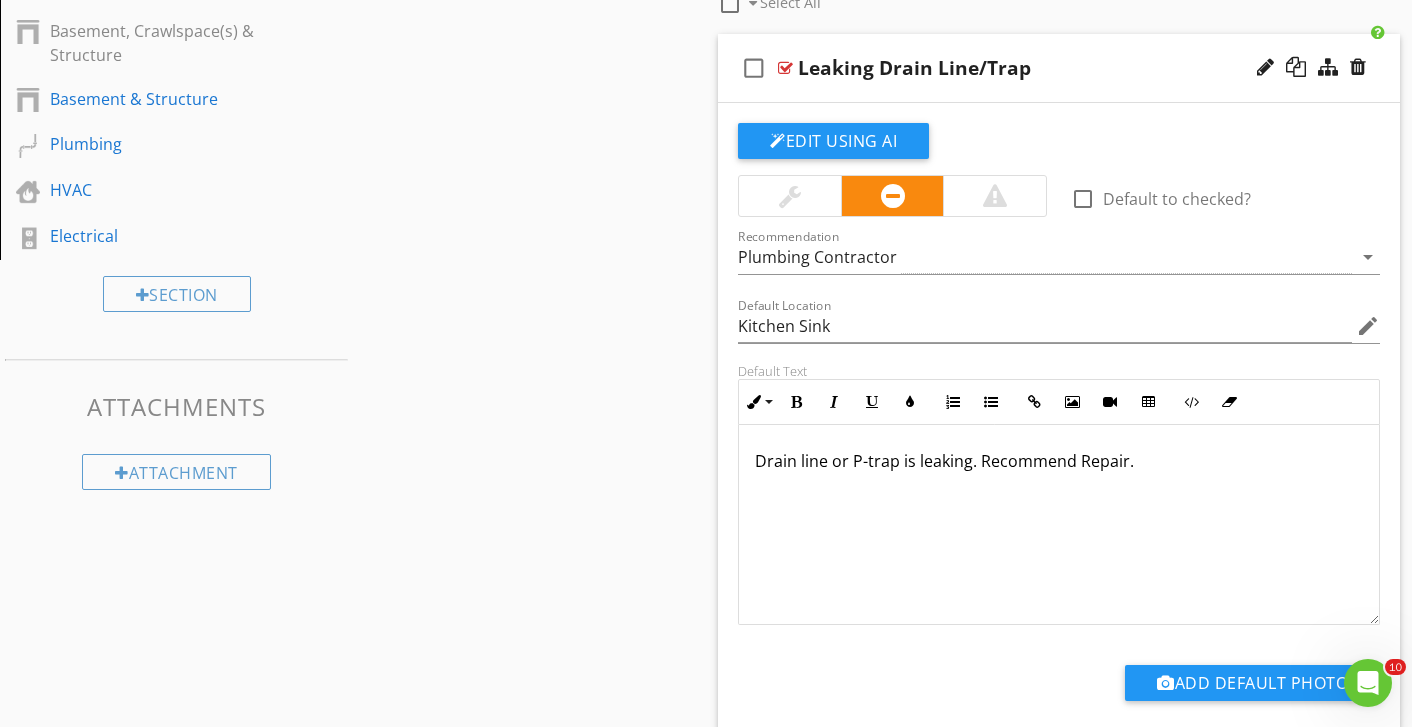 click on "Drain line or P-trap is leaking. Recommend Repair." at bounding box center (1059, 461) 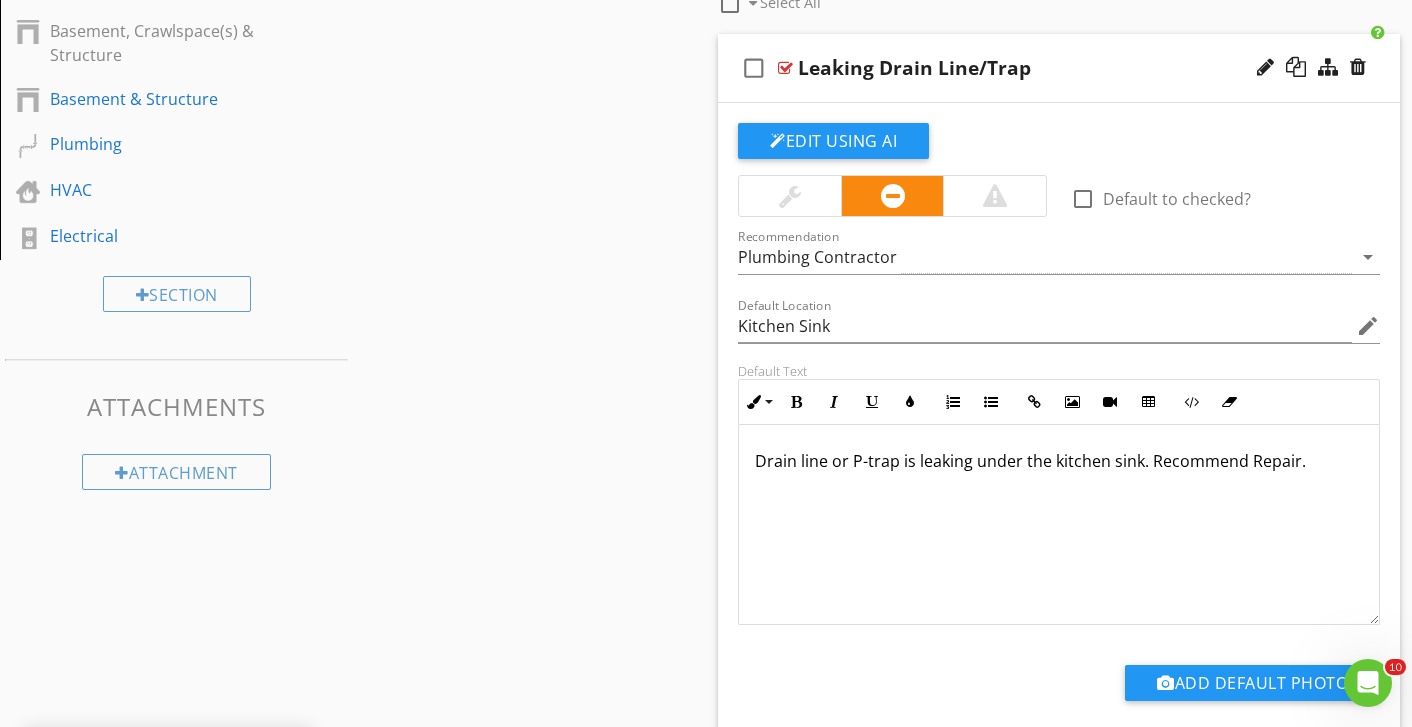click on "Edit Using AI
check_box_outline_blank Default to checked?           Recommendation Plumbing Contractor arrow_drop_down   Default Location Kitchen Sink edit       Default Text   Inline Style XLarge Large Normal Small Light Small/Light Bold Italic Underline Colors Ordered List Unordered List Insert Link Insert Image Insert Video Insert Table Code View Clear Formatting Drain line or P-trap is leaking under the kitchen sink. Recommend Repair. Enter text here <p>Drain line or P-trap is leaking under the kitchen sink. Recommend Repair.</p>
Add Default Photo" at bounding box center [1059, 439] 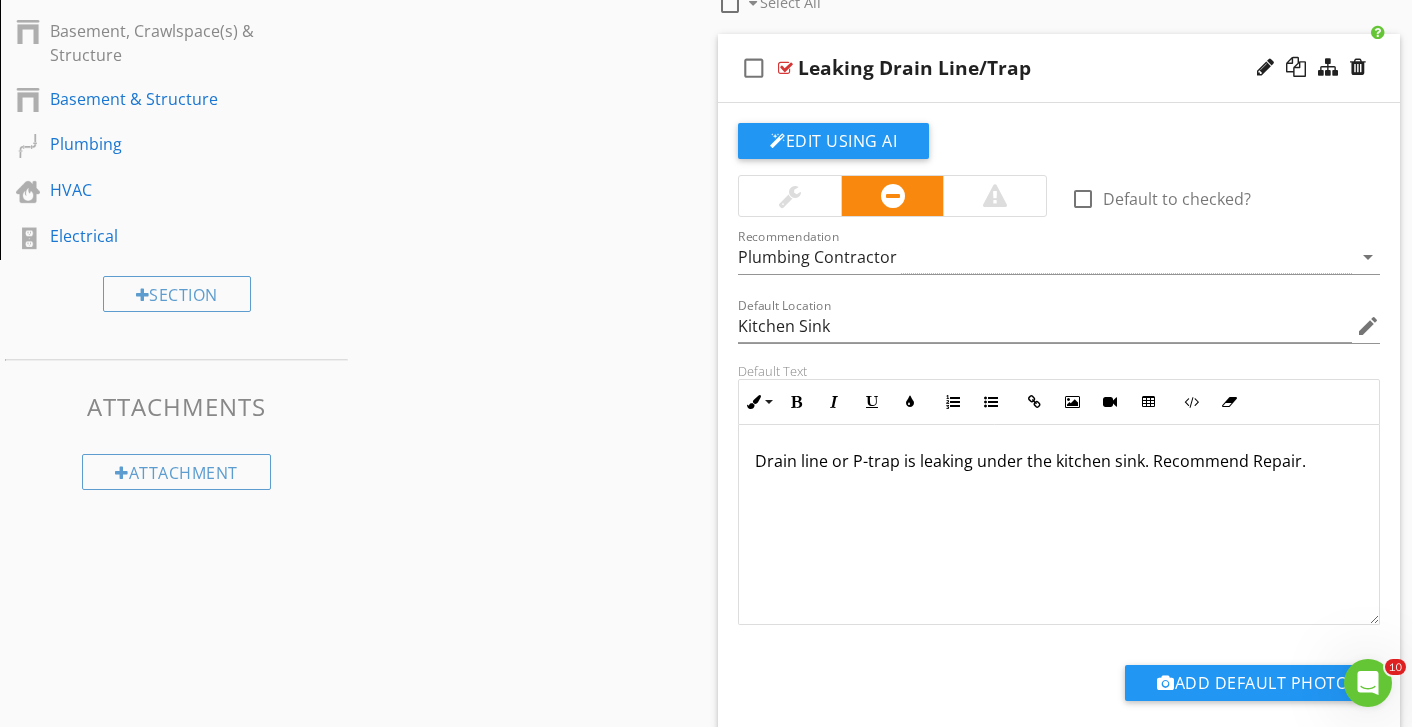 click on "Drain line or P-trap is leaking under the kitchen sink. Recommend Repair." at bounding box center (1059, 461) 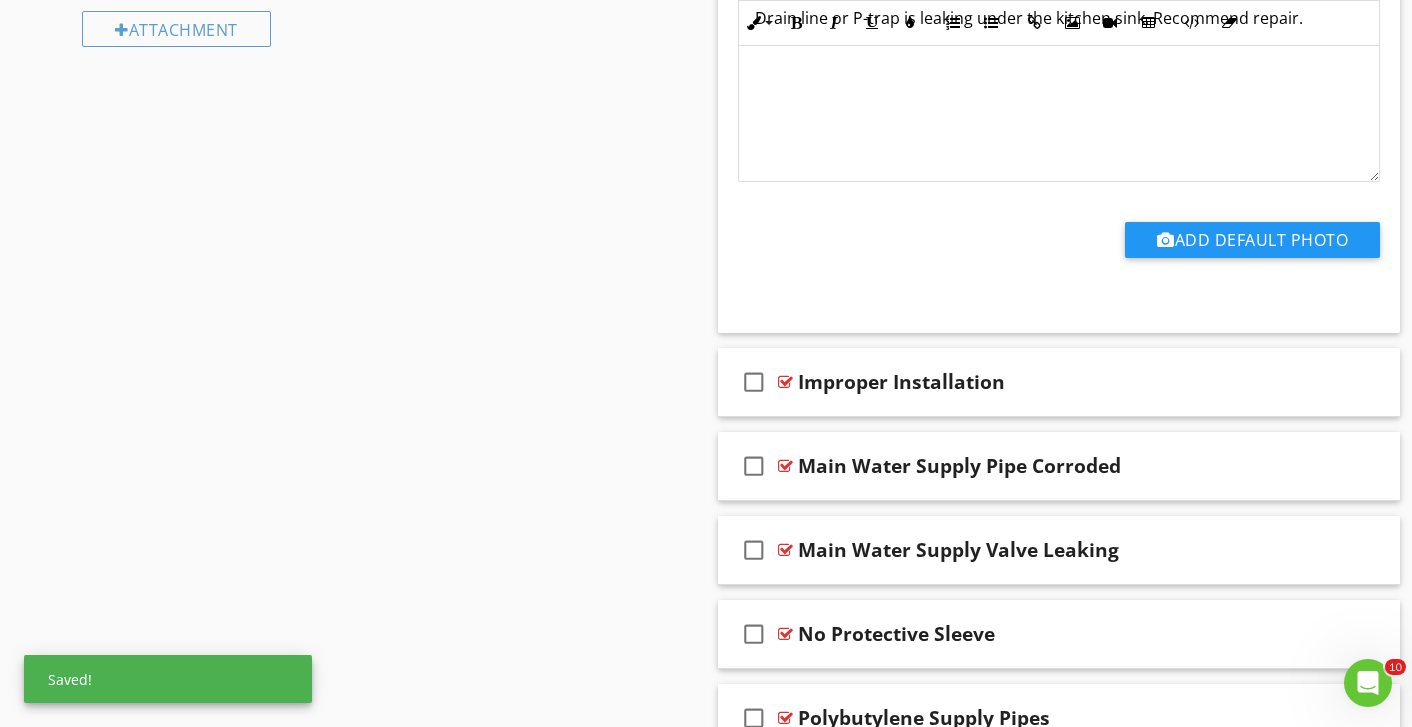 scroll, scrollTop: 2002, scrollLeft: 0, axis: vertical 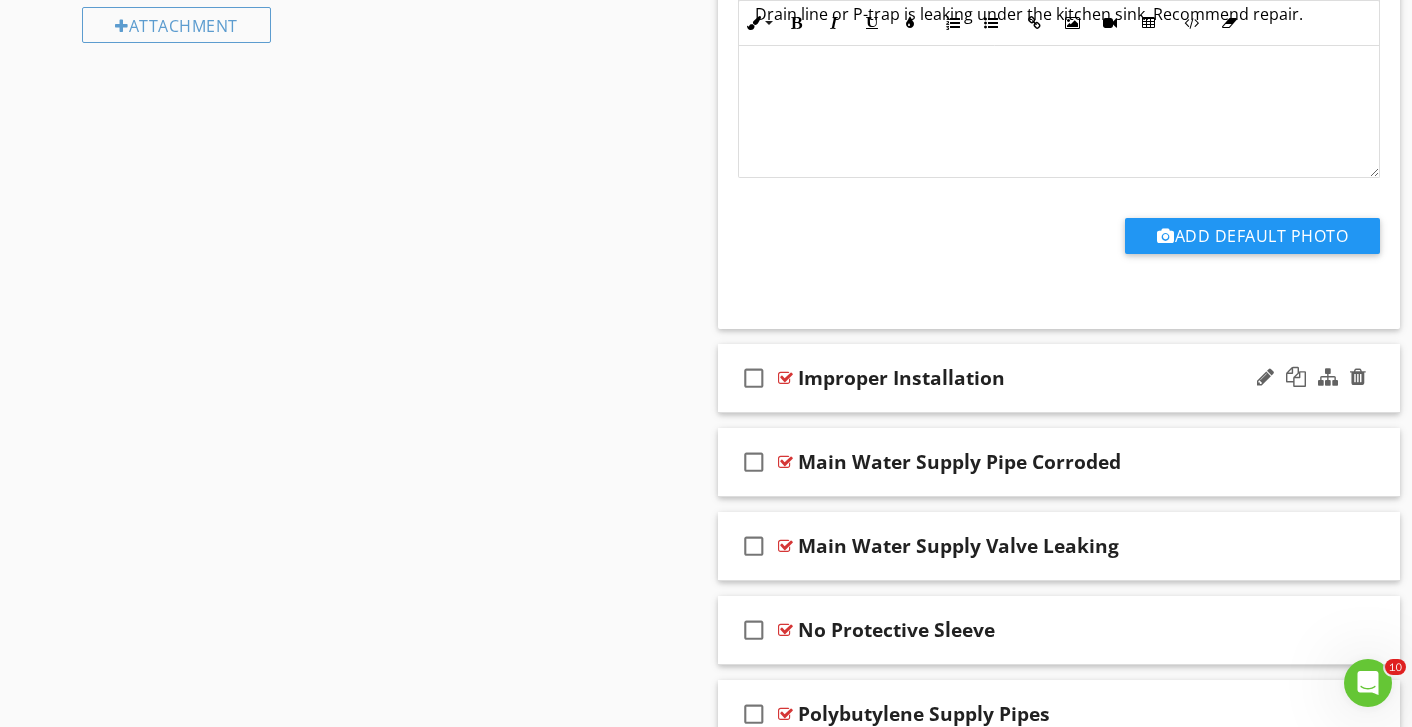 click on "Improper Installation" at bounding box center [1039, 378] 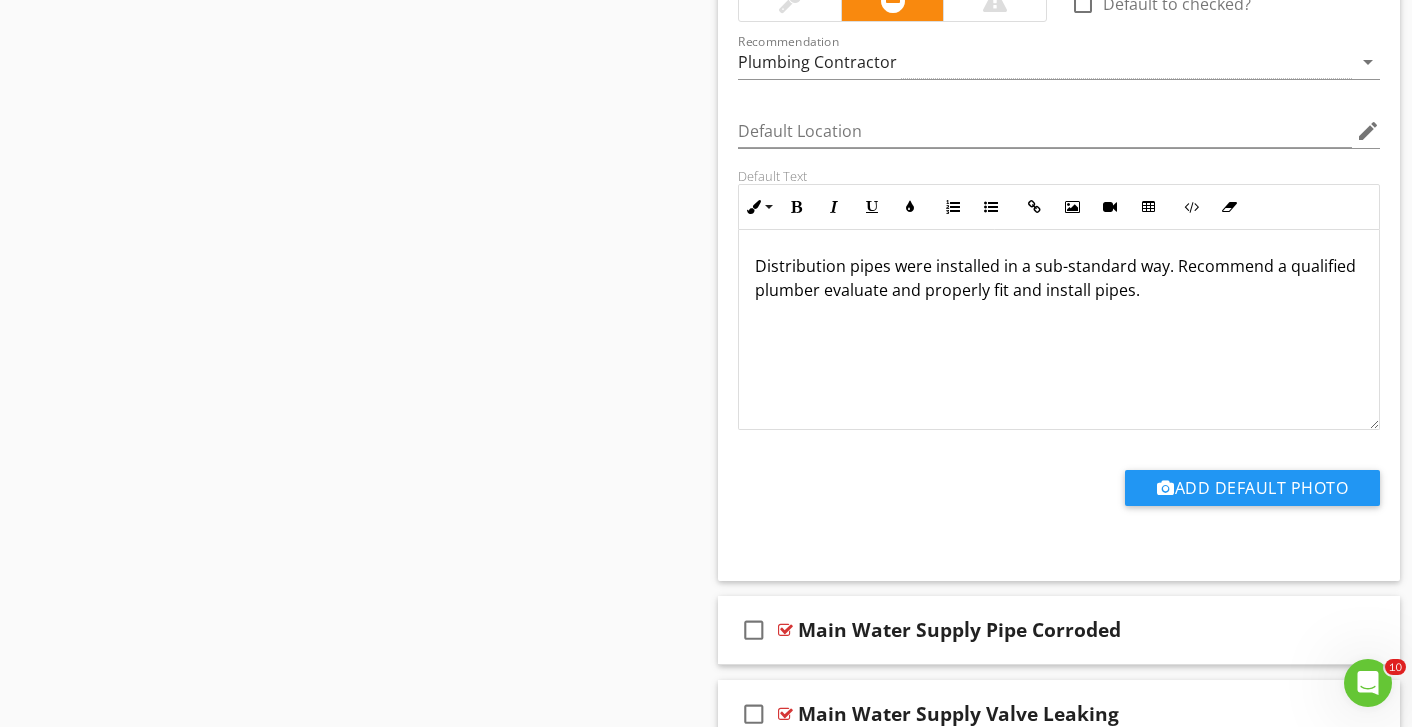 scroll, scrollTop: 2503, scrollLeft: 0, axis: vertical 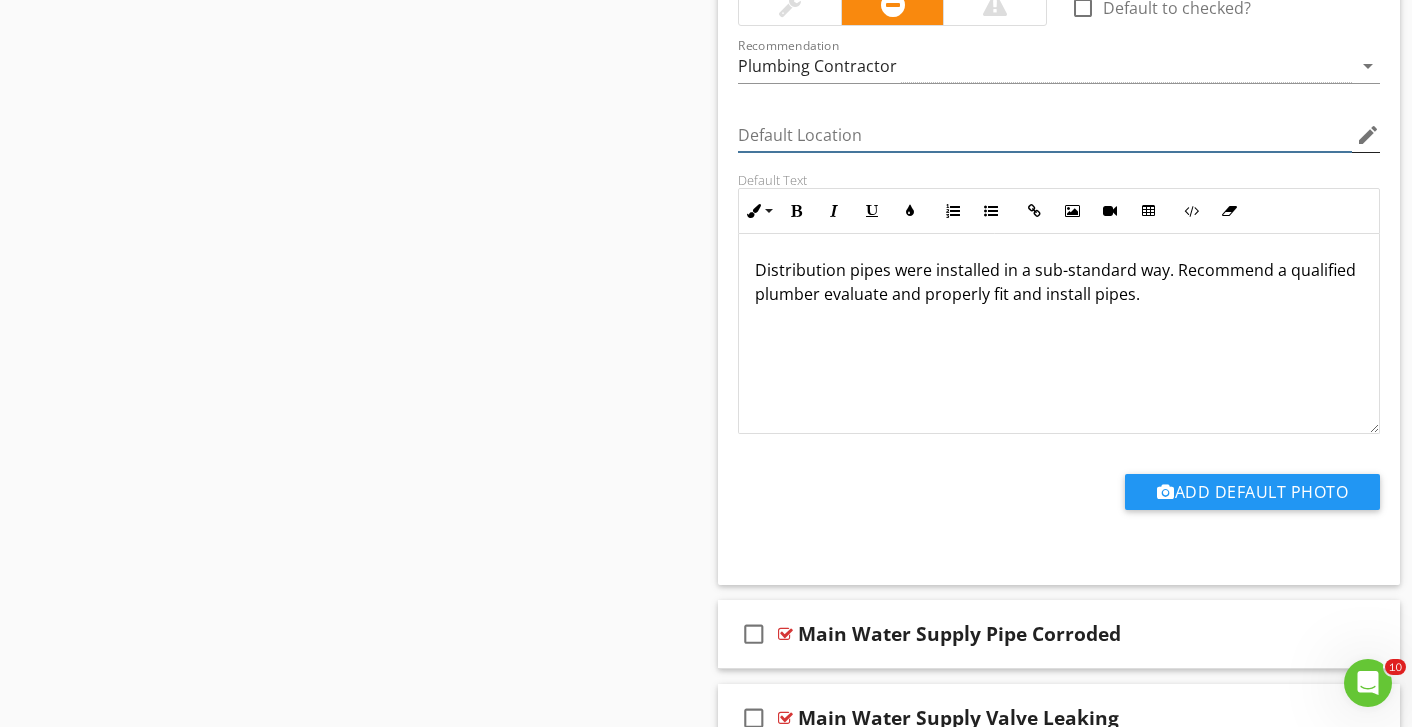 click at bounding box center (1045, 135) 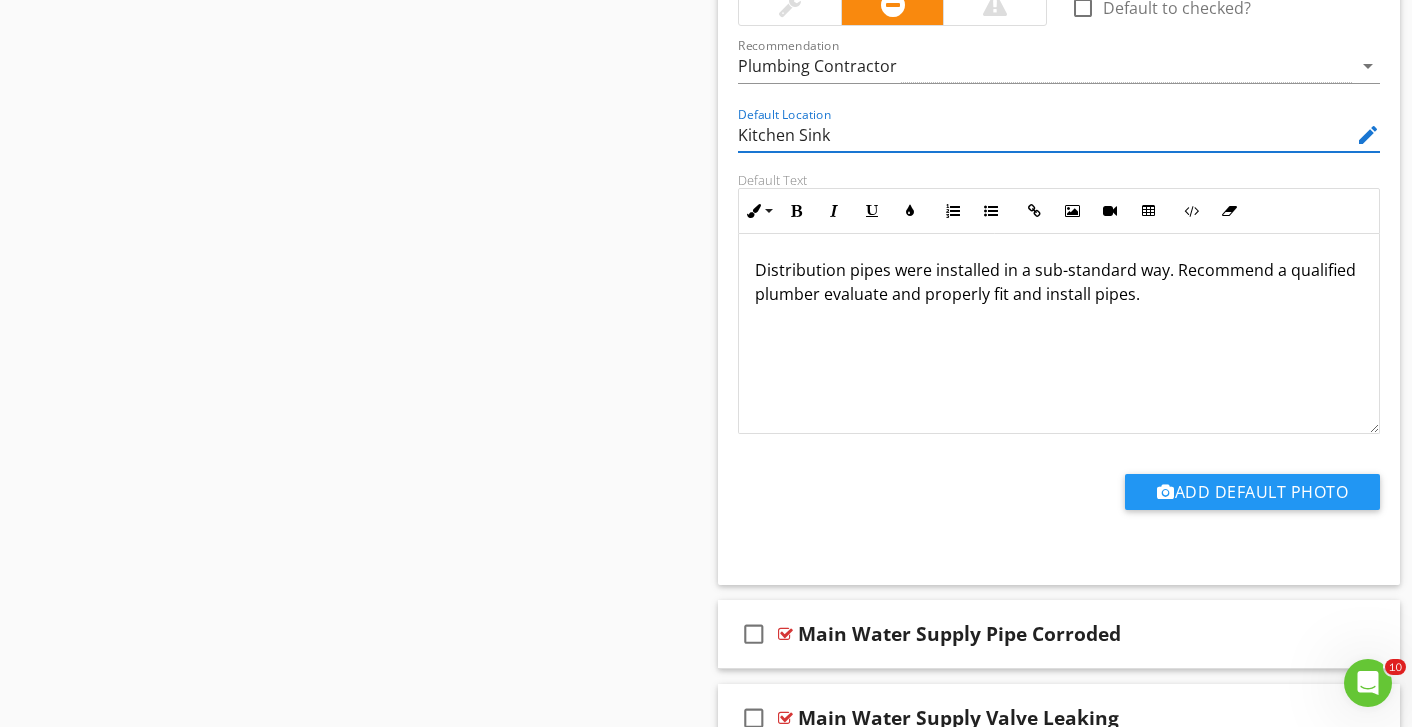 type on "Kitchen Sink" 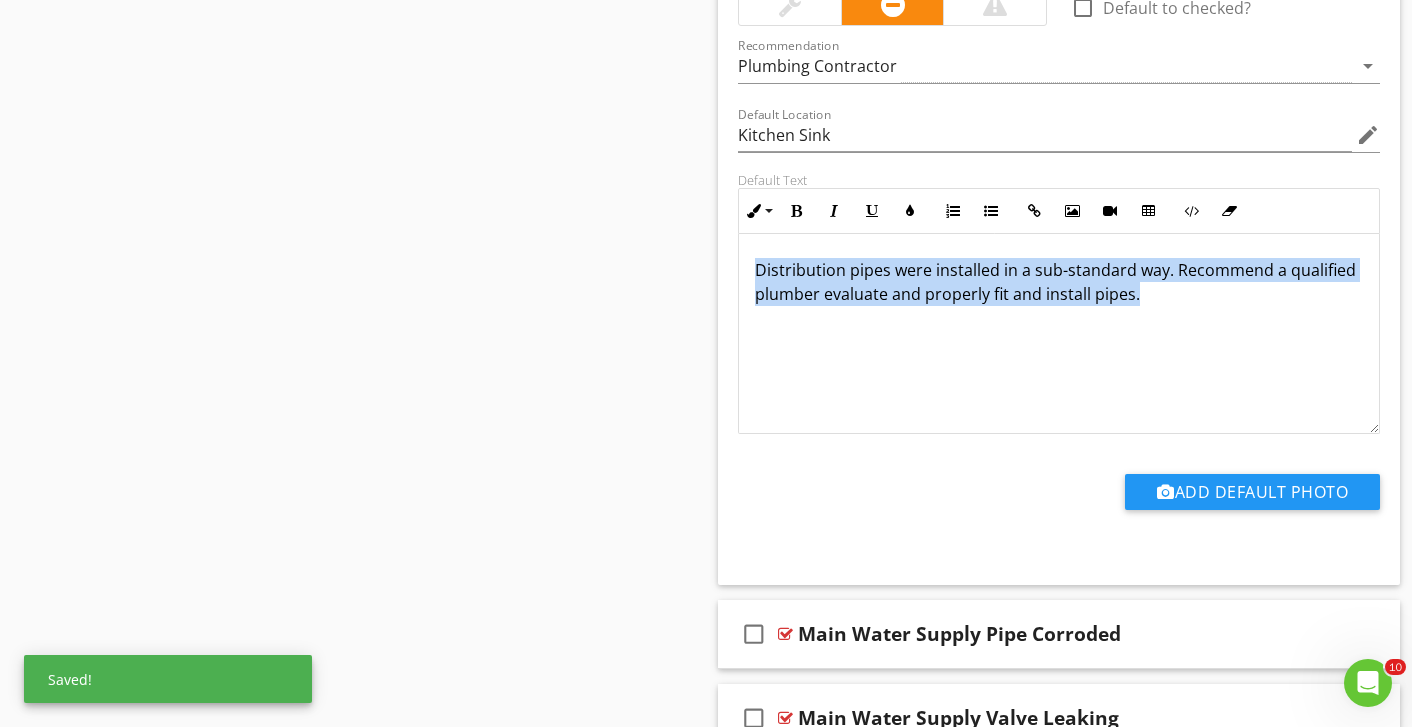 drag, startPoint x: 1224, startPoint y: 320, endPoint x: 696, endPoint y: 226, distance: 536.3021 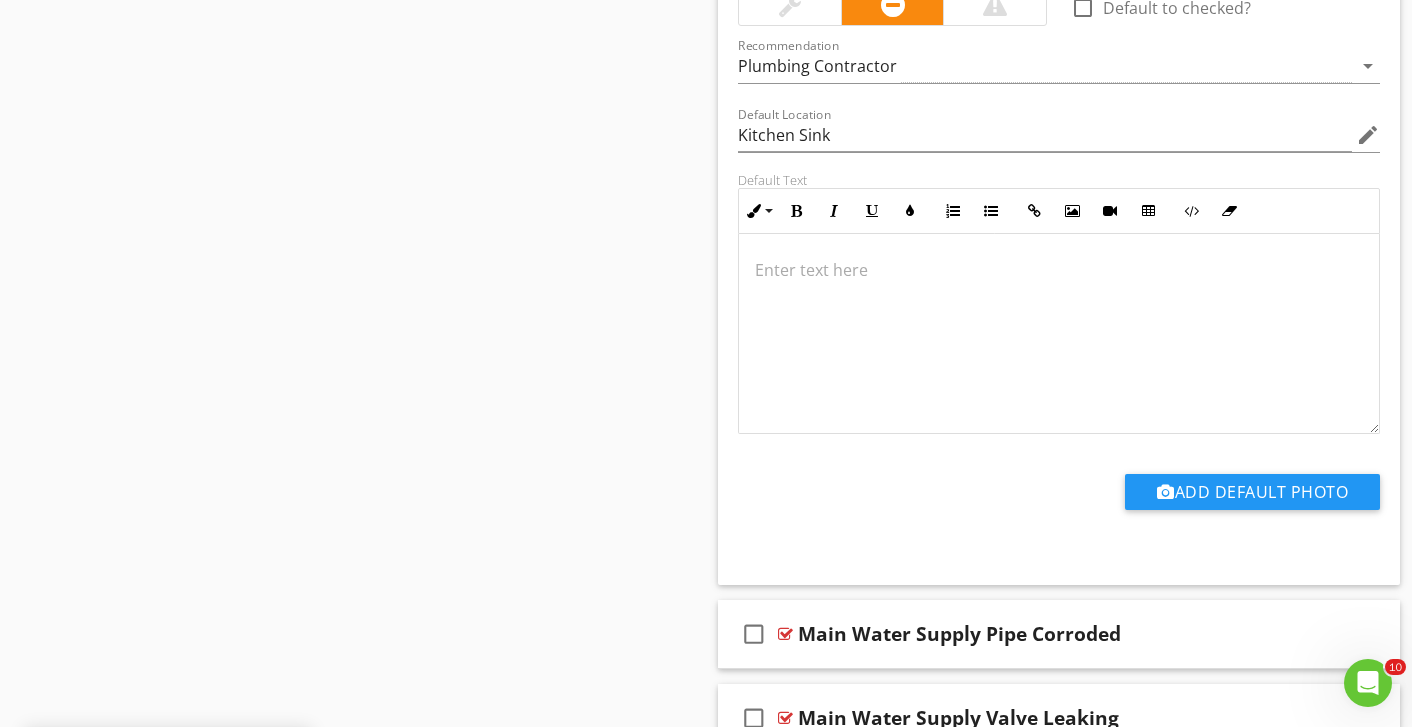 type 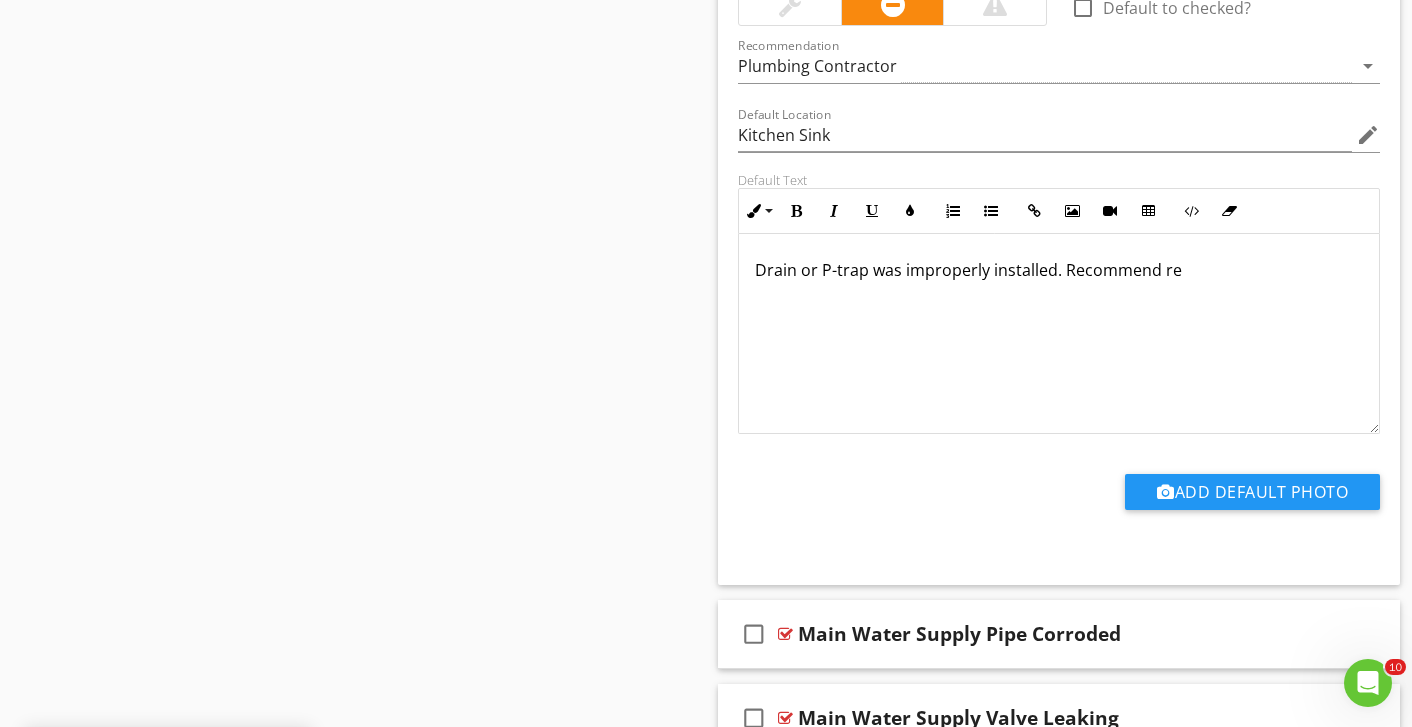 click on "Drain or P-trap was improperly installed. Recommend re" at bounding box center (1059, 270) 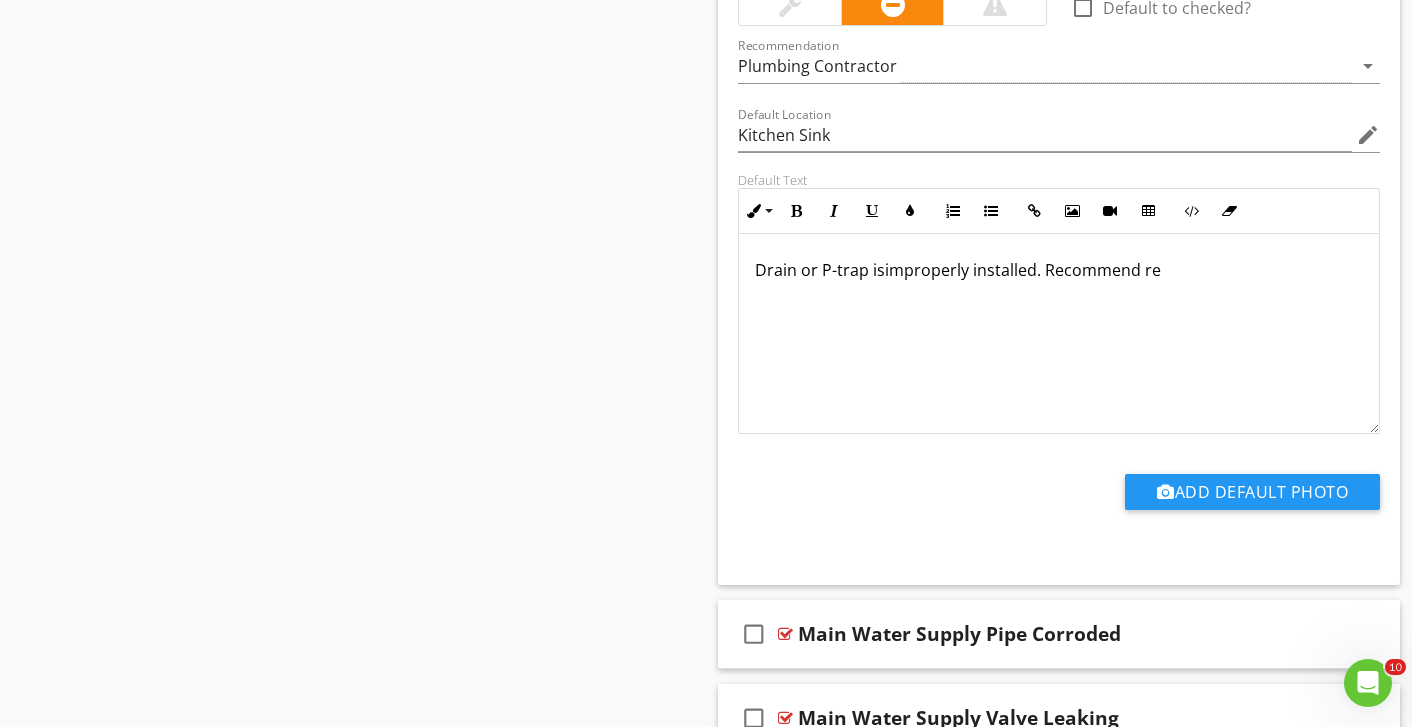 click on "Drain or P-trap isimproperly installed. Recommend re" at bounding box center [1059, 270] 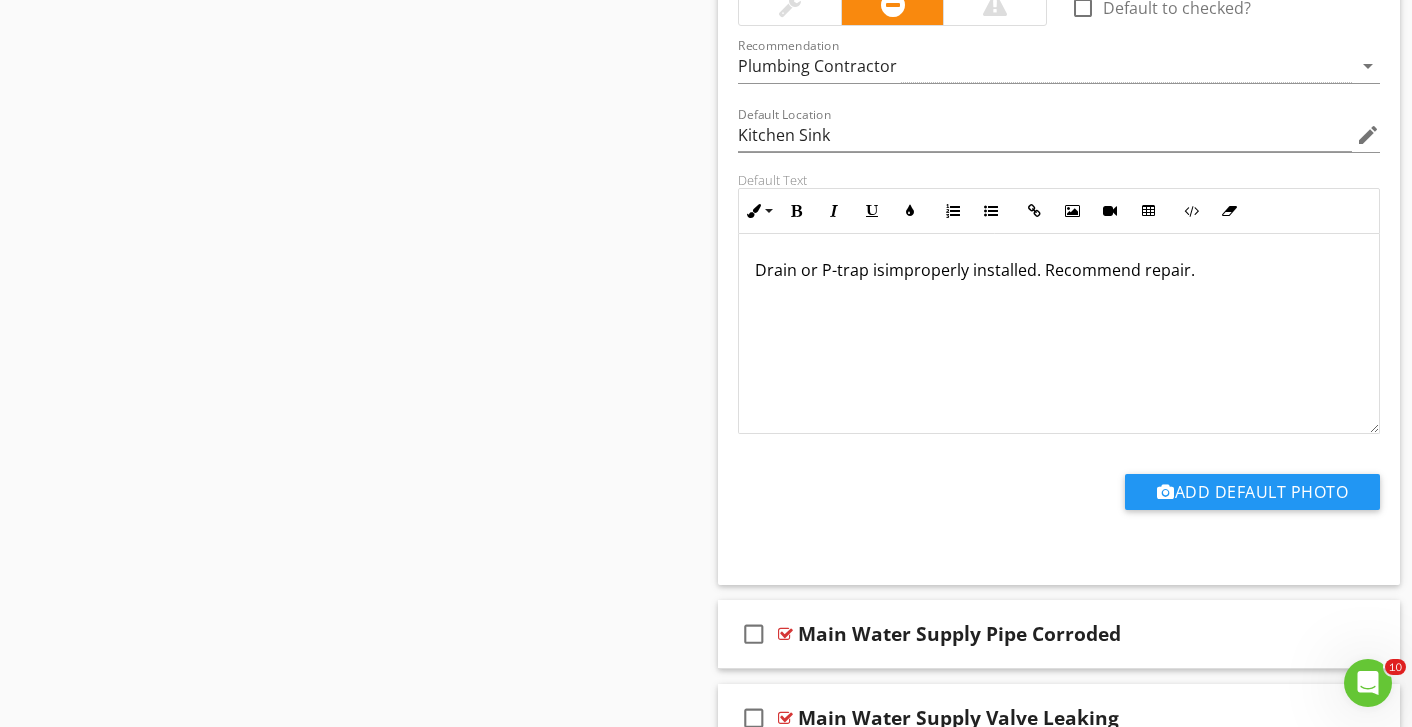 click on "Drain or P-trap isimproperly installed. Recommend repair." at bounding box center (1059, 270) 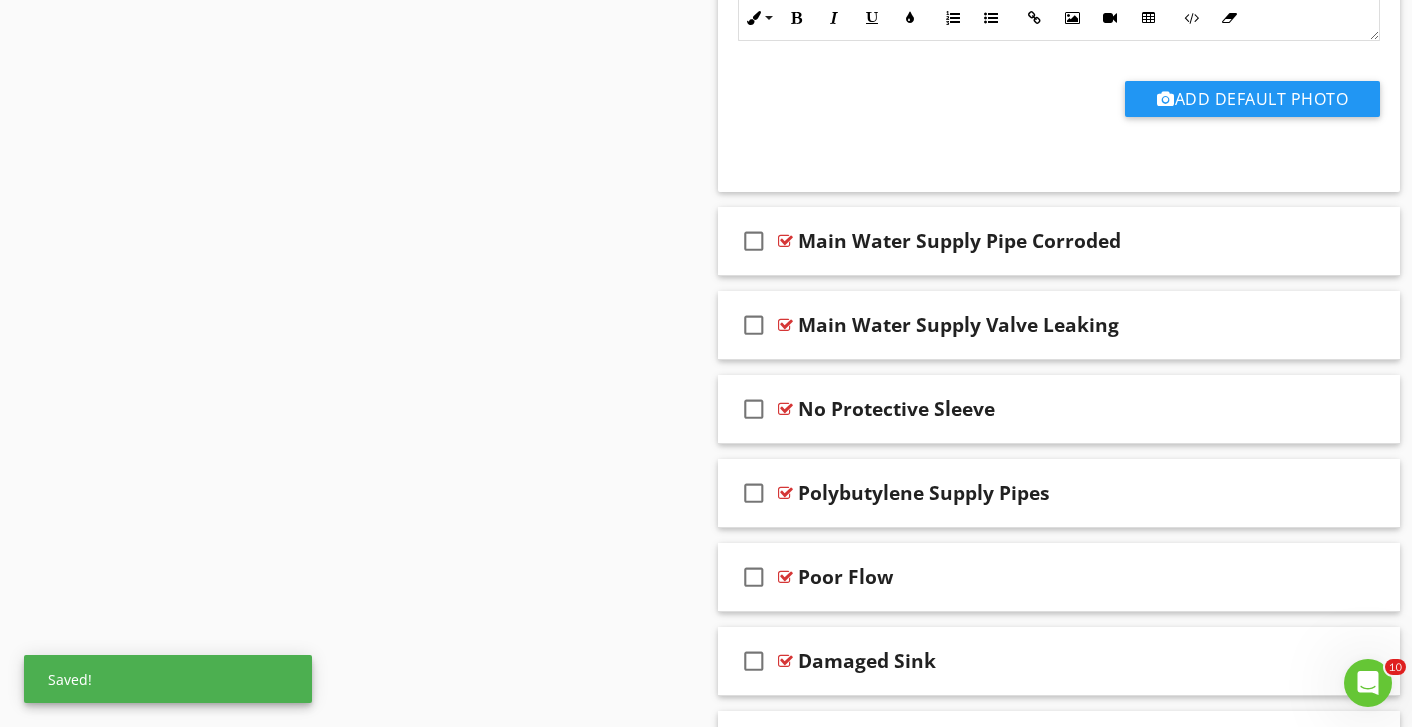 scroll, scrollTop: 2892, scrollLeft: 0, axis: vertical 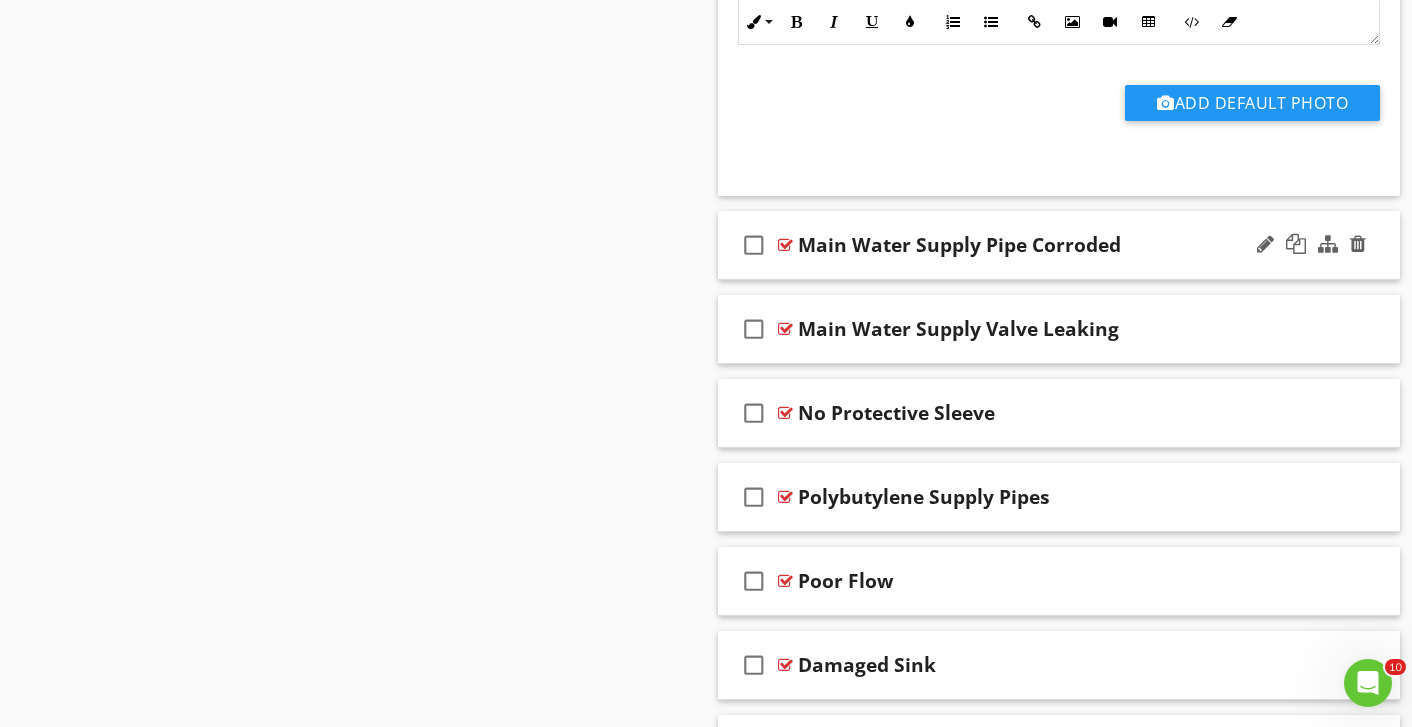 click on "check_box_outline_blank
Main Water Supply Pipe Corroded" at bounding box center (1059, 245) 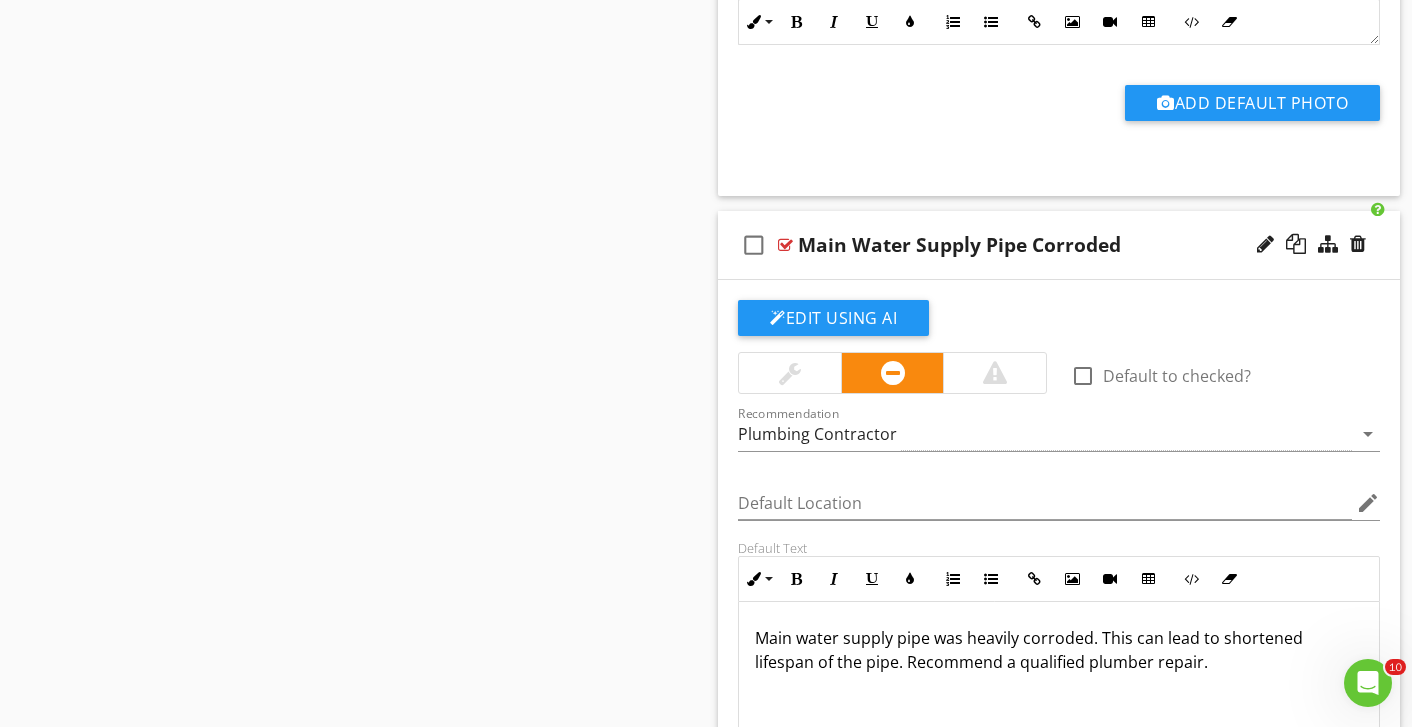 click on "Main Water Supply Pipe Corroded" at bounding box center (959, 245) 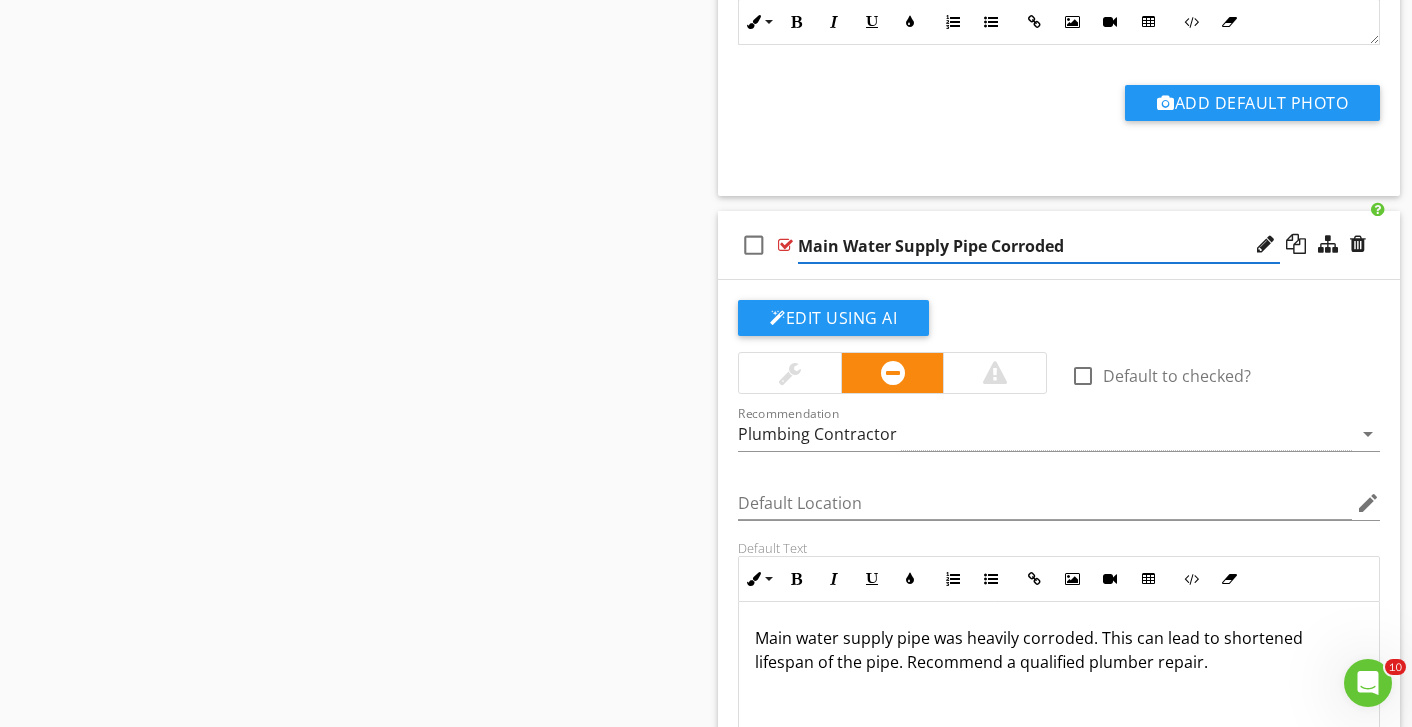 click on "Main Water Supply Pipe Corroded" at bounding box center [1039, 246] 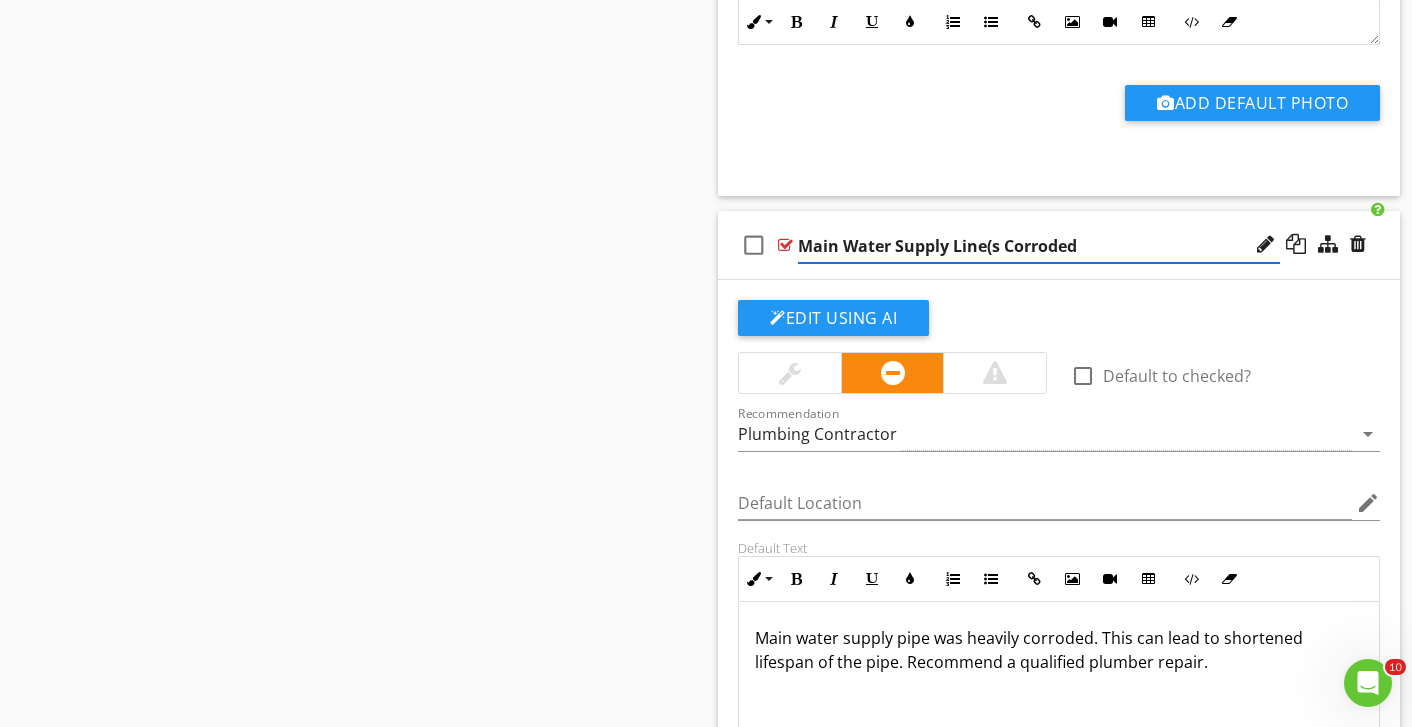type on "Main Water Supply Line(s) Corroded" 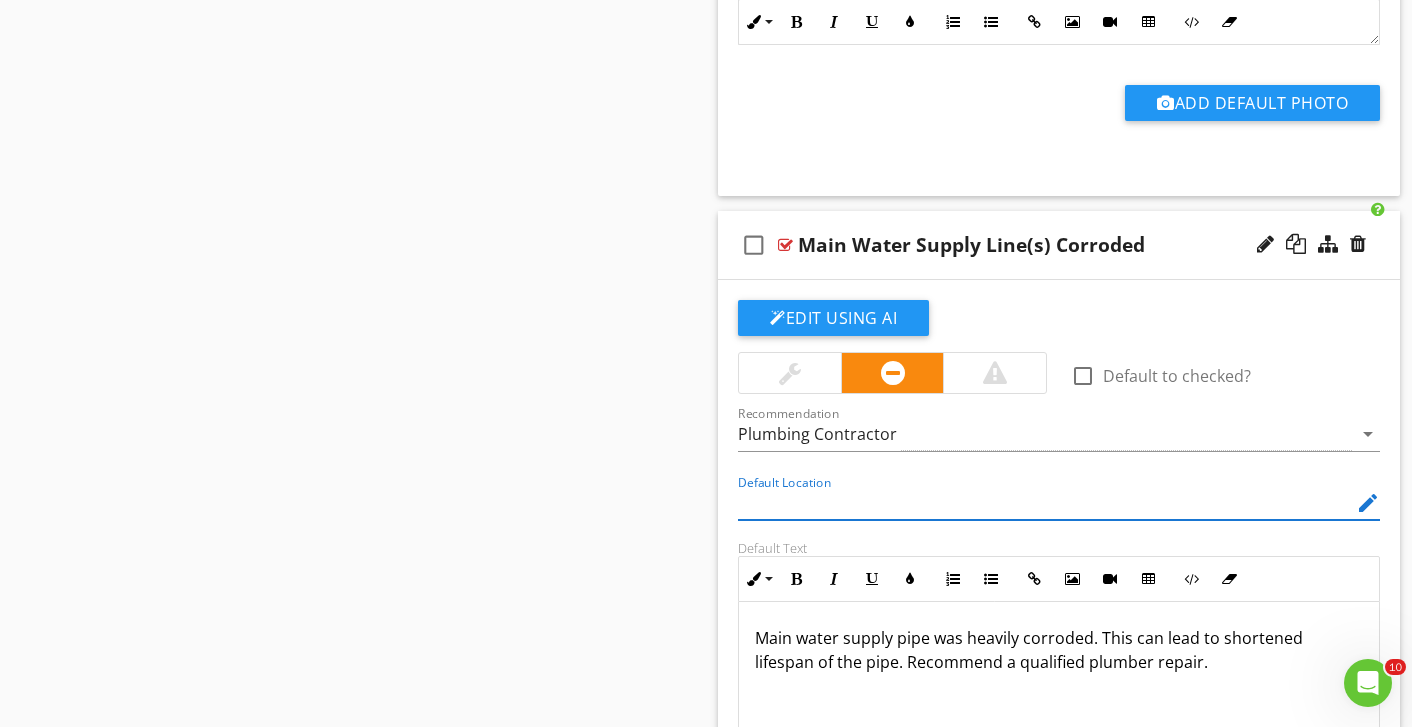 click at bounding box center [1045, 503] 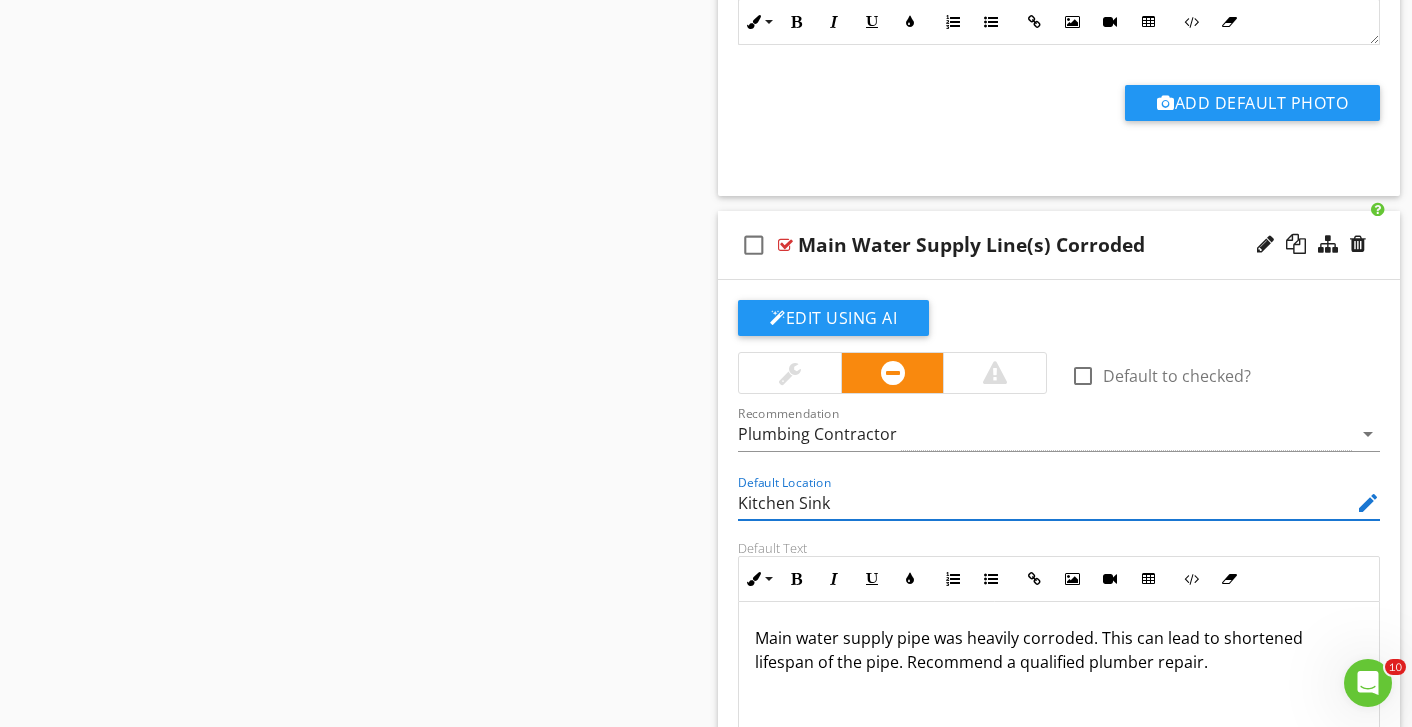 type on "Kitchen Sink" 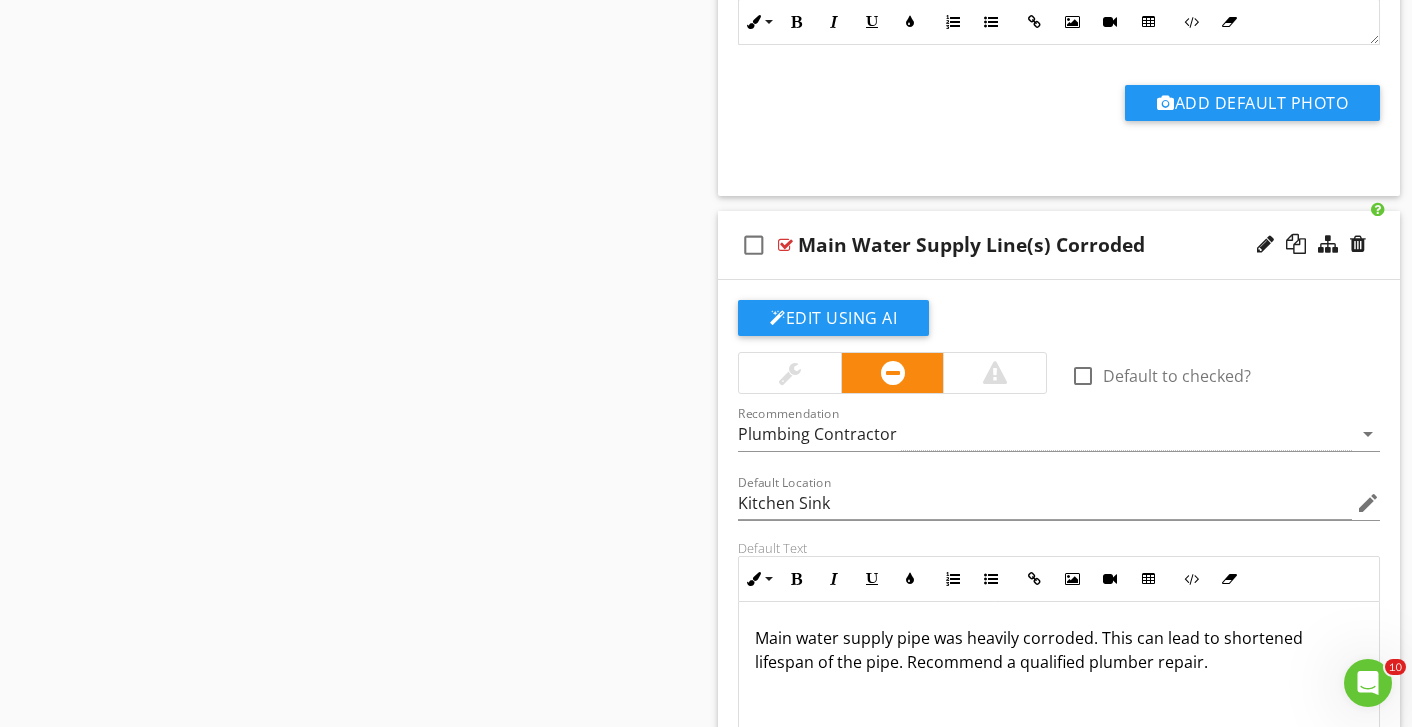 click on "Main water supply pipe was heavily corroded. This can lead to shortened lifespan of the pipe. Recommend a qualified plumber repair." at bounding box center (1059, 650) 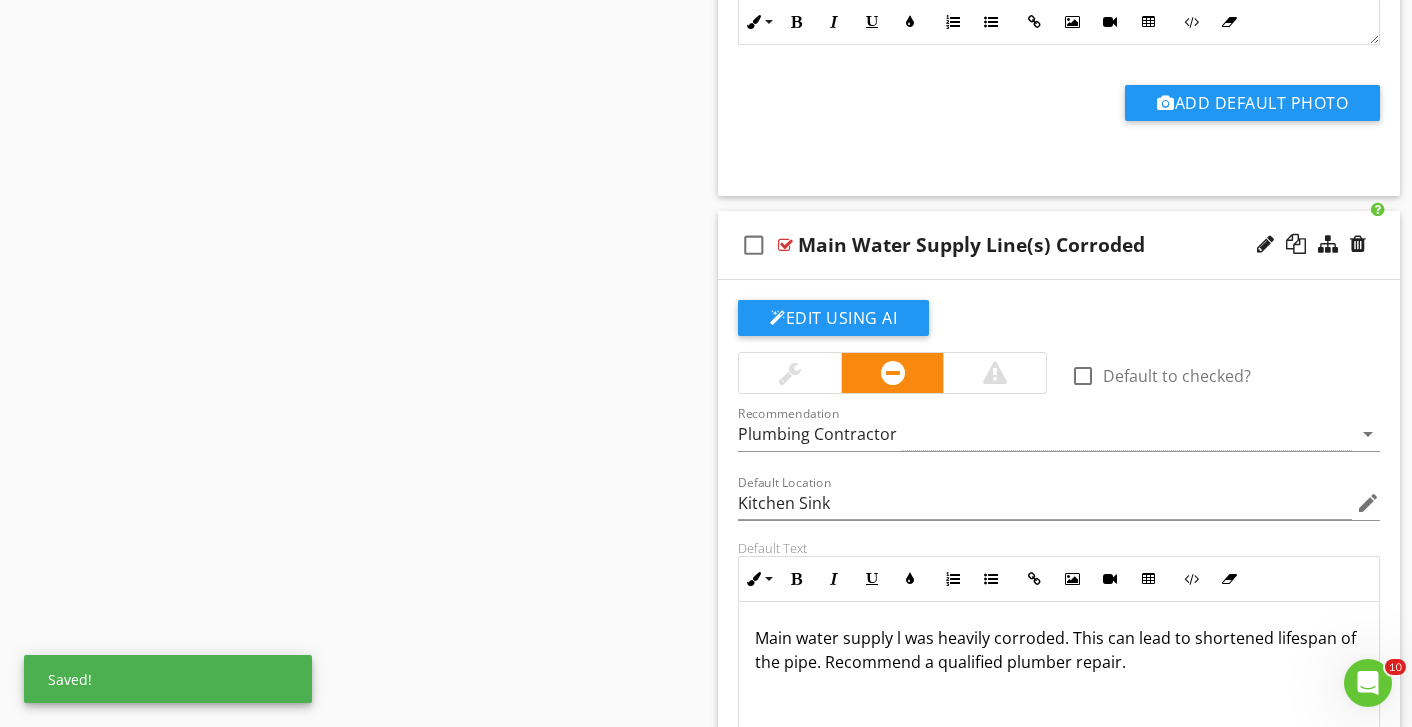 type 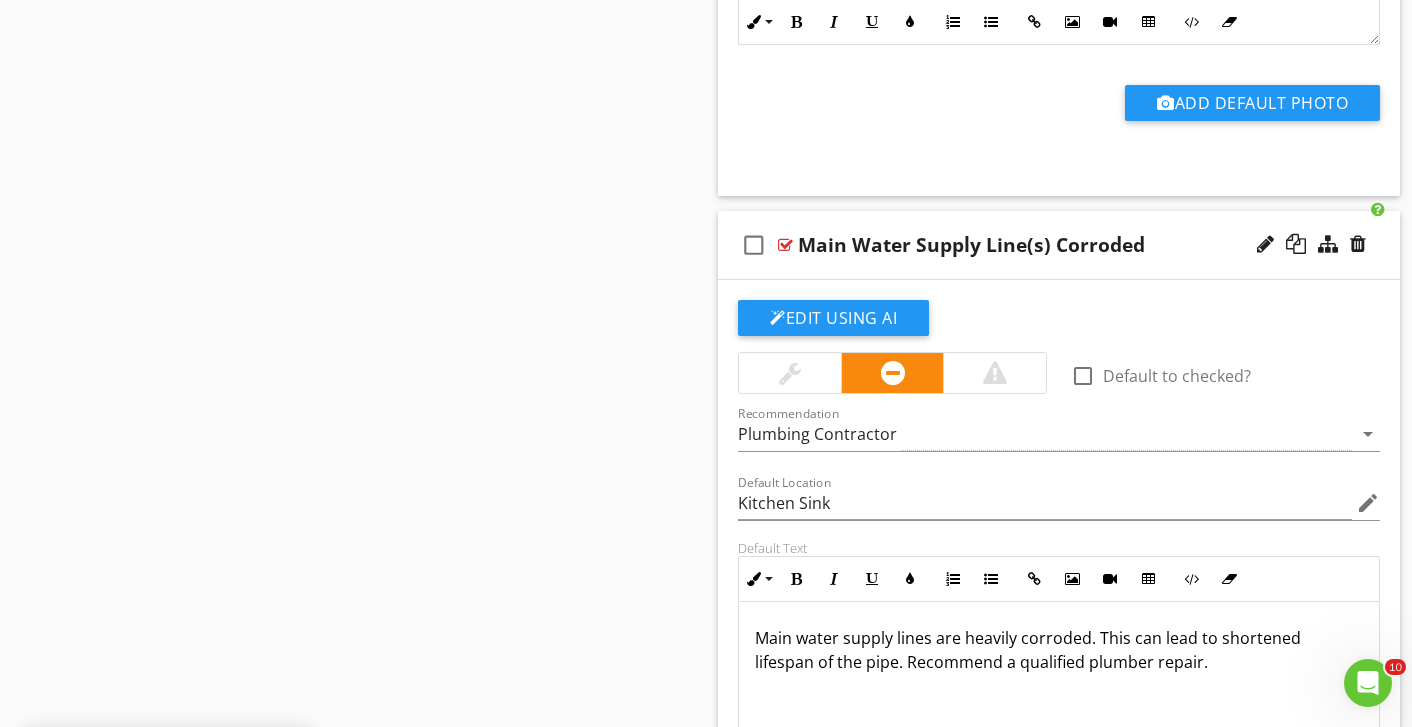click on "Main water supply lines are heavily corroded. This can lead to shortened lifespan of the pipe. Recommend a qualified plumber repair." at bounding box center (1059, 650) 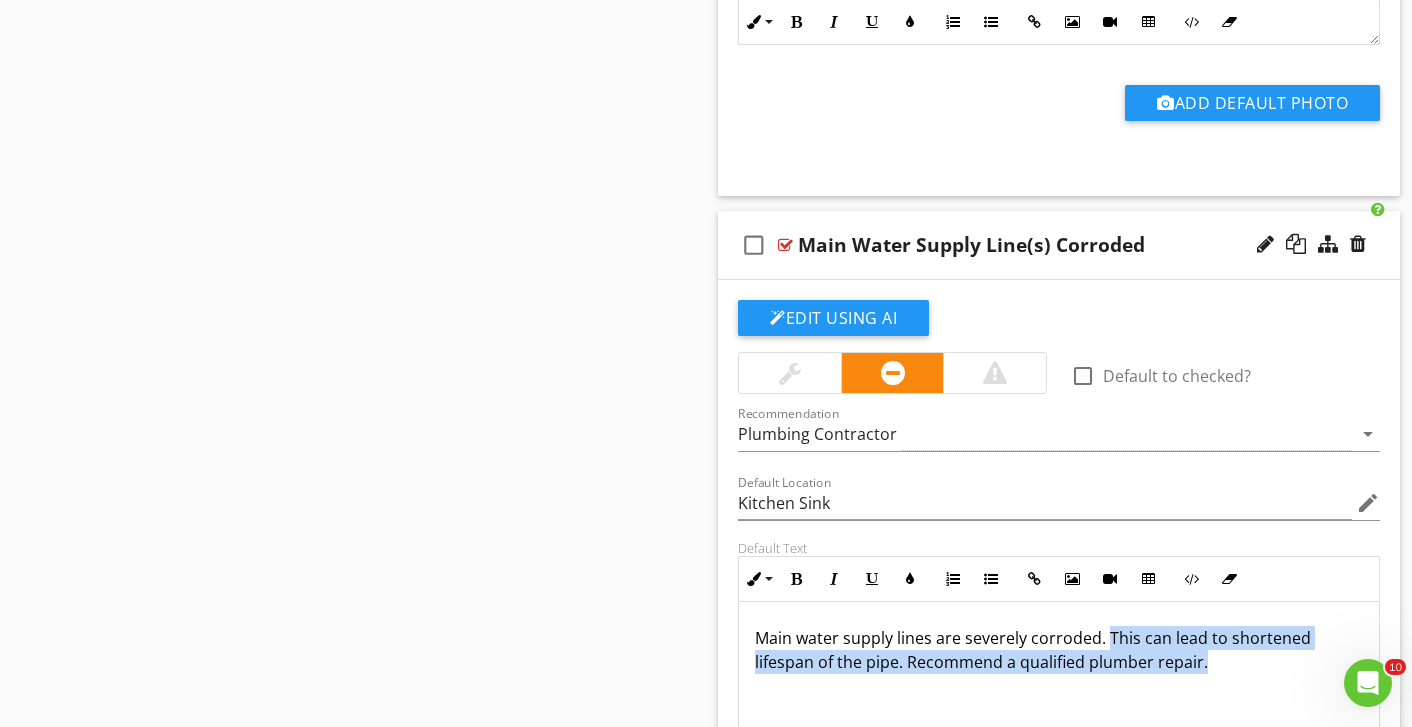 drag, startPoint x: 1211, startPoint y: 670, endPoint x: 1107, endPoint y: 636, distance: 109.41663 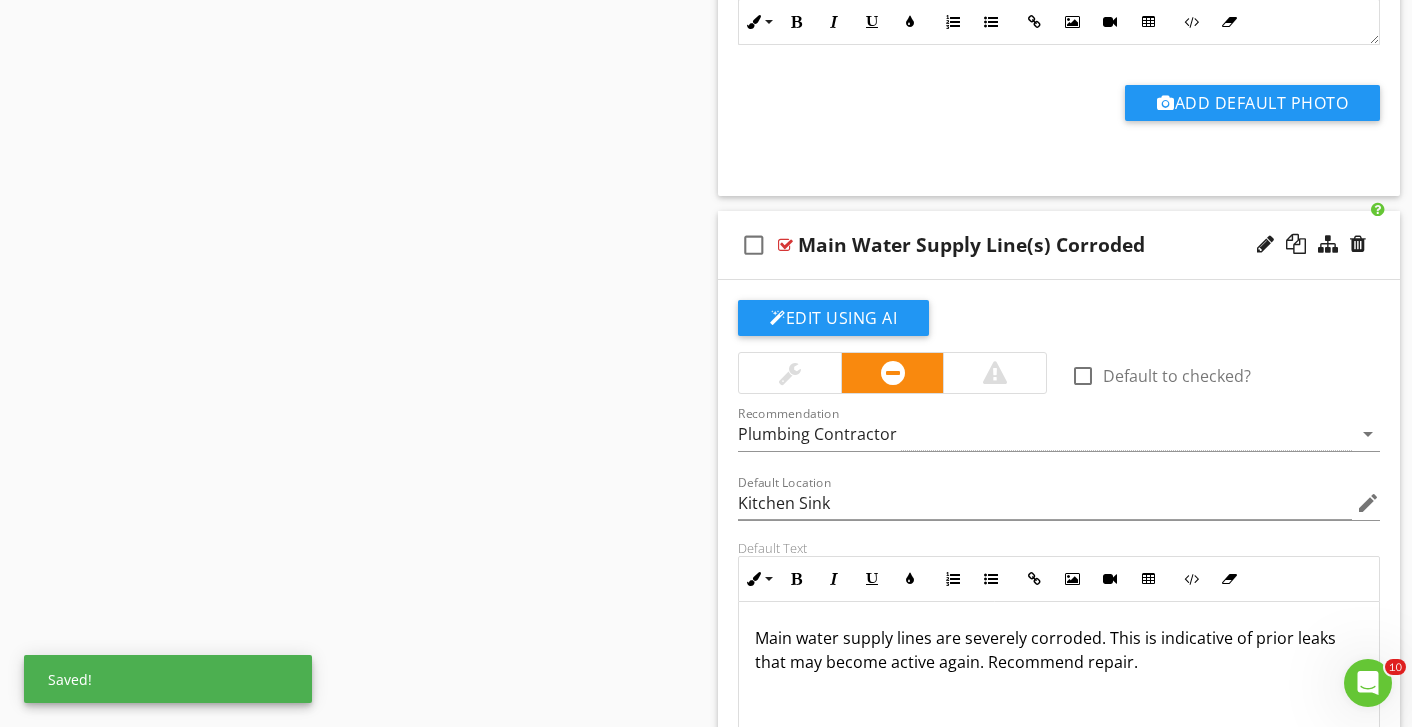 click on "Sections
Inspection Details           House Roof & Gutters           Garage Roof & Gutters           Detached Garage Roof & Gutters           Detached Garage           Misc. Exterior           Garage           Garage Attic           House Attic           Misc. Interior           Kitchen           Dining Room           Living Room           Bedroom (1)           Bedroom (2)           Bedroom (3)           Bedroom (4)           Bedroom (5)           Room (1)           Room (2)           Room (3)           Room (4)           Office           Bathroom (1)           Bathroom (2)           Bathroom (3)           Bathroom (4)           Laundry Room           Basement, Crawlspace(s) & Structure           Basement & Structure           Plumbing           HVAC           Electrical
Section
Attachments
Attachment
Items
General           Doors           Windows           Floor" at bounding box center [706, -586] 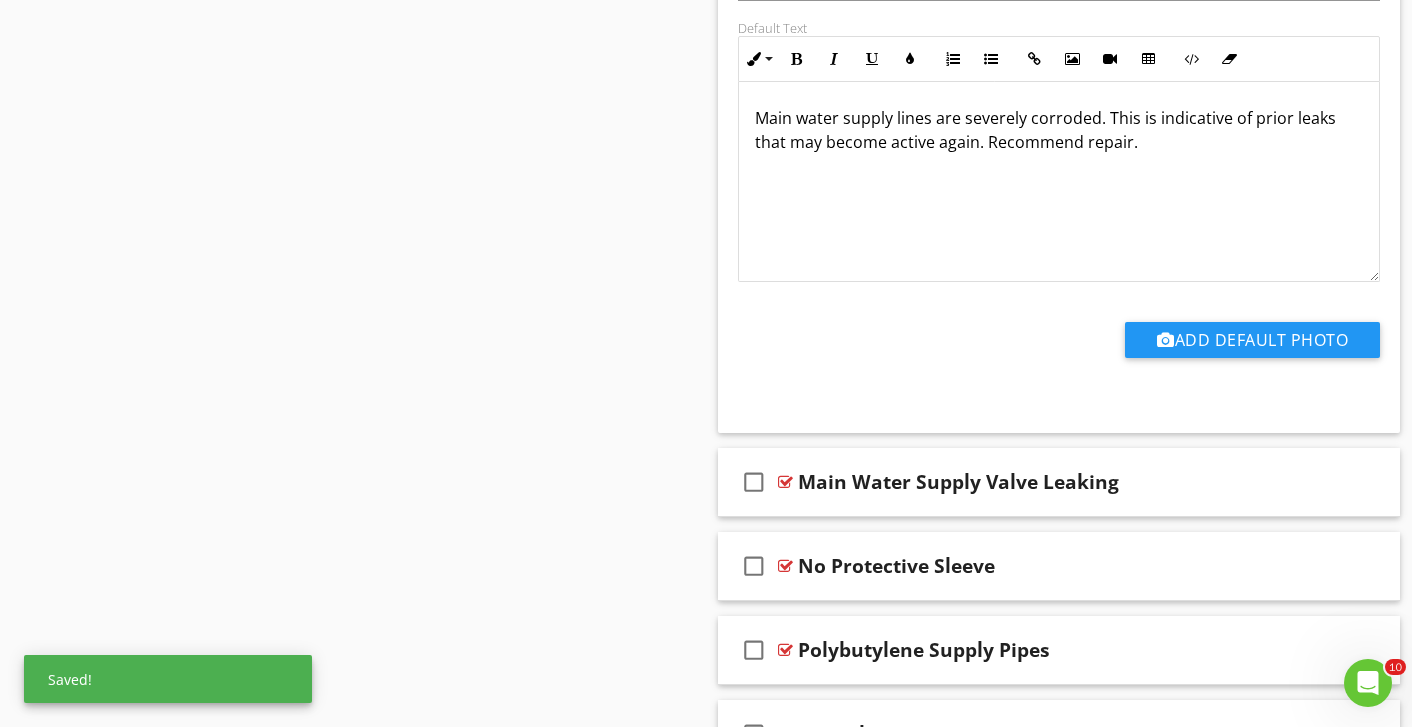 scroll, scrollTop: 3560, scrollLeft: 0, axis: vertical 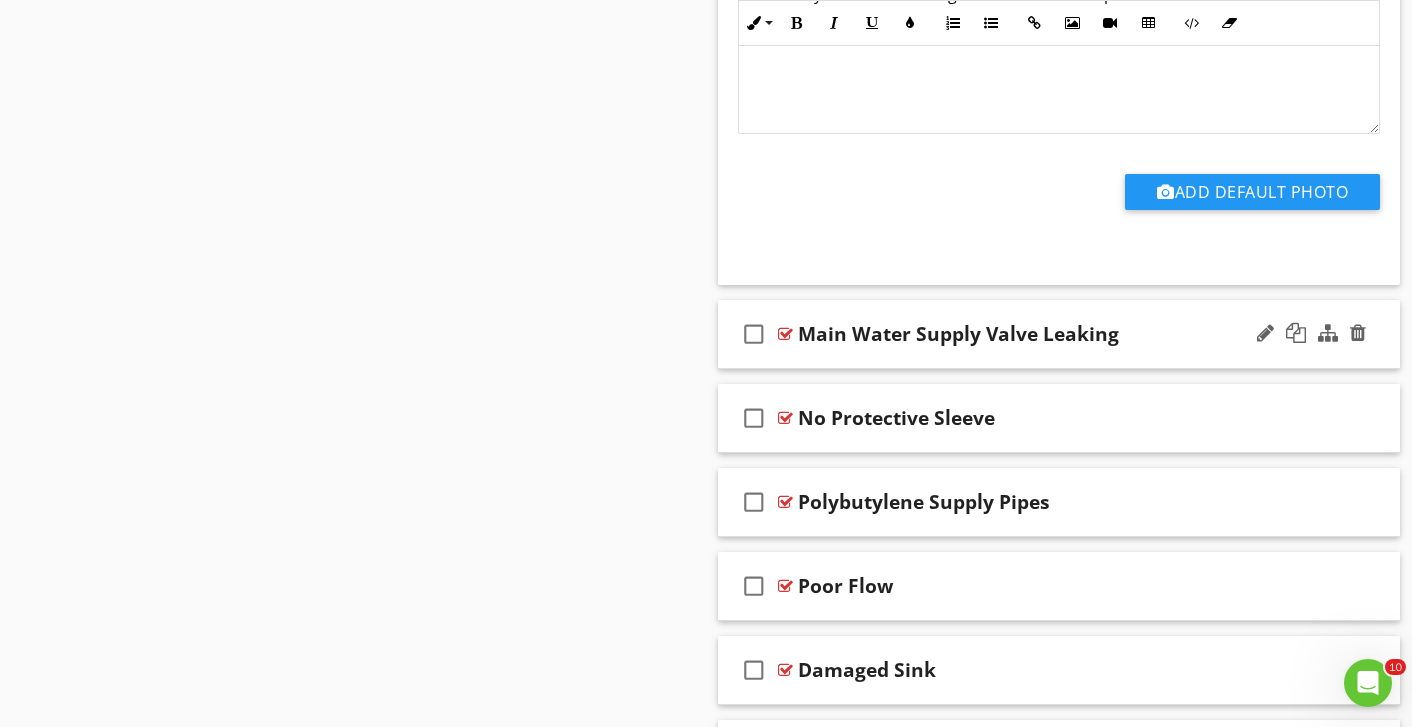 click on "Main Water Supply Valve Leaking" at bounding box center [1039, 334] 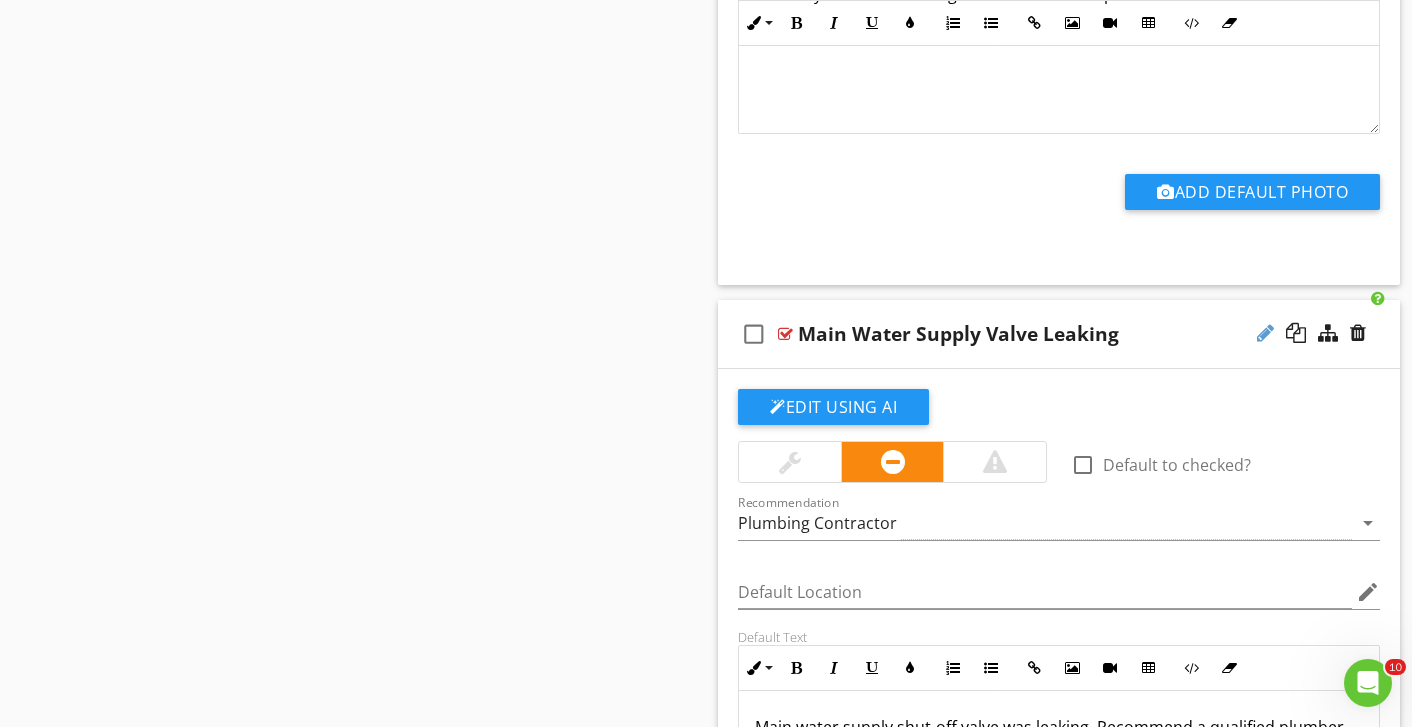 click at bounding box center [1265, 333] 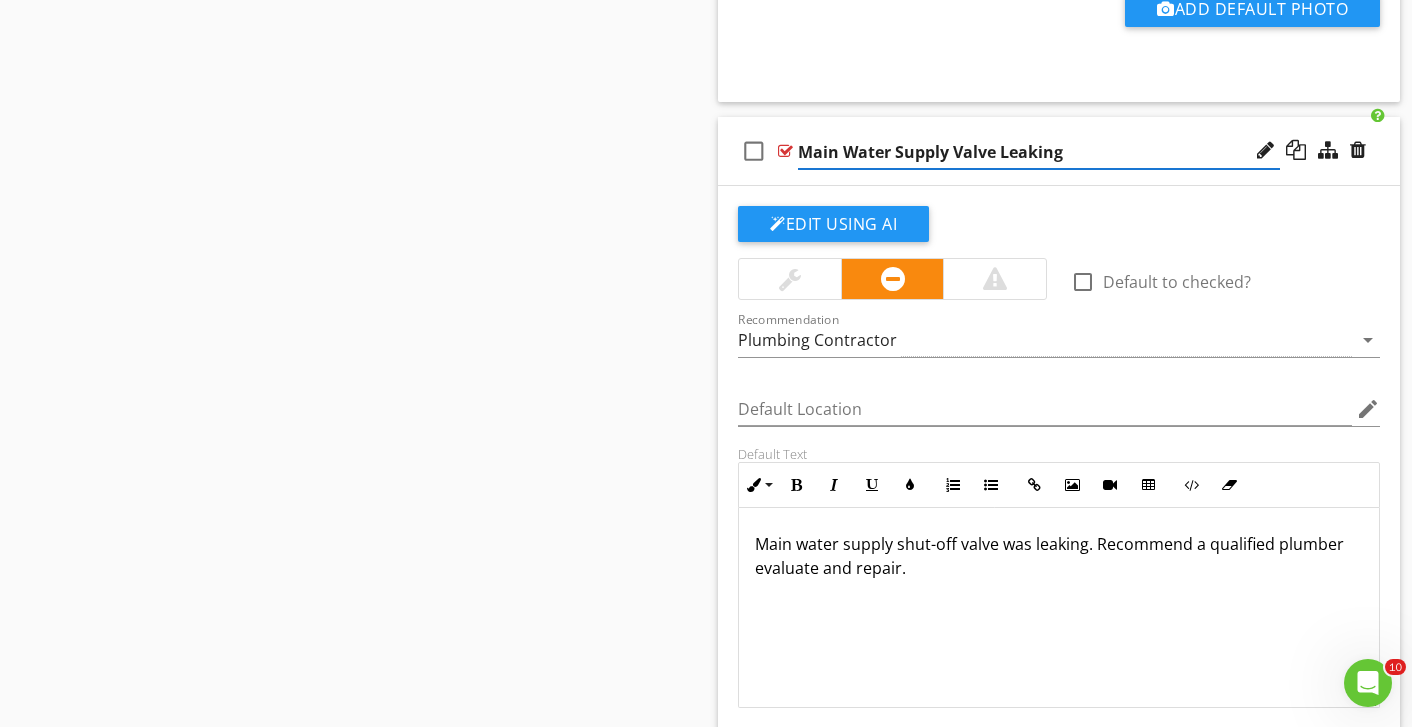 scroll, scrollTop: 3880, scrollLeft: 0, axis: vertical 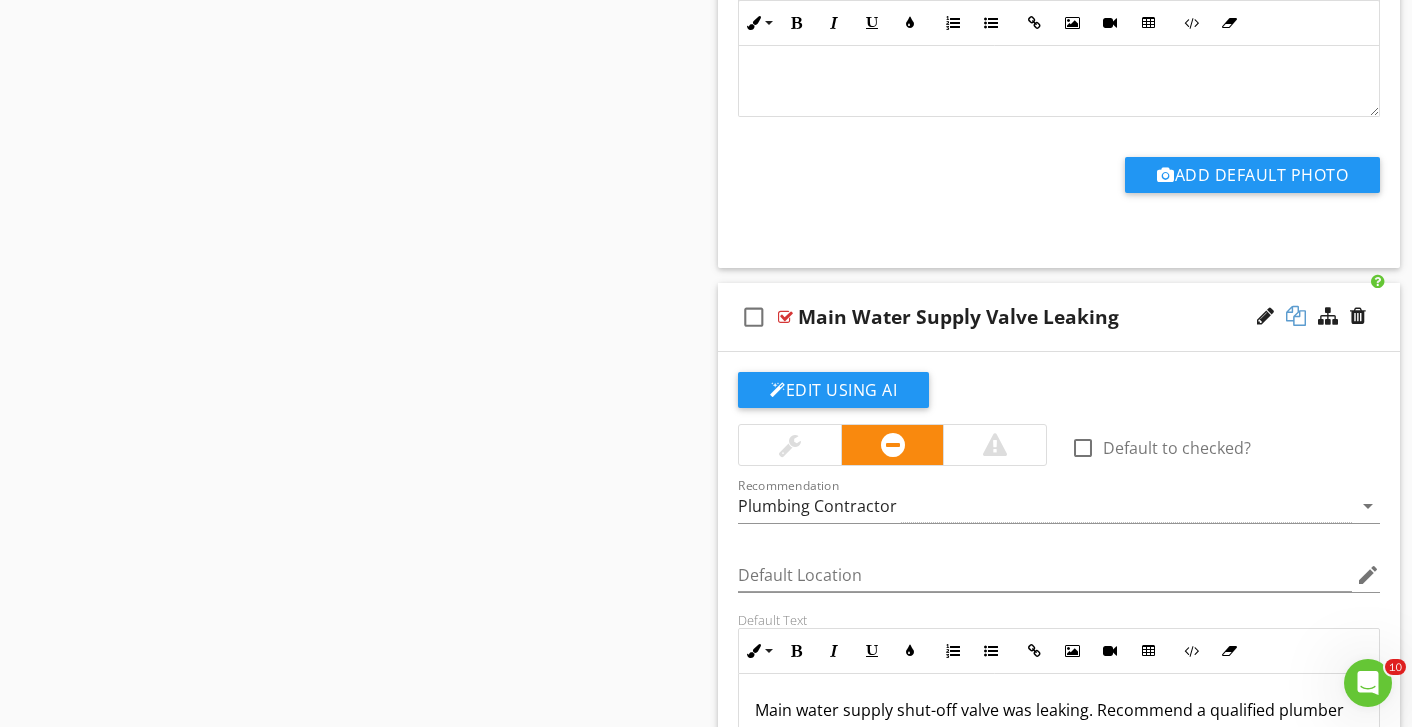 click at bounding box center [1296, 316] 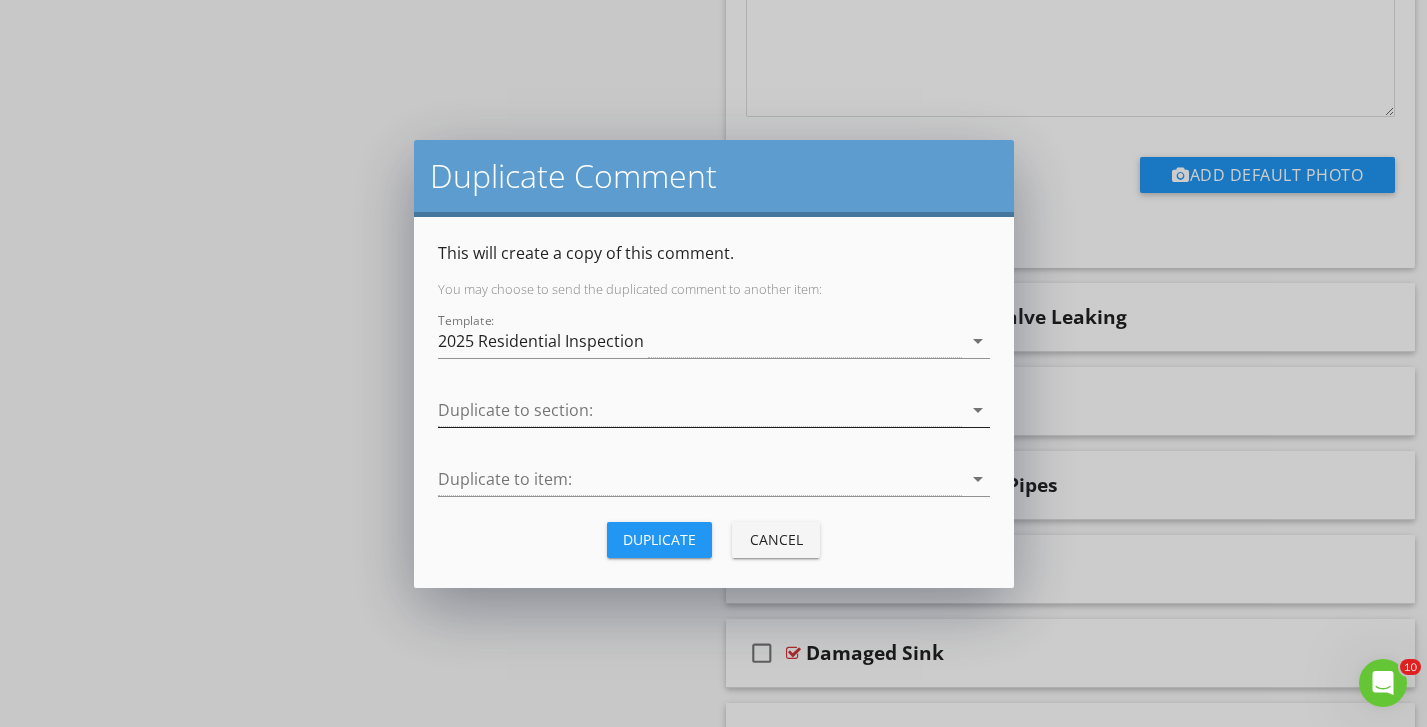 click at bounding box center (700, 410) 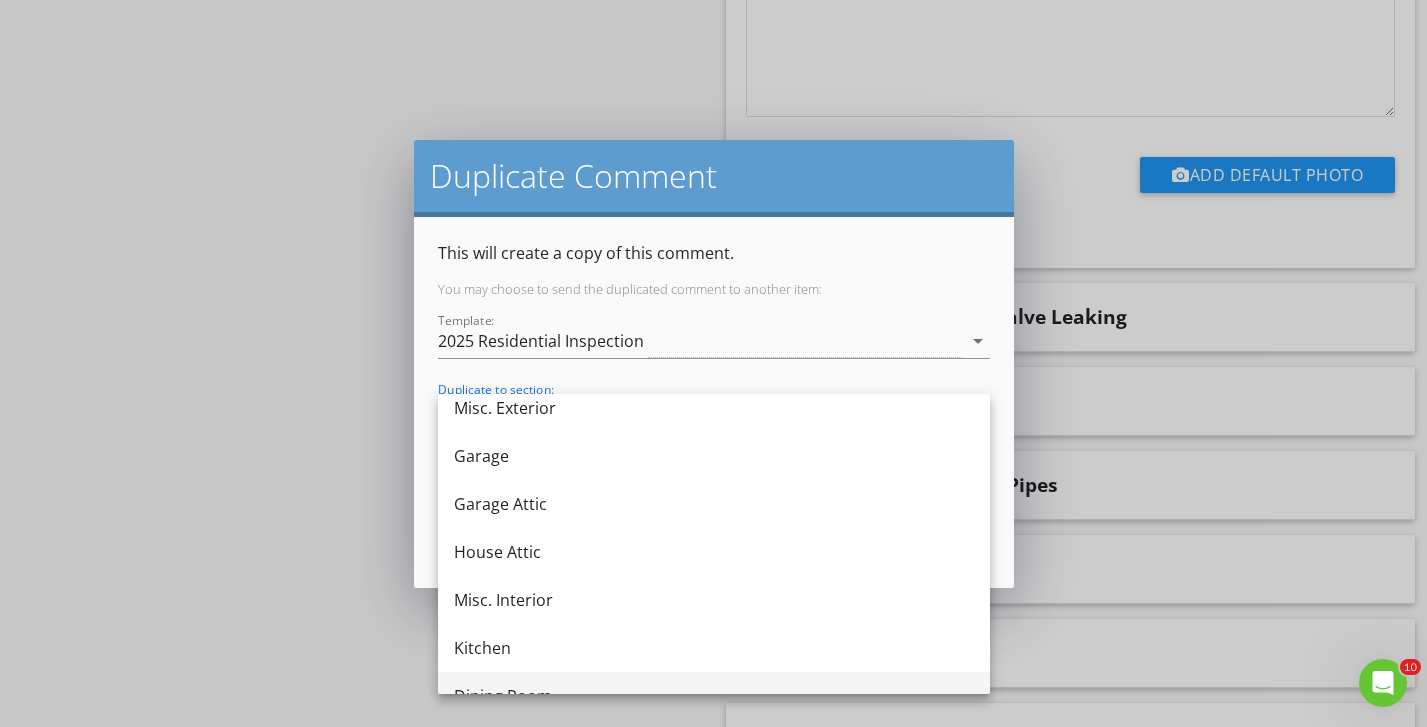 scroll, scrollTop: 358, scrollLeft: 0, axis: vertical 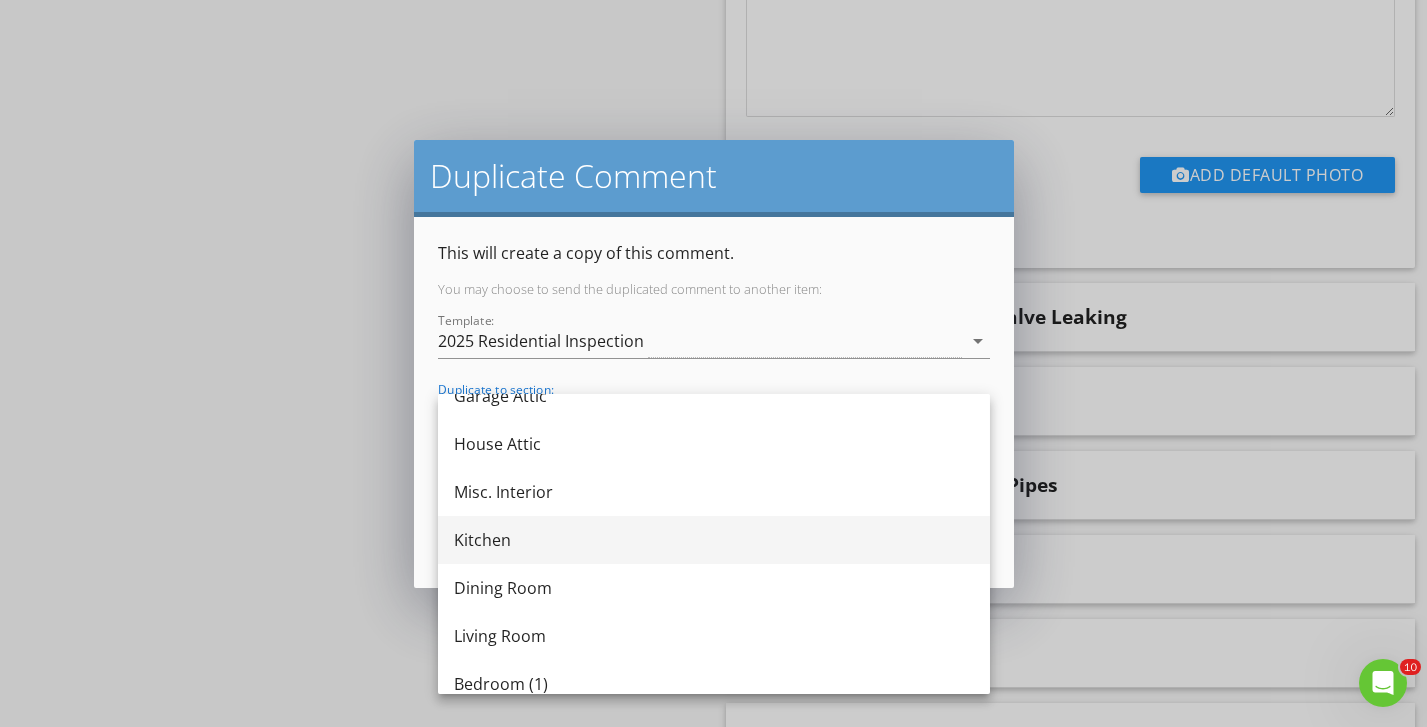 click on "Kitchen" at bounding box center [714, 540] 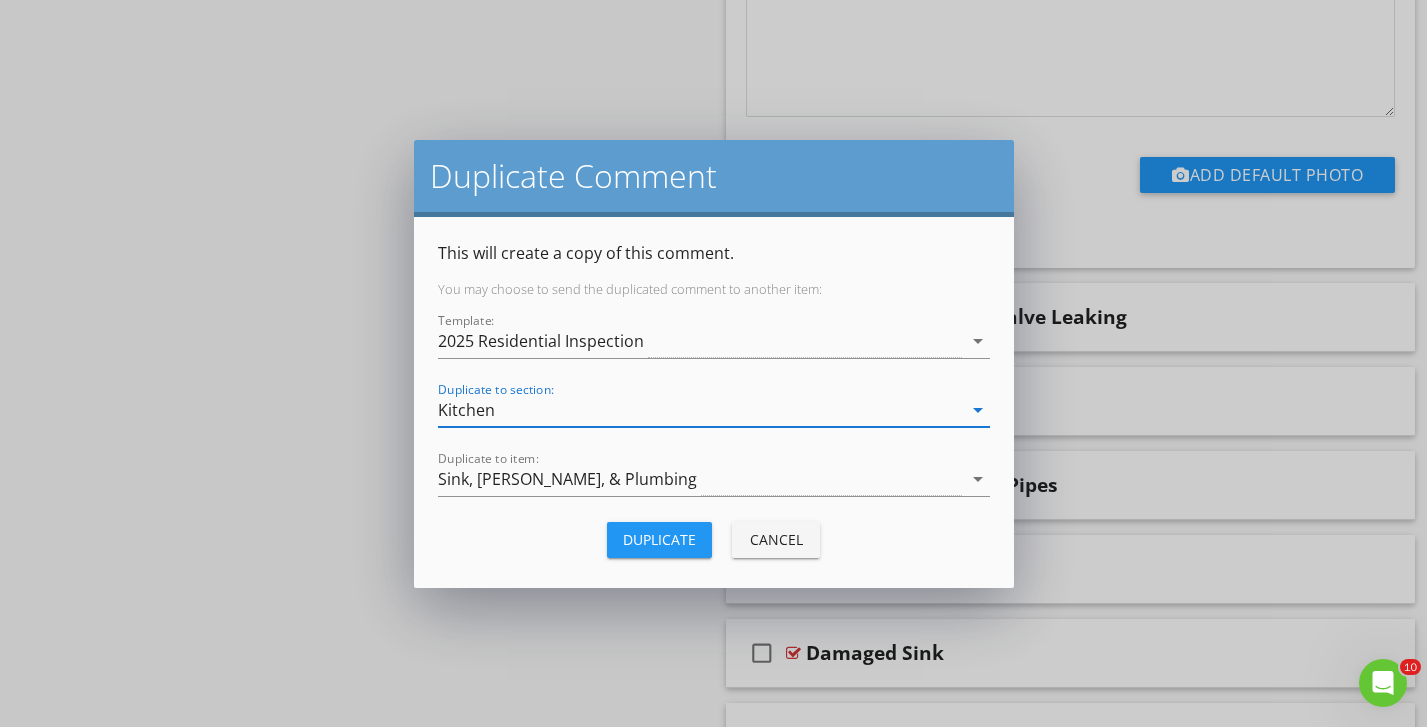 click on "Duplicate" at bounding box center [659, 539] 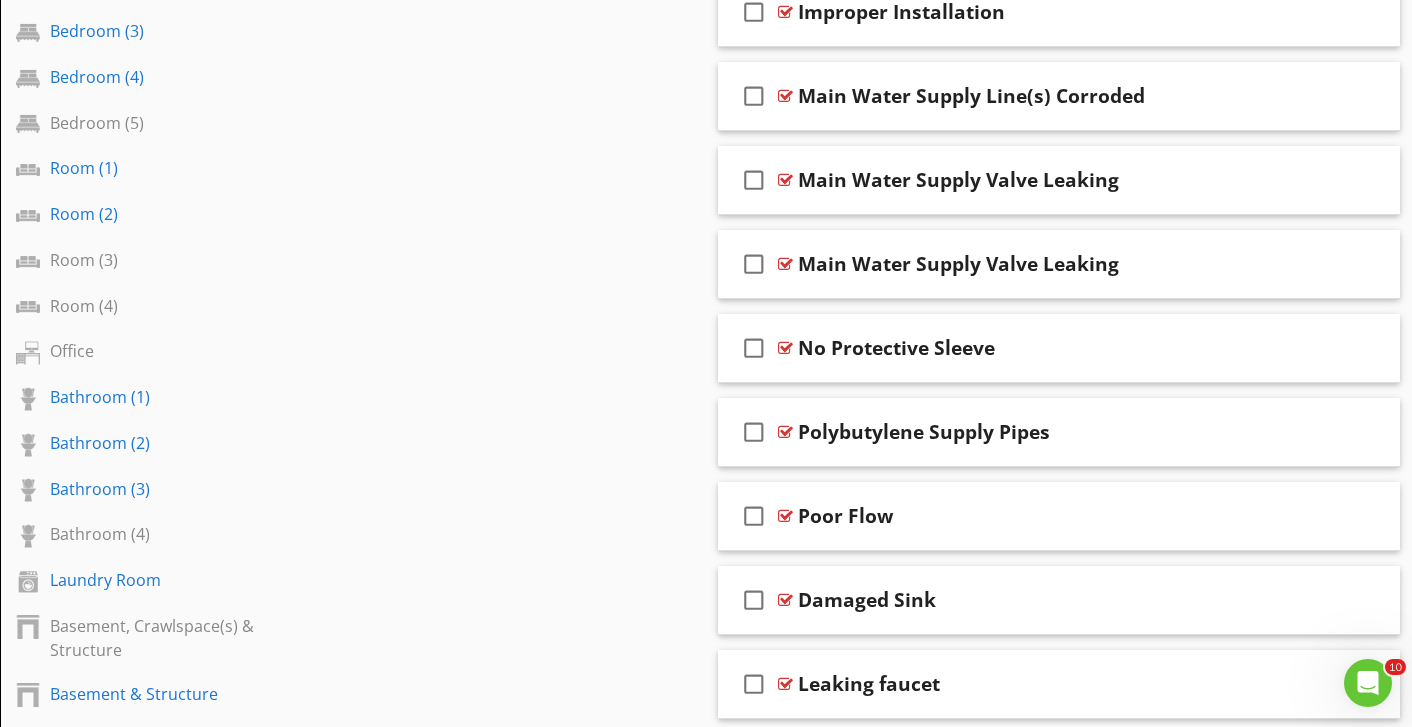scroll, scrollTop: 922, scrollLeft: 0, axis: vertical 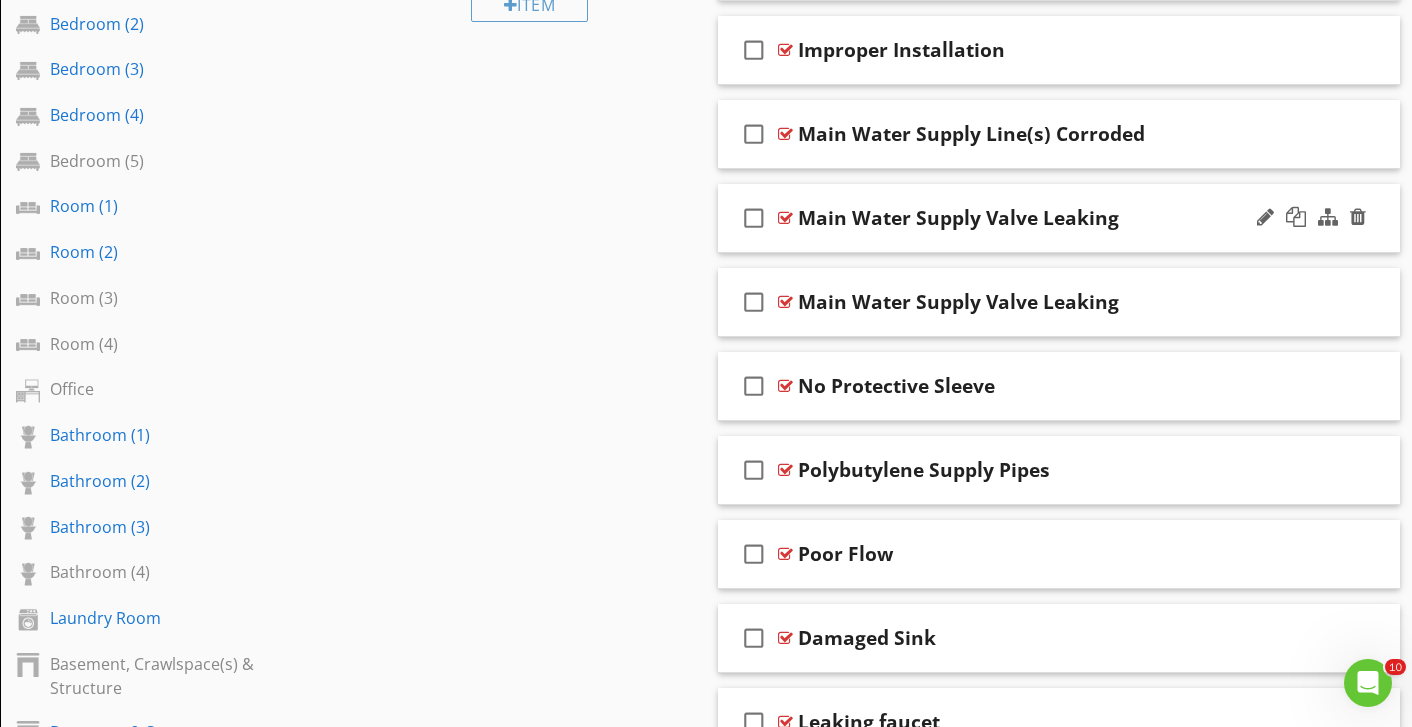 click on "Main Water Supply Valve Leaking" at bounding box center (1039, 218) 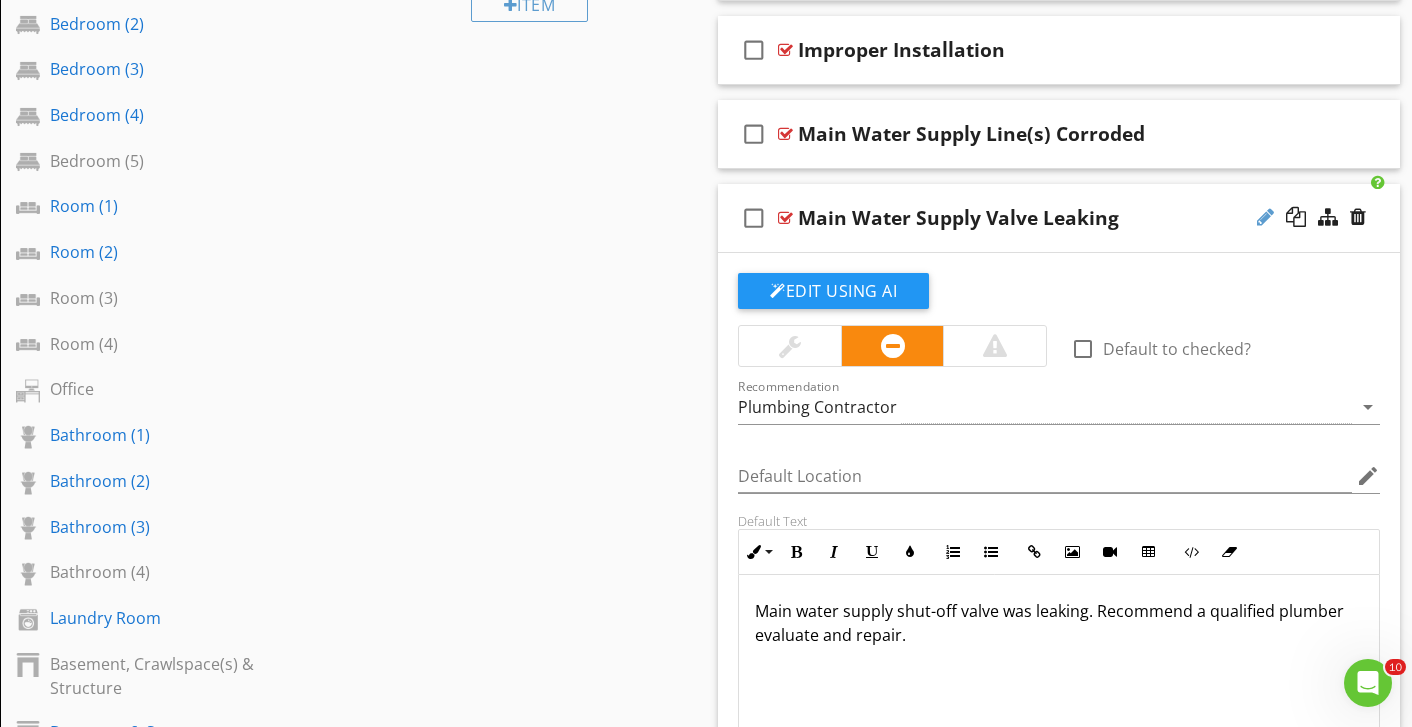 click at bounding box center [1265, 217] 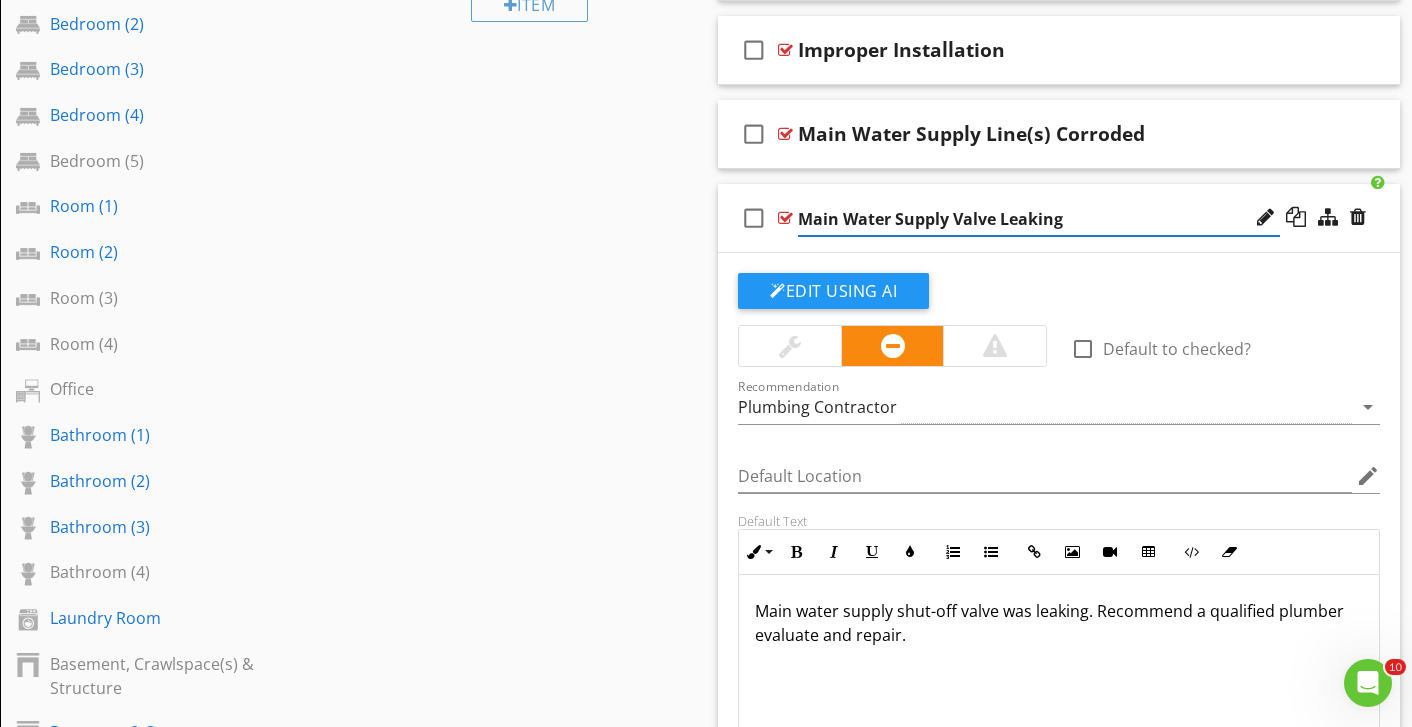 click on "Main Water Supply Valve Leaking" at bounding box center [1039, 219] 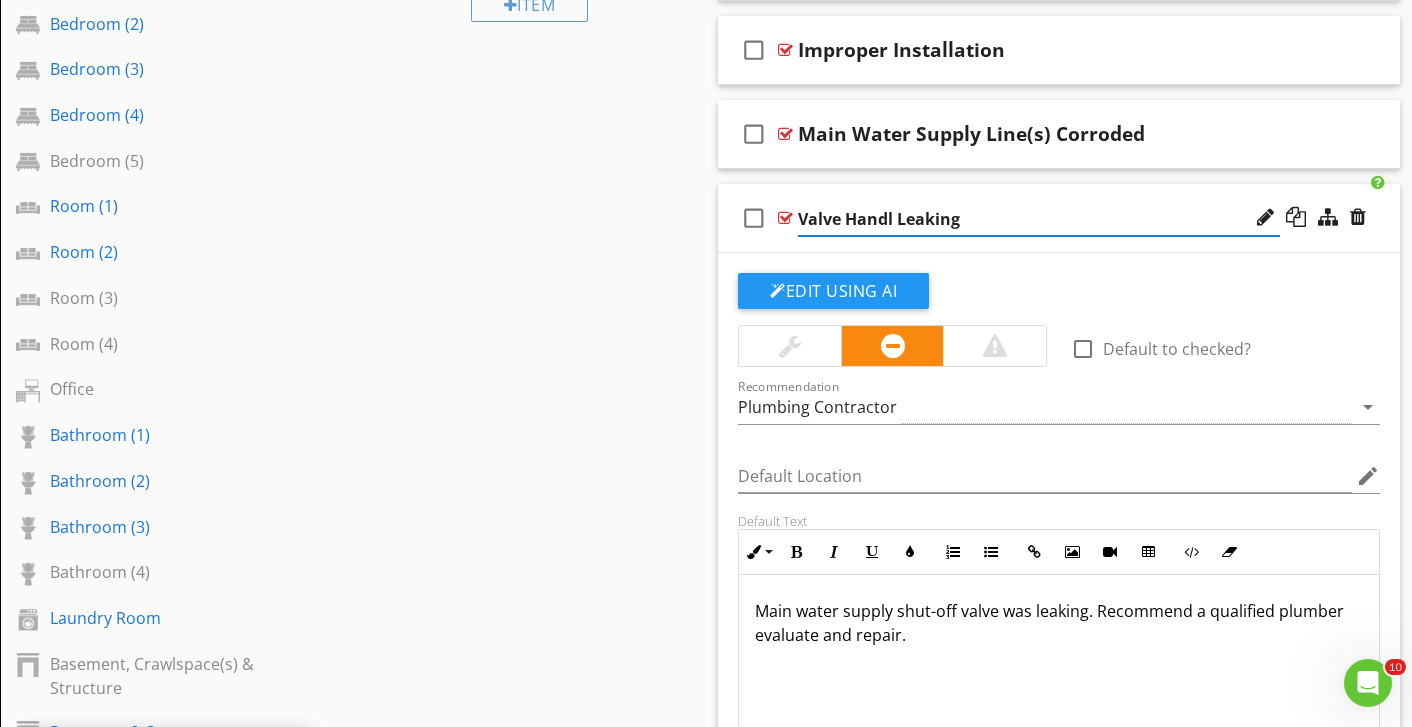 type on "Valve Handle Leaking" 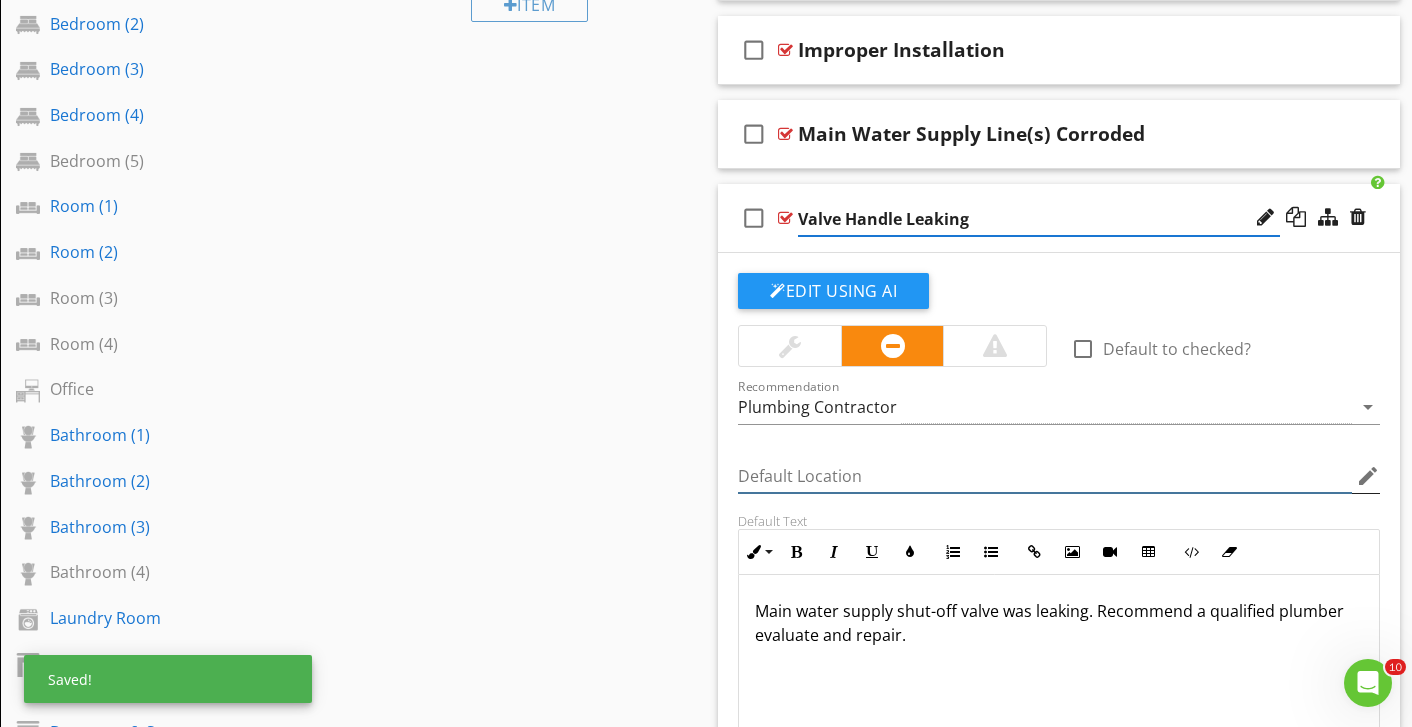 click at bounding box center [1045, 476] 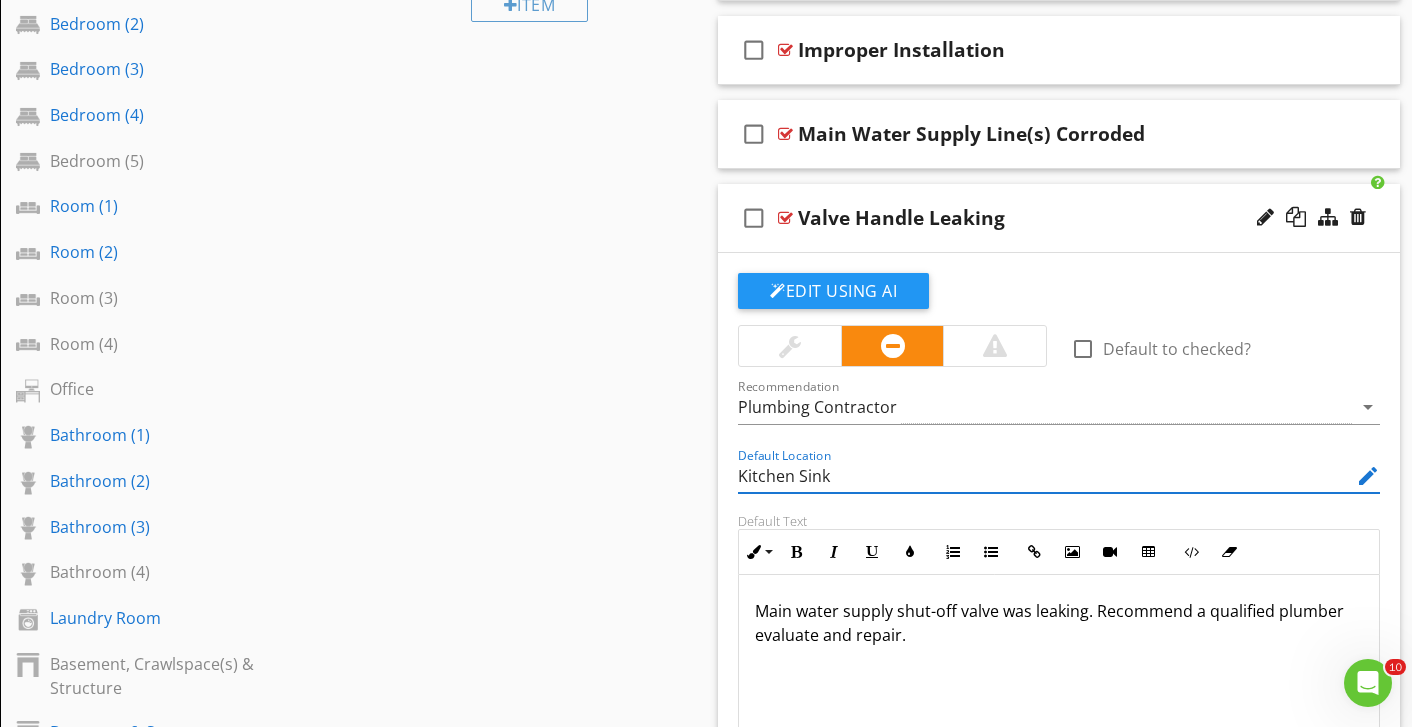 type on "Kitchen Sink" 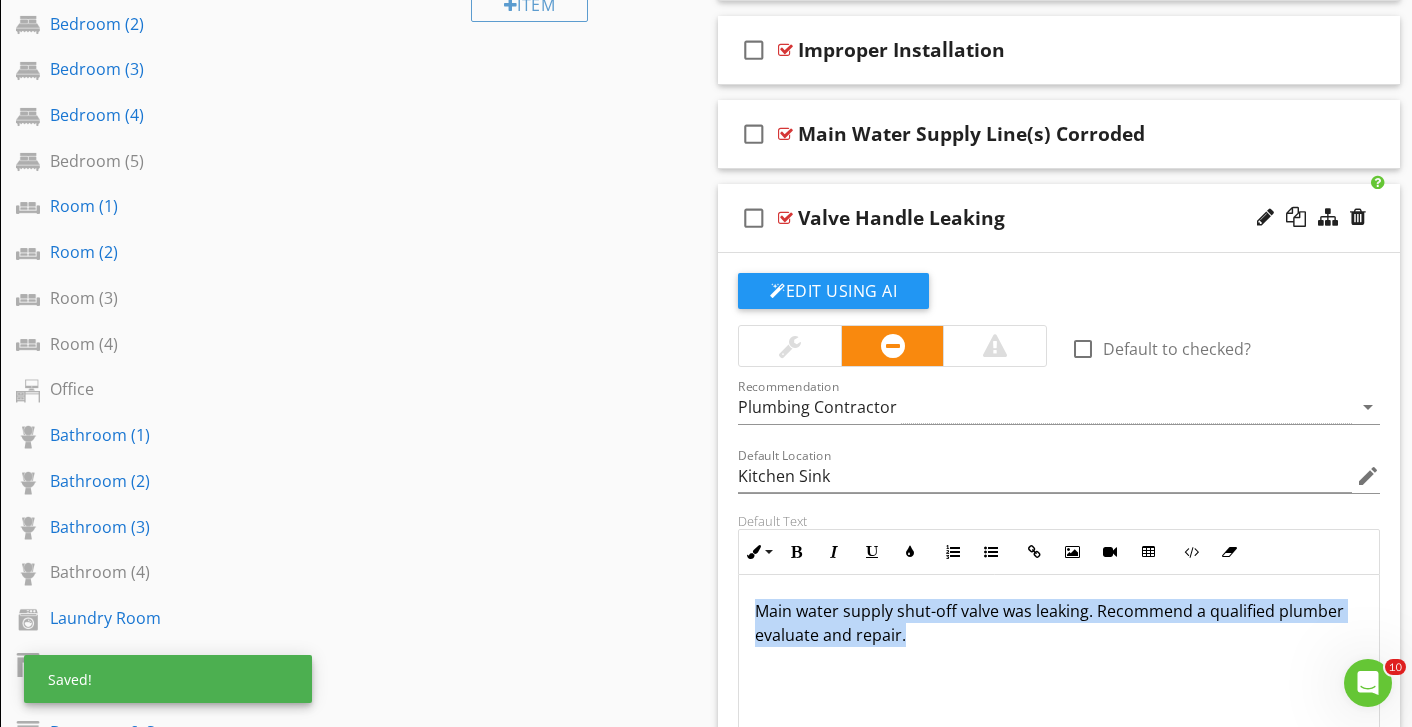 drag, startPoint x: 914, startPoint y: 645, endPoint x: 718, endPoint y: 595, distance: 202.27704 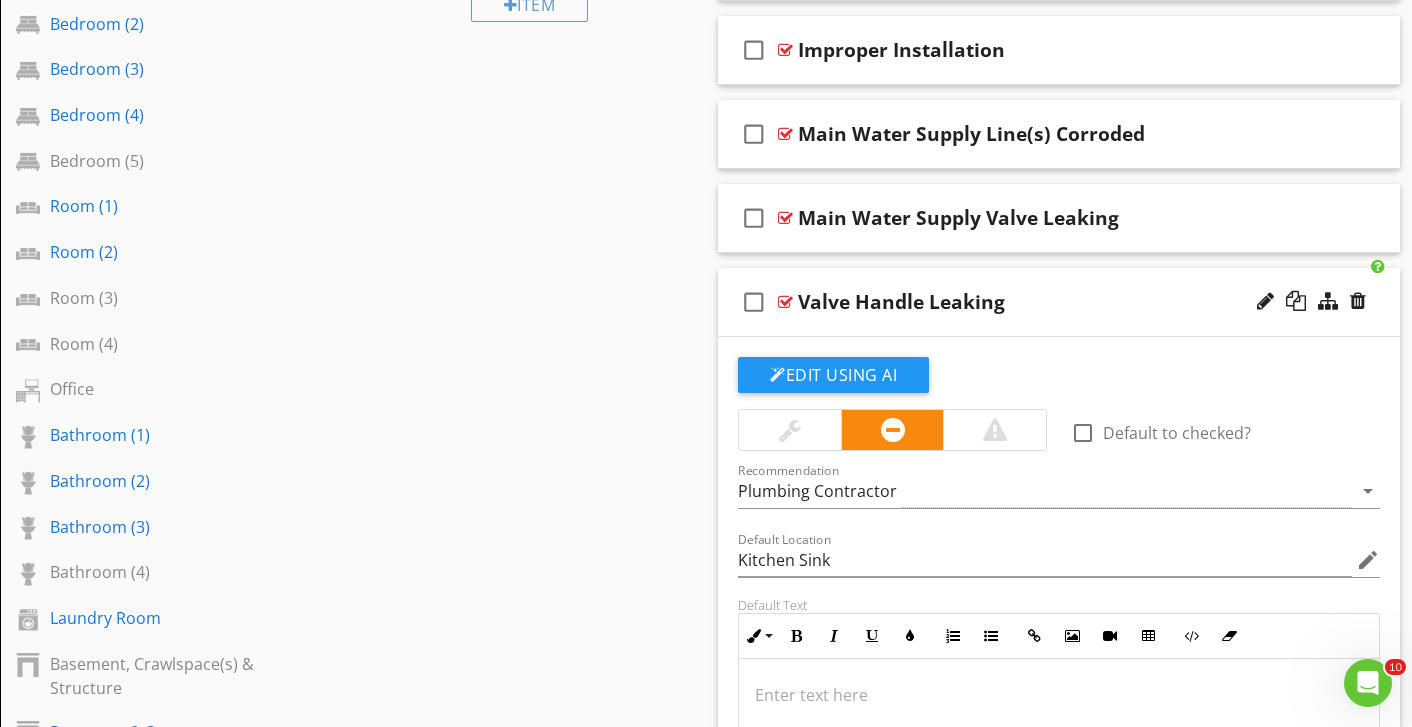 scroll, scrollTop: 1, scrollLeft: 0, axis: vertical 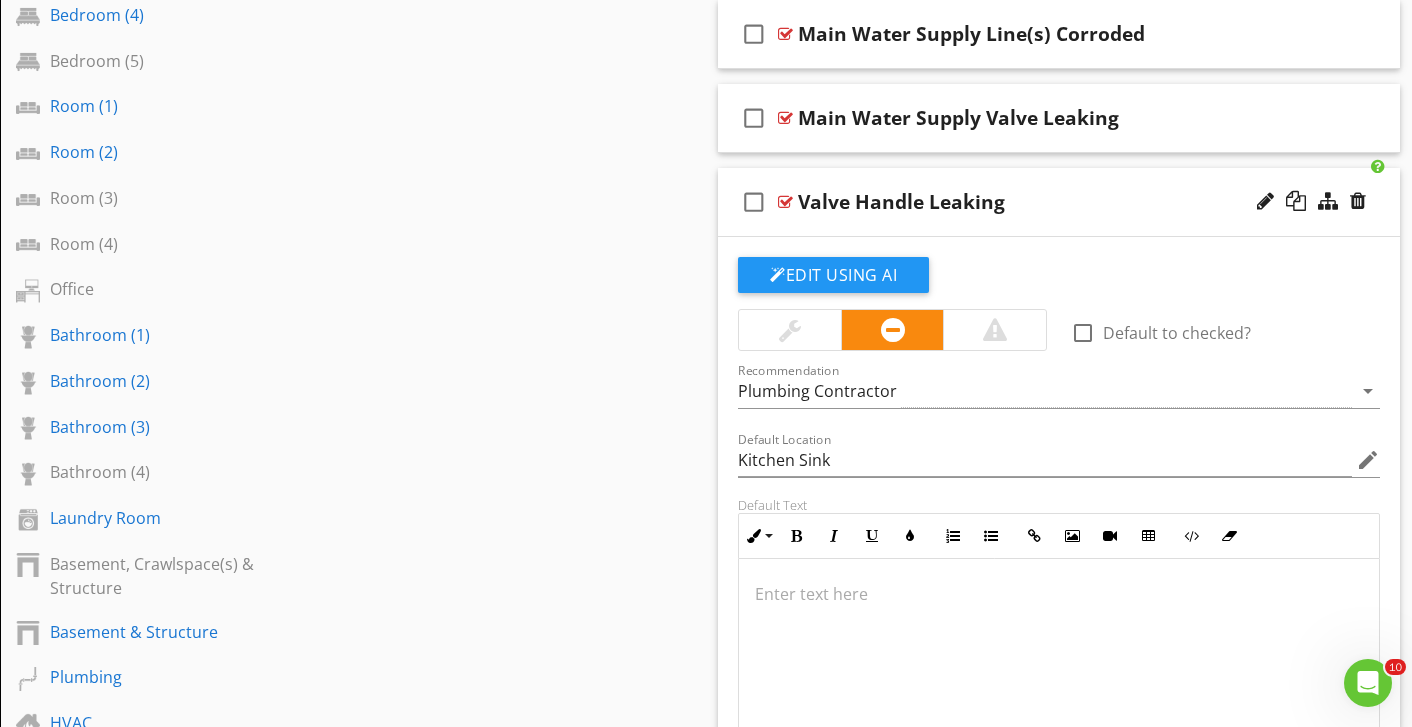 click at bounding box center [1059, 594] 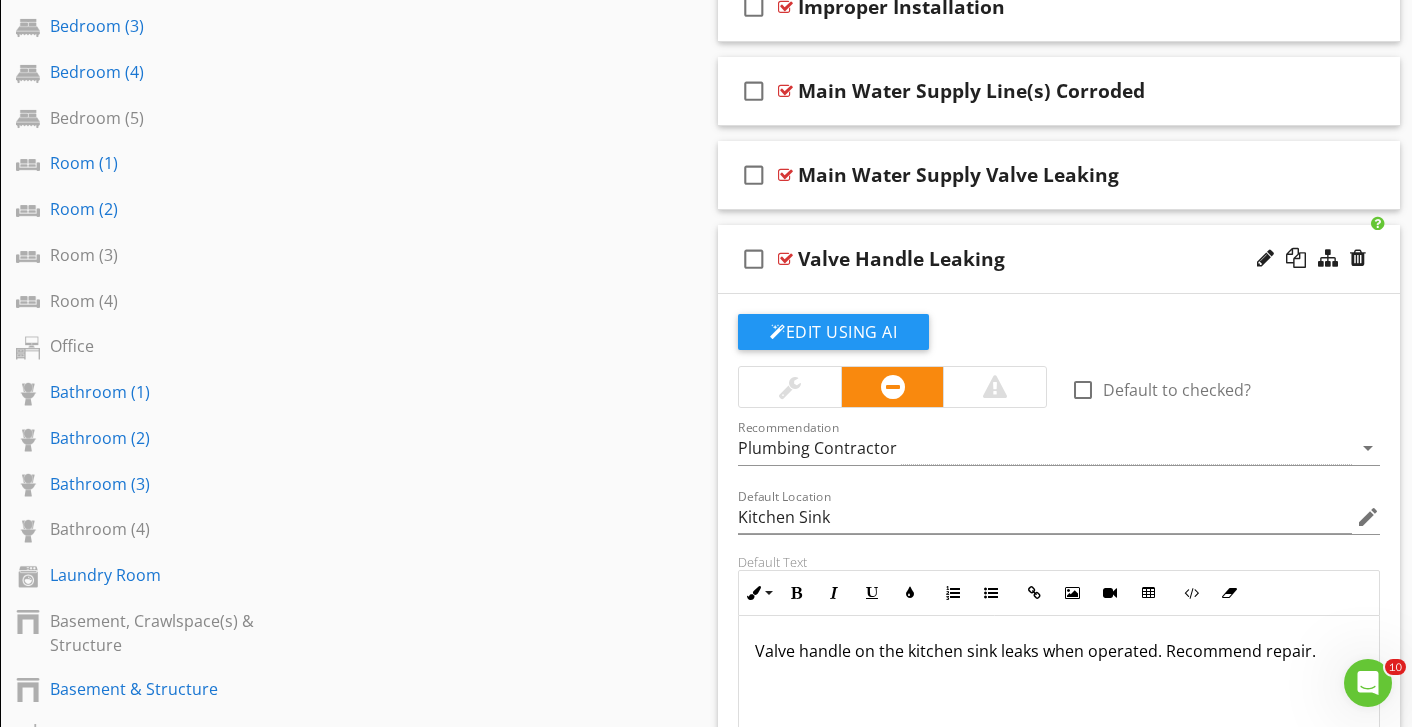 scroll, scrollTop: 922, scrollLeft: 0, axis: vertical 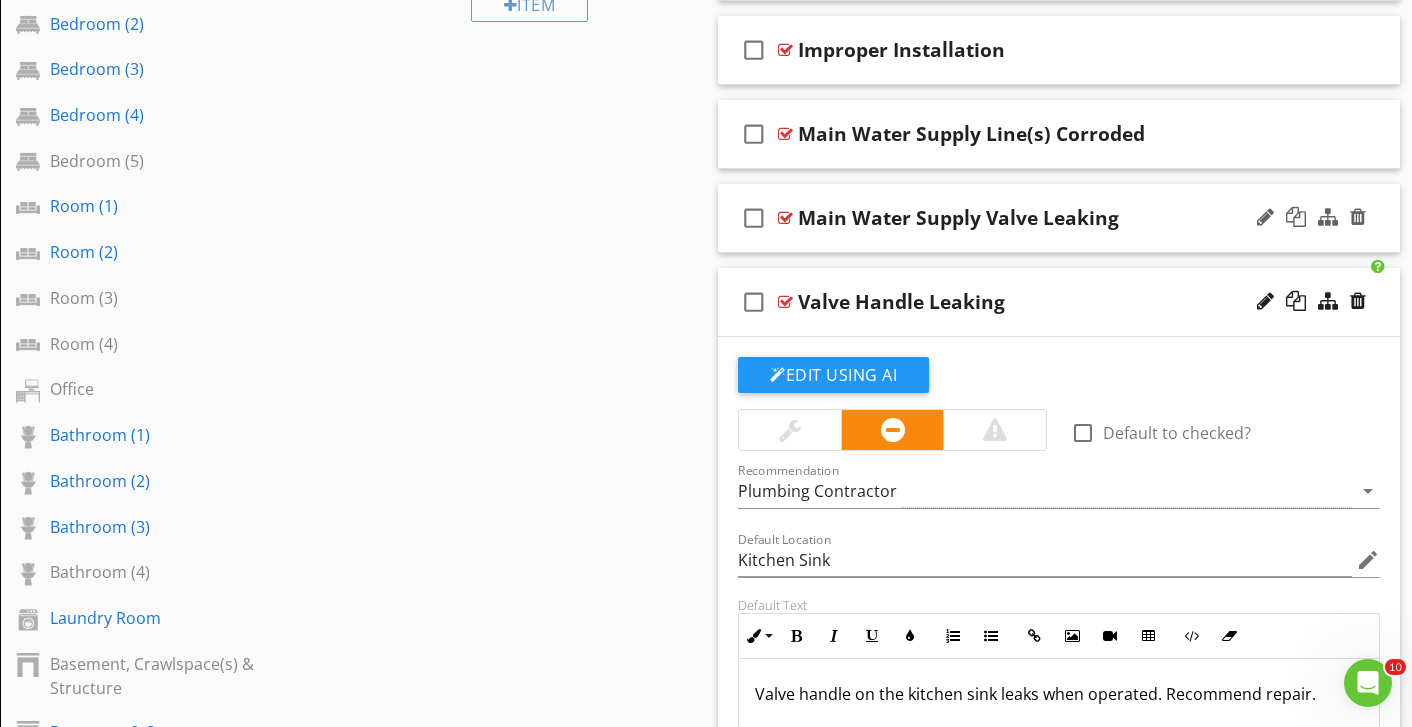 click on "check_box_outline_blank
Main Water Supply Valve Leaking" at bounding box center (1059, 218) 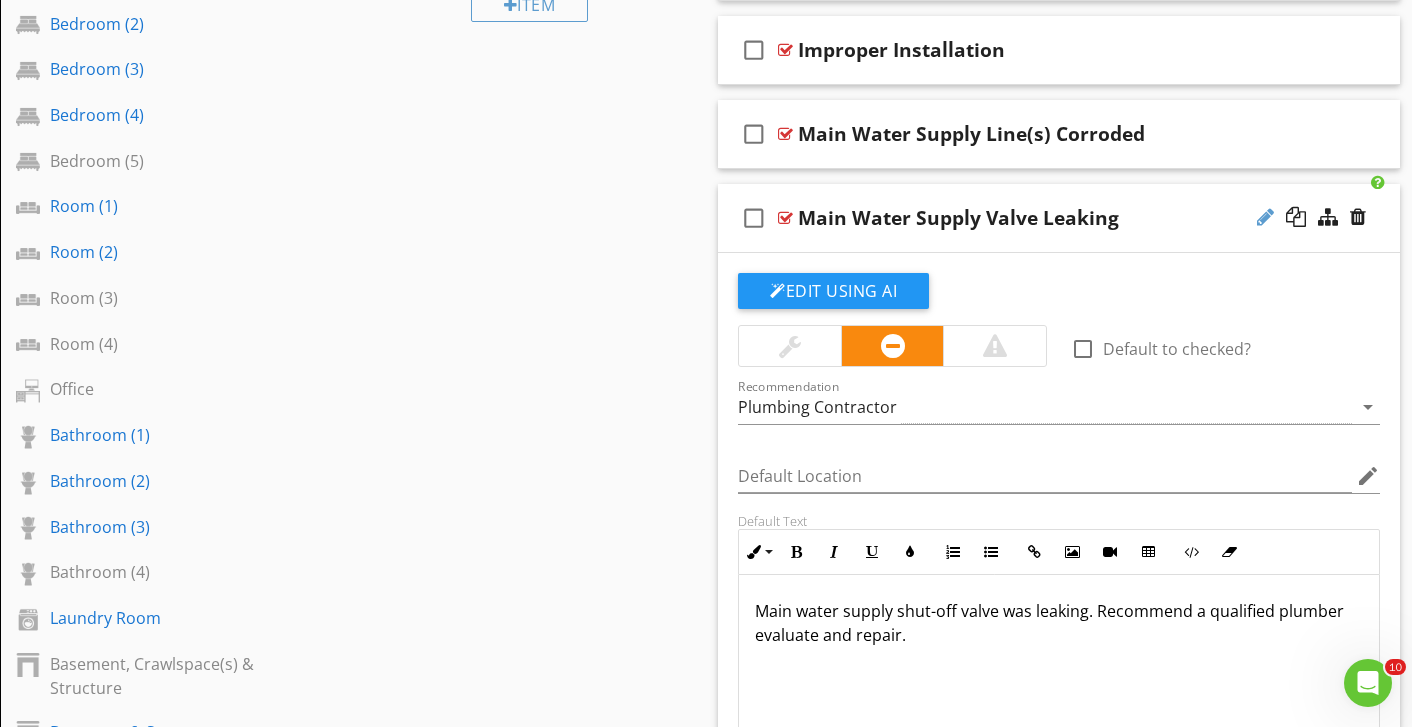 click at bounding box center [1265, 217] 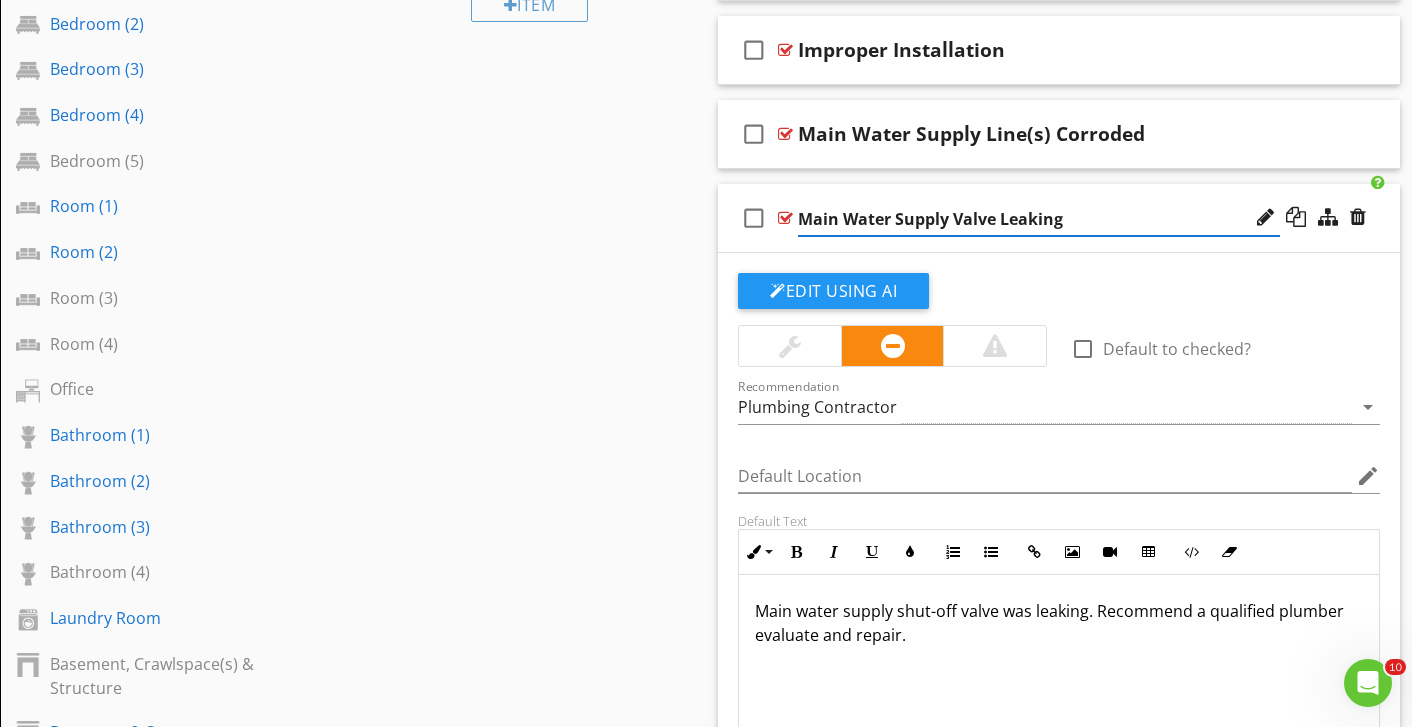 click on "Main Water Supply Valve Leaking" at bounding box center [1039, 219] 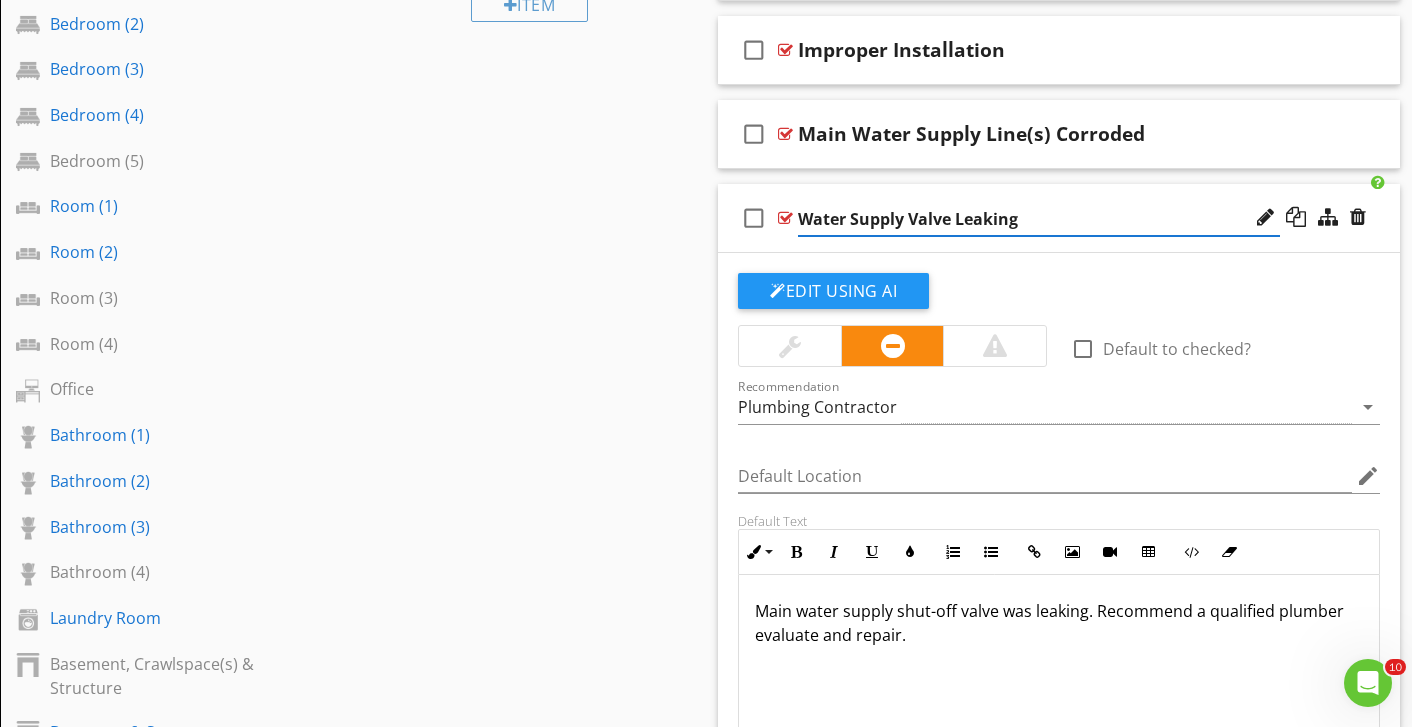 click on "Water Supply Valve Leaking" at bounding box center (1039, 219) 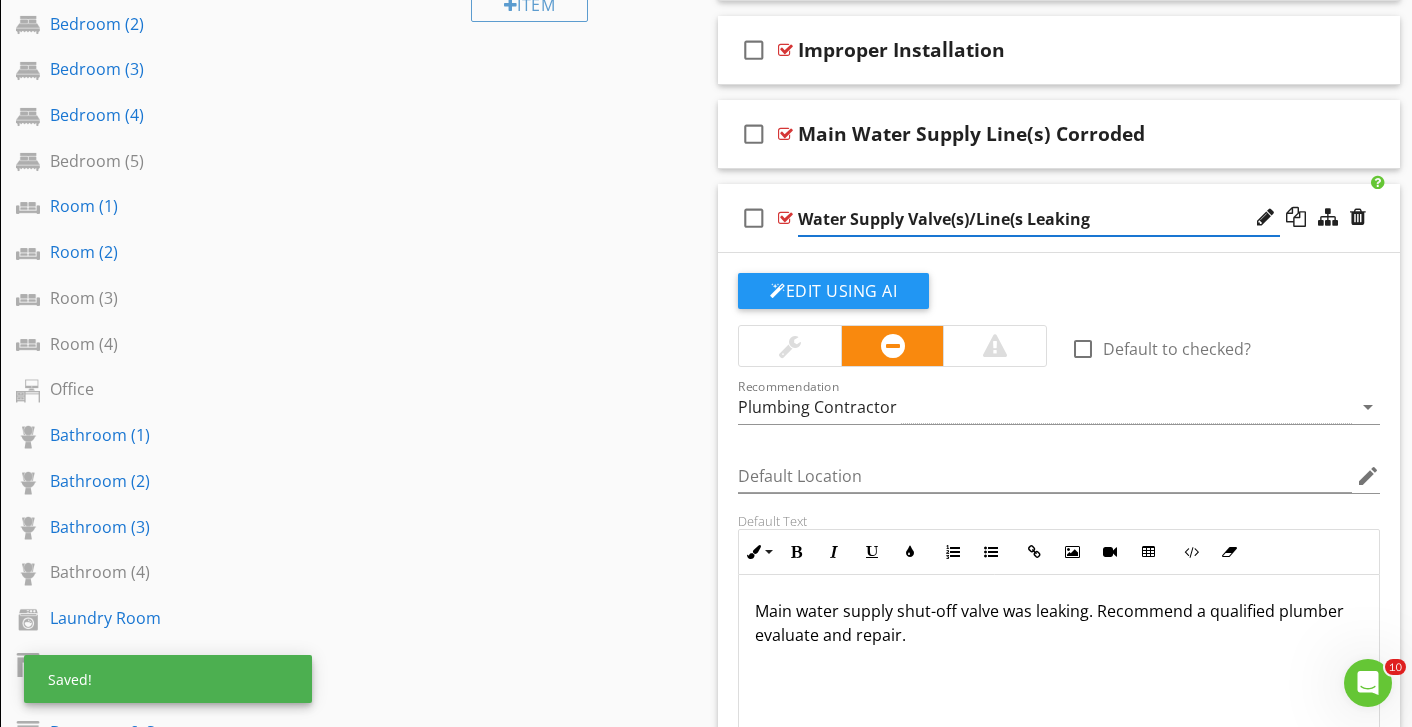 type on "Water Supply Valve(s)/Line(s) Leaking" 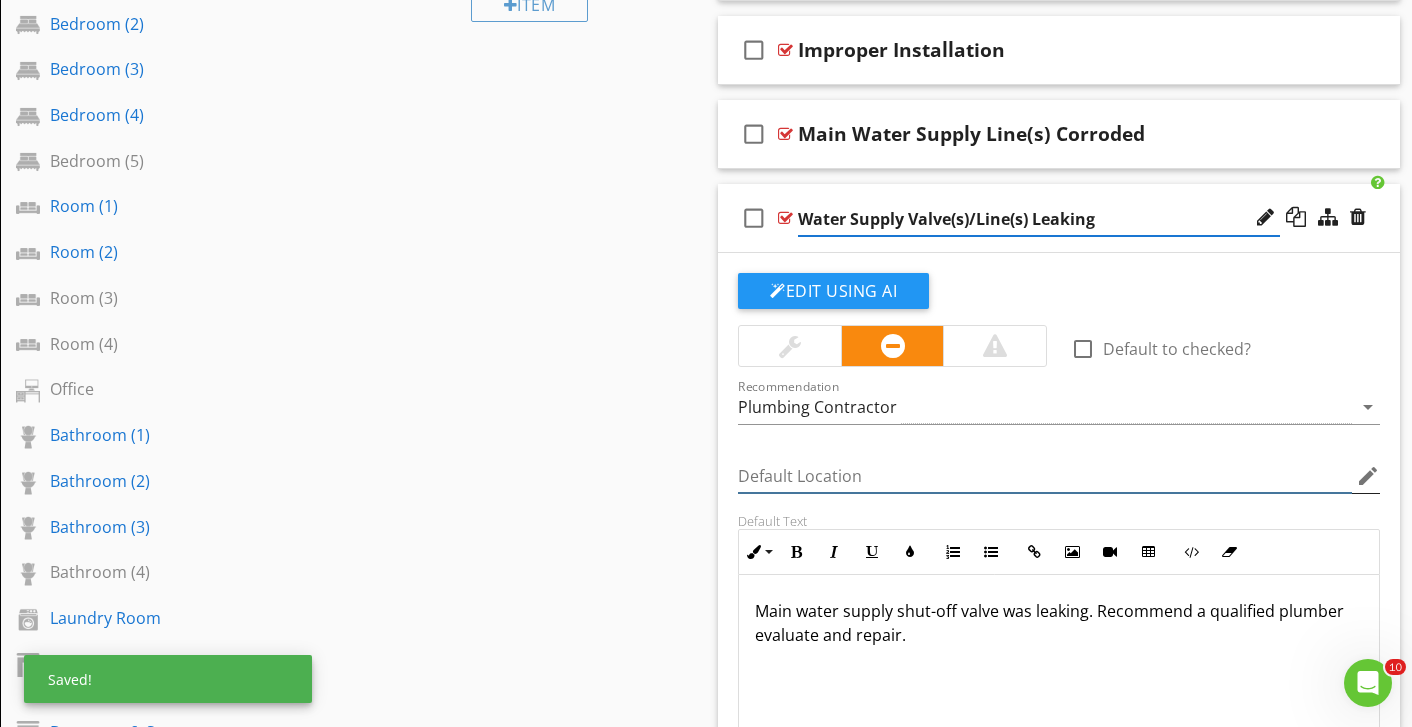 click at bounding box center (1045, 476) 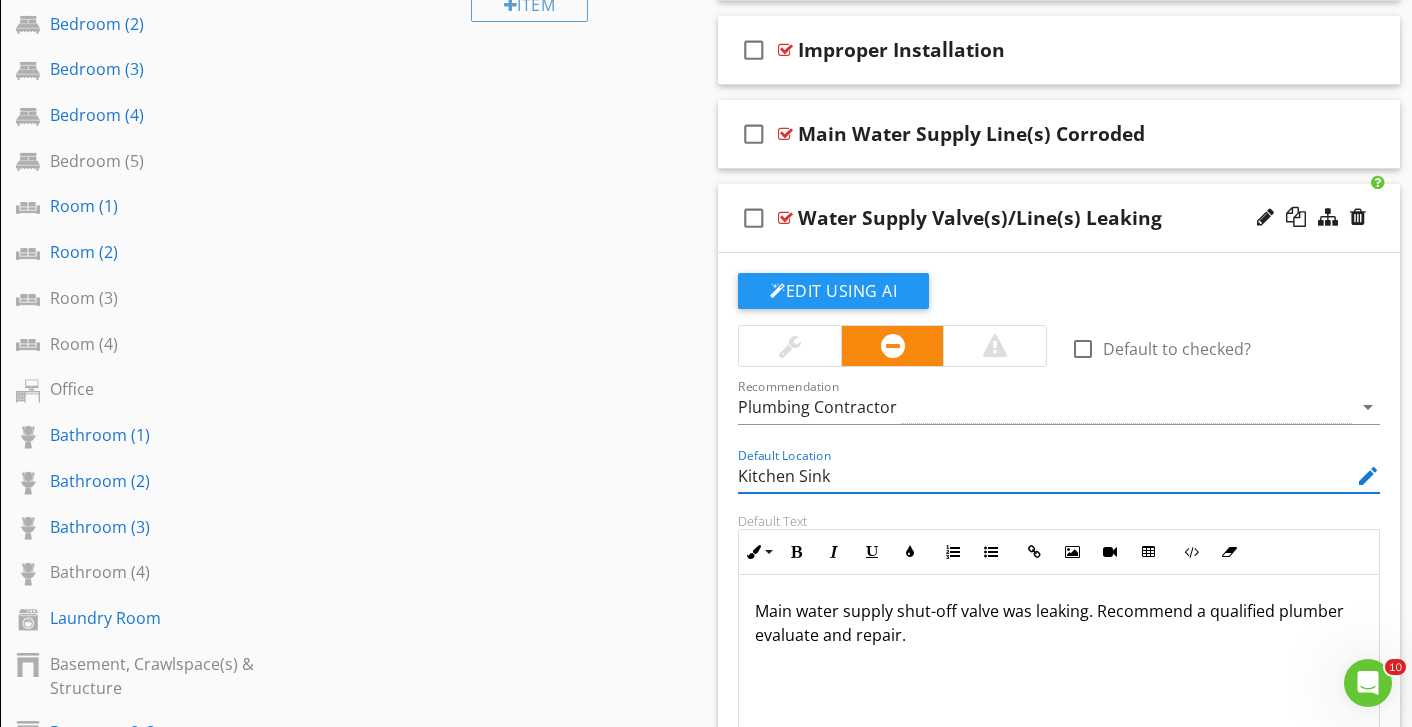 type on "Kitchen Sink" 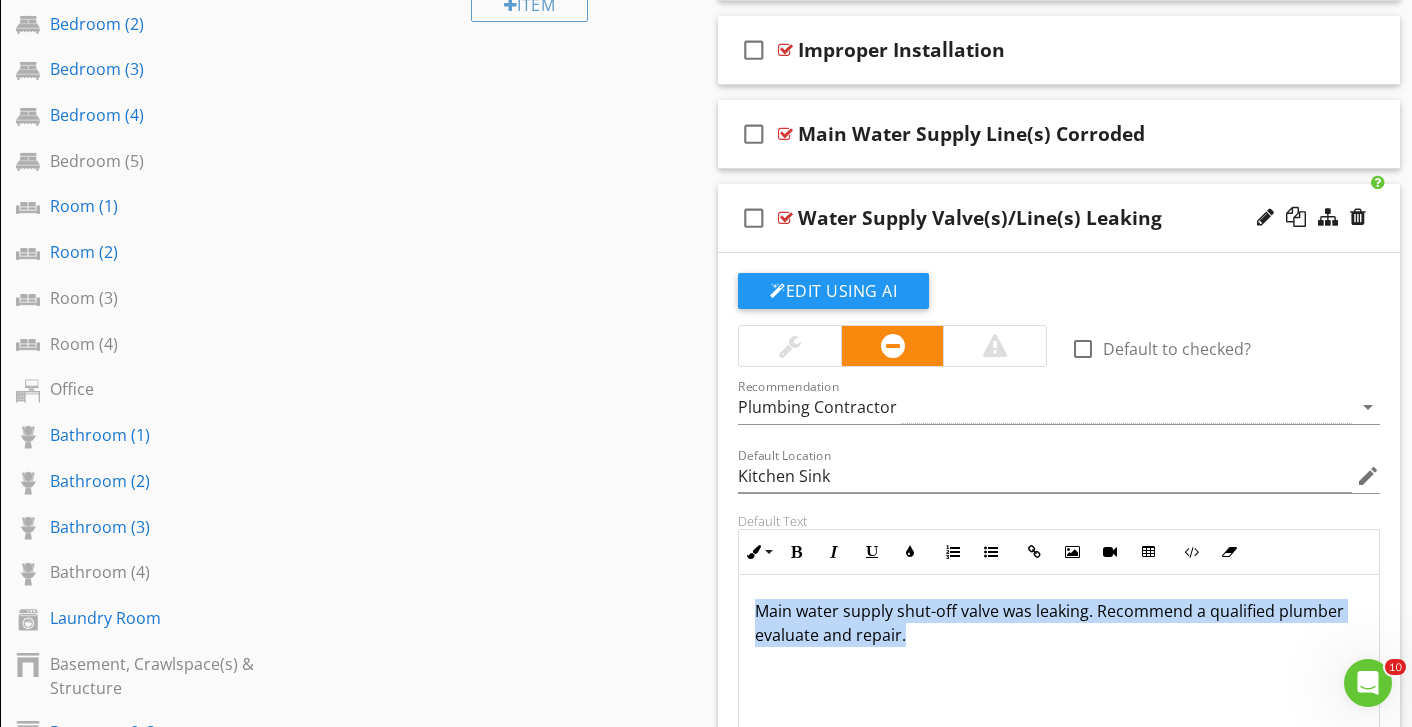 drag, startPoint x: 938, startPoint y: 650, endPoint x: 726, endPoint y: 578, distance: 223.89284 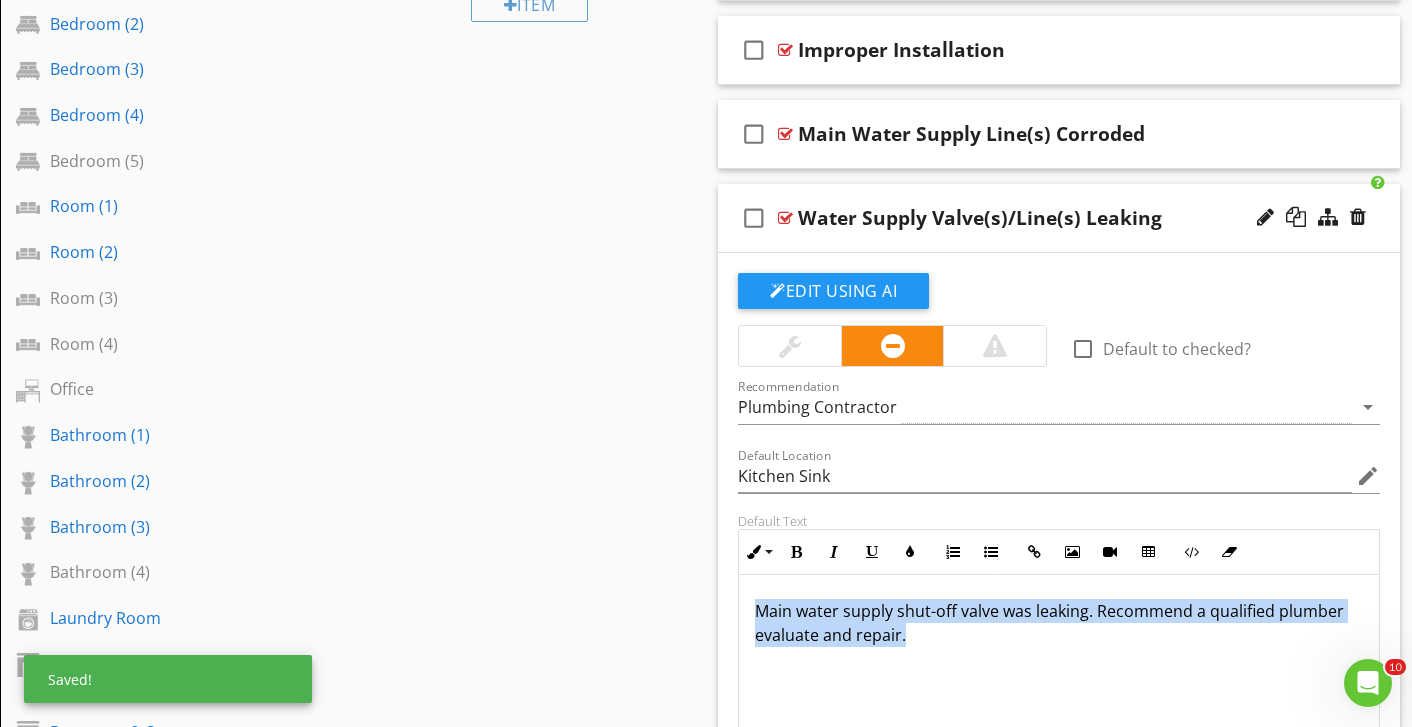type 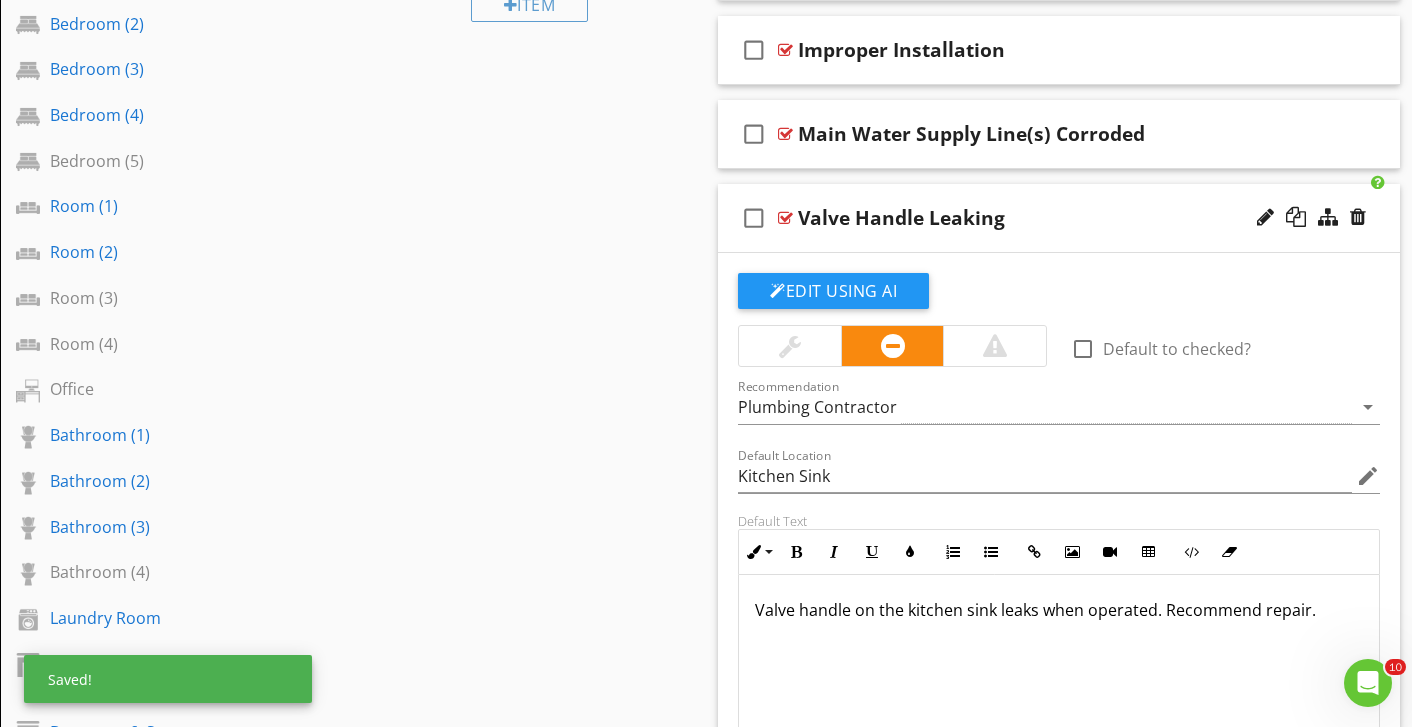scroll, scrollTop: 1, scrollLeft: 0, axis: vertical 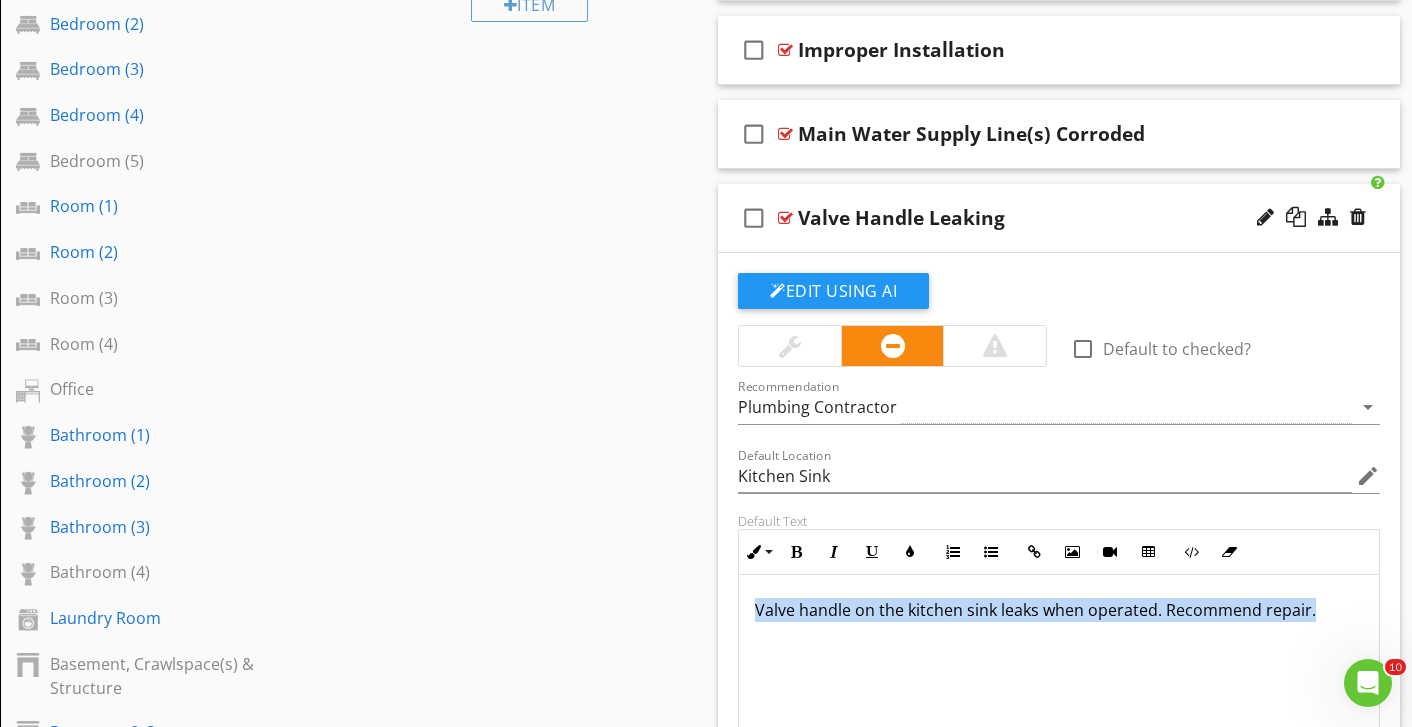 drag, startPoint x: 1319, startPoint y: 611, endPoint x: 703, endPoint y: 606, distance: 616.02026 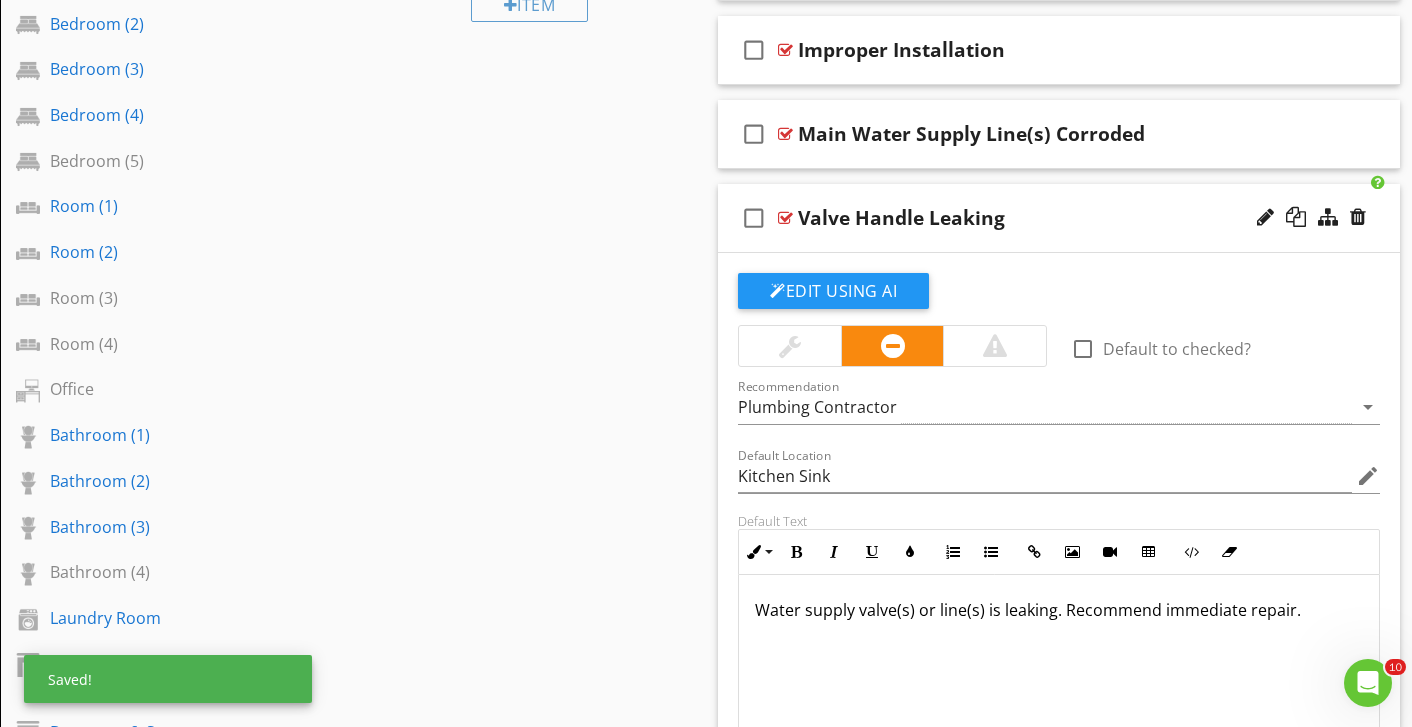 click at bounding box center (994, 346) 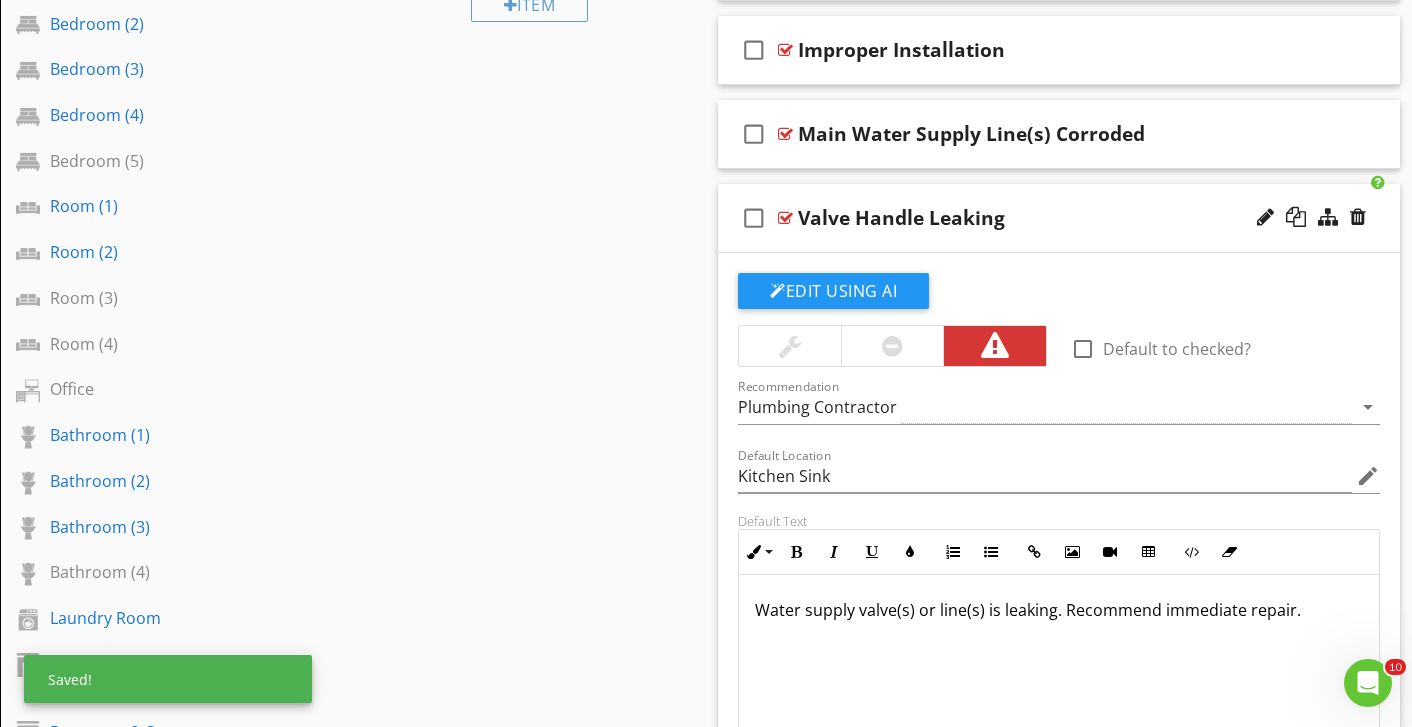 click on "Sections
Inspection Details           House Roof & Gutters           Garage Roof & Gutters           Detached Garage Roof & Gutters           Detached Garage           Misc. Exterior           Garage           Garage Attic           House Attic           Misc. Interior           Kitchen           Dining Room           Living Room           Bedroom (1)           Bedroom (2)           Bedroom (3)           Bedroom (4)           Bedroom (5)           Room (1)           Room (2)           Room (3)           Room (4)           Office           Bathroom (1)           Bathroom (2)           Bathroom (3)           Bathroom (4)           Laundry Room           Basement, Crawlspace(s) & Structure           Basement & Structure           Plumbing           HVAC           Electrical
Section
Attachments
Attachment
Items
General           Doors           Windows           Floor" at bounding box center (706, 722) 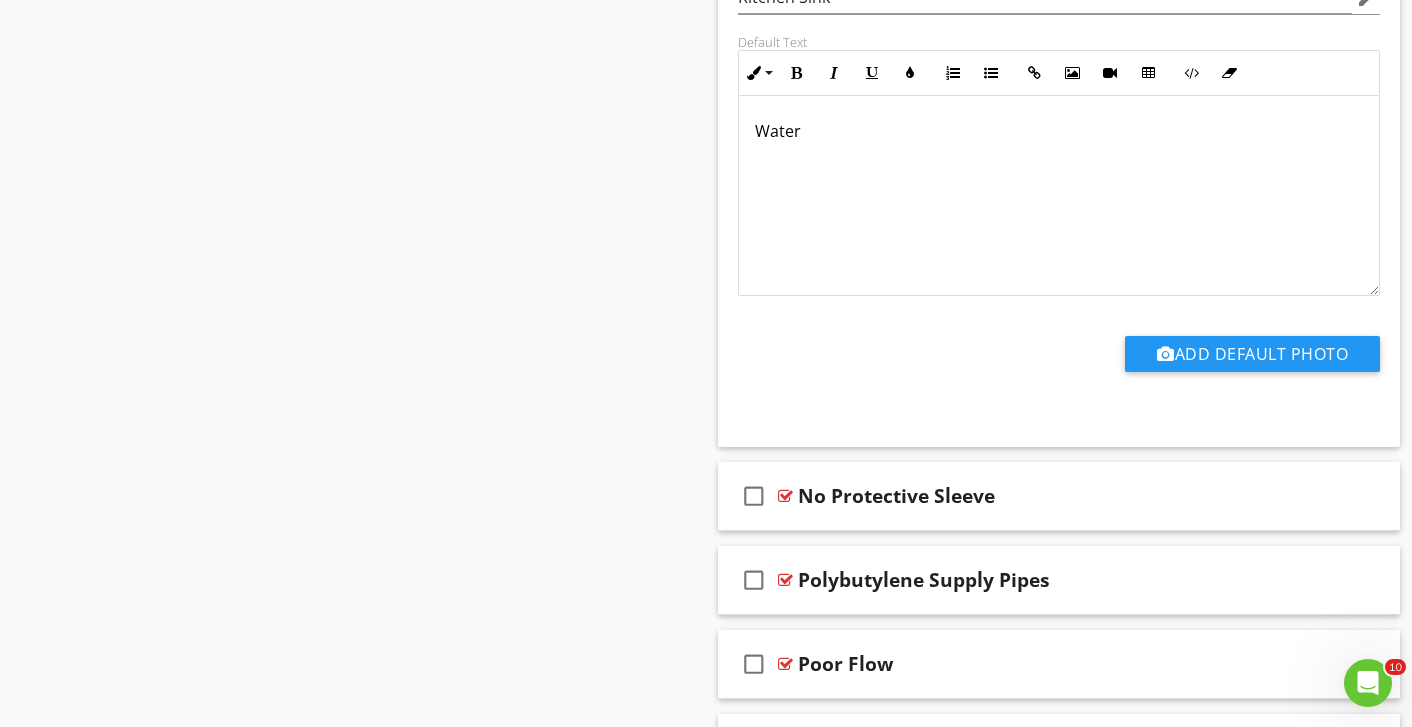 scroll, scrollTop: 2191, scrollLeft: 0, axis: vertical 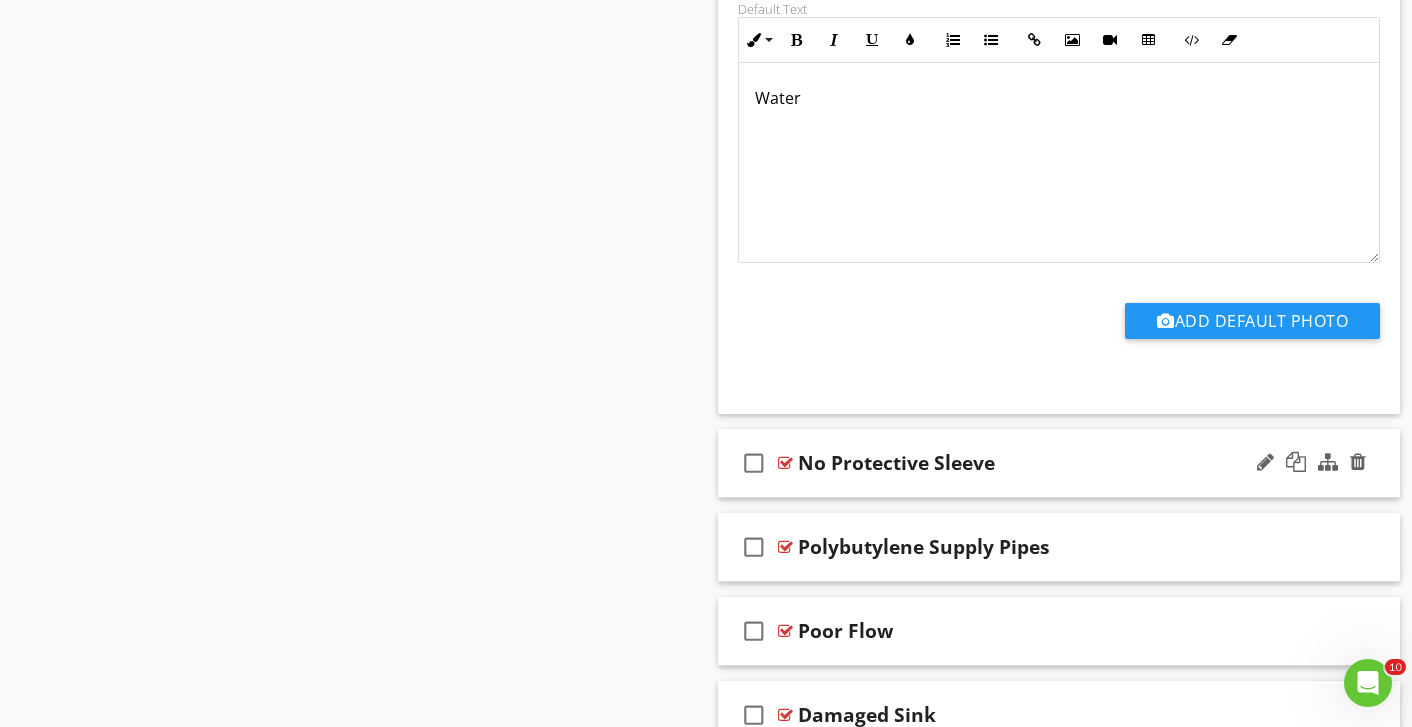 click on "check_box_outline_blank
No Protective Sleeve" at bounding box center [1059, 463] 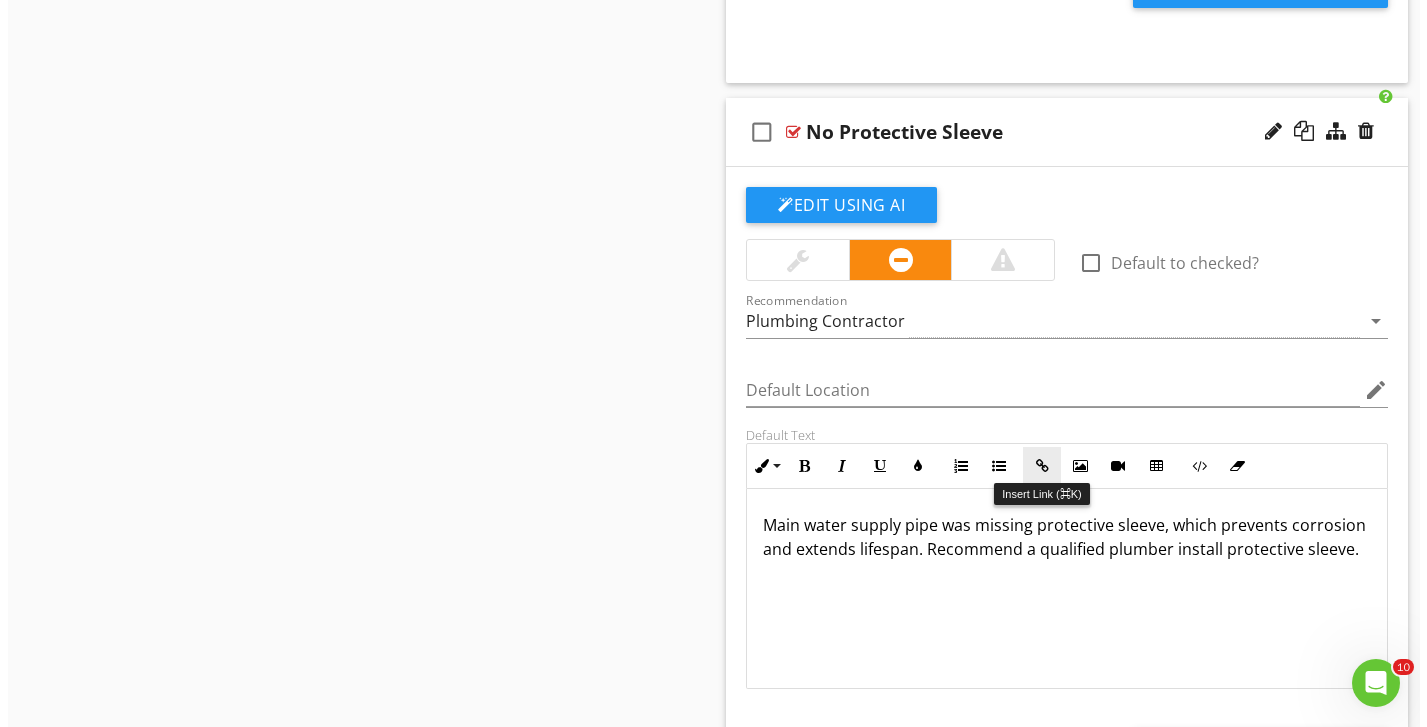 scroll, scrollTop: 2493, scrollLeft: 0, axis: vertical 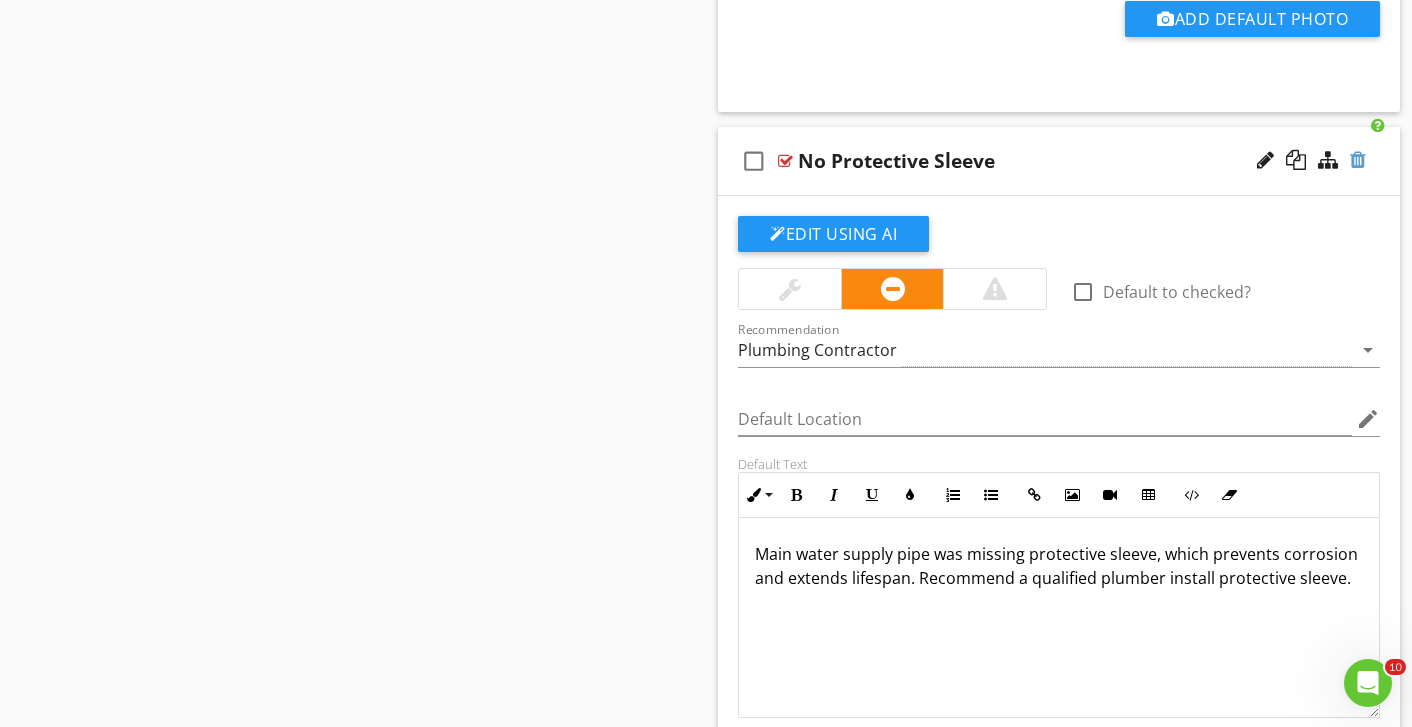 click at bounding box center [1358, 160] 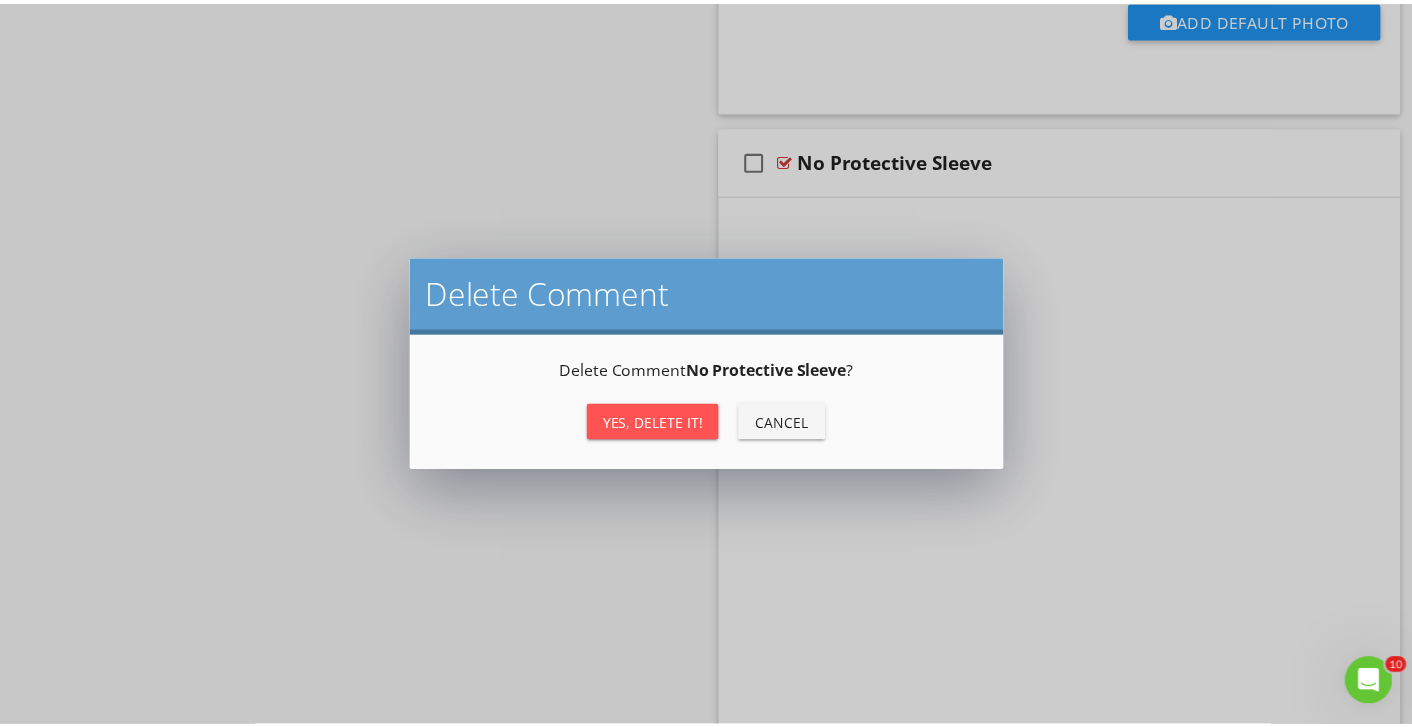scroll, scrollTop: 2380, scrollLeft: 0, axis: vertical 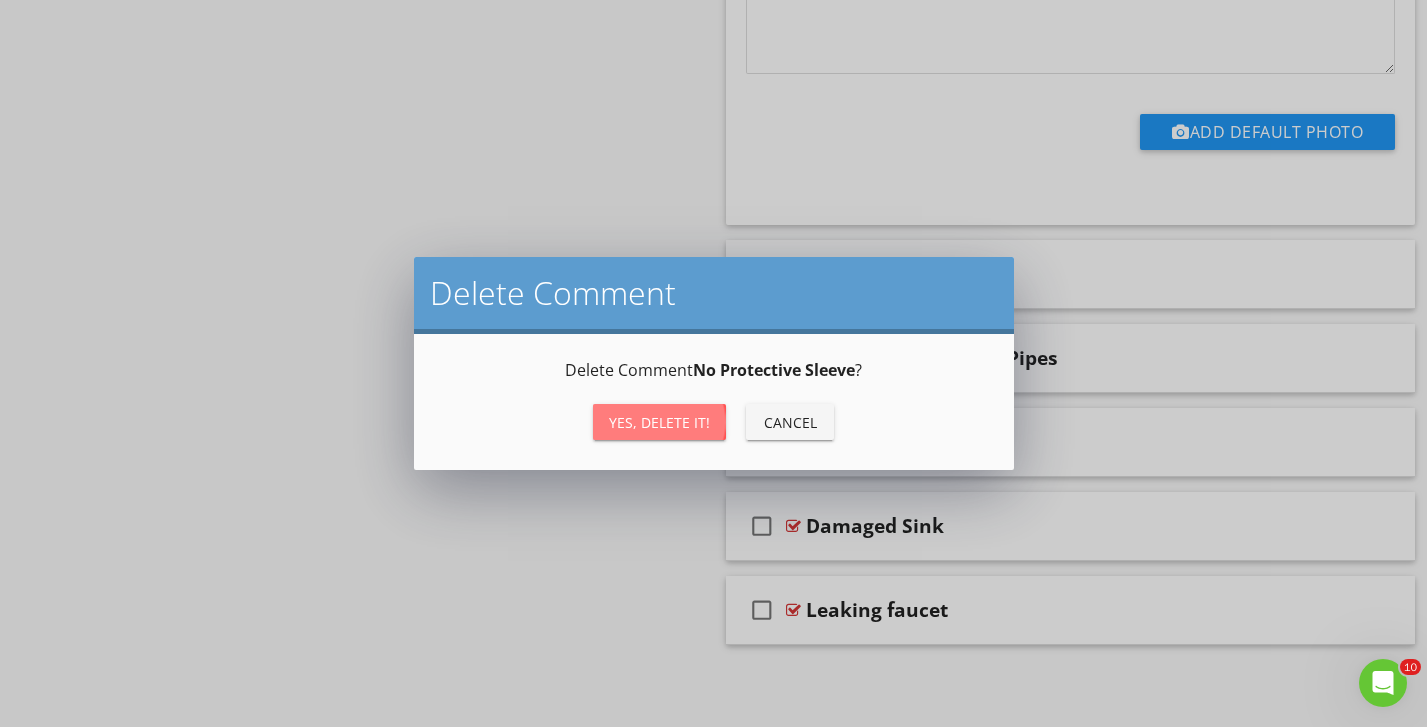 click on "Yes, Delete it!" at bounding box center [659, 422] 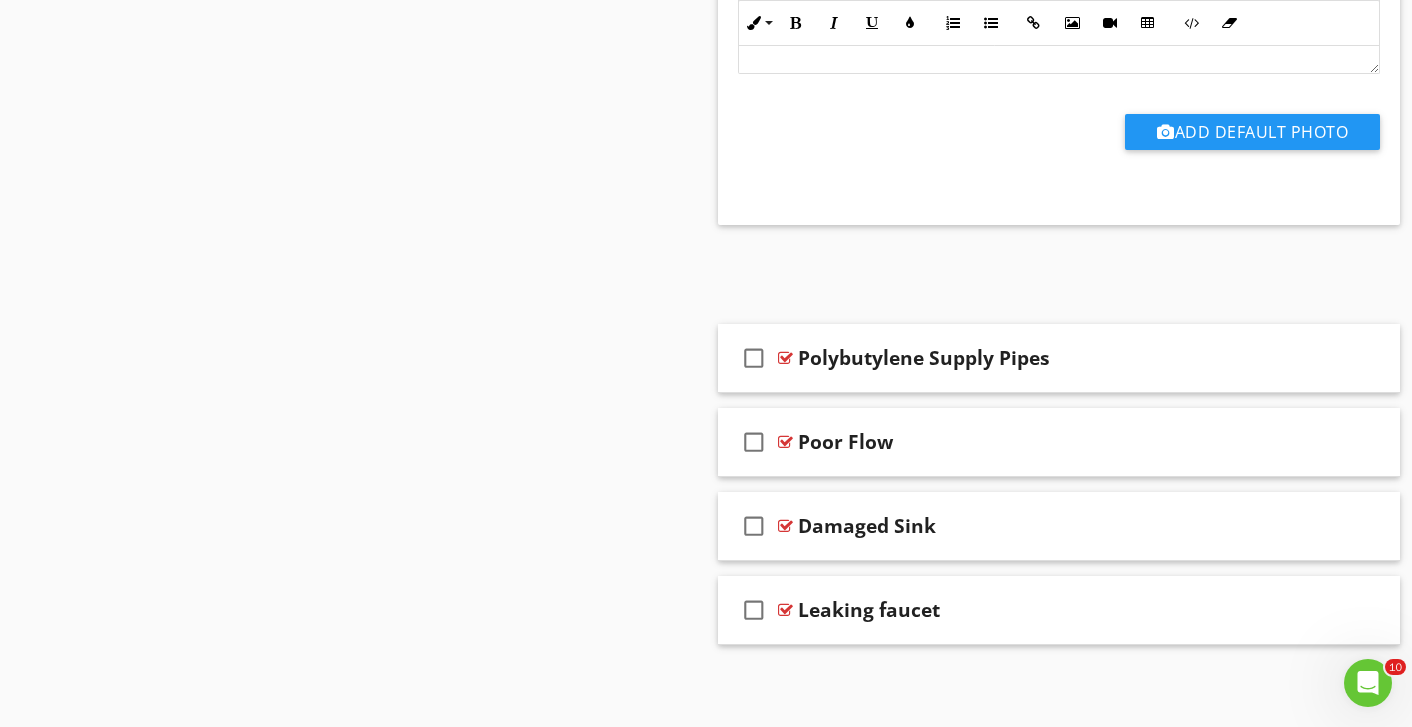 scroll, scrollTop: 2296, scrollLeft: 0, axis: vertical 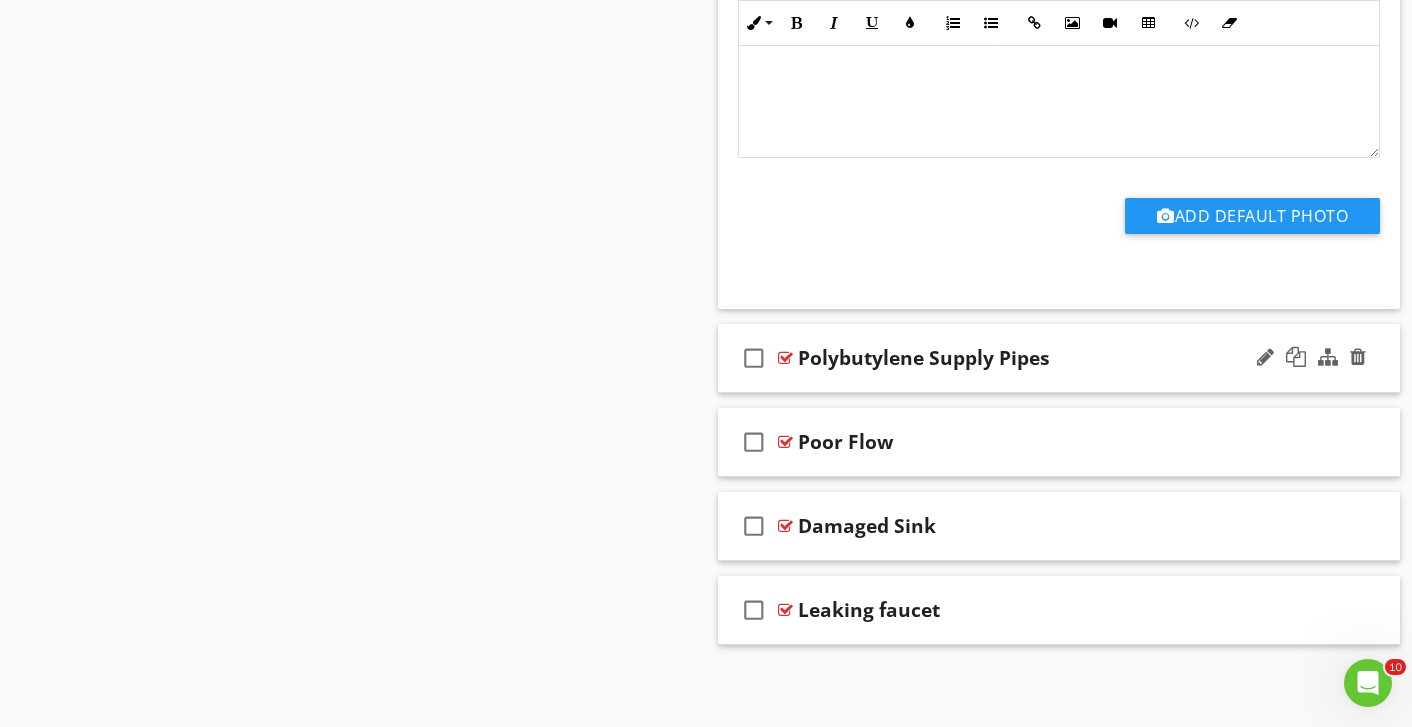 click on "check_box_outline_blank
Polybutylene Supply Pipes" at bounding box center (1059, 358) 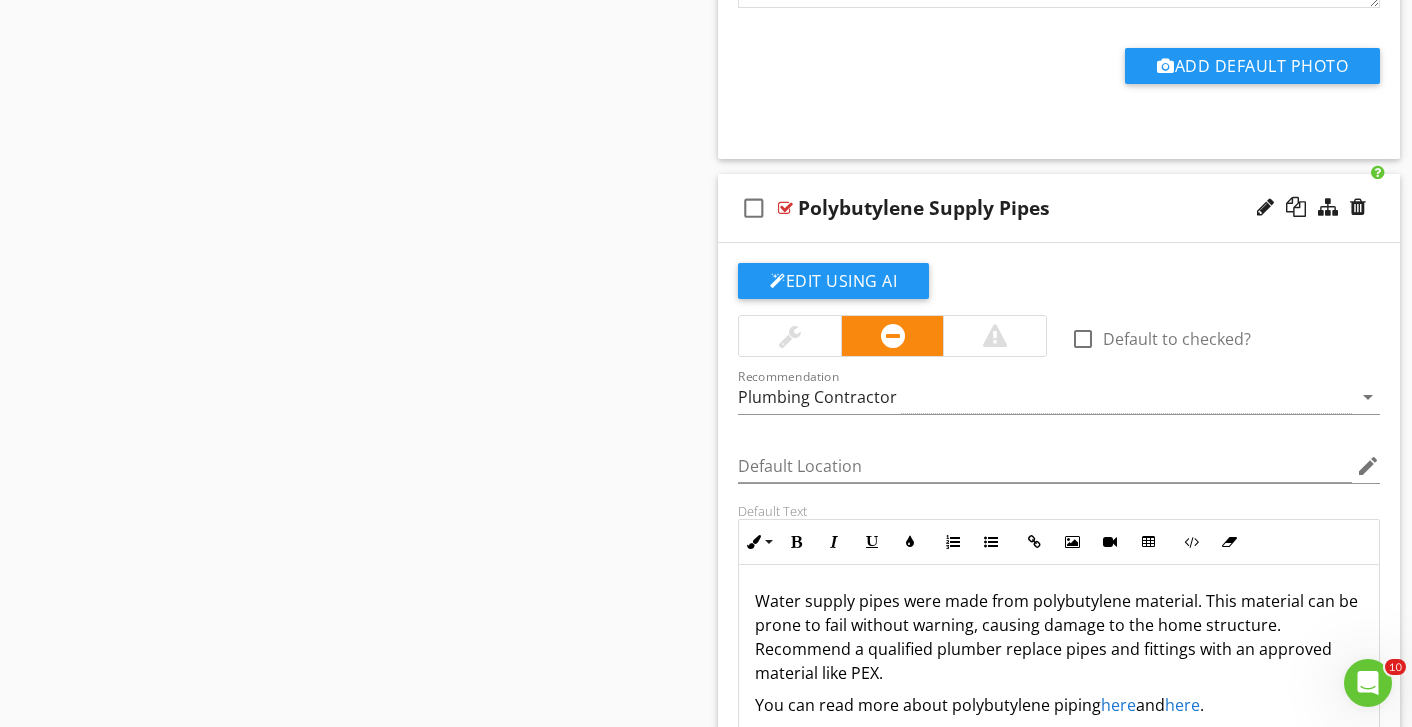 scroll, scrollTop: 2515, scrollLeft: 0, axis: vertical 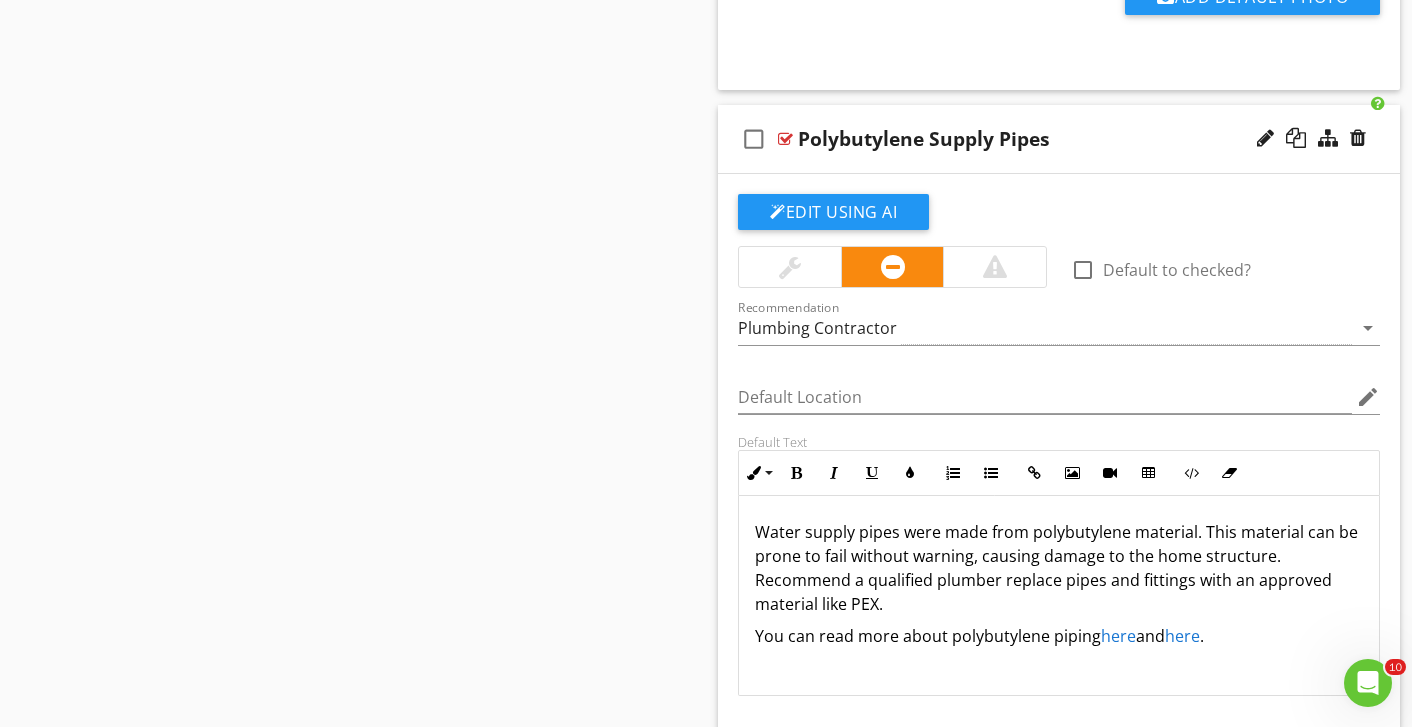 drag, startPoint x: 1235, startPoint y: 634, endPoint x: 748, endPoint y: 635, distance: 487.00104 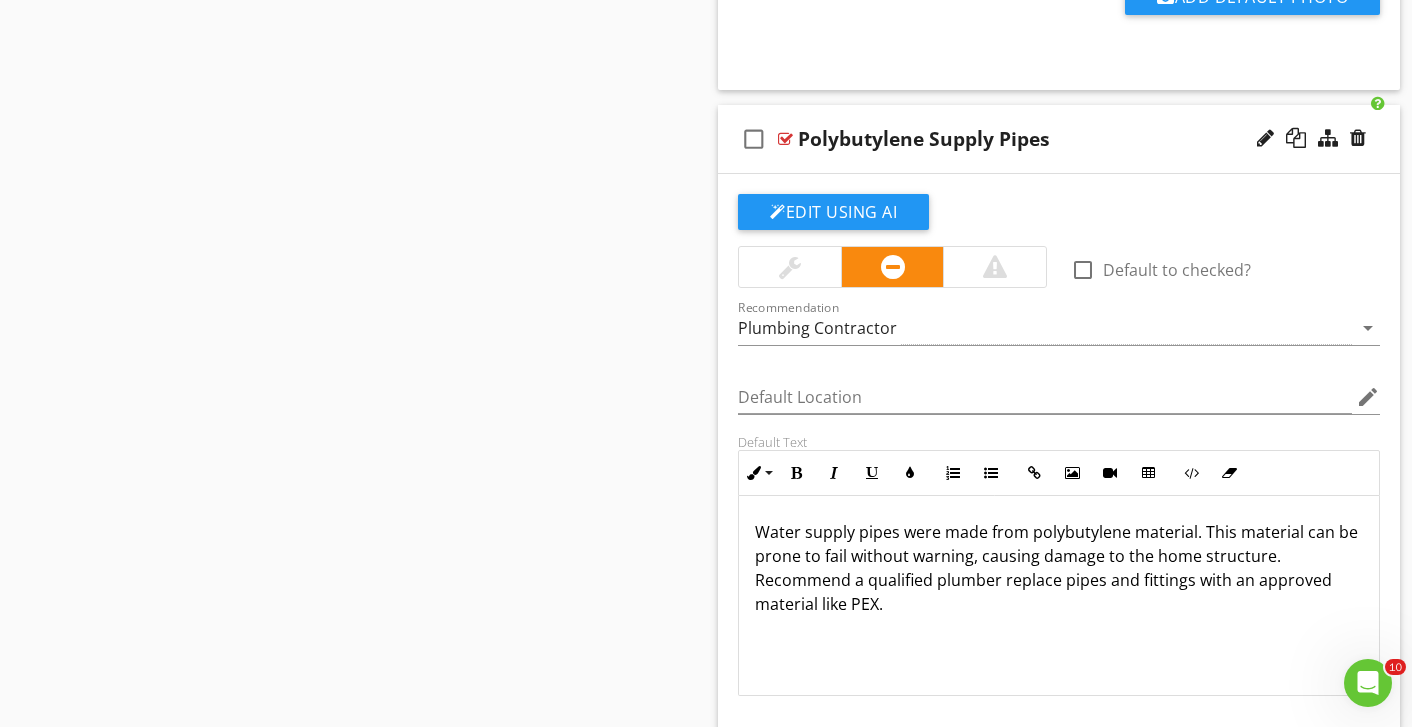 click on "Water supply pipes were made from polybutylene material. This material can be prone to fail without warning, causing damage to the home structure. Recommend a qualified plumber replace pipes and fittings with an approved material like PEX." at bounding box center (1059, 568) 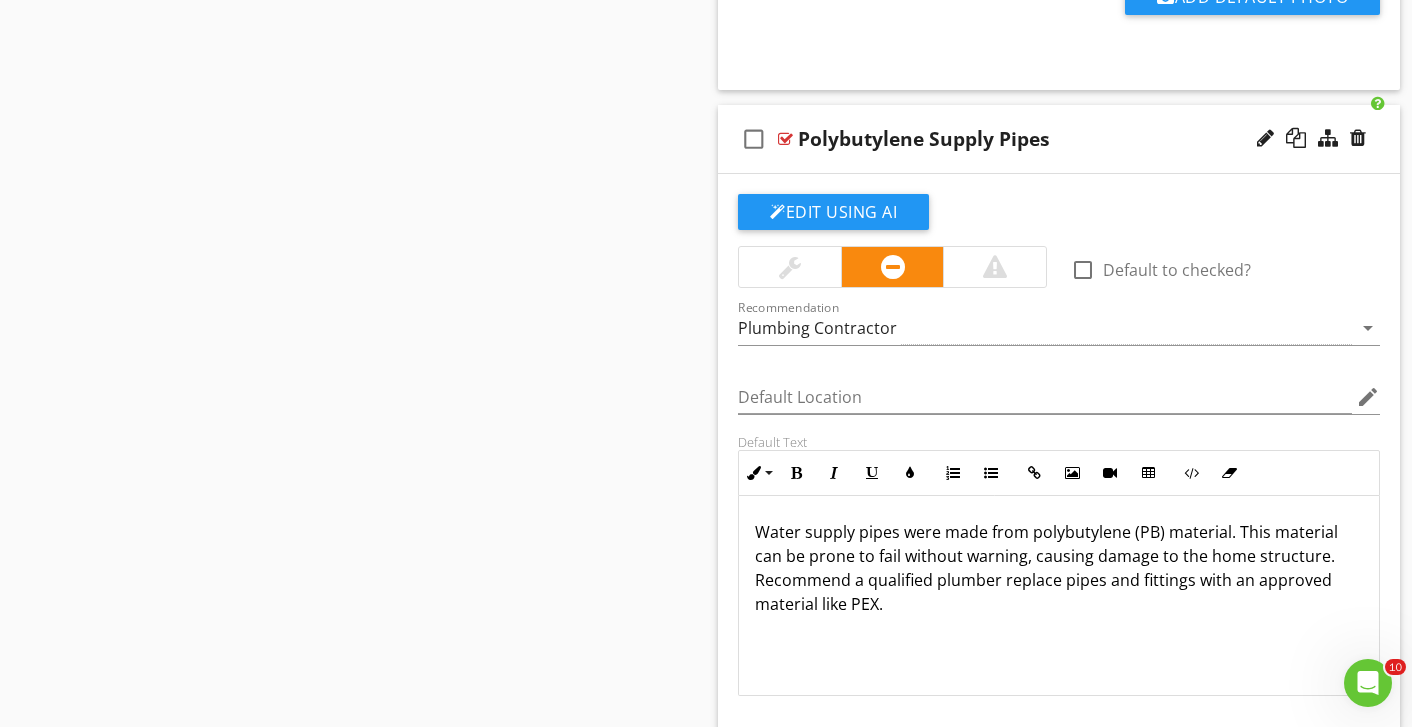 click on "Water supply pipes were made from polybutylene (PB) material. This material can be prone to fail without warning, causing damage to the home structure. Recommend a qualified plumber replace pipes and fittings with an approved material like PEX." at bounding box center [1059, 568] 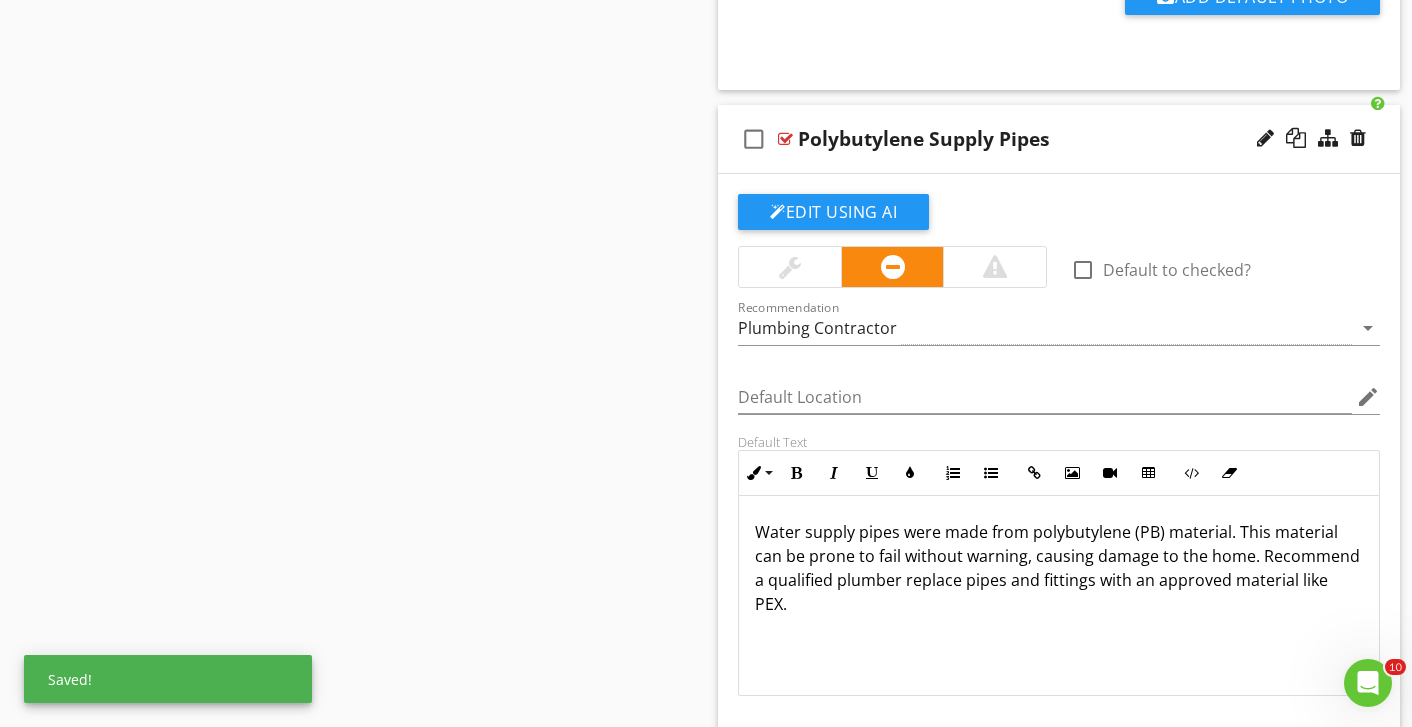 click on "Water supply pipes were made from polybutylene (PB) material. This material can be prone to fail without warning, causing damage to the home. Recommend a qualified plumber replace pipes and fittings with an approved material like PEX." at bounding box center (1059, 596) 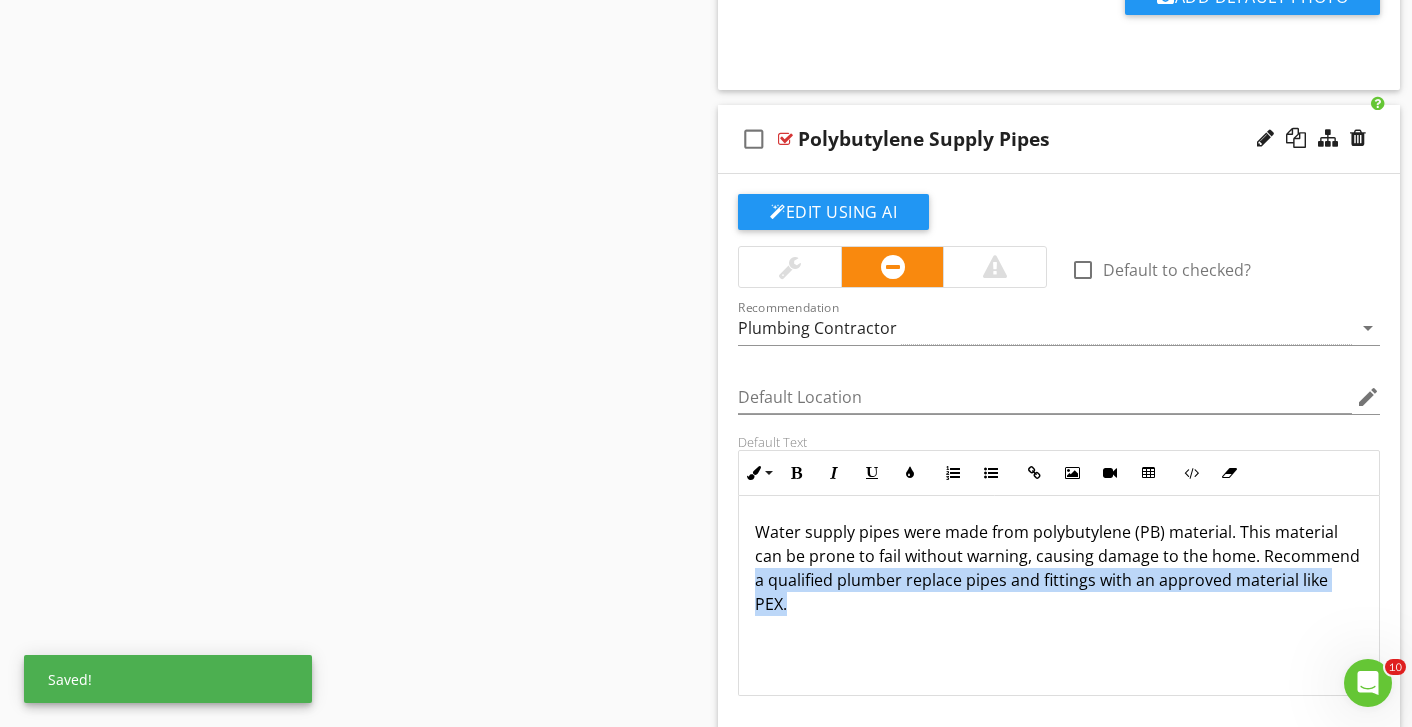drag, startPoint x: 895, startPoint y: 623, endPoint x: 854, endPoint y: 581, distance: 58.694122 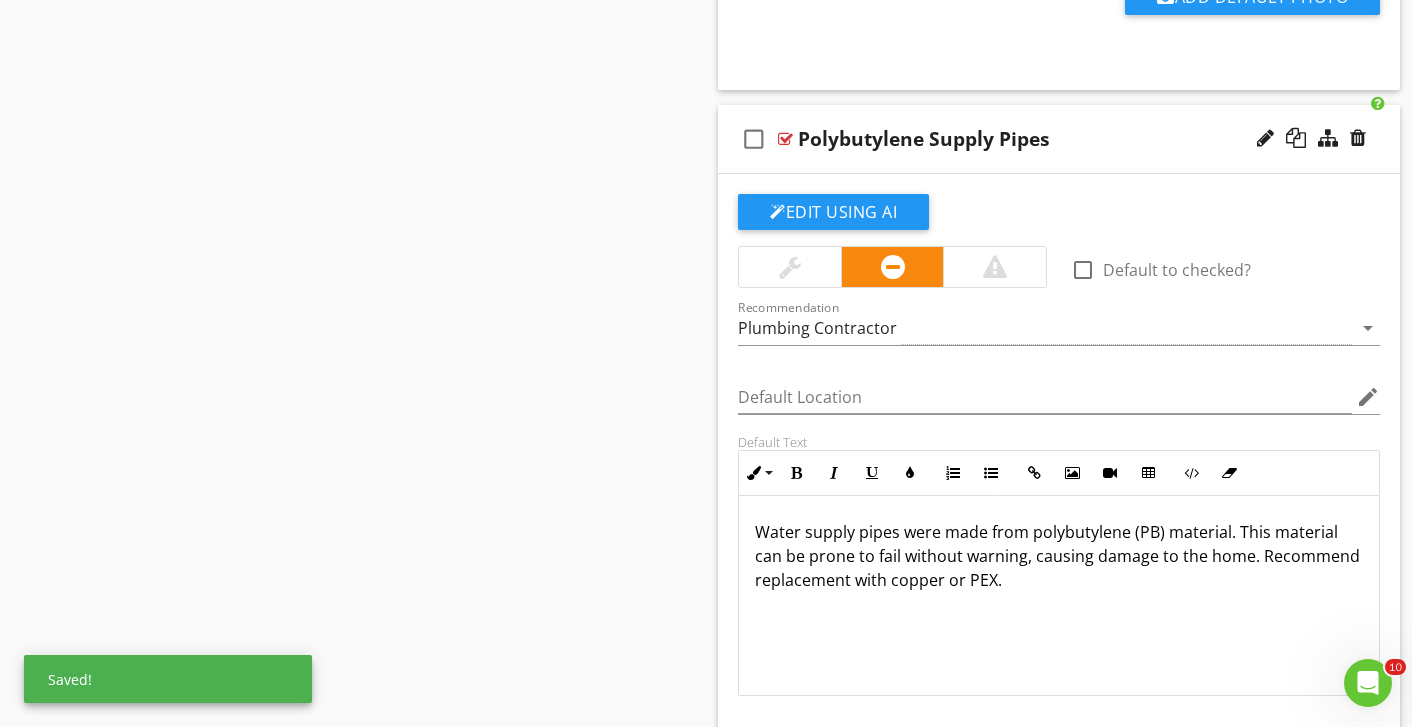 click on "Default Location edit" at bounding box center (1059, 407) 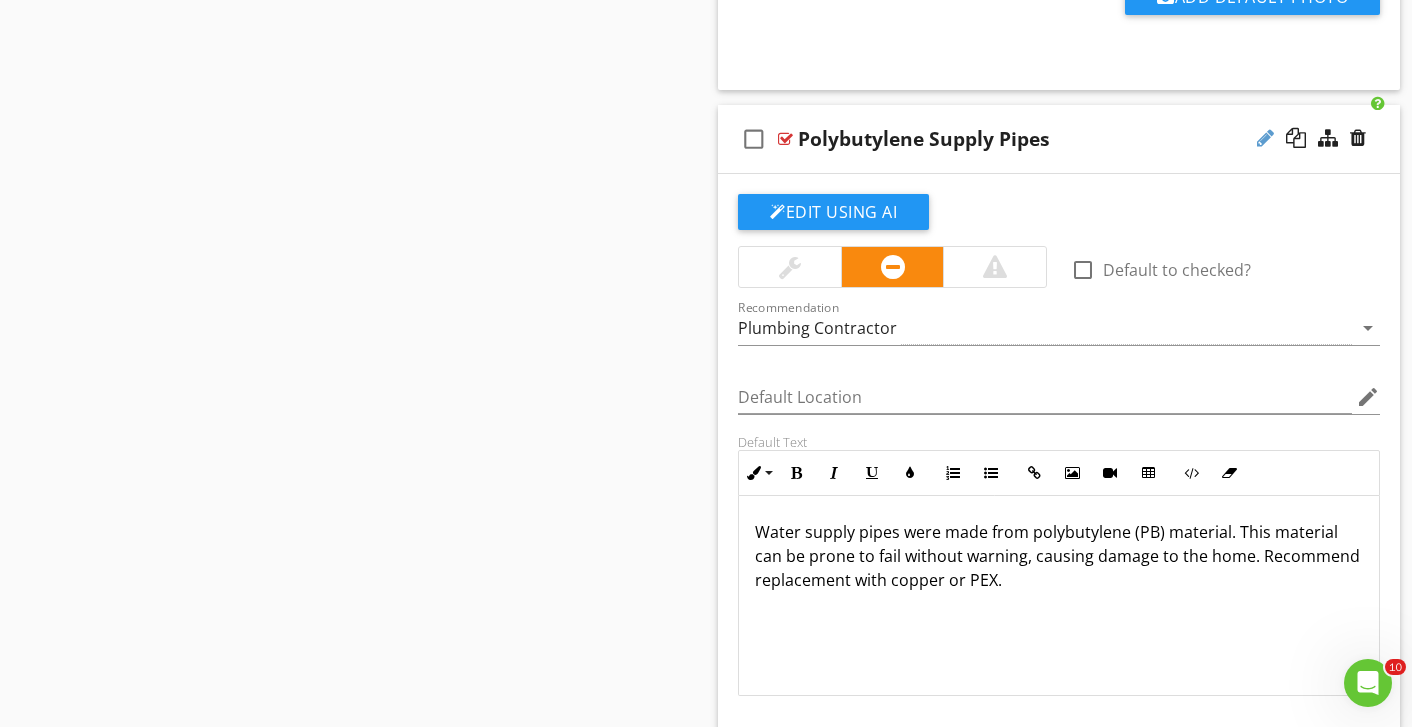 click at bounding box center (1265, 138) 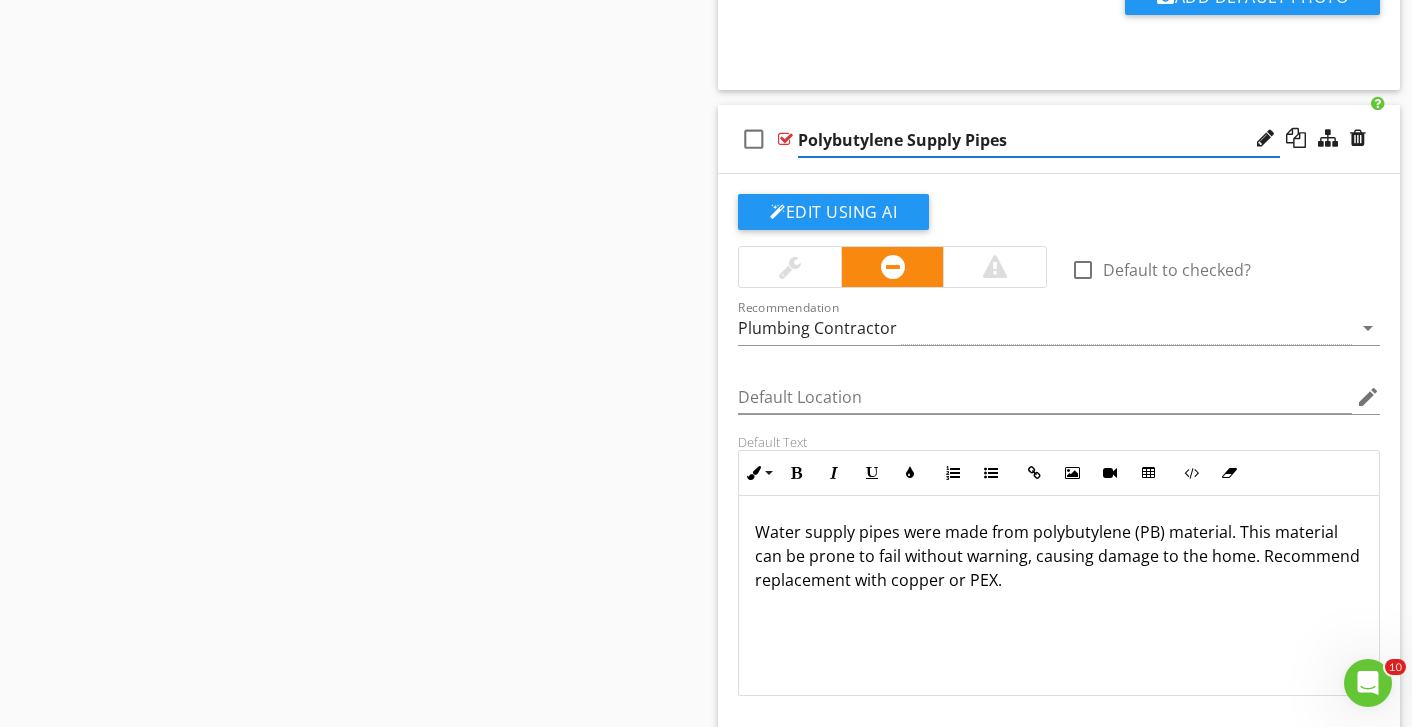 click on "Polybutylene Supply Pipes" at bounding box center [1039, 140] 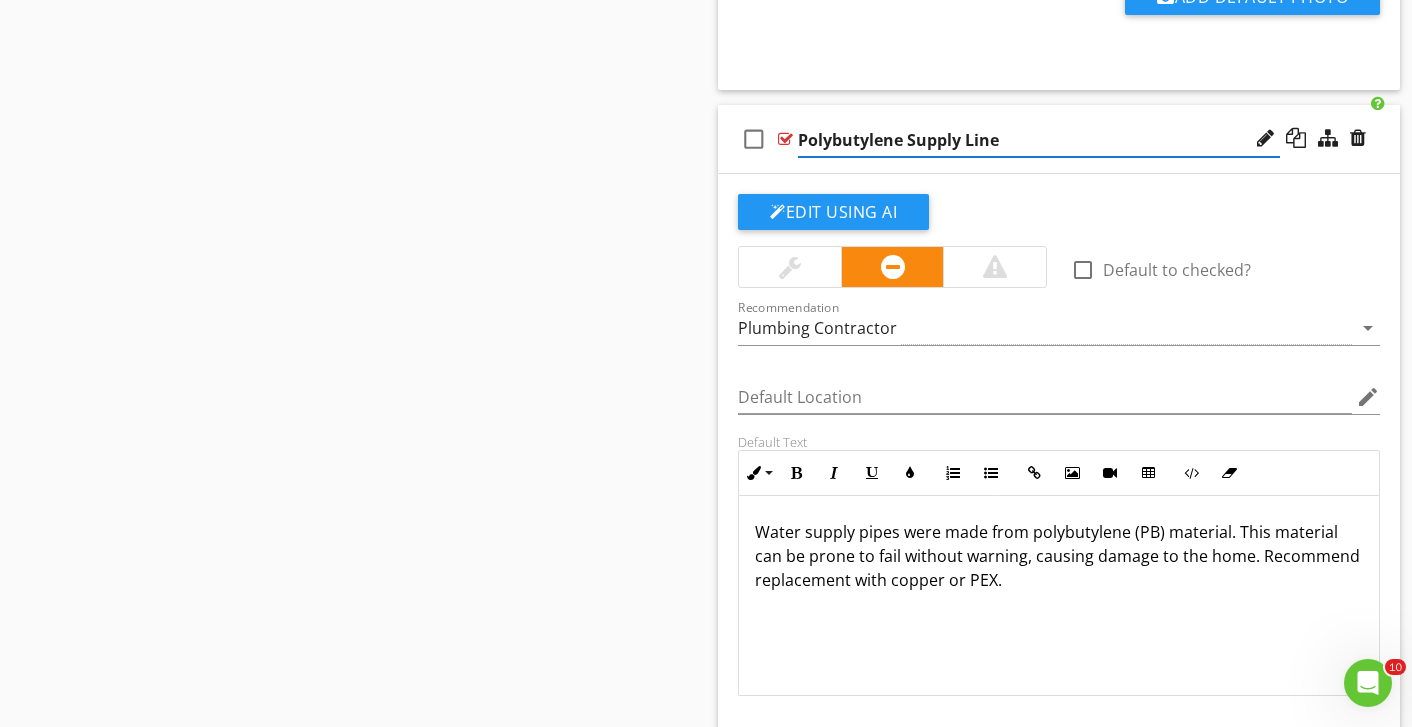type on "Polybutylene Supply Lines" 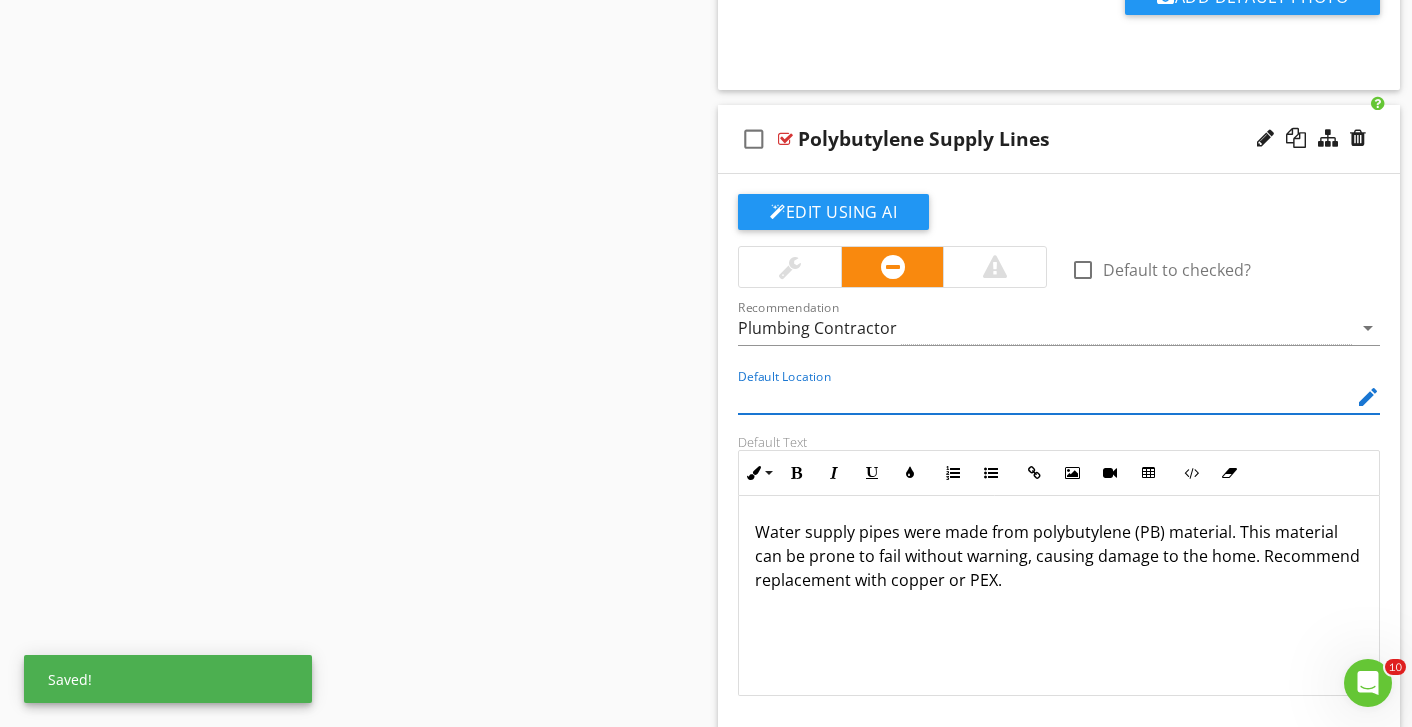 click at bounding box center (1045, 397) 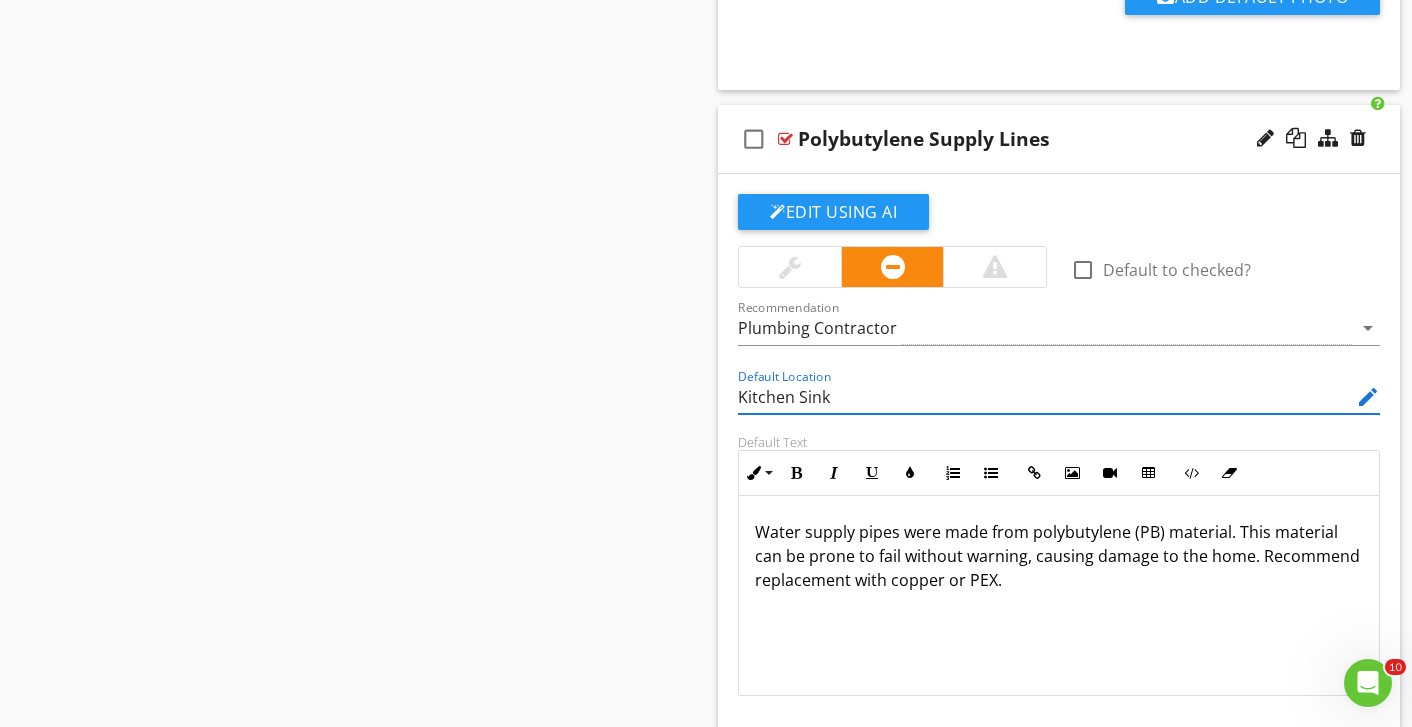 type on "Kitchen Sink" 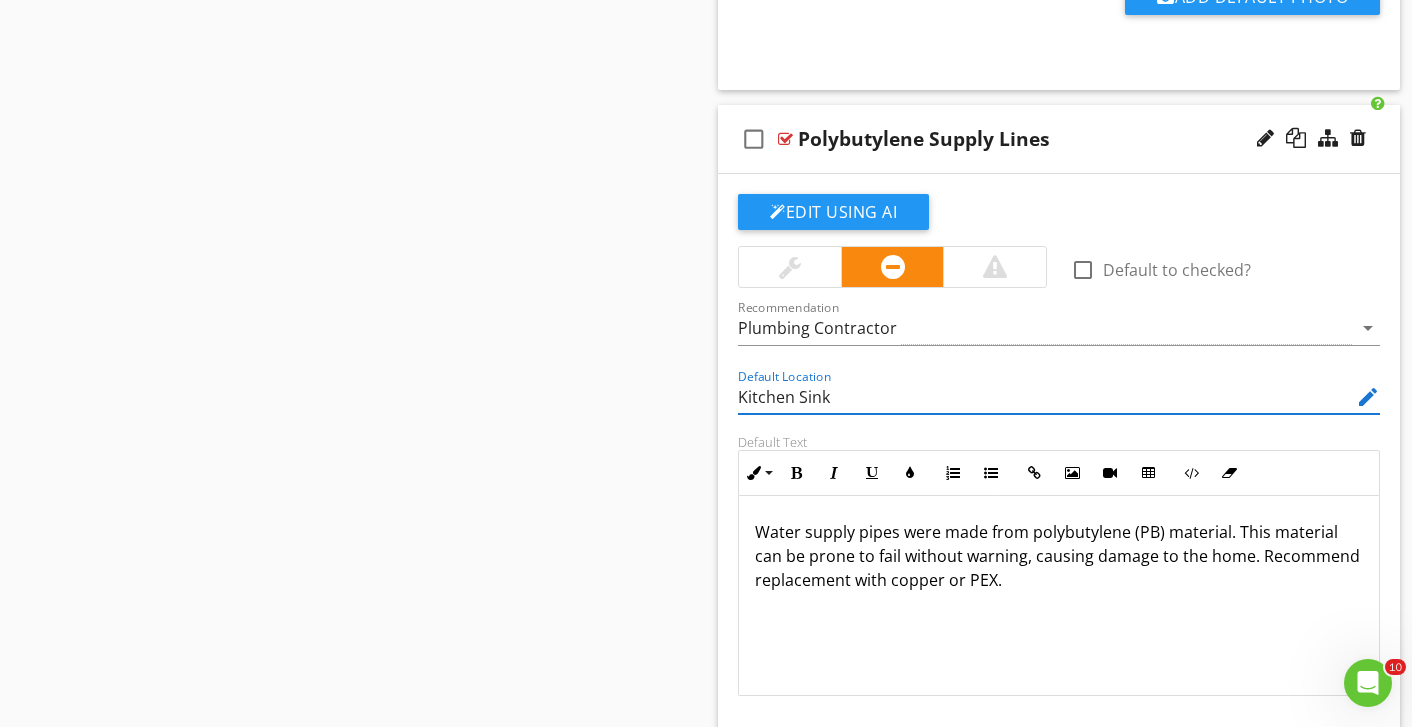 click on "Edit Using AI
check_box_outline_blank Default to checked?           Recommendation Plumbing Contractor arrow_drop_down   Default Location Kitchen Sink edit       Default Text   Inline Style XLarge Large Normal Small Light Small/Light Bold Italic Underline Colors Ordered List Unordered List Insert Link Insert Image Insert Video Insert Table Code View Clear Formatting Water supply pipes were made from polybutylene (PB) material. This material can be prone to fail without warning, causing damage to the home. Recommend replacement with copper or PEX. Enter text here <p>Water supply pipes were made from polybutylene (PB) material. This material can be prone to fail without warning, causing damage to the home. Recommend replacement with copper or PEX.</p>
Add Default Photo" at bounding box center (1059, 510) 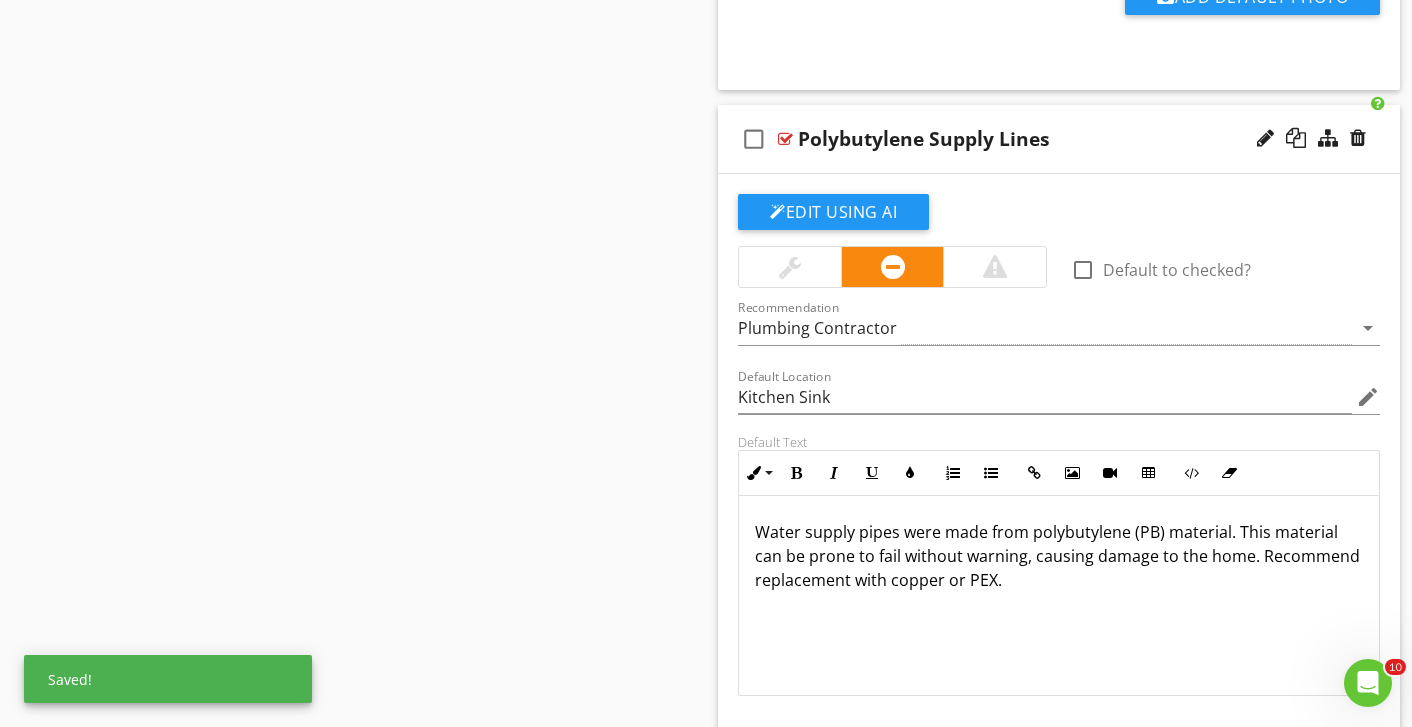 scroll, scrollTop: 1, scrollLeft: 0, axis: vertical 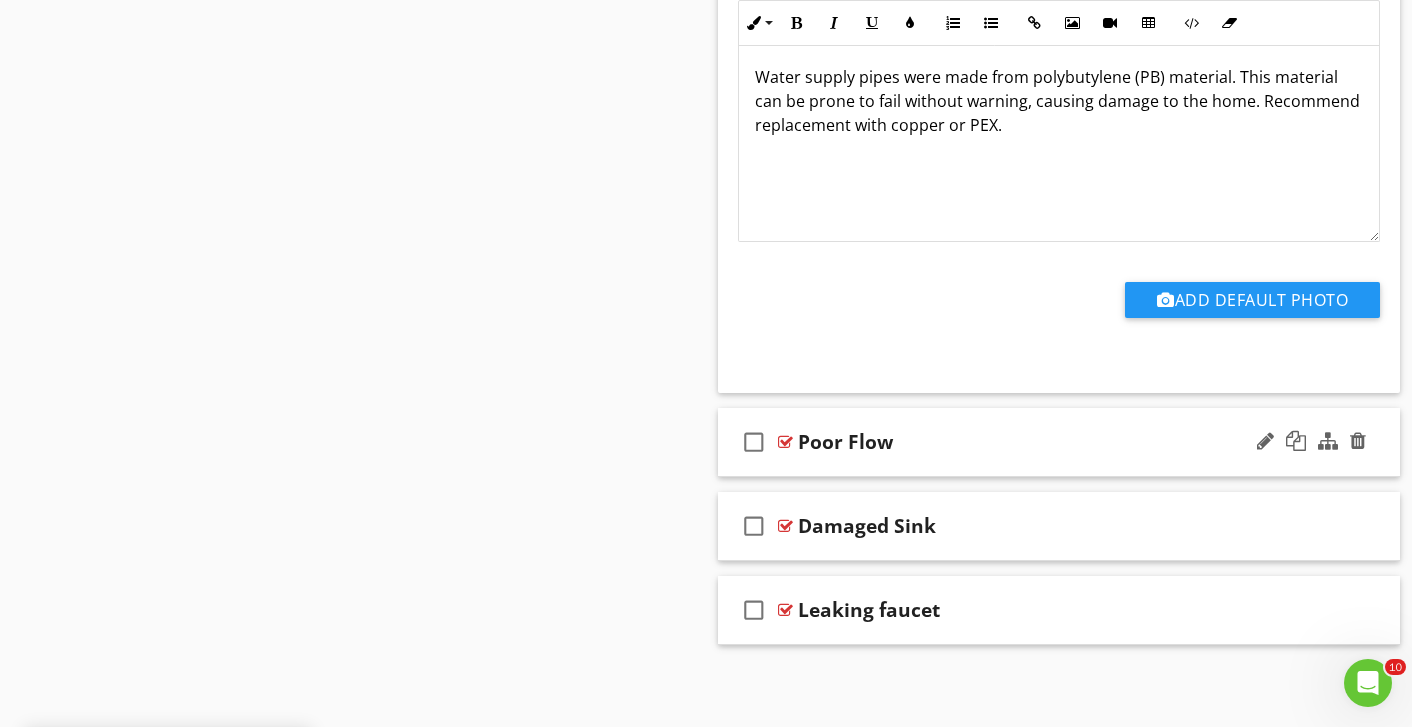 click on "Poor Flow" at bounding box center (1039, 442) 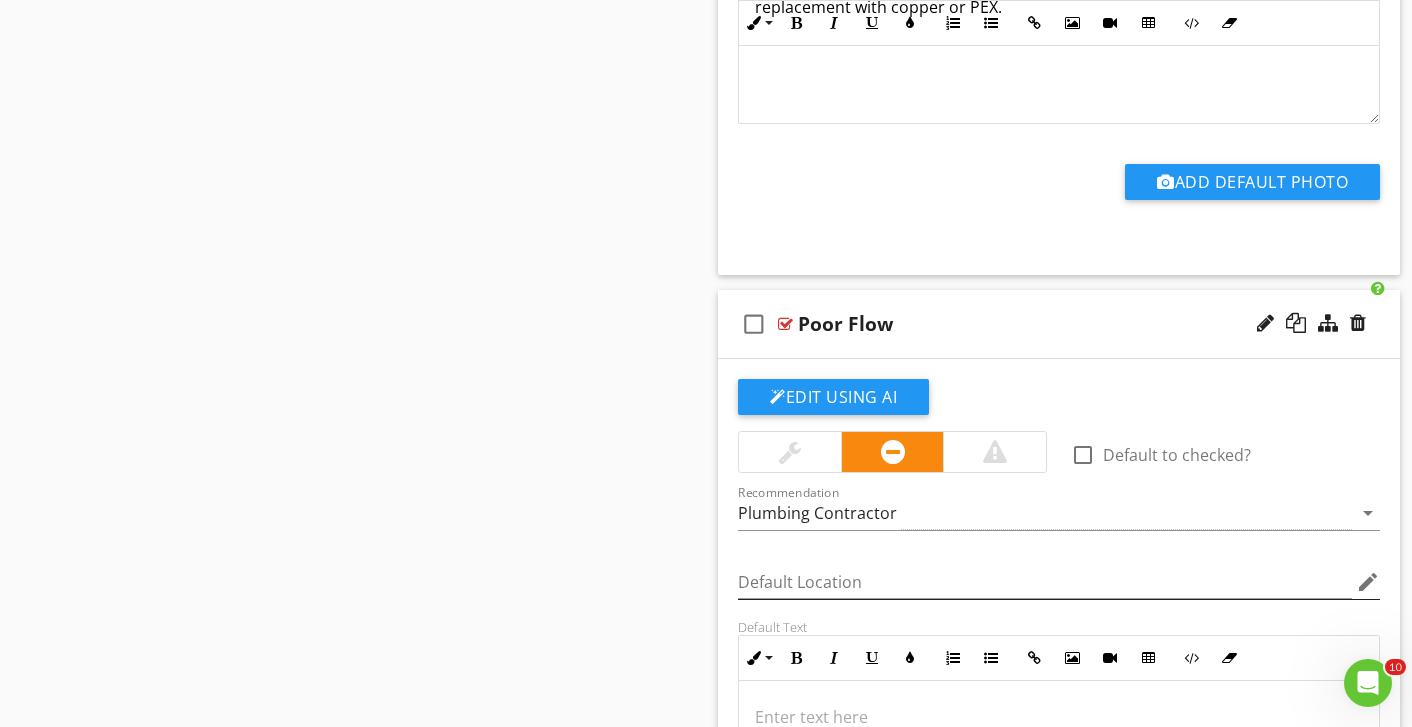 scroll, scrollTop: 3156, scrollLeft: 0, axis: vertical 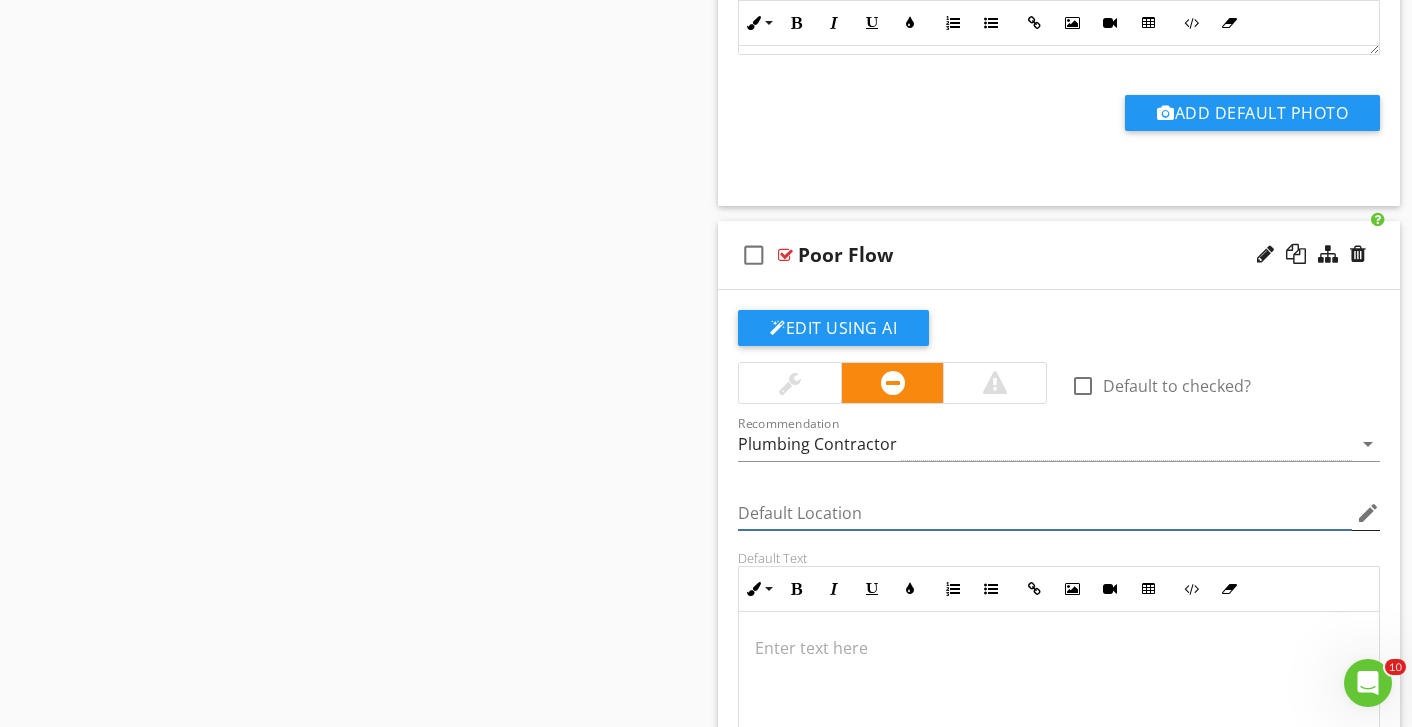 click at bounding box center [1045, 513] 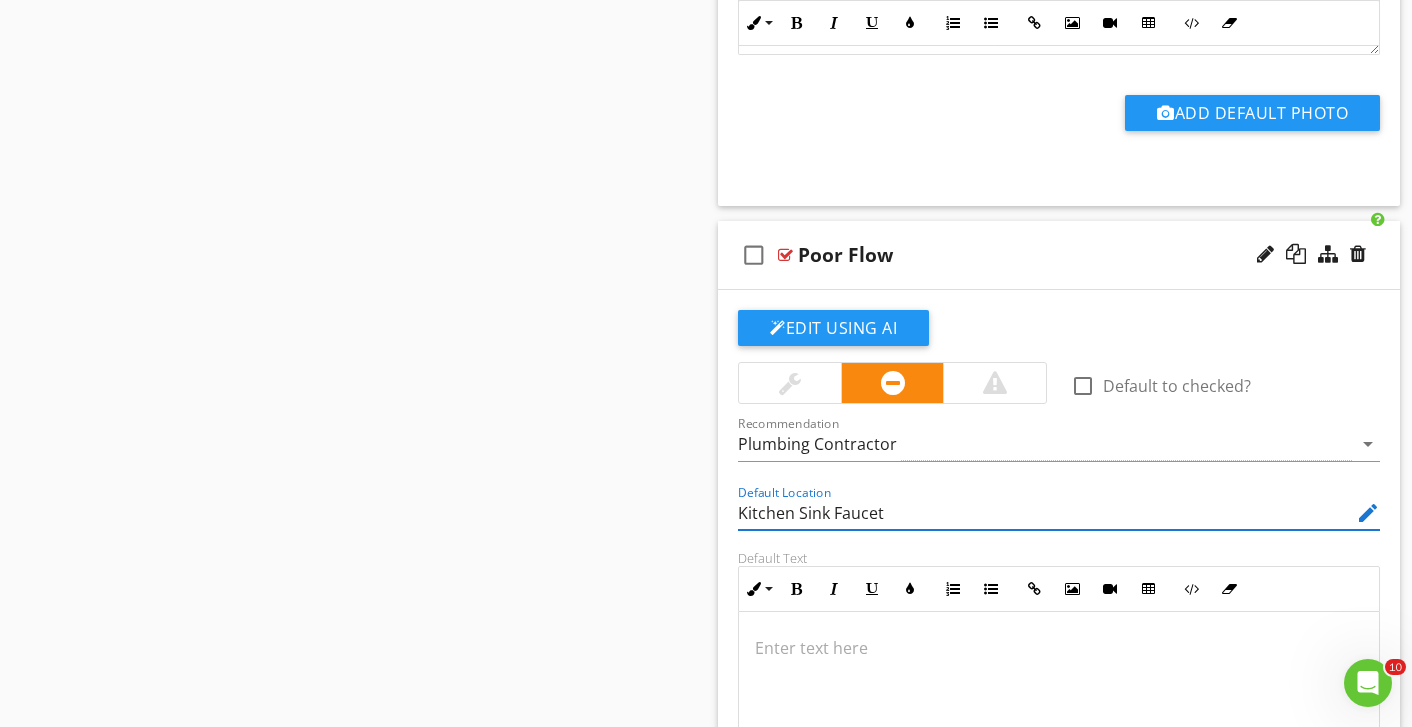 type on "Kitchen Sink Faucet" 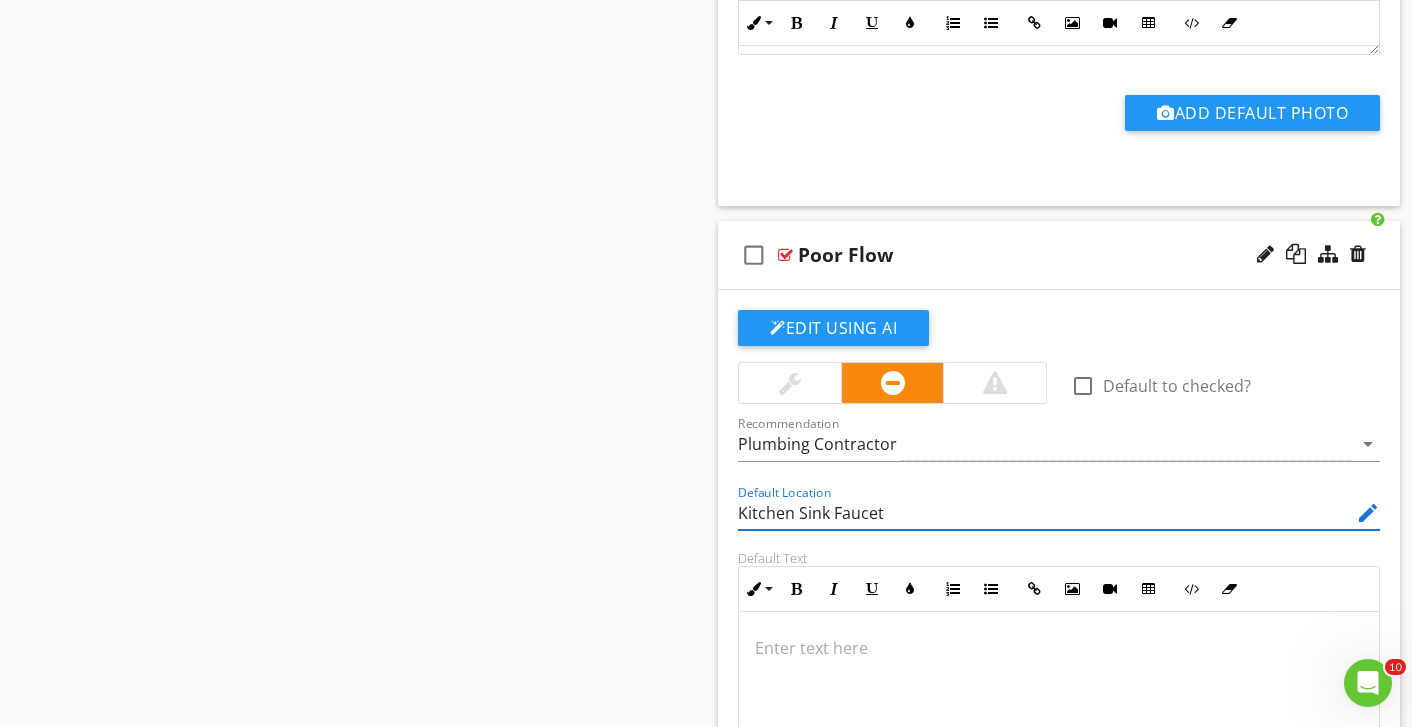 click at bounding box center [1059, 648] 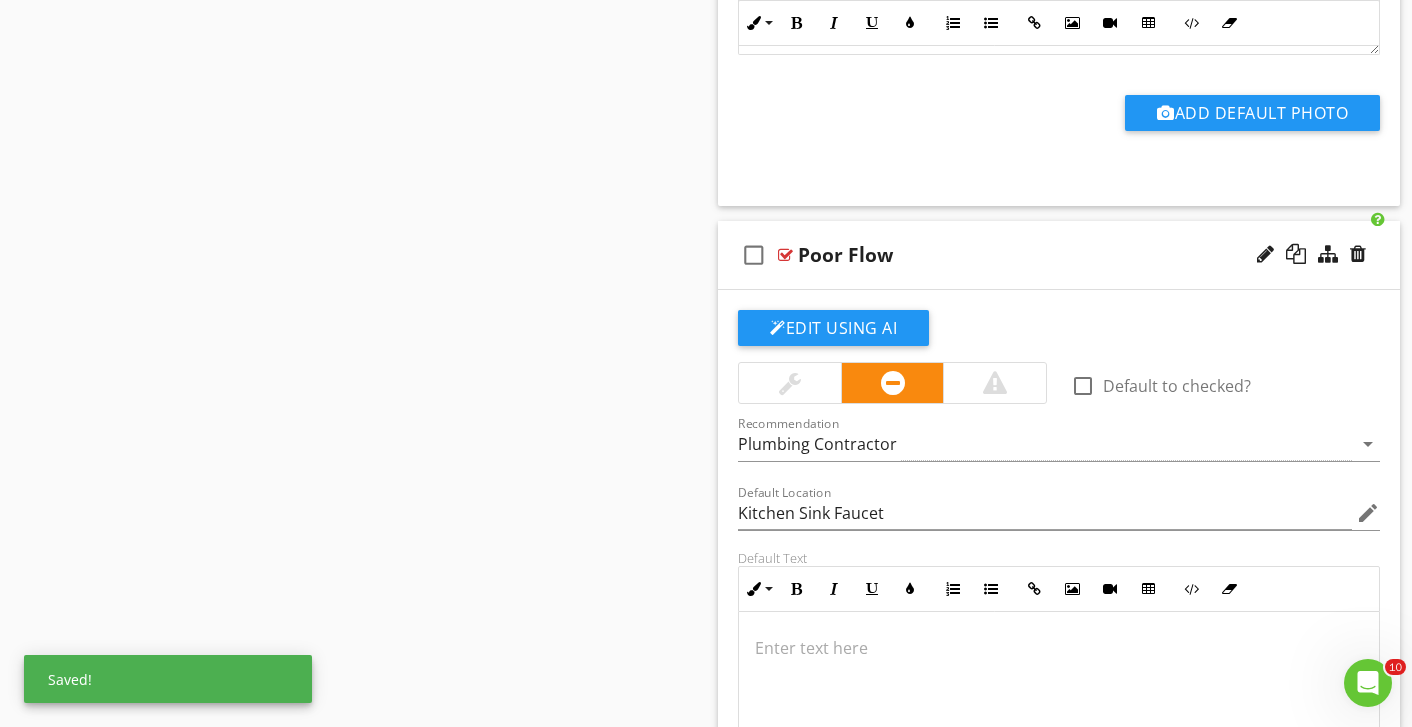 type 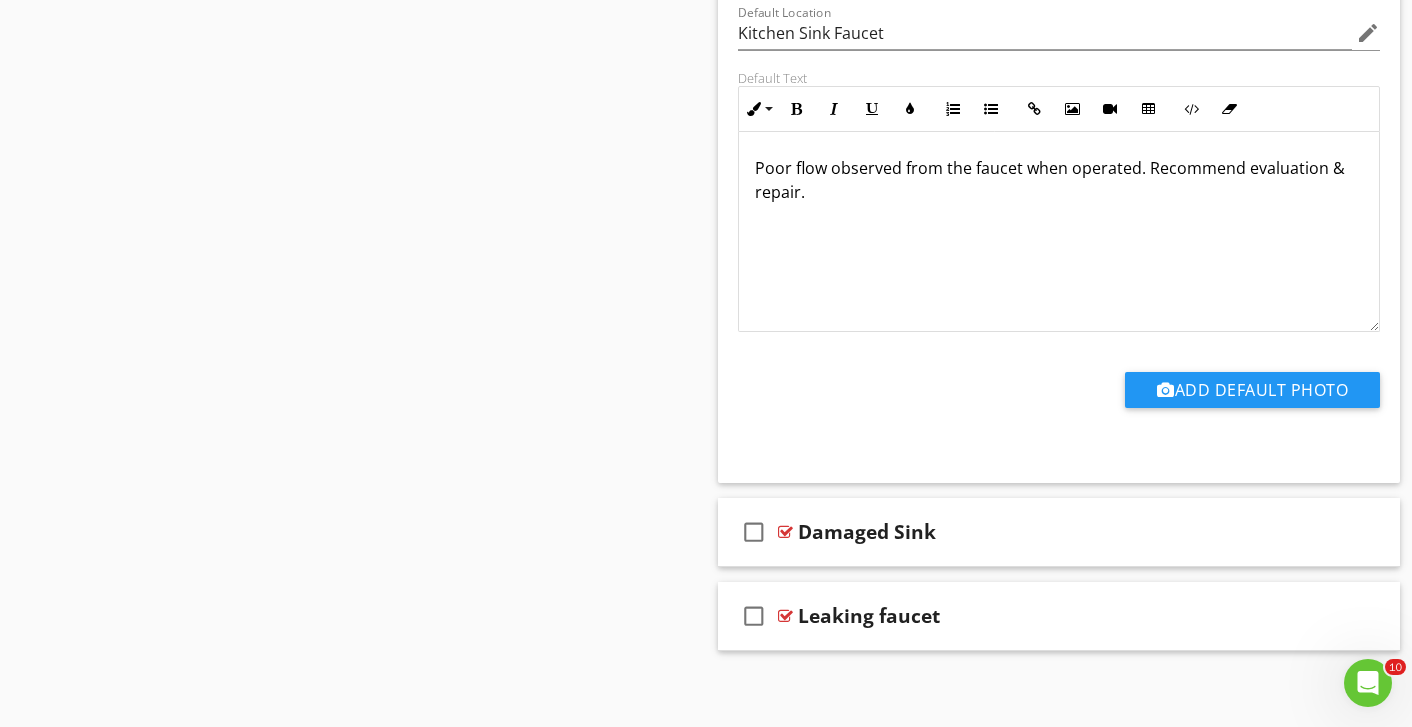 scroll, scrollTop: 3642, scrollLeft: 0, axis: vertical 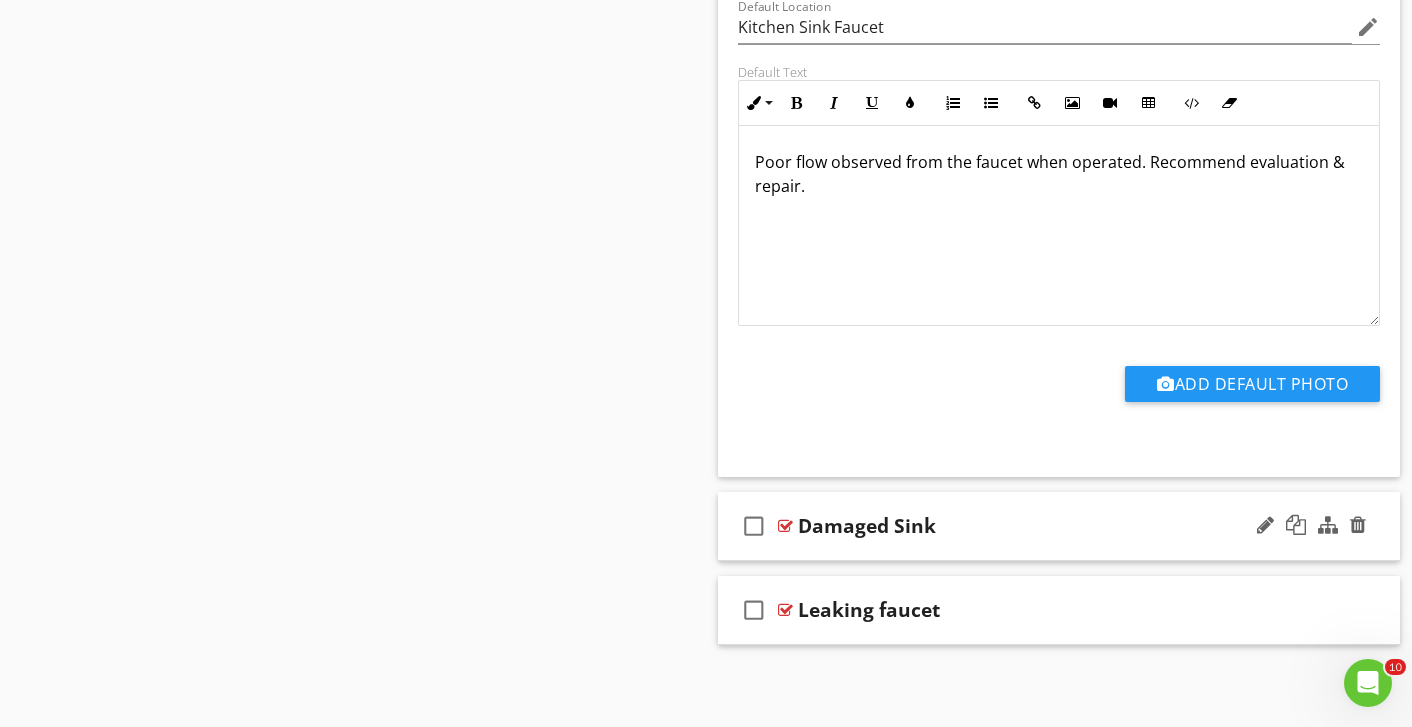 click on "Damaged Sink" at bounding box center [1039, 526] 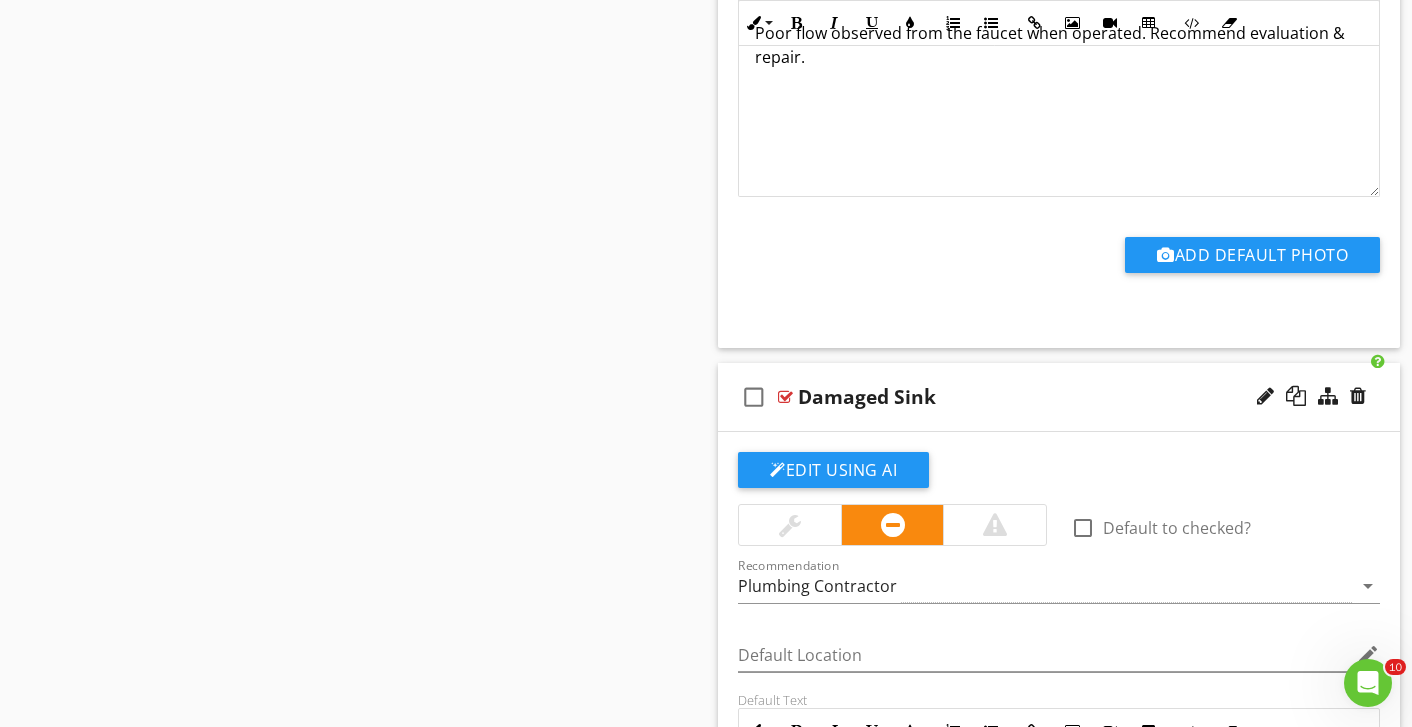 scroll, scrollTop: 3888, scrollLeft: 0, axis: vertical 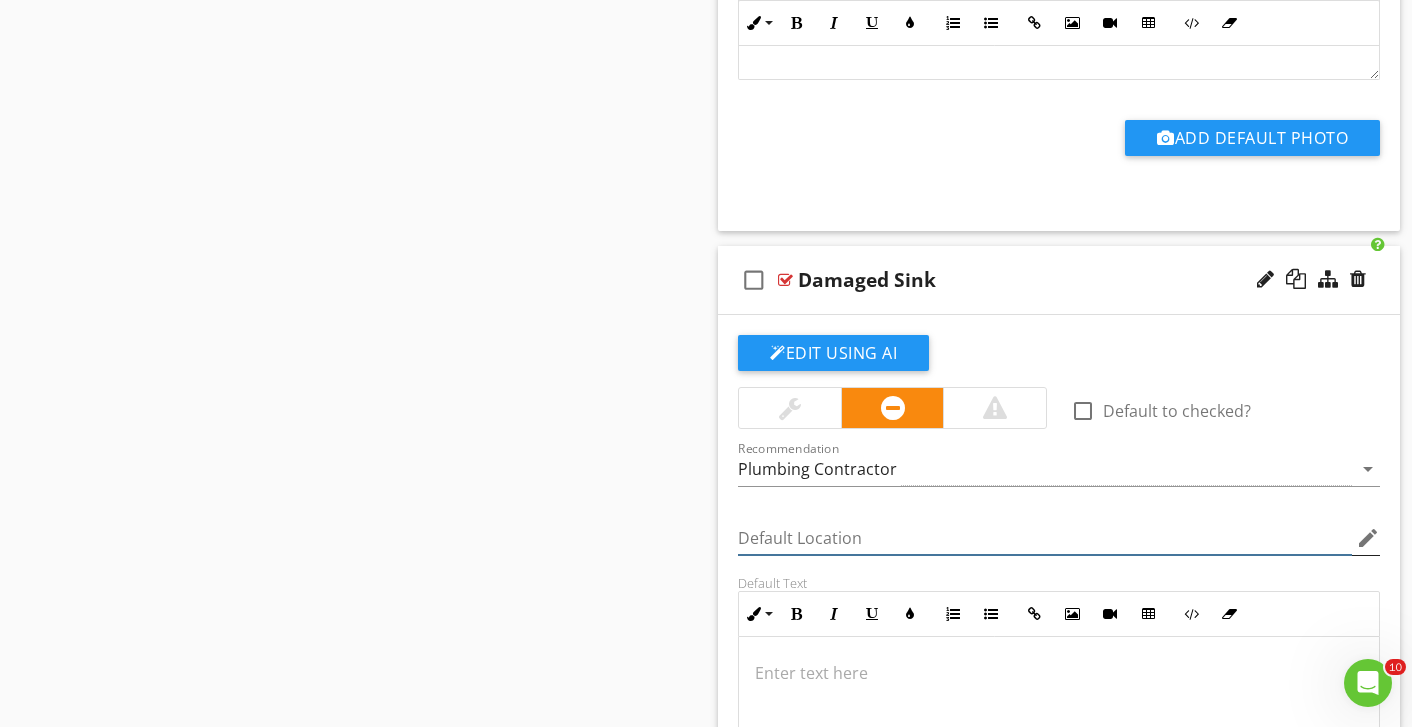 click at bounding box center (1045, 538) 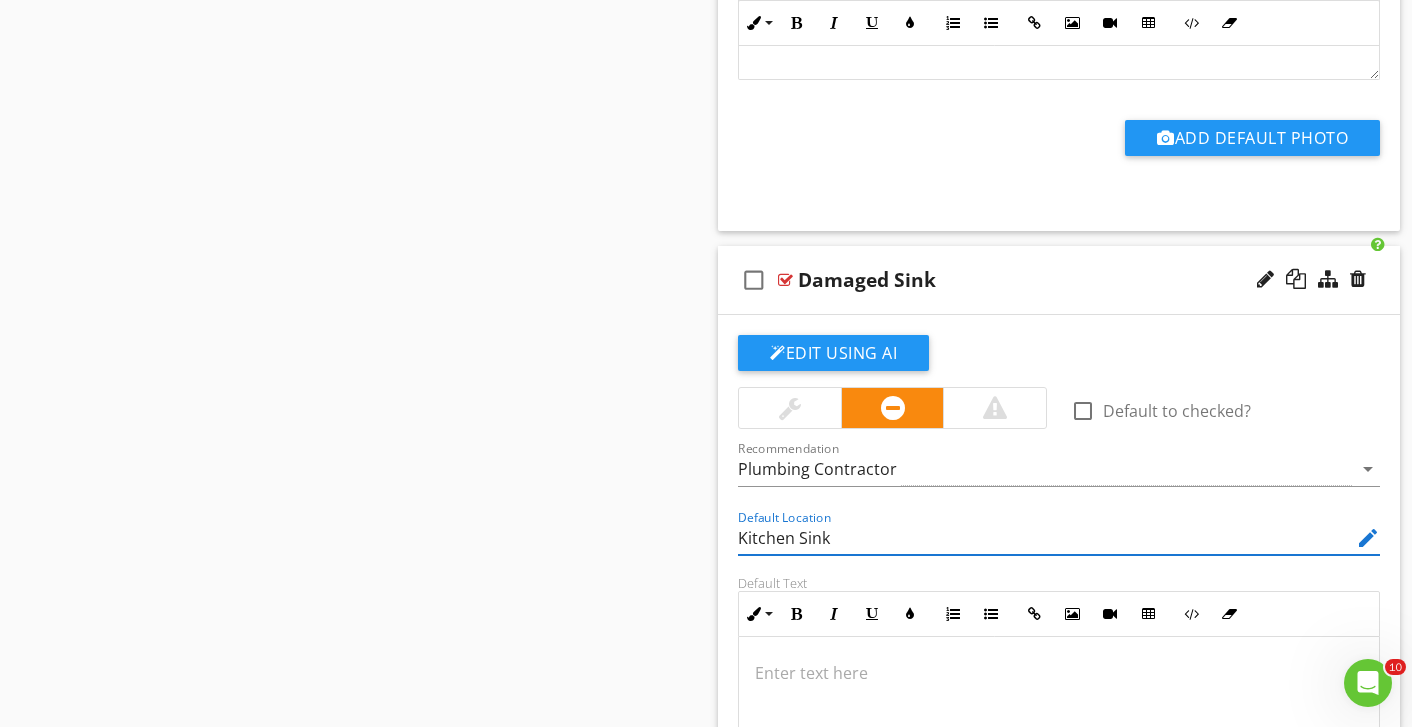 scroll, scrollTop: 4047, scrollLeft: 0, axis: vertical 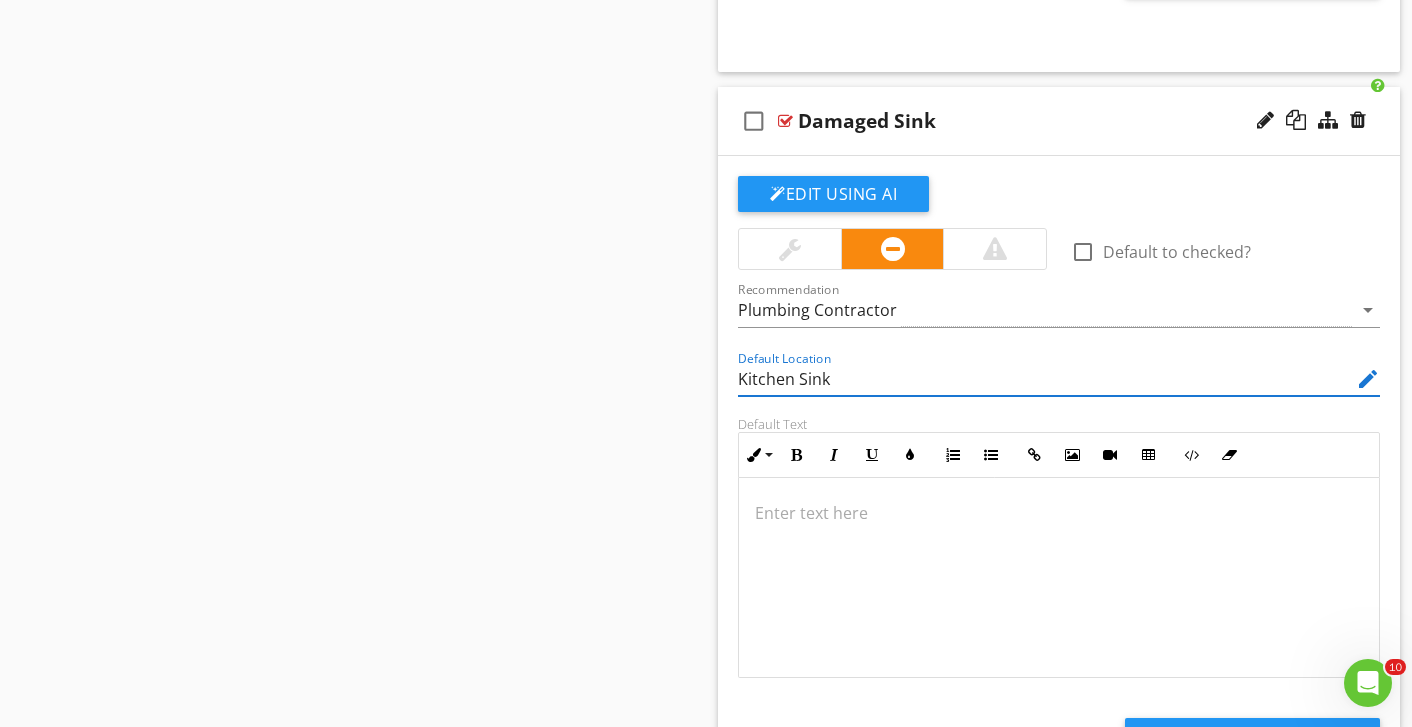 type on "Kitchen Sink" 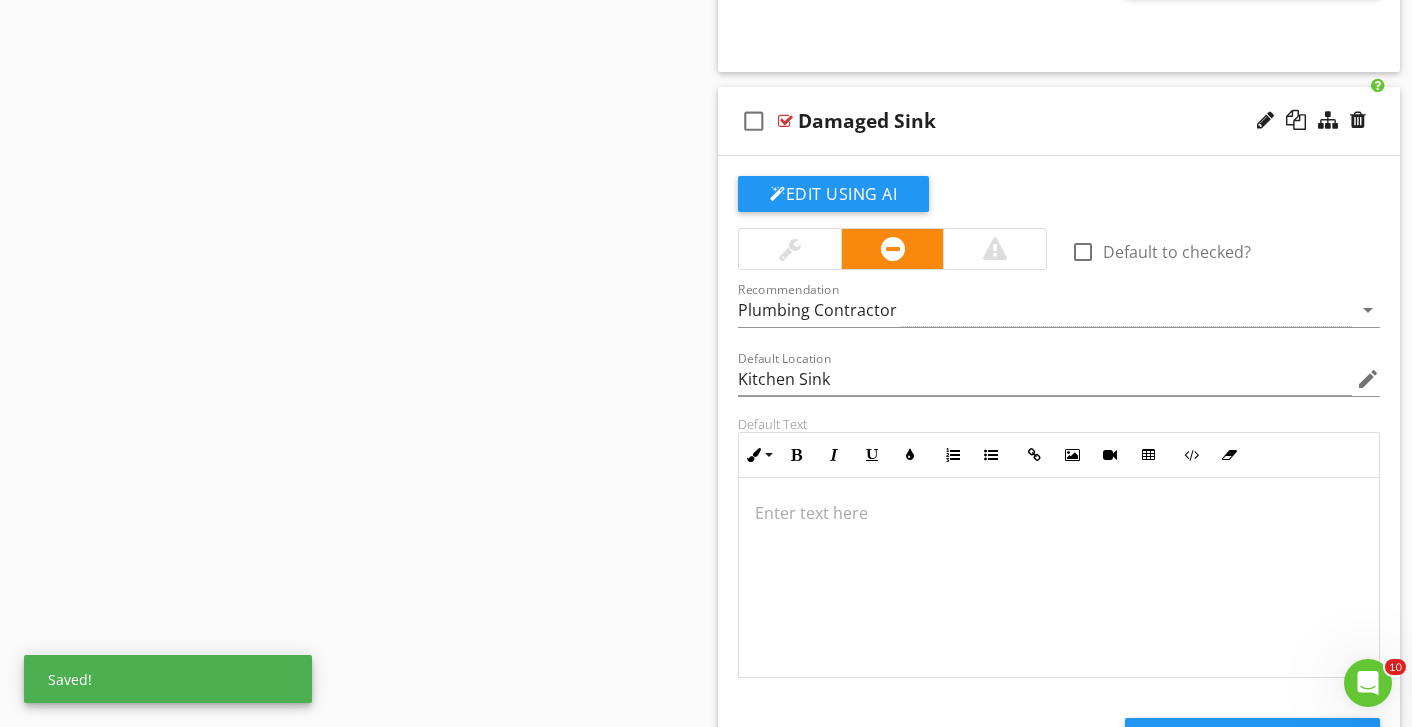 type 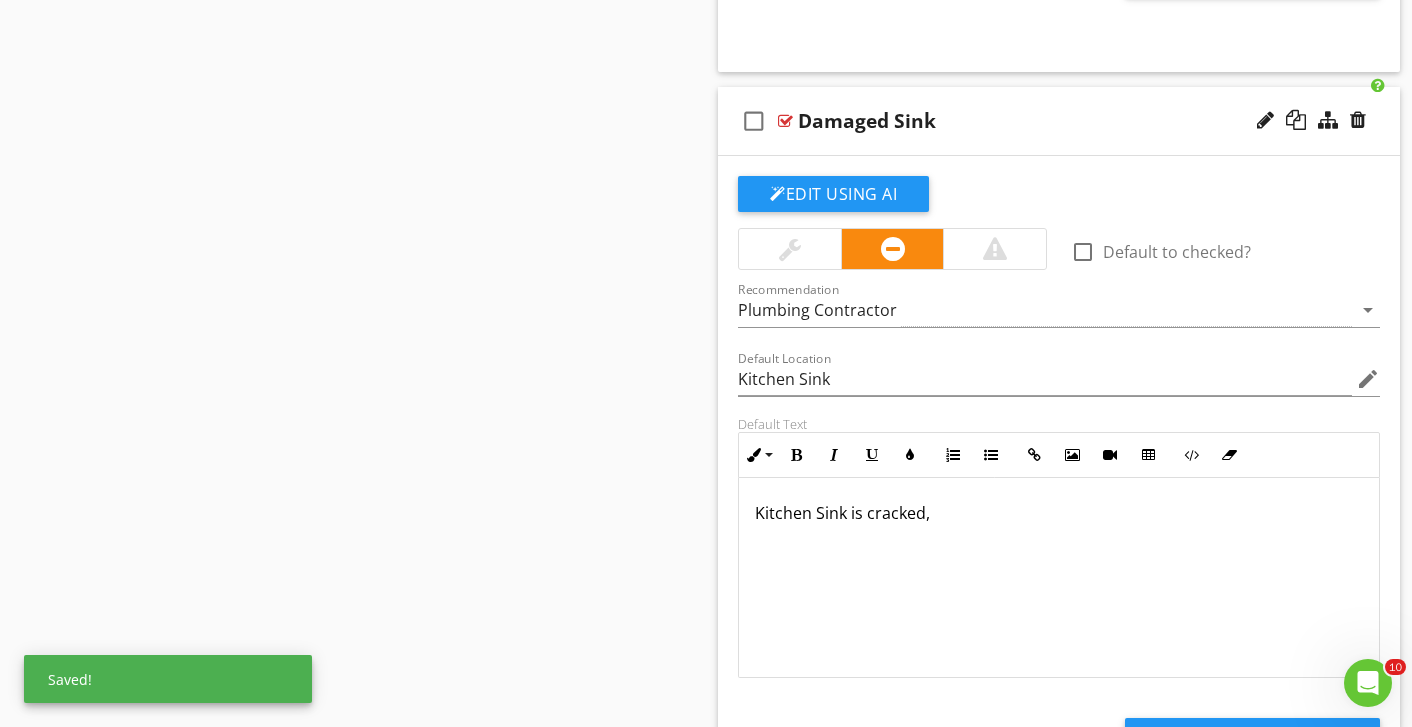click on "Kitchen Sink is cracked," at bounding box center (1059, 513) 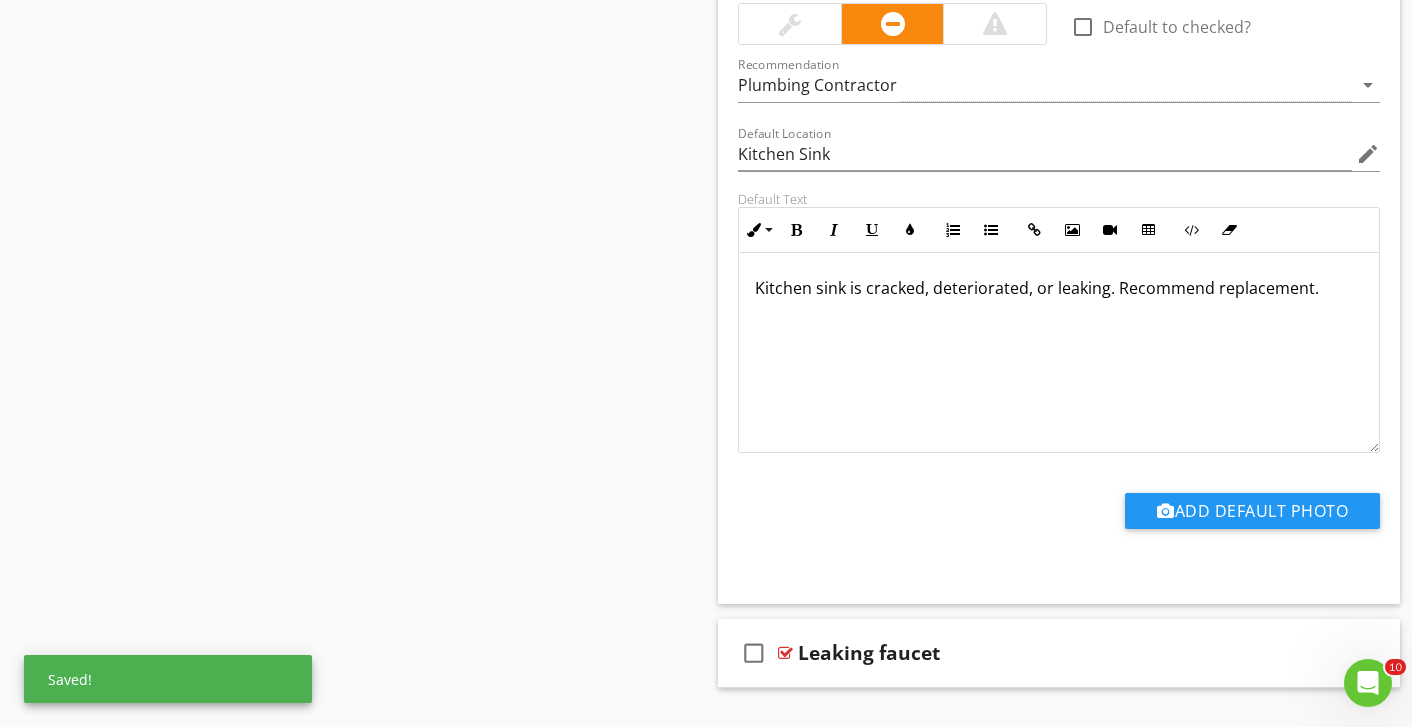 scroll, scrollTop: 4315, scrollLeft: 0, axis: vertical 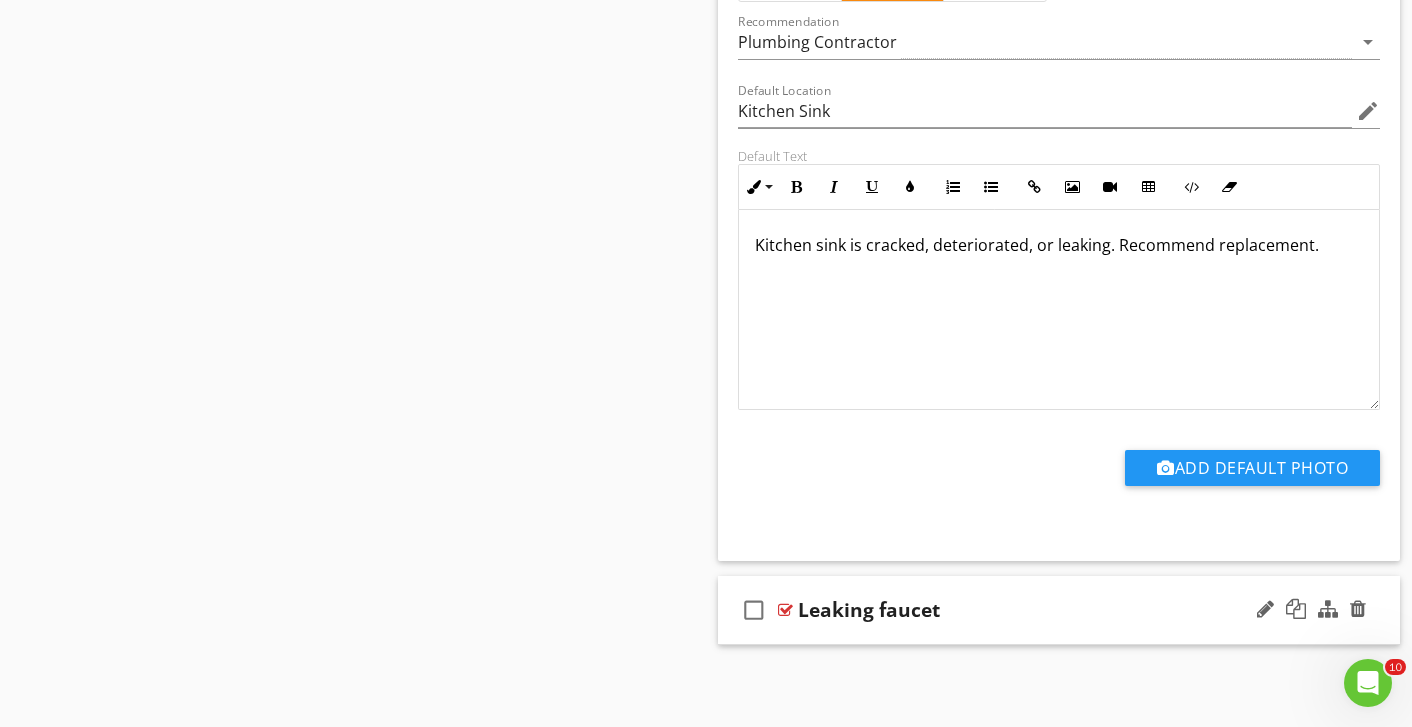 click on "Leaking faucet" at bounding box center (1039, 610) 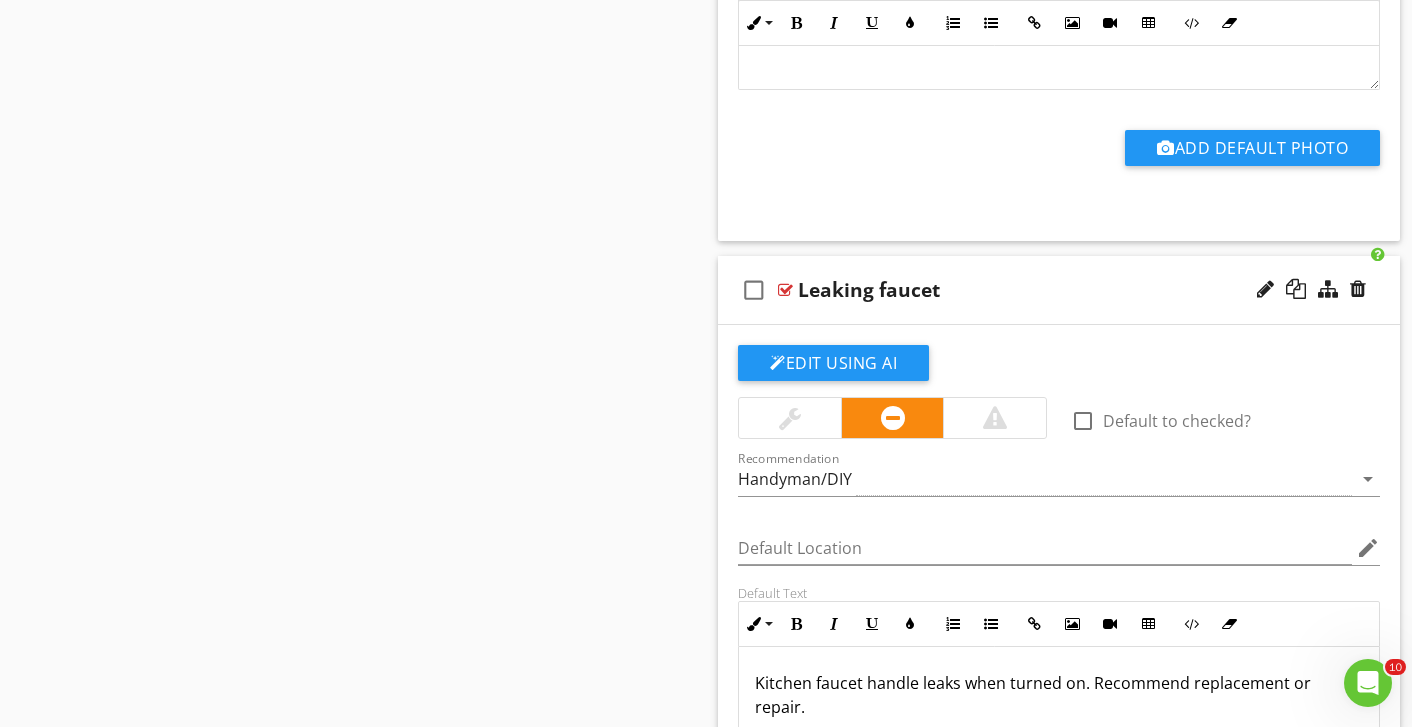 scroll, scrollTop: 4779, scrollLeft: 0, axis: vertical 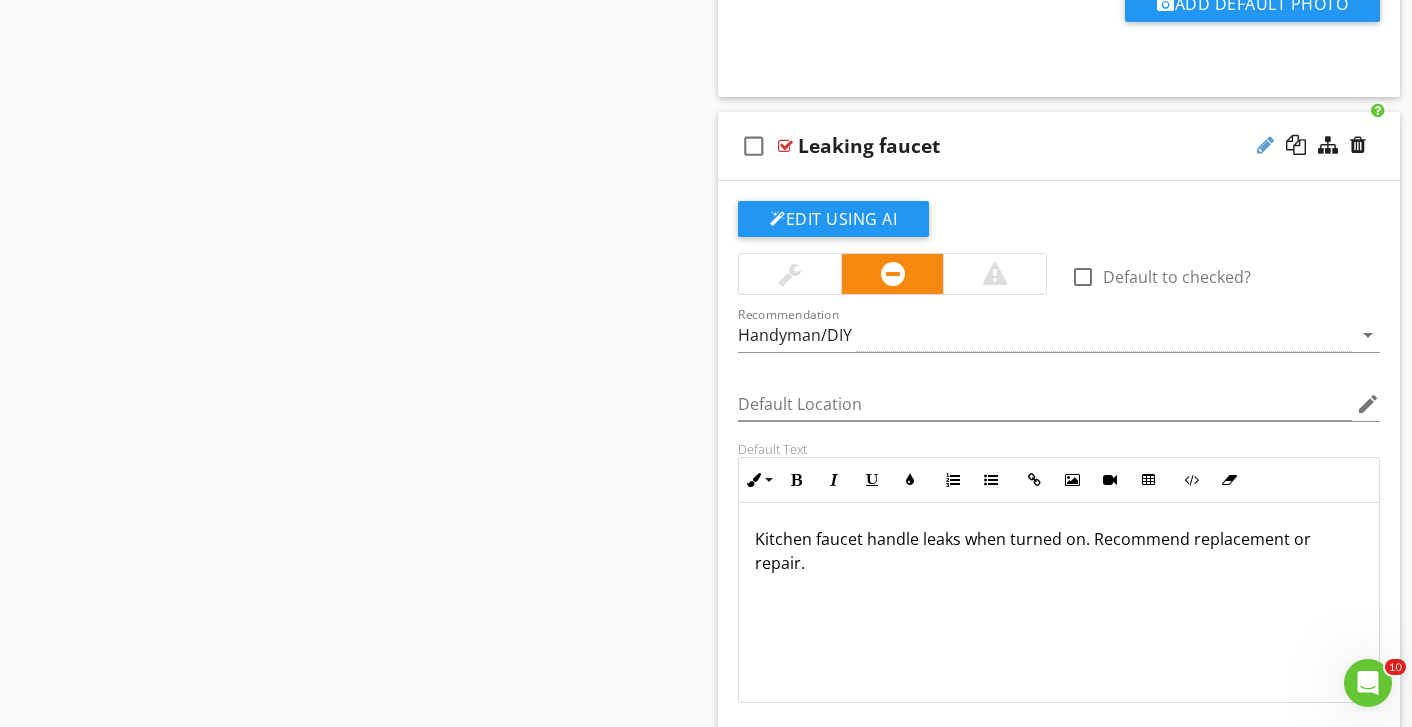 click at bounding box center [1265, 145] 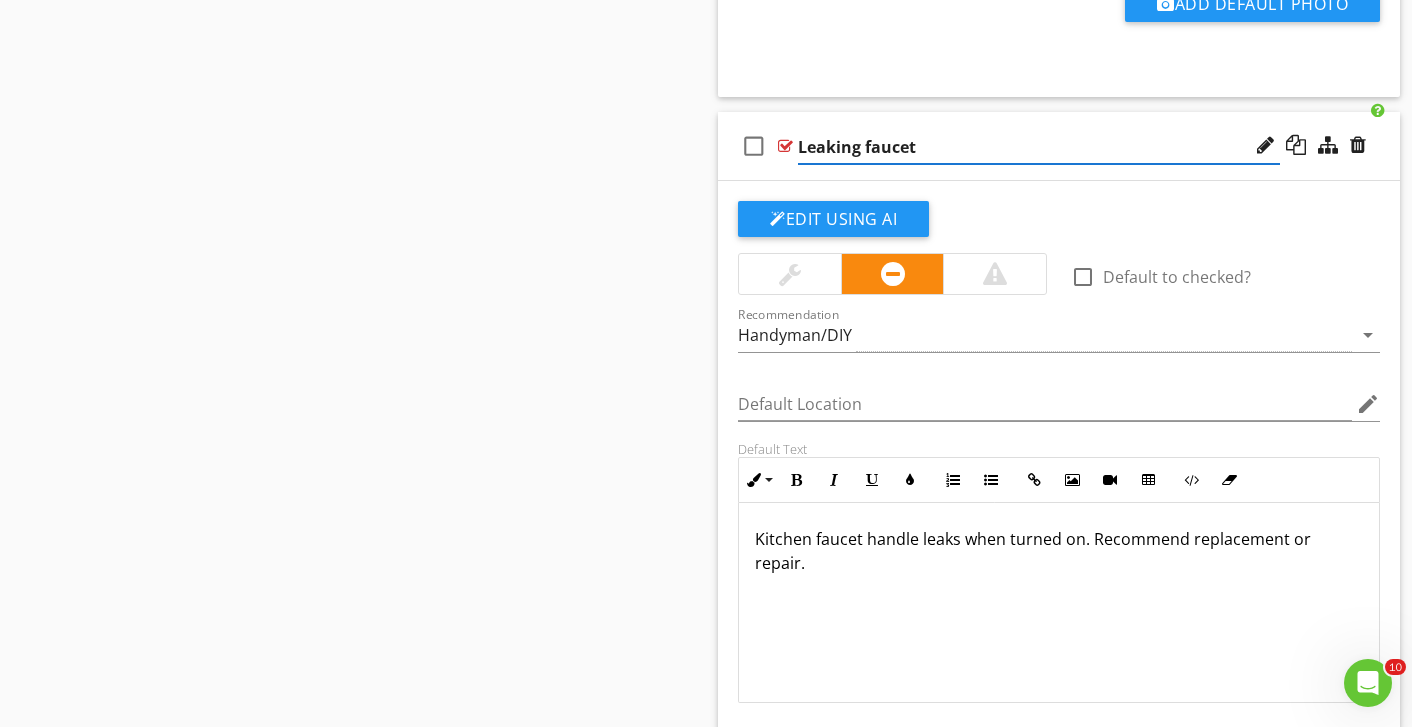 click on "Leaking faucet" at bounding box center (1039, 147) 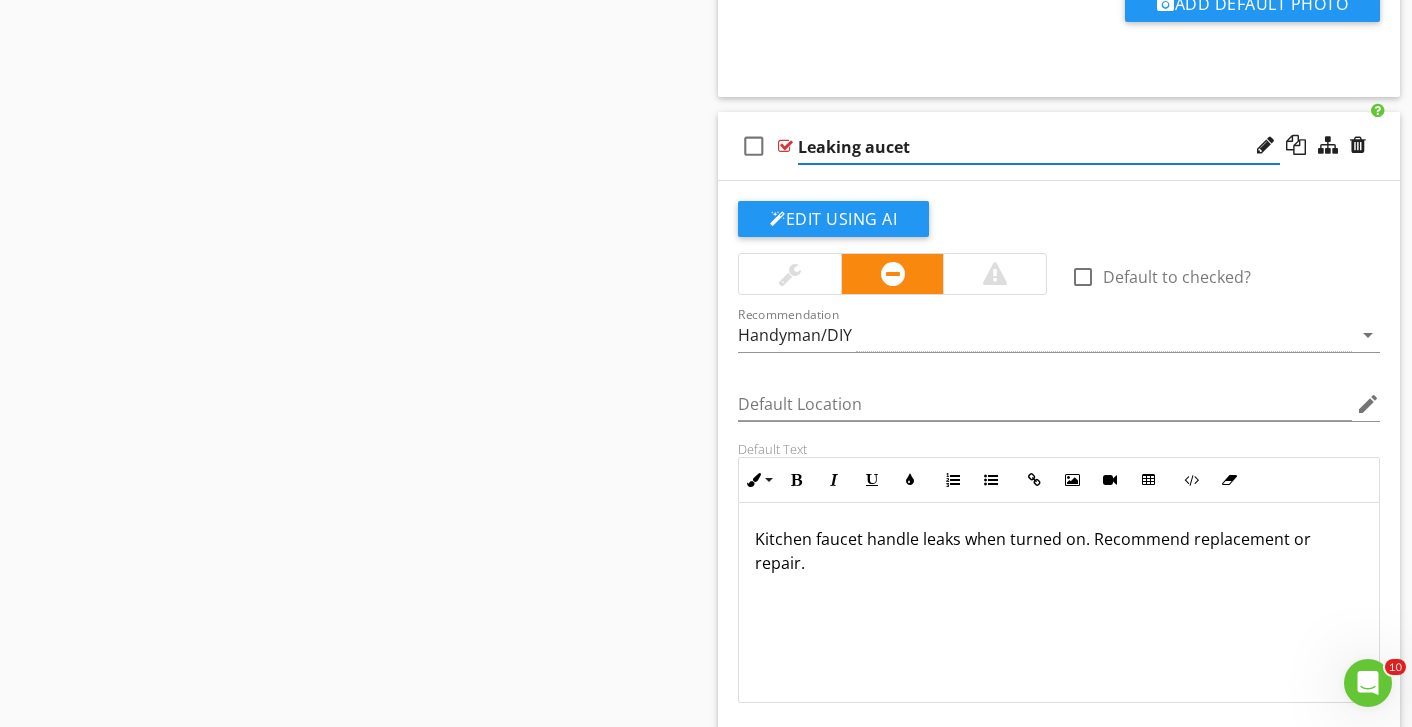 type on "Leaking Faucet" 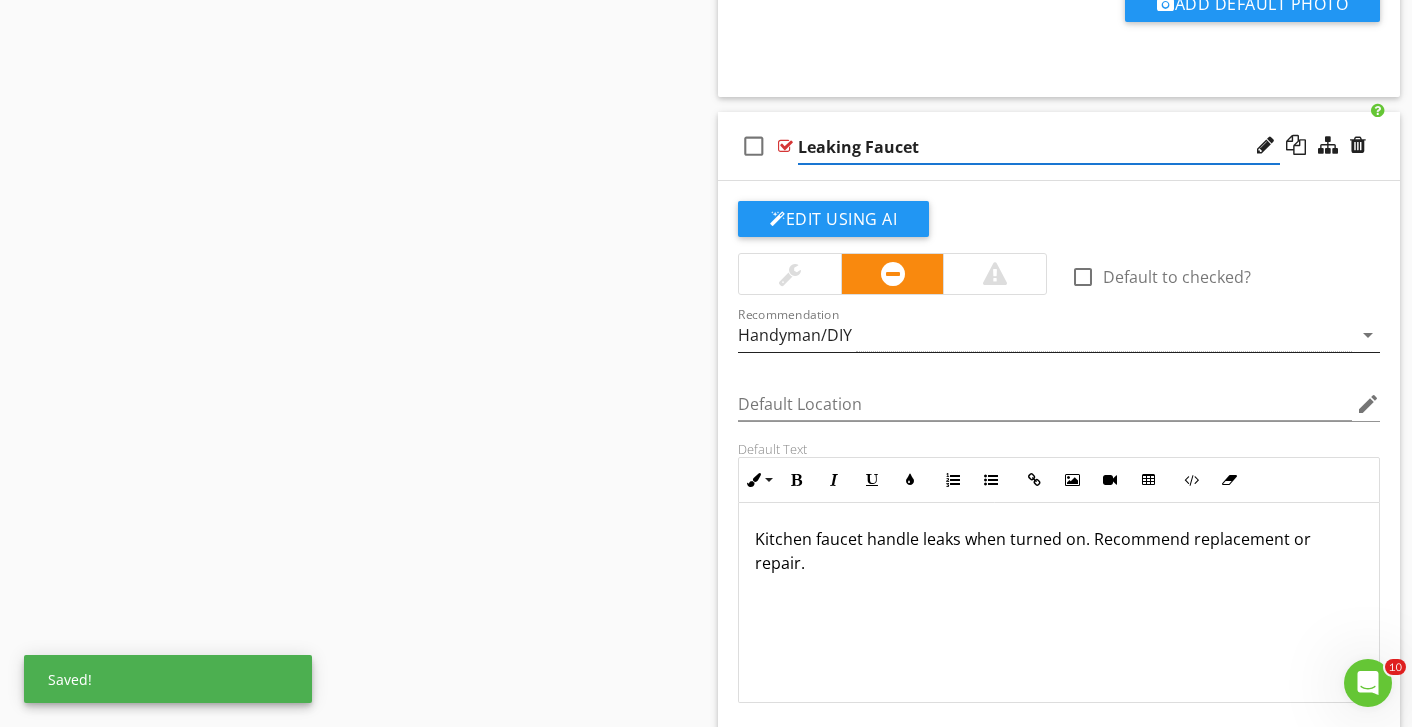 click on "Handyman/DIY" at bounding box center [1045, 335] 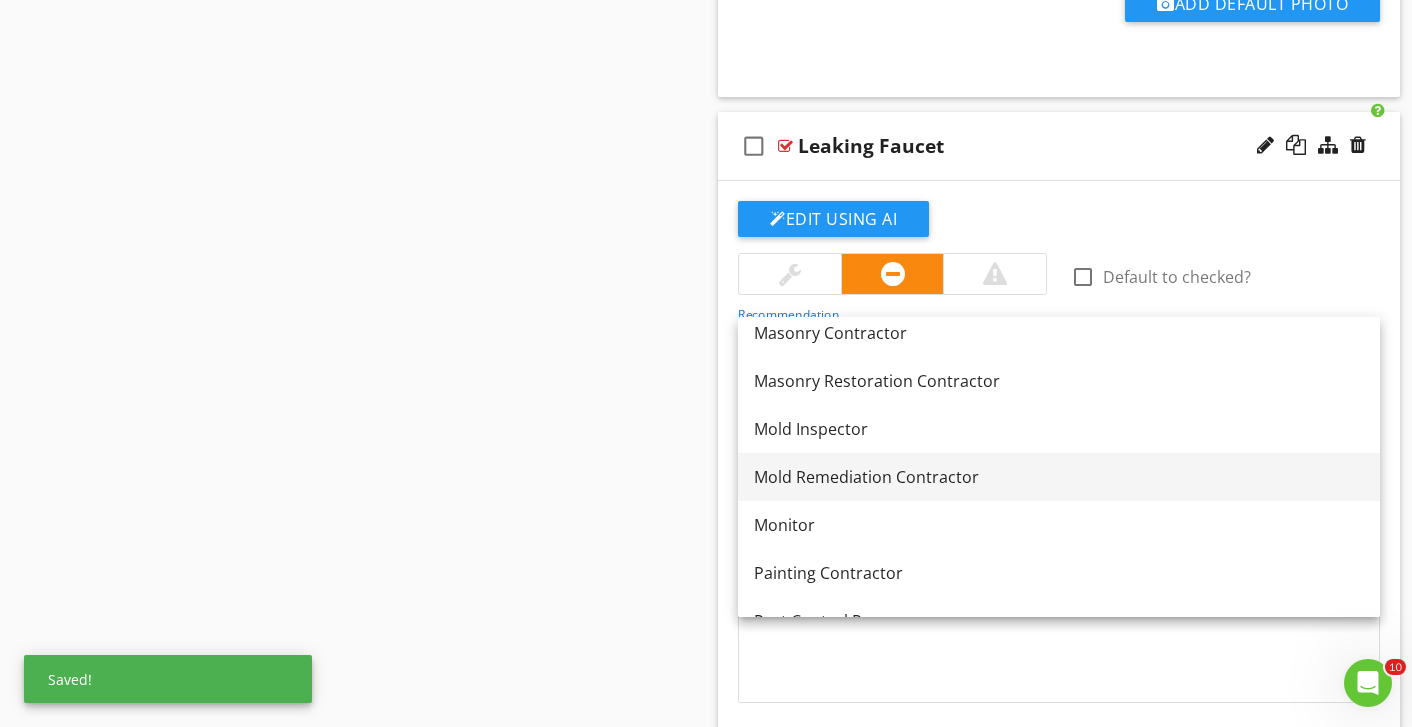 scroll, scrollTop: 2137, scrollLeft: 0, axis: vertical 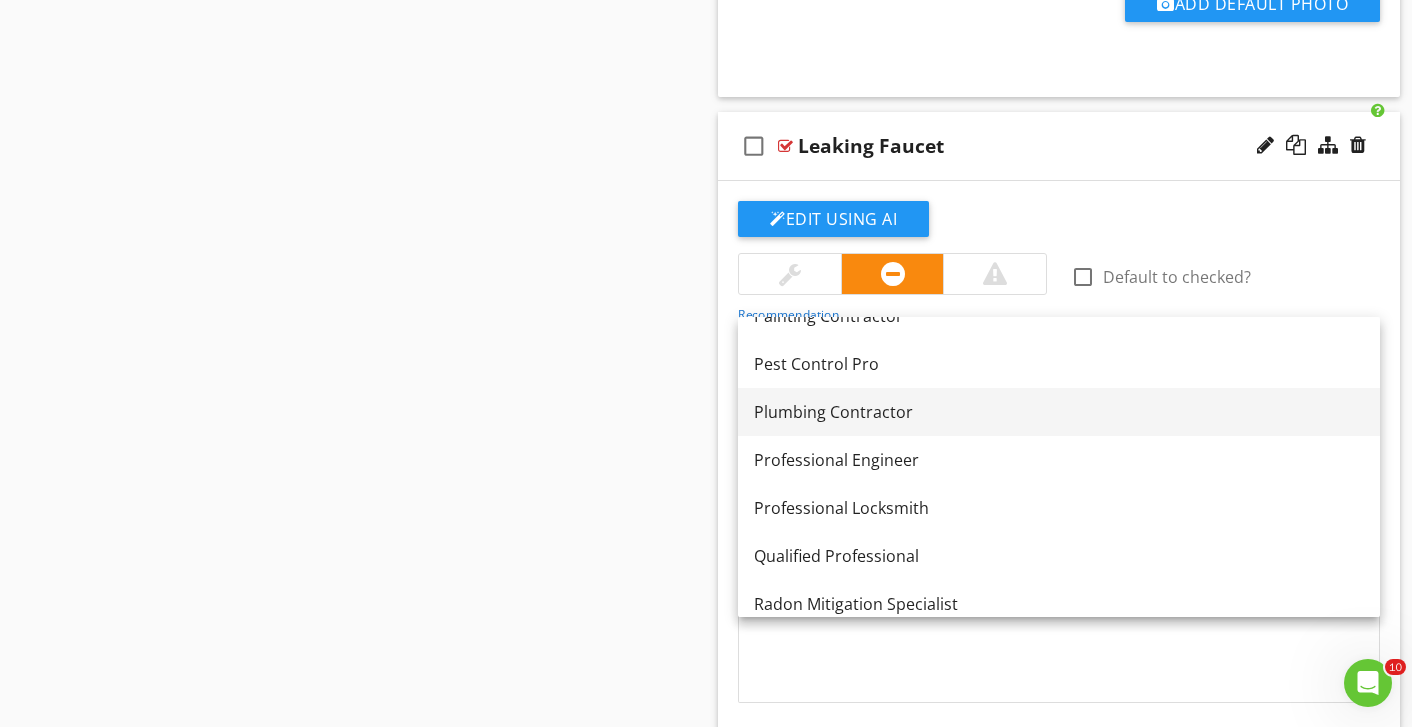 click on "Plumbing Contractor" at bounding box center (1059, 412) 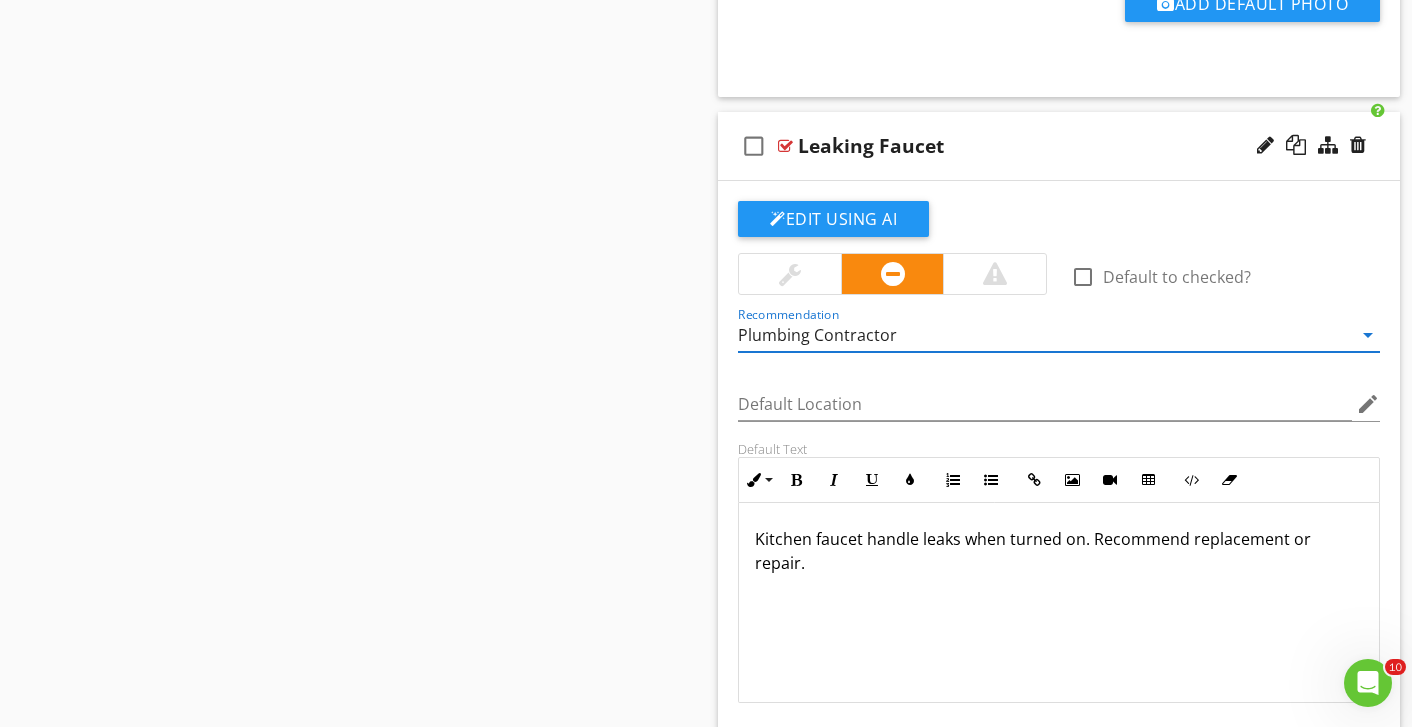 click on "Sections
Inspection Details           House Roof & Gutters           Garage Roof & Gutters           Detached Garage Roof & Gutters           Detached Garage           Misc. Exterior           Garage           Garage Attic           House Attic           Misc. Interior           Kitchen           Dining Room           Living Room           Bedroom (1)           Bedroom (2)           Bedroom (3)           Bedroom (4)           Bedroom (5)           Room (1)           Room (2)           Room (3)           Room (4)           Office           Bathroom (1)           Bathroom (2)           Bathroom (3)           Bathroom (4)           Laundry Room           Basement, Crawlspace(s) & Structure           Basement & Structure           Plumbing           HVAC           Electrical
Section
Attachments
Attachment
Items
General           Doors           Windows           Floor" at bounding box center (706, -1831) 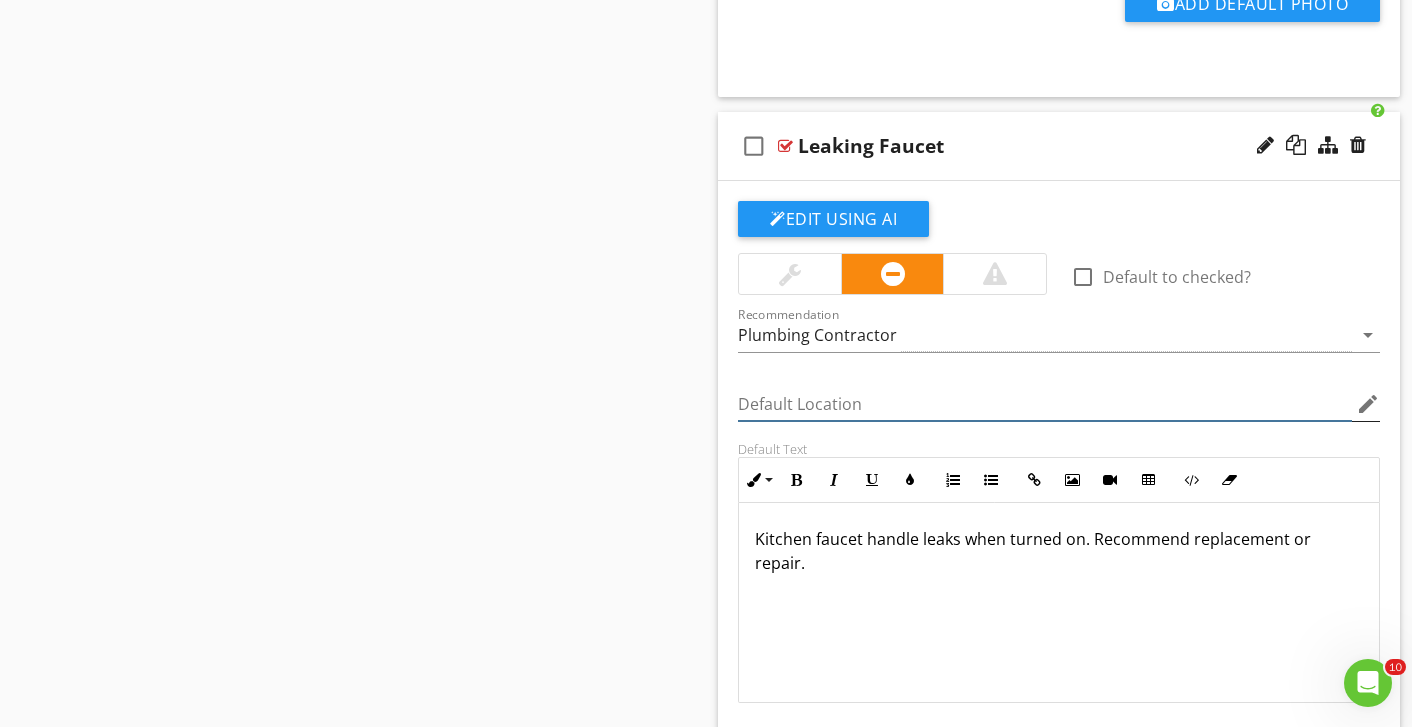 click at bounding box center (1045, 404) 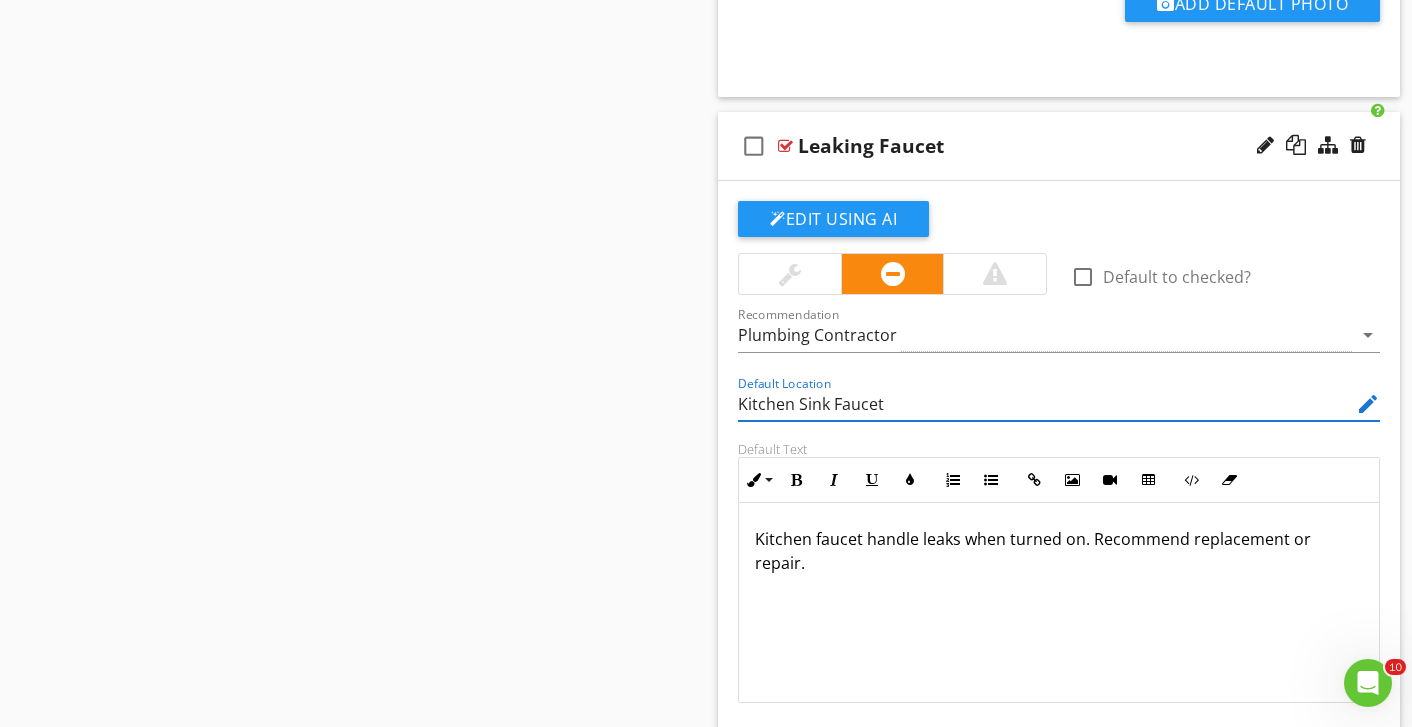 type on "Kitchen Sink Faucet" 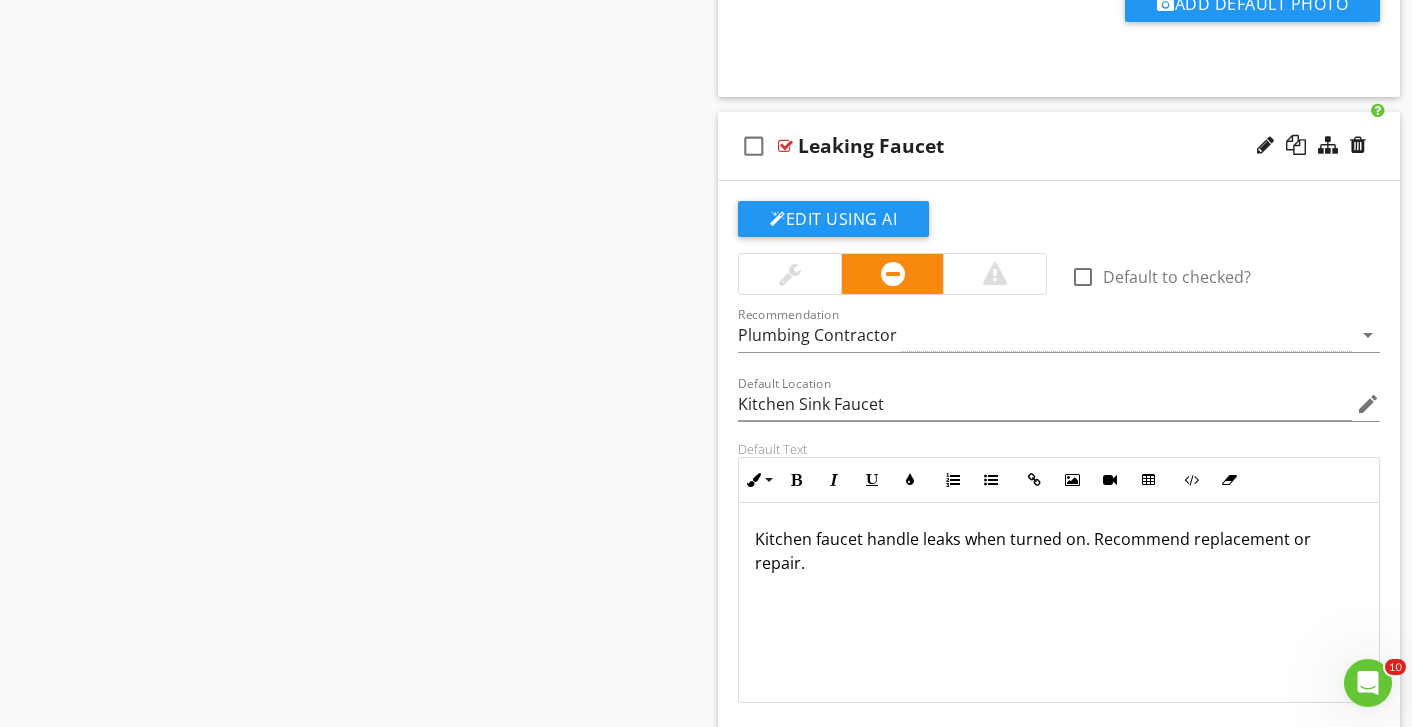 click on "Edit Using AI
check_box_outline_blank Default to checked?           Recommendation Plumbing Contractor arrow_drop_down   Default Location Kitchen Sink Faucet edit       Default Text   Inline Style XLarge Large Normal Small Light Small/Light Bold Italic Underline Colors Ordered List Unordered List Insert Link Insert Image Insert Video Insert Table Code View Clear Formatting Kitchen faucet handle leaks when turned on. Recommend replacement or repair.  Enter text here <p>Kitchen faucet handle leaks when turned on. Recommend replacement or repair.&nbsp;</p>
Add Default Photo" at bounding box center [1059, 517] 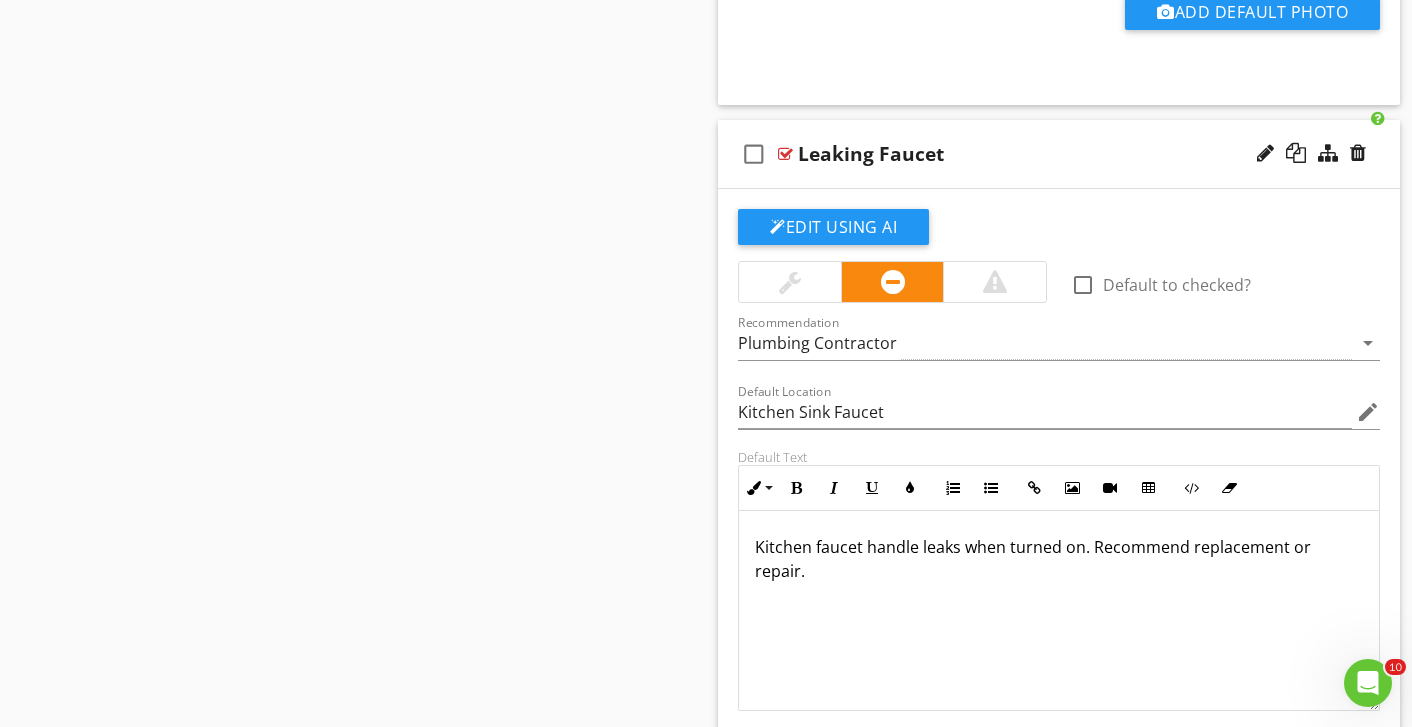 scroll, scrollTop: 4762, scrollLeft: 0, axis: vertical 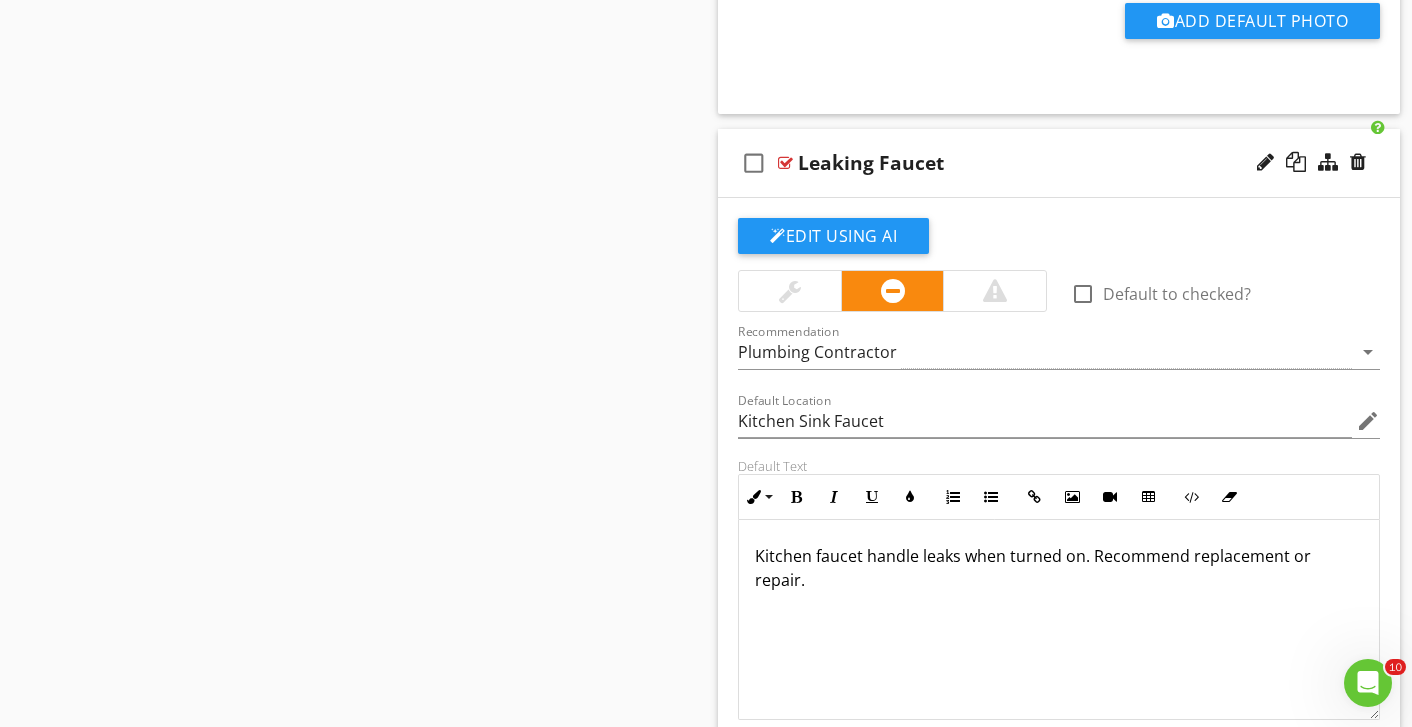 drag, startPoint x: 873, startPoint y: 581, endPoint x: 711, endPoint y: 542, distance: 166.62833 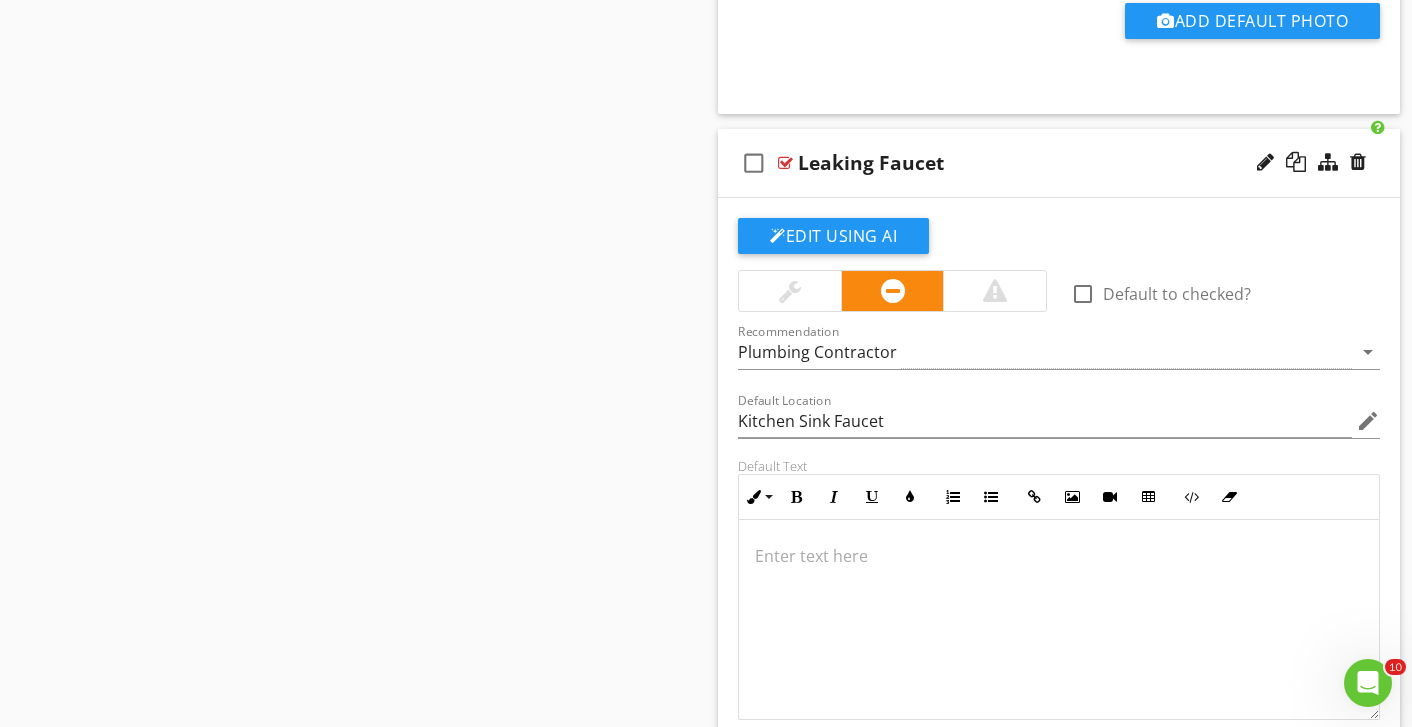 type 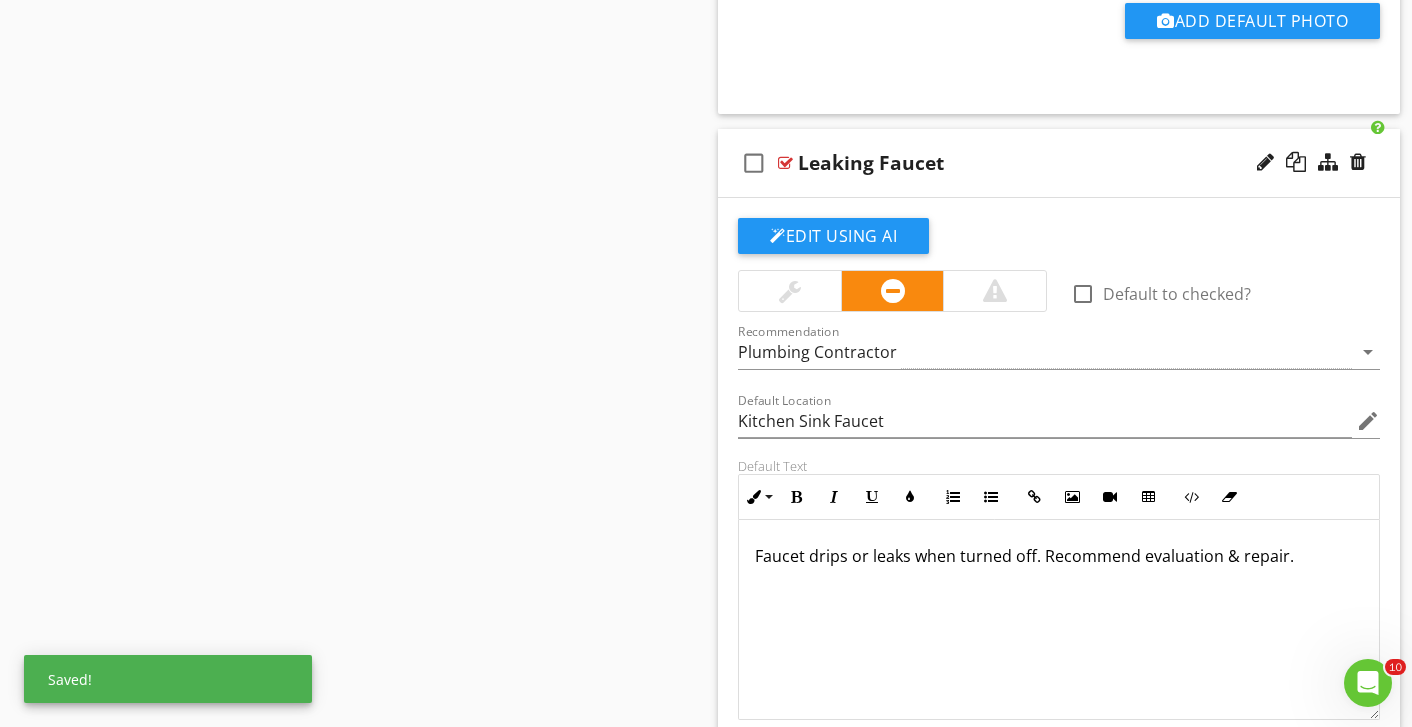 scroll, scrollTop: 1, scrollLeft: 0, axis: vertical 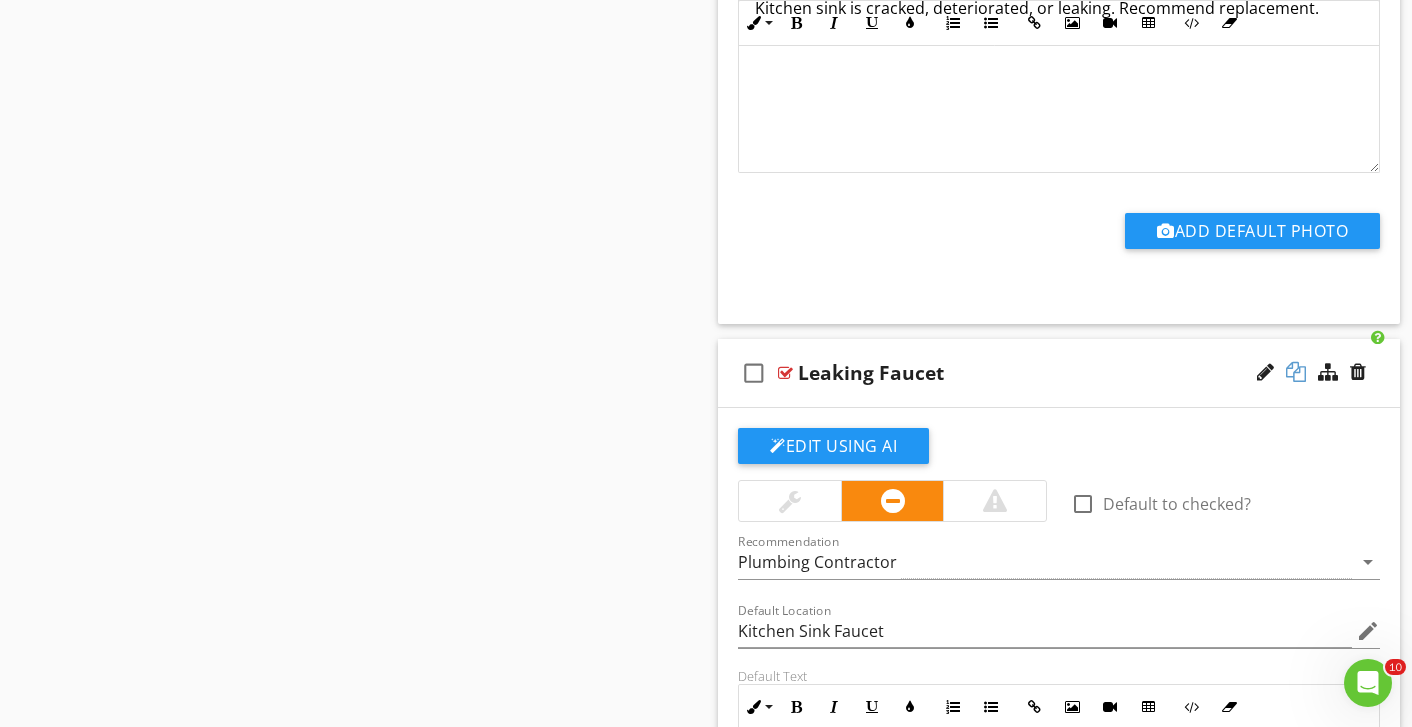 click at bounding box center (1296, 372) 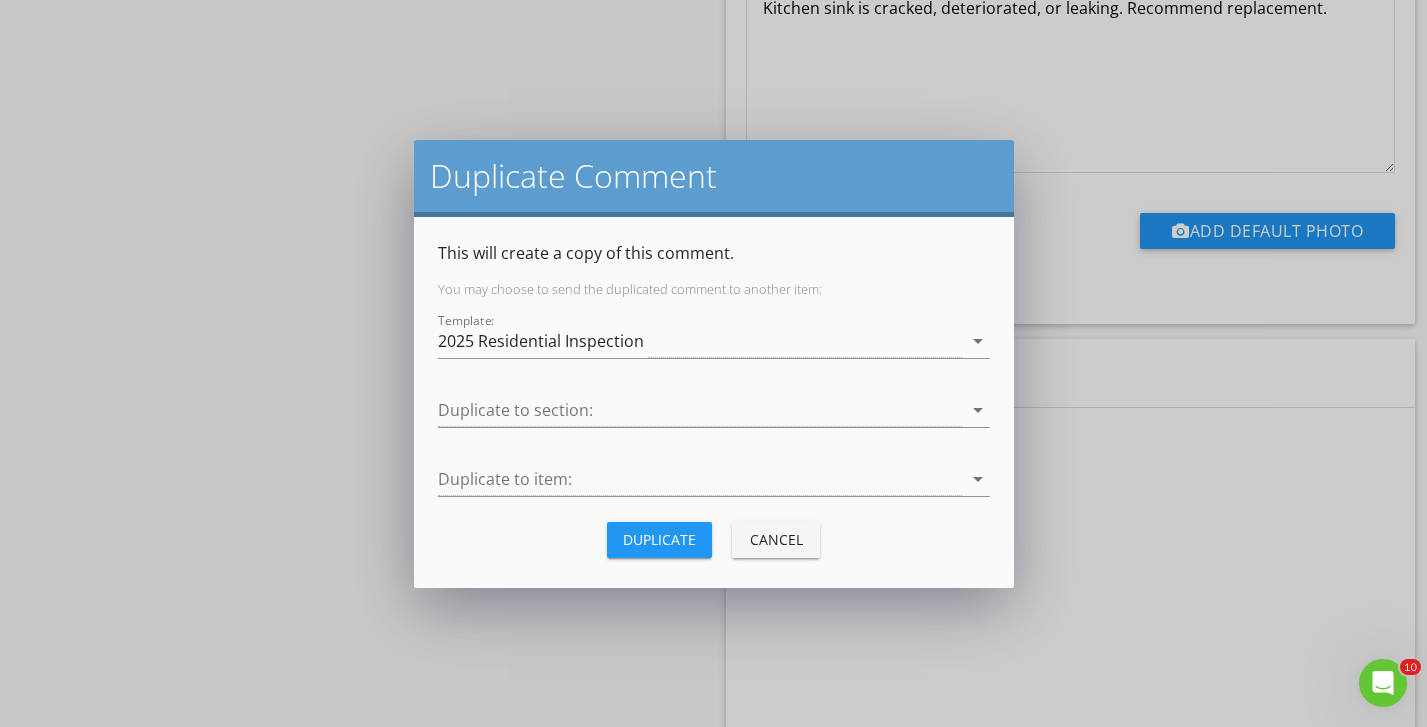 scroll, scrollTop: 4315, scrollLeft: 0, axis: vertical 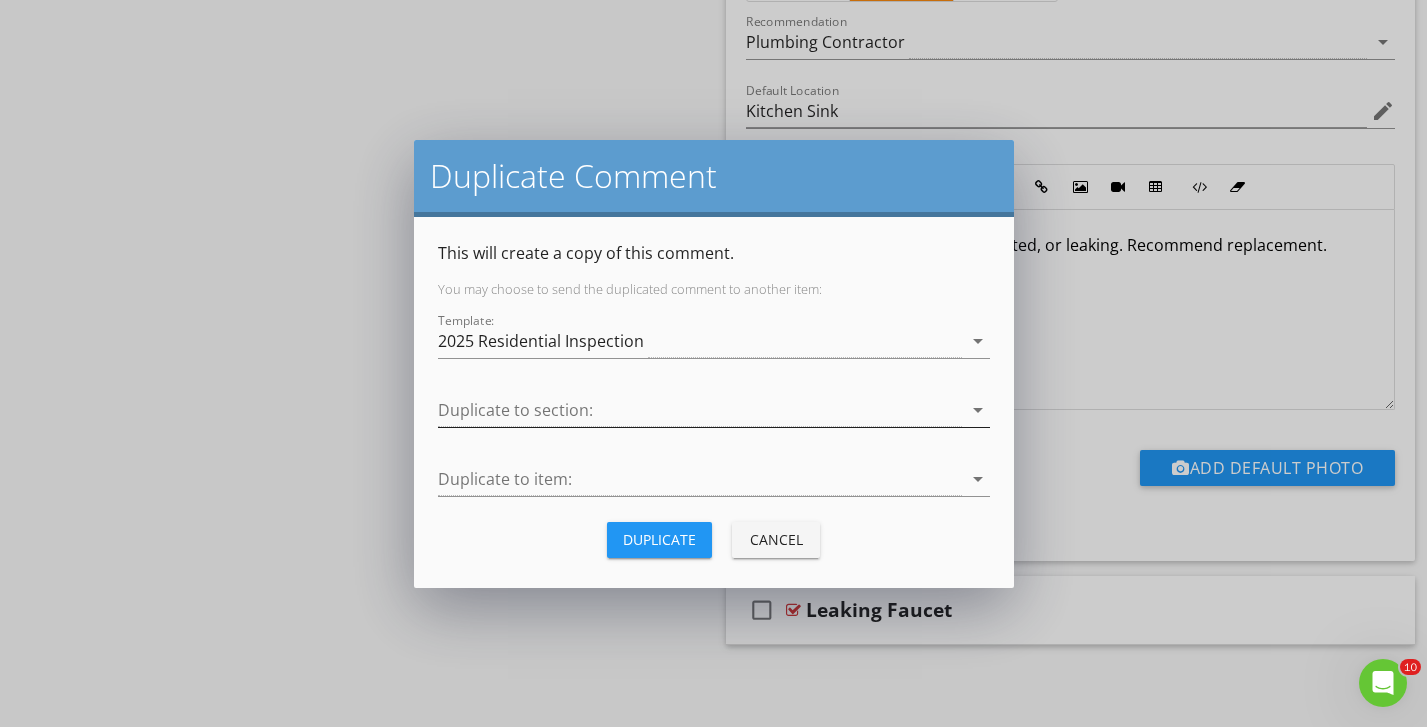 click at bounding box center (700, 410) 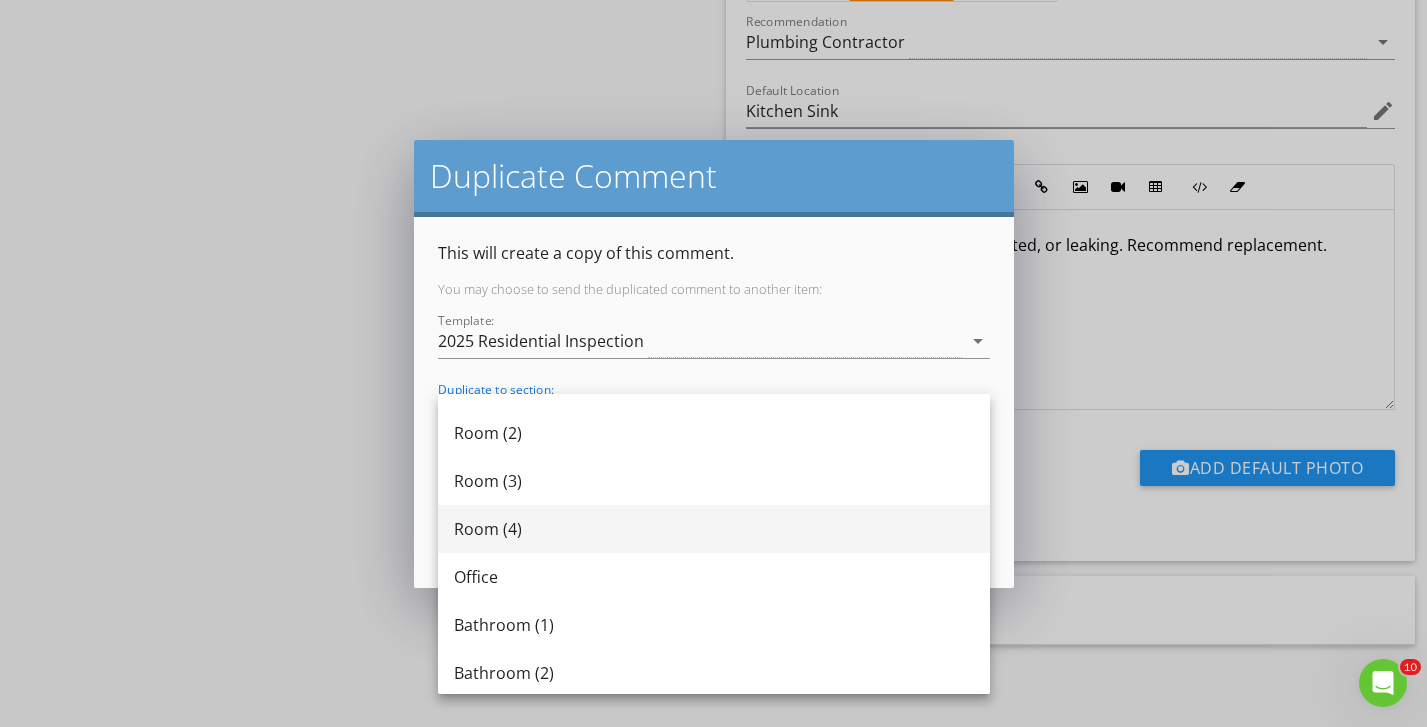 scroll, scrollTop: 937, scrollLeft: 0, axis: vertical 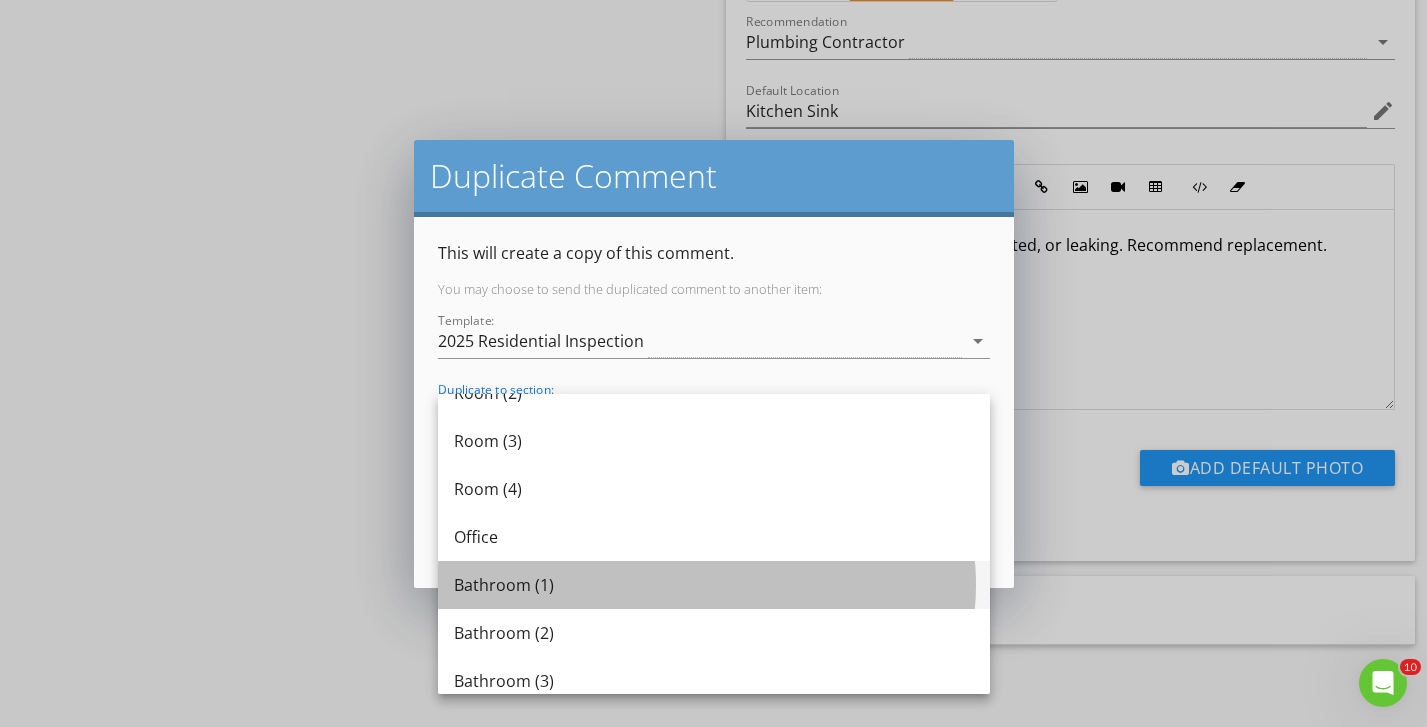 click on "Bathroom (1)" at bounding box center (714, 585) 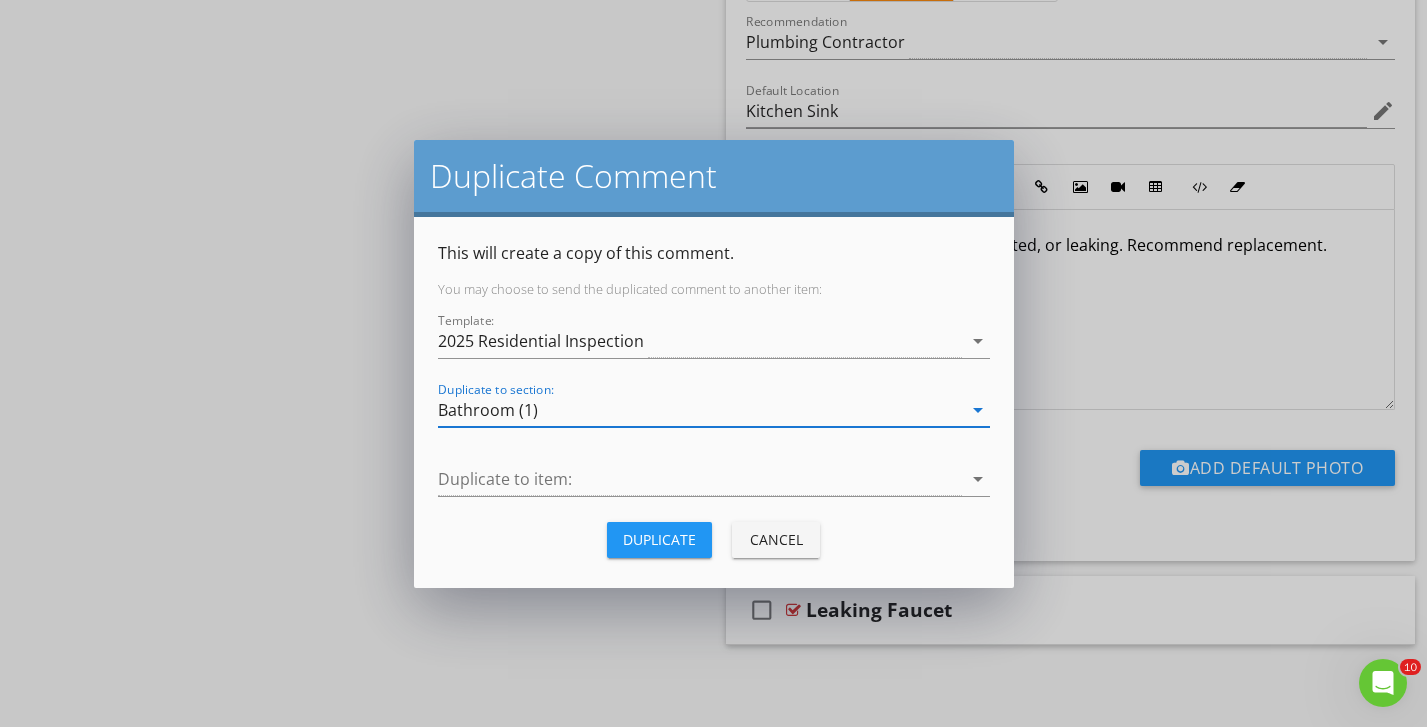 click on "Duplicate" at bounding box center (659, 539) 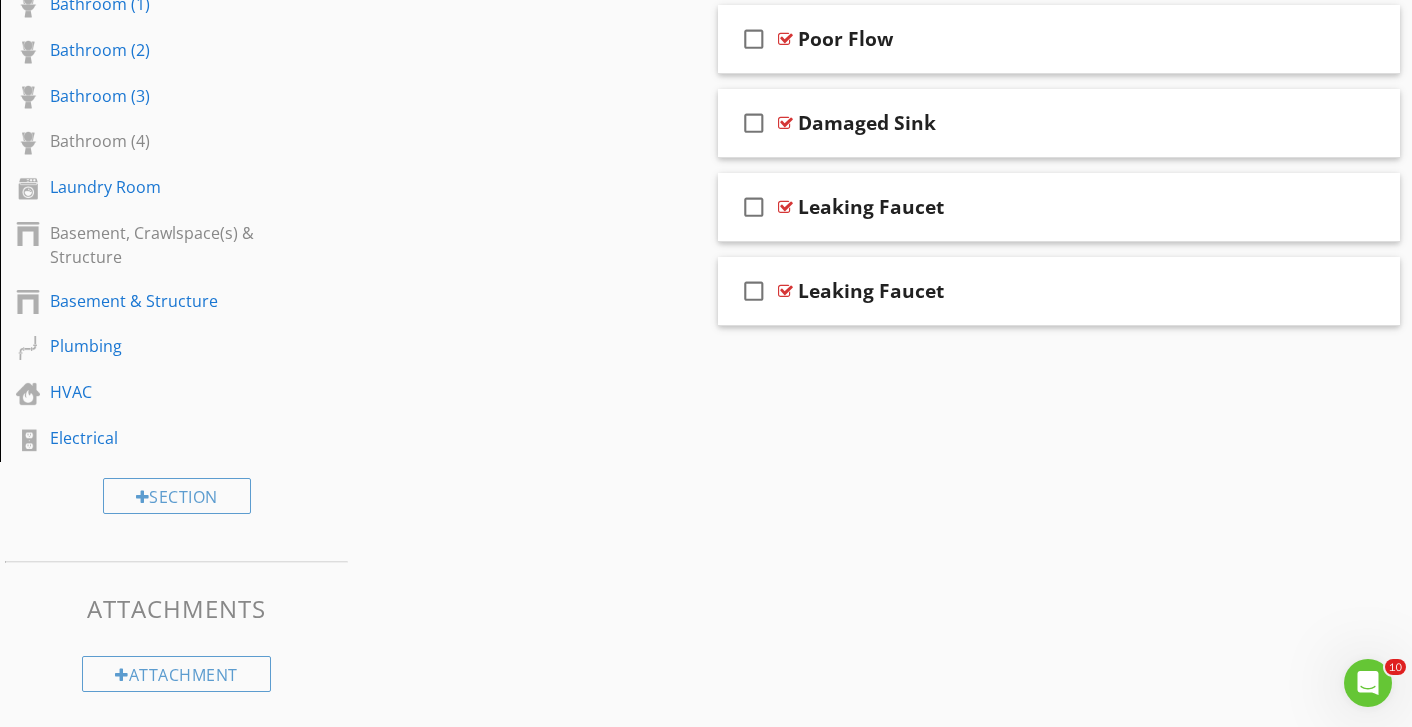 scroll, scrollTop: 1204, scrollLeft: 0, axis: vertical 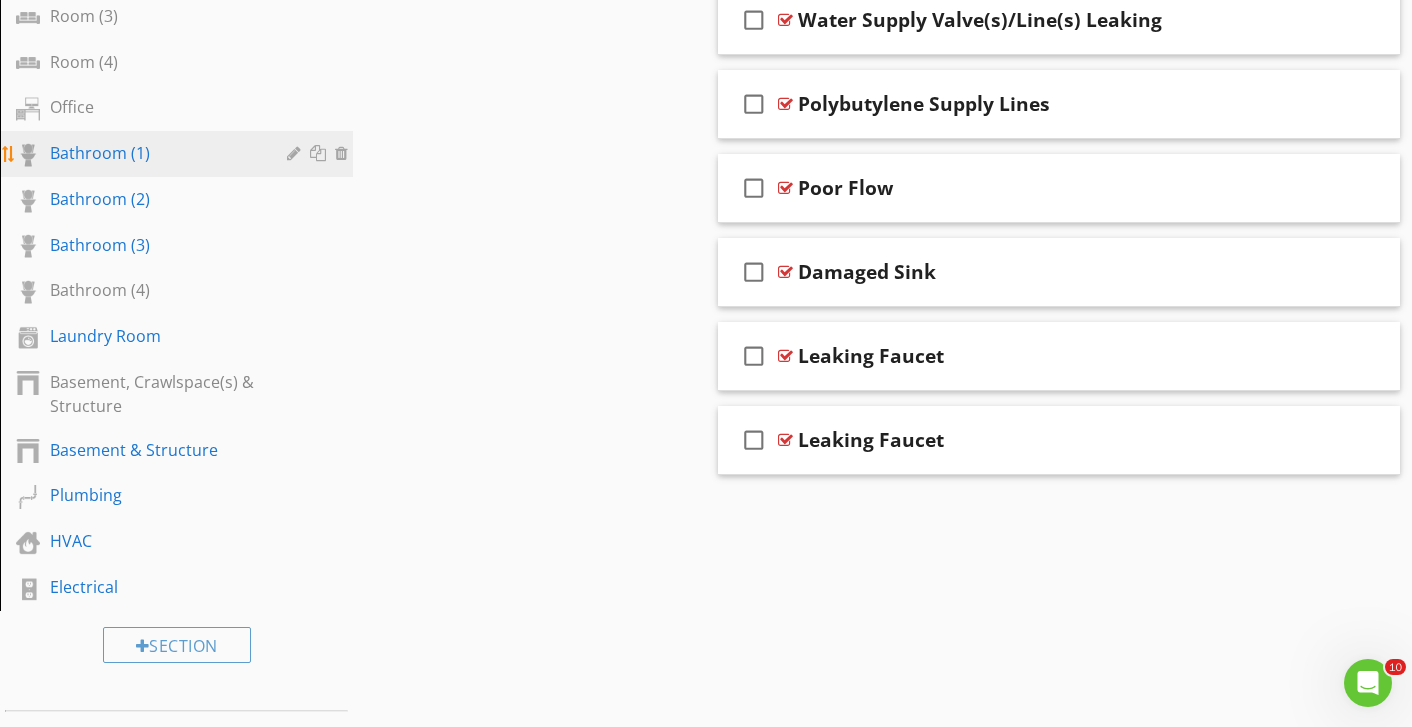 click on "Bathroom (1)" at bounding box center [154, 153] 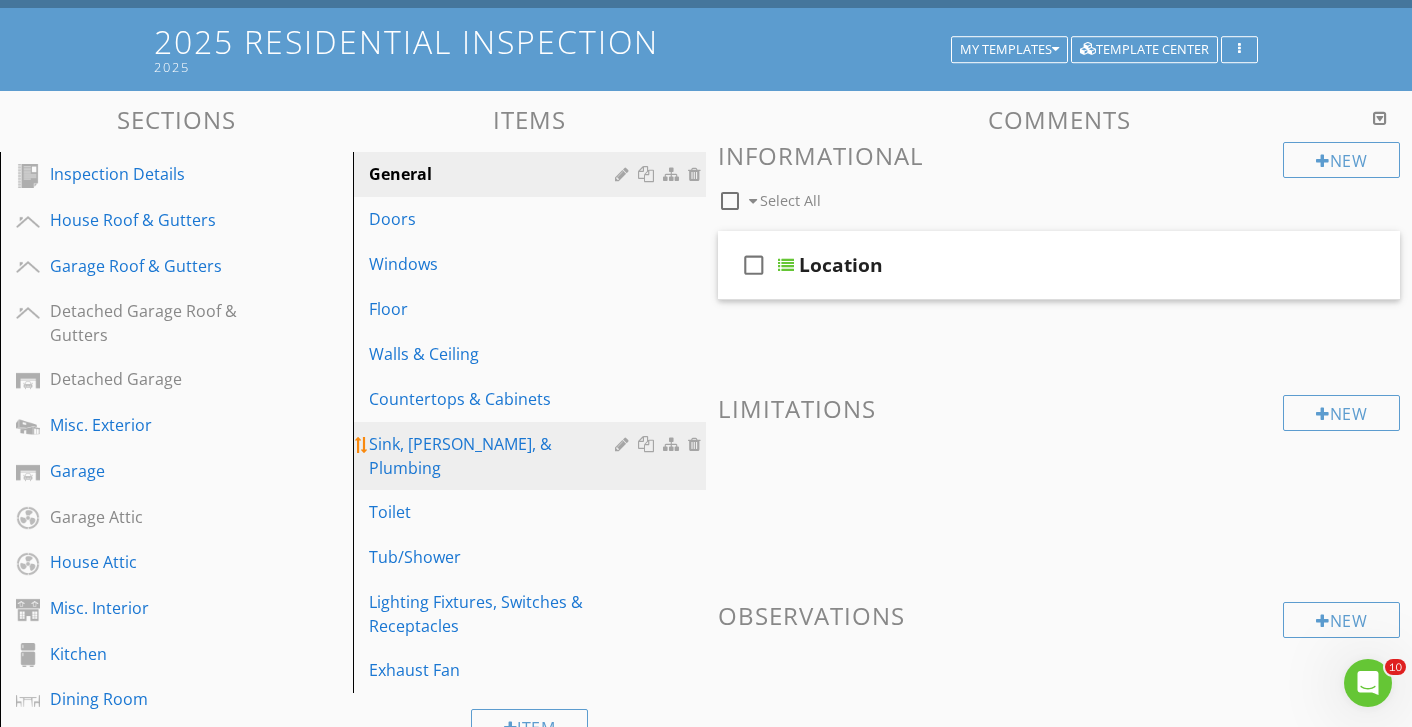 scroll, scrollTop: 195, scrollLeft: 0, axis: vertical 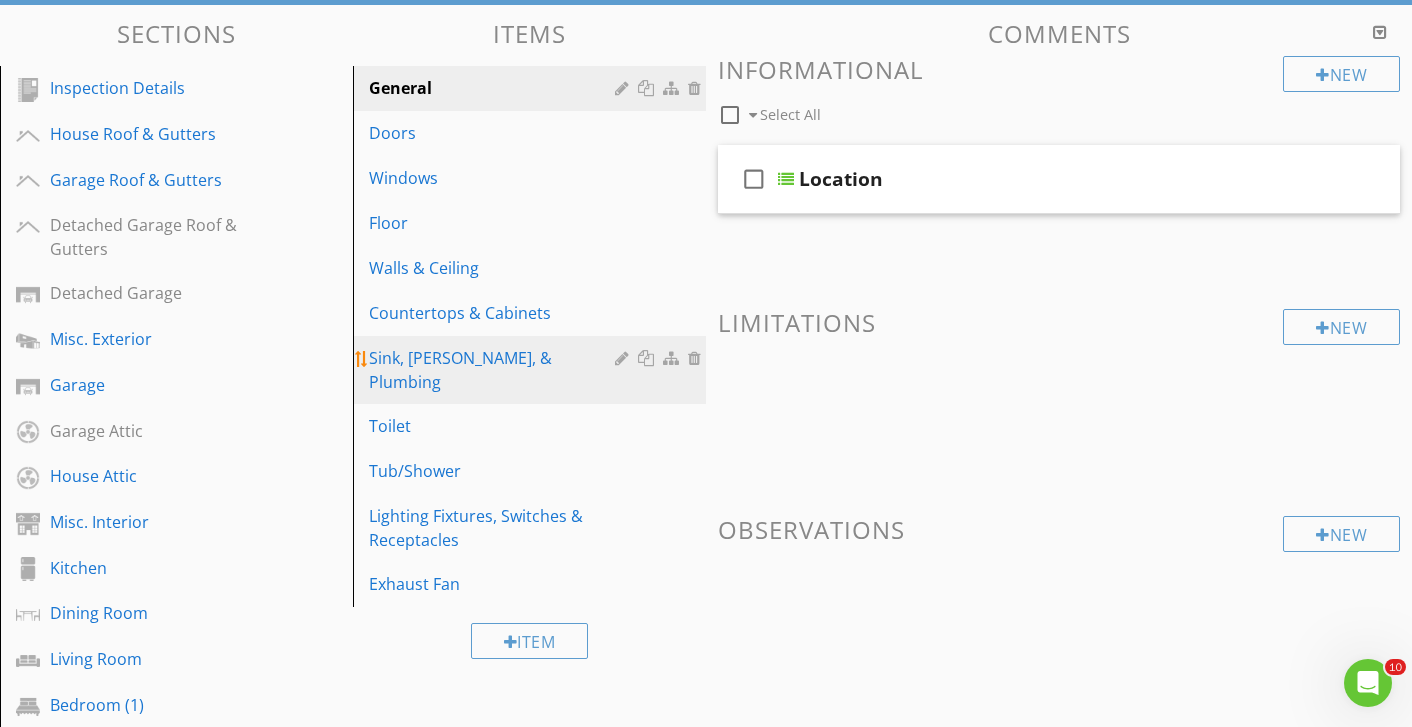 click on "Sink, [PERSON_NAME], & Plumbing" at bounding box center [532, 370] 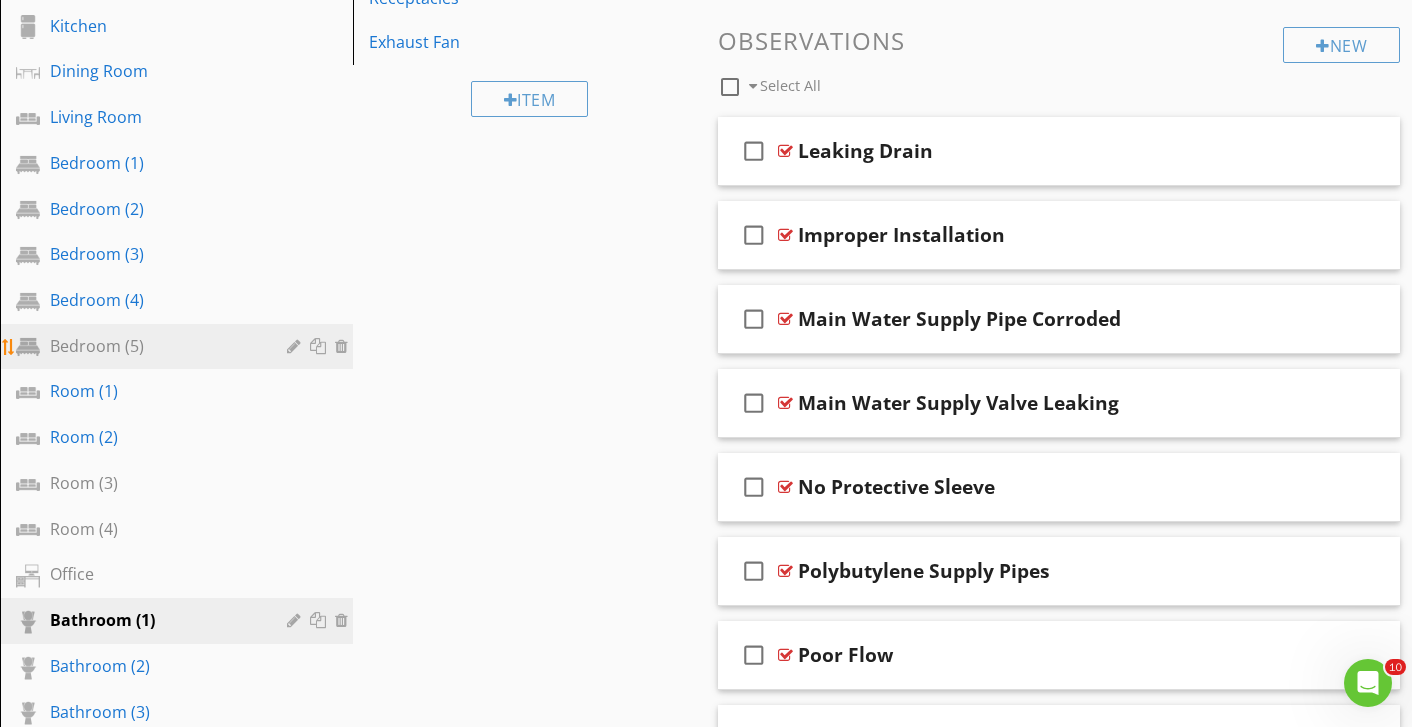 scroll, scrollTop: 562, scrollLeft: 0, axis: vertical 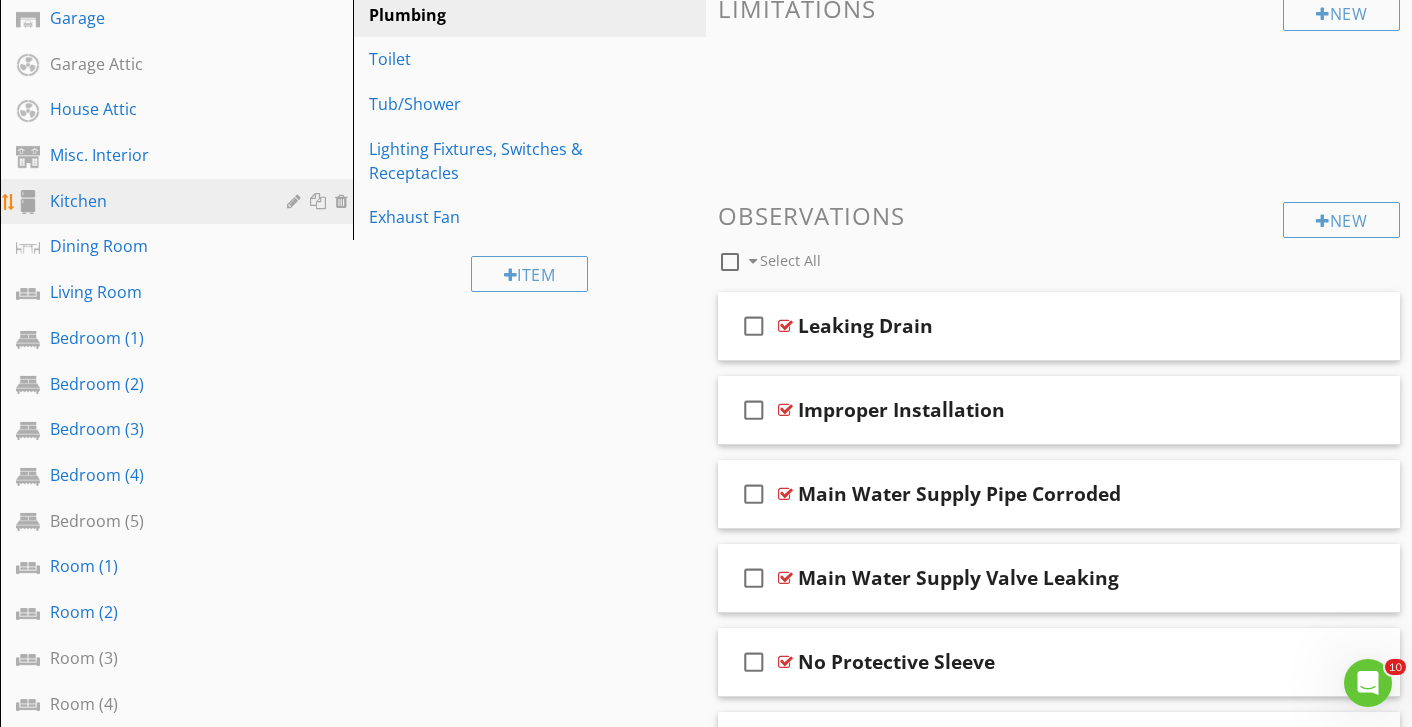 click on "Kitchen" at bounding box center (179, 202) 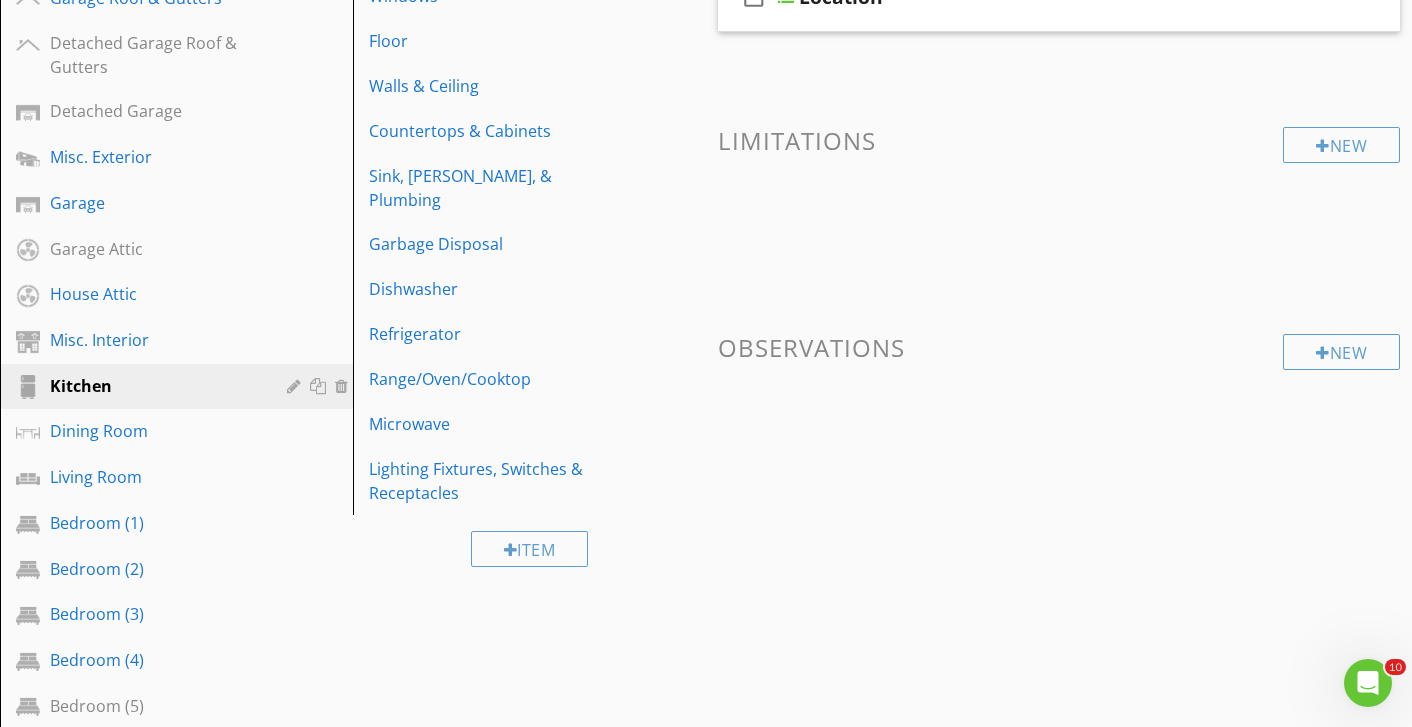 scroll, scrollTop: 169, scrollLeft: 0, axis: vertical 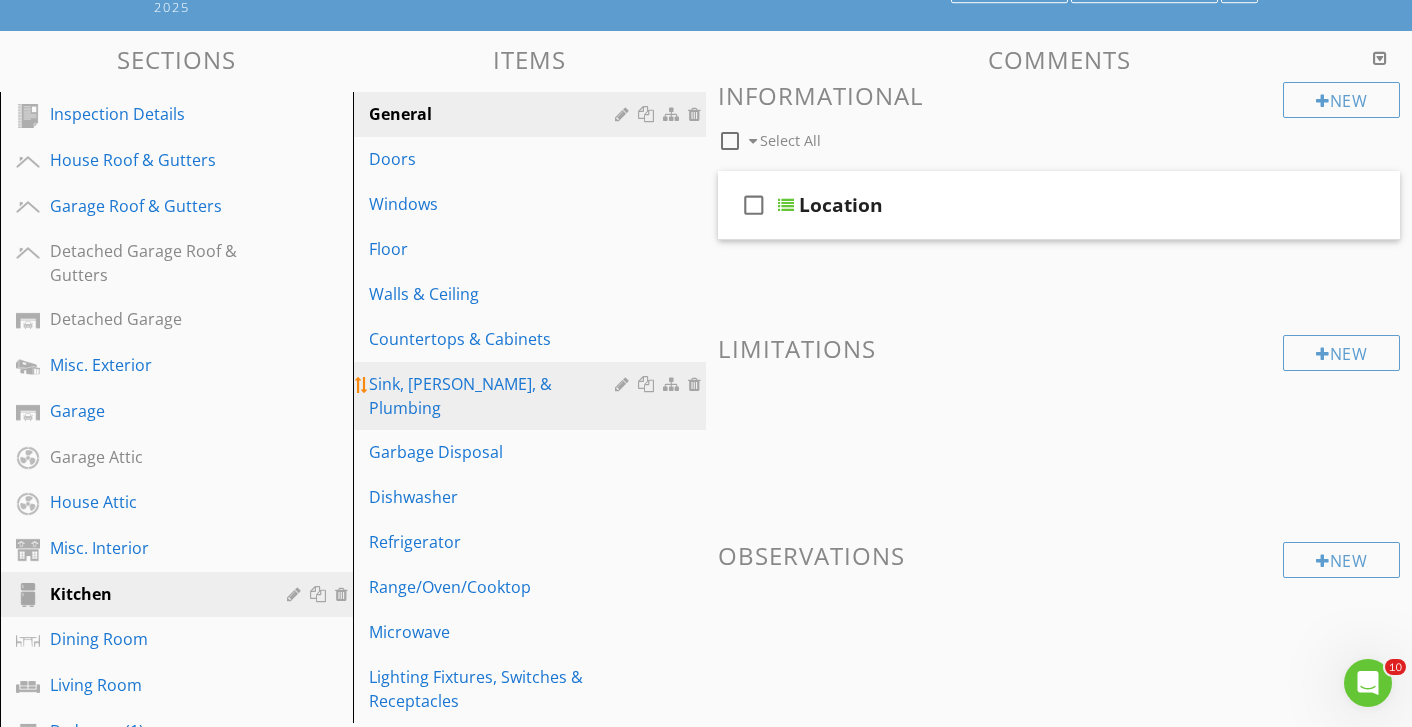 click on "Sink, [PERSON_NAME], & Plumbing" at bounding box center [495, 396] 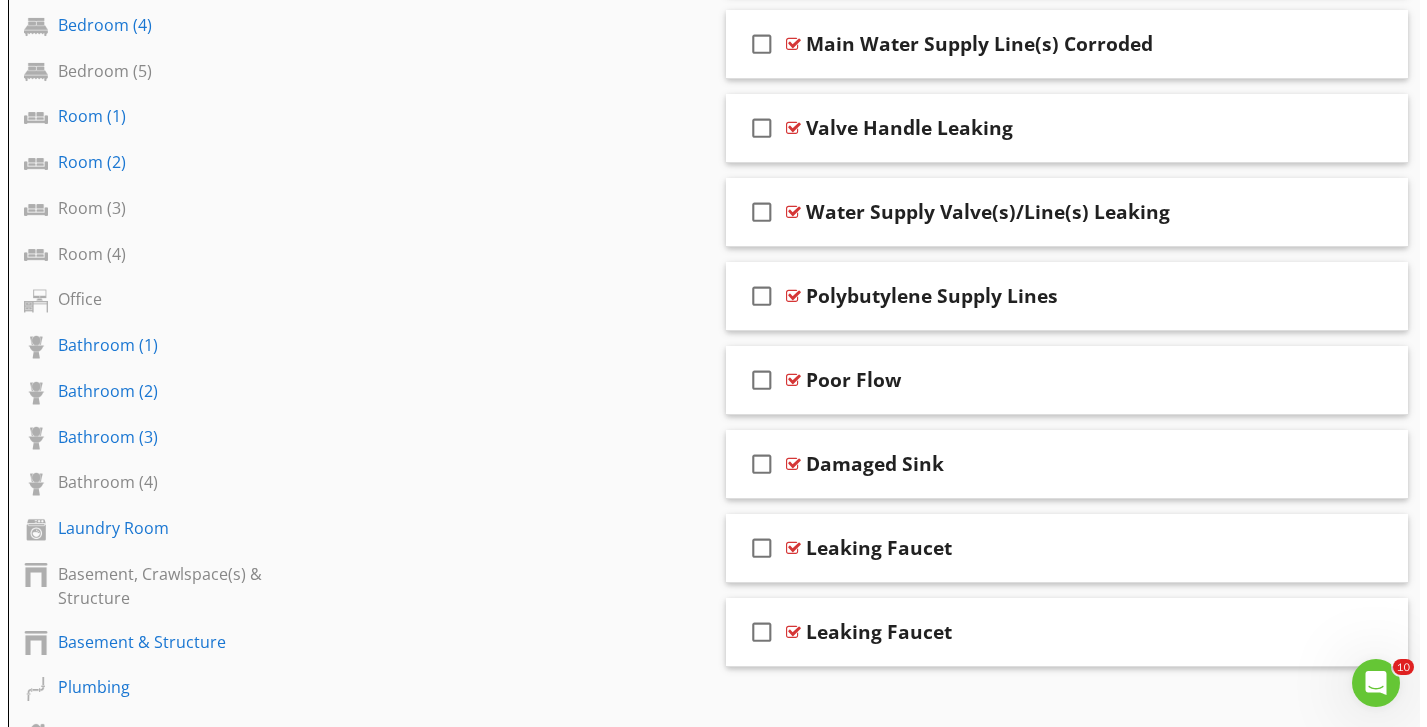 scroll, scrollTop: 1353, scrollLeft: 0, axis: vertical 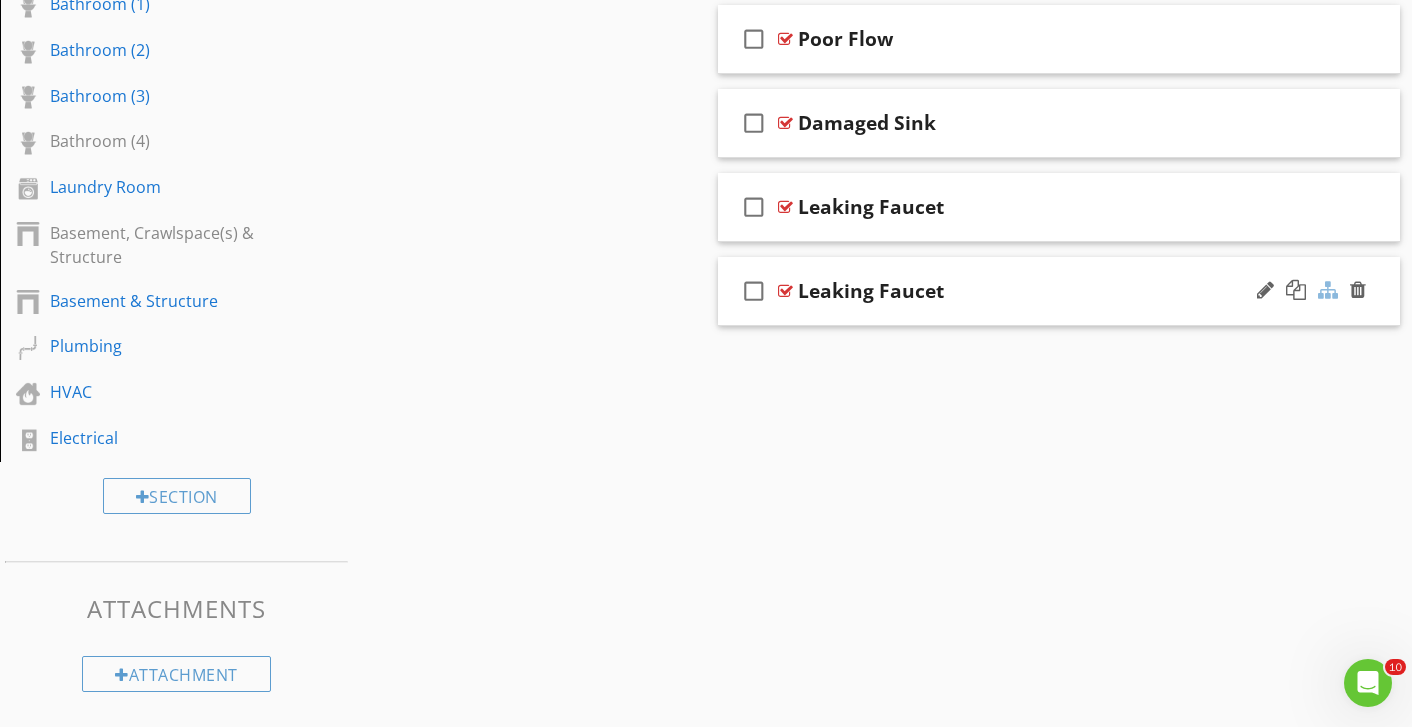 click at bounding box center (1328, 290) 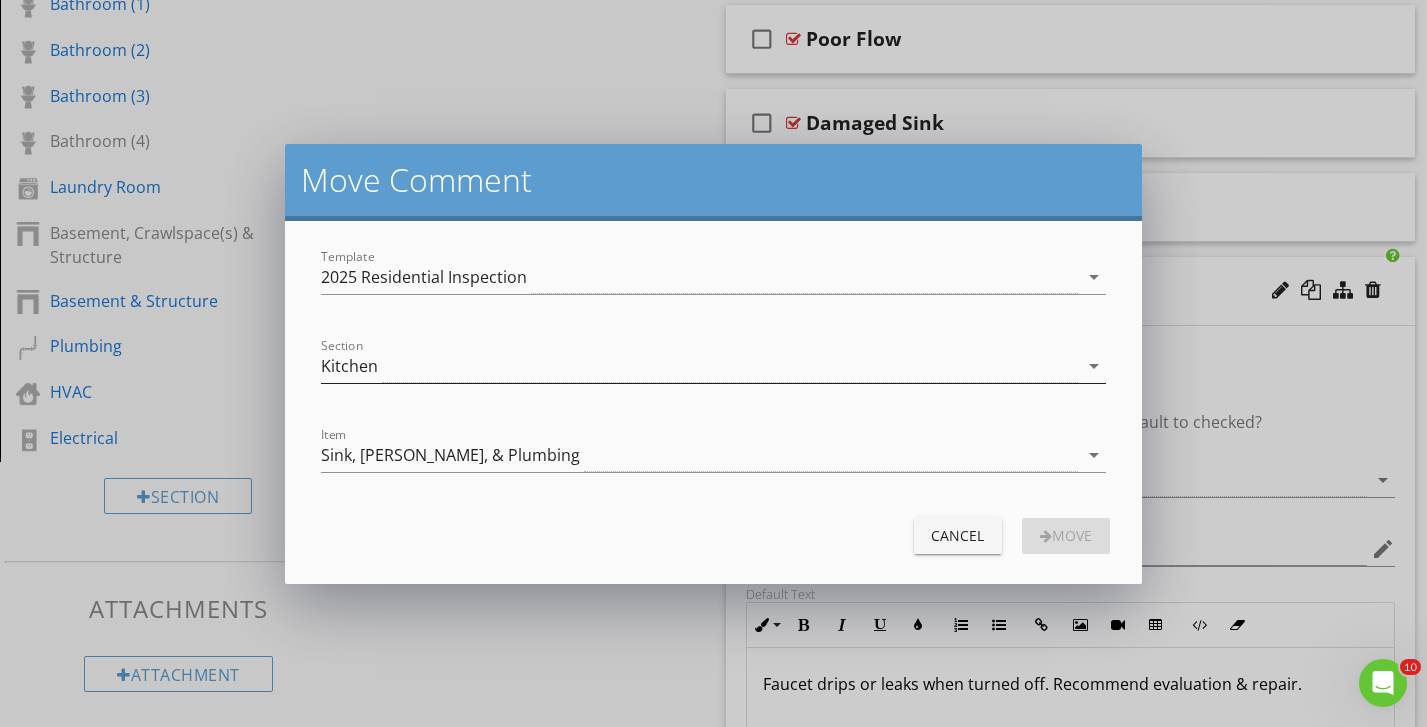 click on "Kitchen" at bounding box center (699, 366) 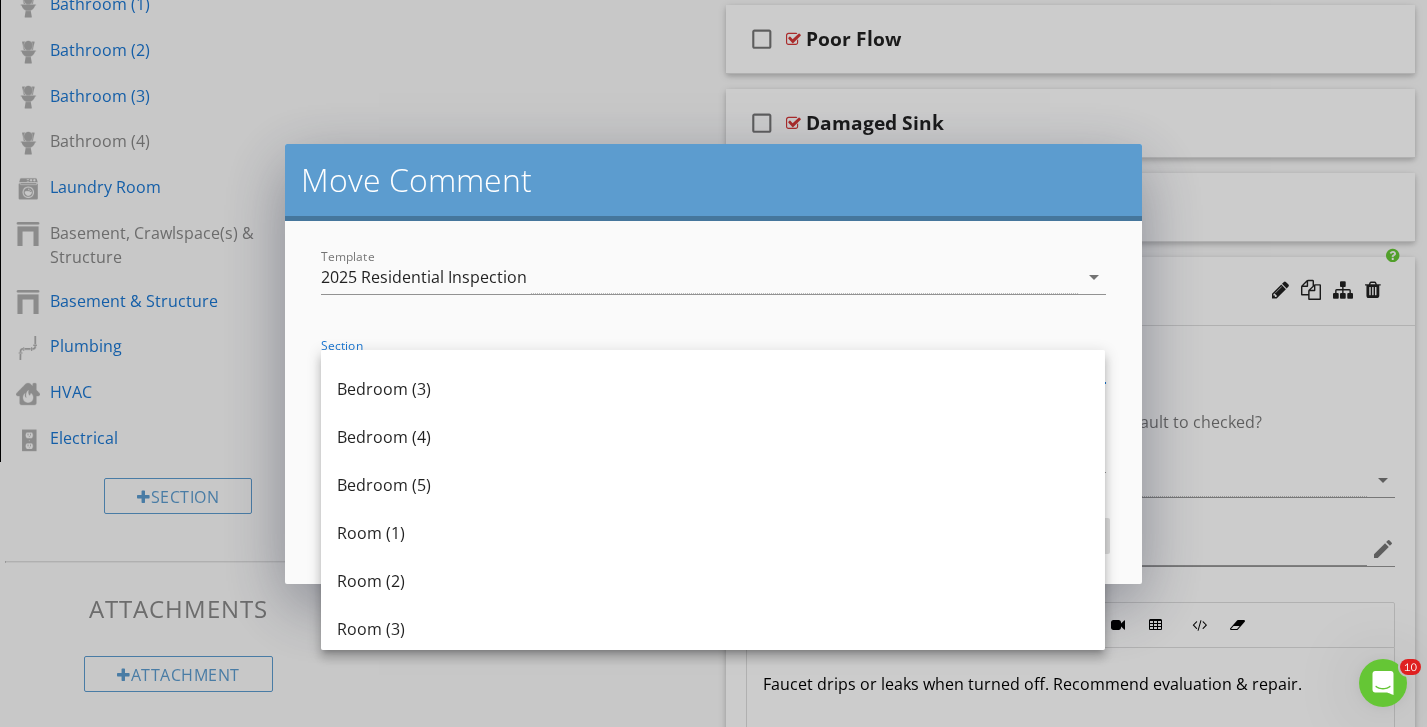 scroll, scrollTop: 900, scrollLeft: 0, axis: vertical 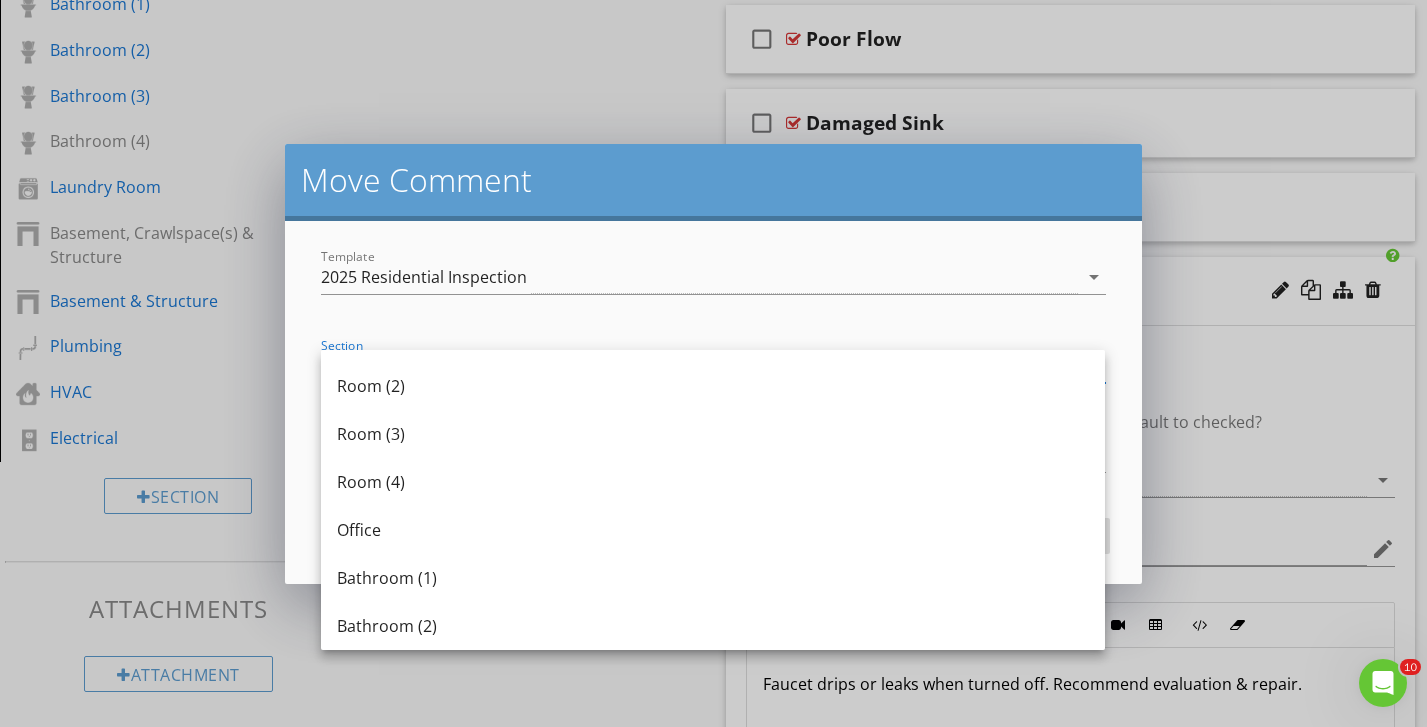click on "Bathroom (1)" at bounding box center [713, 578] 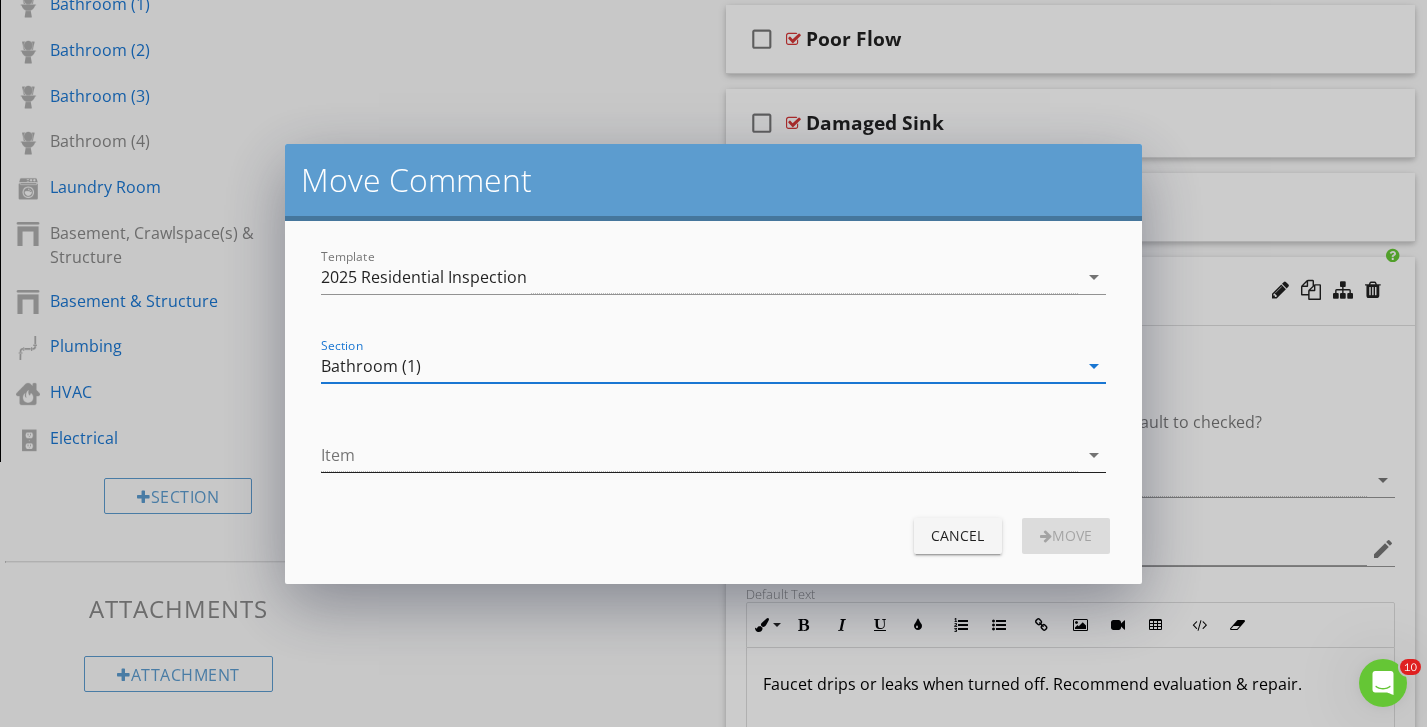 click at bounding box center [699, 455] 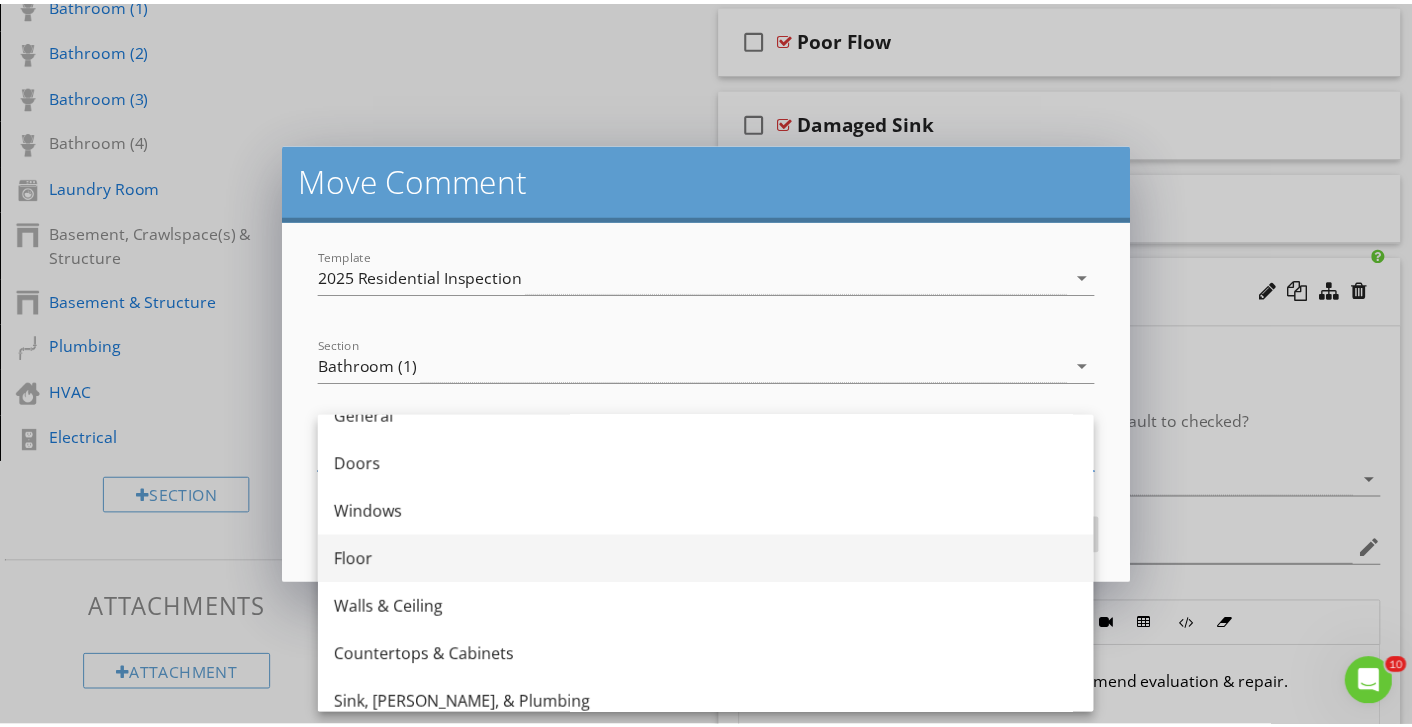 scroll, scrollTop: 88, scrollLeft: 0, axis: vertical 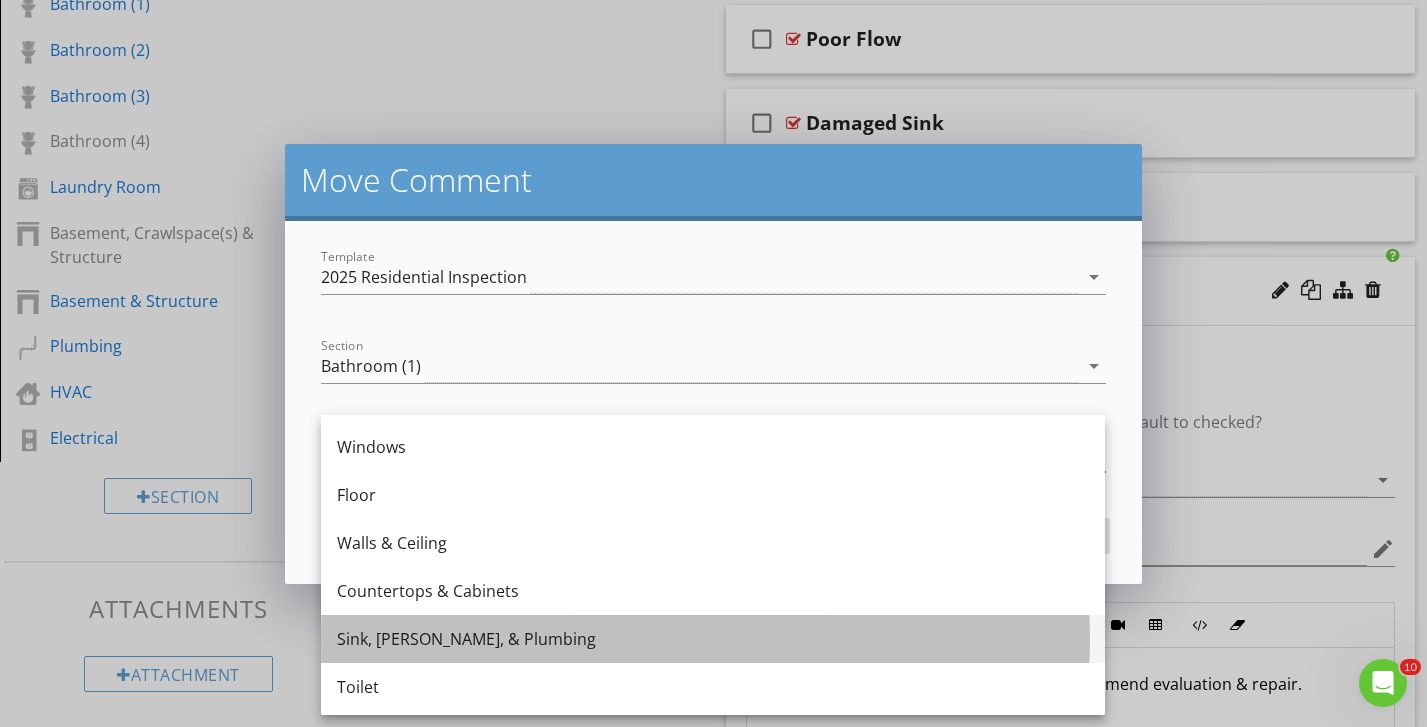 click on "Sink, [PERSON_NAME], & Plumbing" at bounding box center [713, 639] 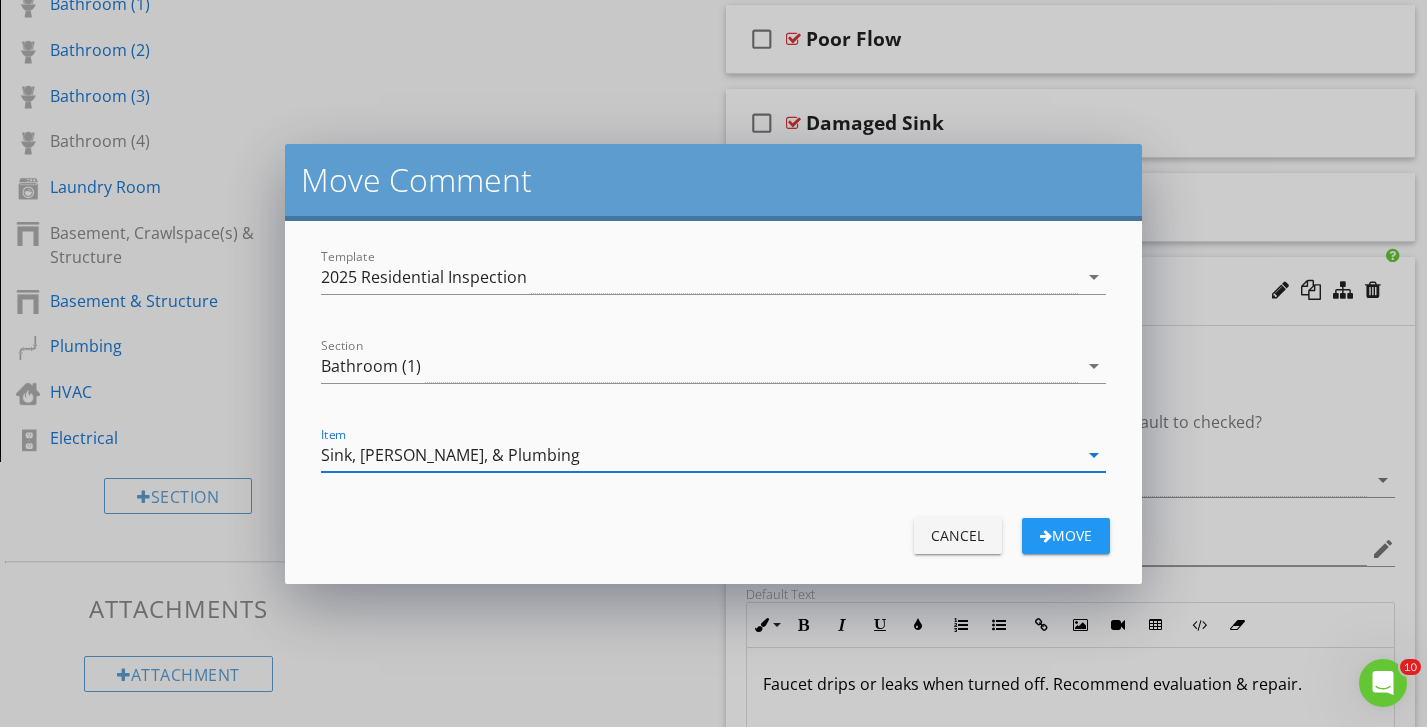 click on "Move" at bounding box center [1066, 535] 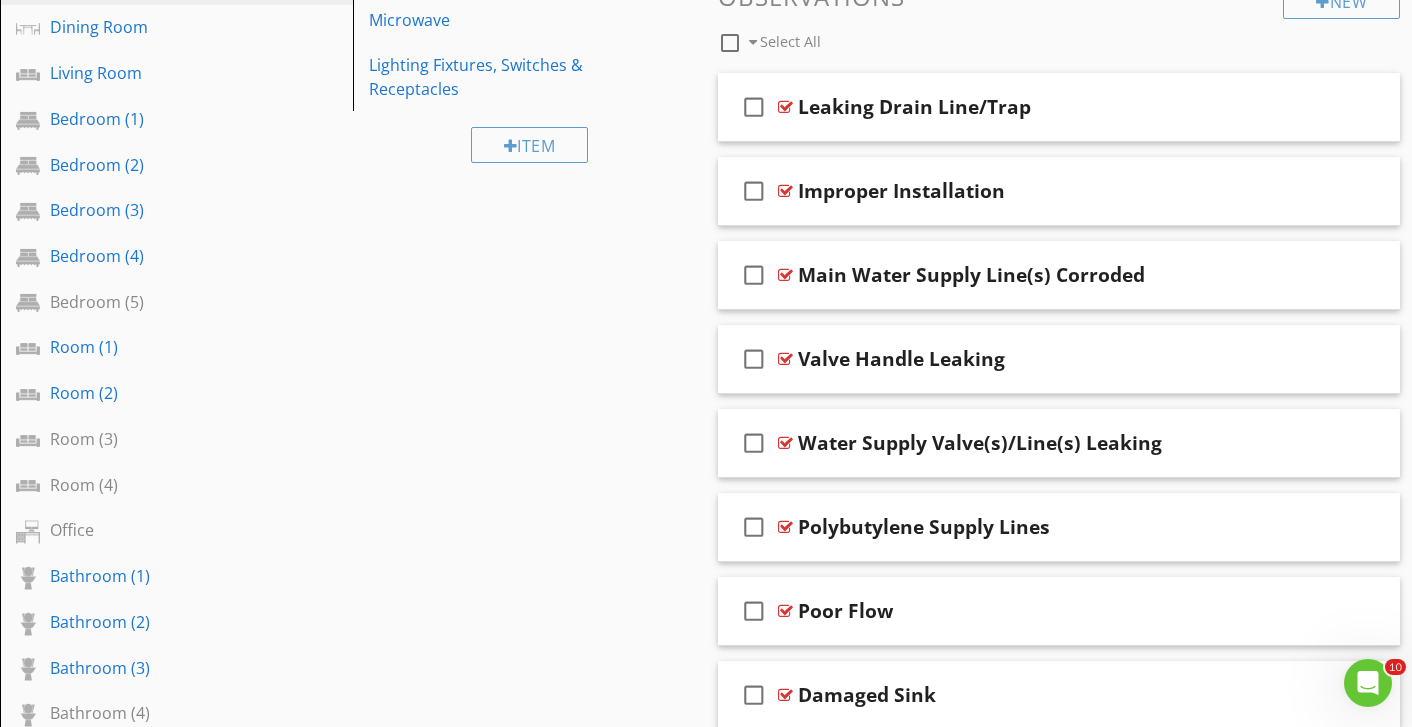 scroll, scrollTop: 808, scrollLeft: 0, axis: vertical 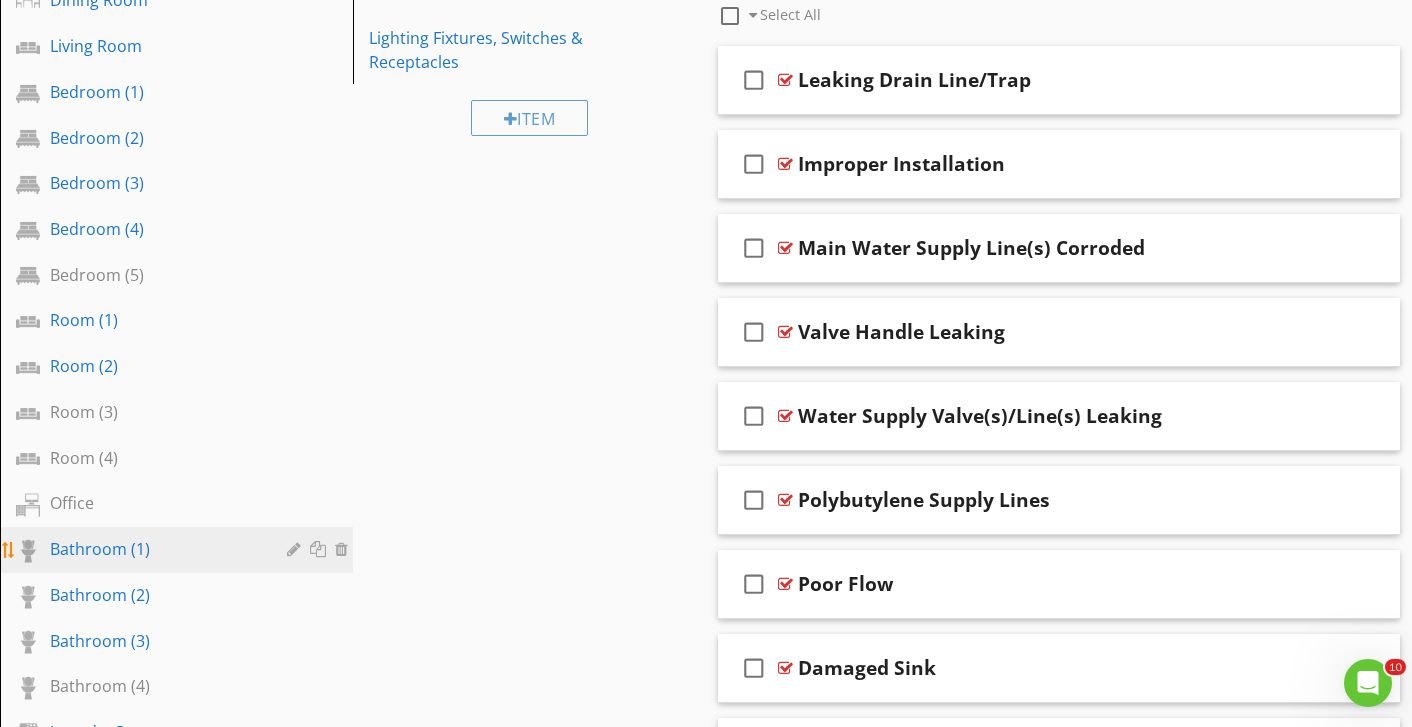 click on "Bathroom (1)" at bounding box center [154, 549] 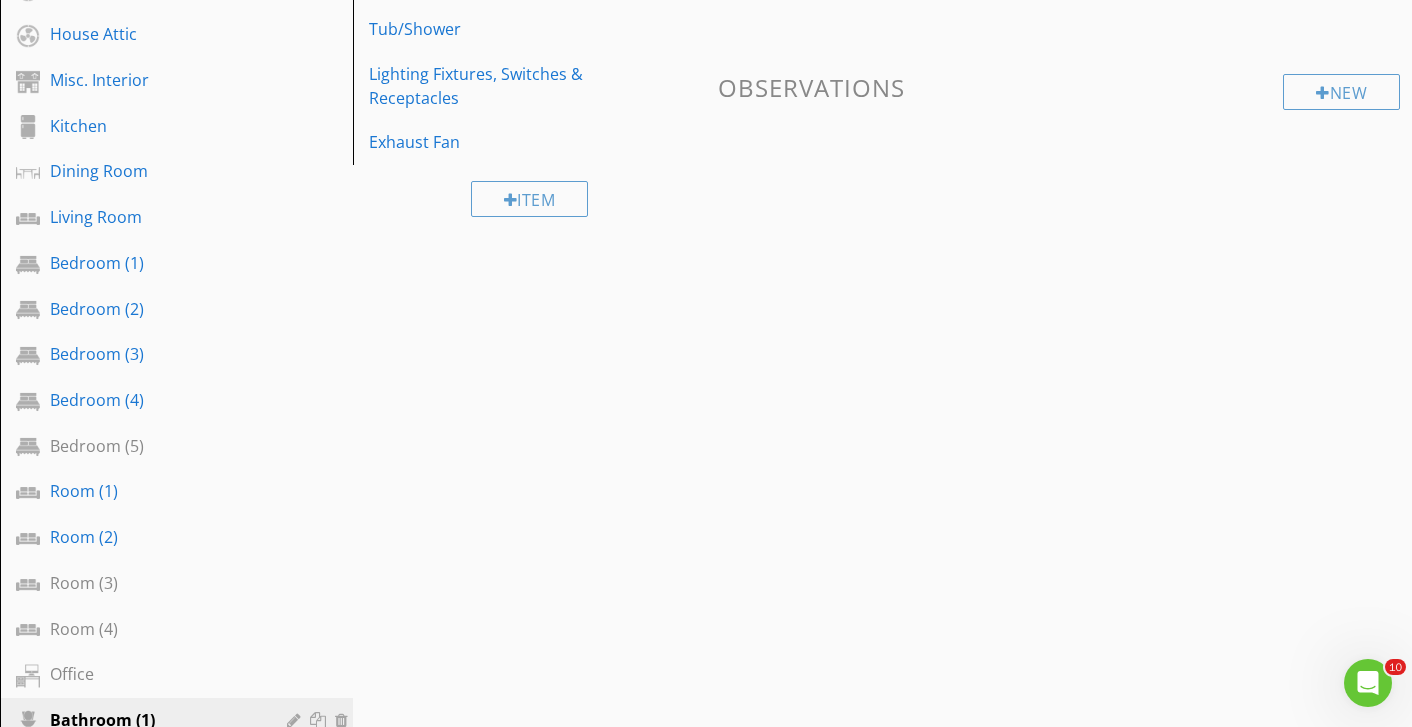 scroll, scrollTop: 257, scrollLeft: 0, axis: vertical 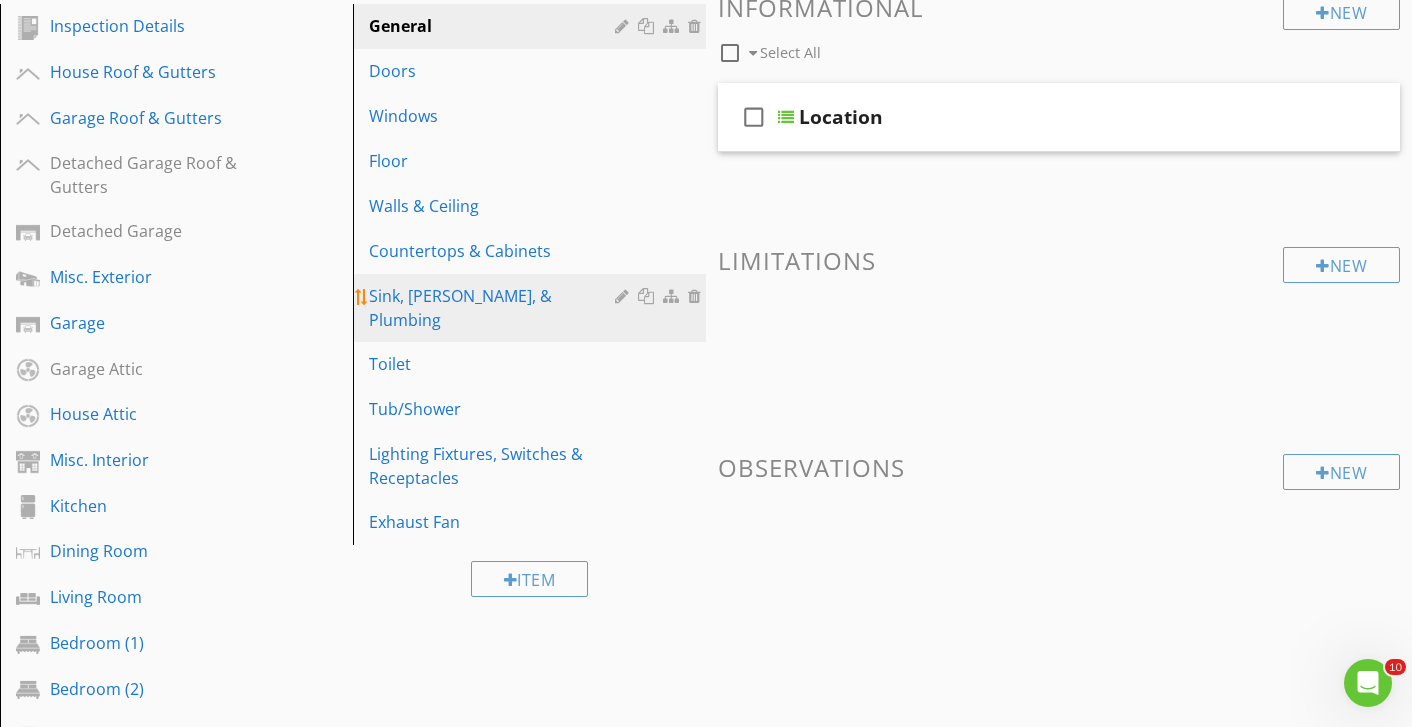 click on "Sink, [PERSON_NAME], & Plumbing" at bounding box center (495, 308) 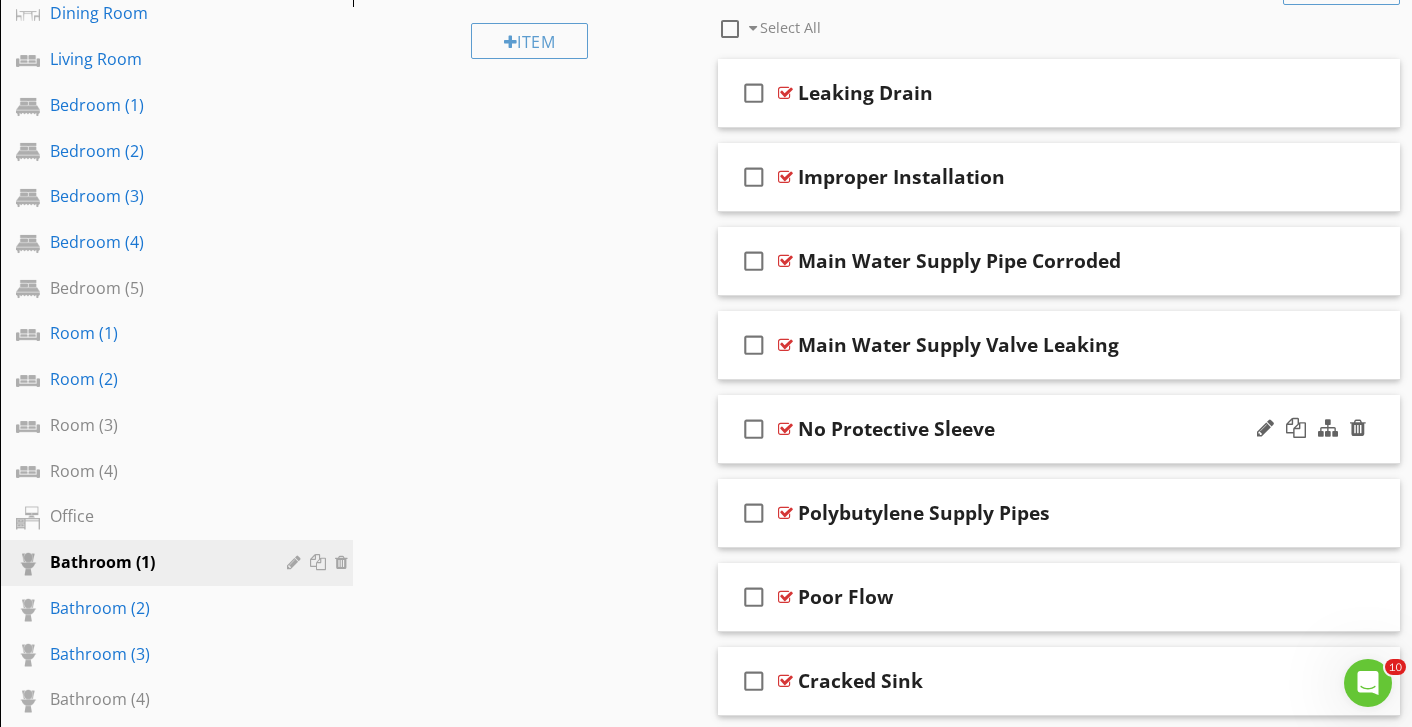 scroll, scrollTop: 1020, scrollLeft: 0, axis: vertical 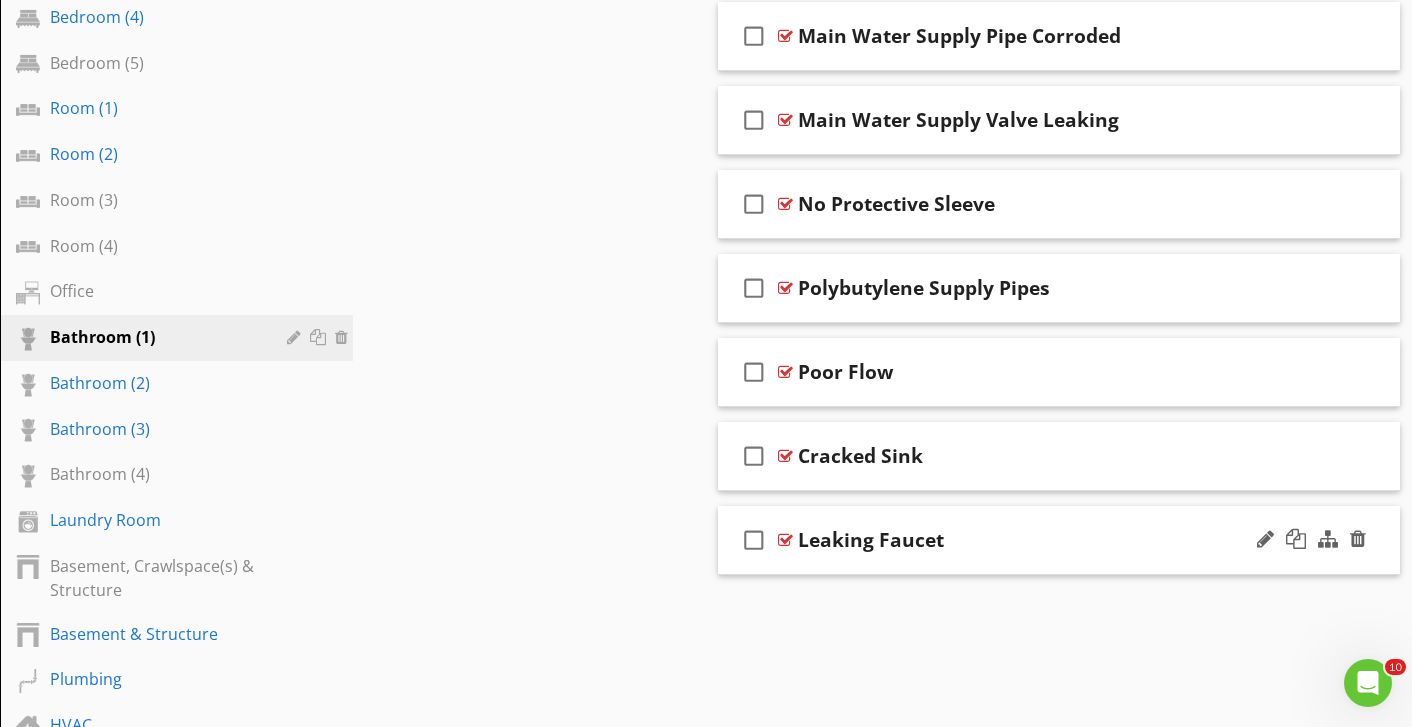 click on "check_box_outline_blank
Leaking Faucet" at bounding box center [1059, 540] 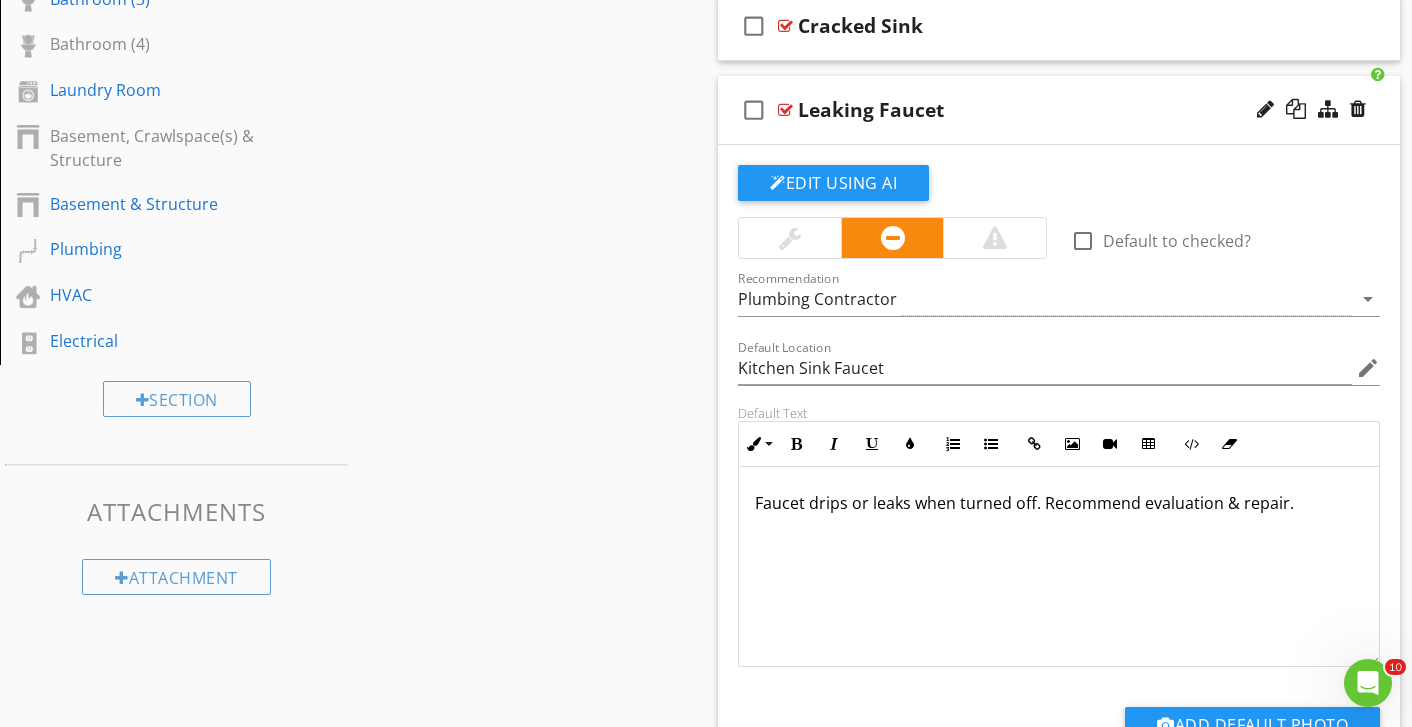 scroll, scrollTop: 1623, scrollLeft: 0, axis: vertical 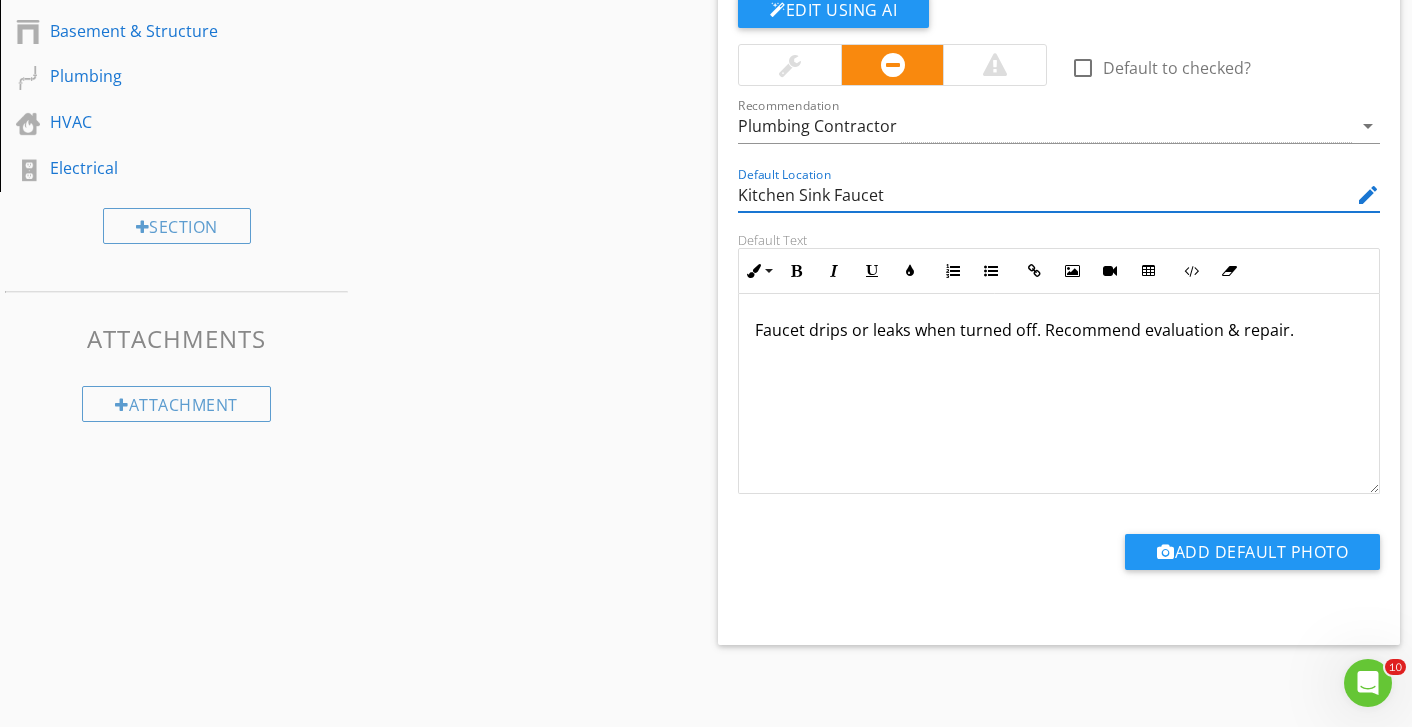 drag, startPoint x: 890, startPoint y: 199, endPoint x: 627, endPoint y: 193, distance: 263.06842 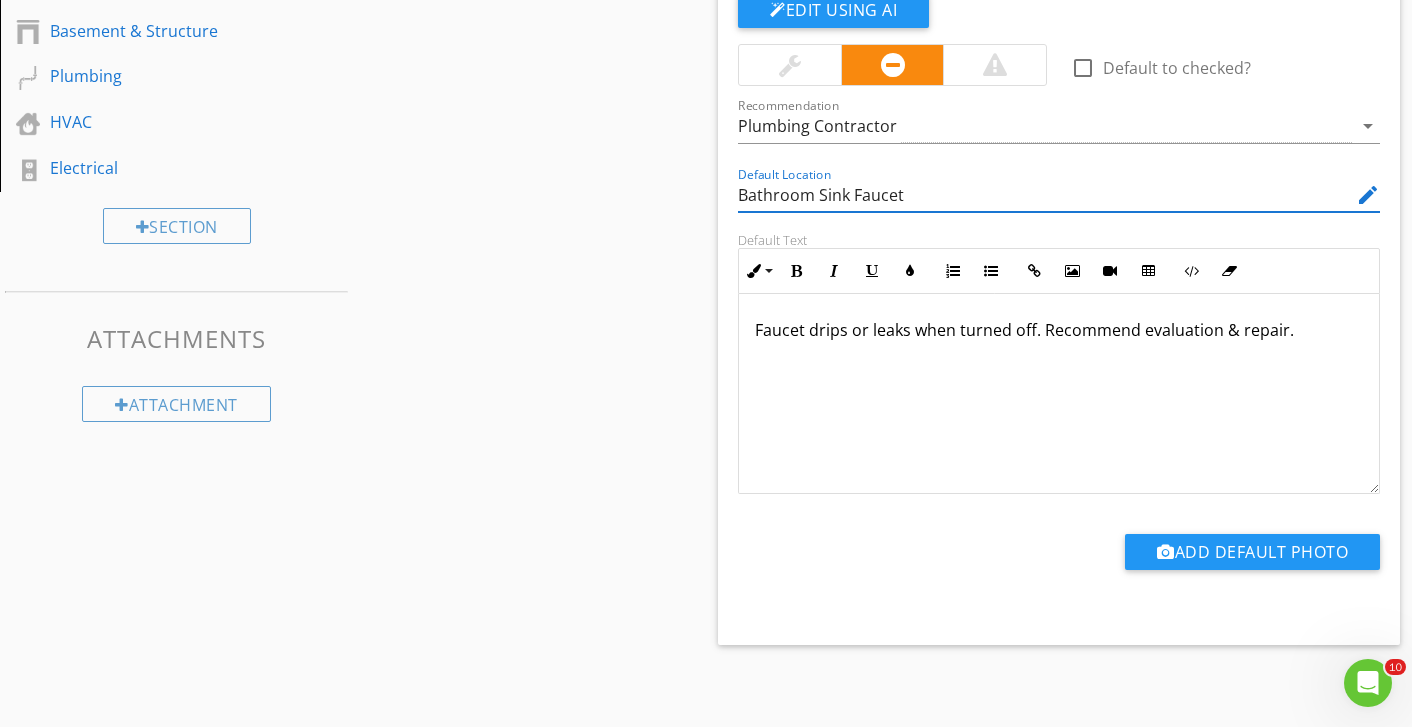 type on "Bathroom Sink Faucet" 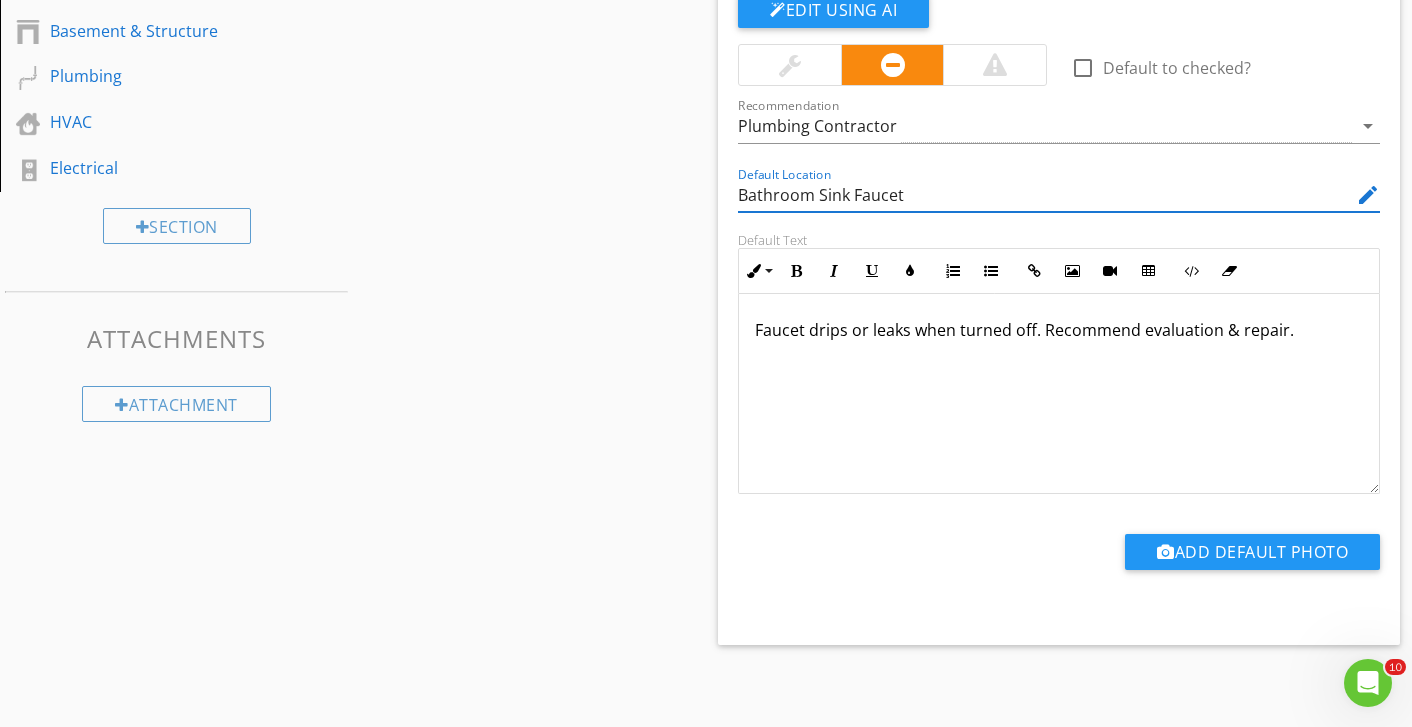 click on "Sections
Inspection Details           House Roof & Gutters           Garage Roof & Gutters           Detached Garage Roof & Gutters           Detached Garage           Misc. Exterior           Garage           Garage Attic           House Attic           Misc. Interior           Kitchen           Dining Room           Living Room           Bedroom (1)           Bedroom (2)           Bedroom (3)           Bedroom (4)           Bedroom (5)           Room (1)           Room (2)           Room (3)           Room (4)           Office           Bathroom (1)           Bathroom (2)           Bathroom (3)           Bathroom (4)           Laundry Room           Basement, Crawlspace(s) & Structure           Basement & Structure           Plumbing           HVAC           Electrical
Section
Attachments
Attachment
Items
General           Doors           Windows           Floor" at bounding box center [706, -357] 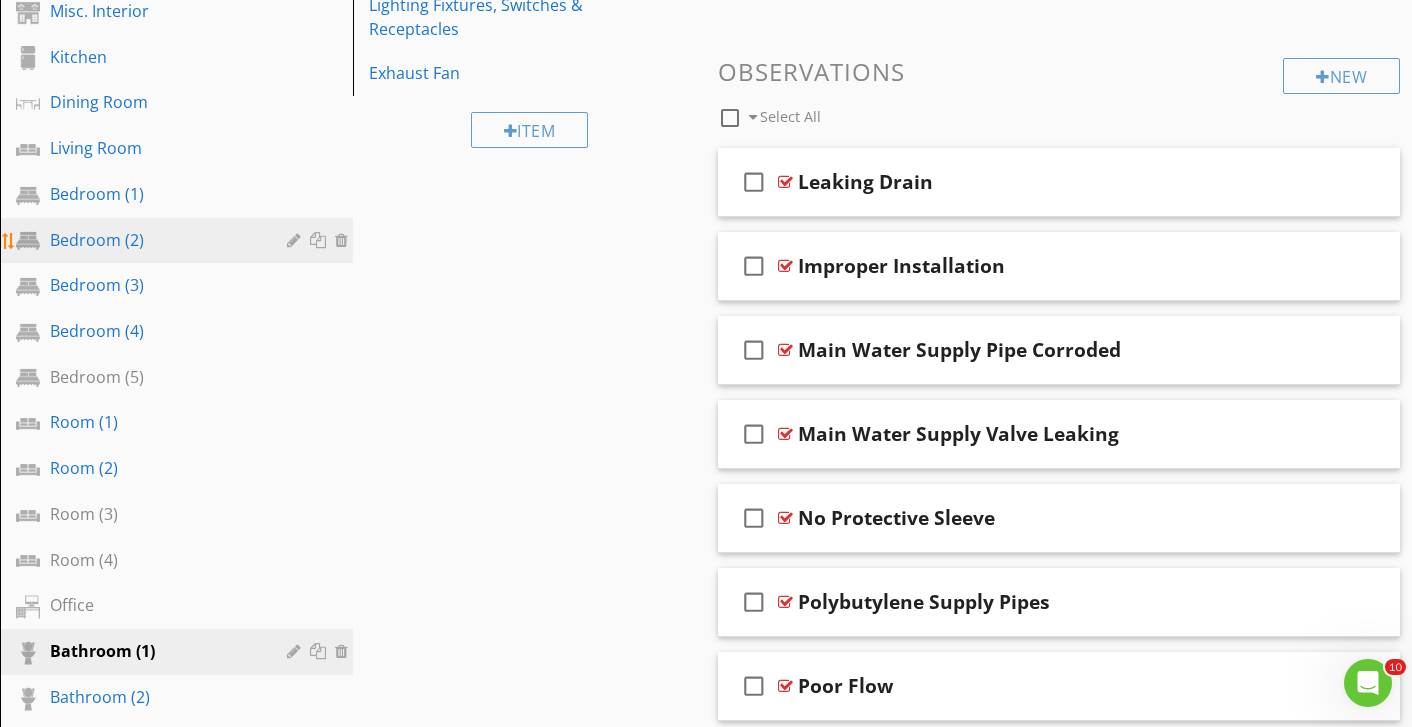 scroll, scrollTop: 671, scrollLeft: 0, axis: vertical 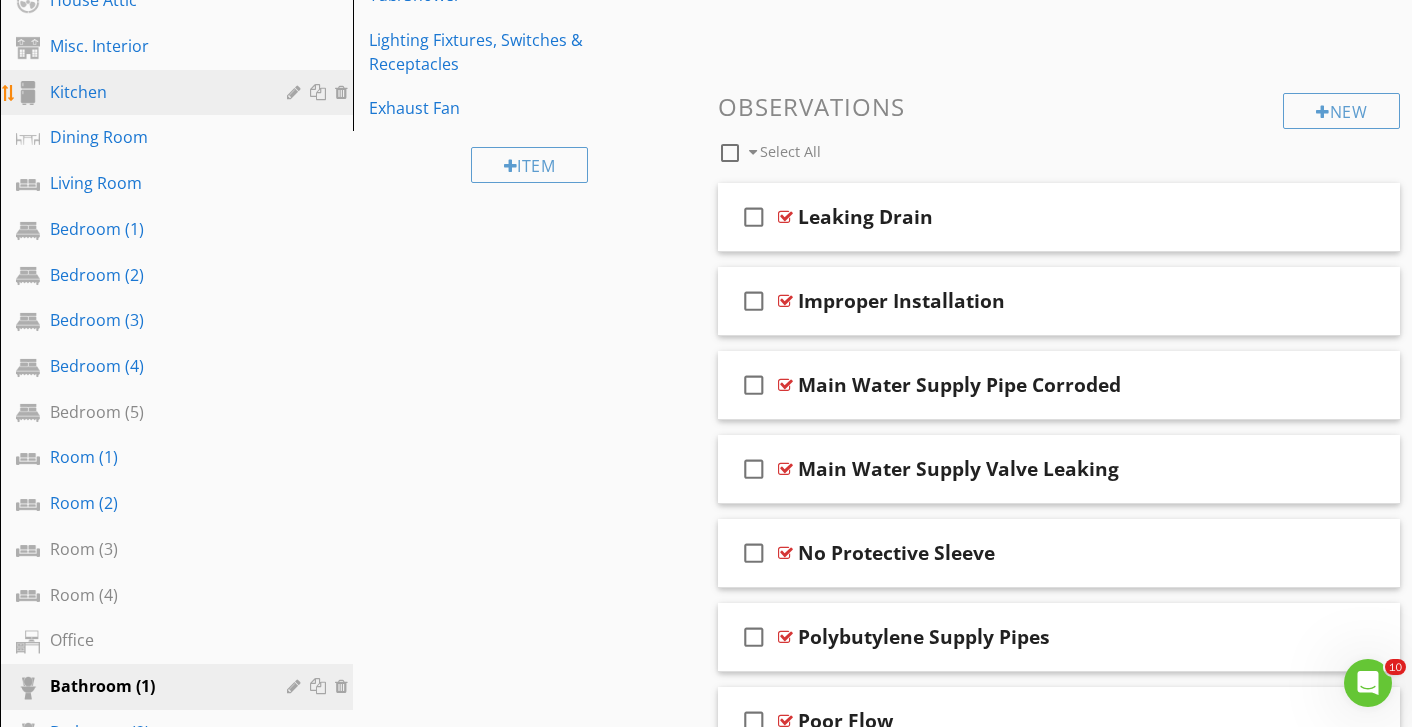 click on "Kitchen" at bounding box center (191, 93) 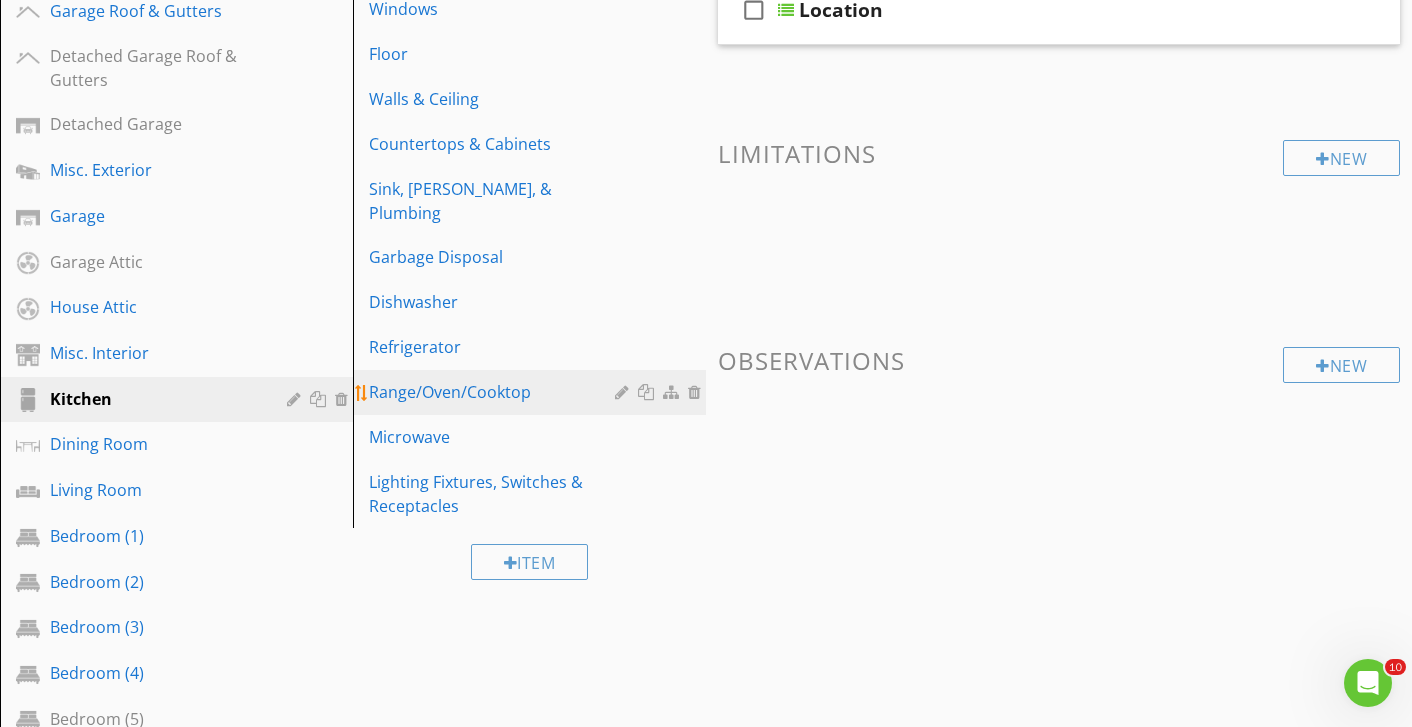 scroll, scrollTop: 325, scrollLeft: 0, axis: vertical 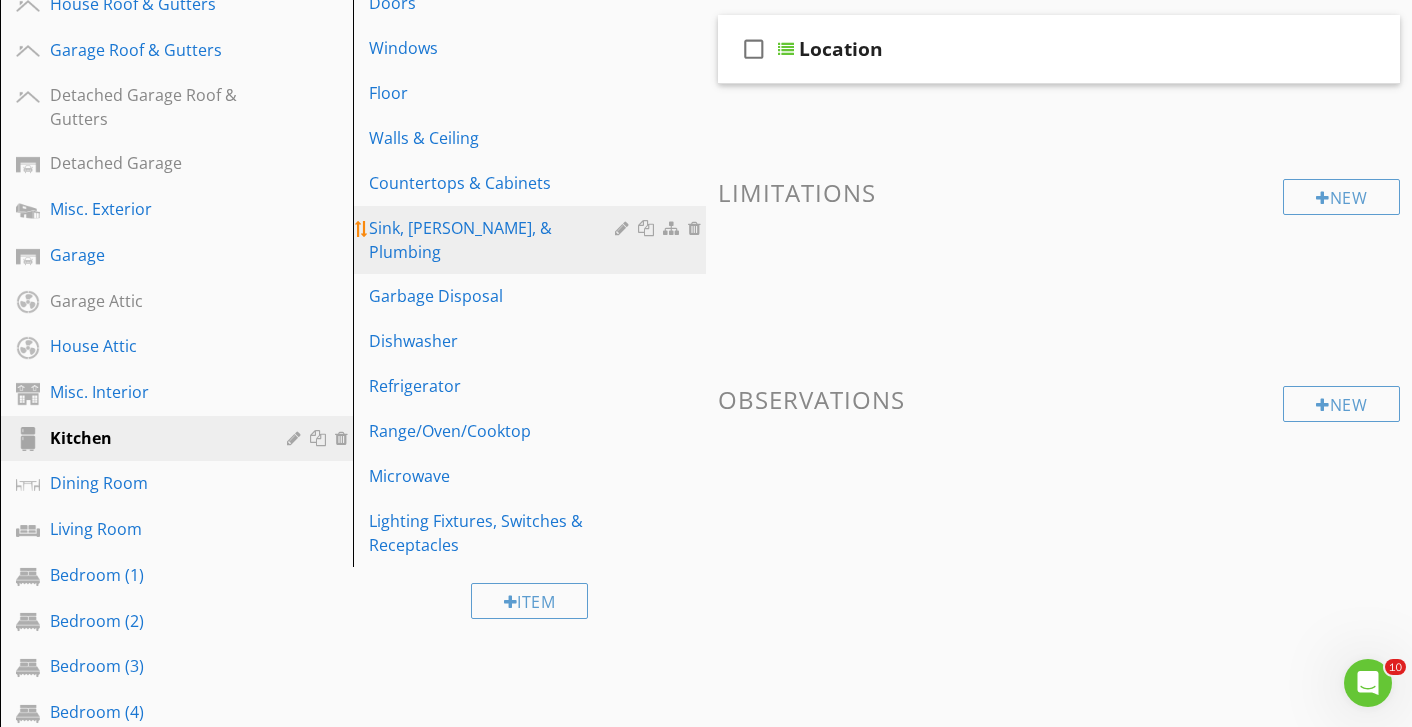 click on "Sink, [PERSON_NAME], & Plumbing" at bounding box center (495, 240) 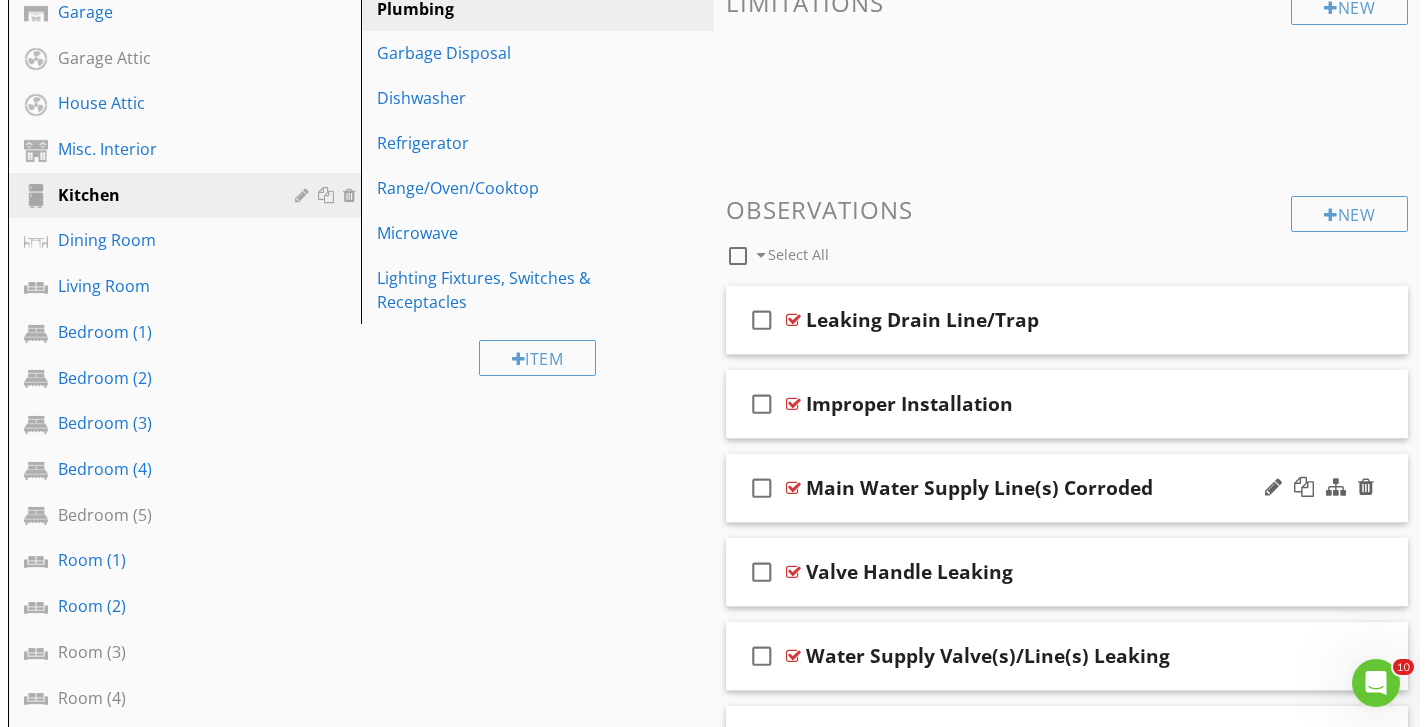 scroll, scrollTop: 641, scrollLeft: 0, axis: vertical 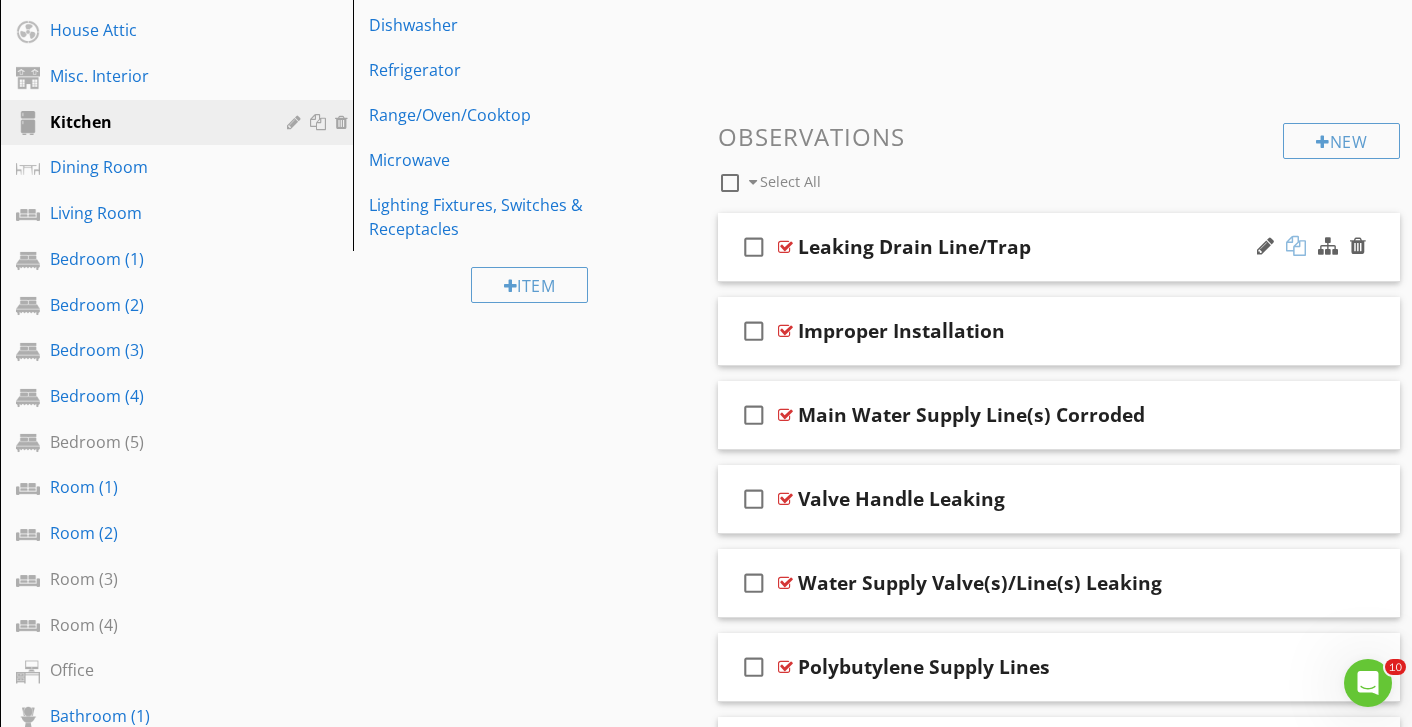 click at bounding box center (1296, 246) 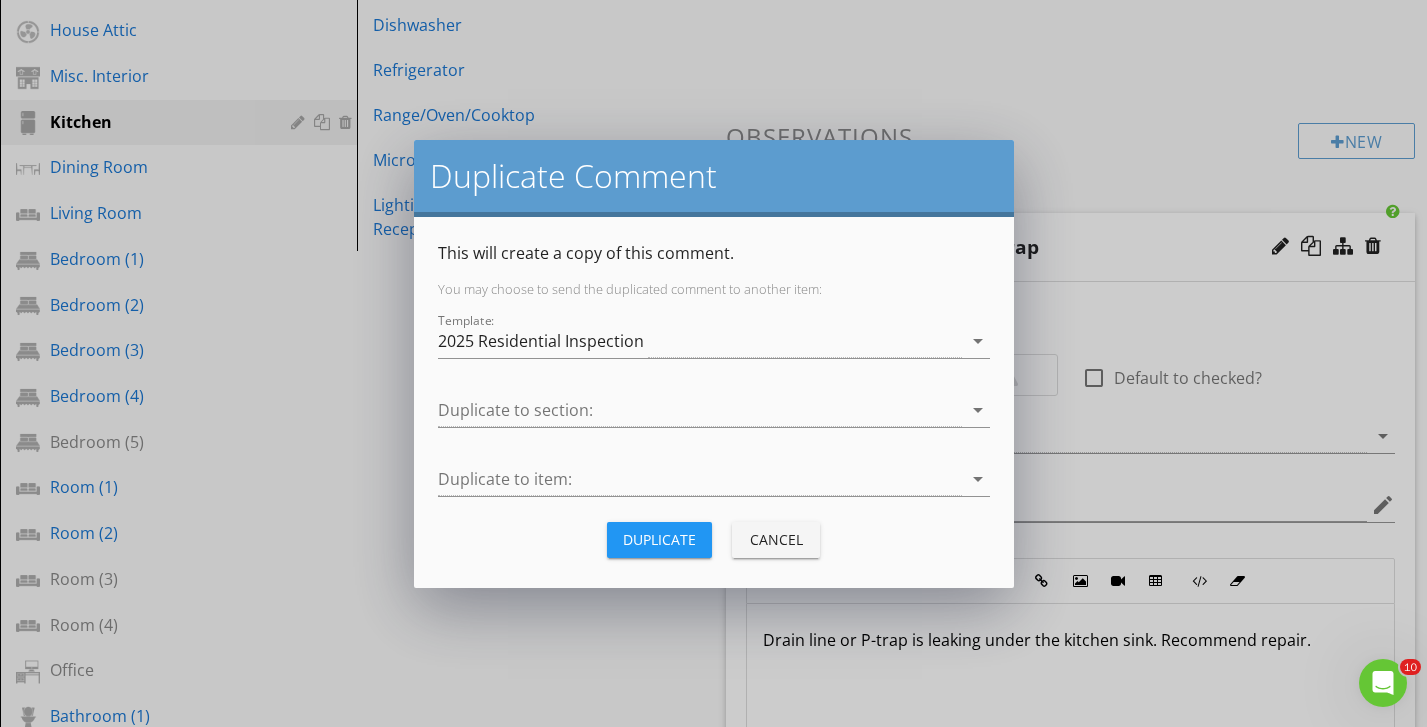 click at bounding box center (700, 410) 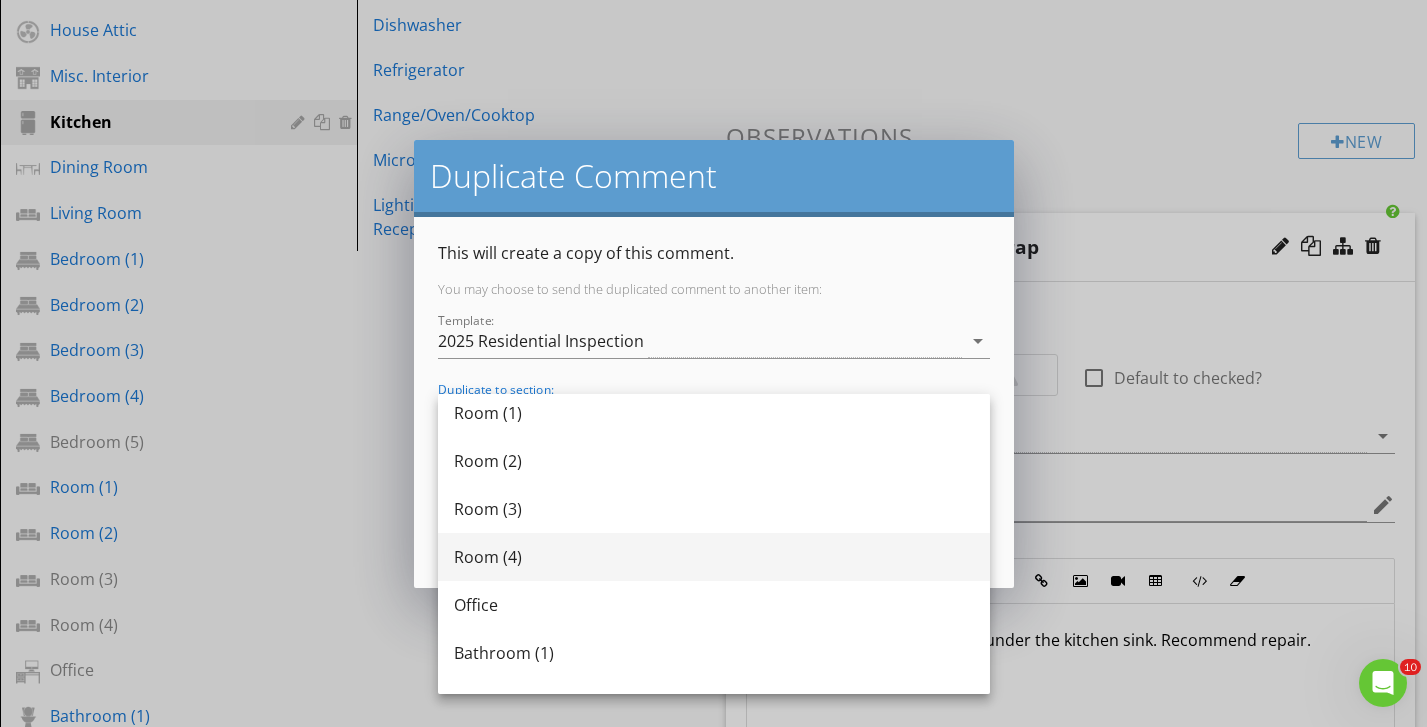 scroll, scrollTop: 873, scrollLeft: 0, axis: vertical 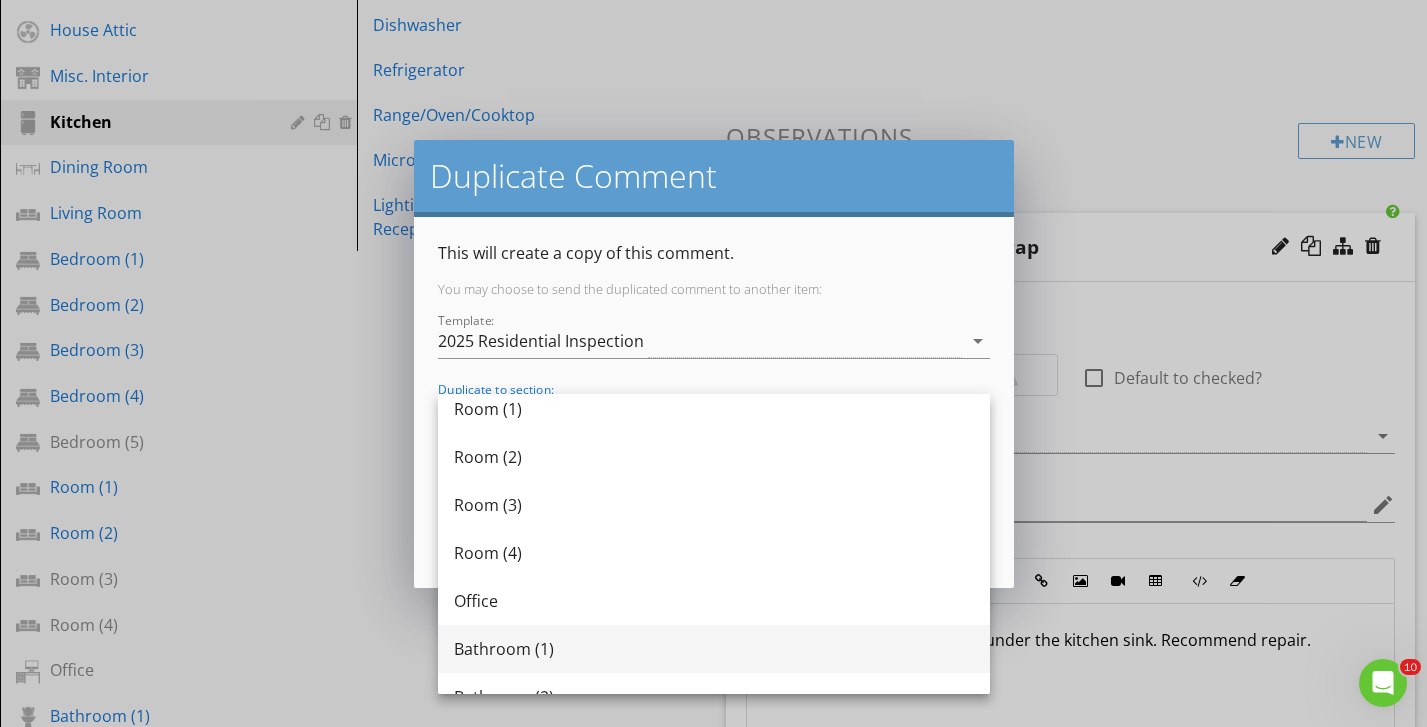 click on "Bathroom (1)" at bounding box center [714, 649] 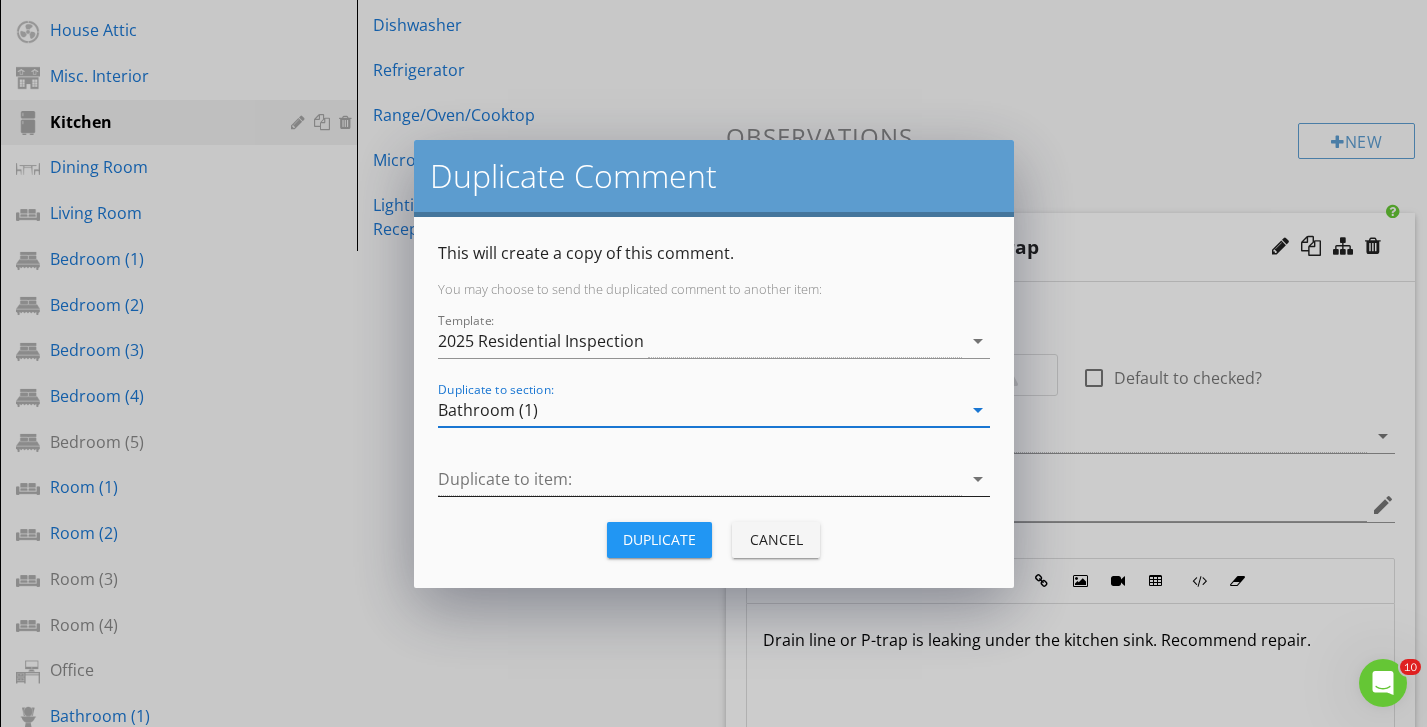 click at bounding box center [700, 479] 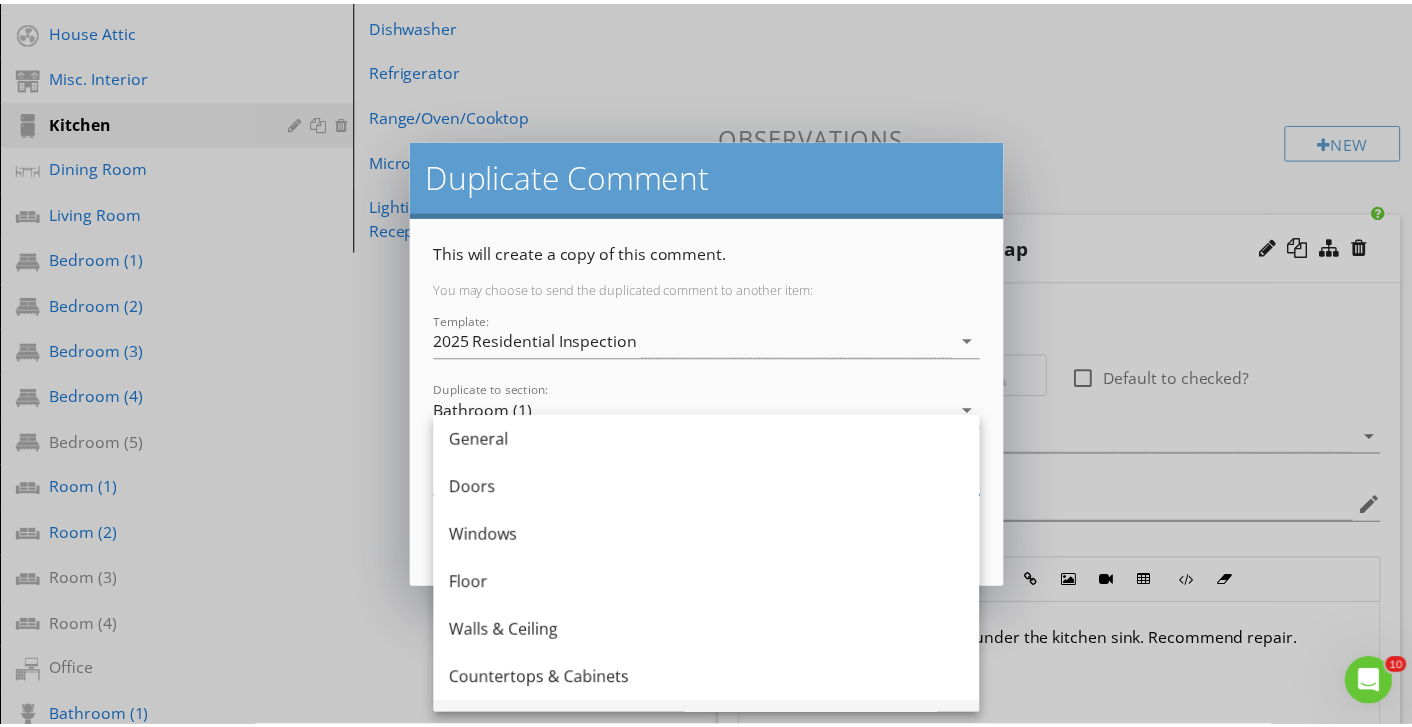 scroll, scrollTop: 154, scrollLeft: 0, axis: vertical 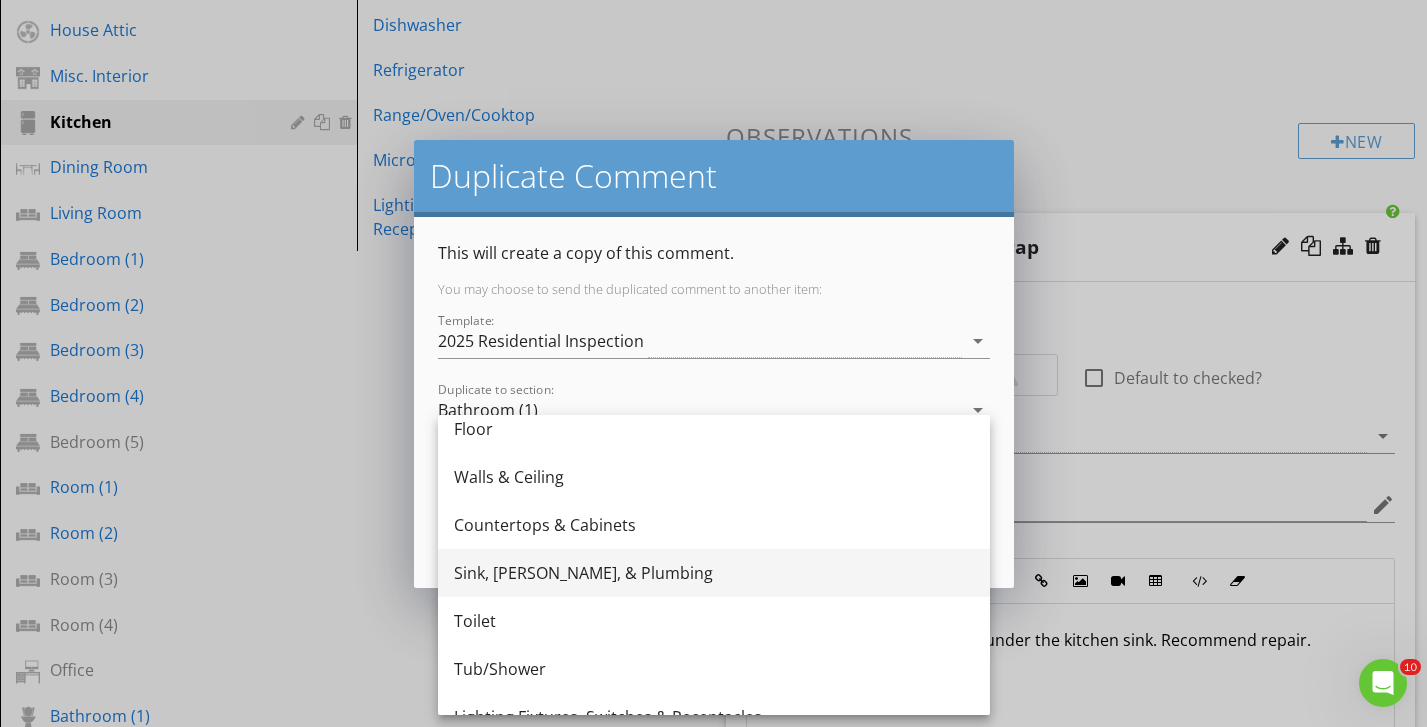 click on "Sink, [PERSON_NAME], & Plumbing" at bounding box center [714, 573] 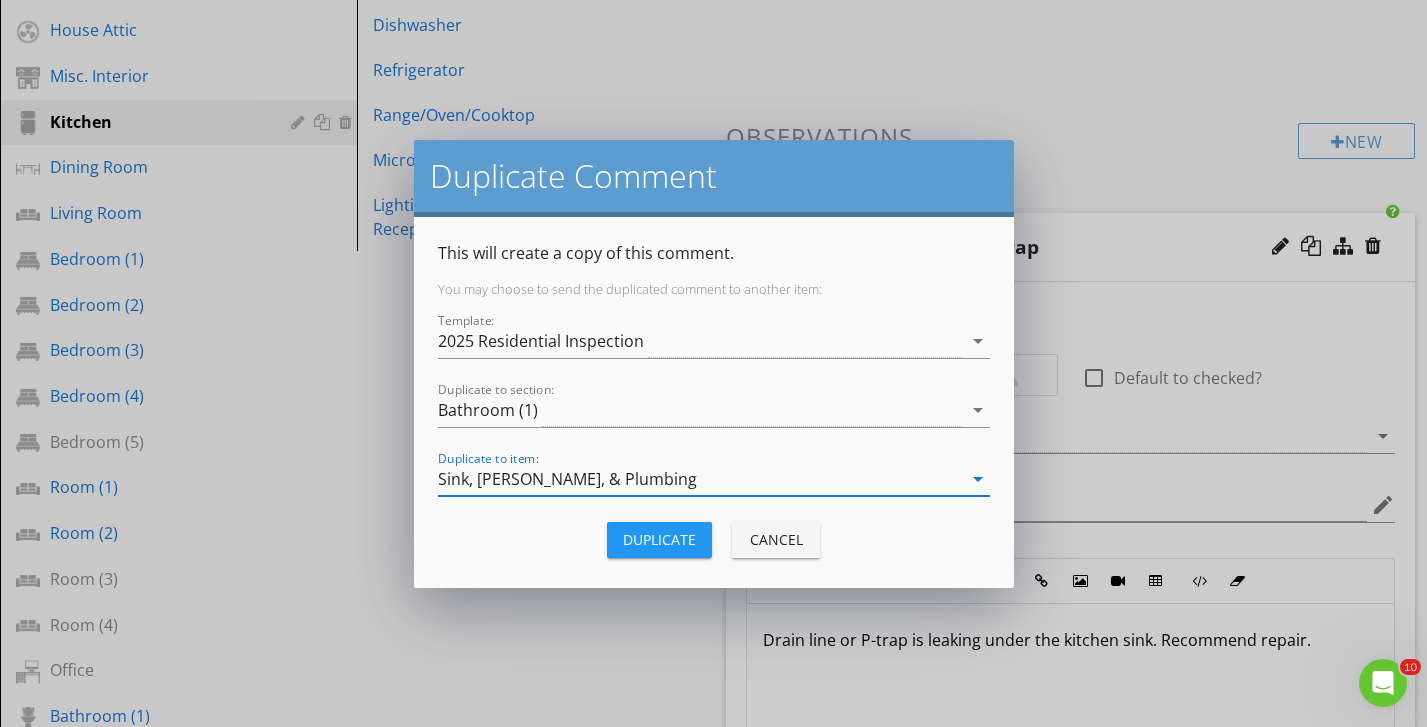 click on "Duplicate" at bounding box center [659, 539] 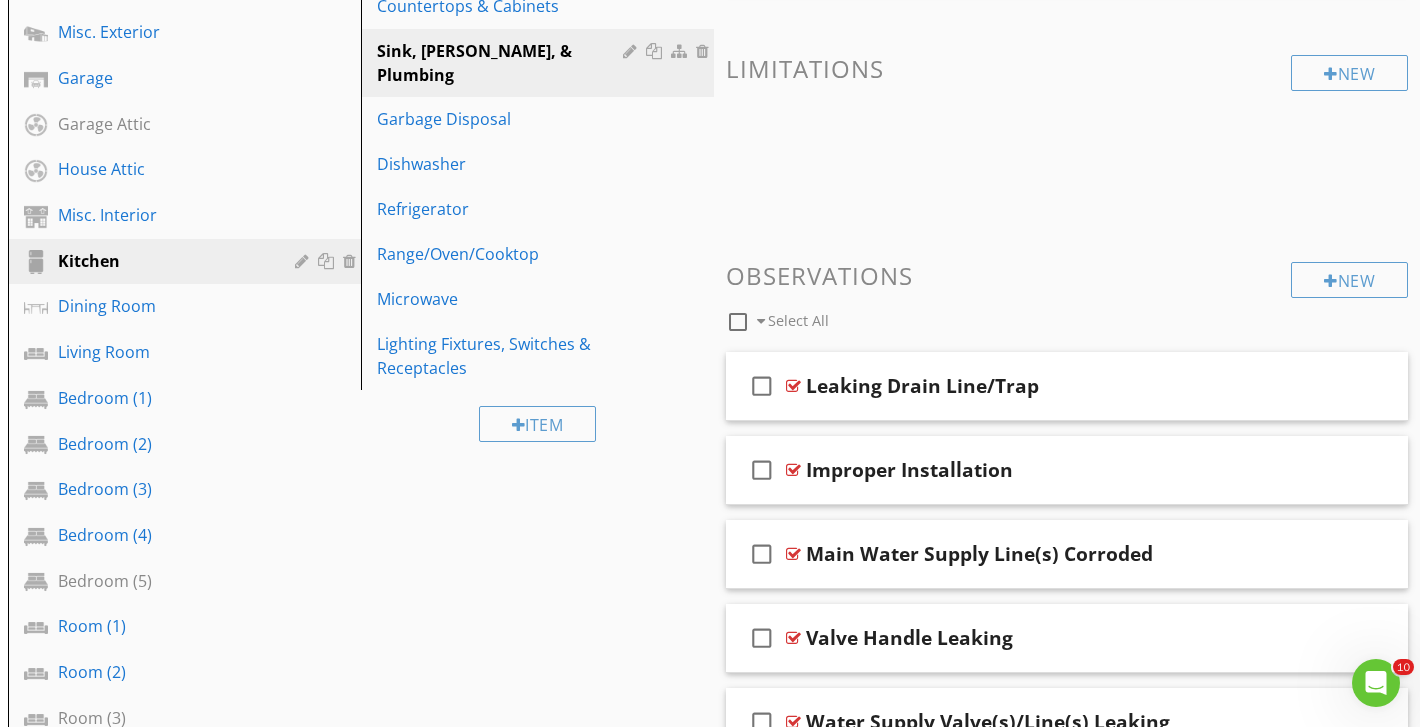 scroll, scrollTop: 605, scrollLeft: 0, axis: vertical 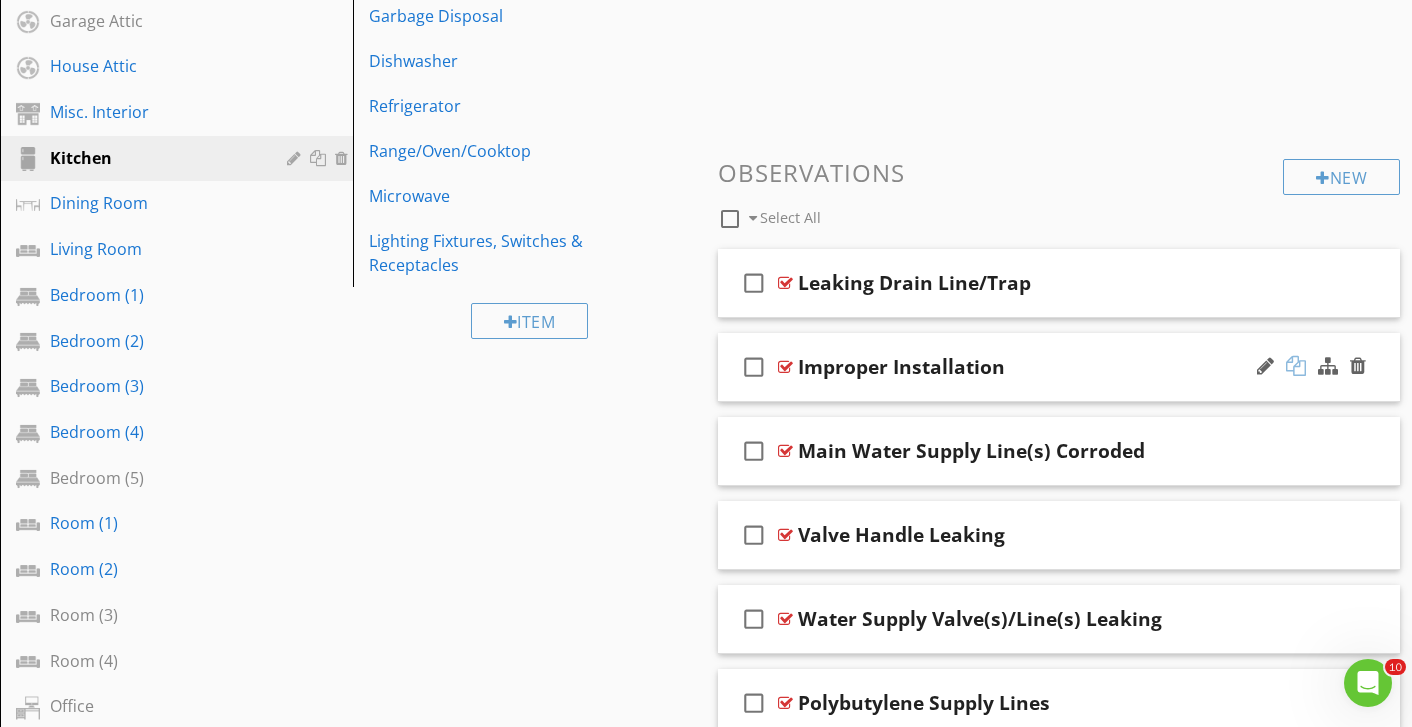 click at bounding box center [1296, 366] 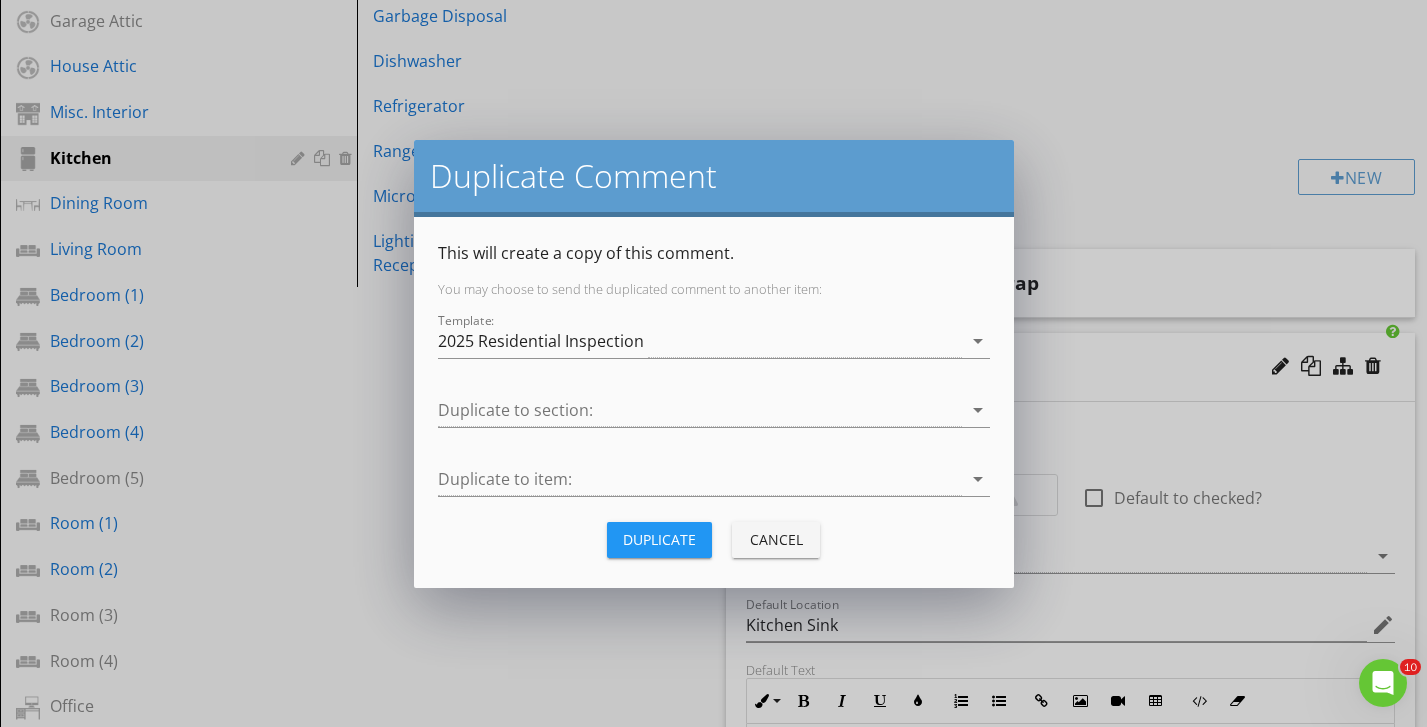click at bounding box center (700, 410) 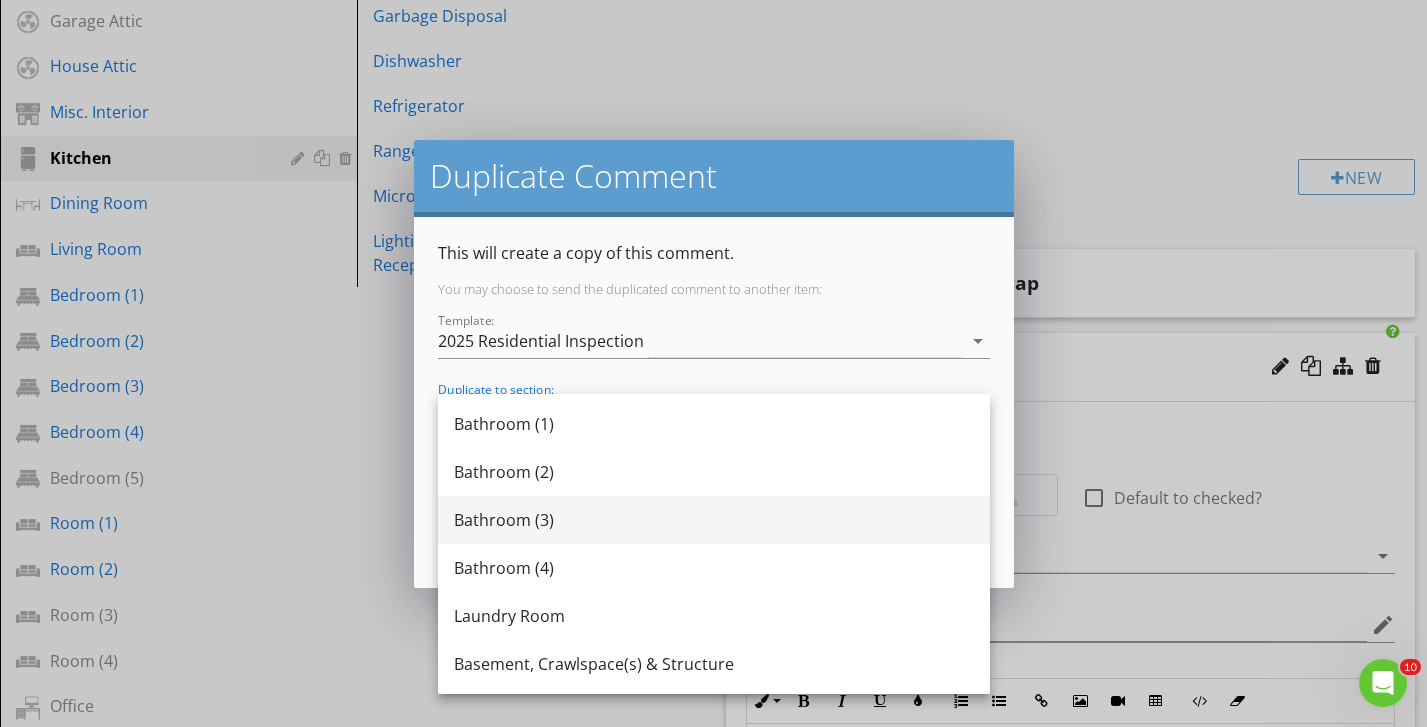 scroll, scrollTop: 1073, scrollLeft: 0, axis: vertical 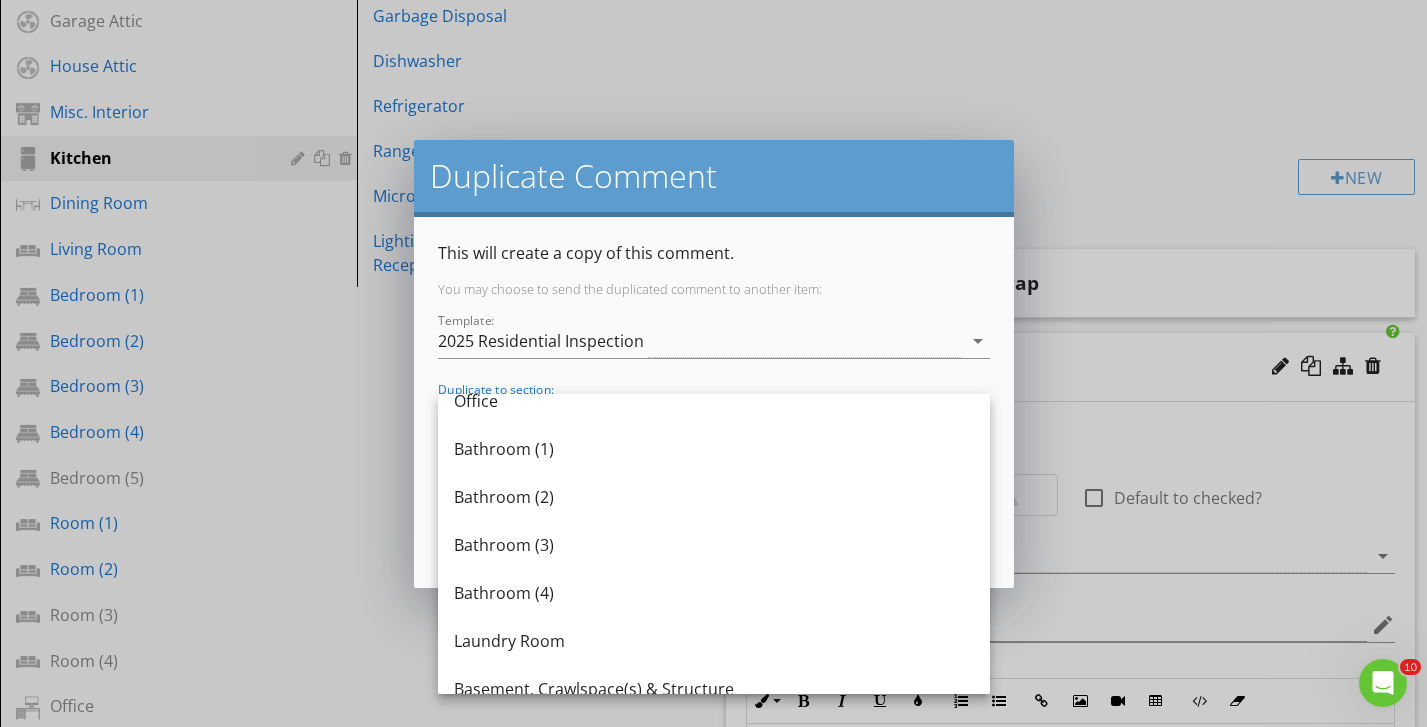 click on "Bathroom (1)" at bounding box center (714, 449) 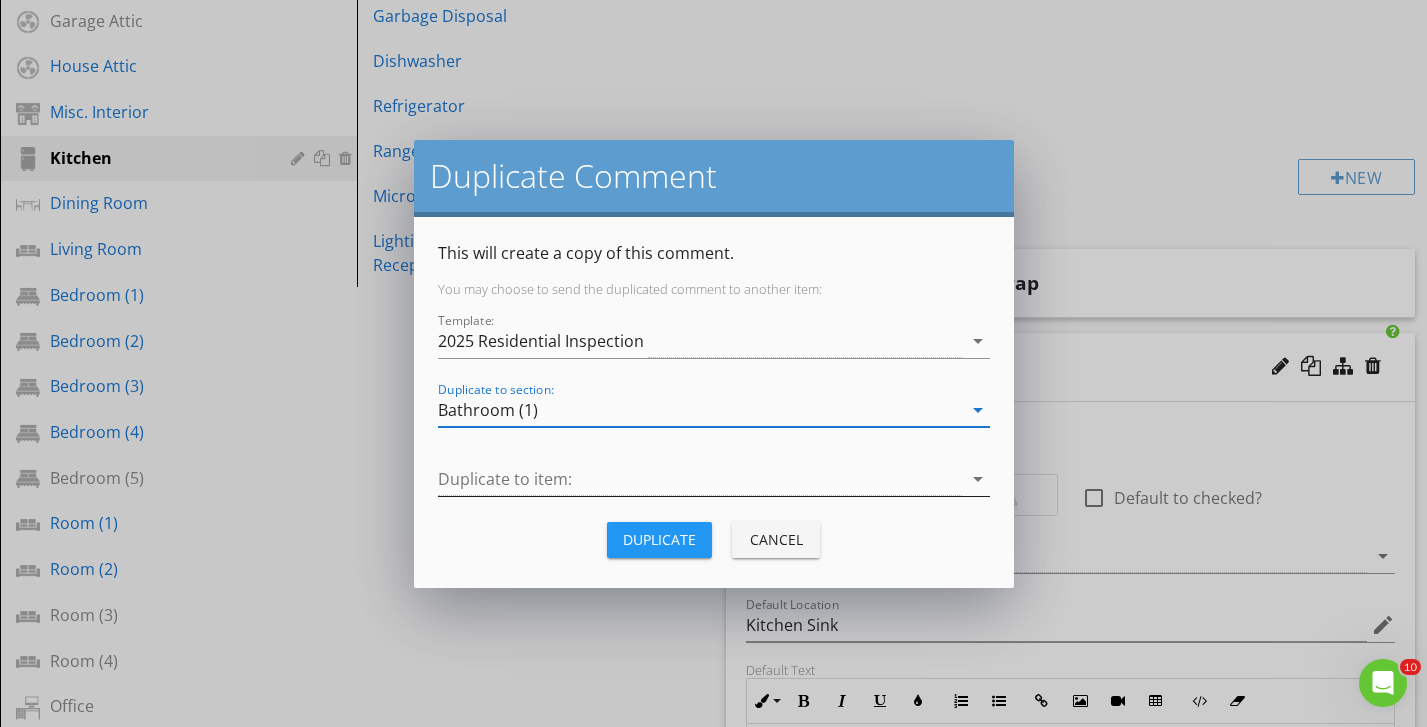 click at bounding box center (700, 479) 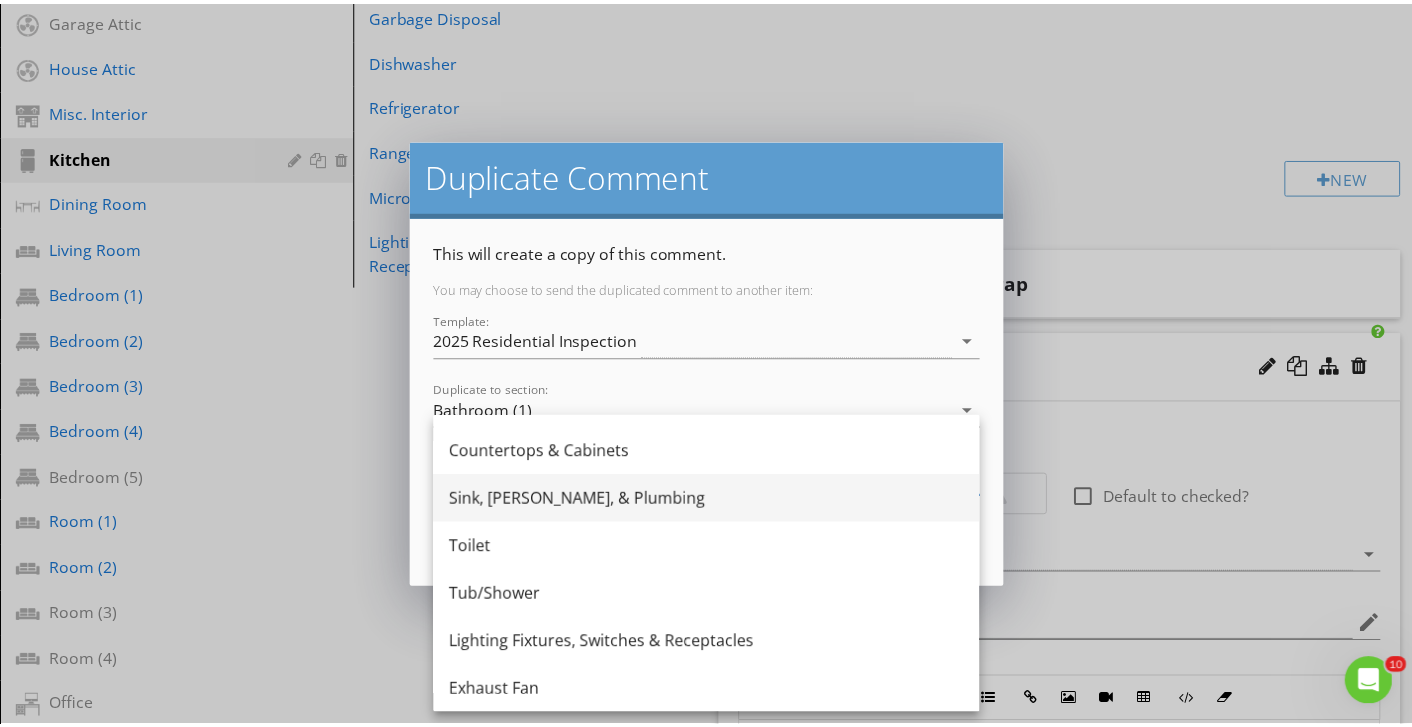 scroll, scrollTop: 104, scrollLeft: 0, axis: vertical 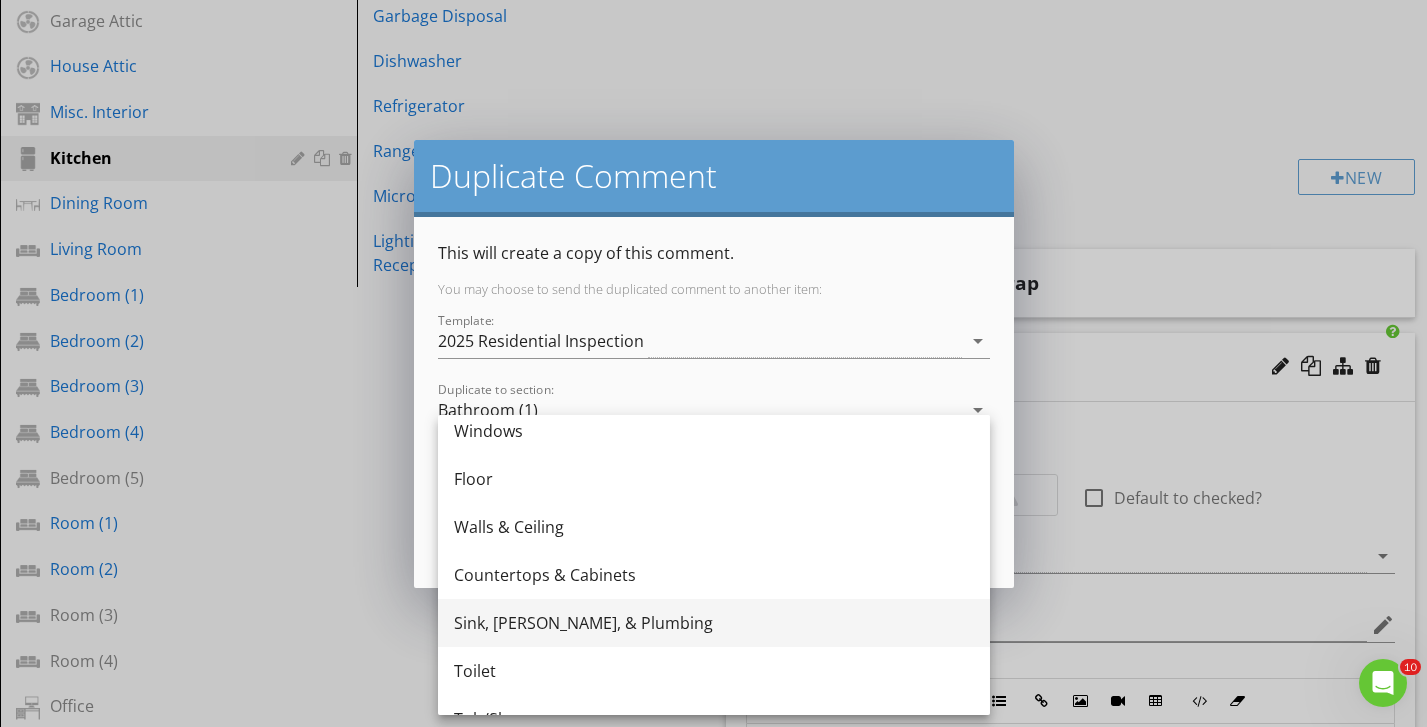 click on "Sink, [PERSON_NAME], & Plumbing" at bounding box center (714, 623) 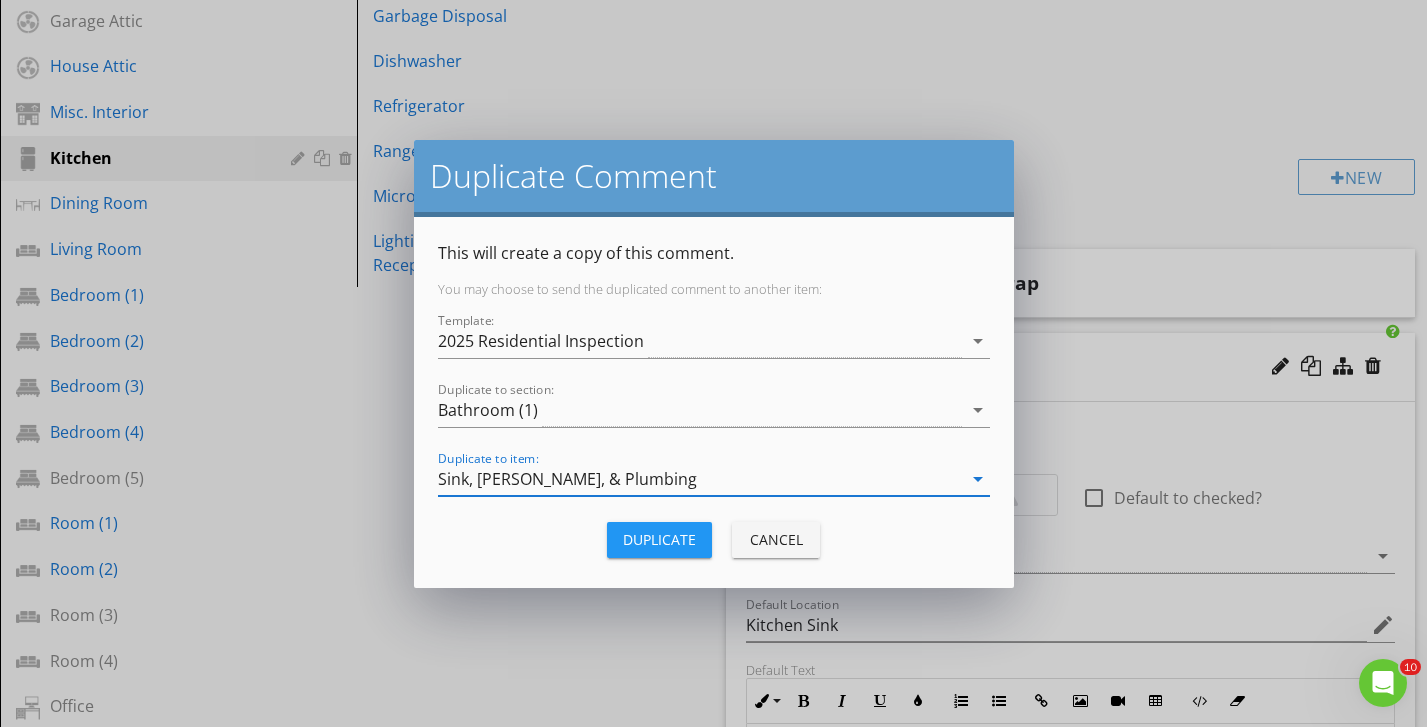 click on "Duplicate" at bounding box center (659, 539) 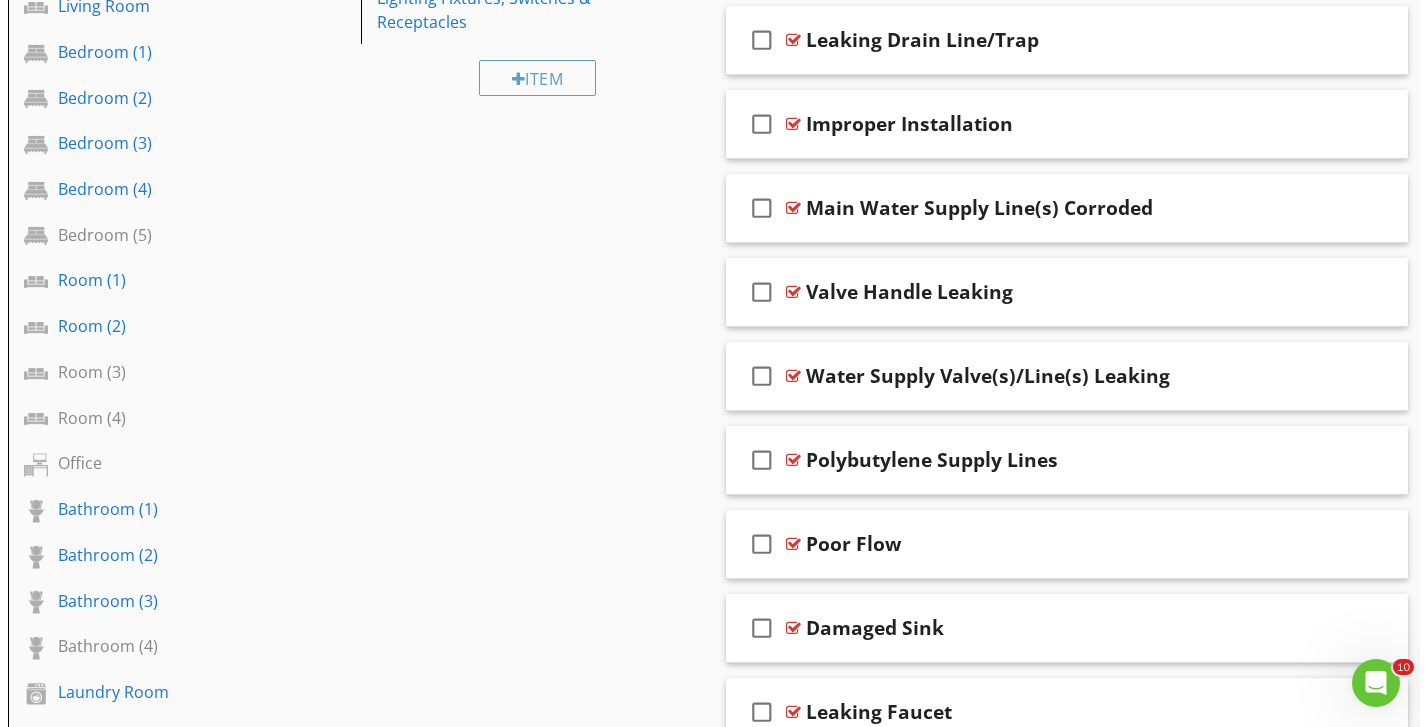 scroll, scrollTop: 686, scrollLeft: 0, axis: vertical 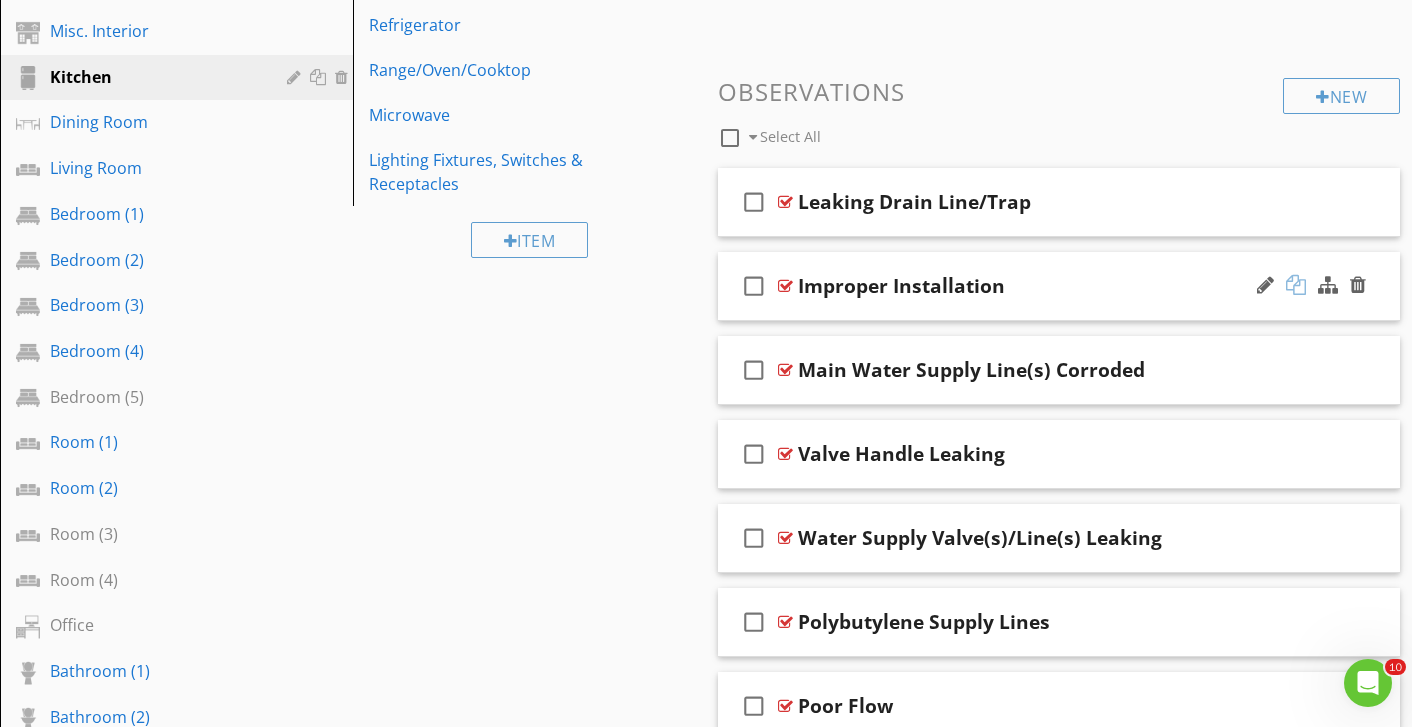 click at bounding box center [1296, 285] 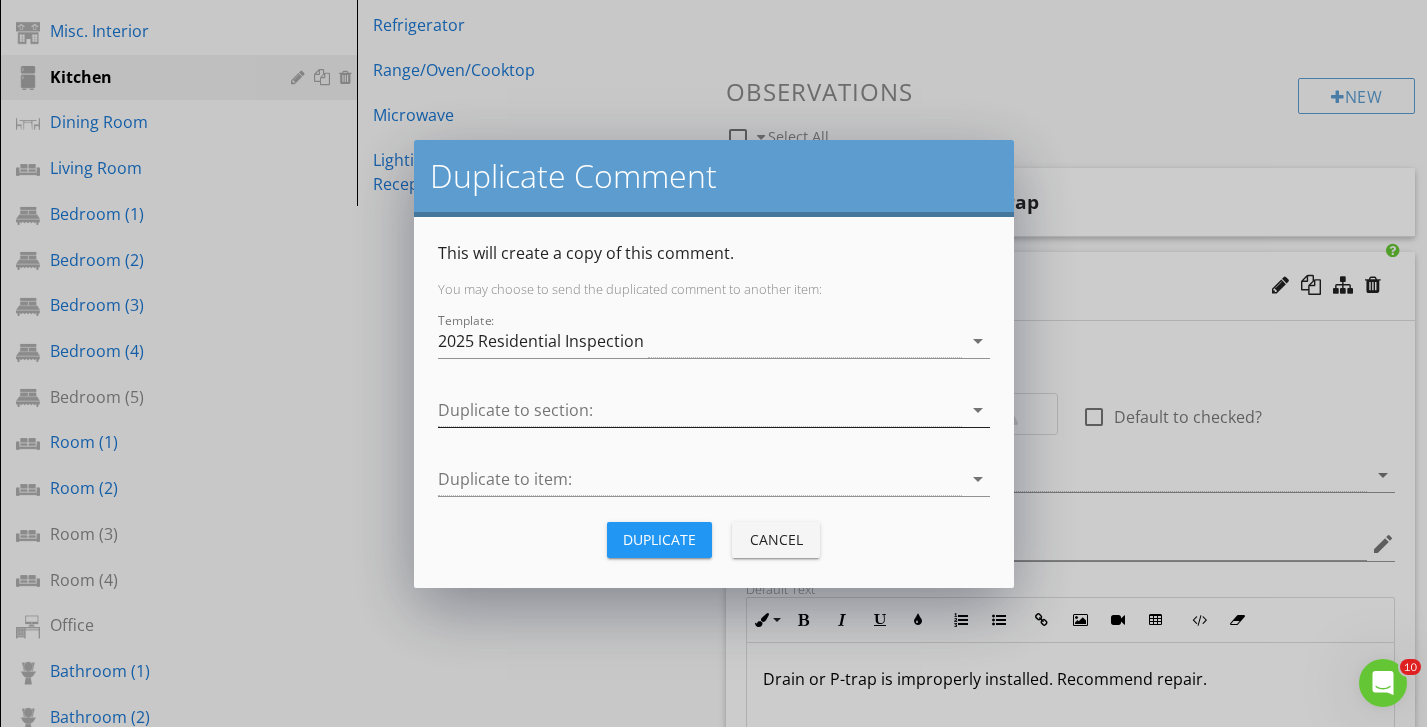 click at bounding box center [700, 410] 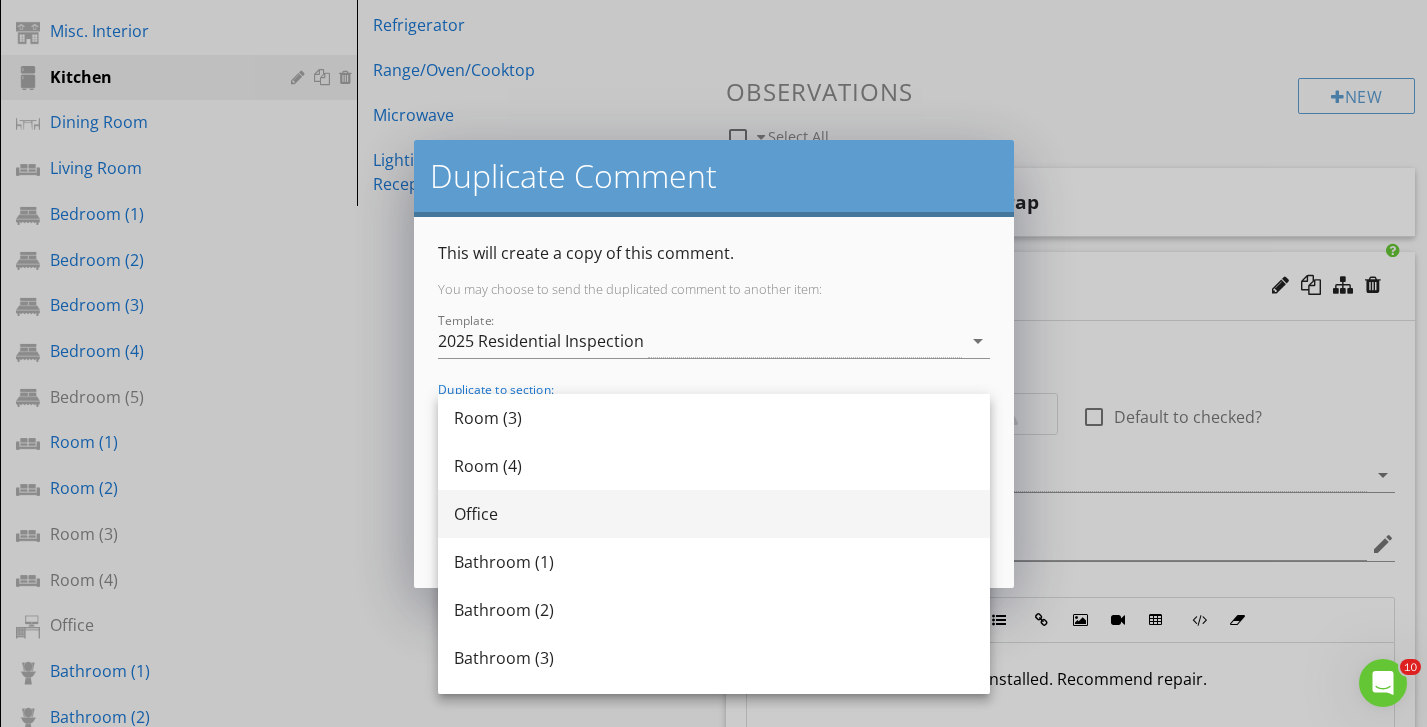 scroll, scrollTop: 964, scrollLeft: 0, axis: vertical 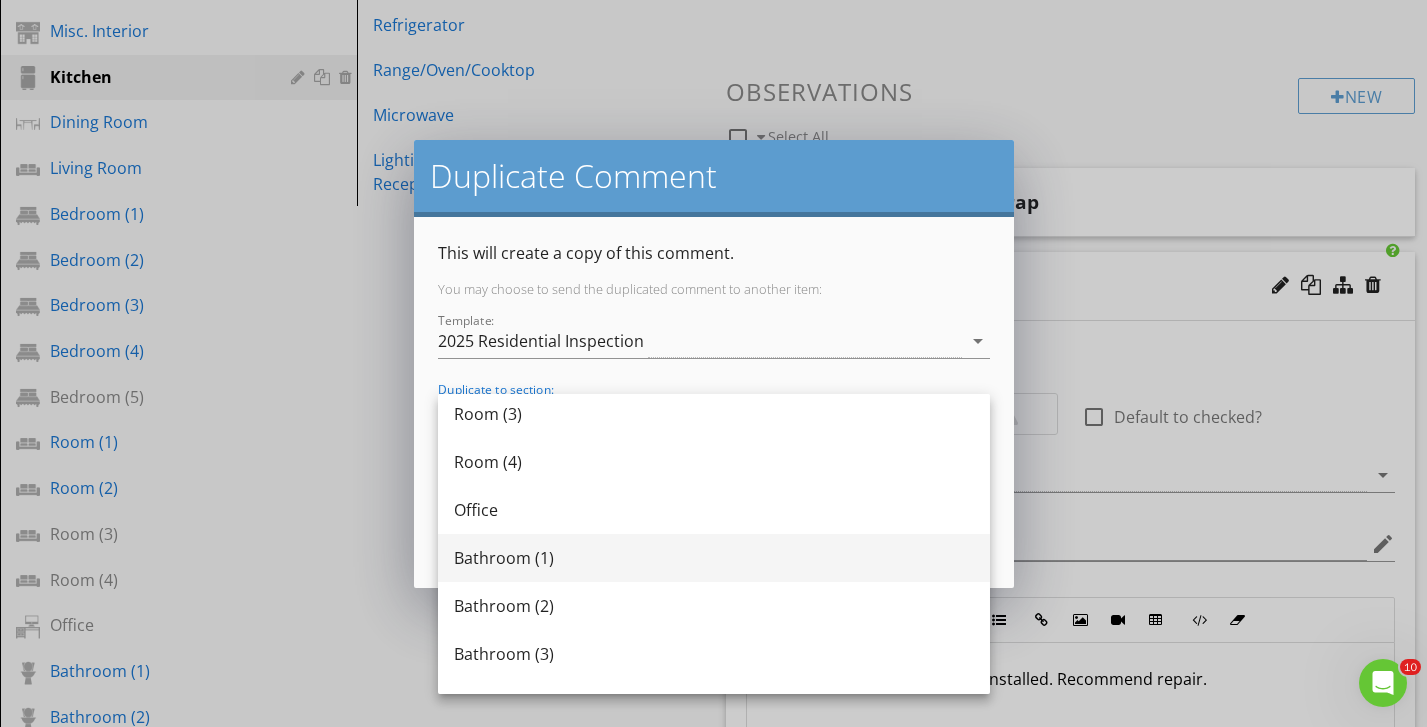 click on "Bathroom (1)" at bounding box center [714, 558] 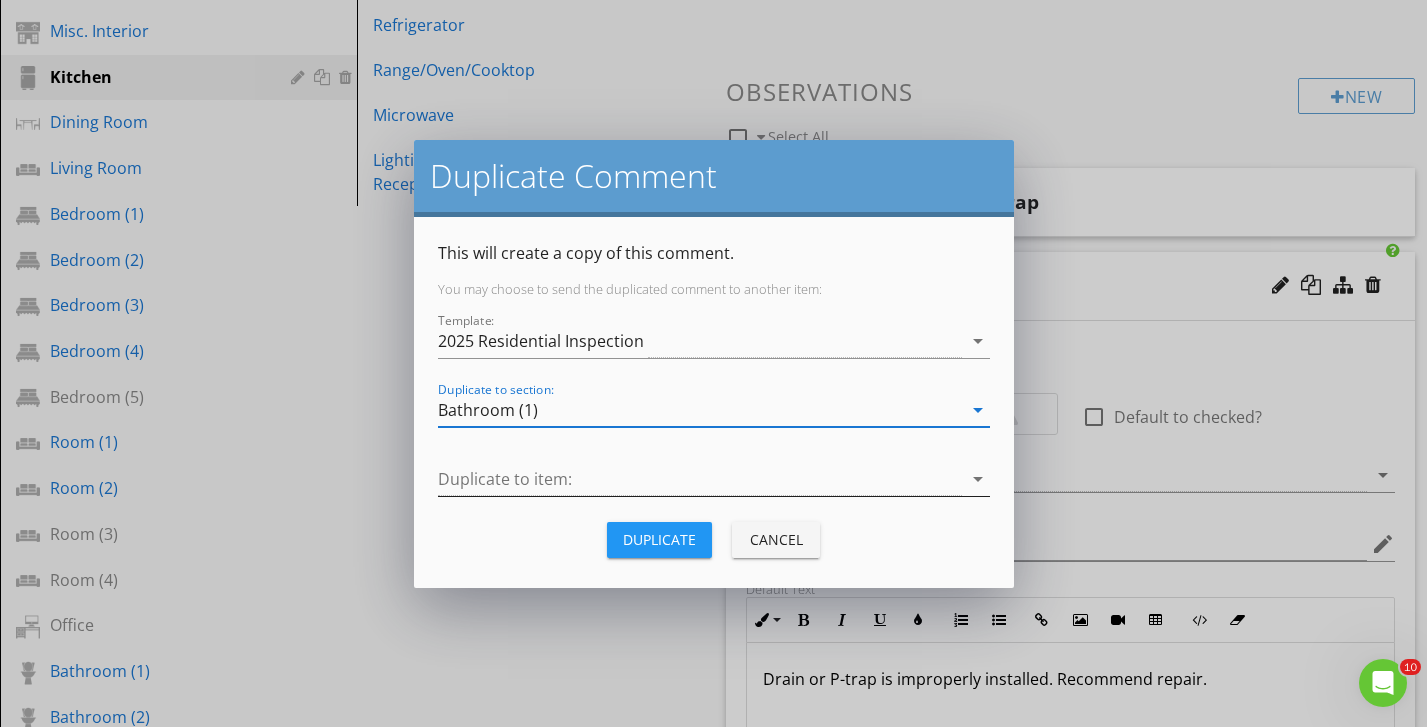 click at bounding box center (700, 479) 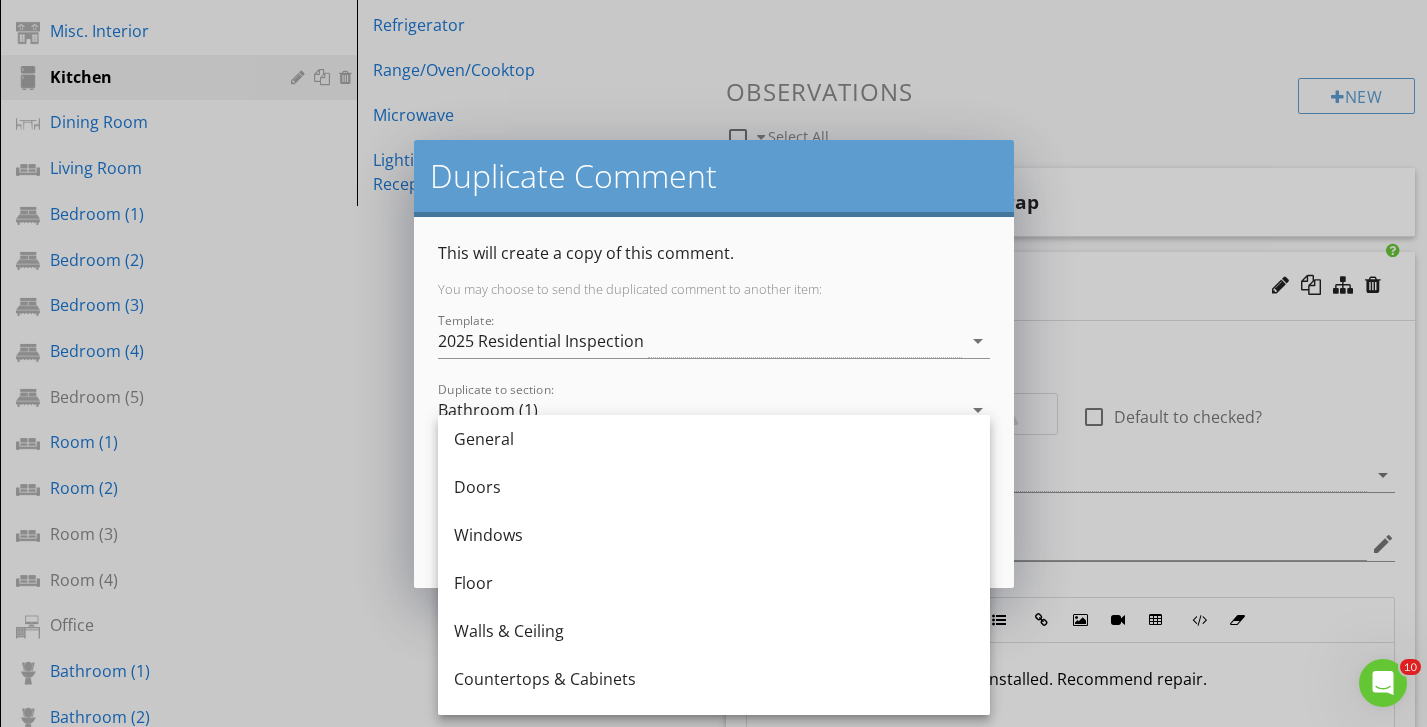 scroll, scrollTop: 228, scrollLeft: 0, axis: vertical 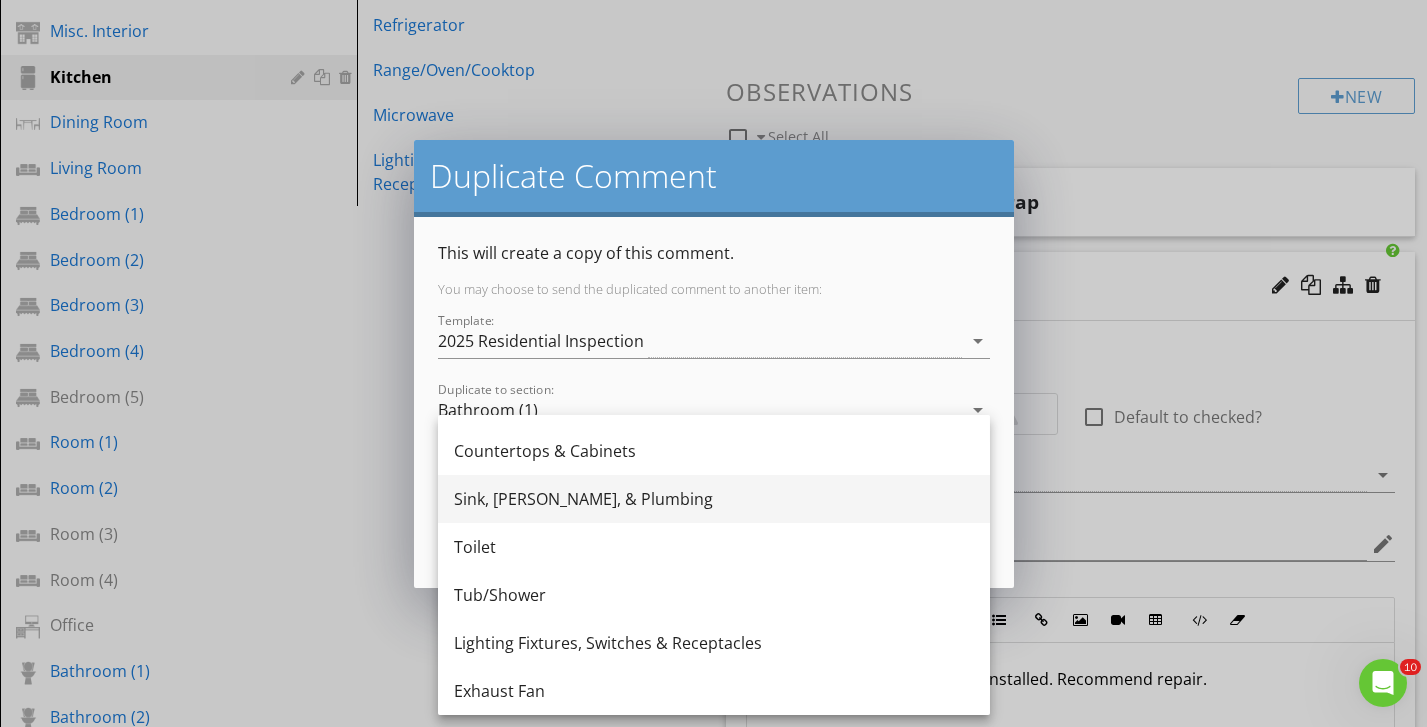click on "Sink, [PERSON_NAME], & Plumbing" at bounding box center [714, 499] 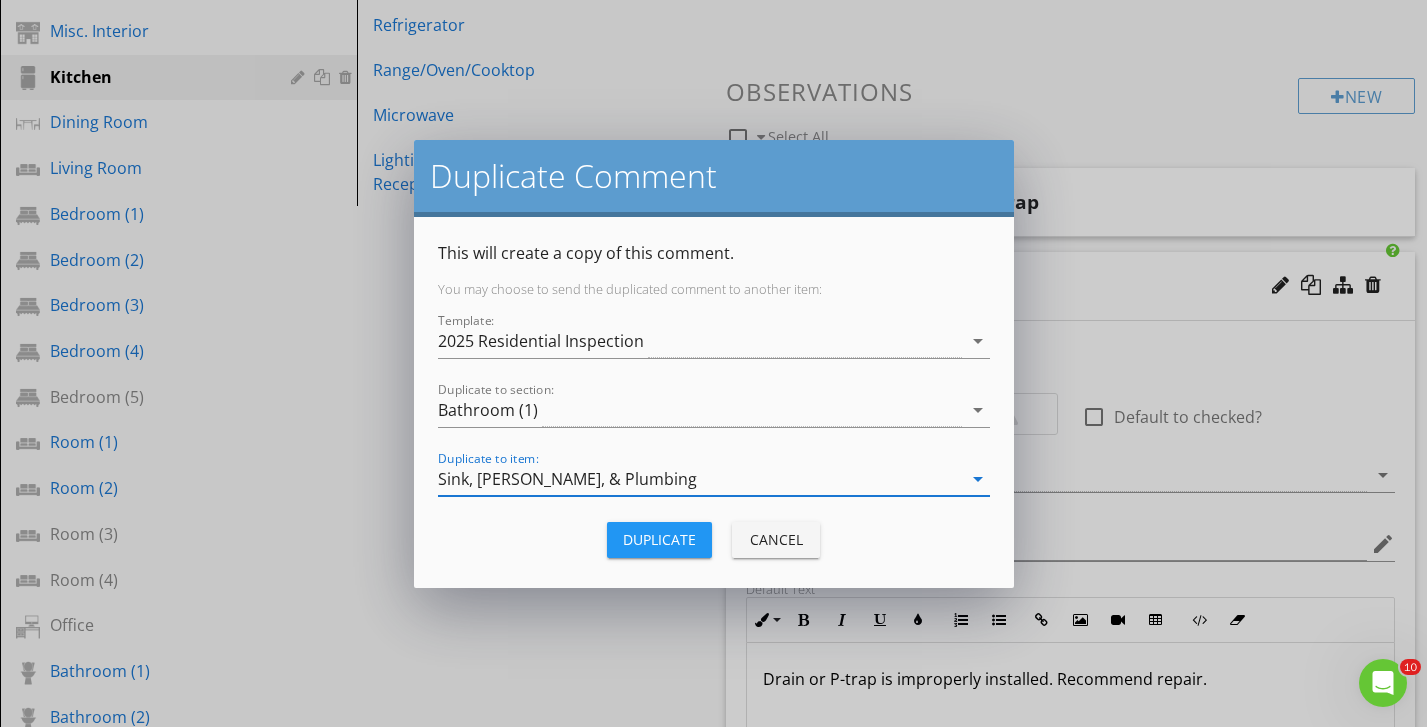 click on "Duplicate" at bounding box center [659, 539] 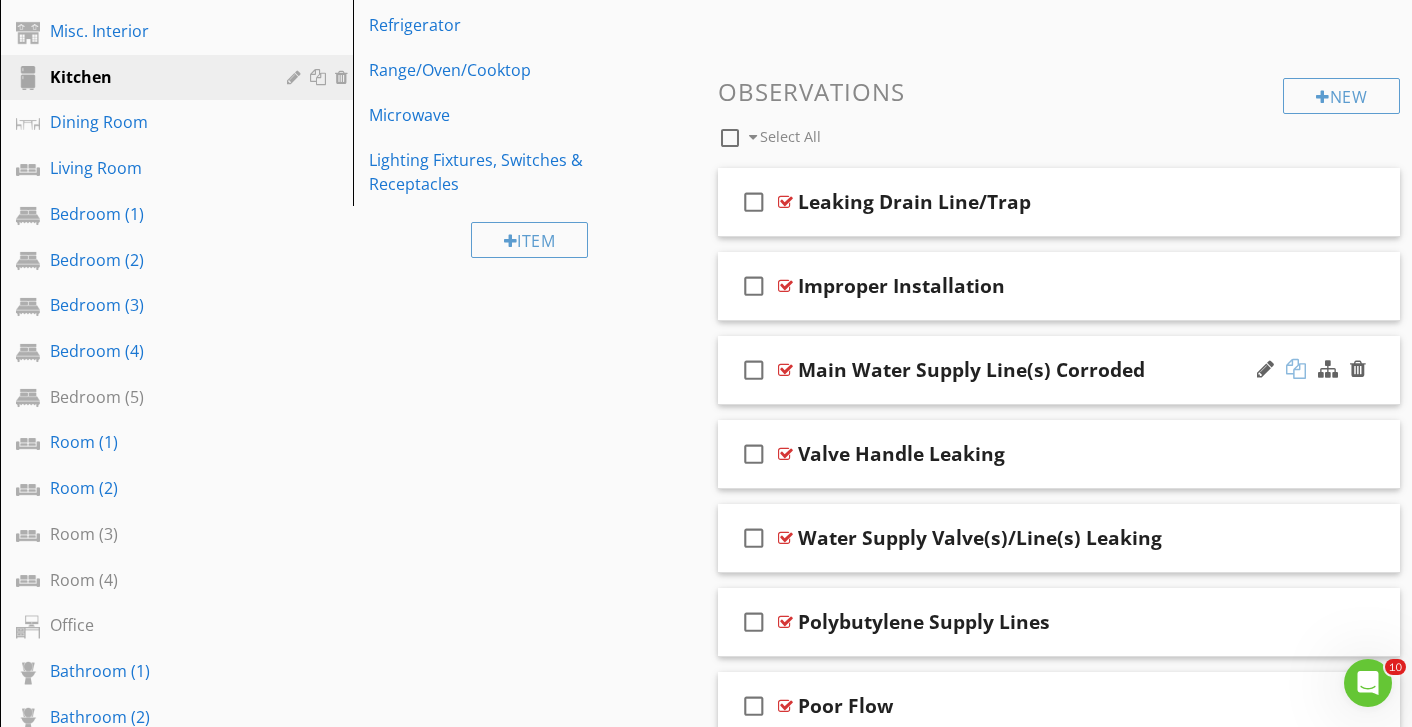 click at bounding box center [1296, 369] 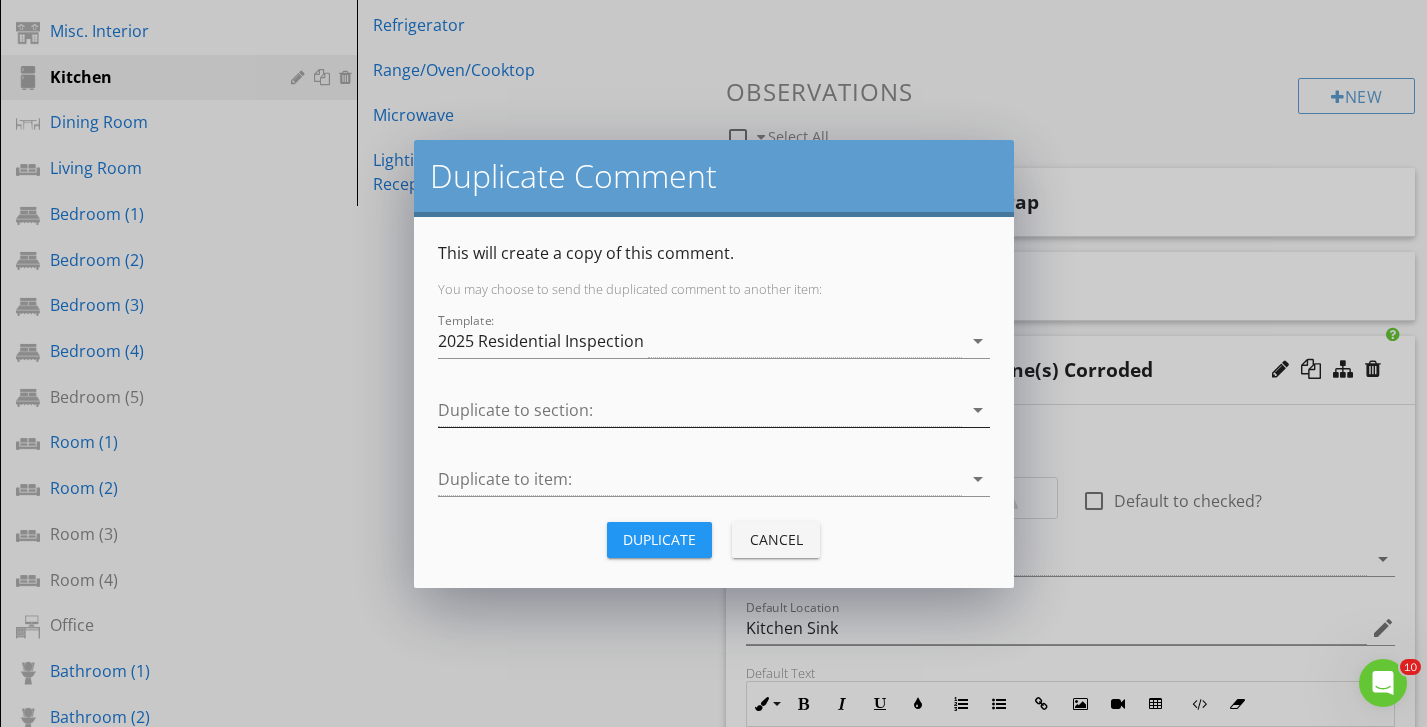 click at bounding box center [700, 410] 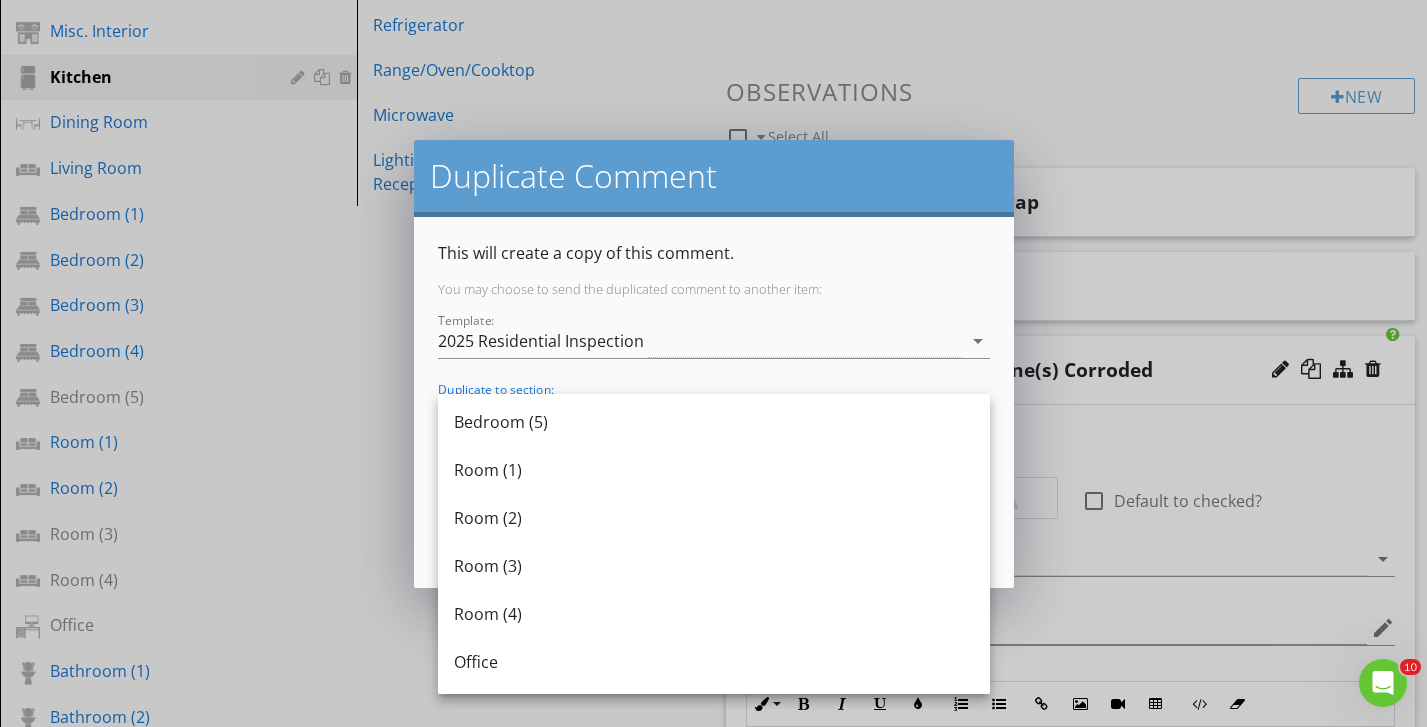 scroll, scrollTop: 1050, scrollLeft: 0, axis: vertical 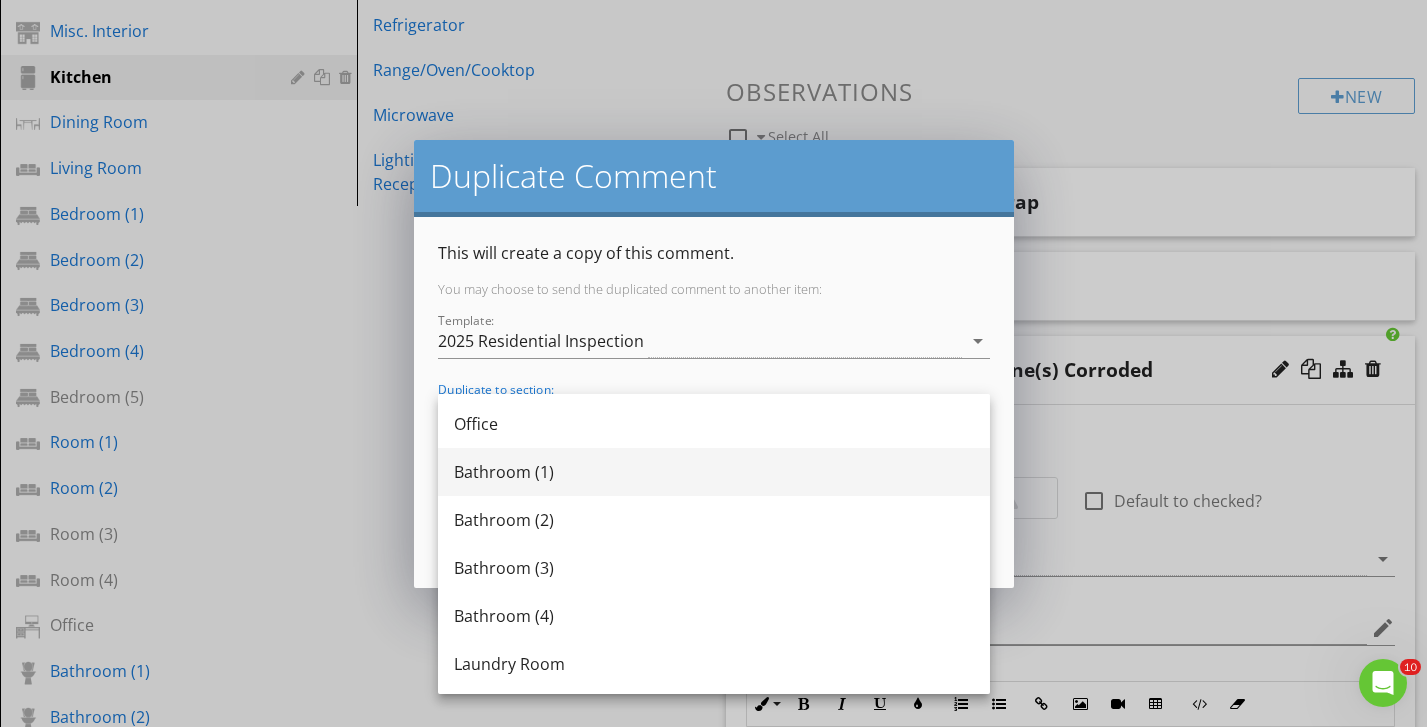 click on "Bathroom (1)" at bounding box center [714, 472] 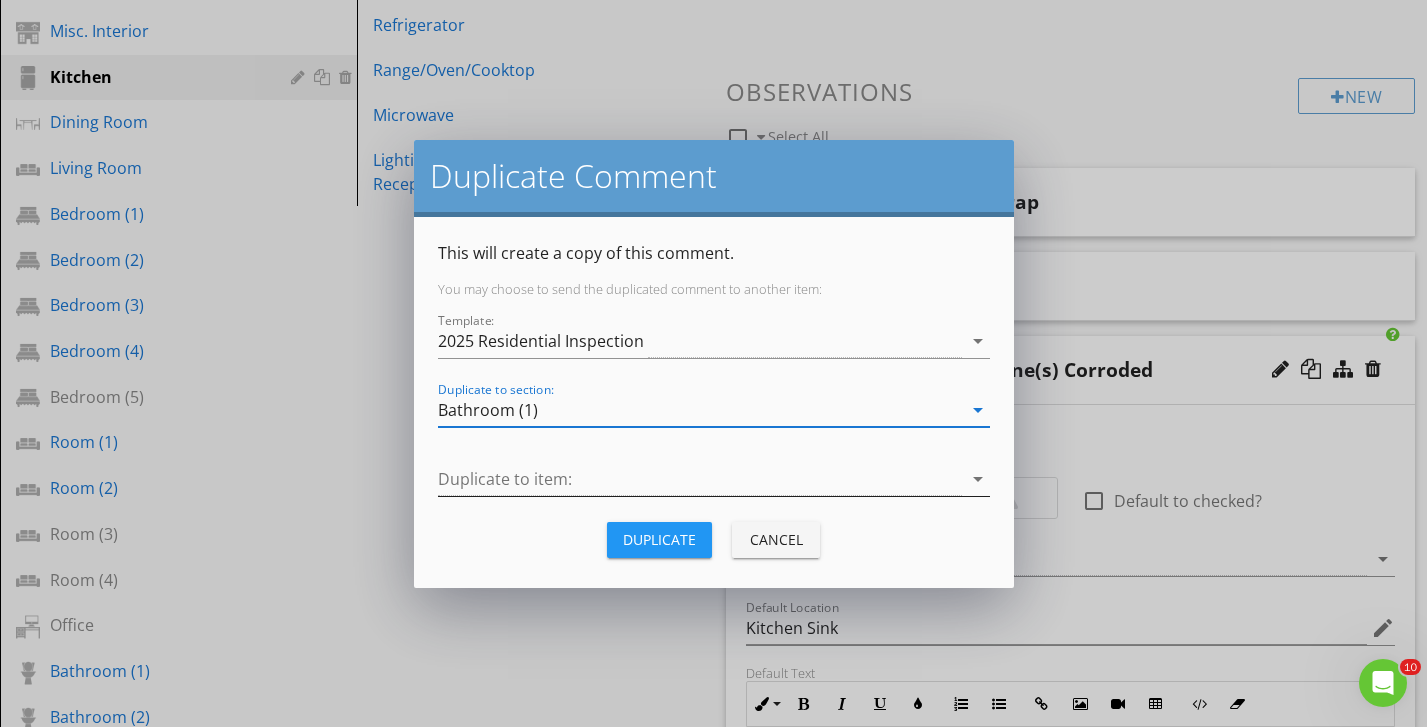 click at bounding box center [700, 479] 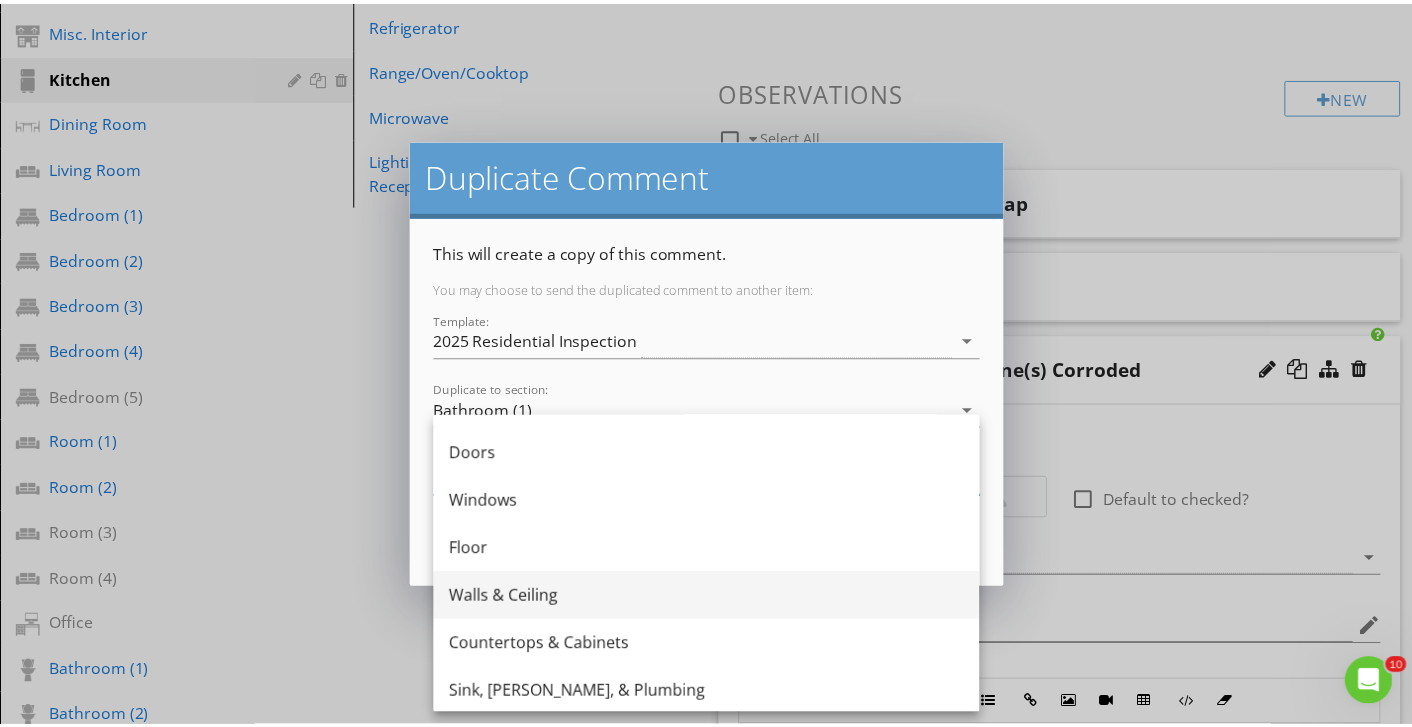 scroll, scrollTop: 228, scrollLeft: 0, axis: vertical 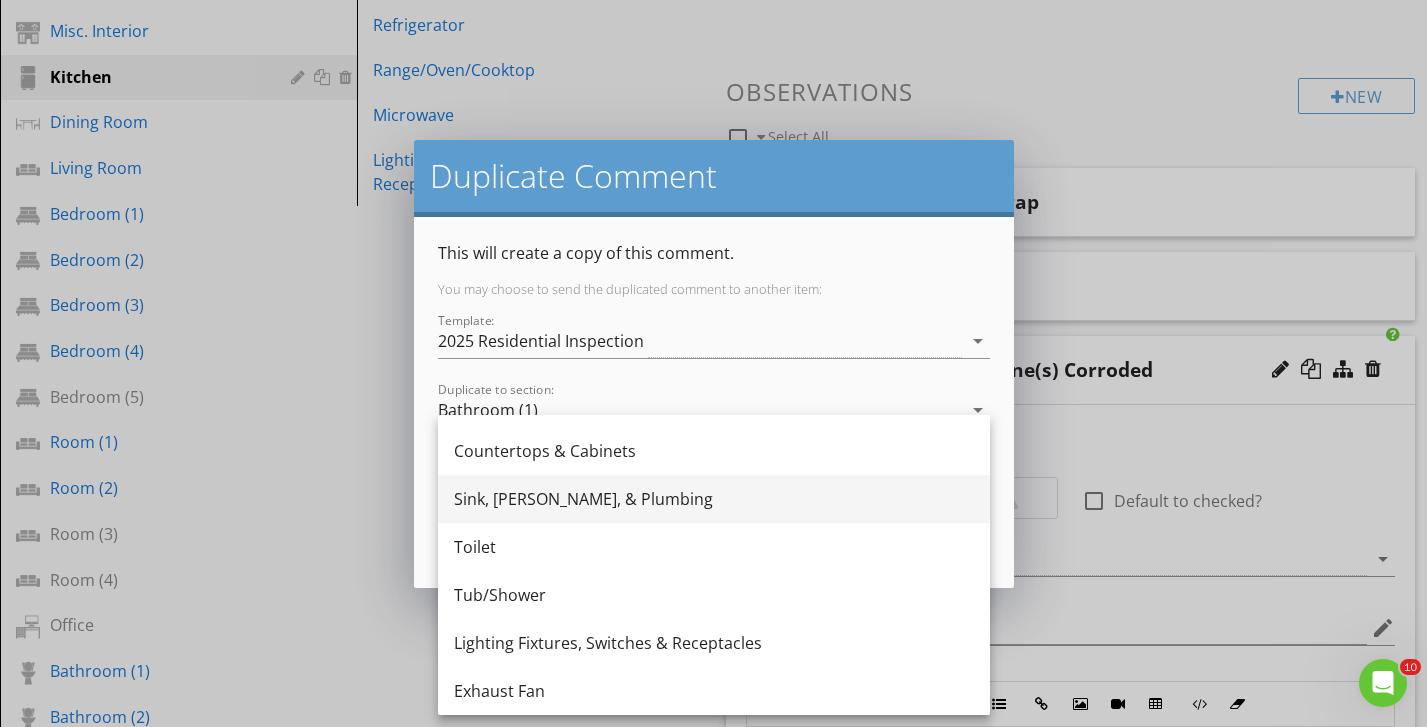 click on "Sink, [PERSON_NAME], & Plumbing" at bounding box center [714, 499] 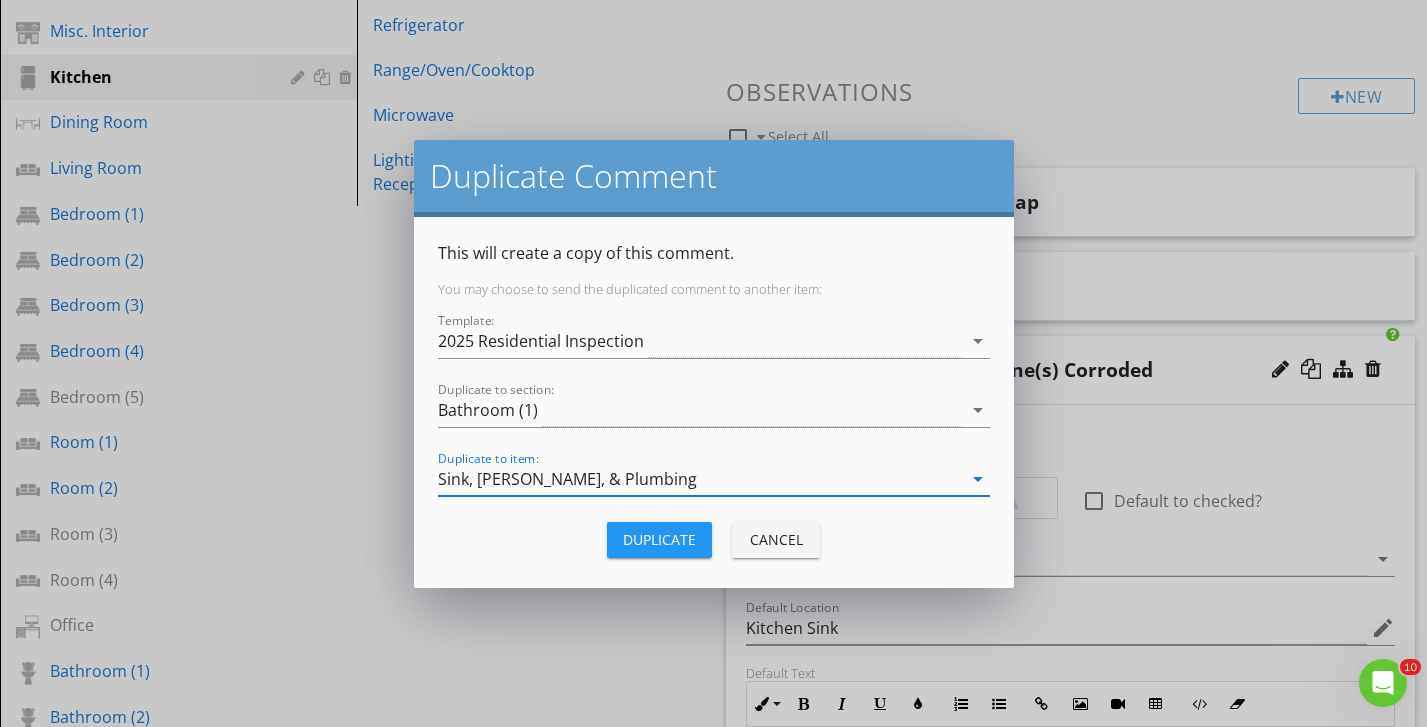 click on "Duplicate" at bounding box center [659, 539] 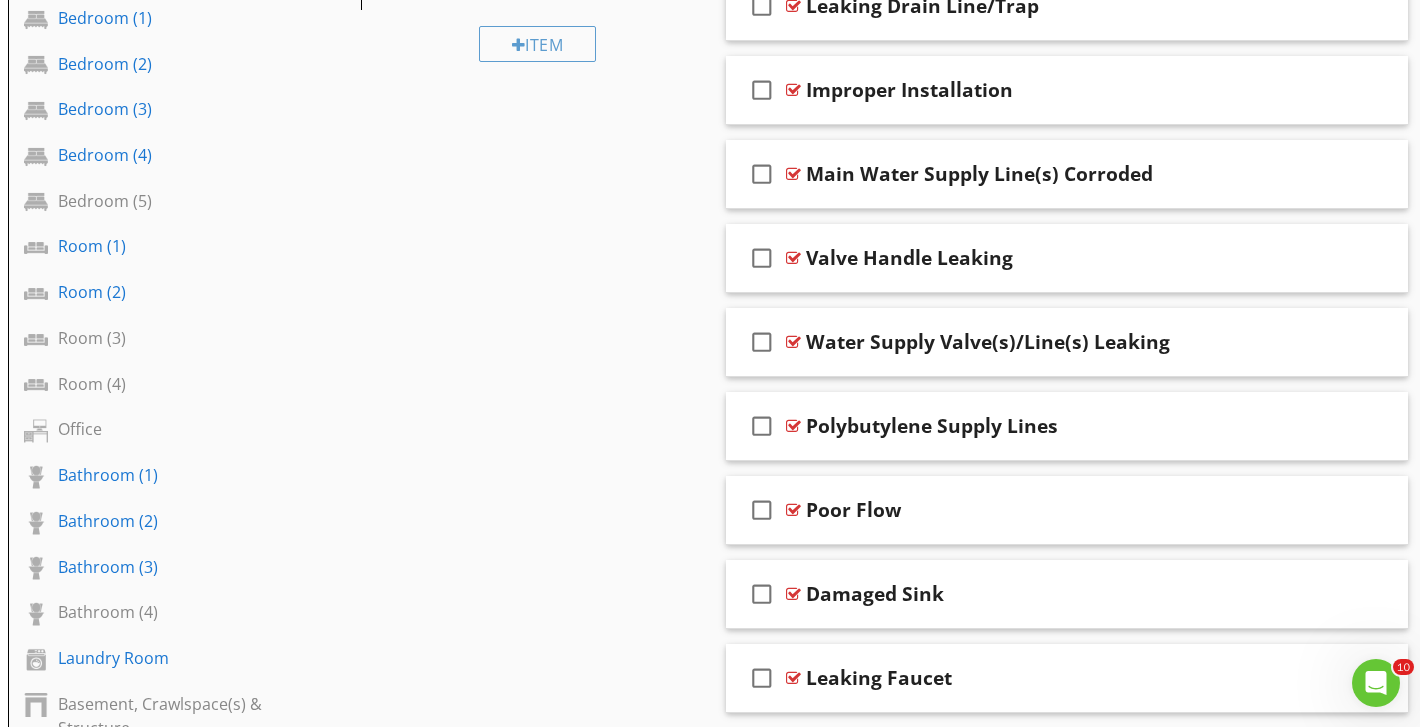 scroll, scrollTop: 812, scrollLeft: 0, axis: vertical 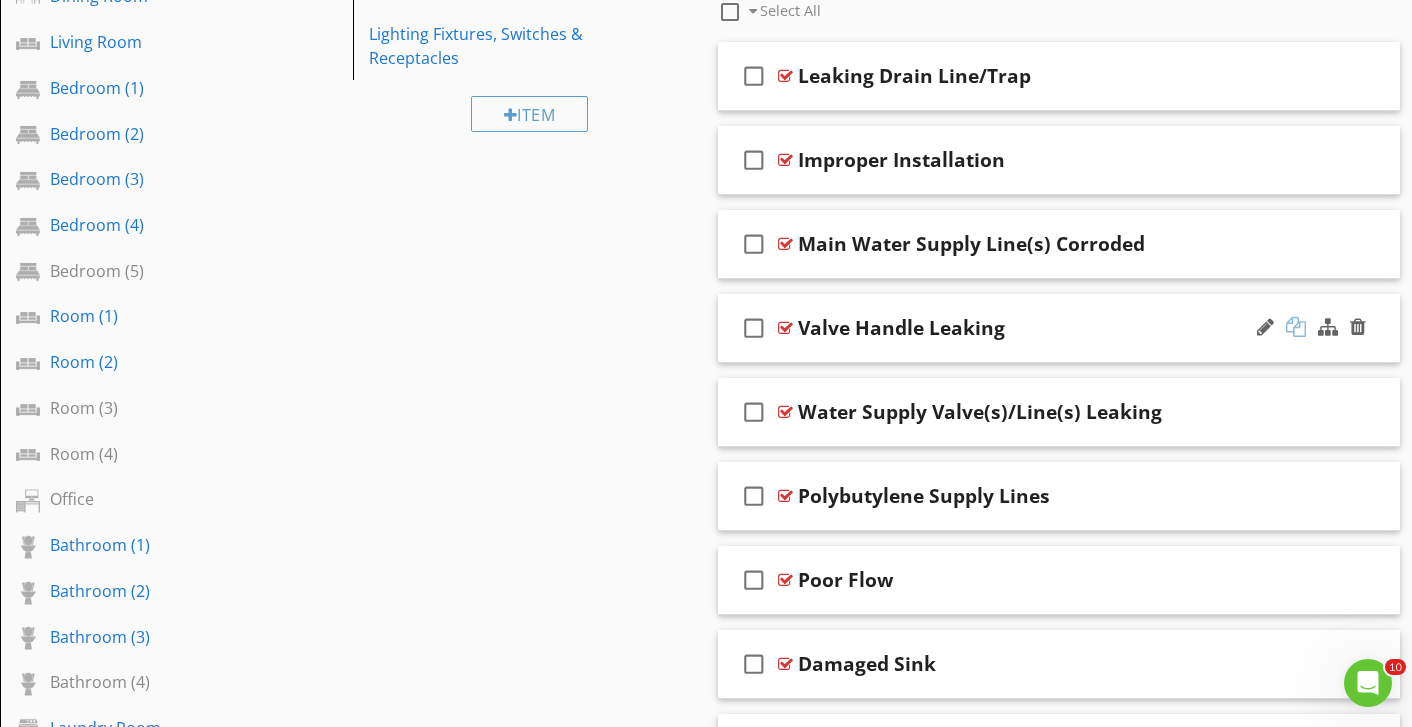 click at bounding box center [1296, 327] 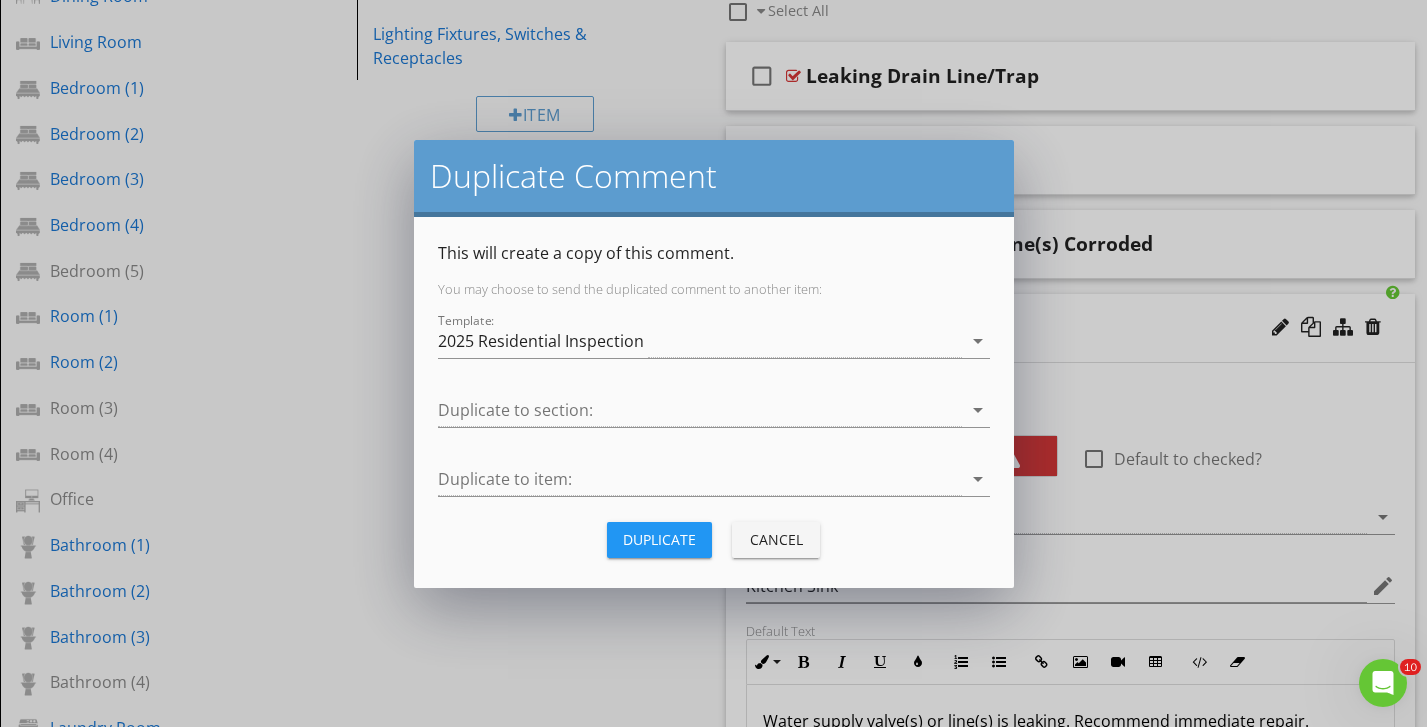 click at bounding box center [700, 410] 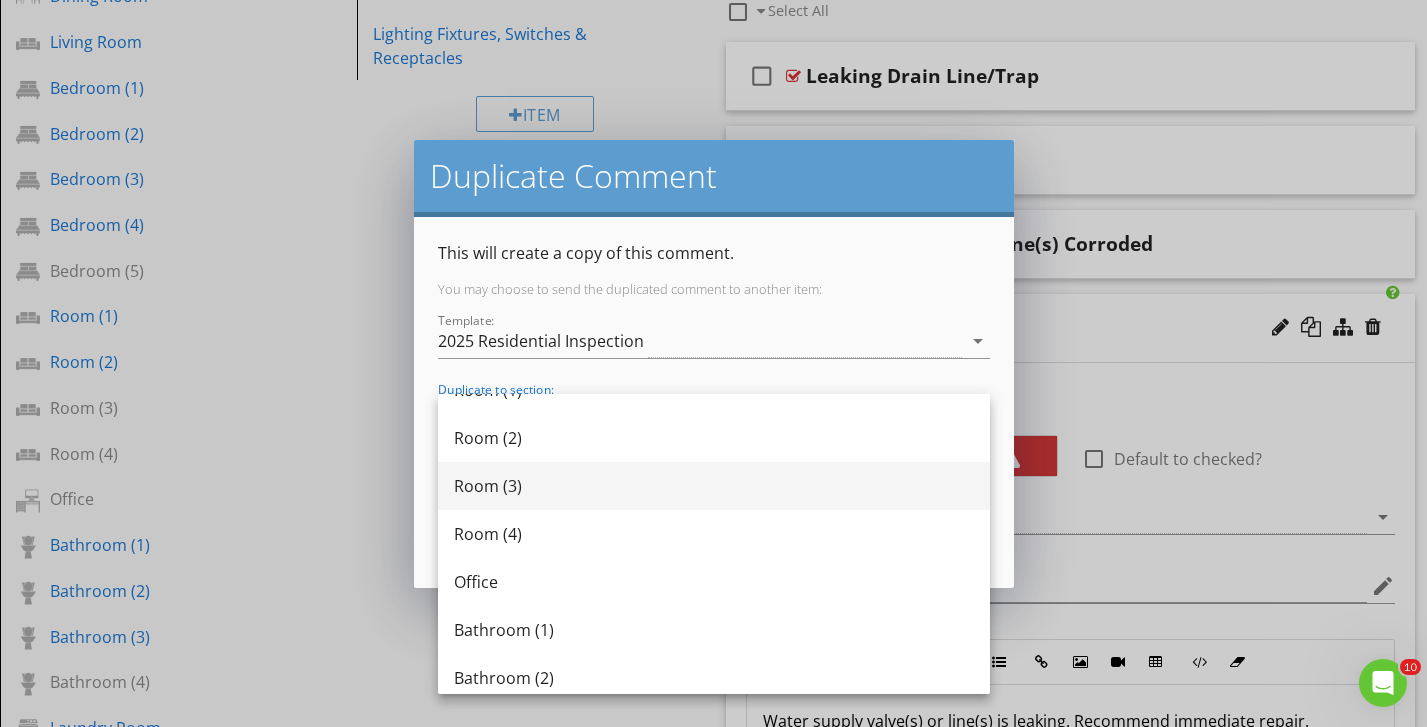 scroll, scrollTop: 896, scrollLeft: 0, axis: vertical 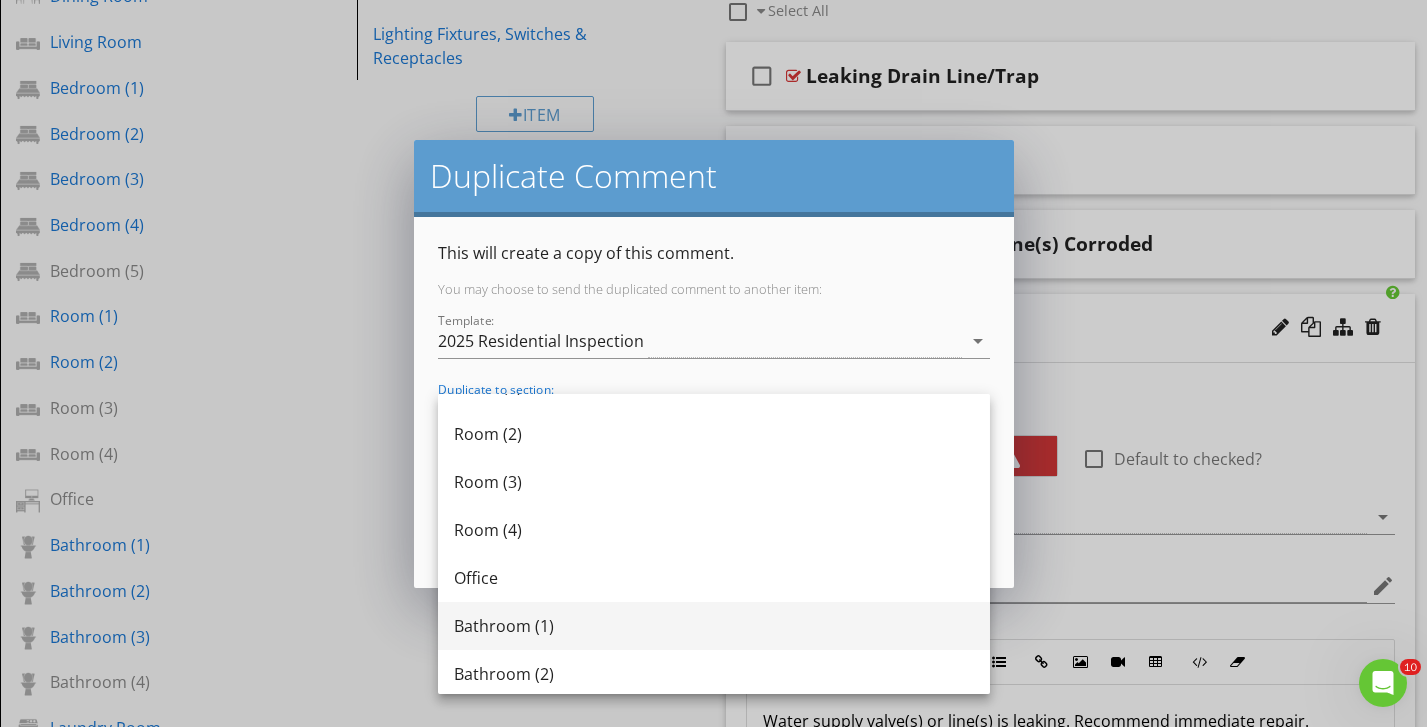 click on "Bathroom (1)" at bounding box center [714, 626] 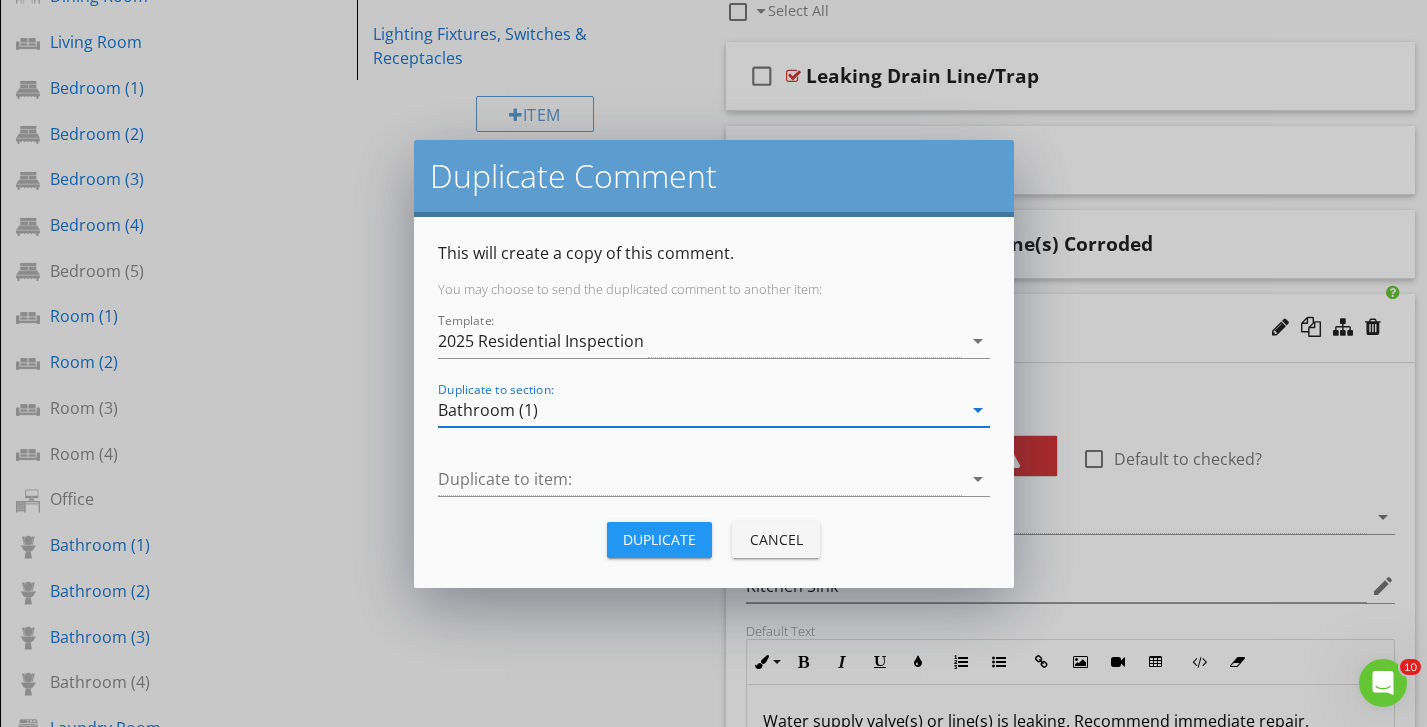 click at bounding box center [700, 479] 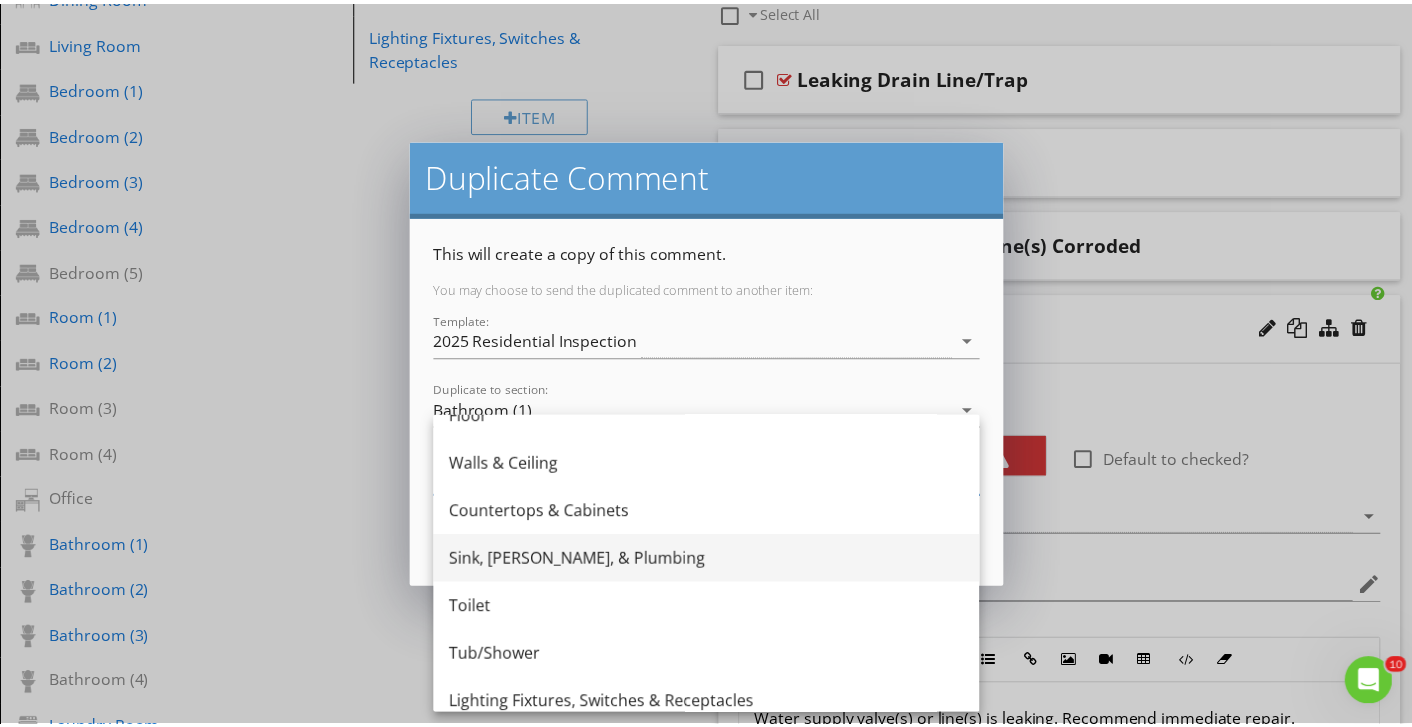 scroll, scrollTop: 228, scrollLeft: 0, axis: vertical 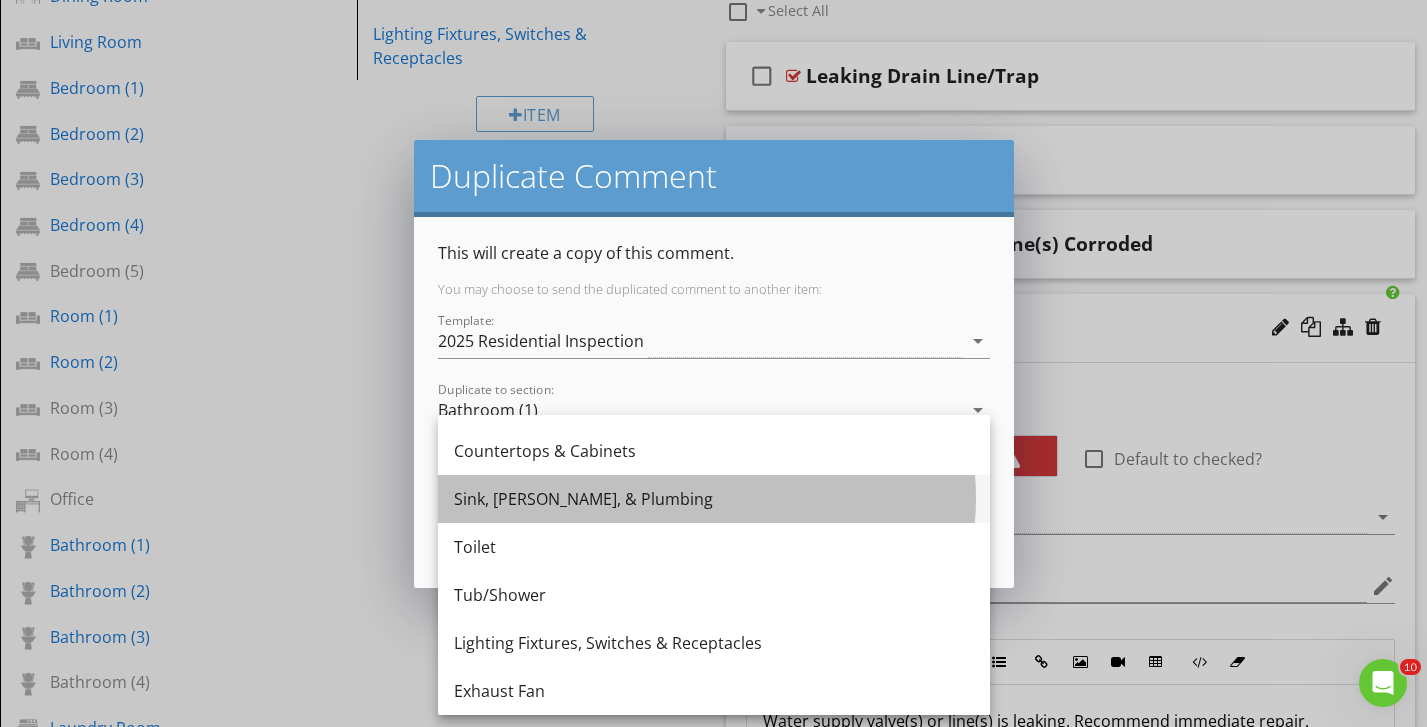 click on "Sink, [PERSON_NAME], & Plumbing" at bounding box center [714, 499] 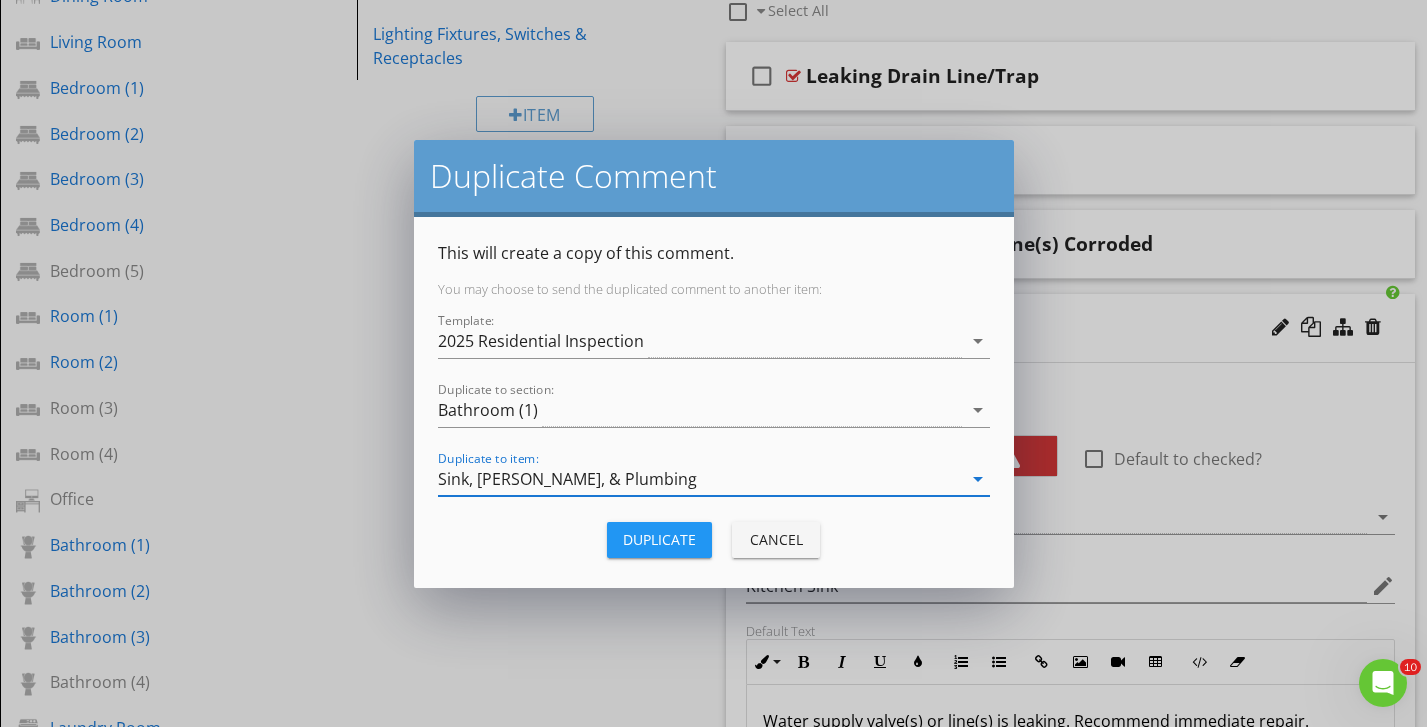 click on "Duplicate" at bounding box center (659, 539) 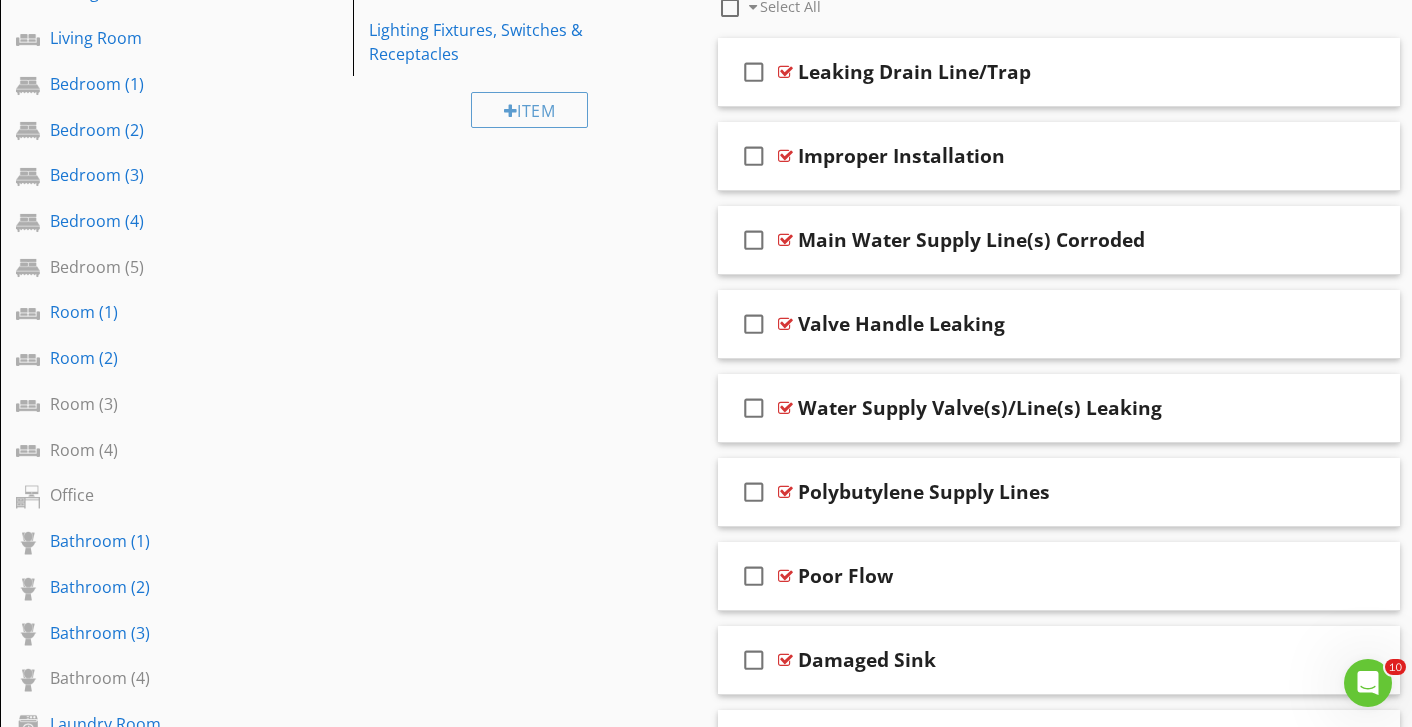 scroll, scrollTop: 843, scrollLeft: 0, axis: vertical 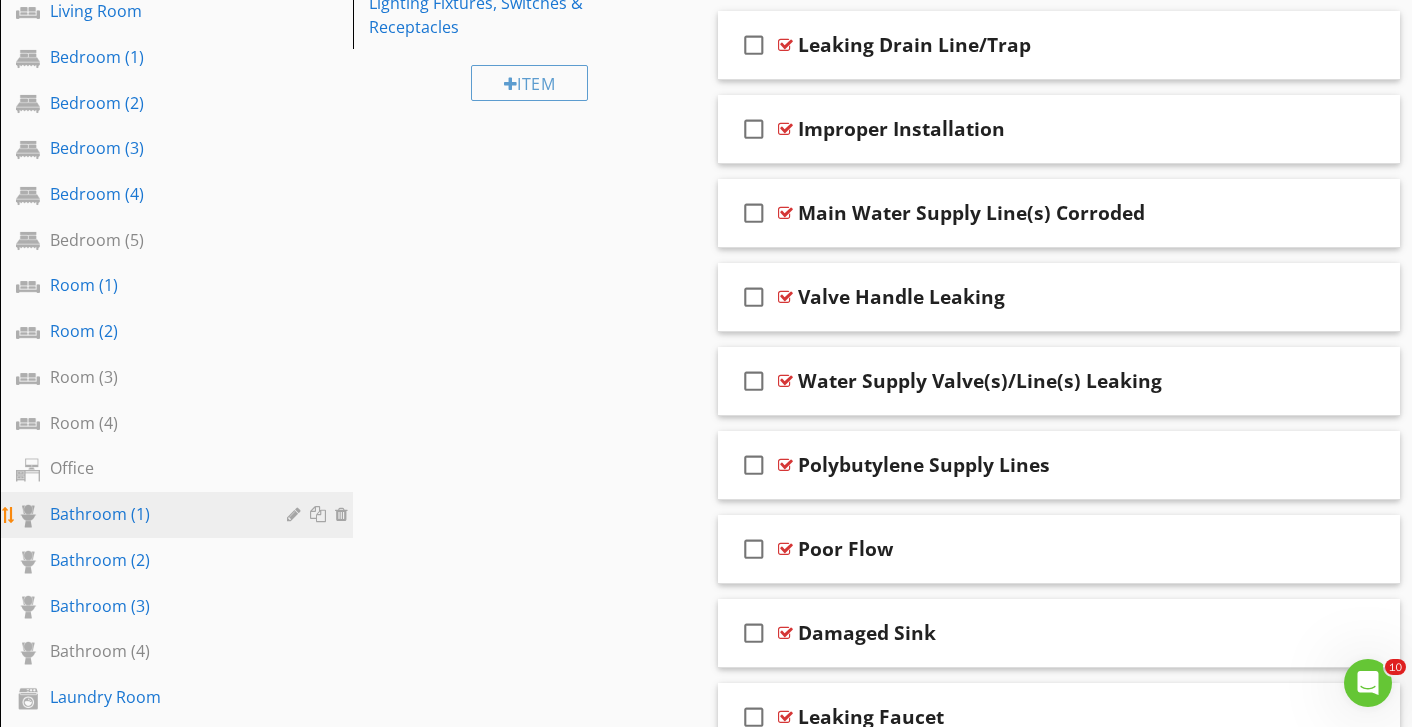 click on "Bathroom (1)" at bounding box center (154, 514) 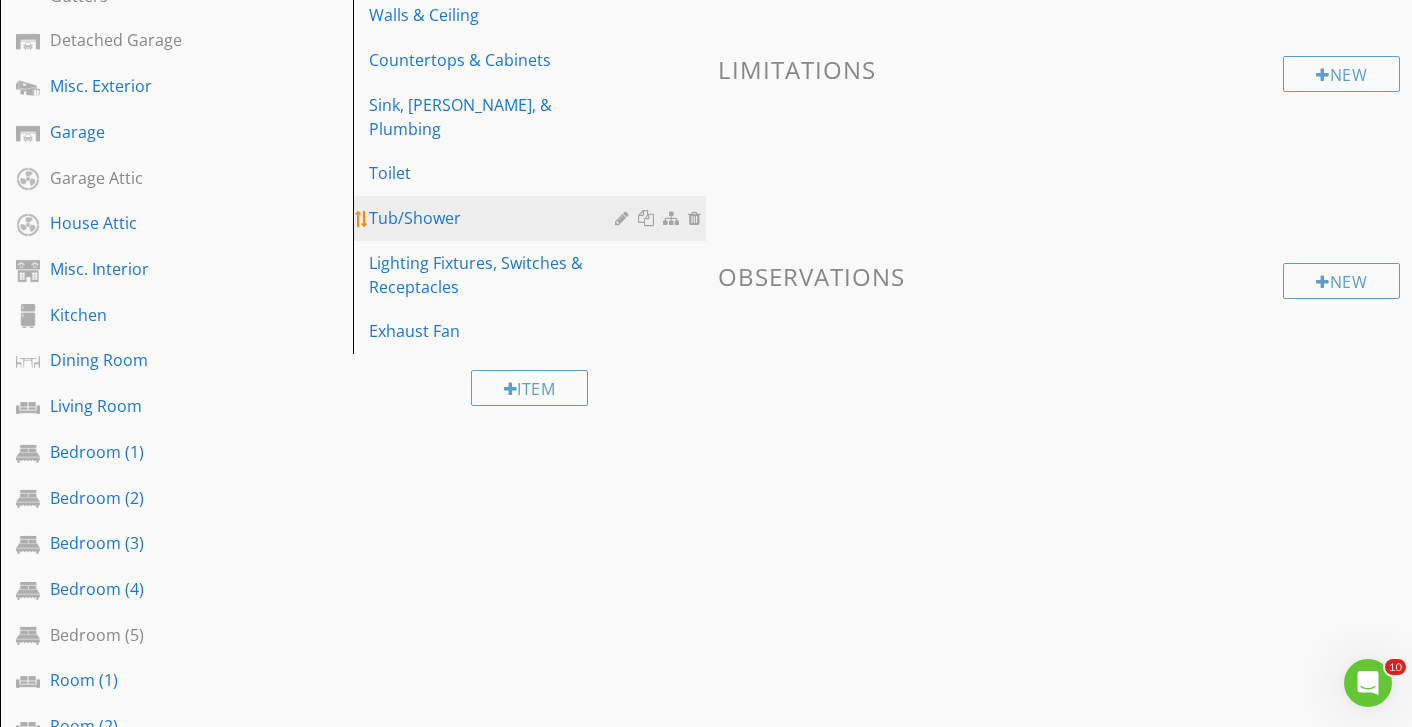 scroll, scrollTop: 261, scrollLeft: 0, axis: vertical 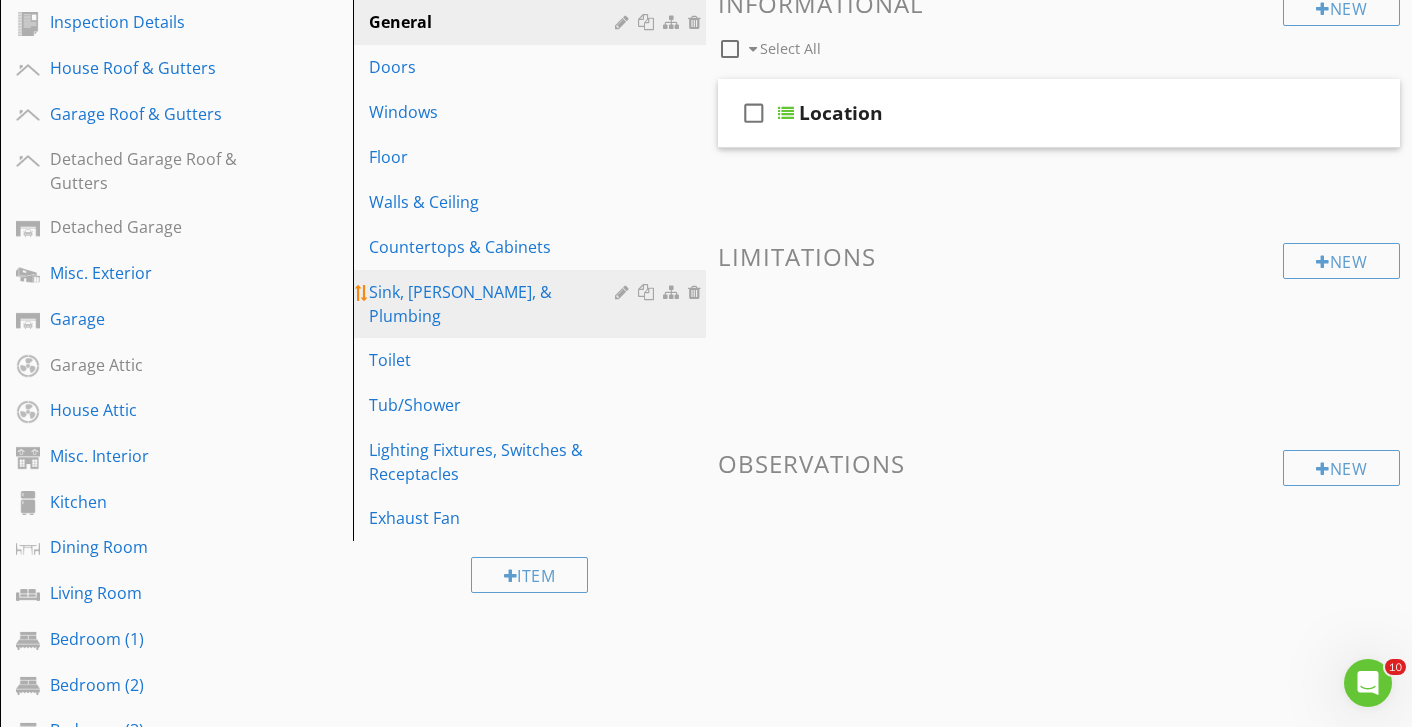 click on "Sink, [PERSON_NAME], & Plumbing" at bounding box center (495, 304) 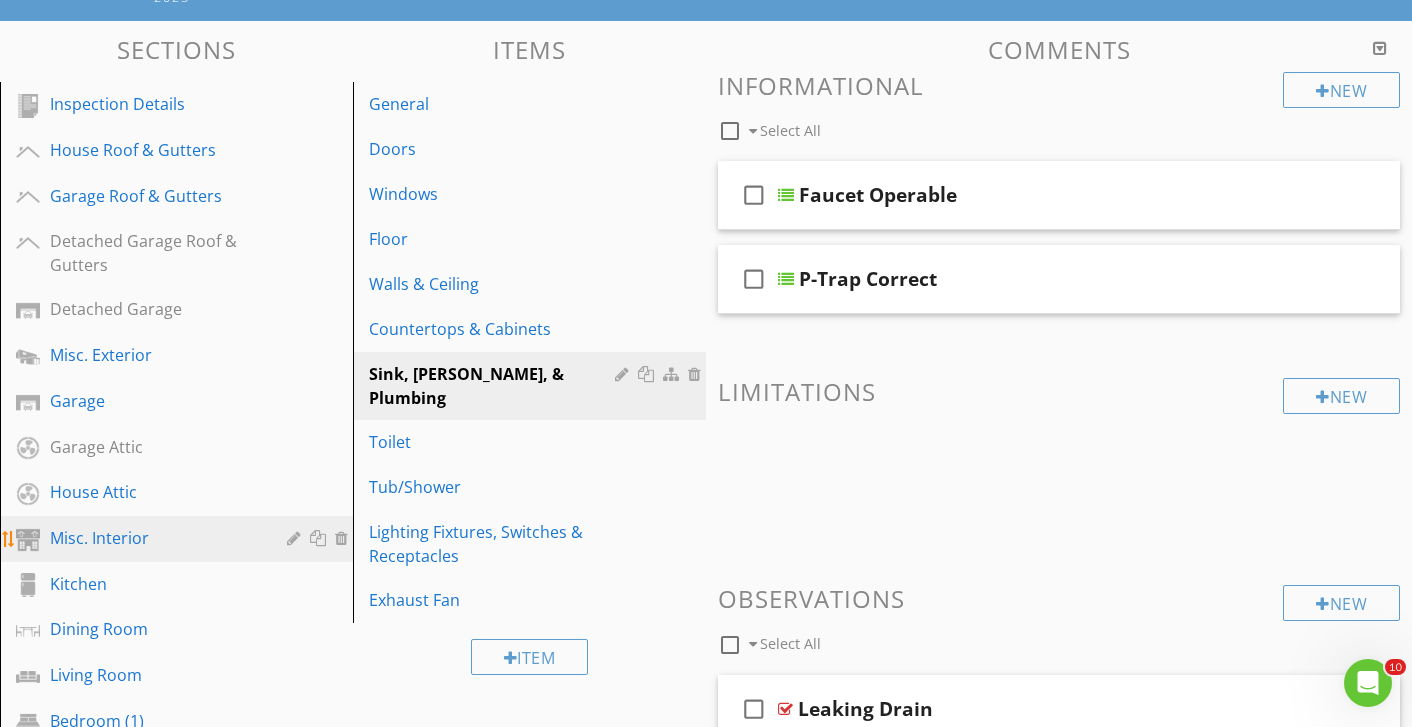 scroll, scrollTop: 235, scrollLeft: 0, axis: vertical 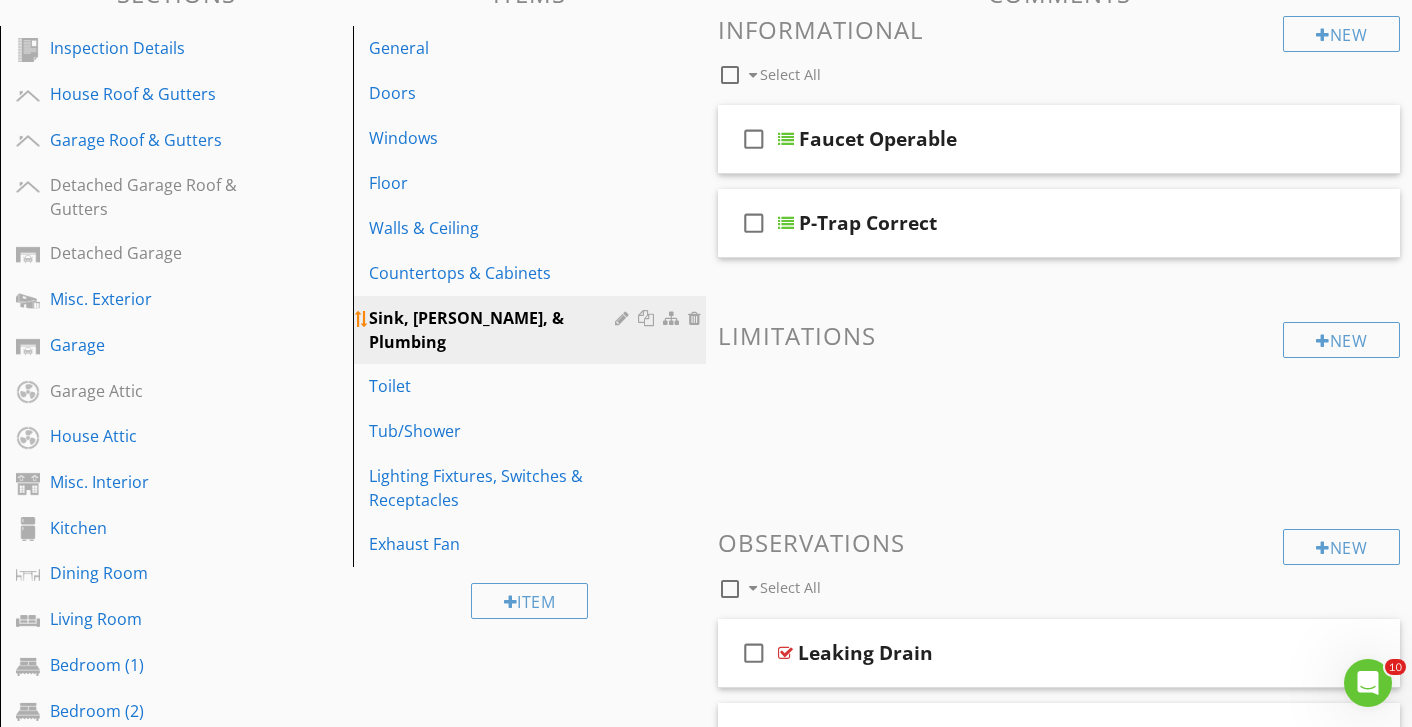 click at bounding box center (648, 318) 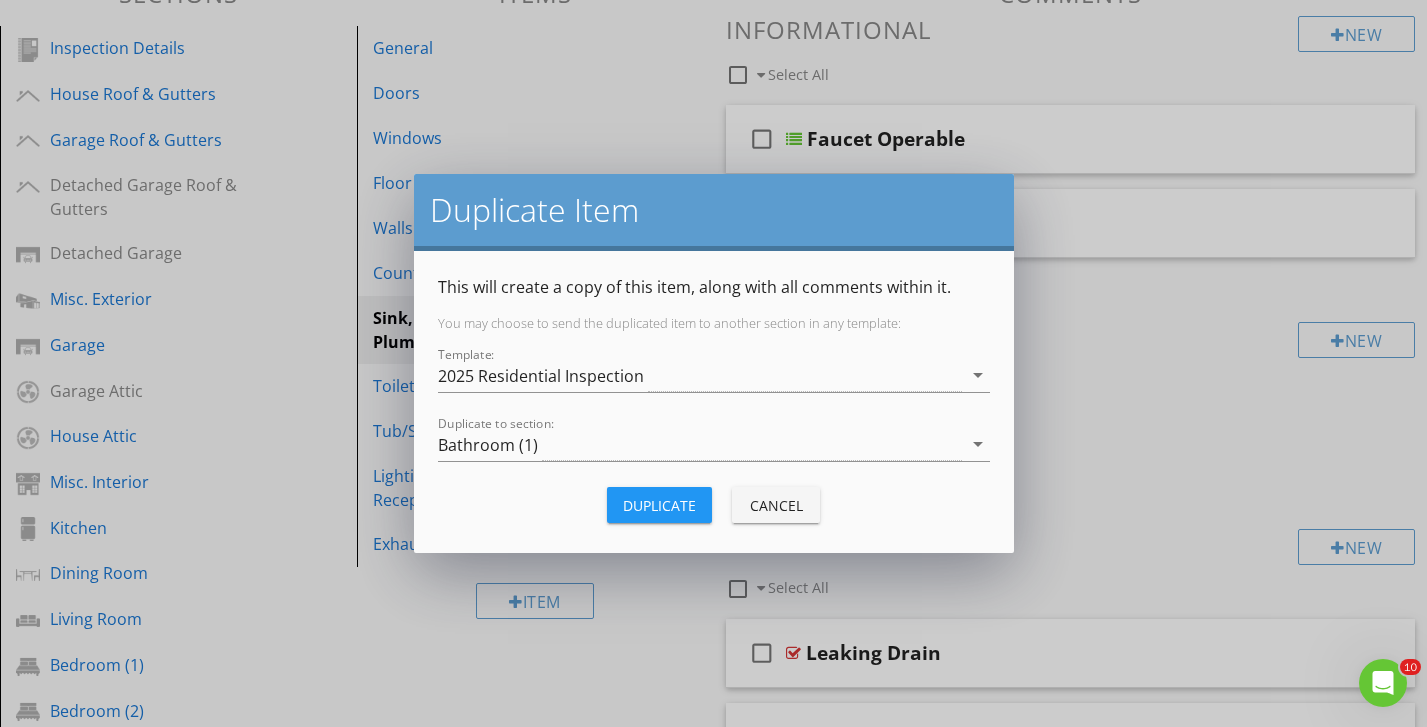 click on "Duplicate" at bounding box center (659, 505) 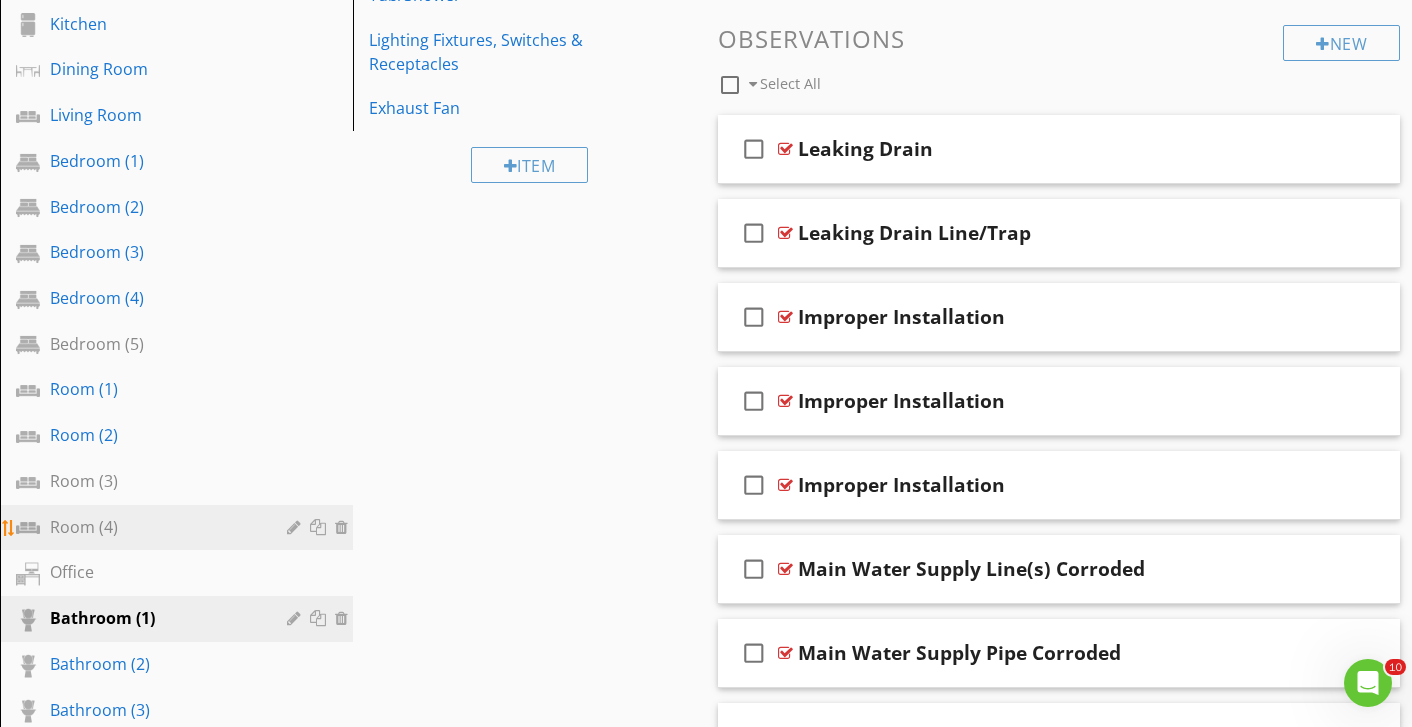 scroll, scrollTop: 877, scrollLeft: 0, axis: vertical 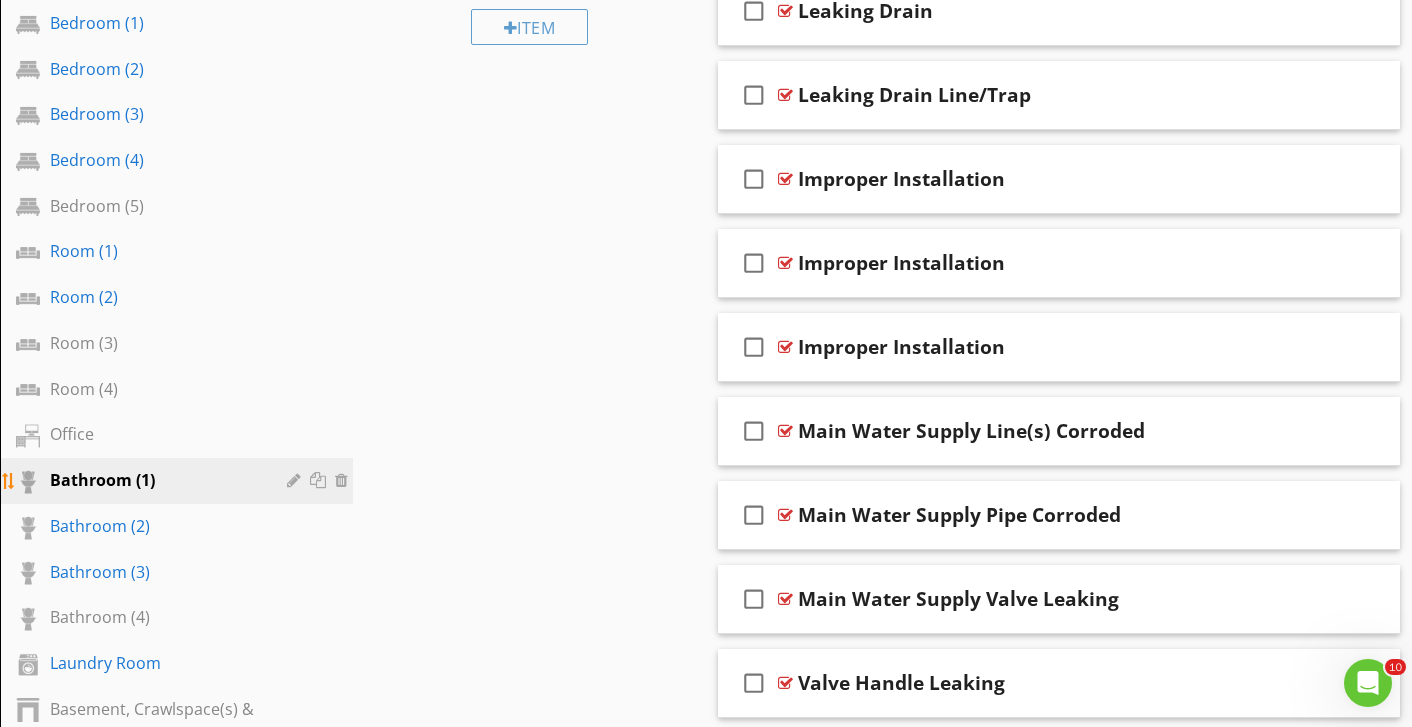 click on "Bathroom (1)" at bounding box center [154, 480] 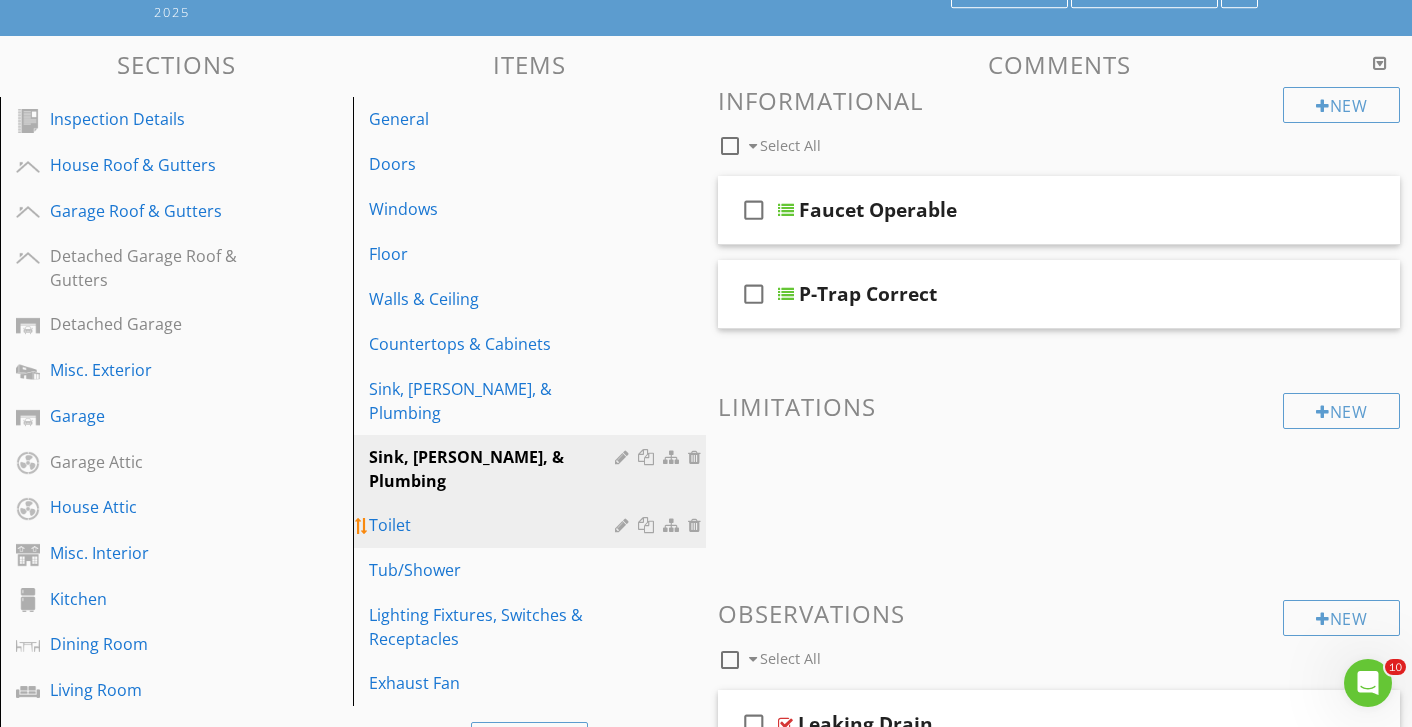 scroll, scrollTop: 160, scrollLeft: 0, axis: vertical 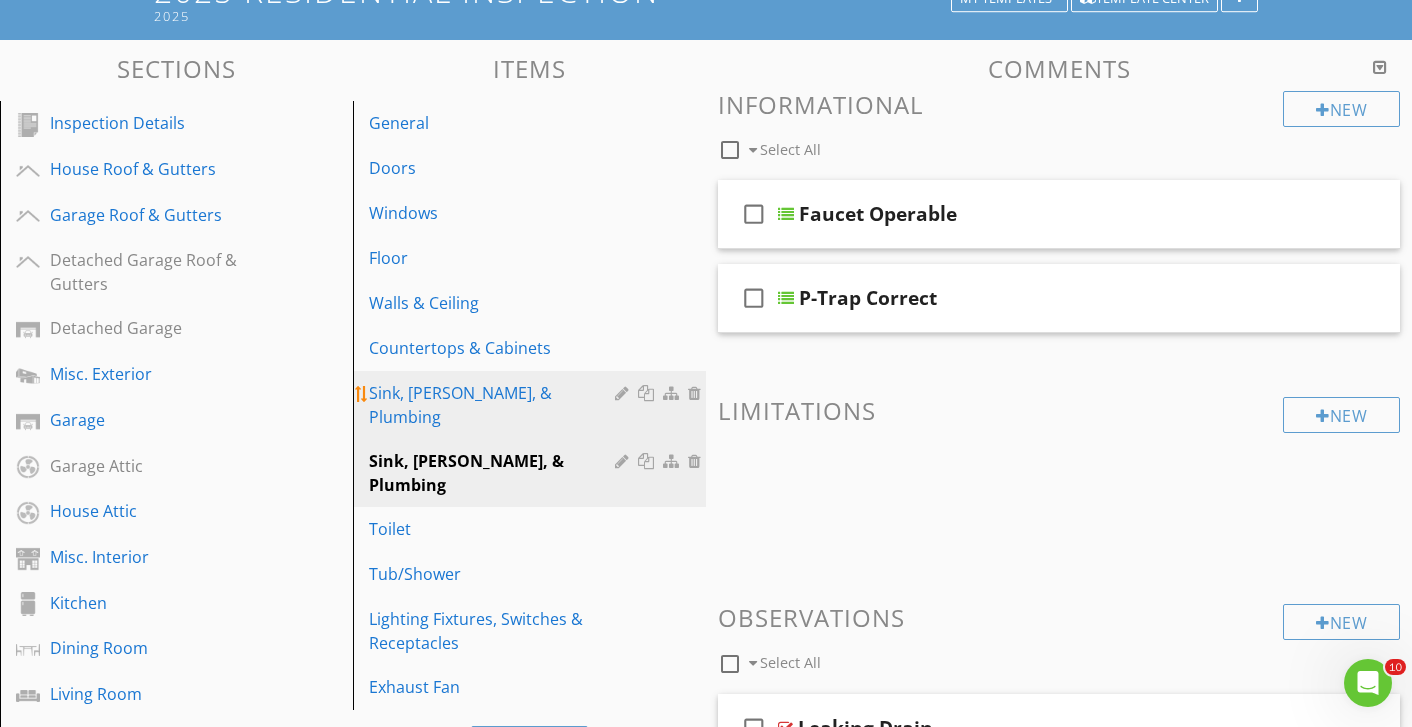 click on "Sink, [PERSON_NAME], & Plumbing" at bounding box center (495, 405) 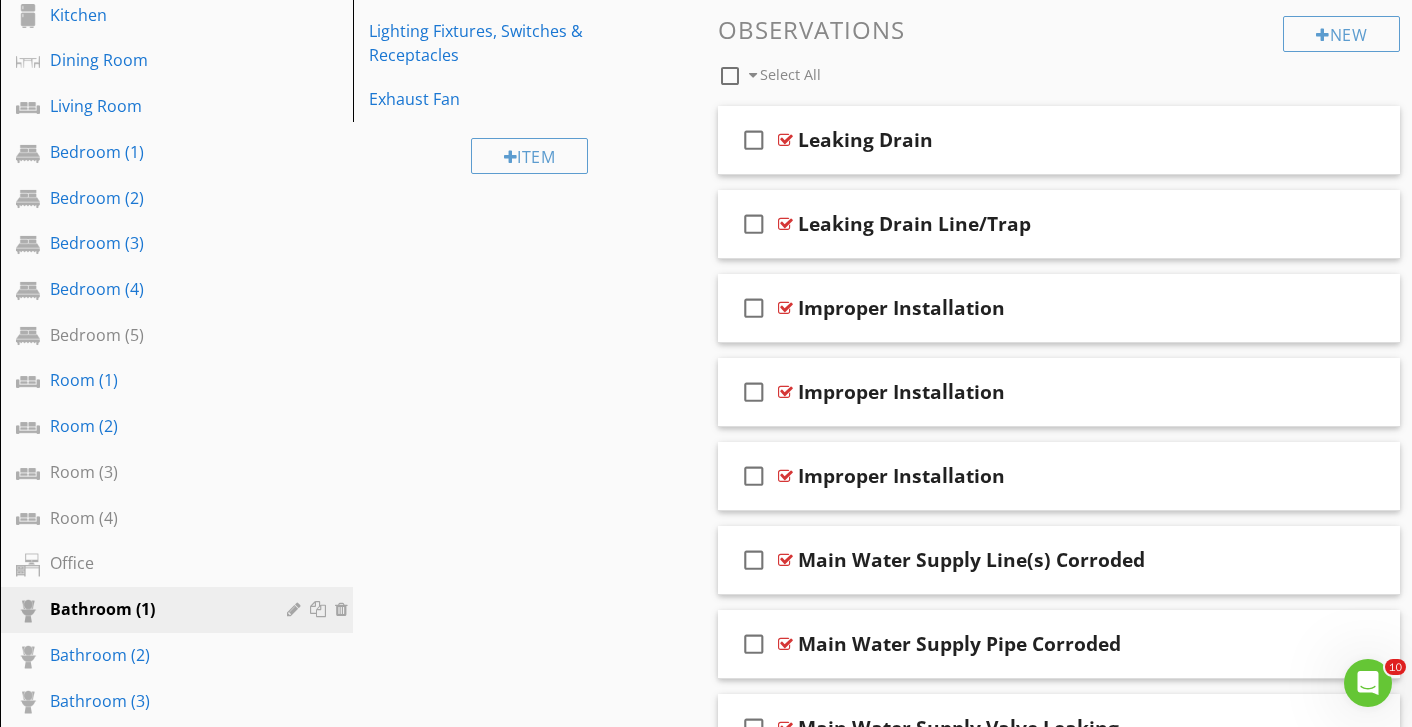 scroll, scrollTop: 0, scrollLeft: 0, axis: both 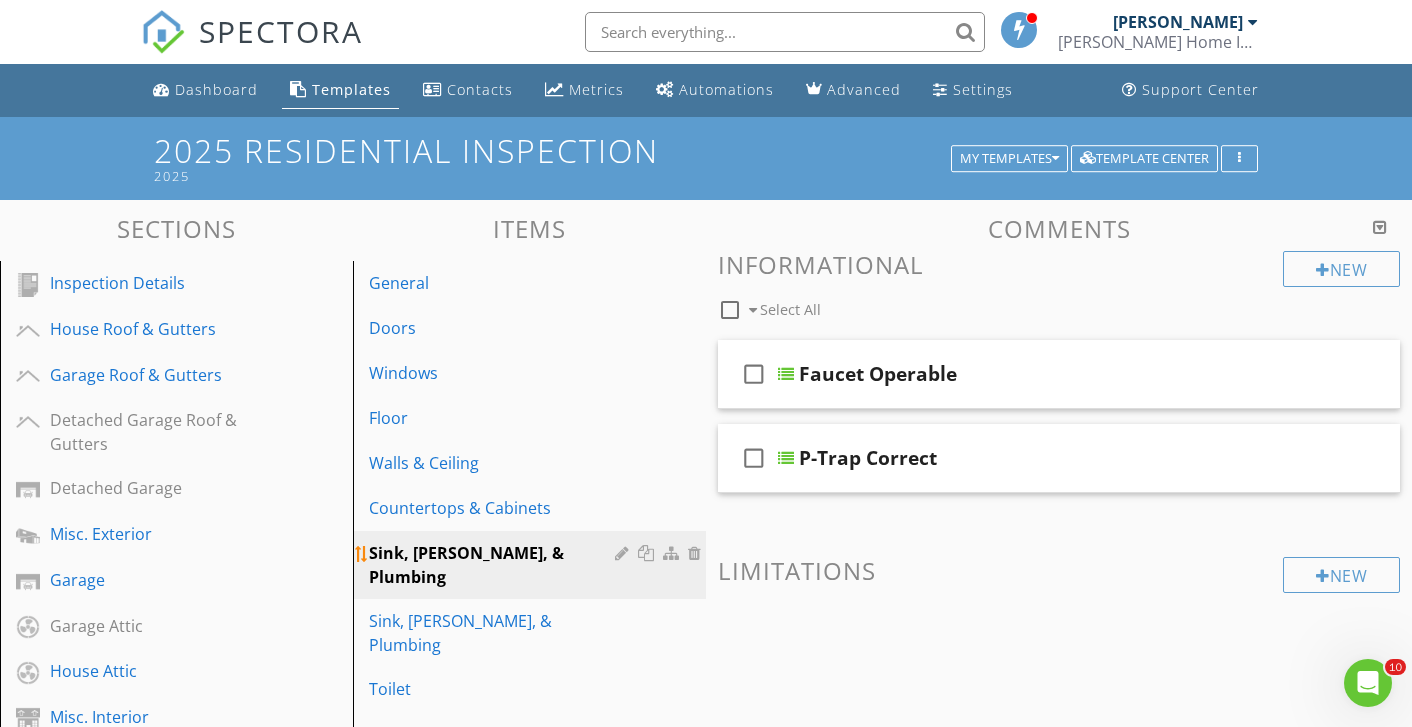 click at bounding box center (697, 553) 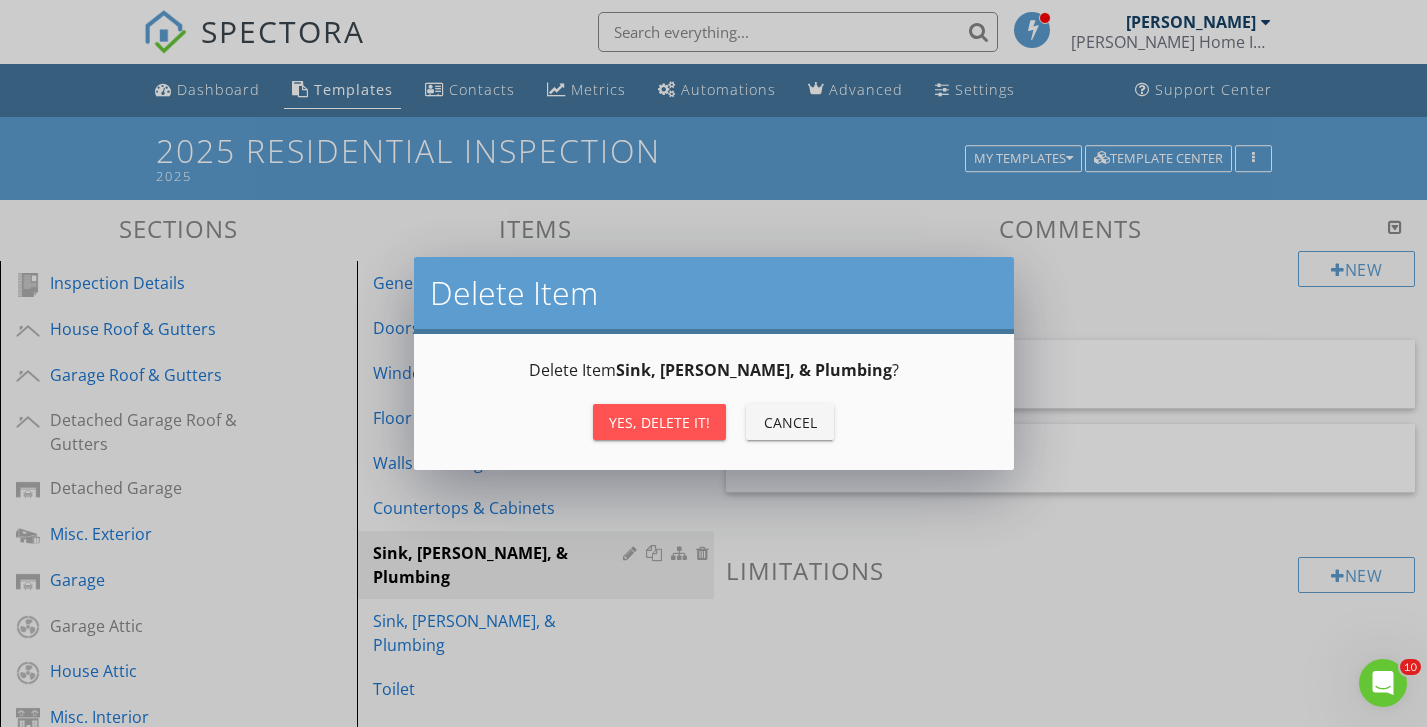 click on "Yes, Delete it!" at bounding box center [659, 422] 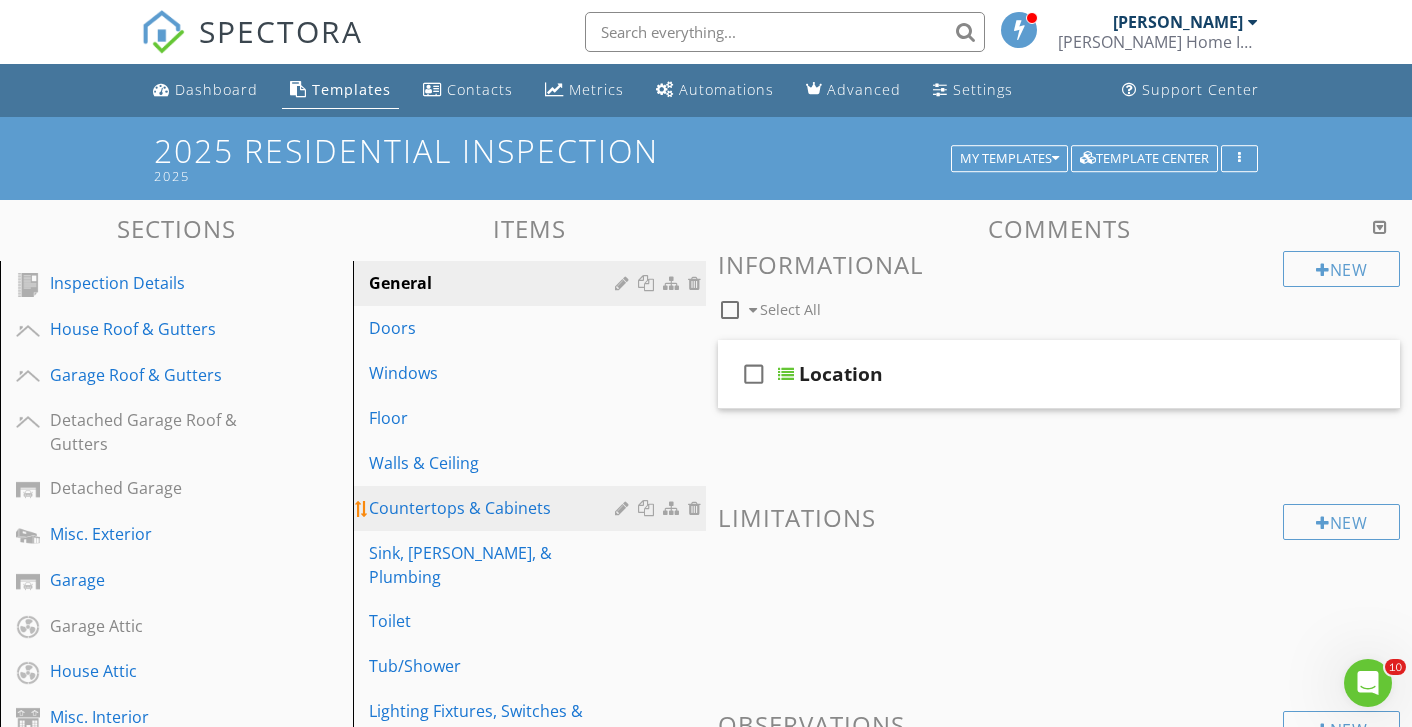 scroll, scrollTop: 151, scrollLeft: 0, axis: vertical 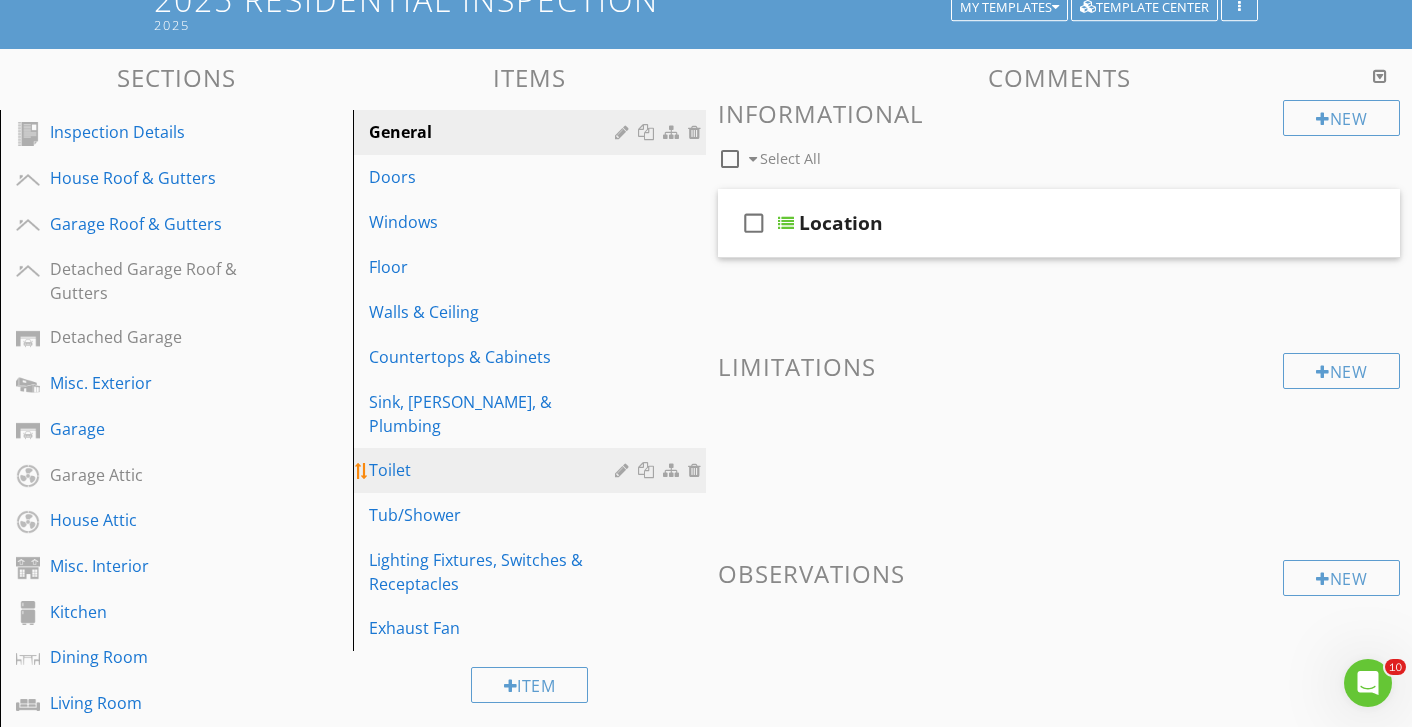 click on "Toilet" at bounding box center [532, 470] 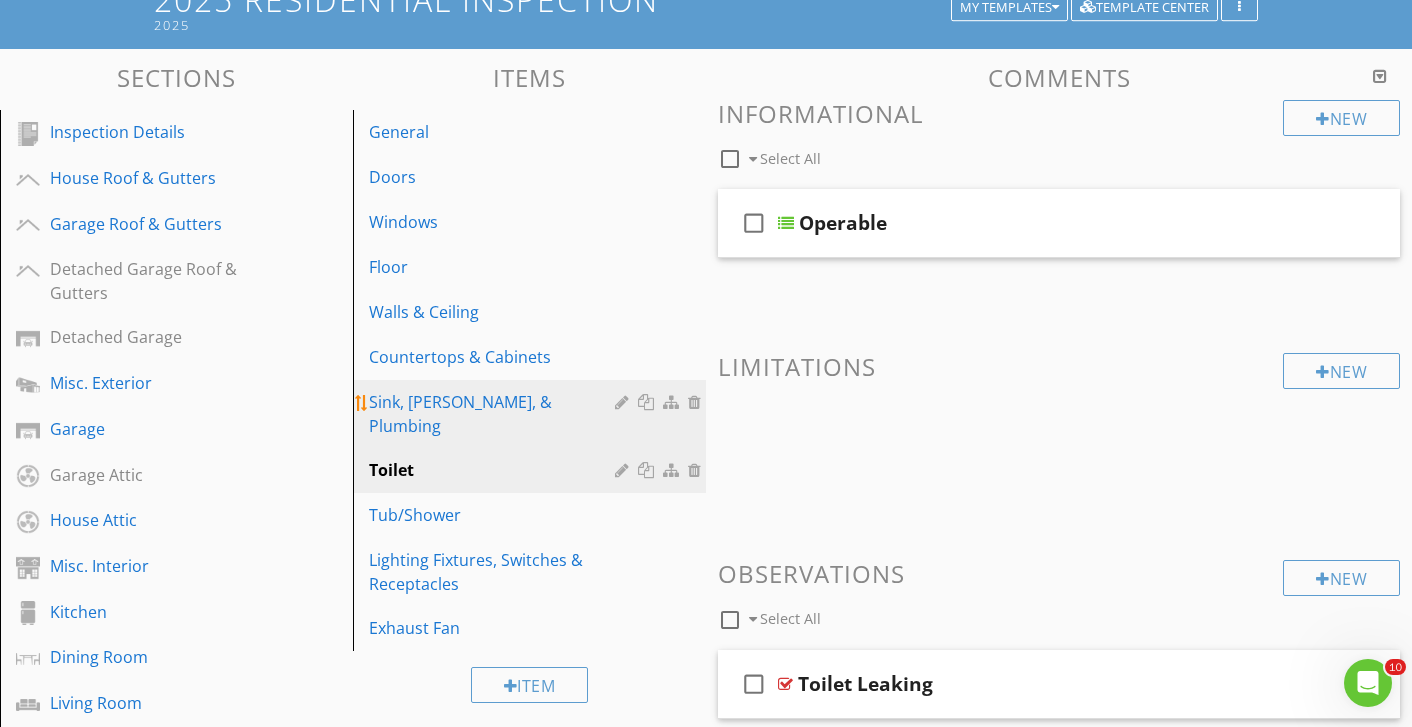 click on "Sink, [PERSON_NAME], & Plumbing" at bounding box center [495, 414] 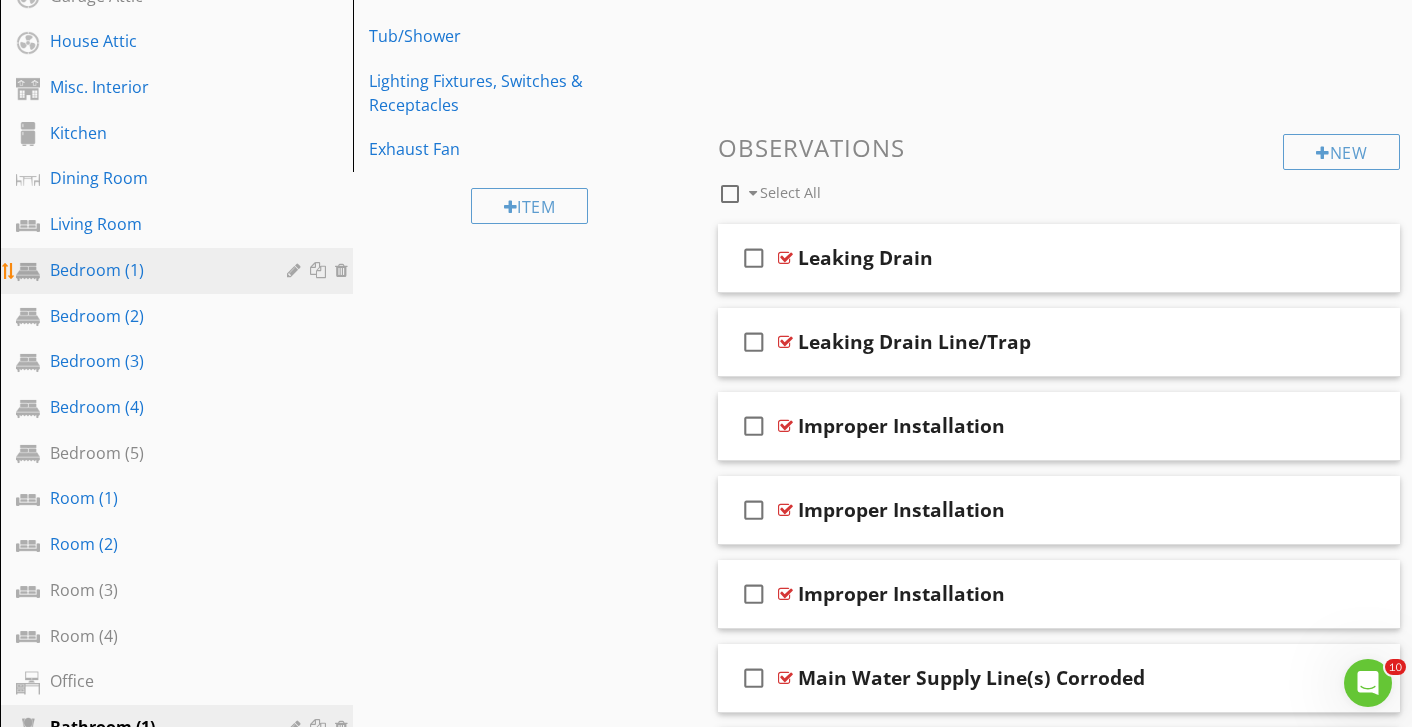 scroll, scrollTop: 486, scrollLeft: 0, axis: vertical 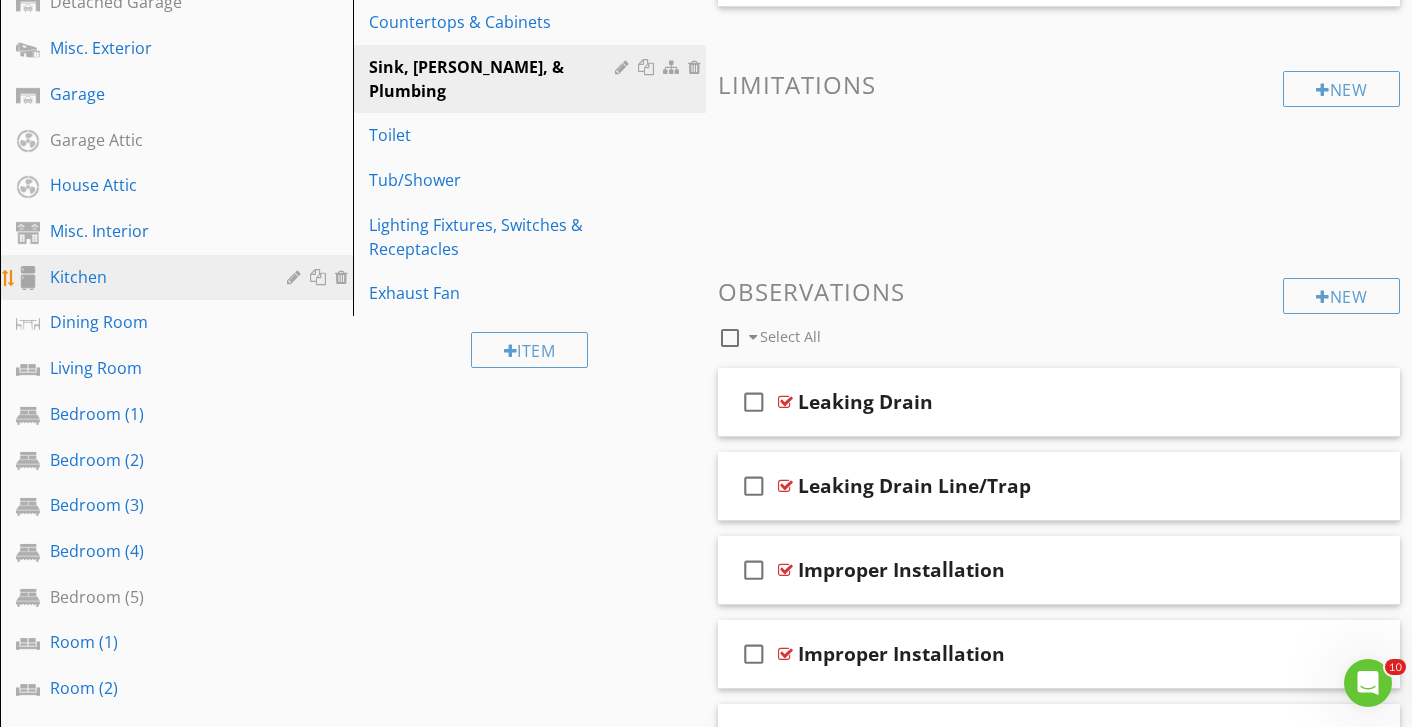 click on "Kitchen" at bounding box center (154, 277) 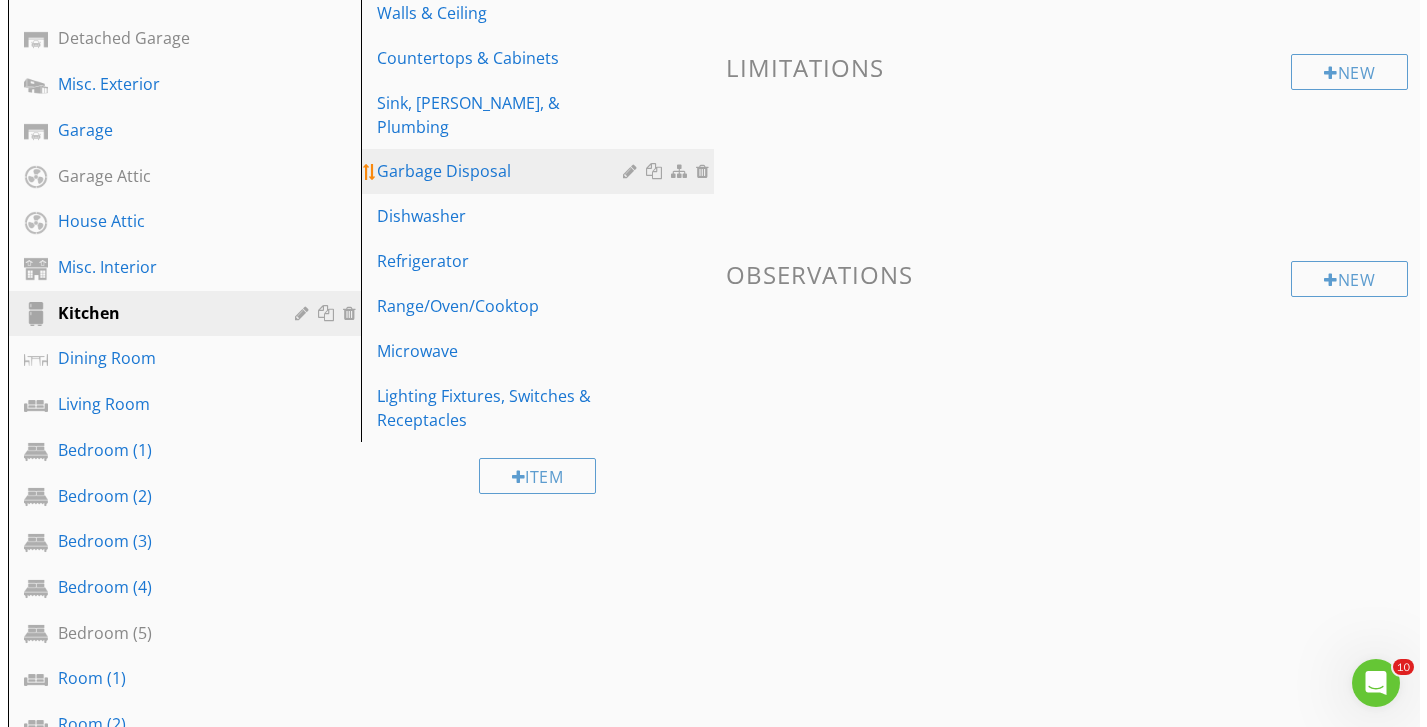 scroll, scrollTop: 407, scrollLeft: 0, axis: vertical 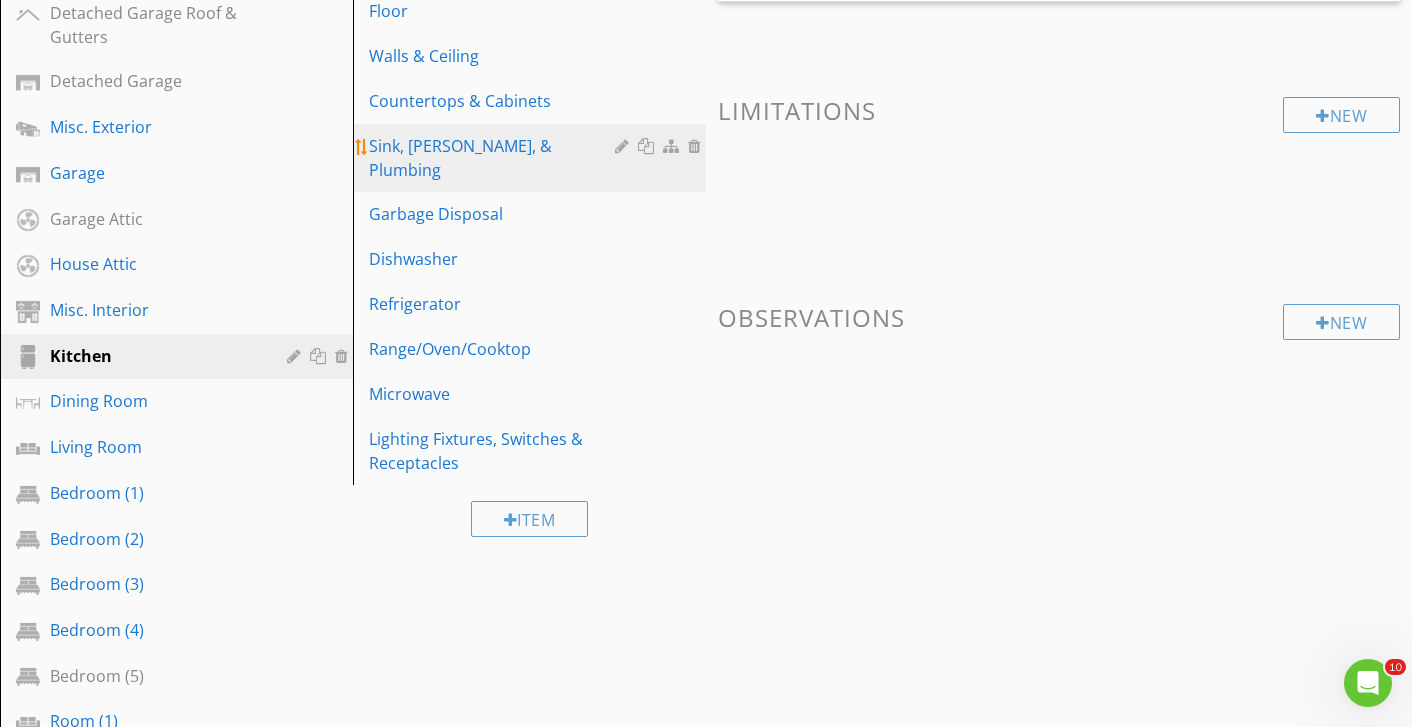 click at bounding box center (648, 146) 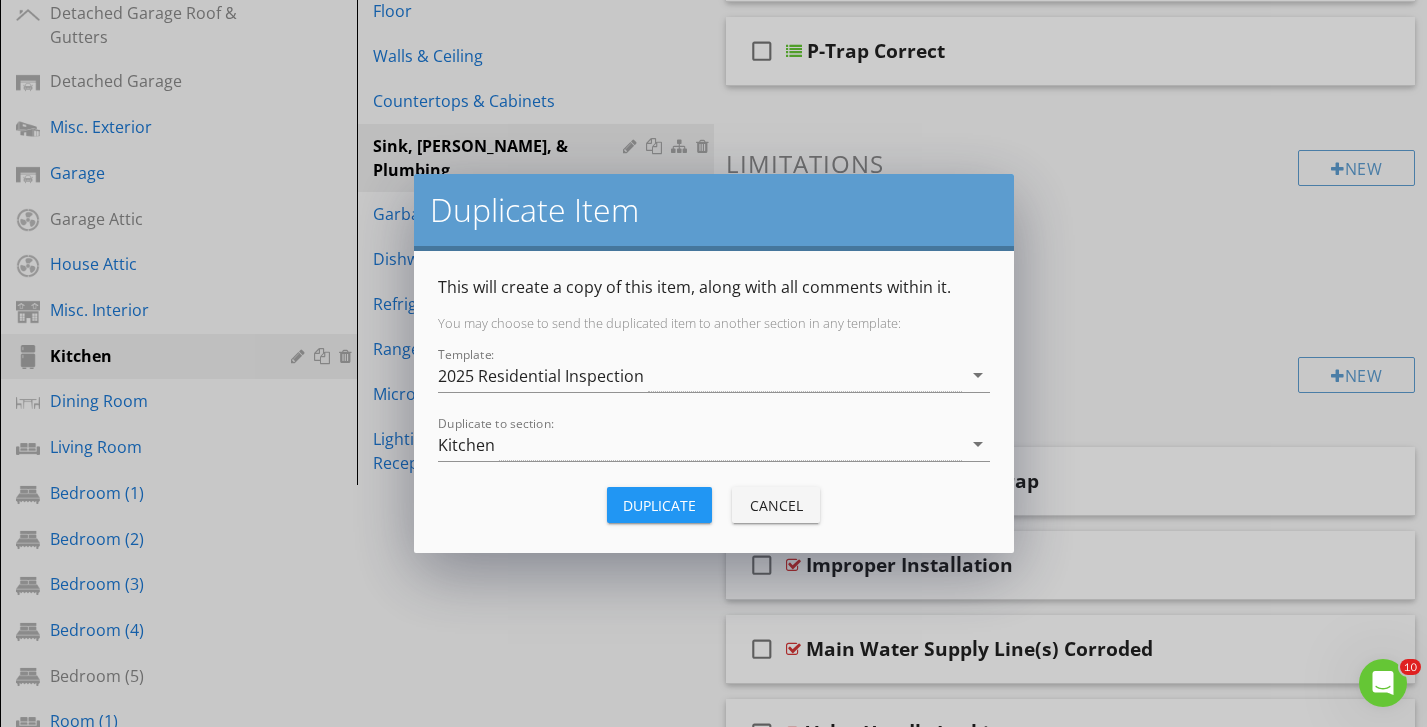 click on "Kitchen" at bounding box center (700, 444) 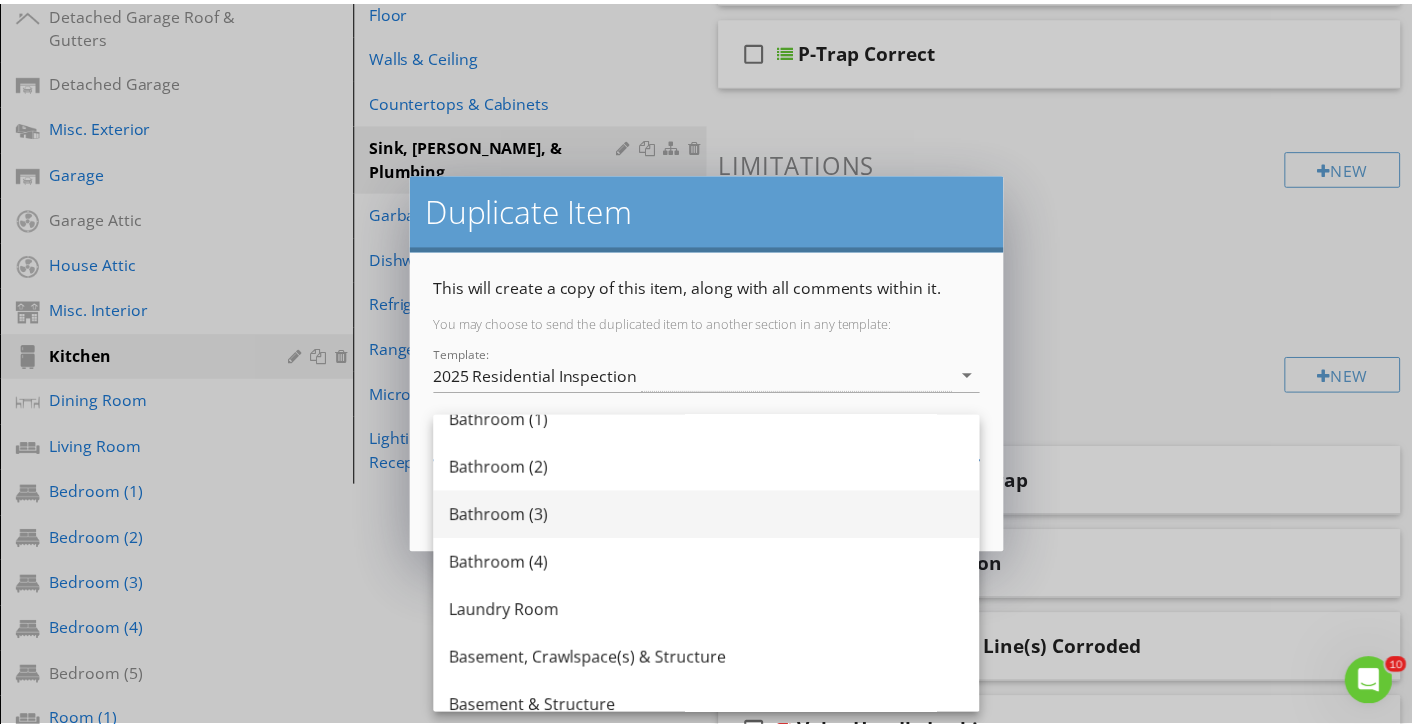scroll, scrollTop: 1087, scrollLeft: 0, axis: vertical 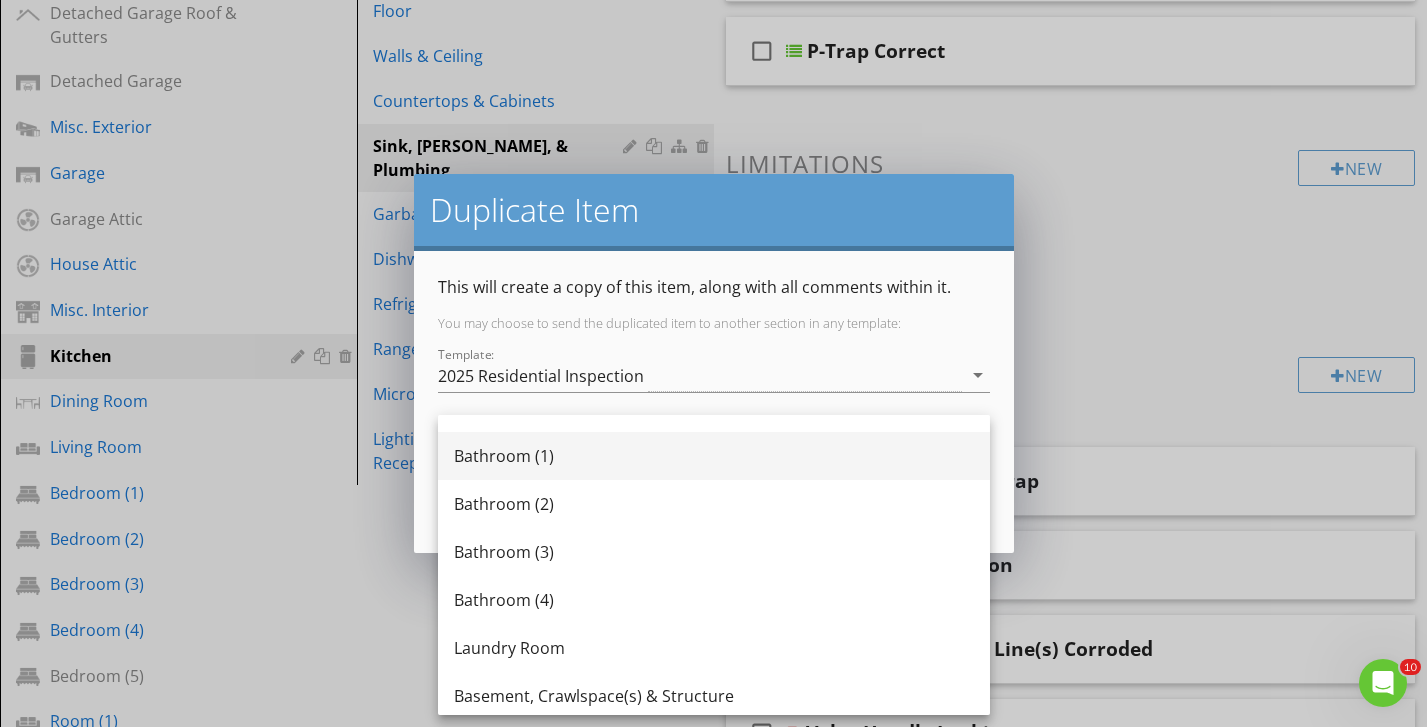 click on "Bathroom (1)" at bounding box center (714, 456) 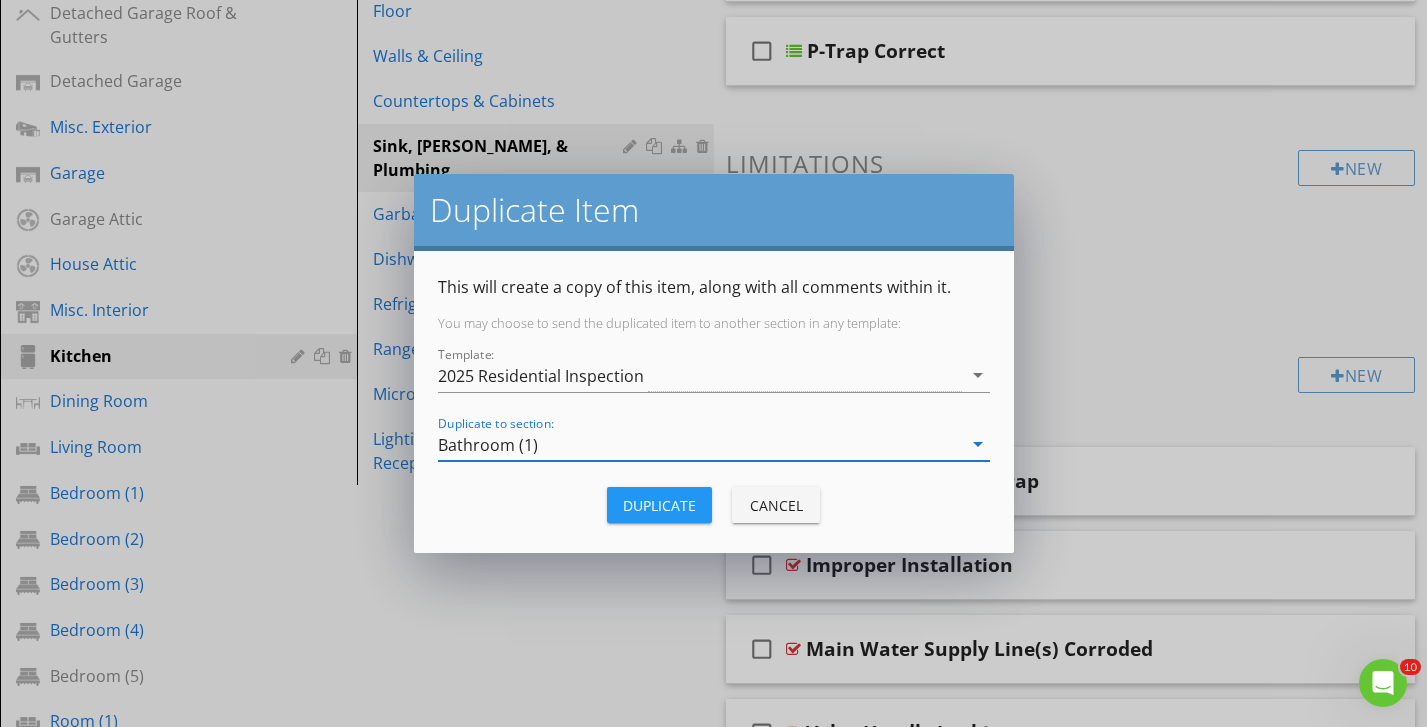 click on "Duplicate" at bounding box center (659, 505) 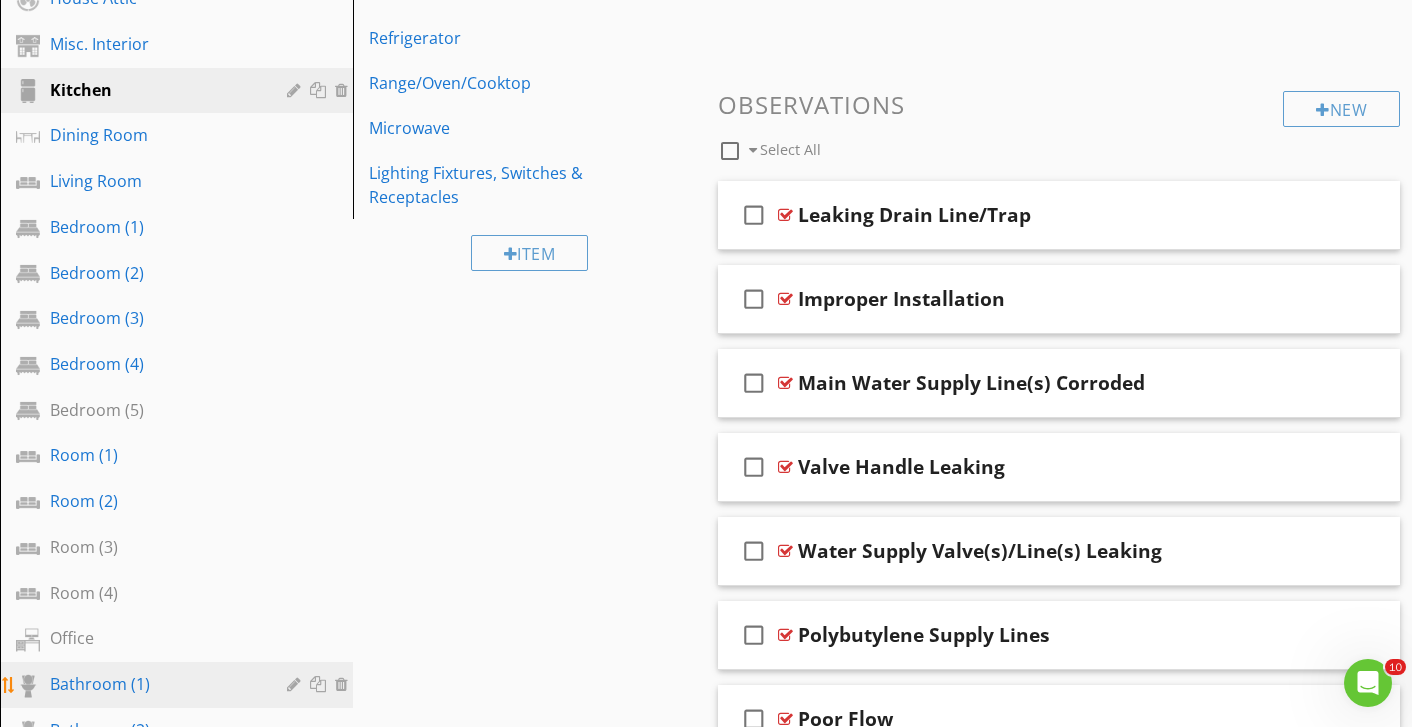 scroll, scrollTop: 803, scrollLeft: 0, axis: vertical 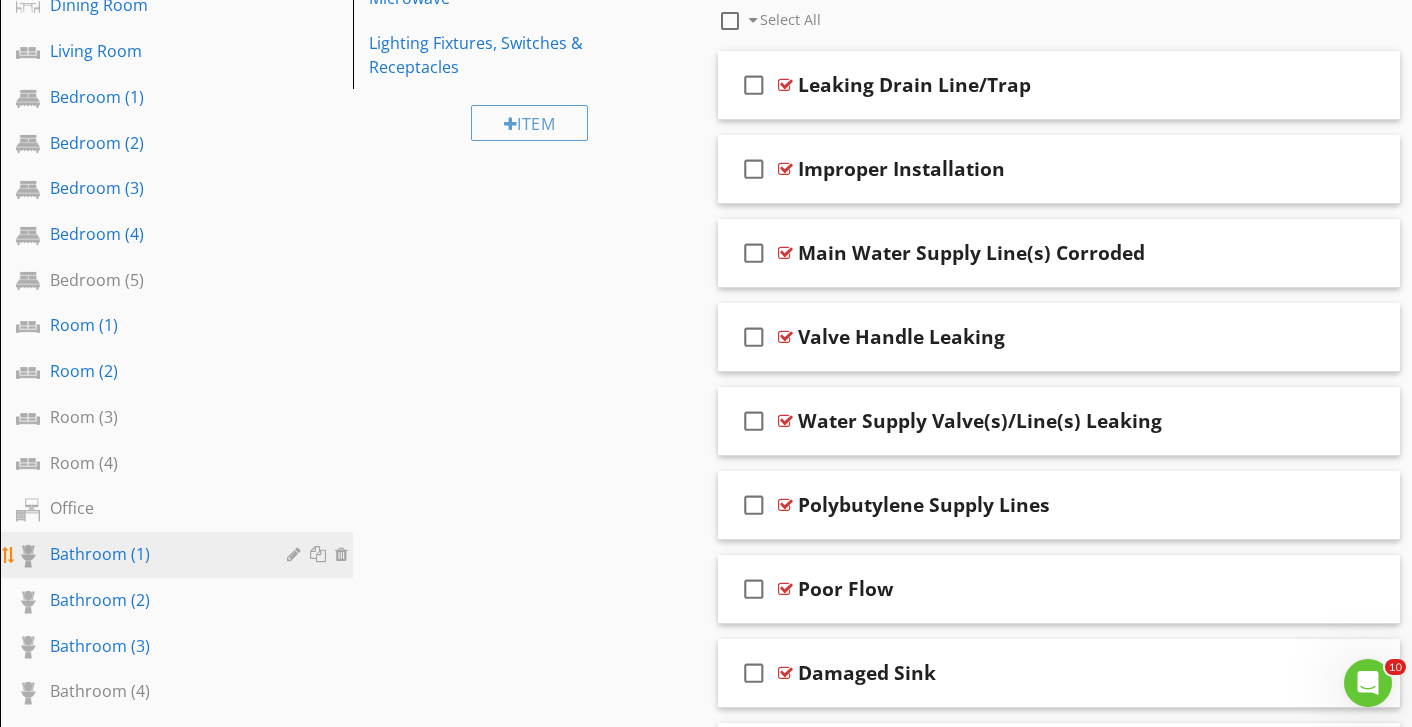 click on "Bathroom (1)" at bounding box center (154, 554) 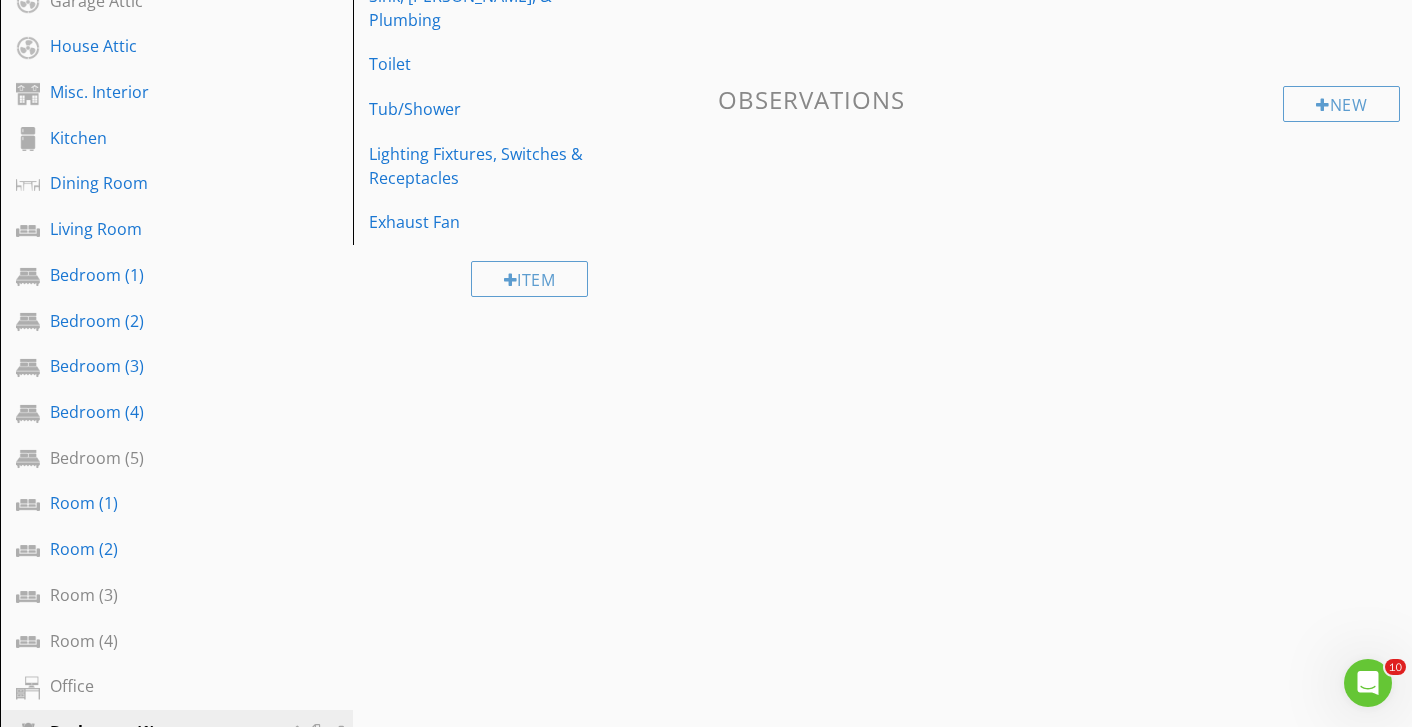 scroll, scrollTop: 199, scrollLeft: 0, axis: vertical 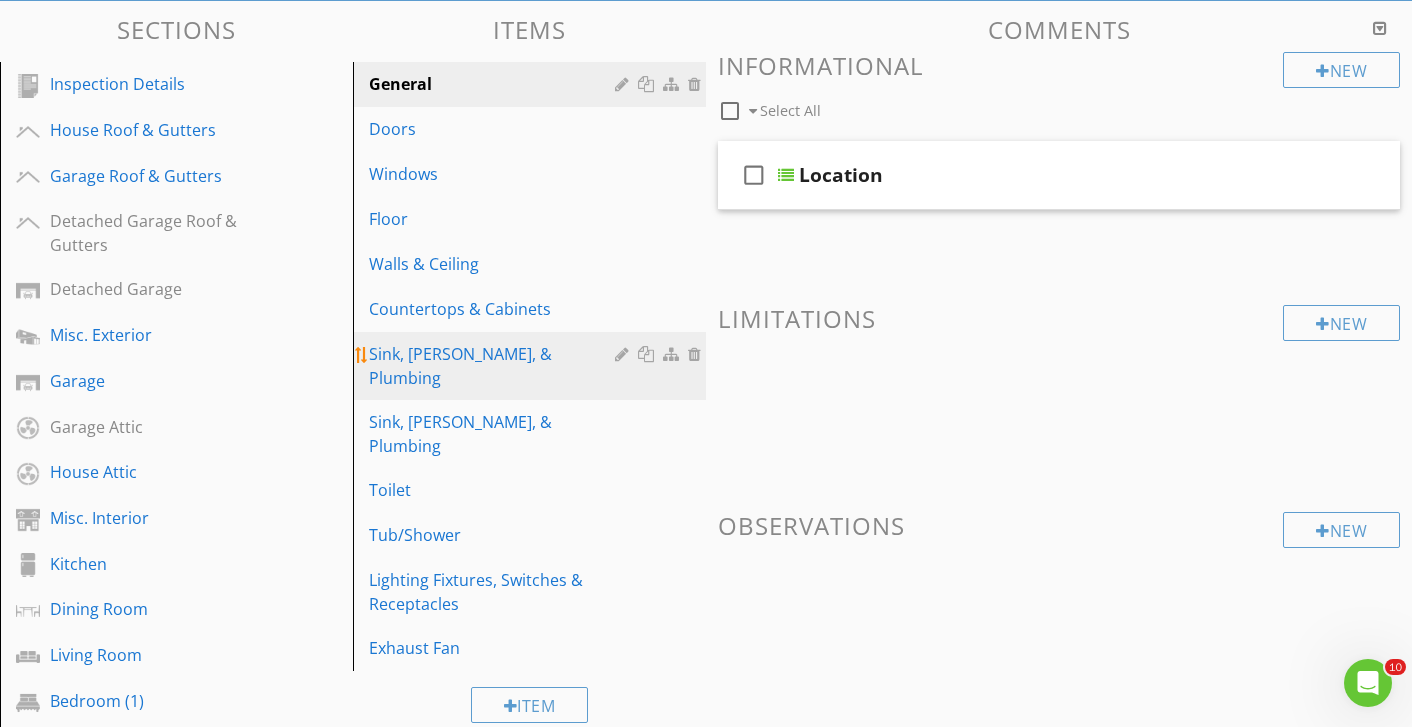click on "Sink, [PERSON_NAME], & Plumbing" at bounding box center [495, 366] 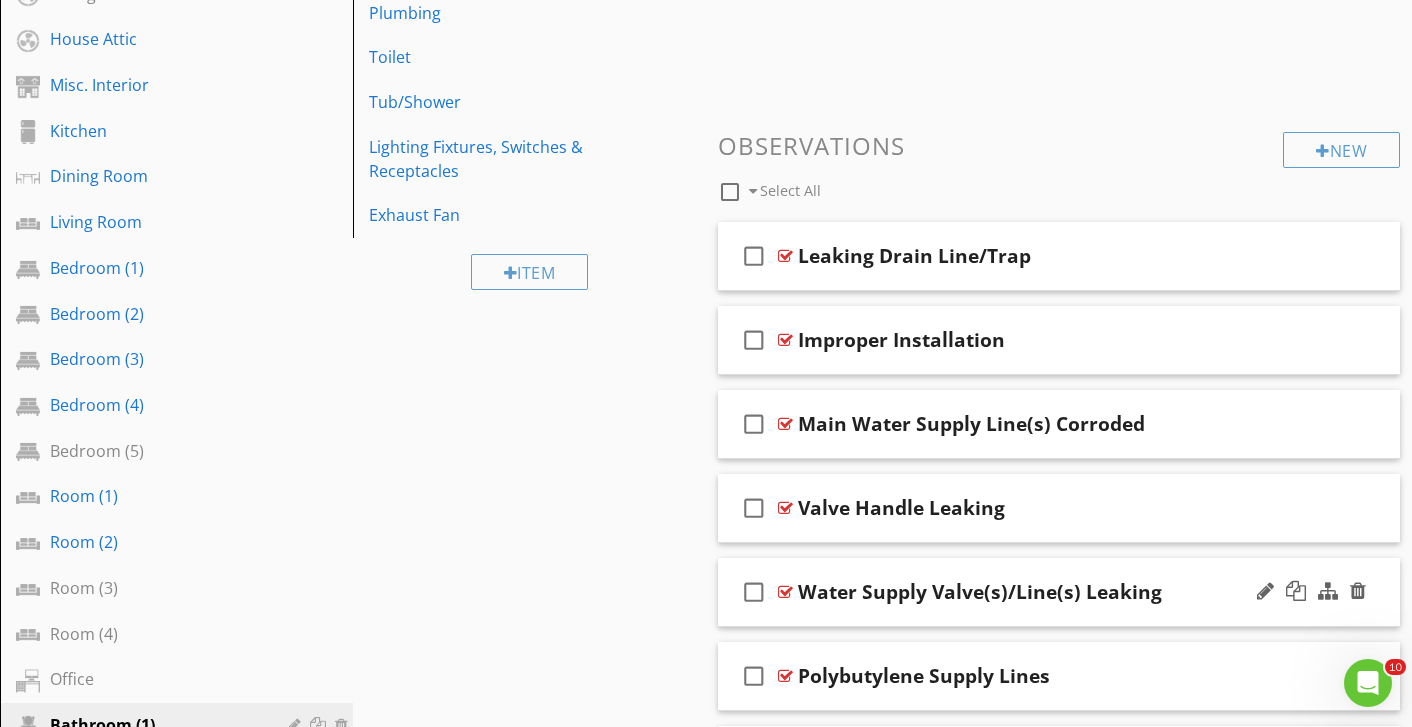 scroll, scrollTop: 18, scrollLeft: 0, axis: vertical 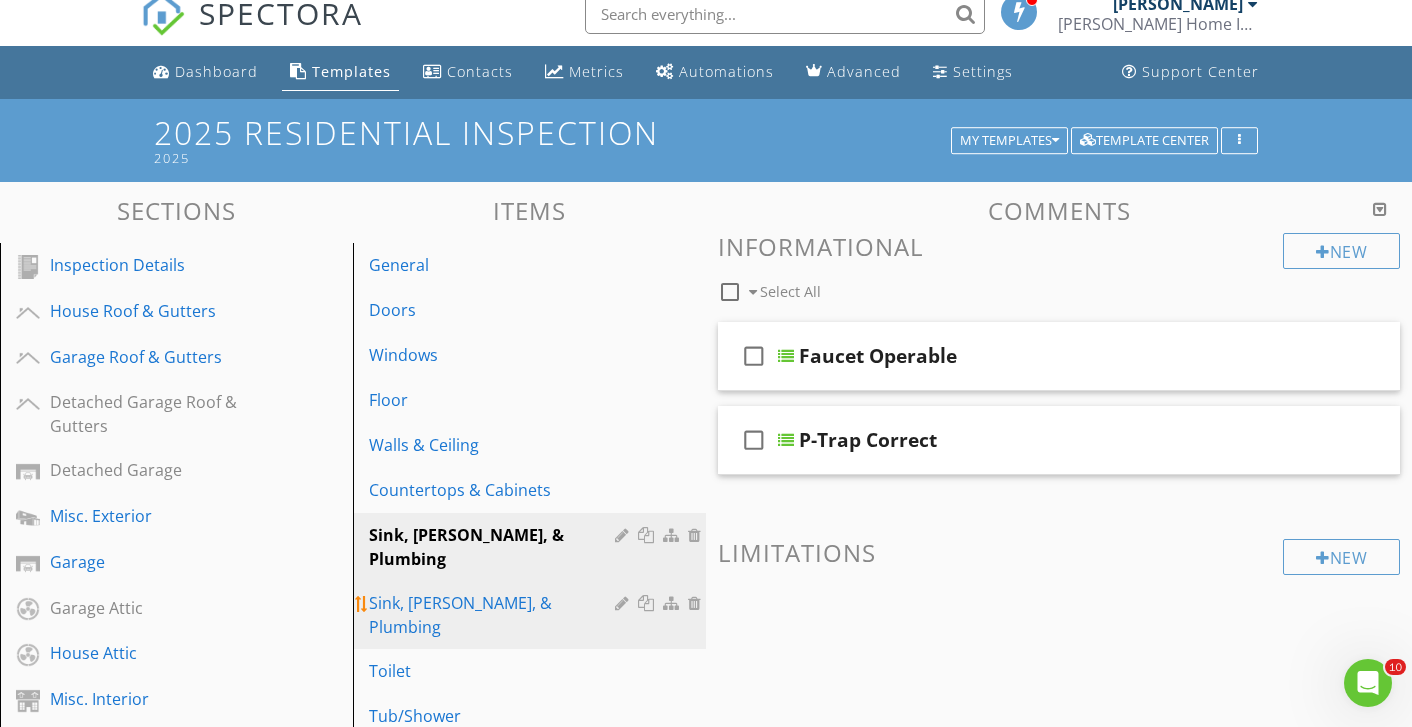 click on "Sink, [PERSON_NAME], & Plumbing" at bounding box center [495, 615] 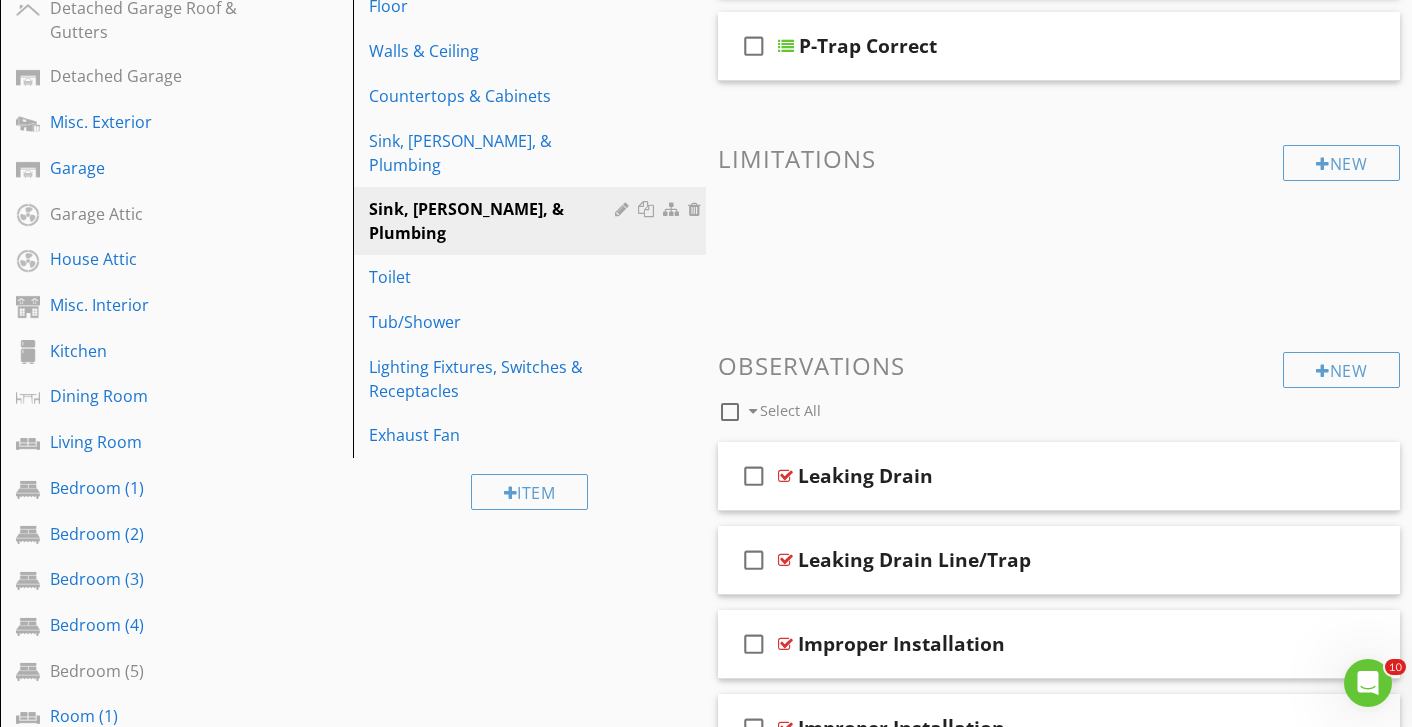 scroll, scrollTop: 295, scrollLeft: 0, axis: vertical 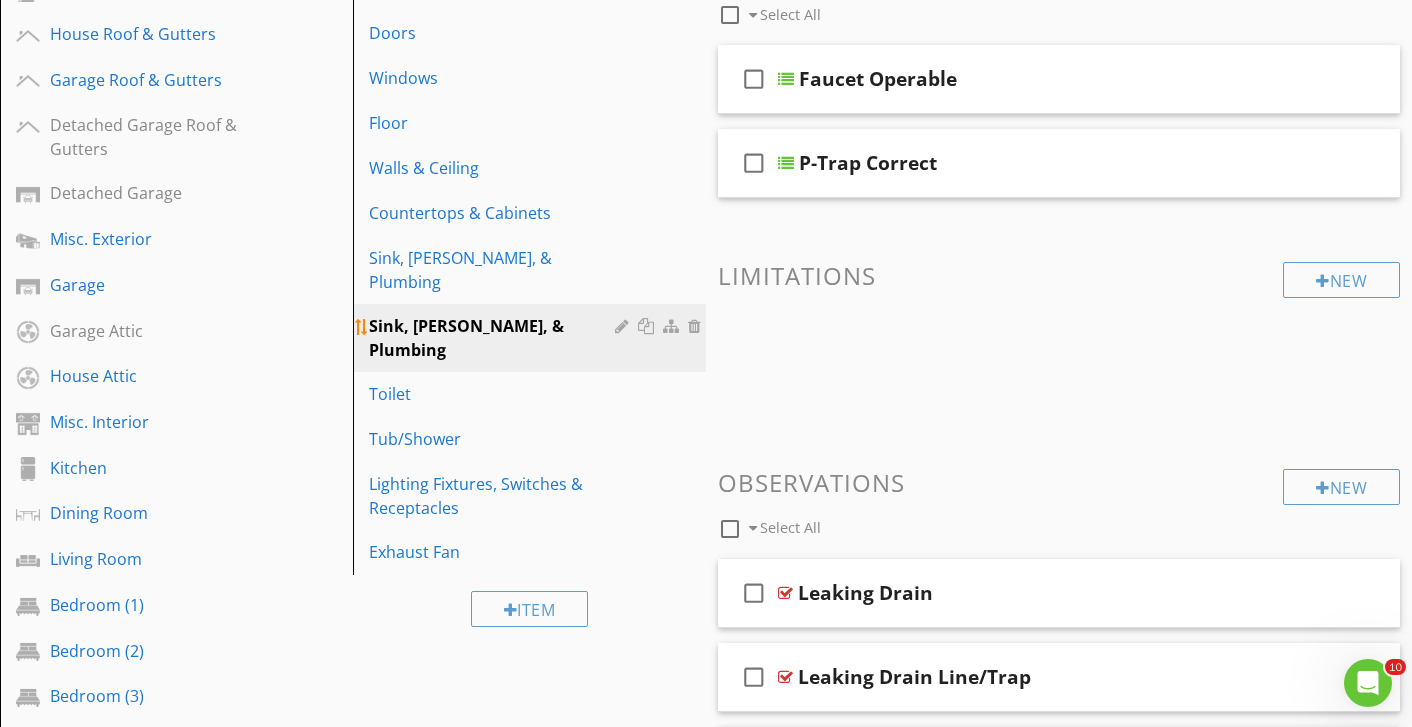 click at bounding box center (697, 326) 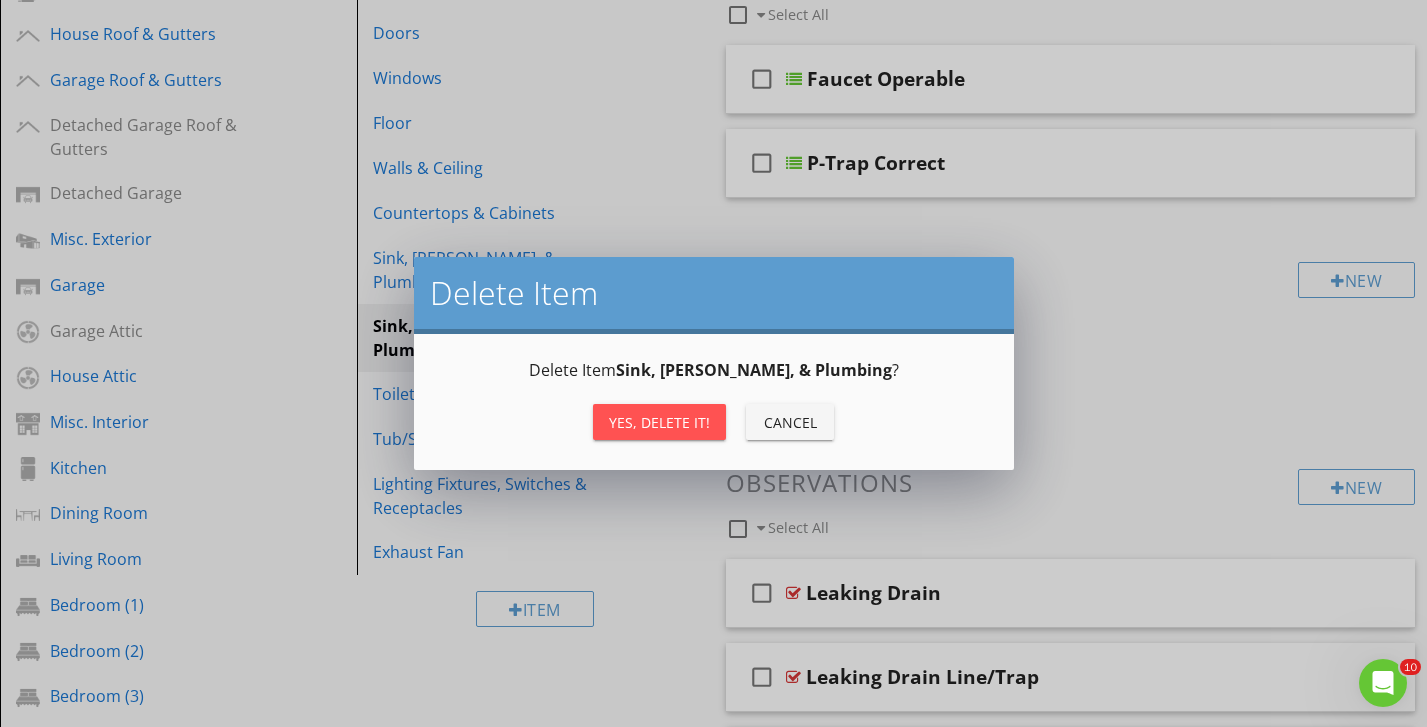 click on "Yes, Delete it!" at bounding box center [659, 422] 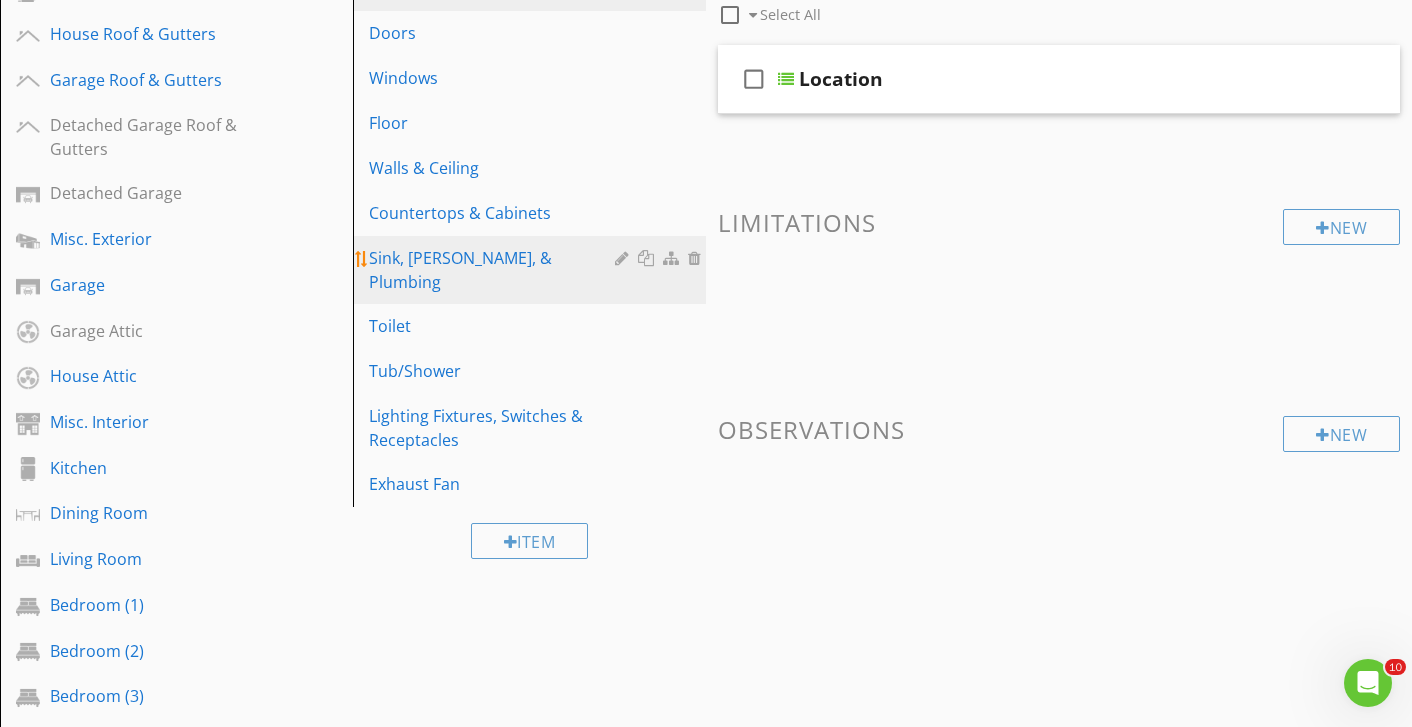 click on "Sink, [PERSON_NAME], & Plumbing" at bounding box center (532, 270) 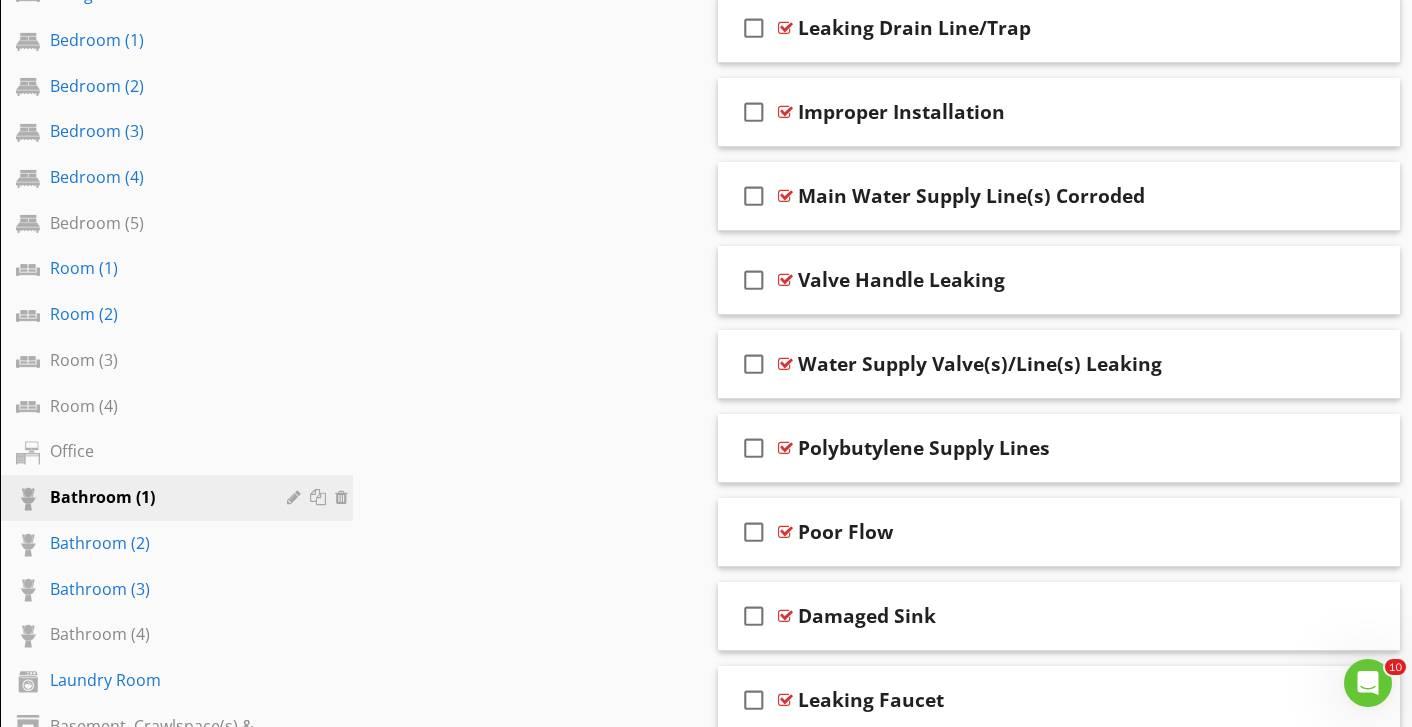 scroll, scrollTop: 473, scrollLeft: 0, axis: vertical 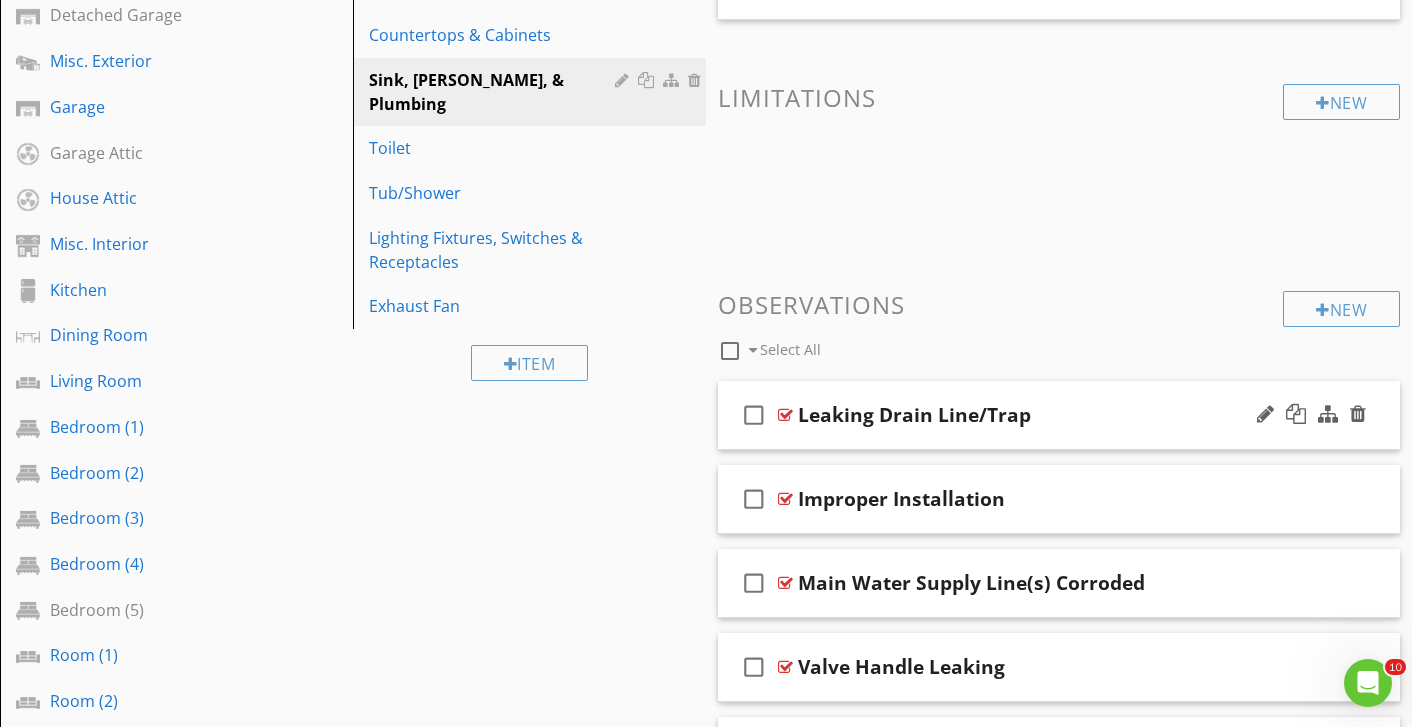 click on "Leaking Drain Line/Trap" at bounding box center [1039, 415] 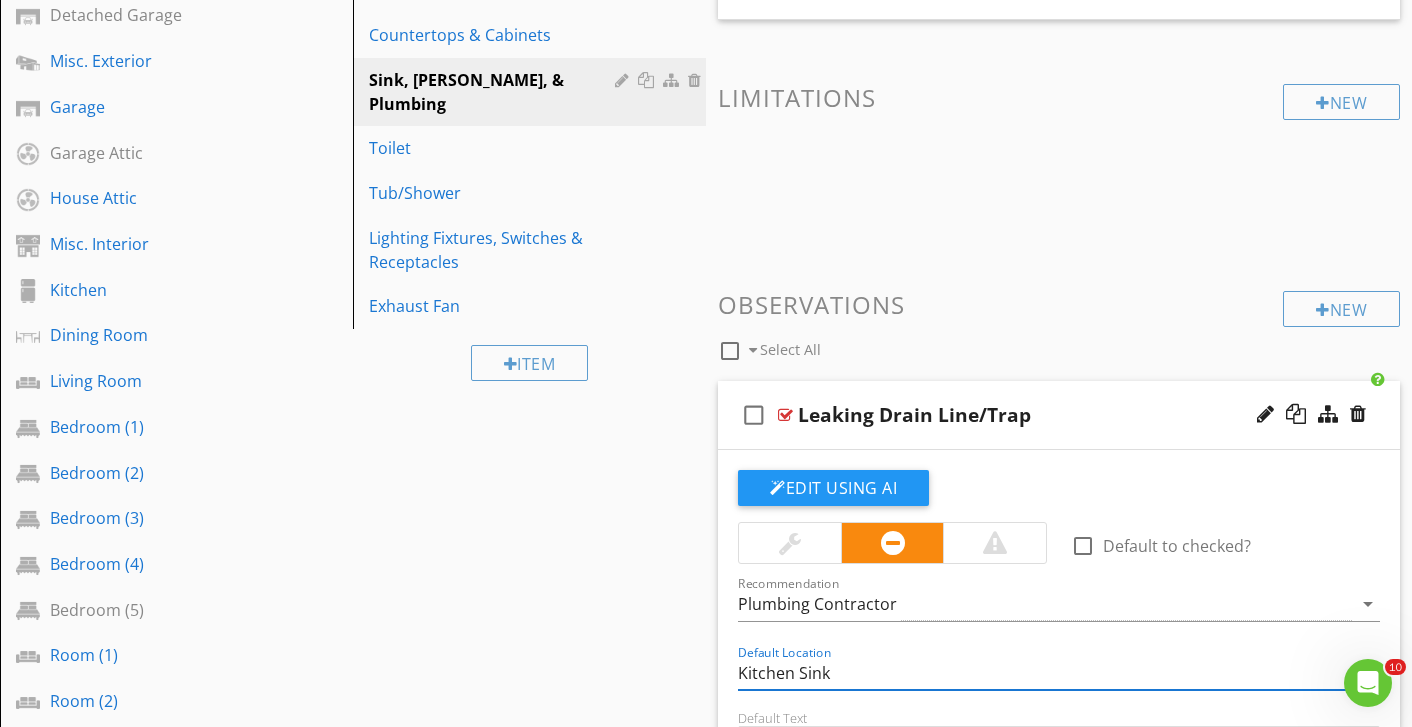 drag, startPoint x: 795, startPoint y: 674, endPoint x: 702, endPoint y: 676, distance: 93.0215 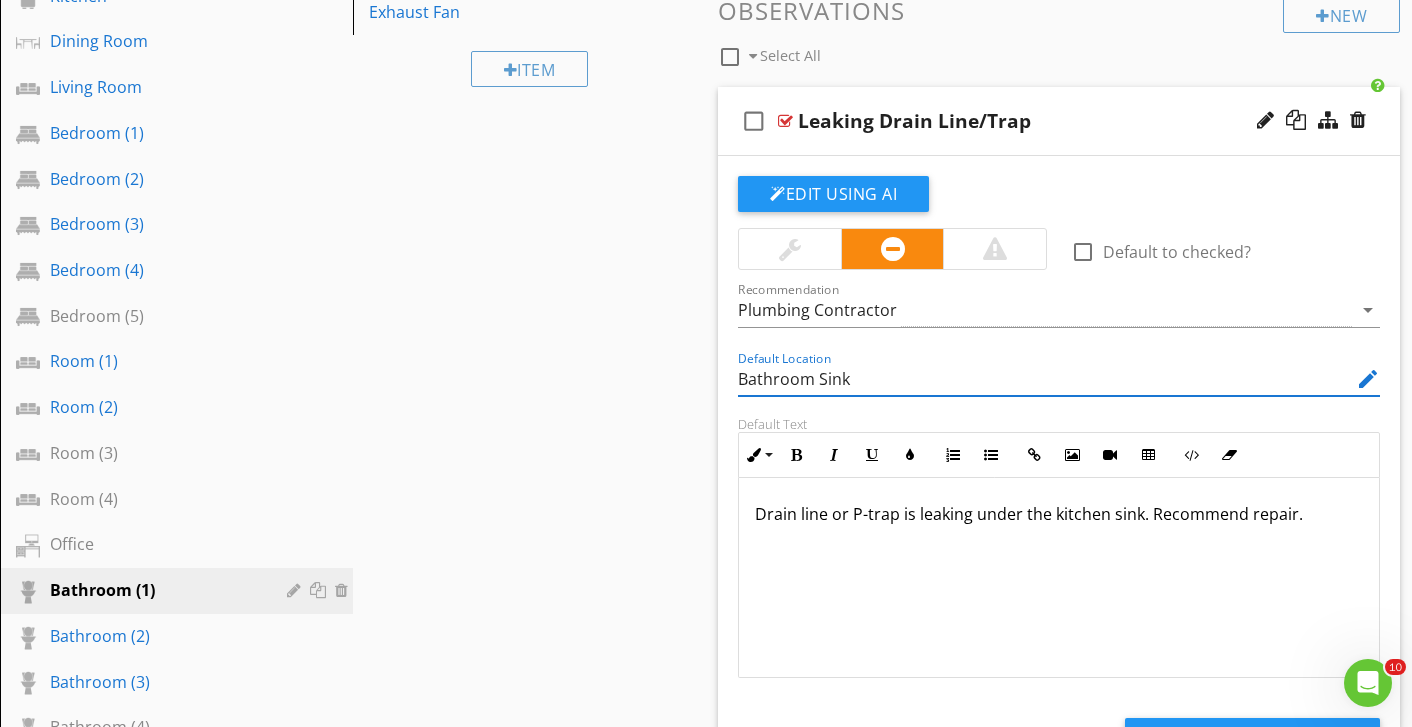 scroll, scrollTop: 1168, scrollLeft: 0, axis: vertical 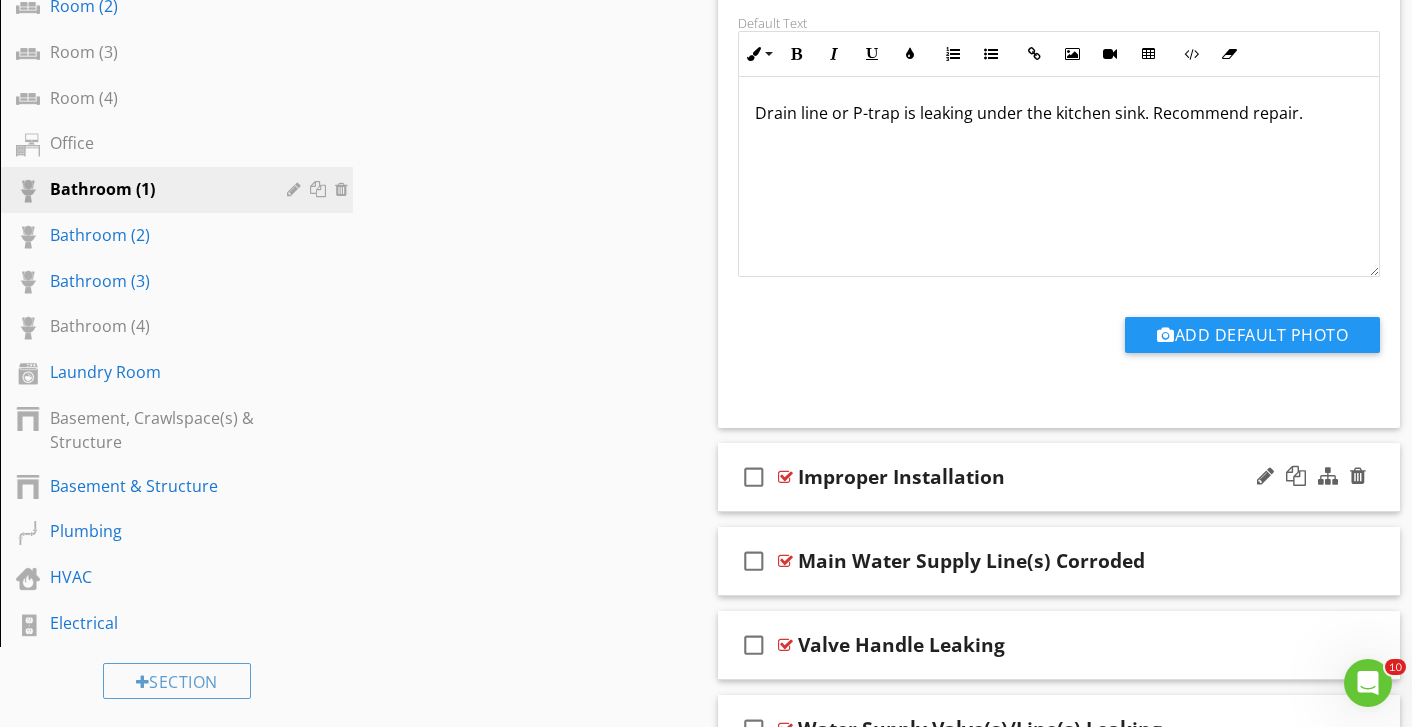 type on "Bathroom Sink" 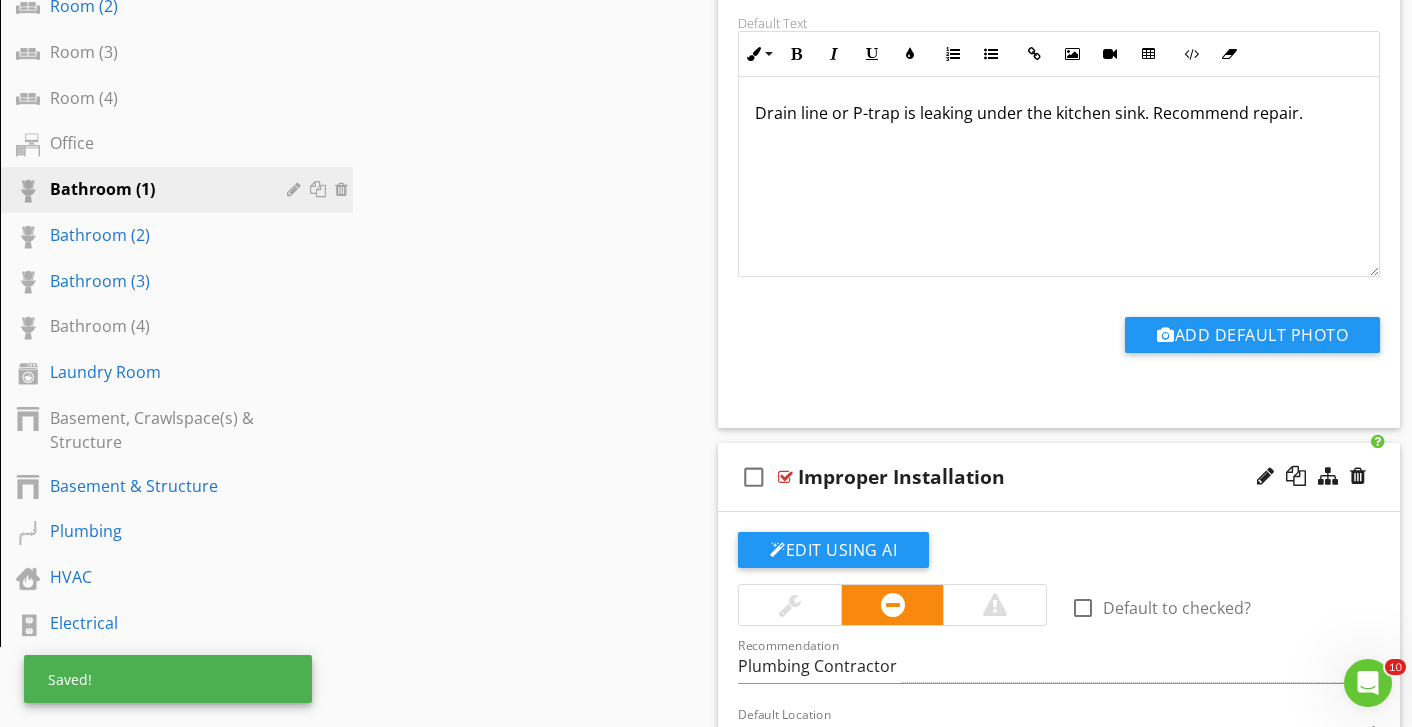 scroll, scrollTop: 1339, scrollLeft: 0, axis: vertical 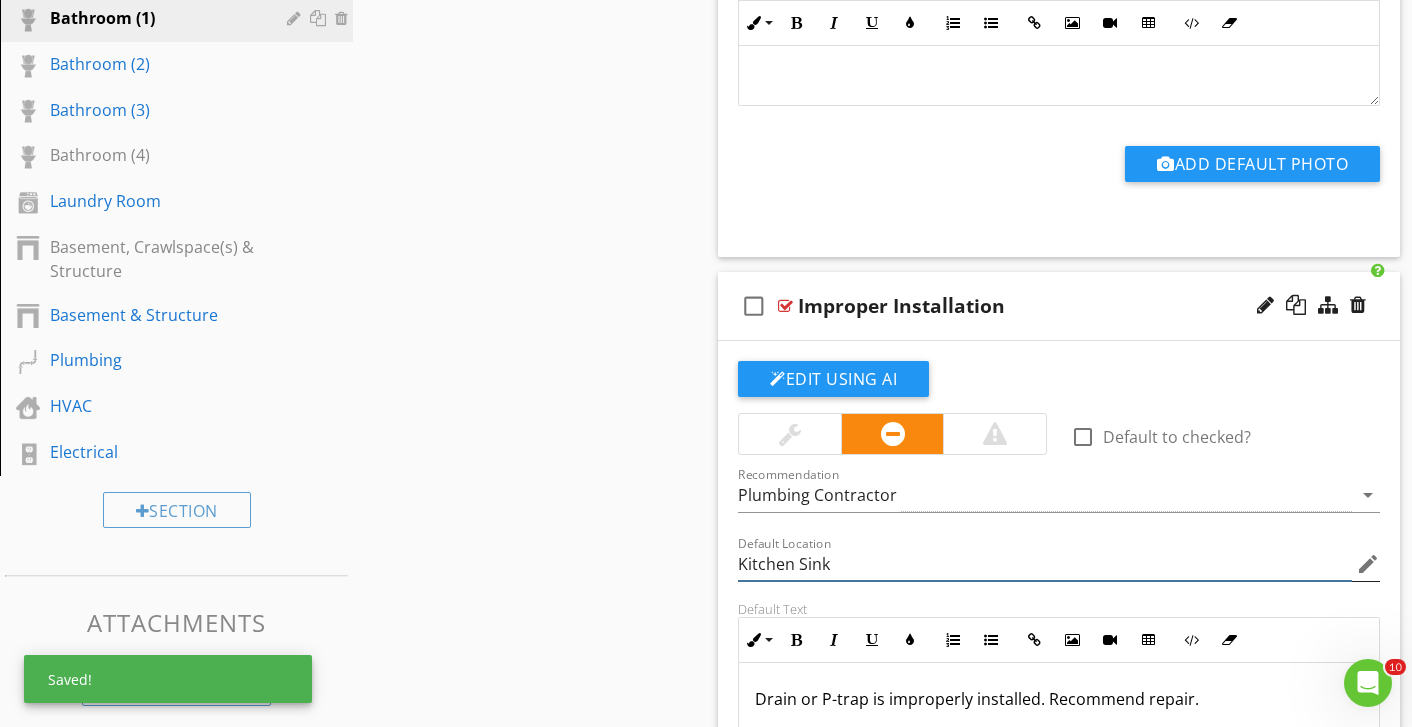 click on "Kitchen Sink" at bounding box center [1045, 564] 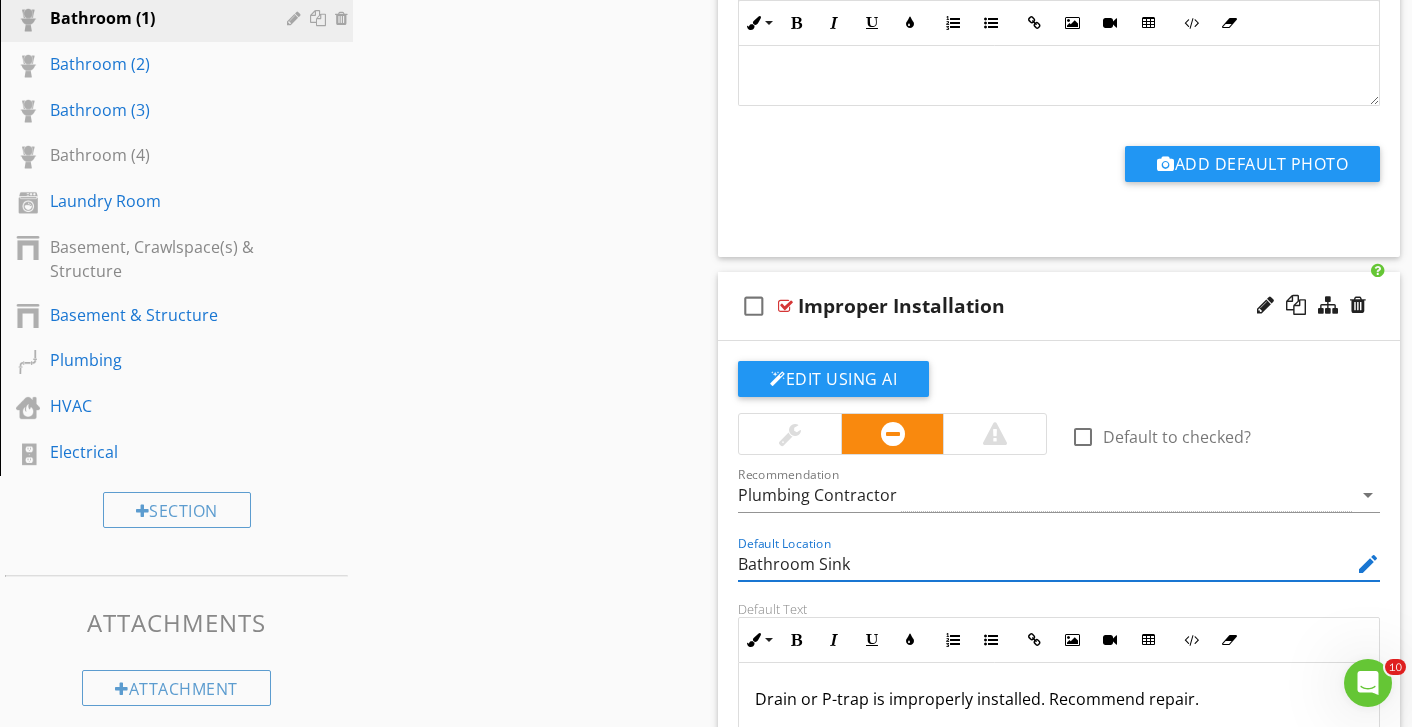 type on "Bathroom Sink" 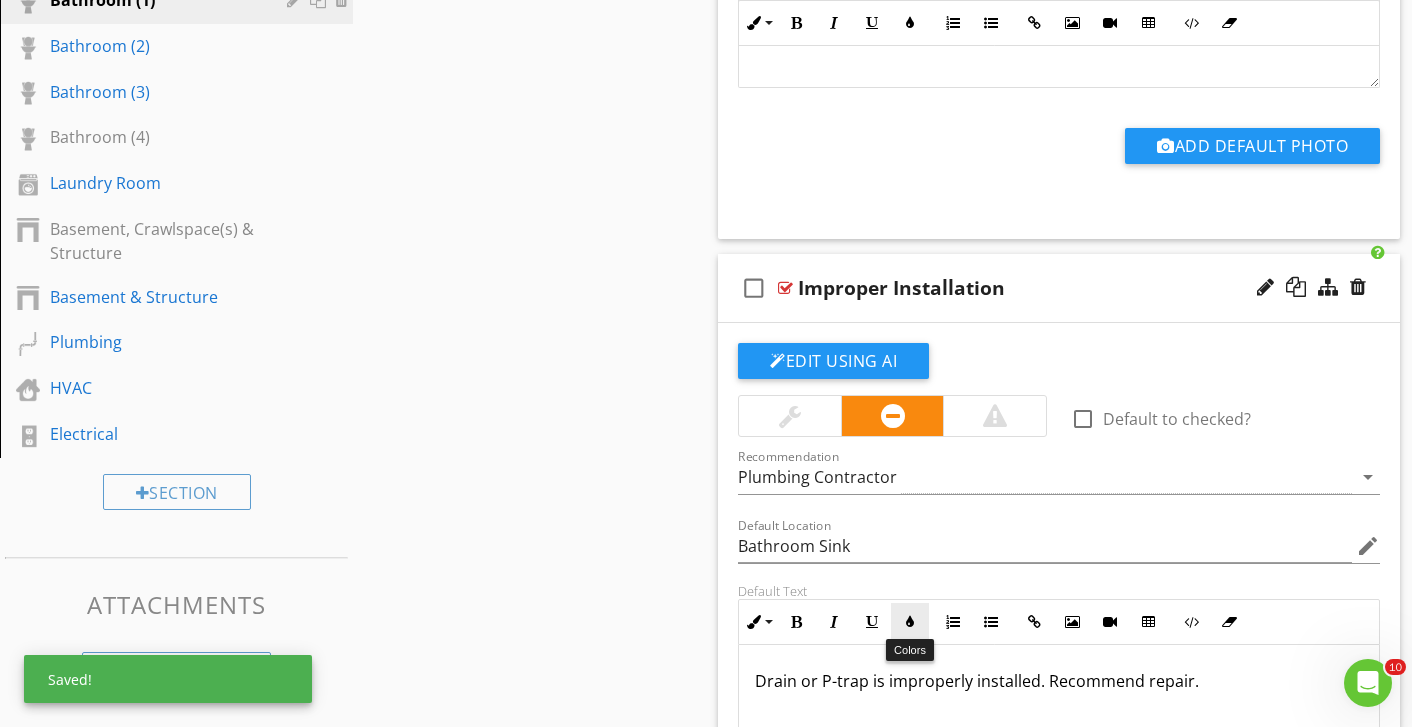 scroll, scrollTop: 1477, scrollLeft: 0, axis: vertical 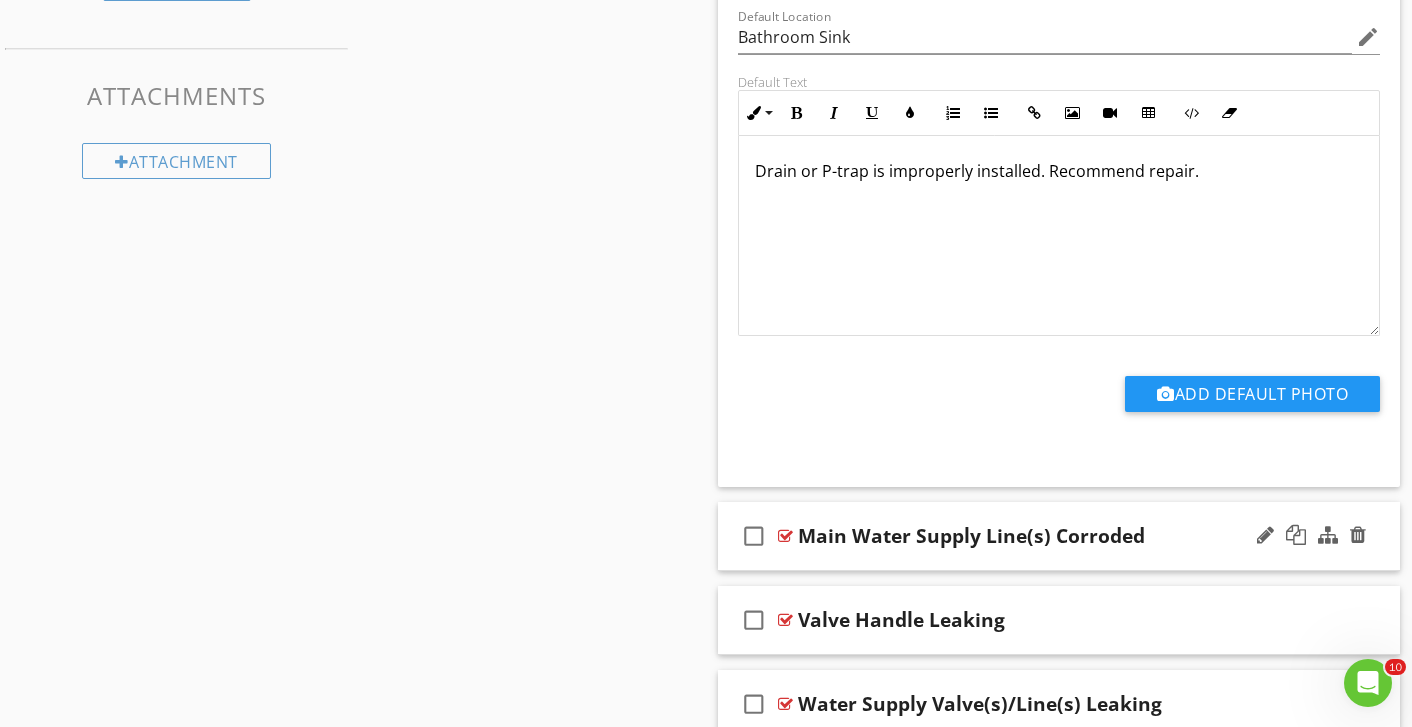 click on "Main Water Supply Line(s) Corroded" at bounding box center [1039, 536] 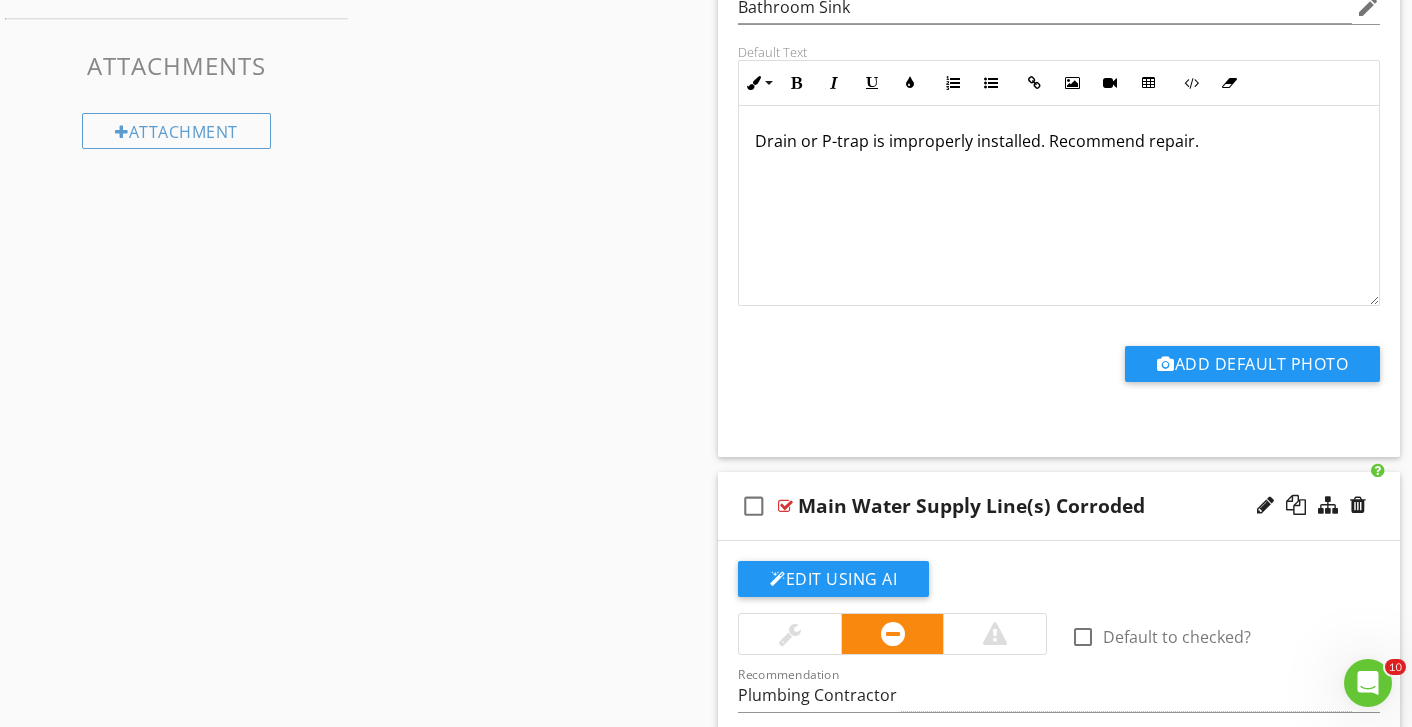 scroll, scrollTop: 2091, scrollLeft: 0, axis: vertical 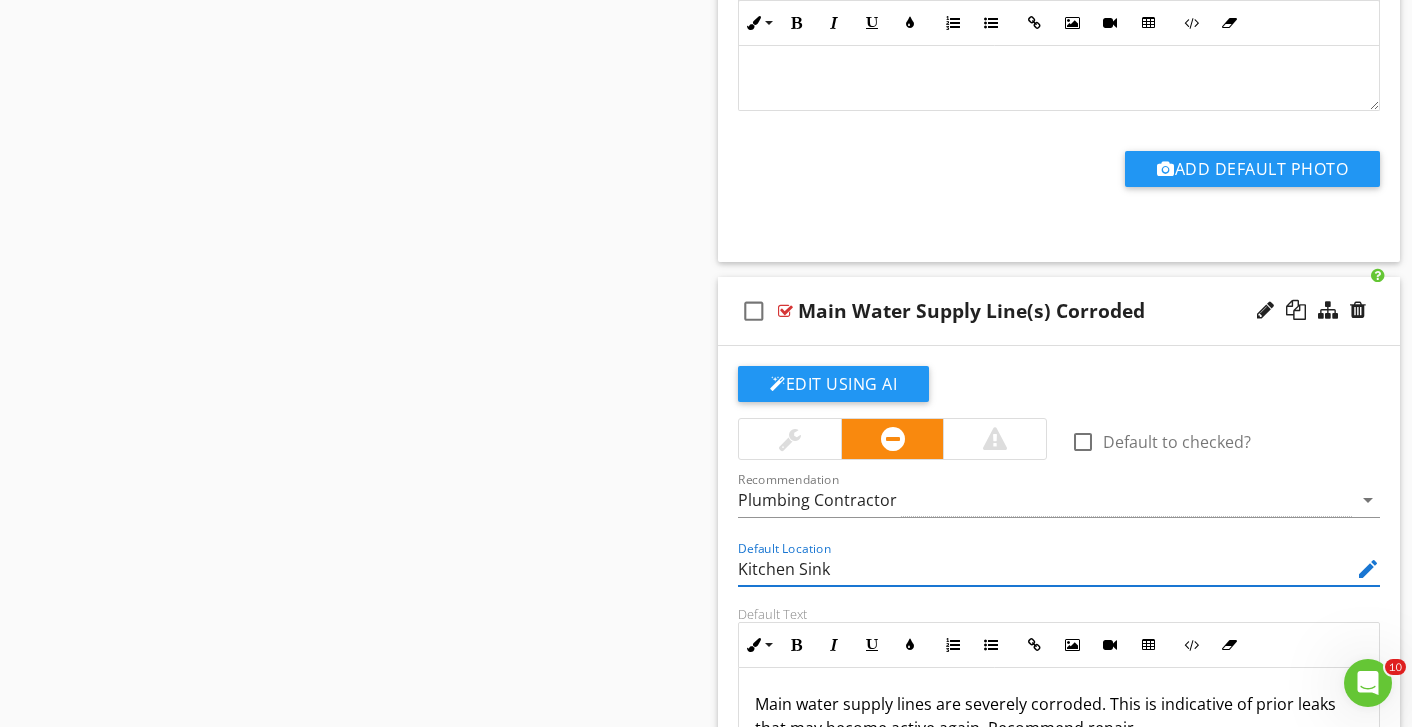 click on "Kitchen Sink" at bounding box center (1045, 569) 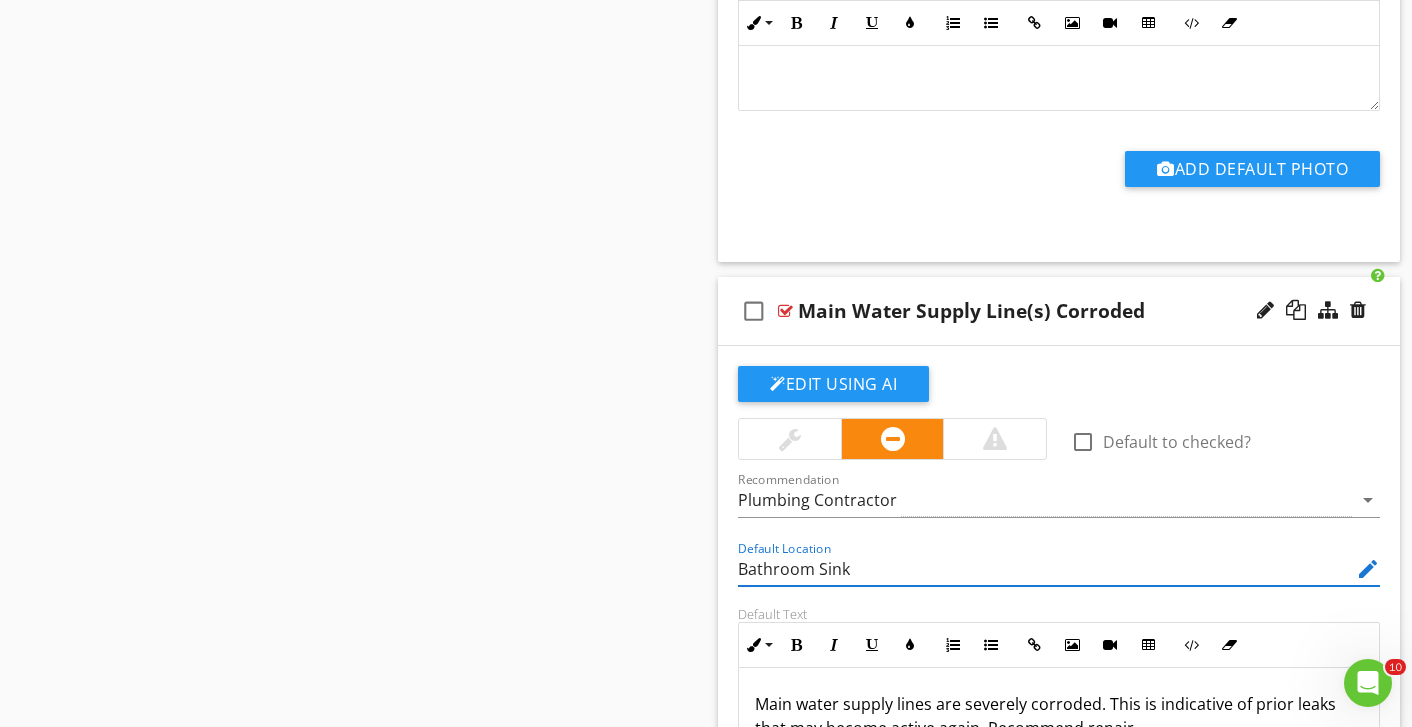 type on "Bathroom Sink" 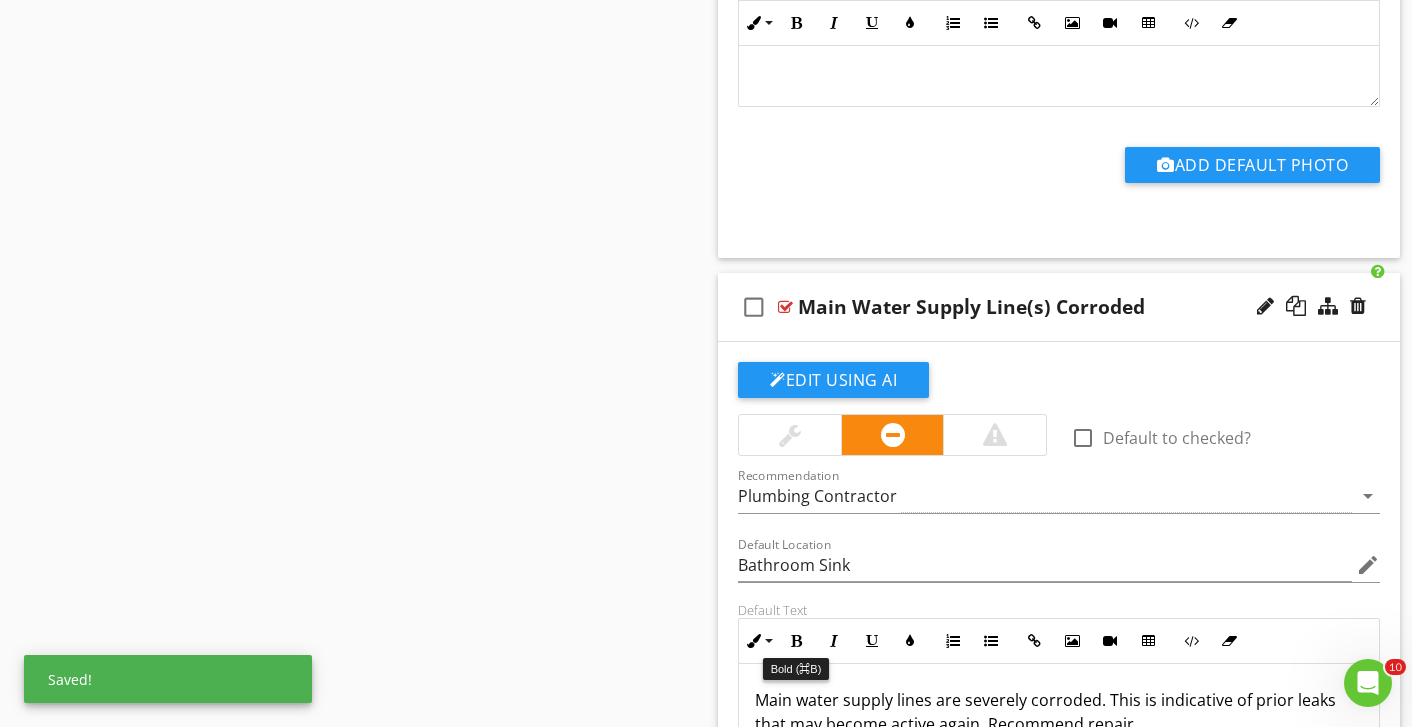 scroll, scrollTop: 2127, scrollLeft: 0, axis: vertical 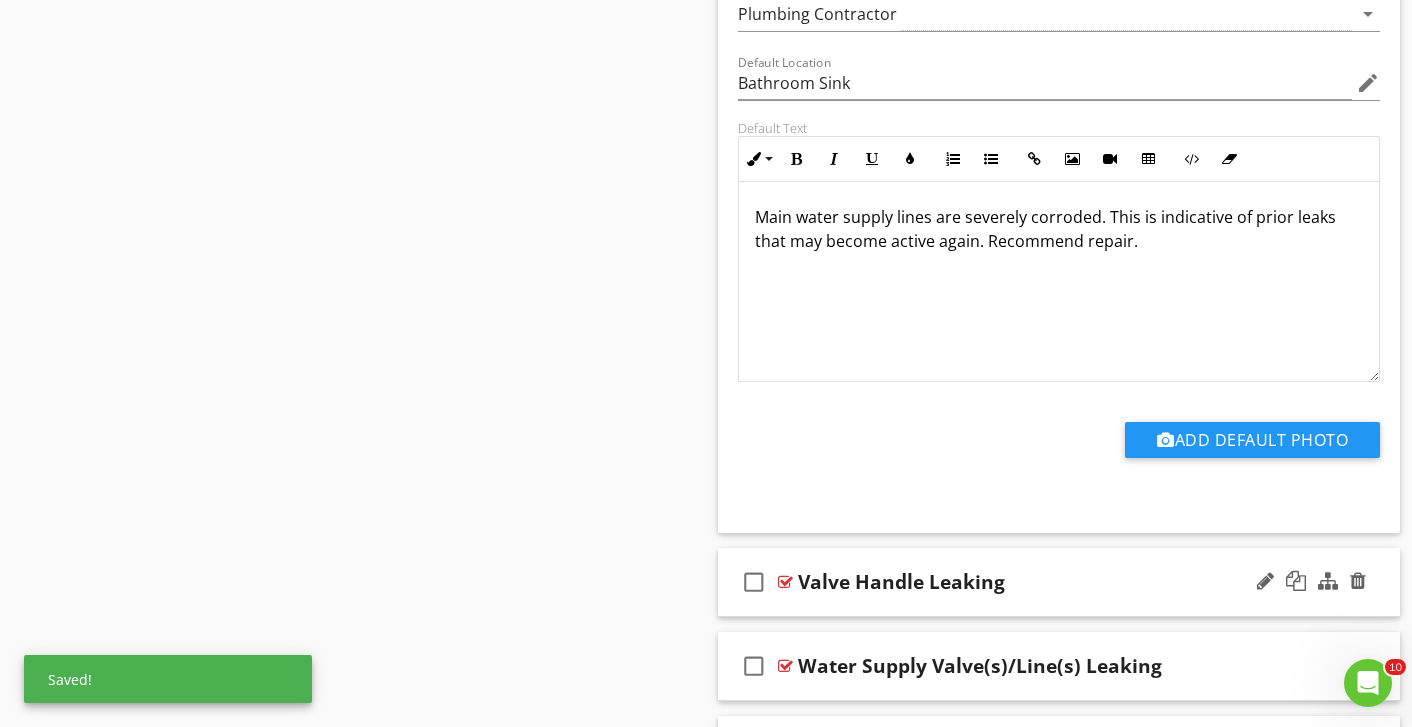 click on "Valve Handle Leaking" at bounding box center [1039, 582] 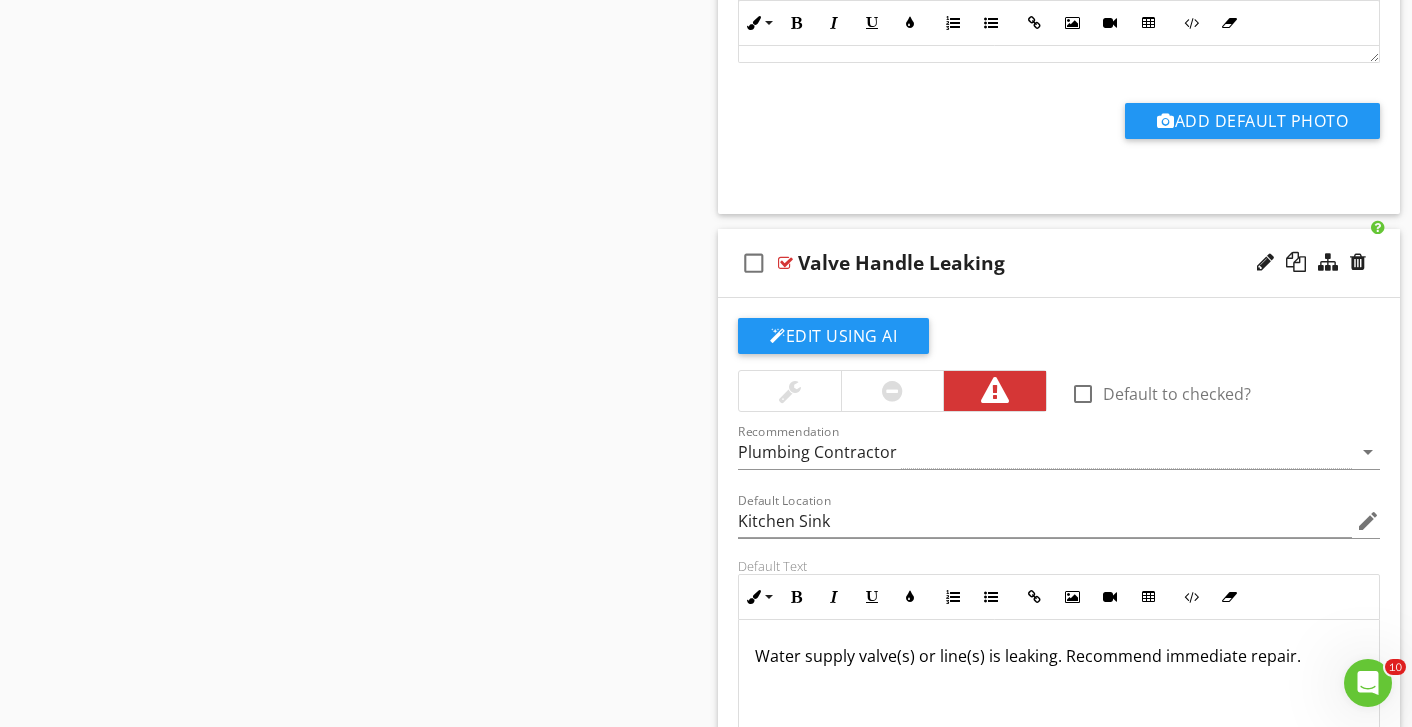 scroll, scrollTop: 3080, scrollLeft: 0, axis: vertical 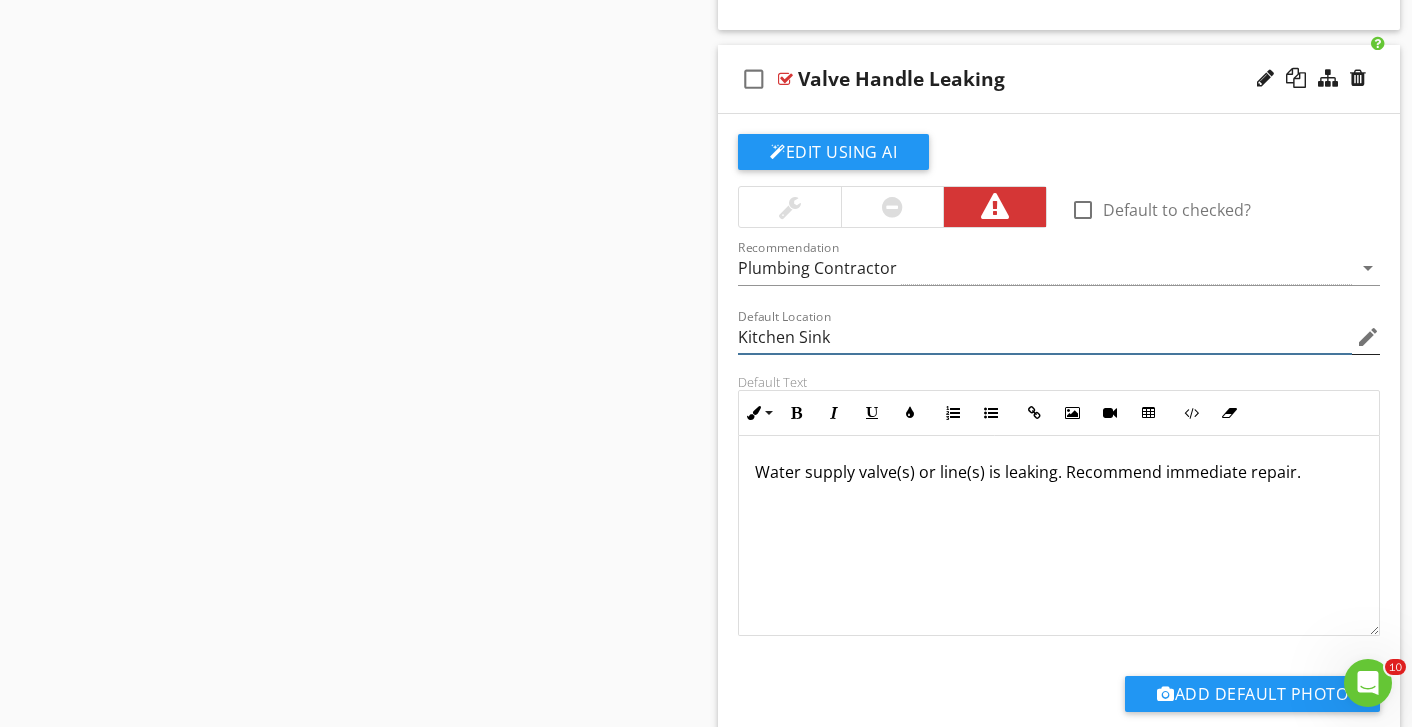click on "Kitchen Sink" at bounding box center (1045, 337) 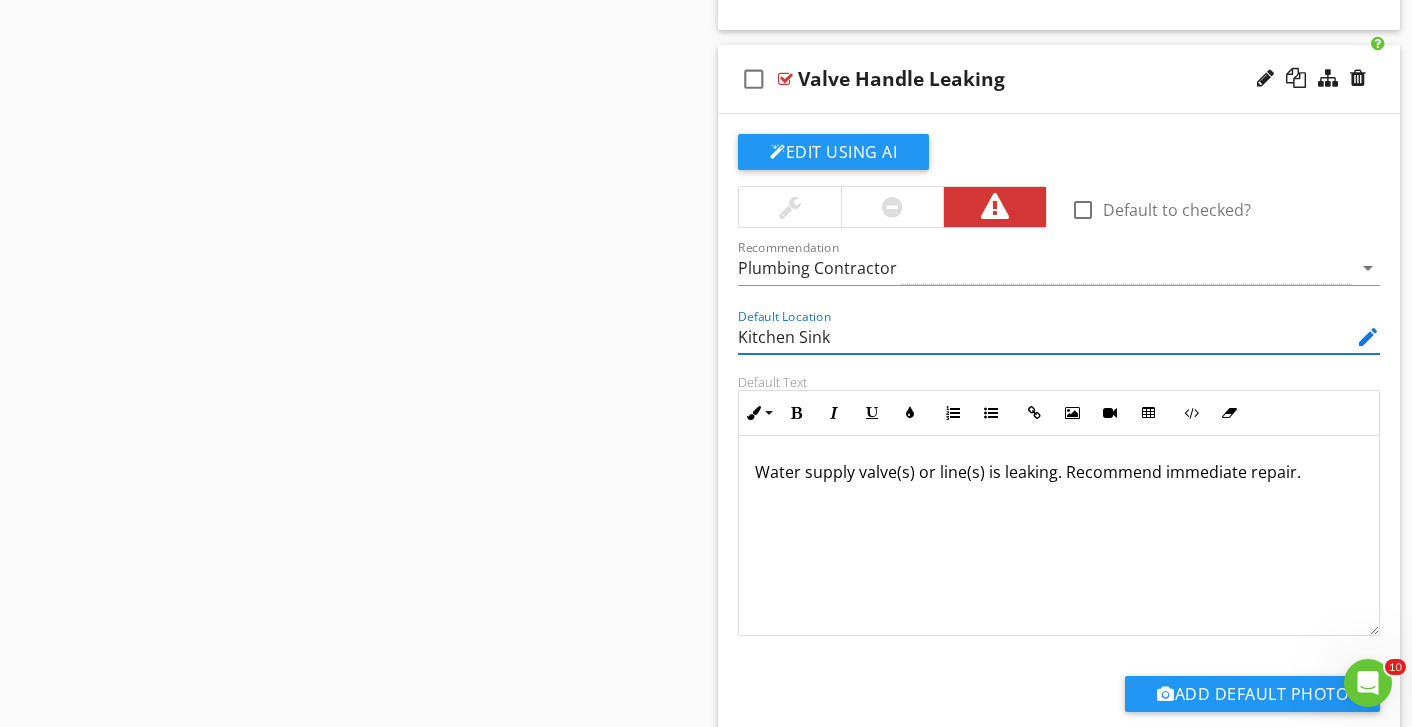 click on "Kitchen Sink" at bounding box center (1045, 337) 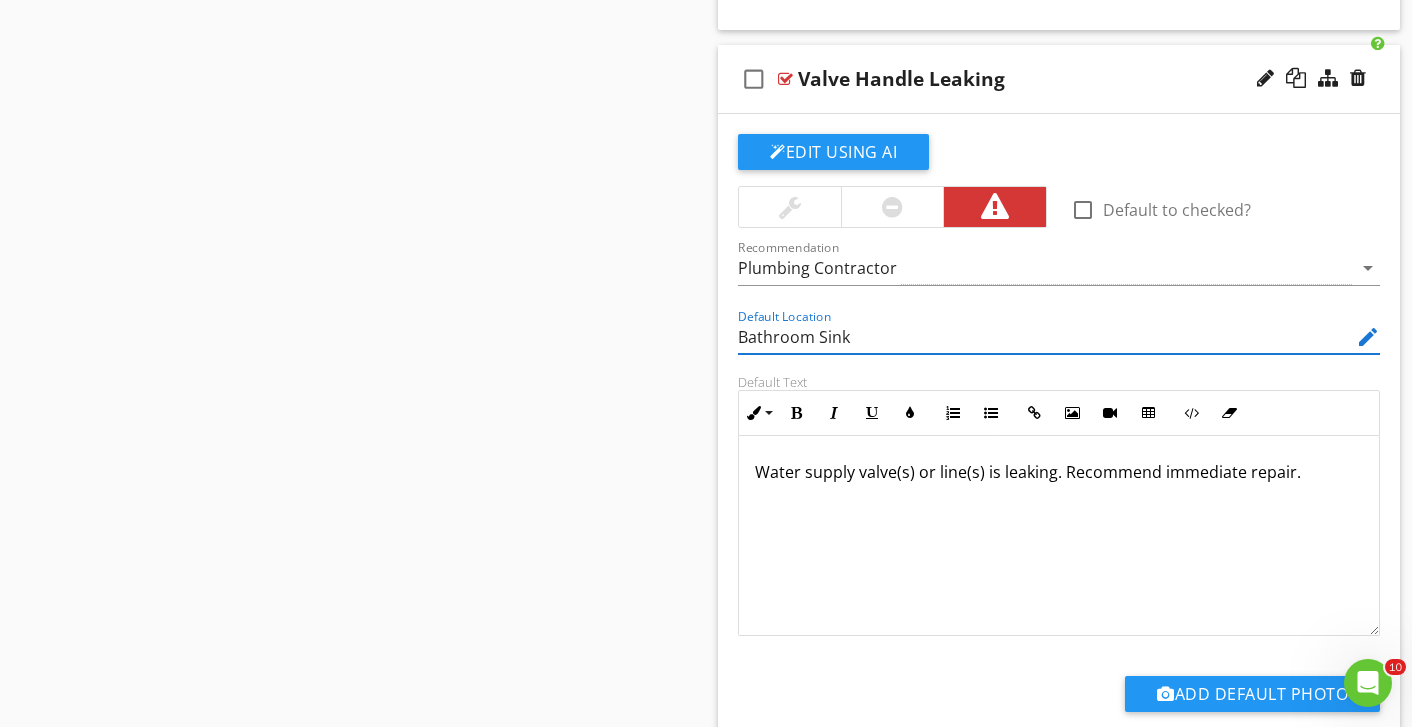 type on "Bathroom Sink" 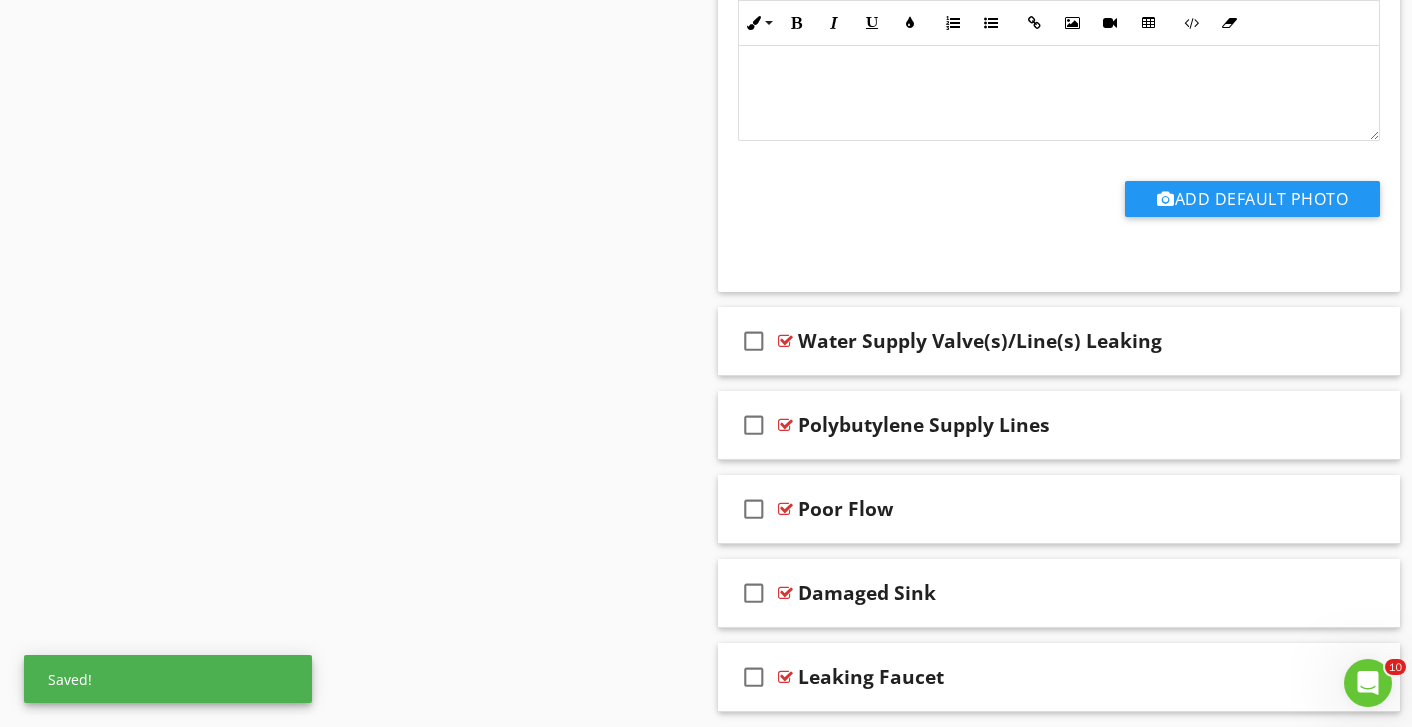 scroll, scrollTop: 3642, scrollLeft: 0, axis: vertical 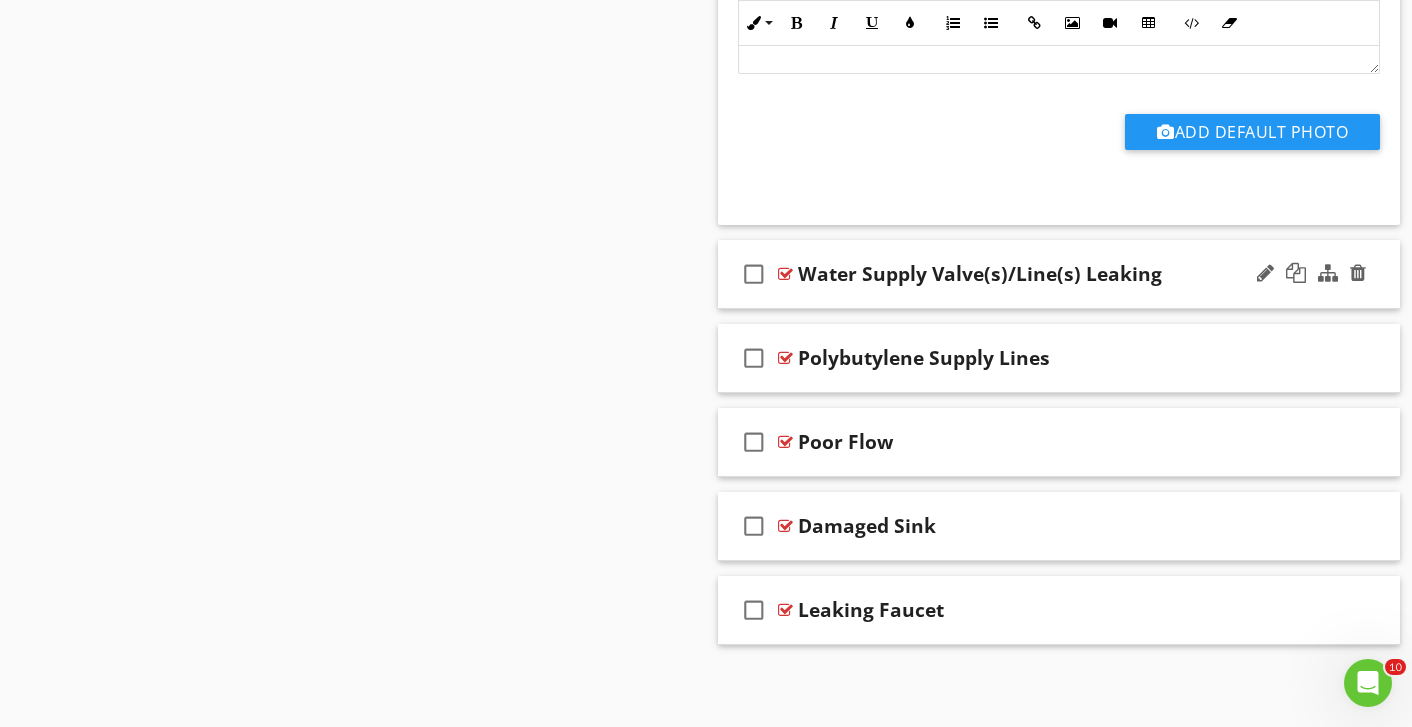 click on "Water Supply Valve(s)/Line(s) Leaking" at bounding box center (1039, 274) 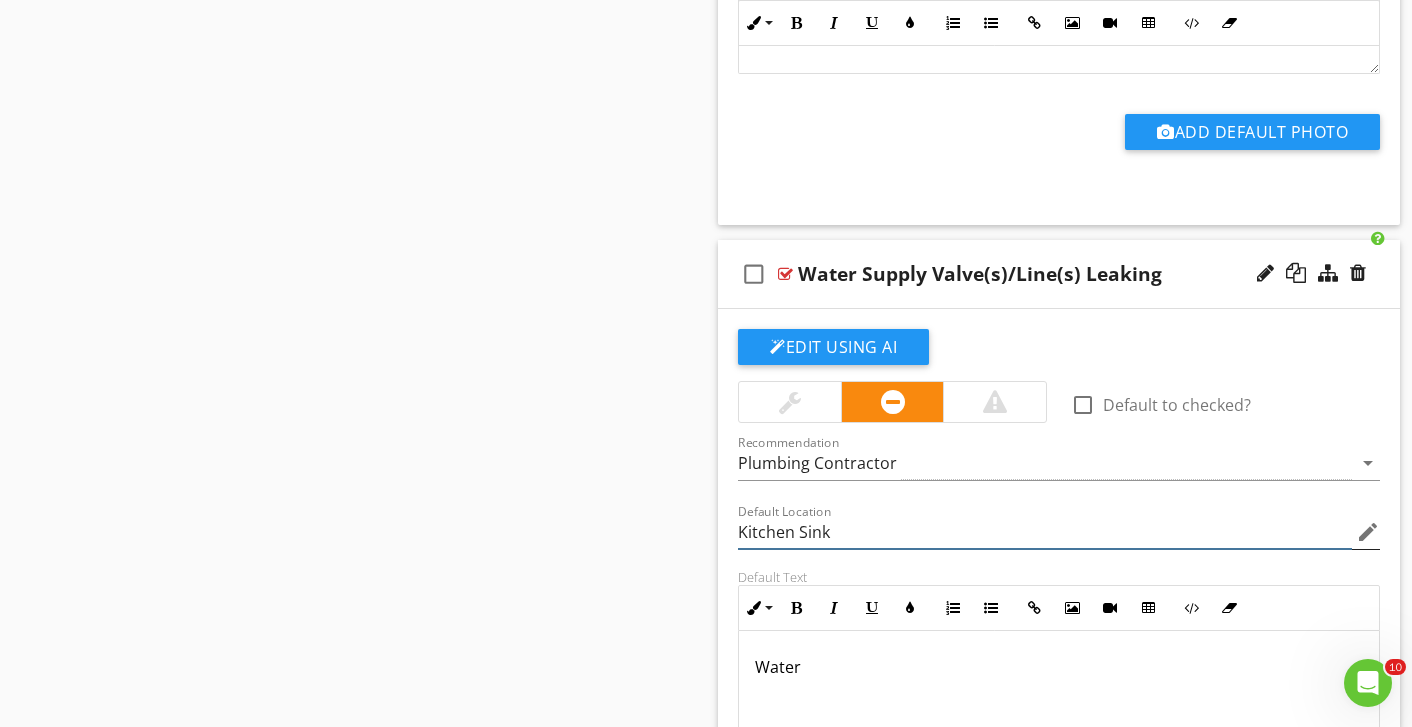 click on "Kitchen Sink" at bounding box center [1045, 532] 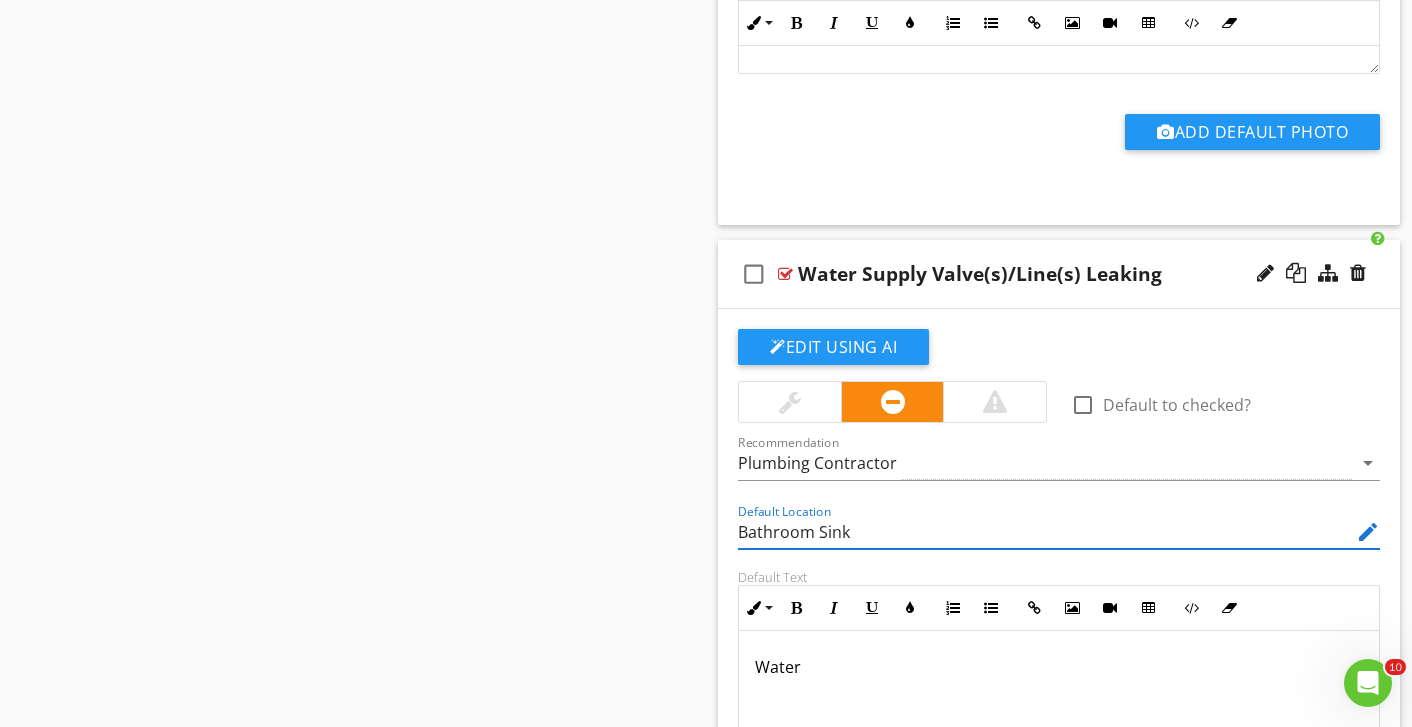 type on "Bathroom Sink" 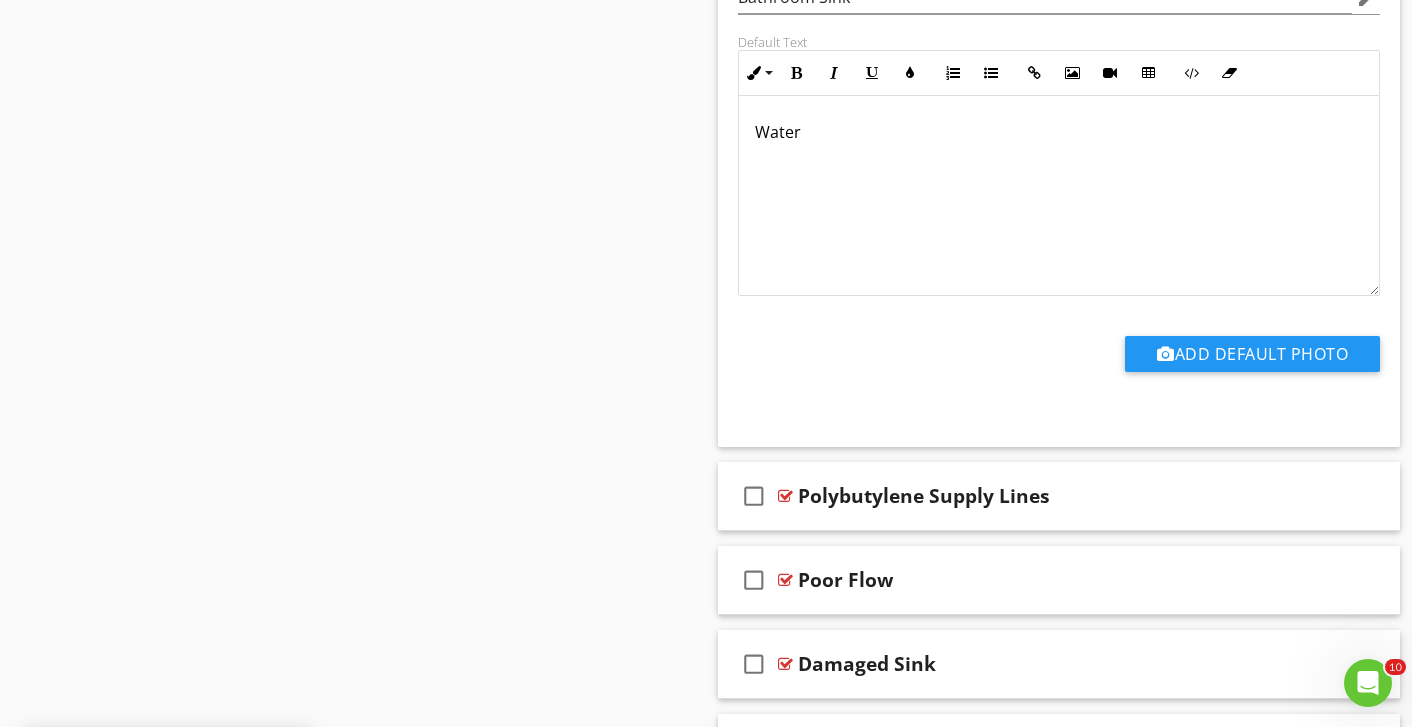 scroll, scrollTop: 4315, scrollLeft: 0, axis: vertical 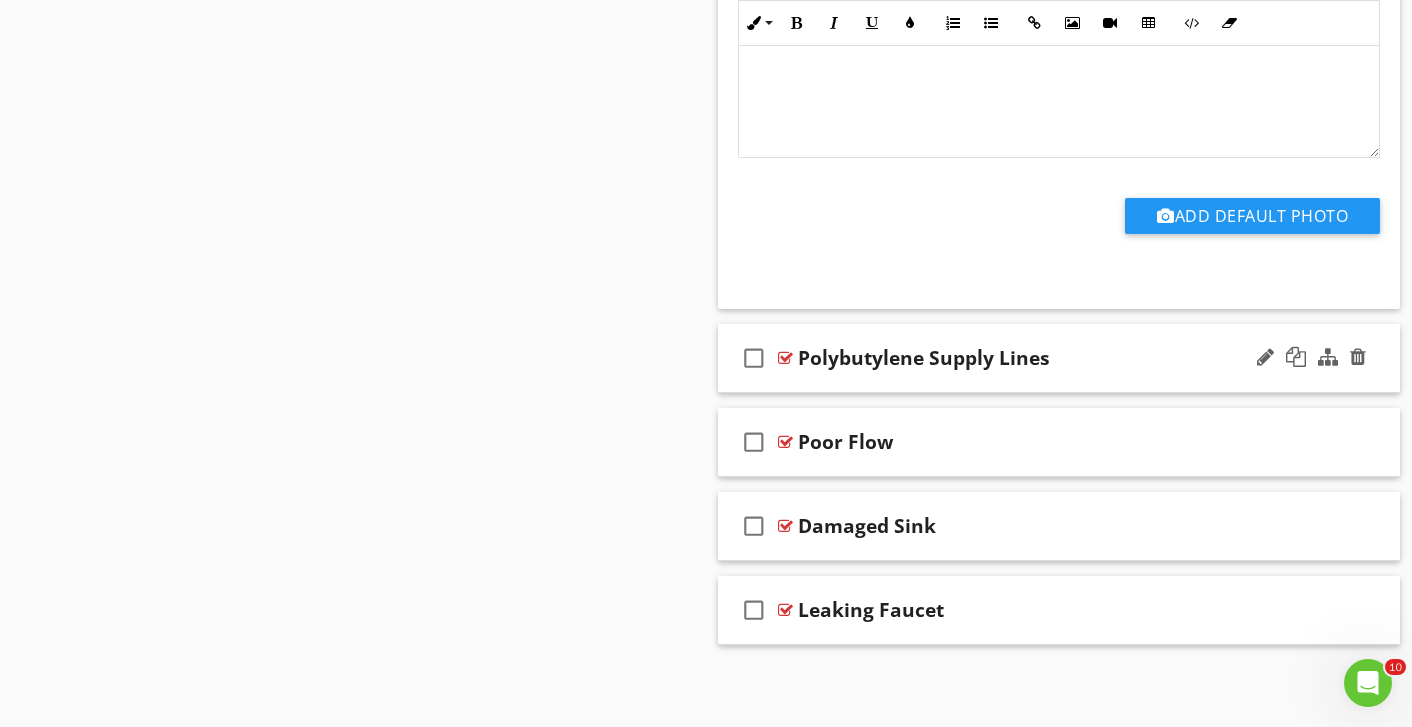 click on "check_box_outline_blank
Polybutylene Supply Lines" at bounding box center [1059, 358] 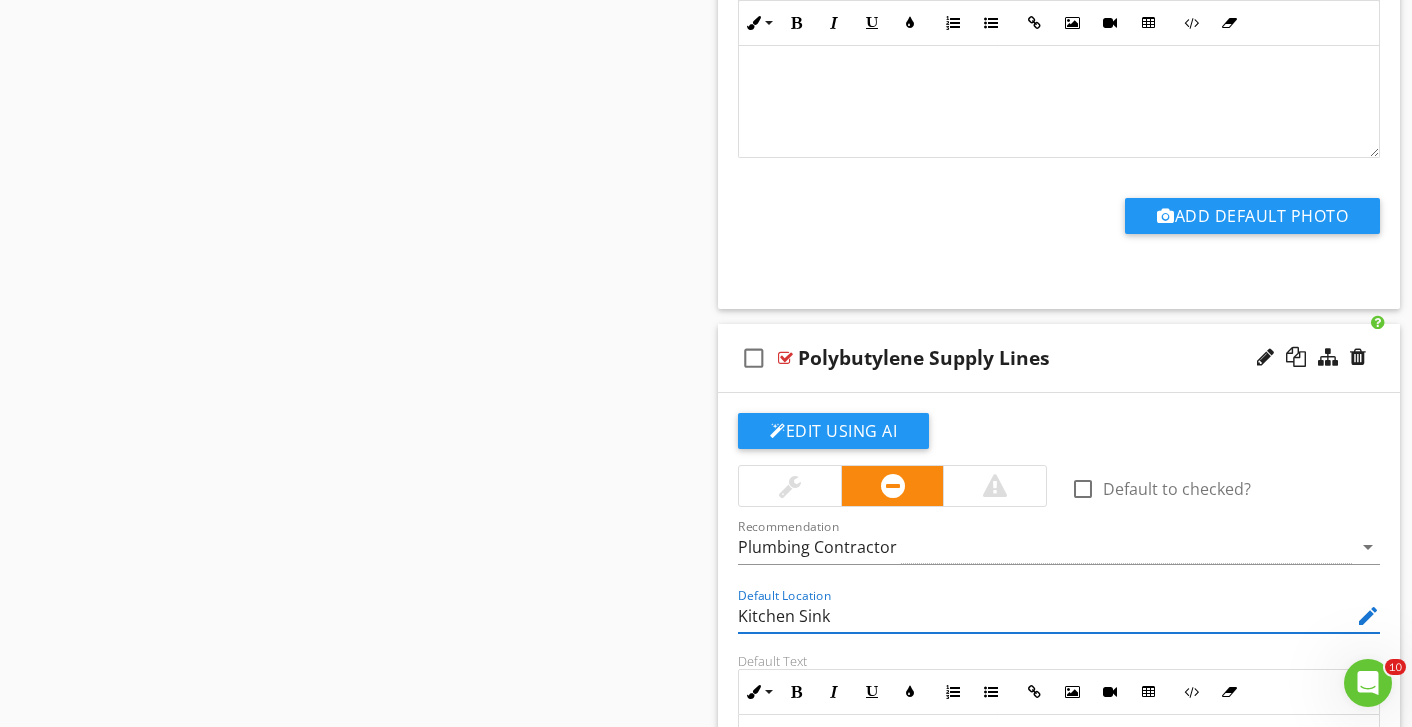click on "Kitchen Sink" at bounding box center [1045, 616] 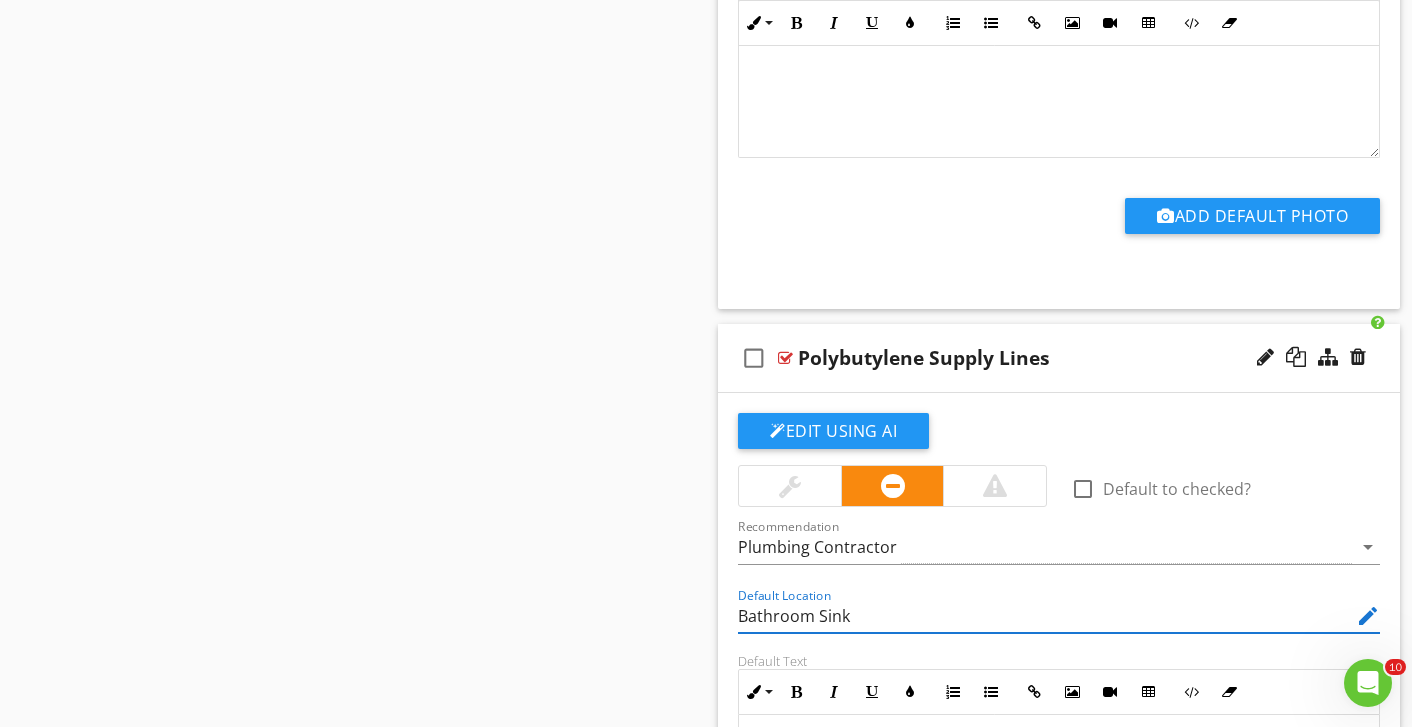 type on "Bathroom Sink" 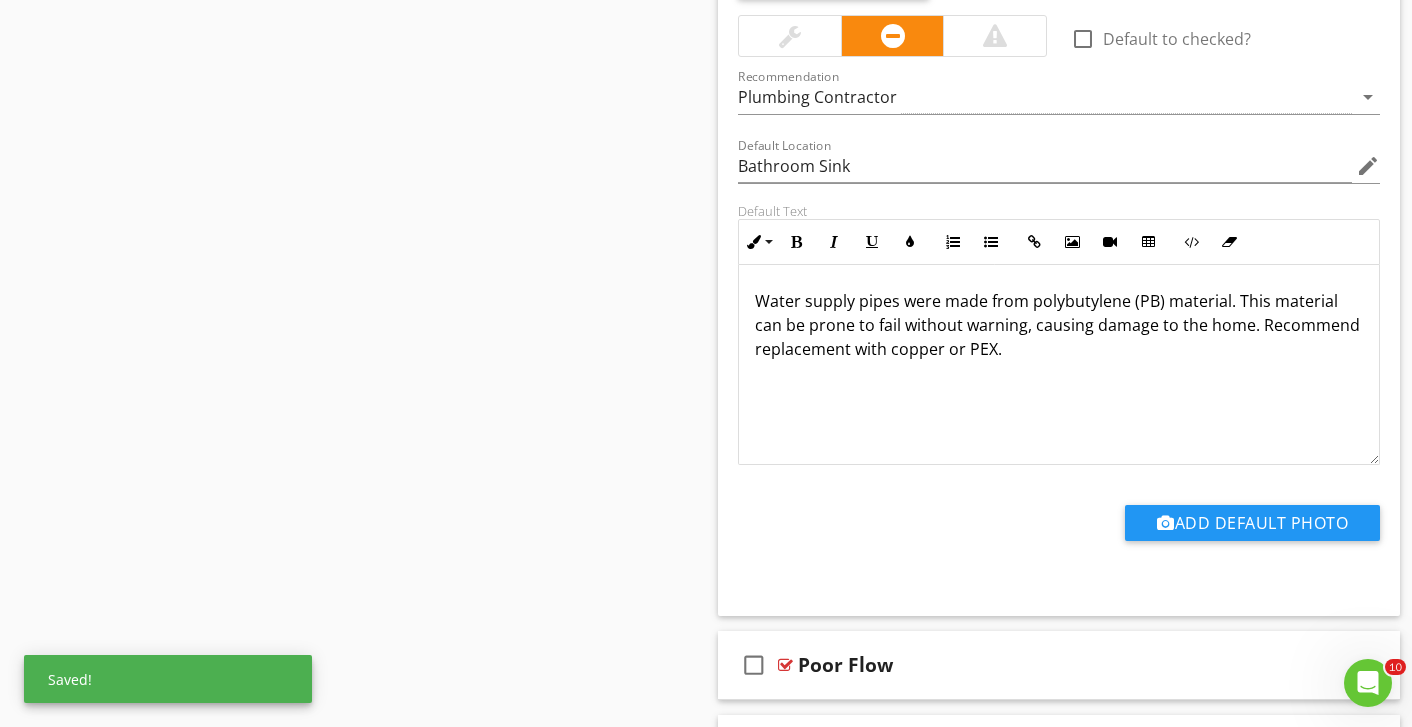 scroll, scrollTop: 4917, scrollLeft: 0, axis: vertical 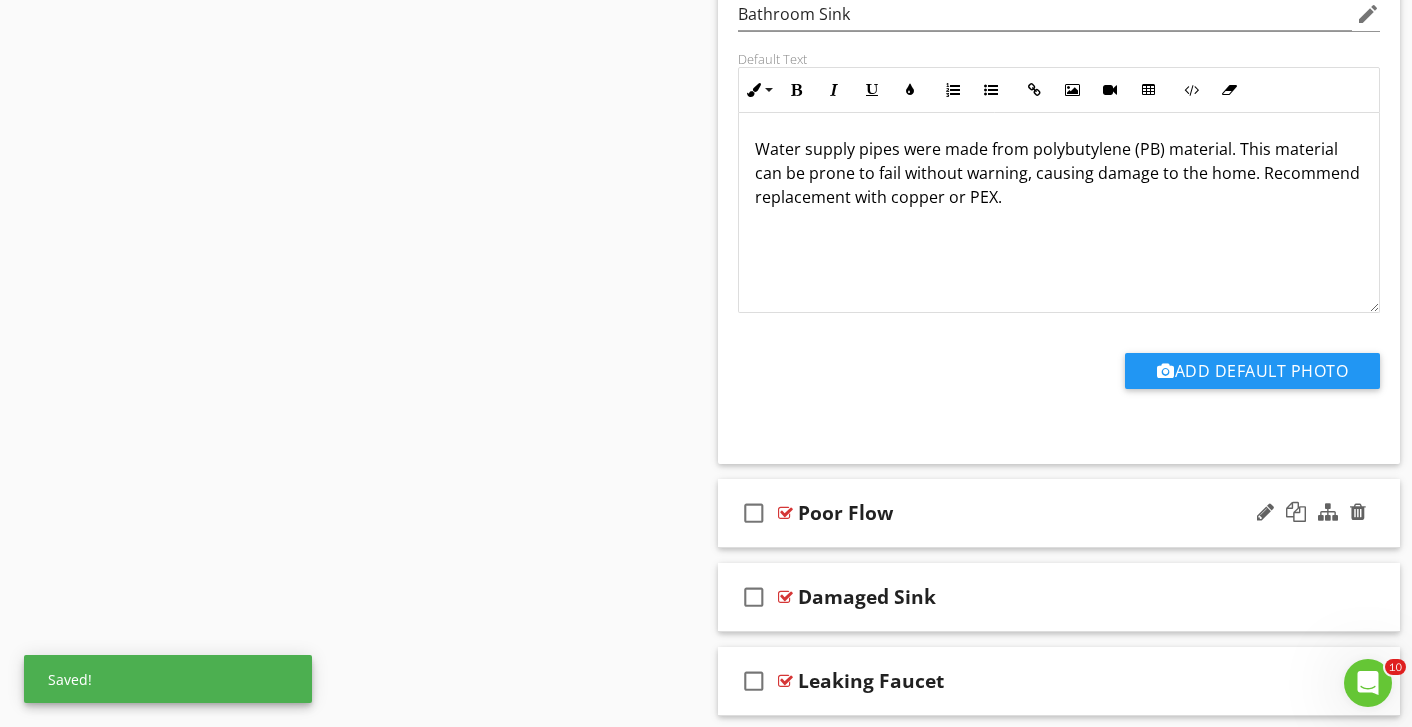 click on "check_box_outline_blank
Poor Flow" at bounding box center [1059, 513] 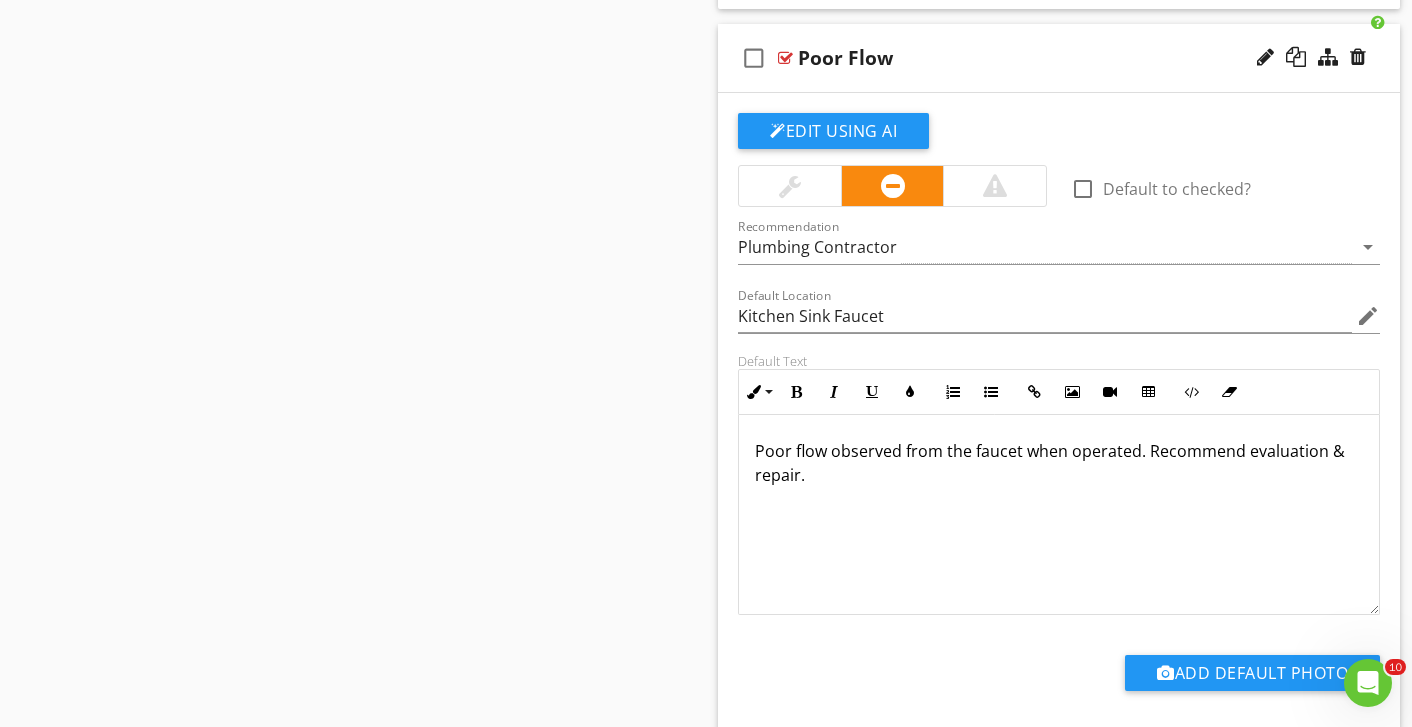 scroll, scrollTop: 5376, scrollLeft: 0, axis: vertical 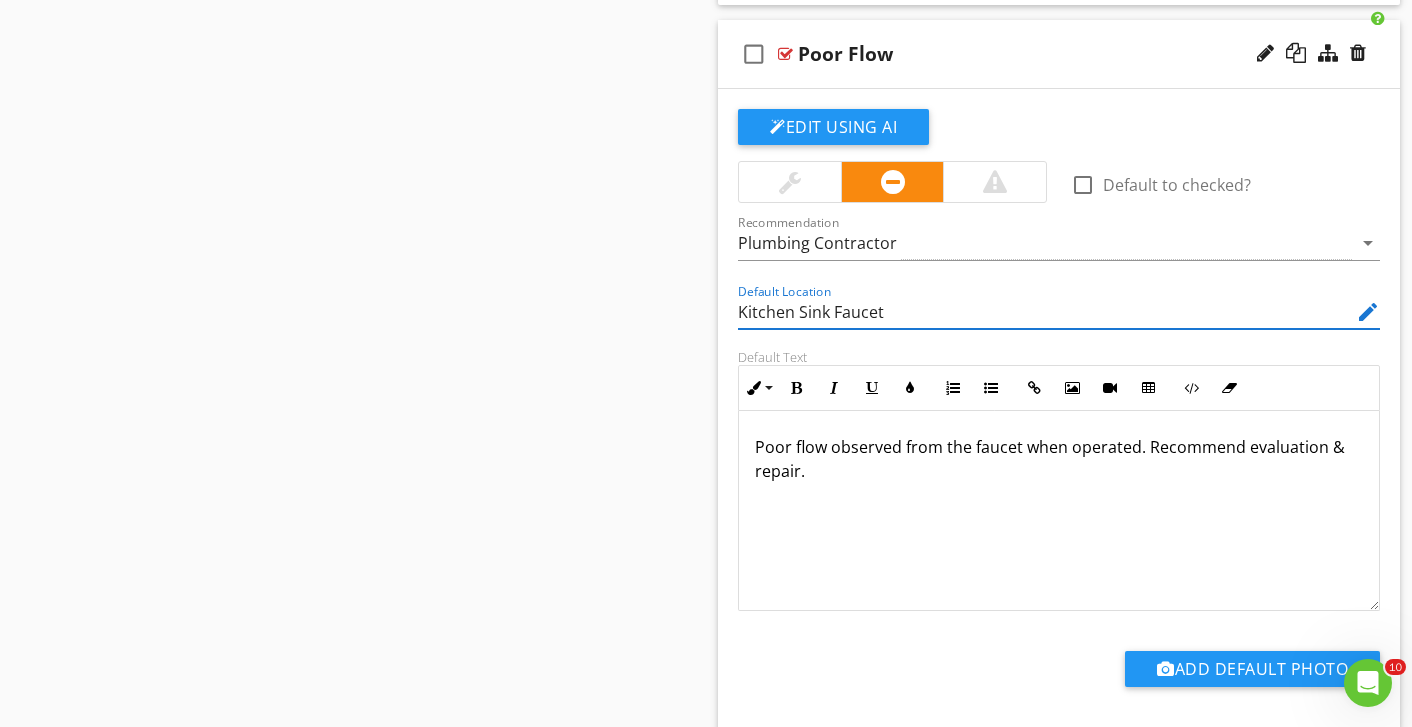 drag, startPoint x: 797, startPoint y: 312, endPoint x: 700, endPoint y: 312, distance: 97 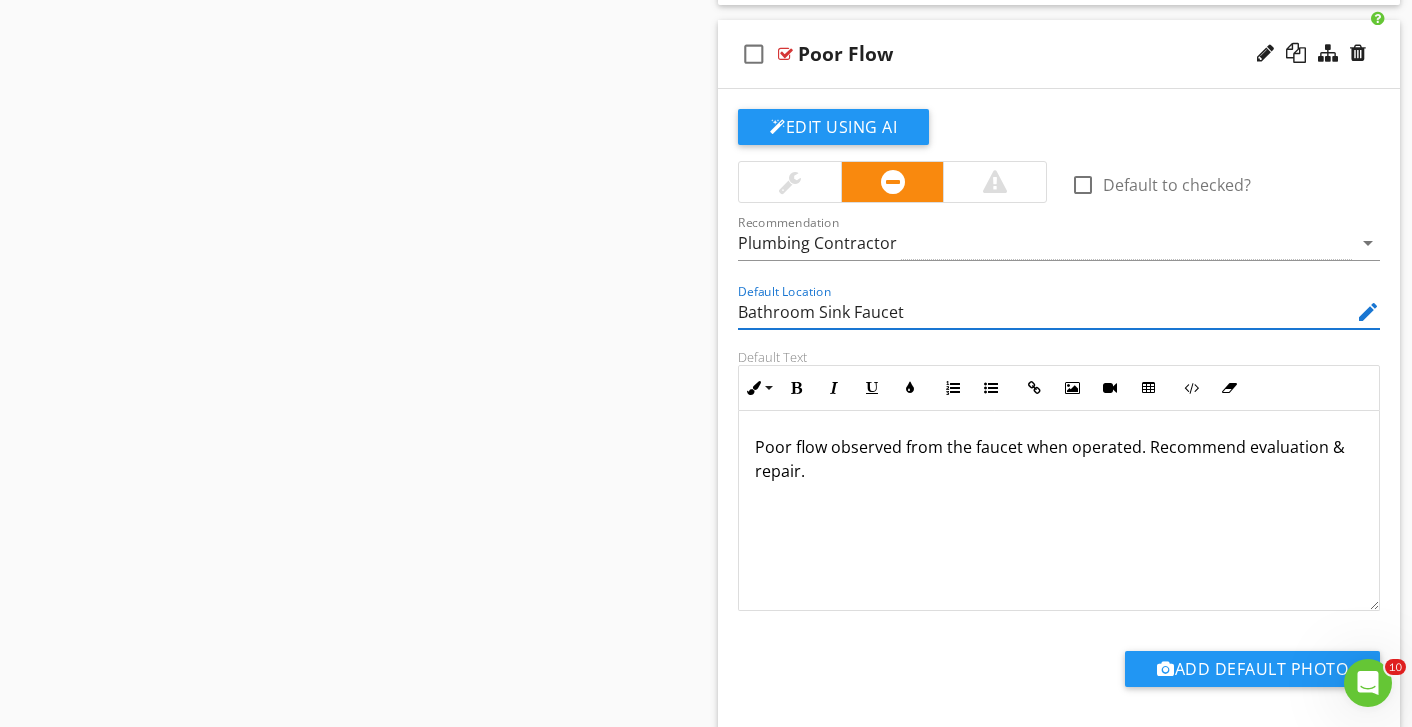 type on "Bathroom Sink Faucet" 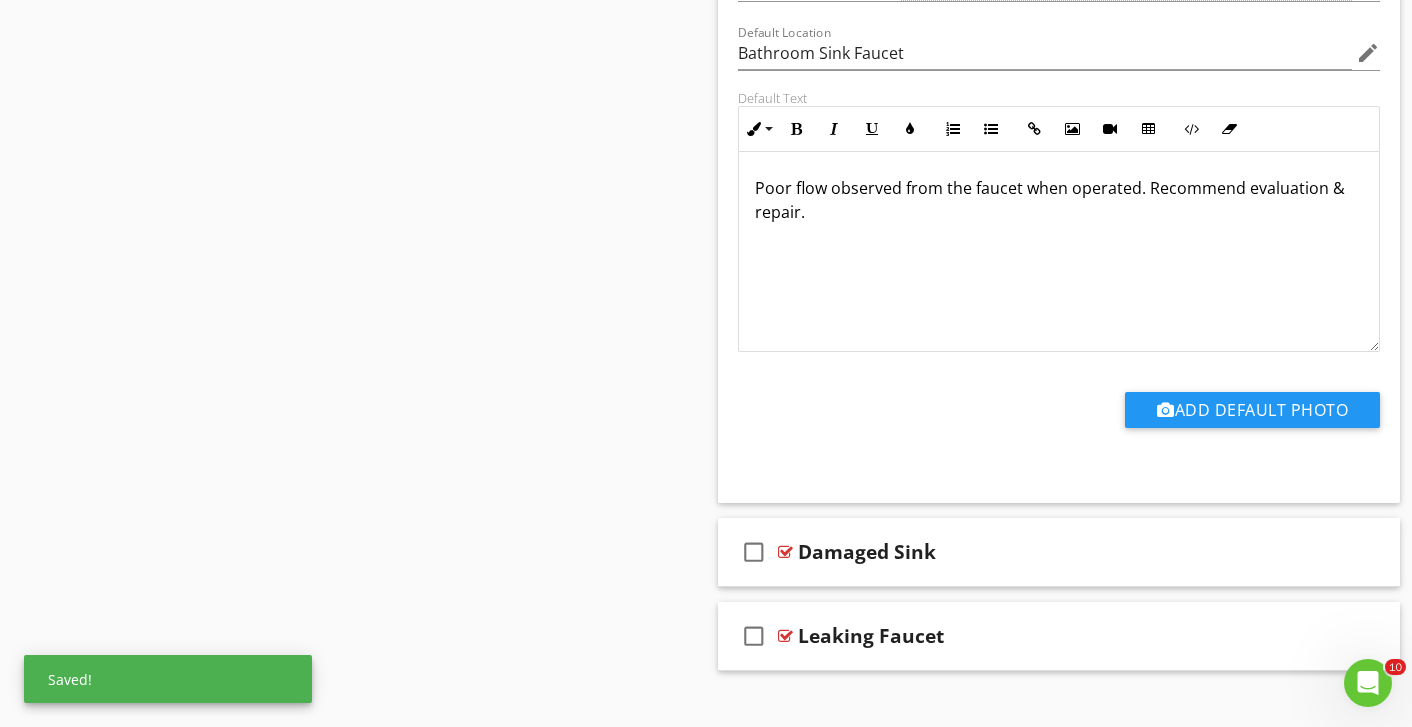 scroll, scrollTop: 5661, scrollLeft: 0, axis: vertical 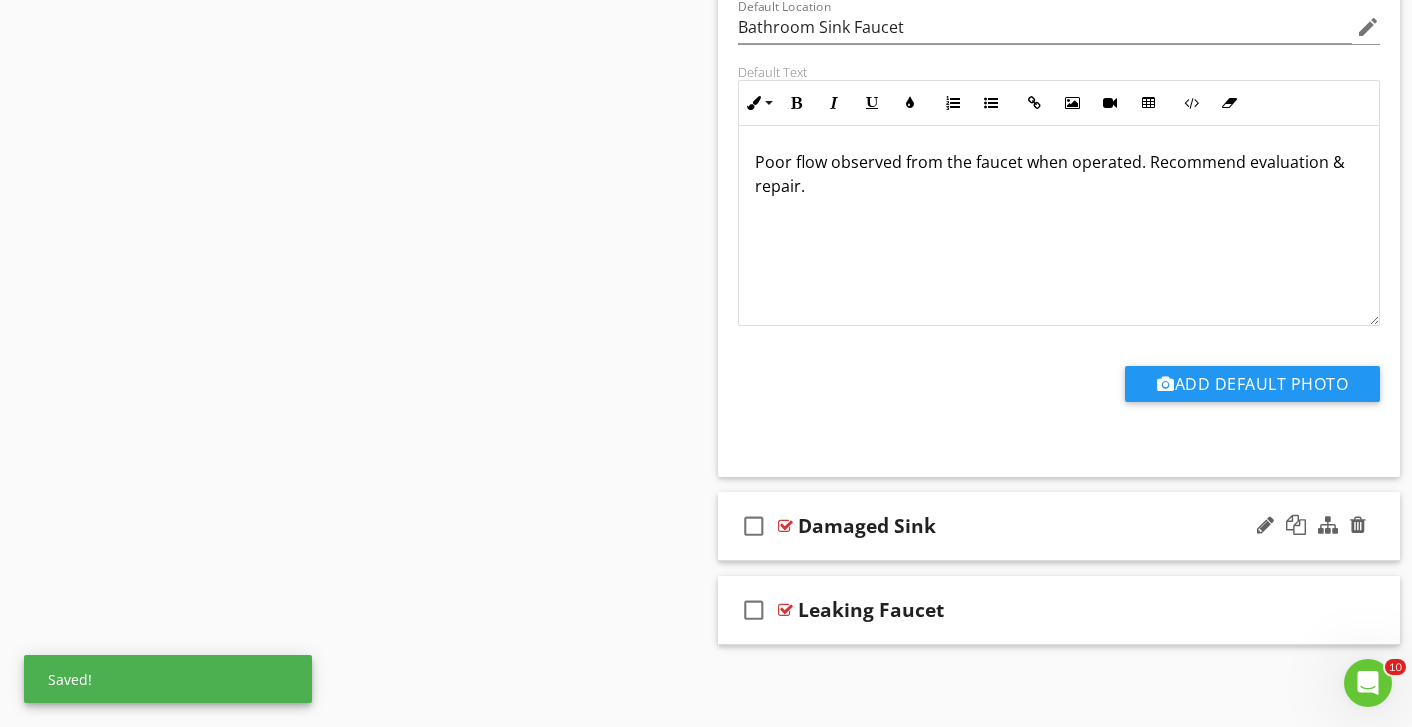 click on "Damaged Sink" at bounding box center [1039, 526] 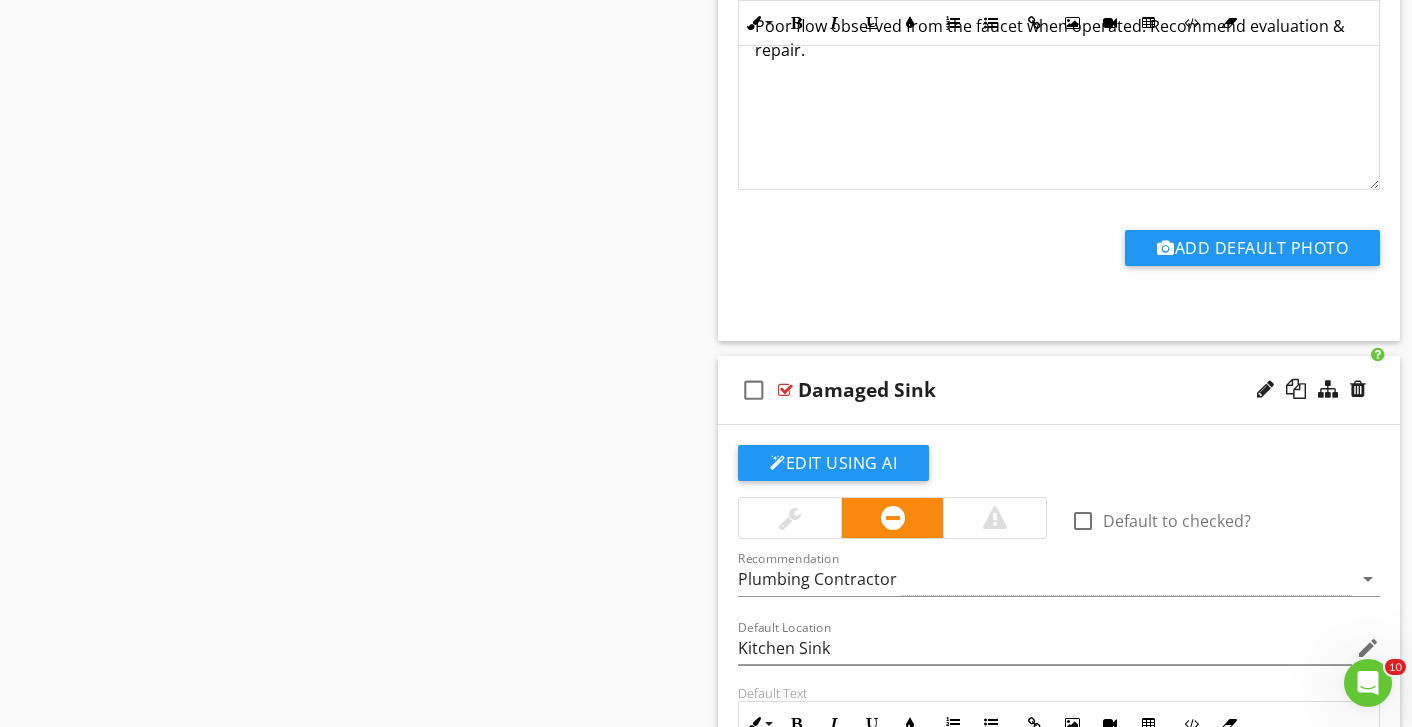 scroll, scrollTop: 5939, scrollLeft: 0, axis: vertical 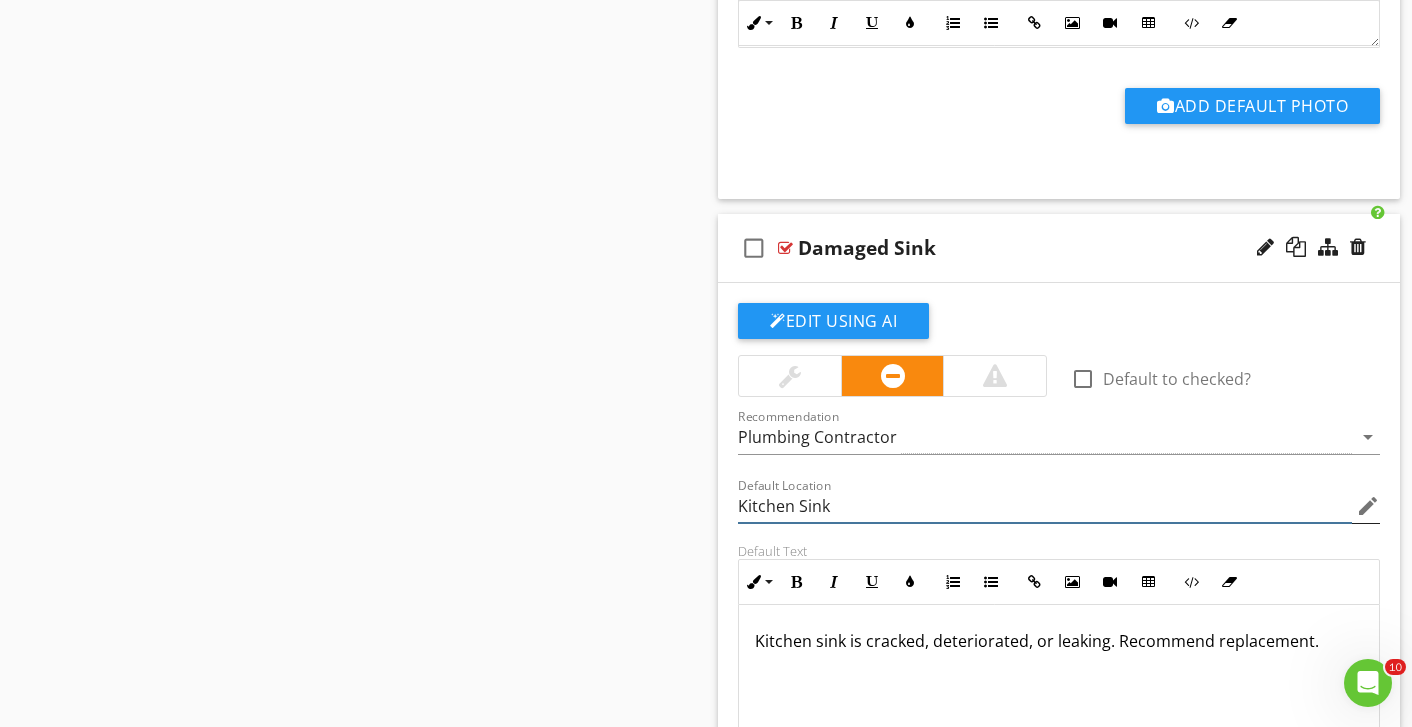 click on "Kitchen Sink" at bounding box center (1045, 506) 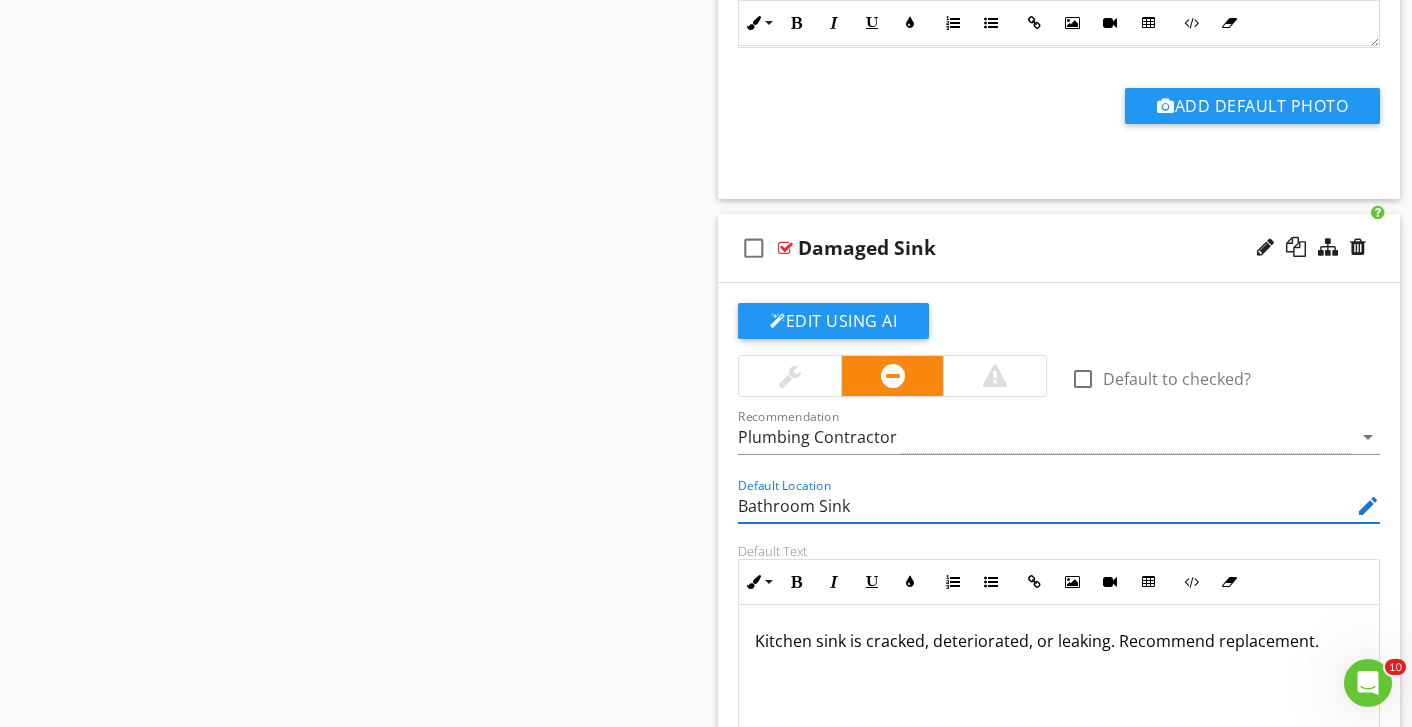 type on "Bathroom Sink" 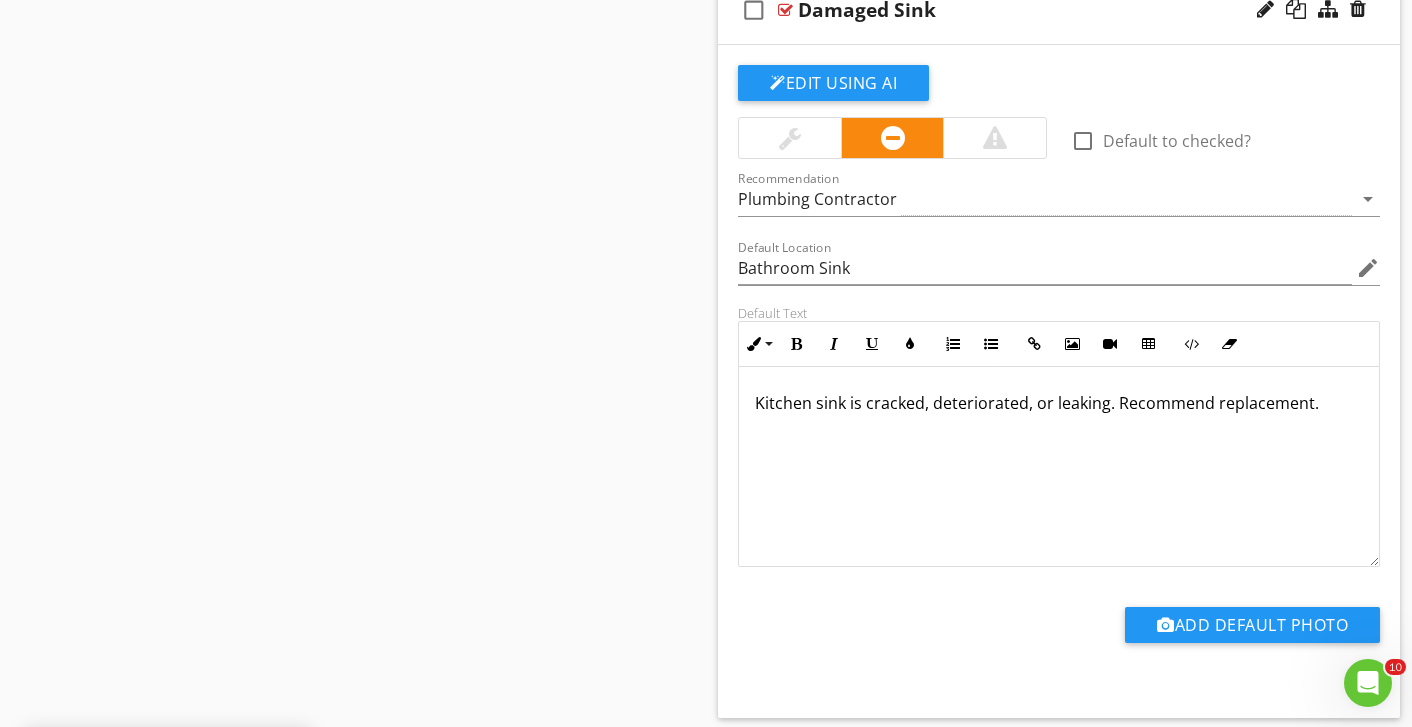 scroll, scrollTop: 6334, scrollLeft: 0, axis: vertical 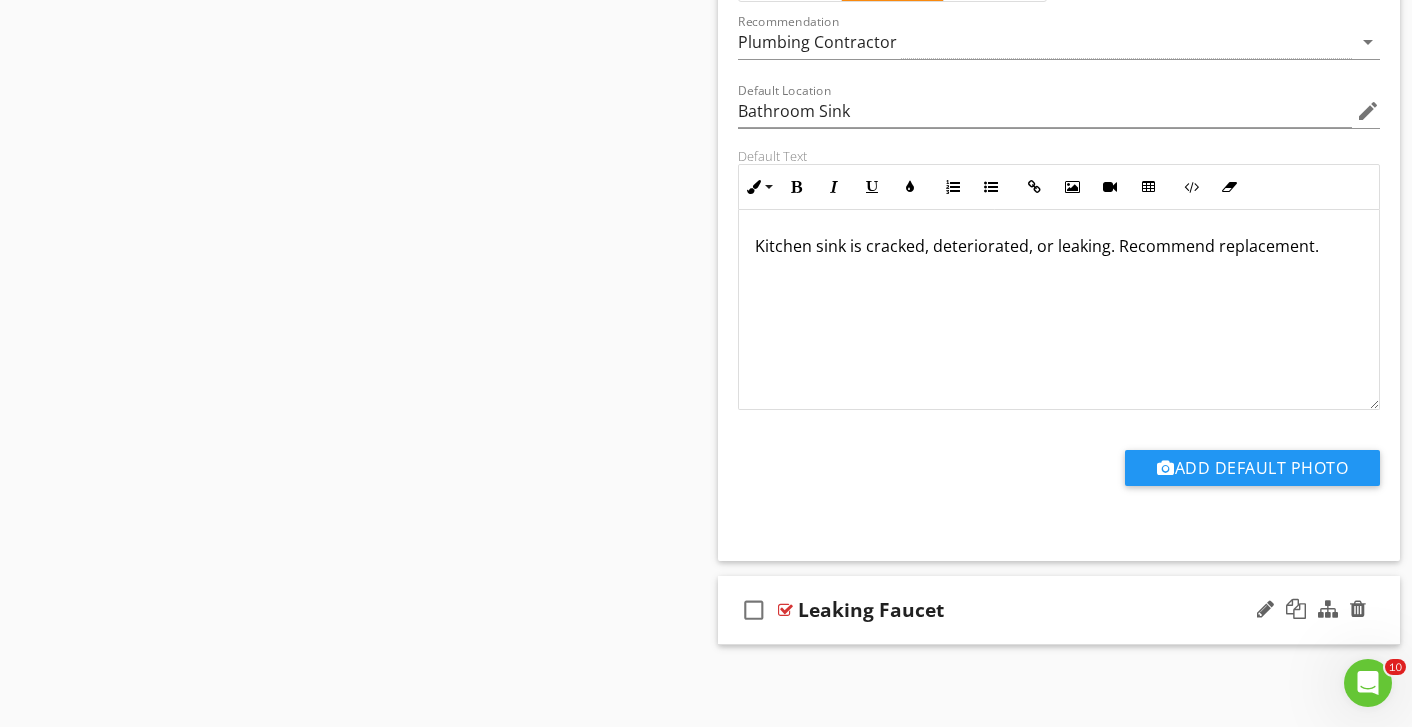click on "Leaking Faucet" at bounding box center (1039, 610) 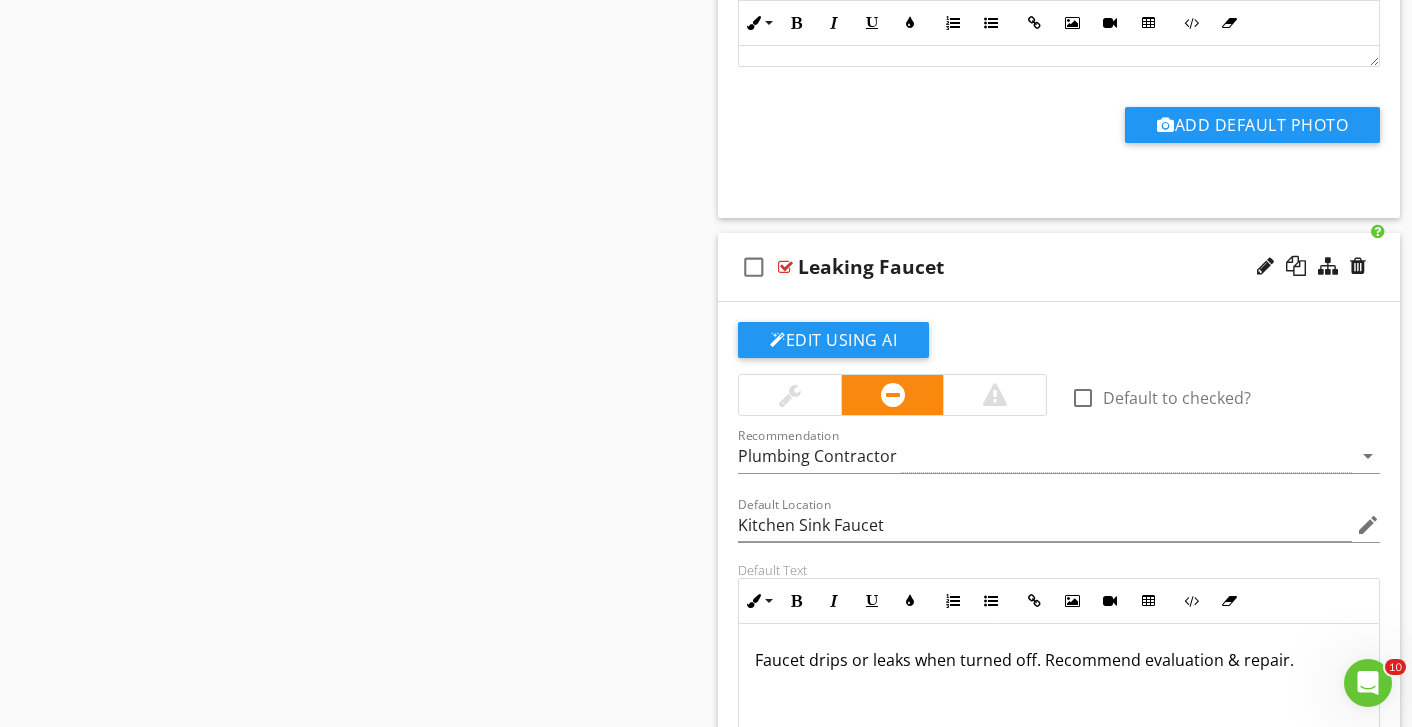 scroll, scrollTop: 7007, scrollLeft: 0, axis: vertical 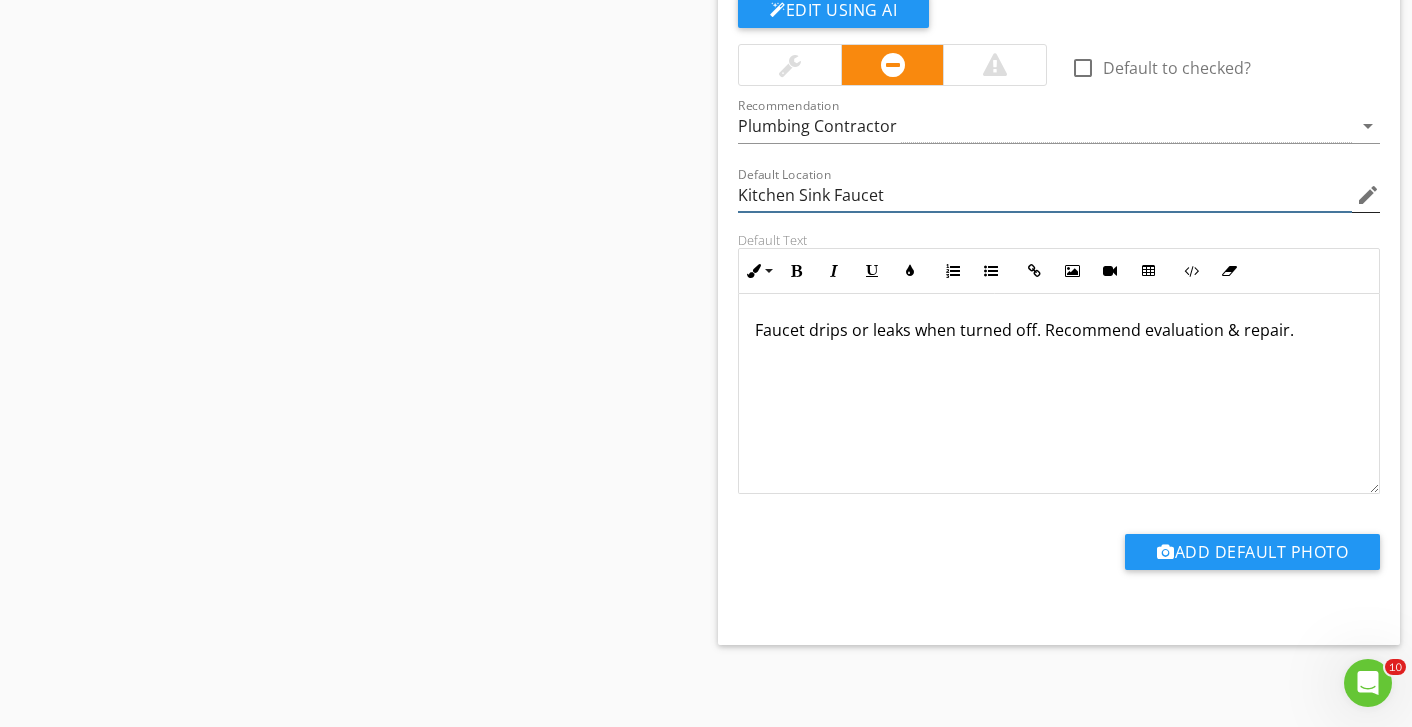 click on "Kitchen Sink Faucet" at bounding box center [1045, 195] 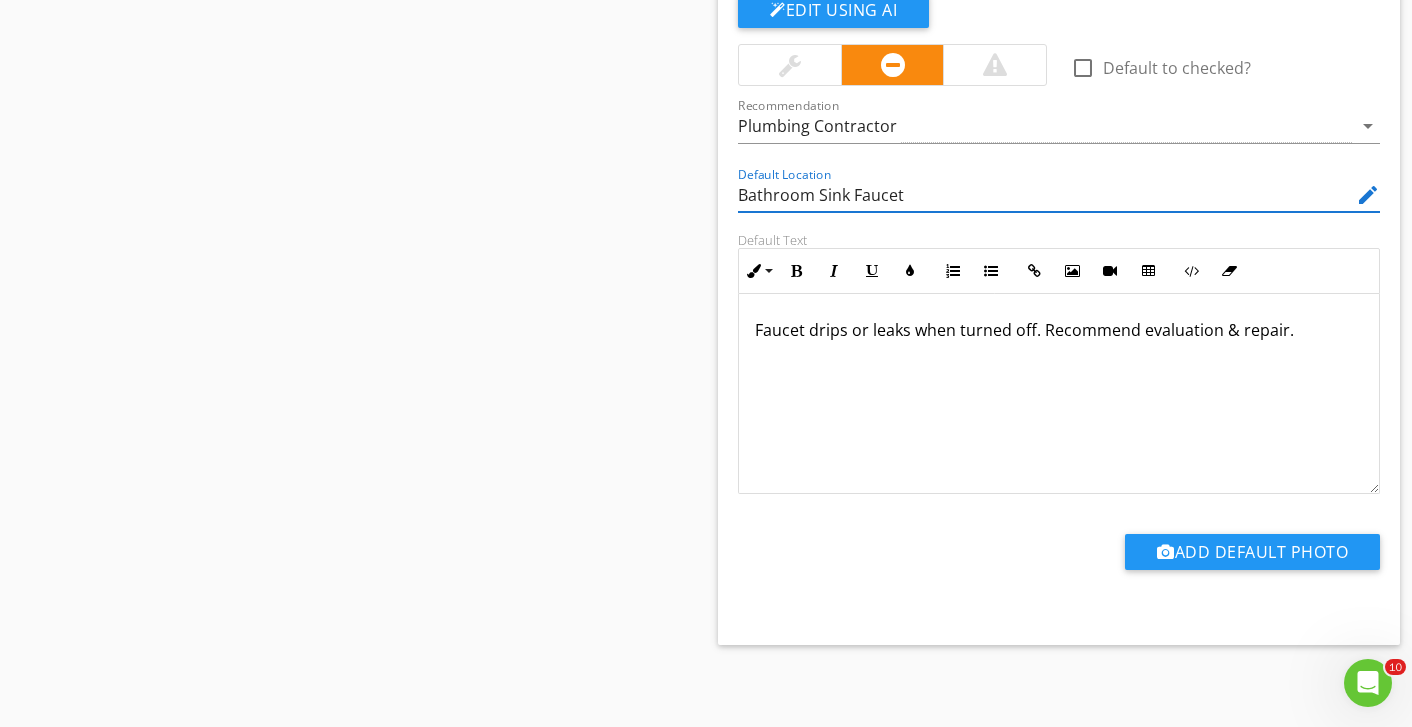 type on "Bathroom Sink Faucet" 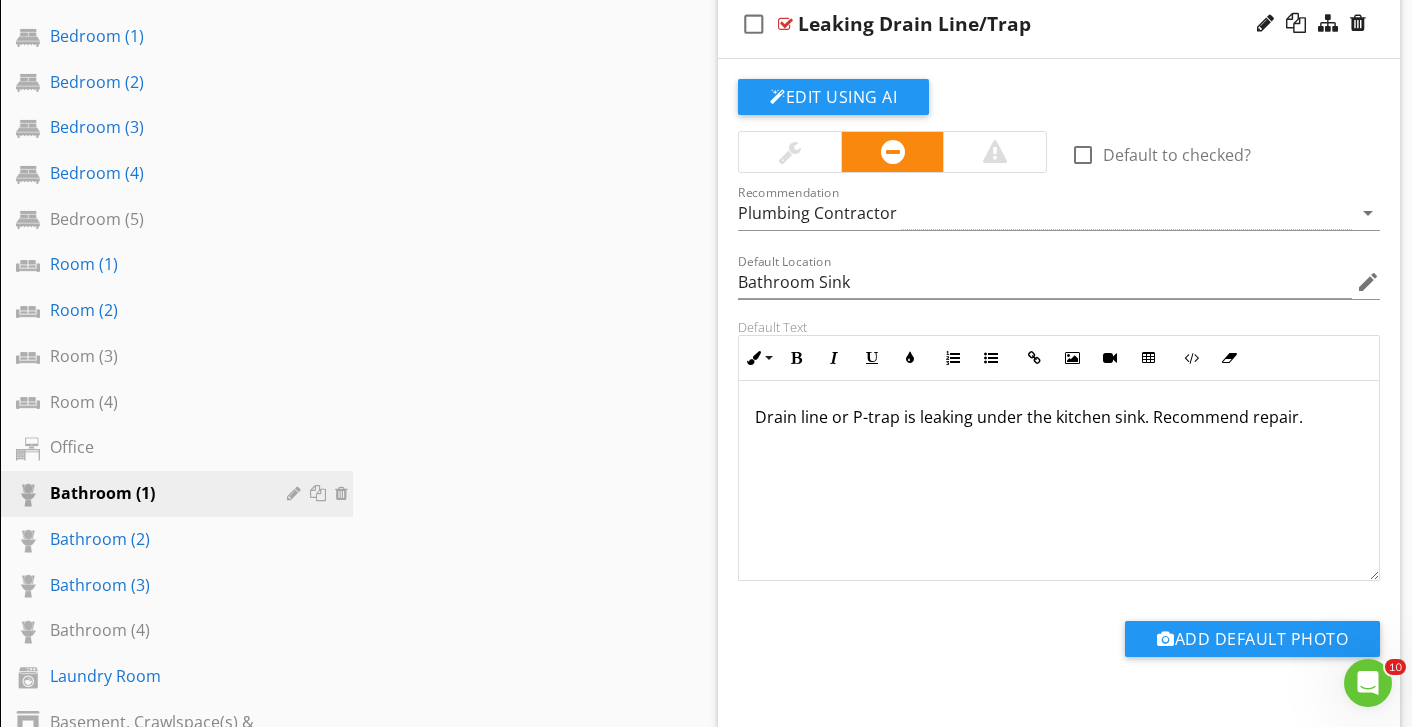 scroll, scrollTop: 999, scrollLeft: 0, axis: vertical 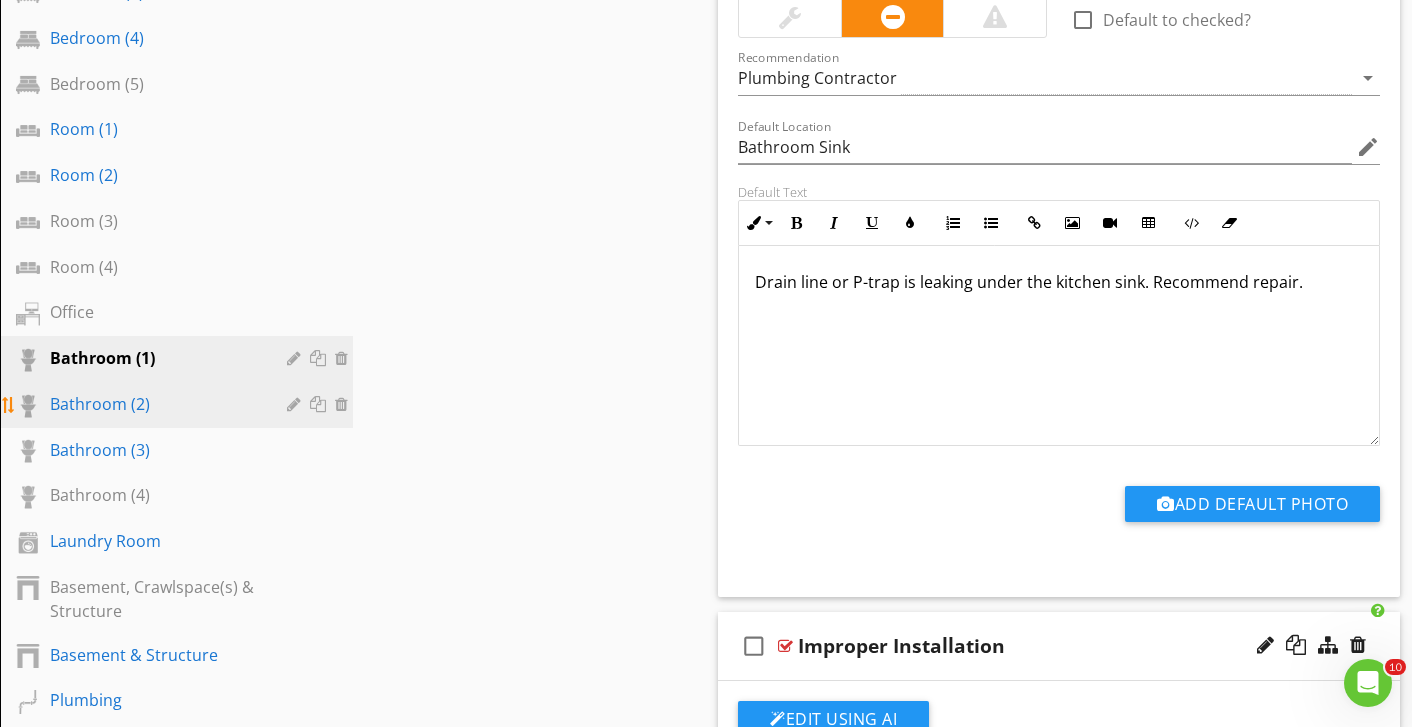 click at bounding box center (344, 404) 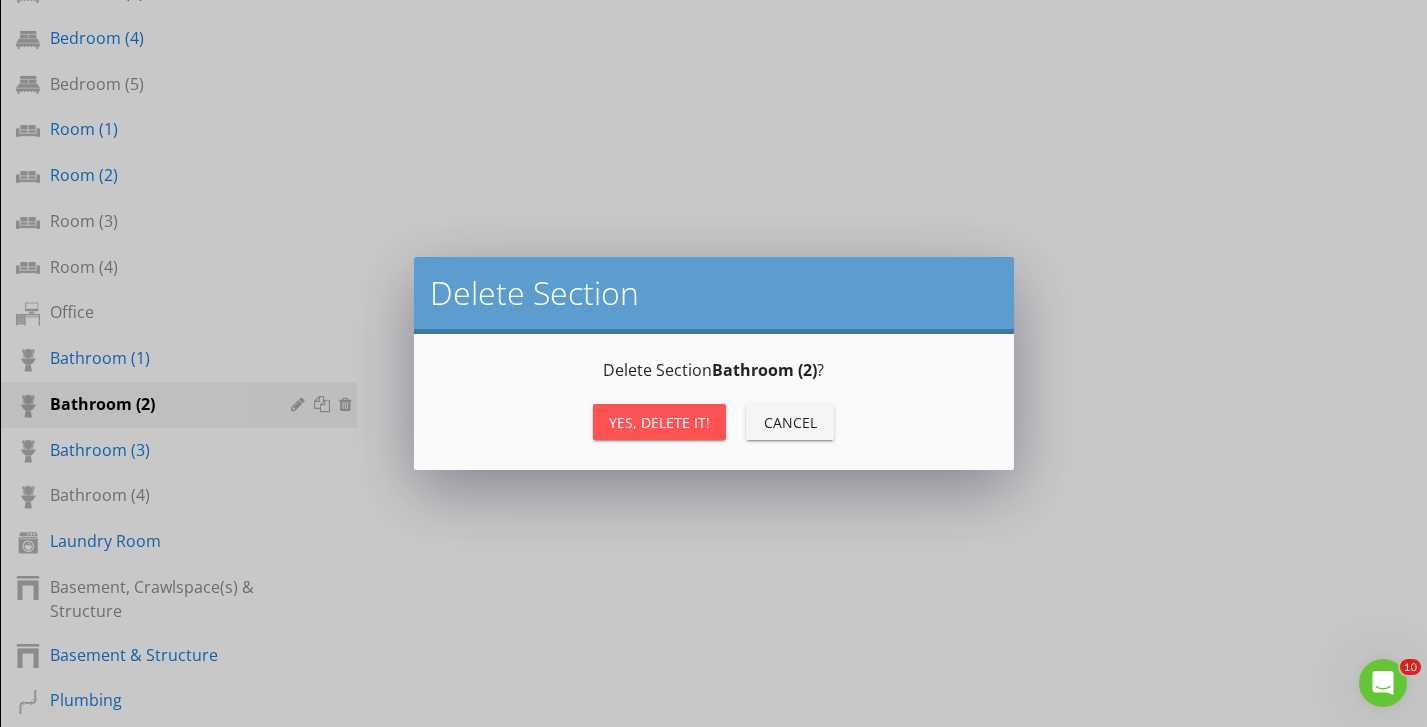 click on "Yes, Delete it!" at bounding box center [659, 422] 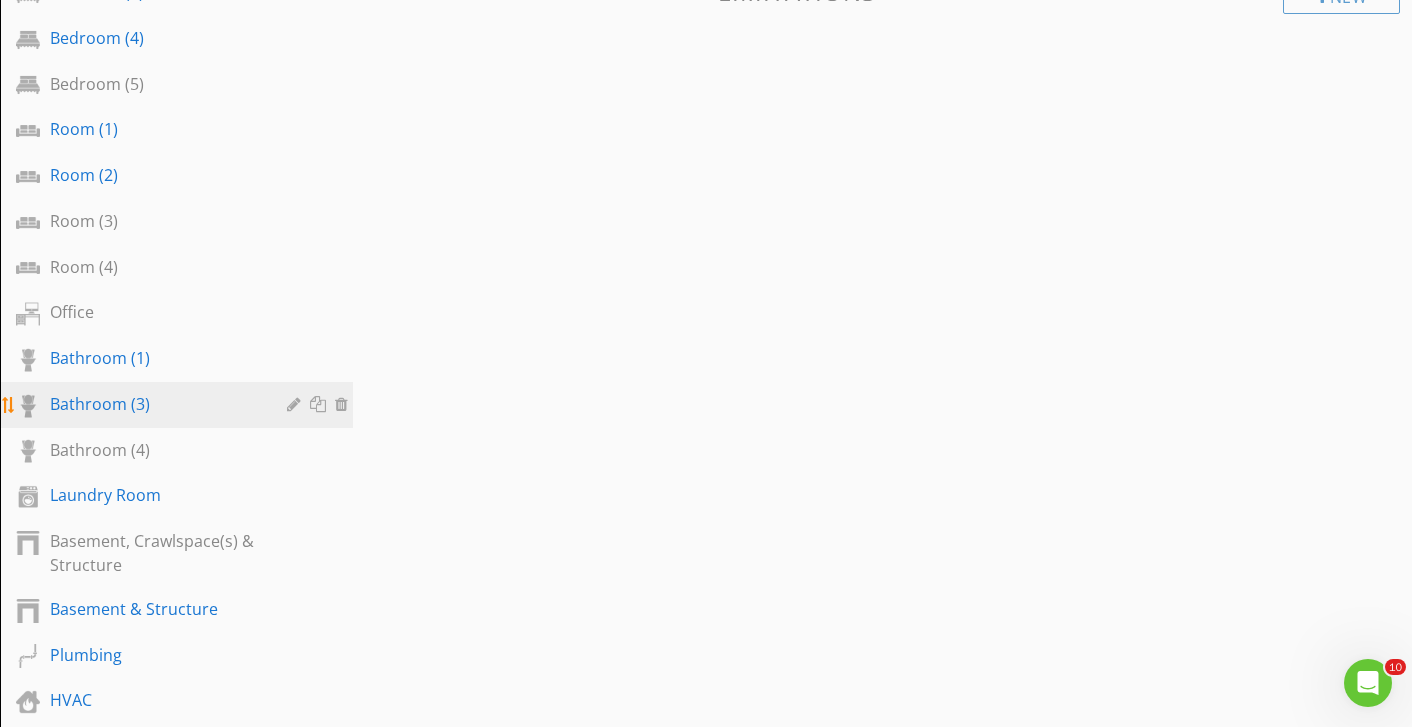 click at bounding box center [344, 404] 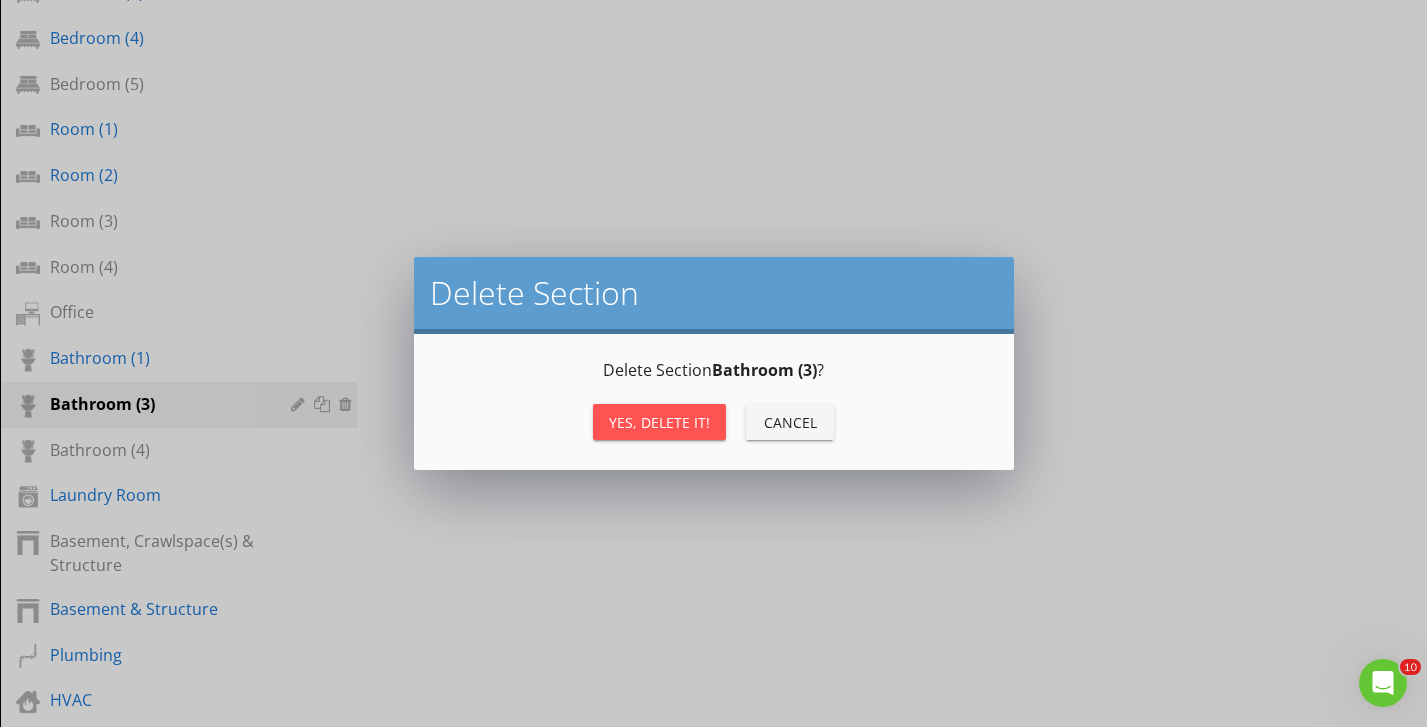 click on "Yes, Delete it!" at bounding box center [659, 422] 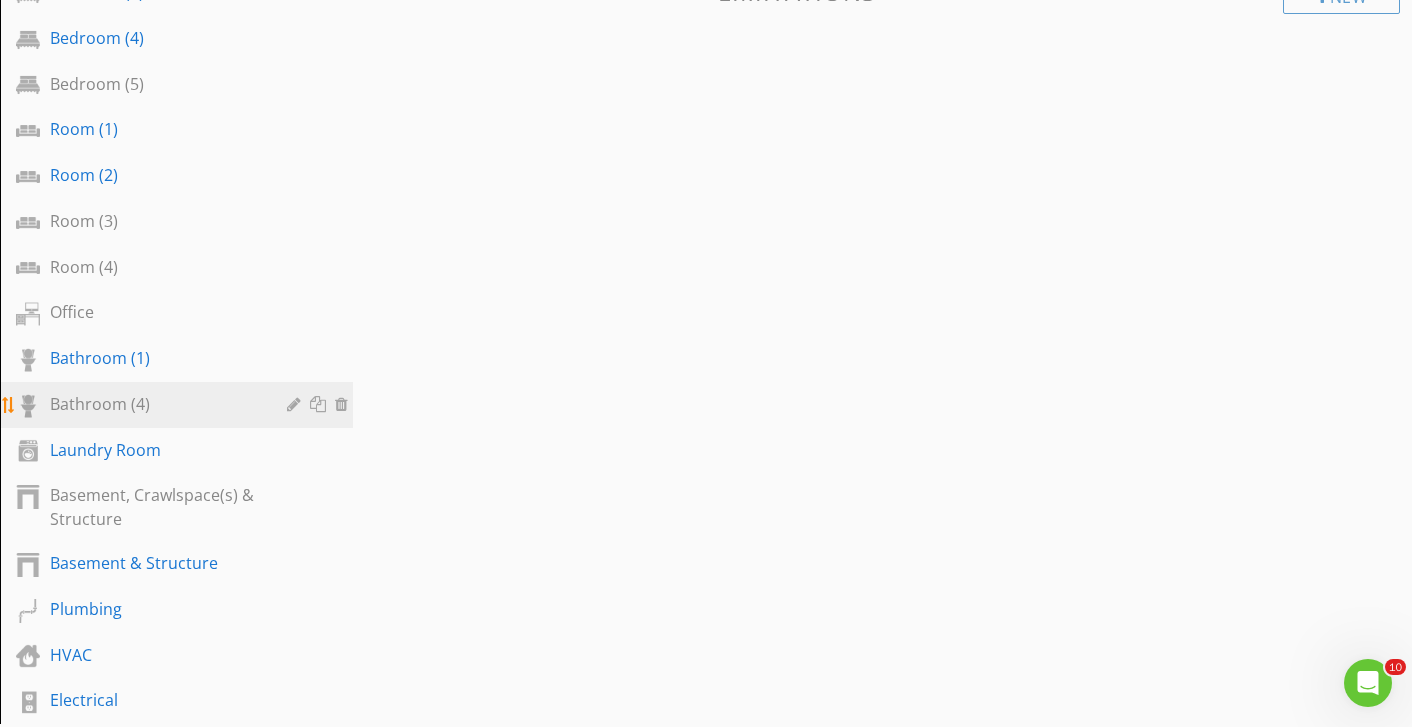 click at bounding box center (344, 404) 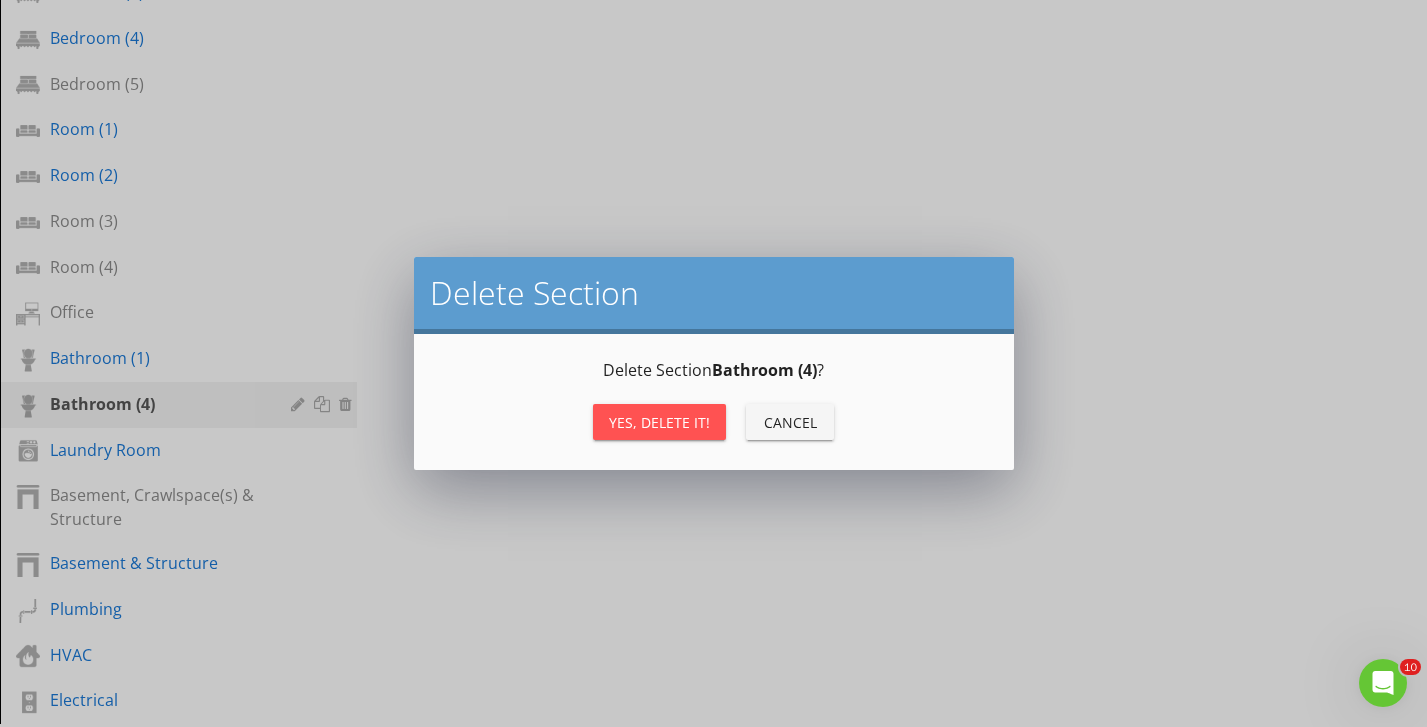 click on "Yes, Delete it!" at bounding box center (659, 422) 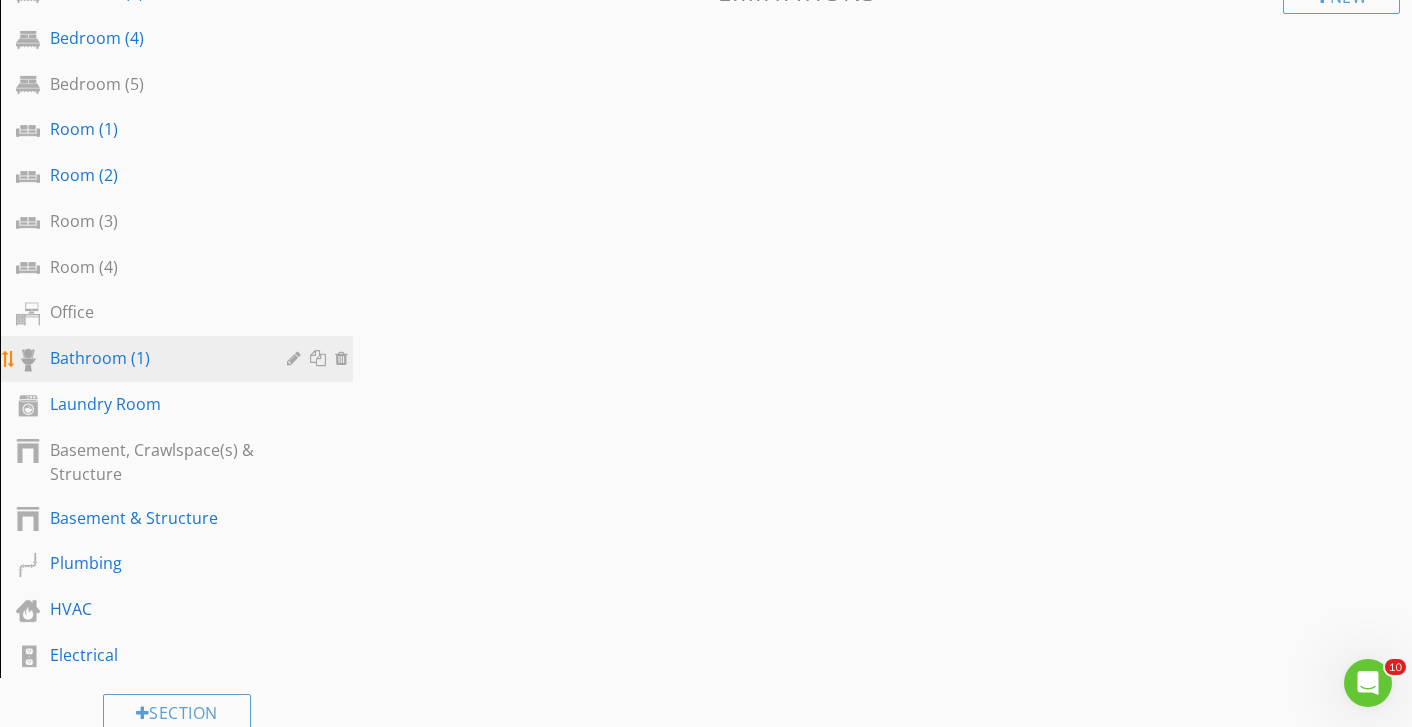 click at bounding box center (320, 358) 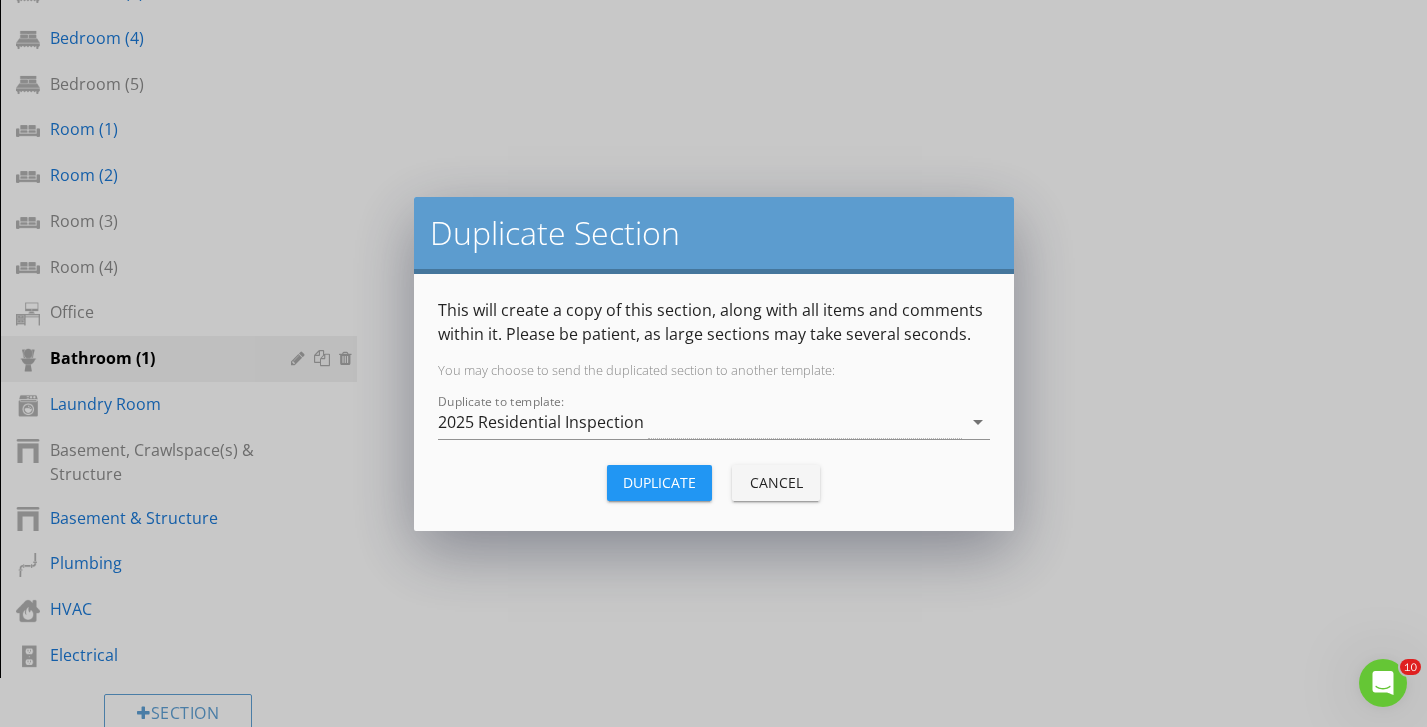 click on "Duplicate" at bounding box center (659, 482) 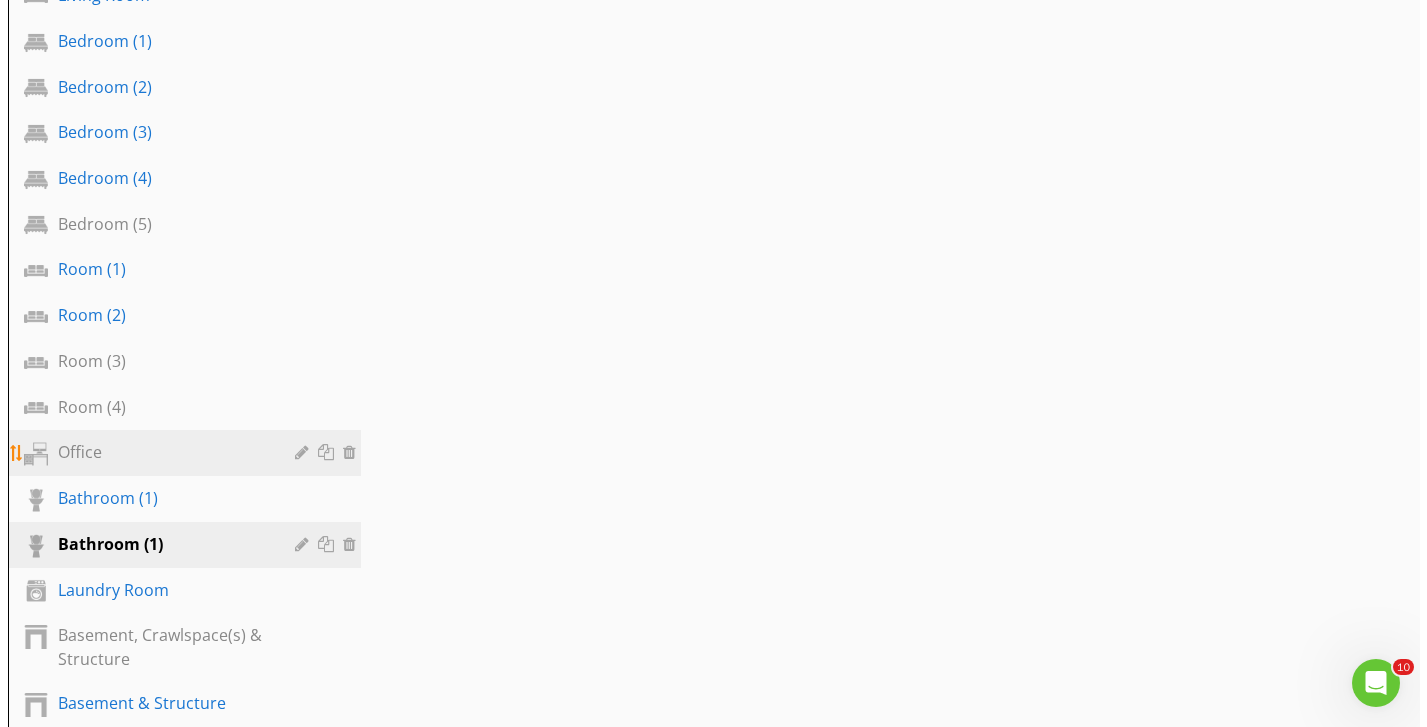 scroll, scrollTop: 863, scrollLeft: 0, axis: vertical 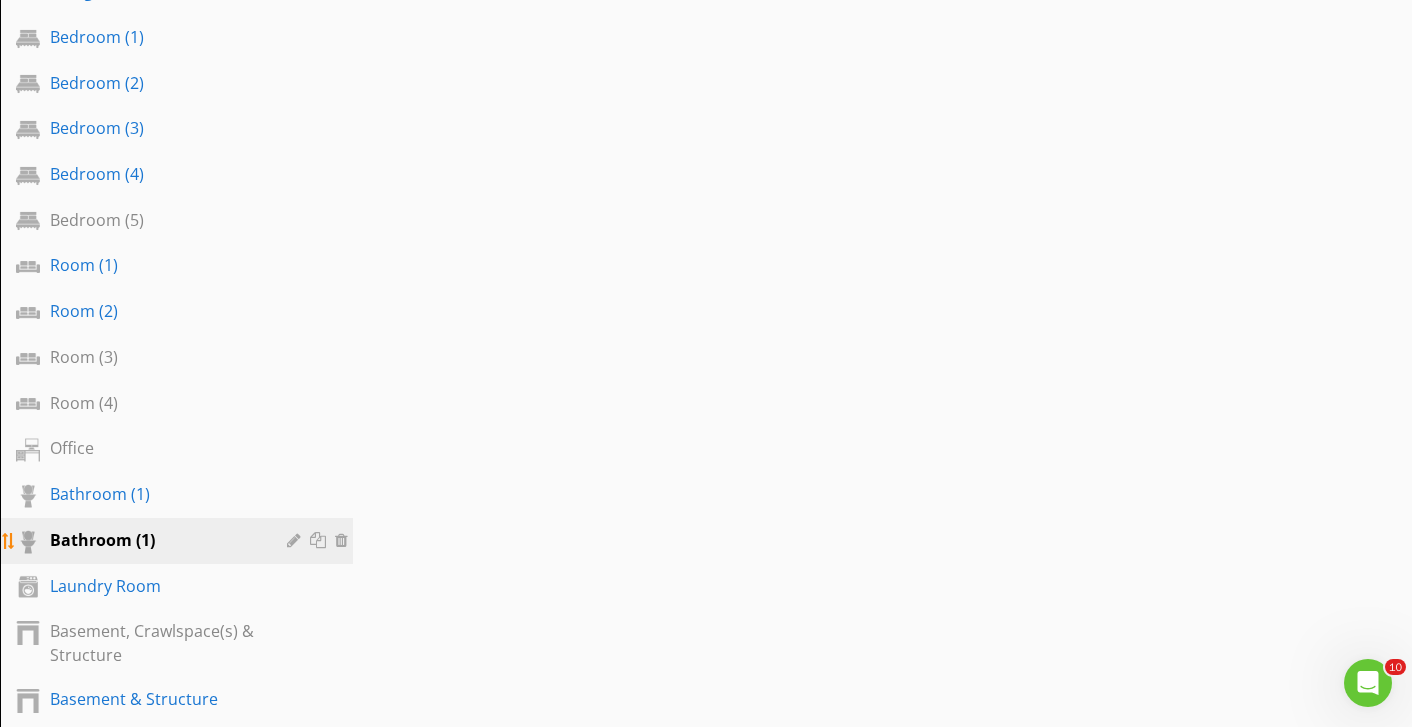 click at bounding box center (320, 540) 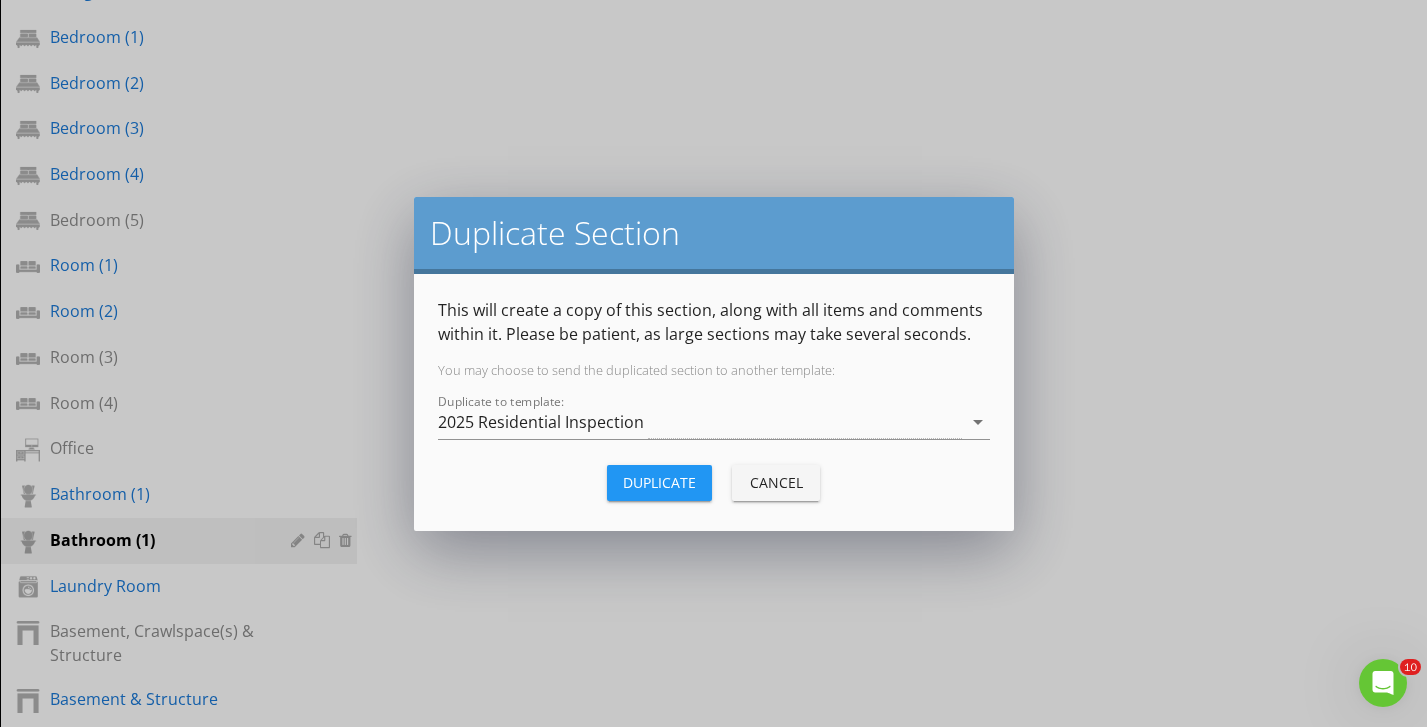 click on "Duplicate Section
This will create a copy of this section, along with all items and
comments within it. Please be patient, as large sections may take
several seconds.
You may choose to send the duplicated section to another template:
Duplicate to template: 2025 Residential Inspection arrow_drop_down   Duplicate   Cancel" at bounding box center [713, 363] 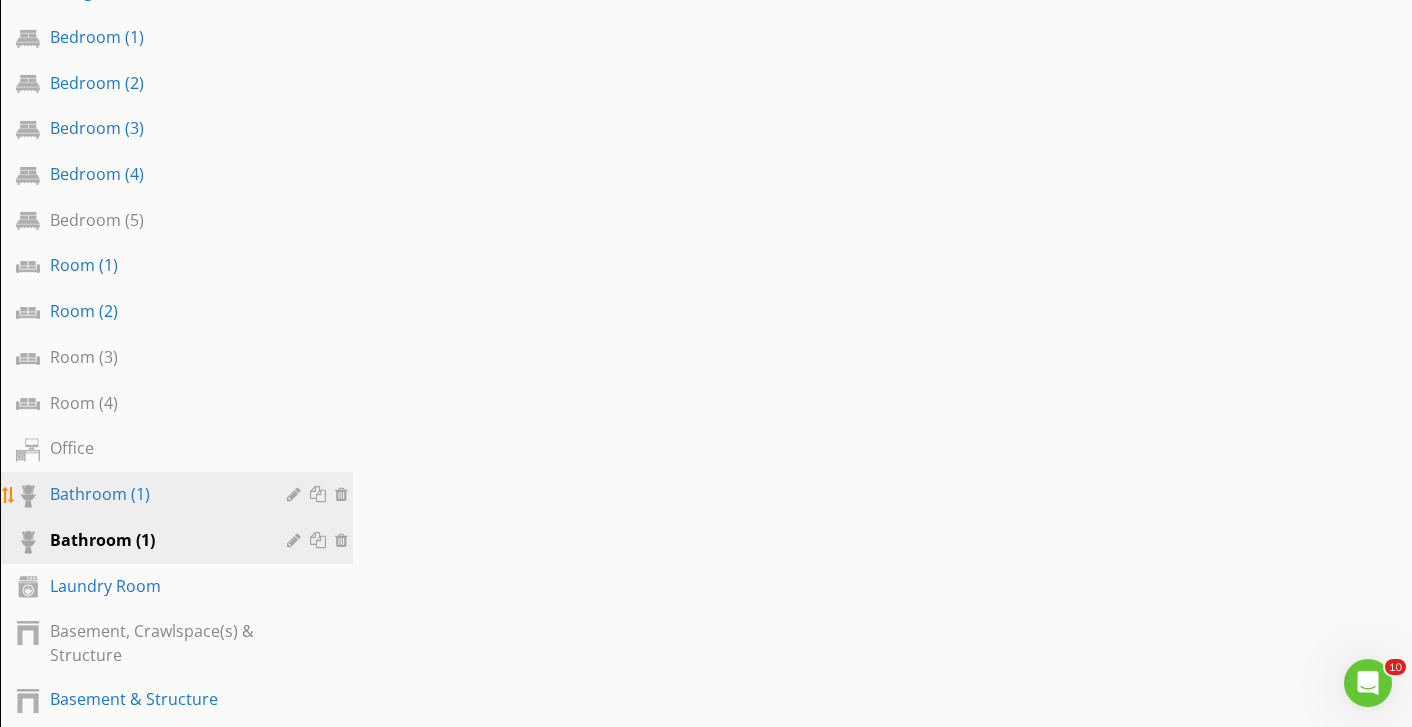 click on "Bathroom (1)" at bounding box center (154, 494) 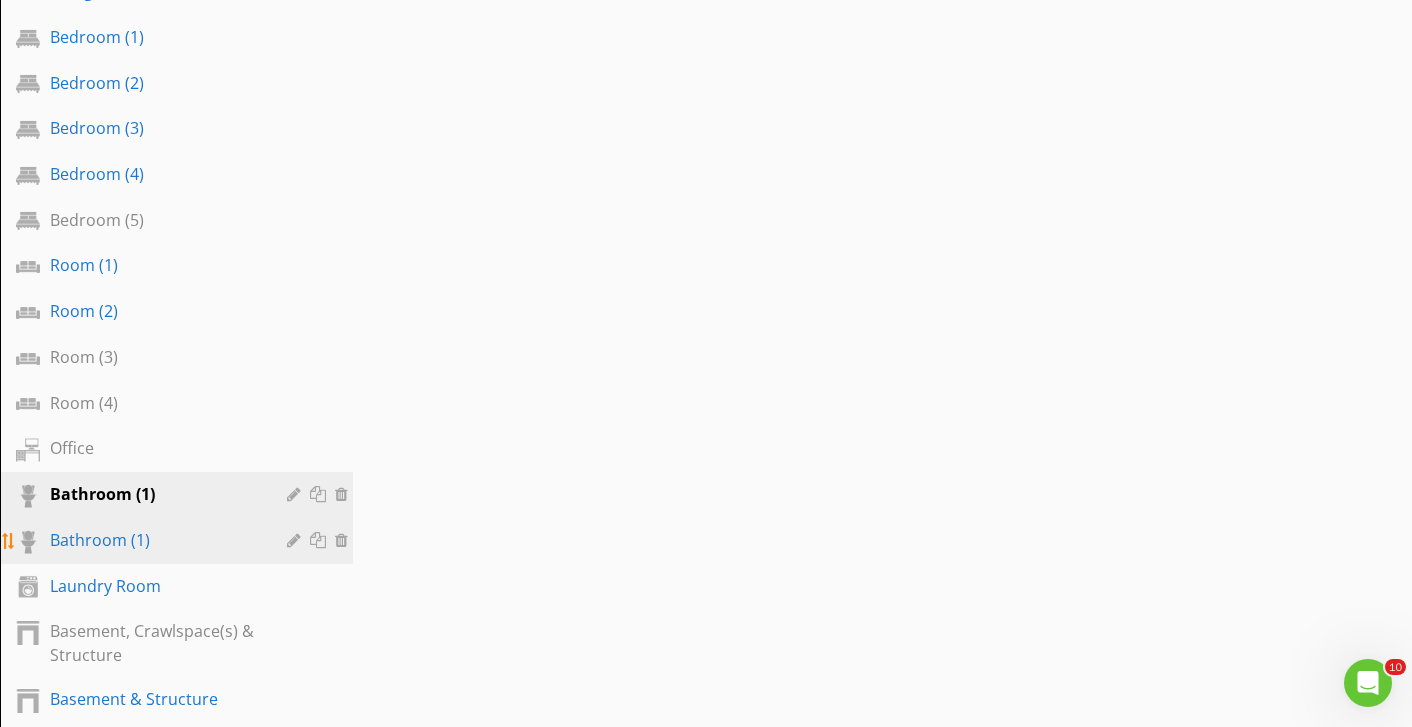 click on "Bathroom (1)" at bounding box center (154, 540) 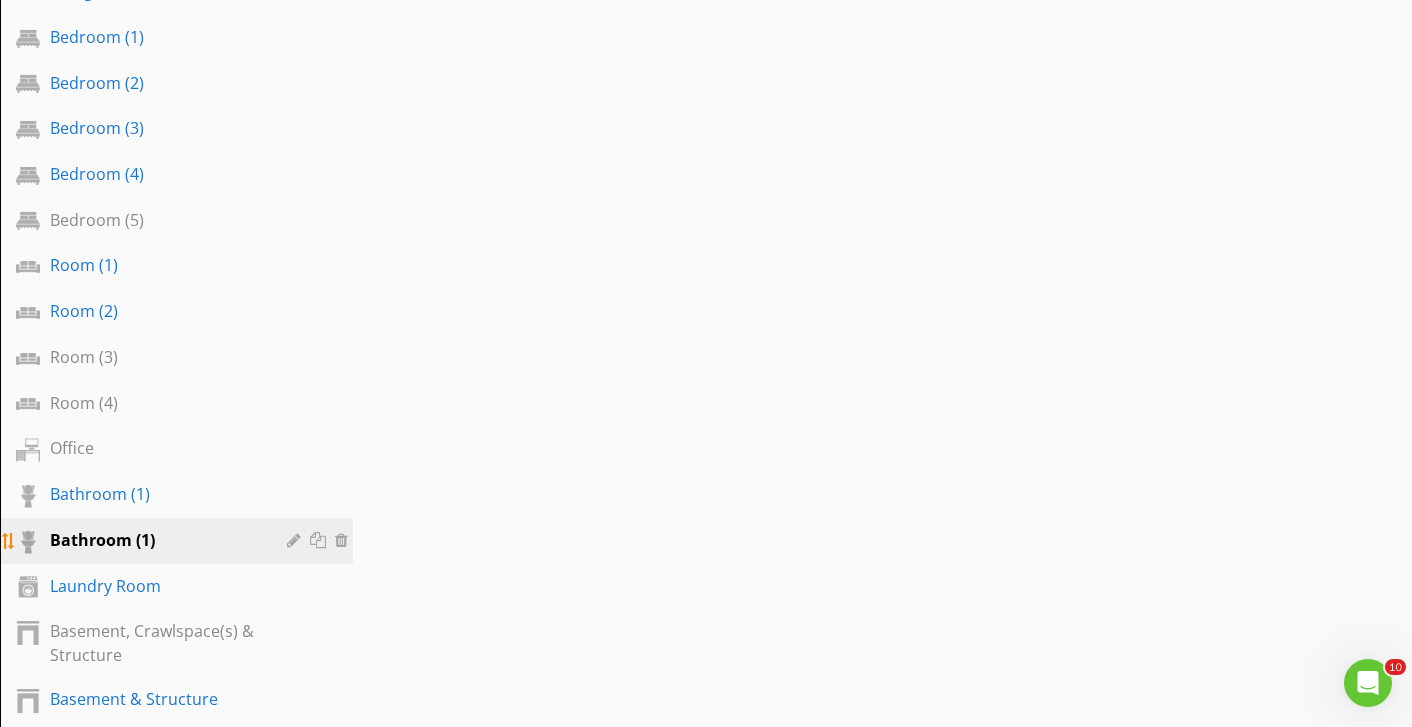 click at bounding box center [320, 540] 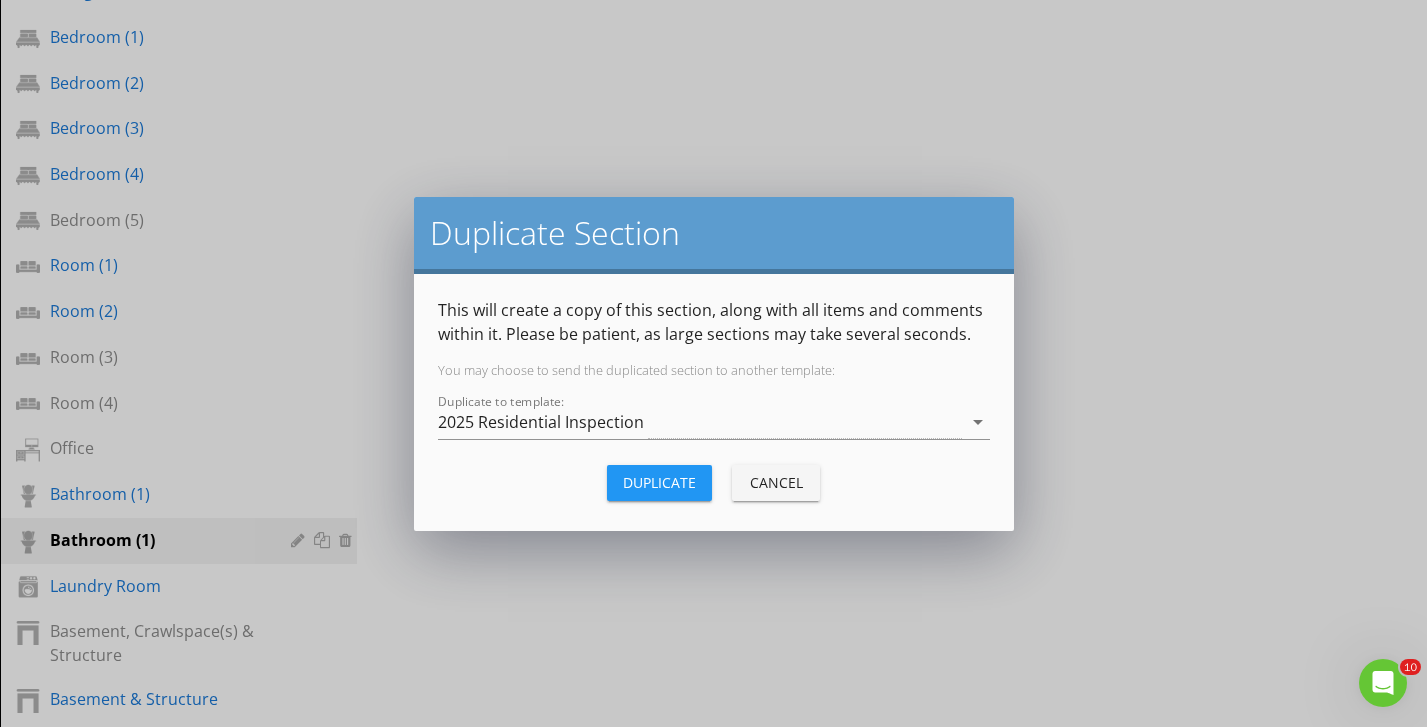 click on "Duplicate" at bounding box center (659, 482) 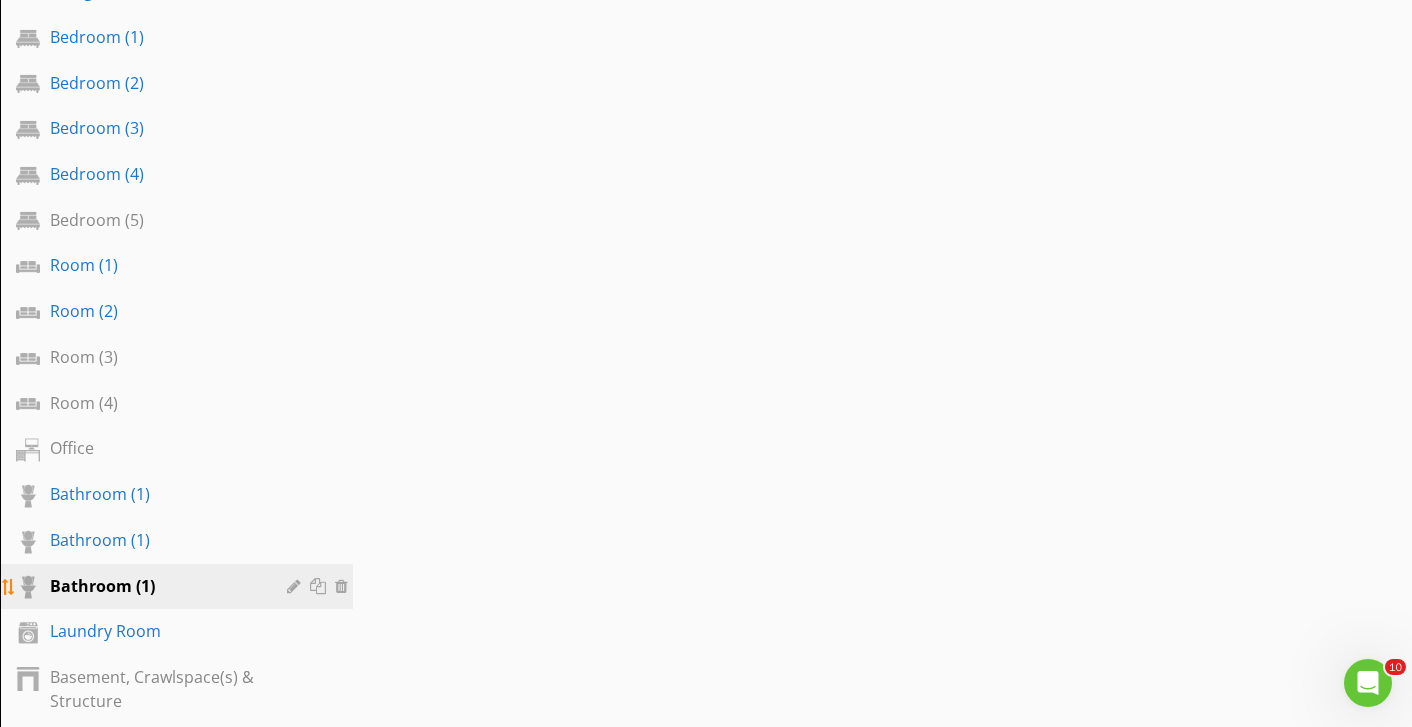 click at bounding box center [320, 586] 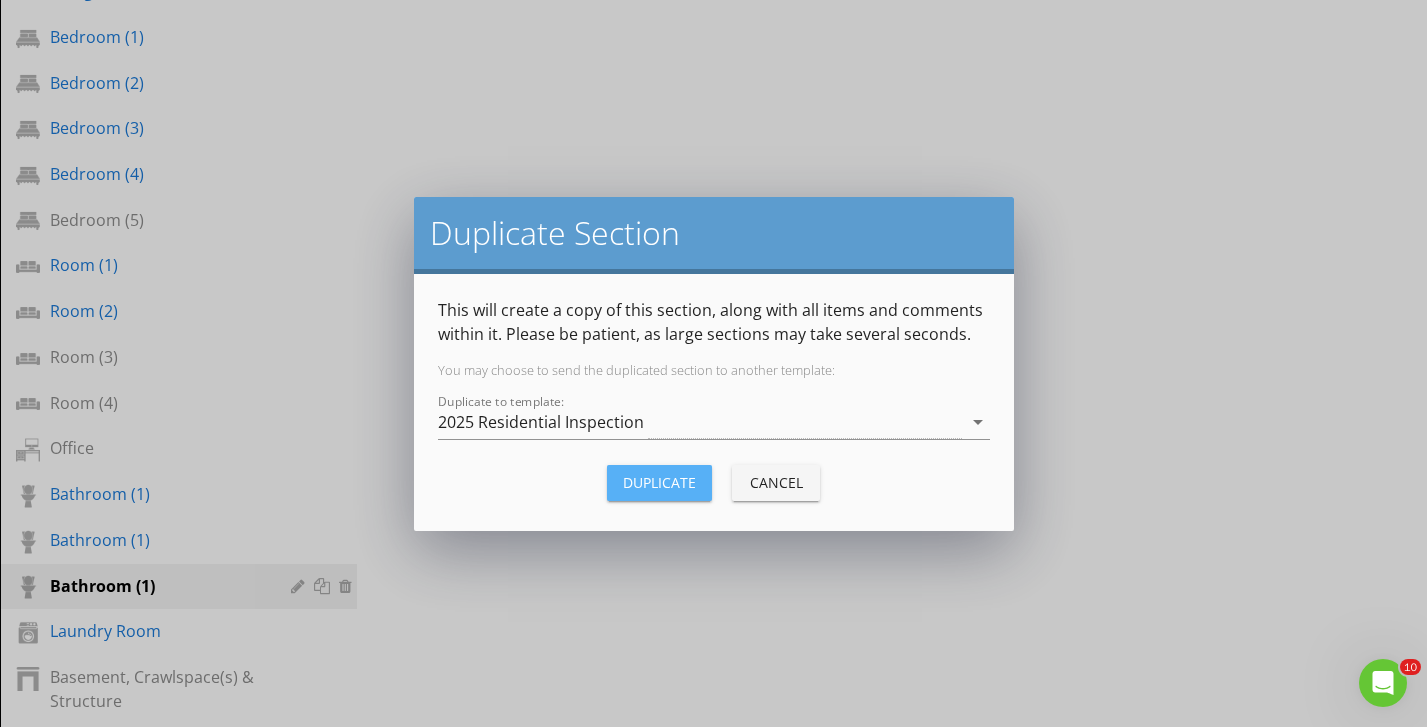 click on "Duplicate" at bounding box center (659, 482) 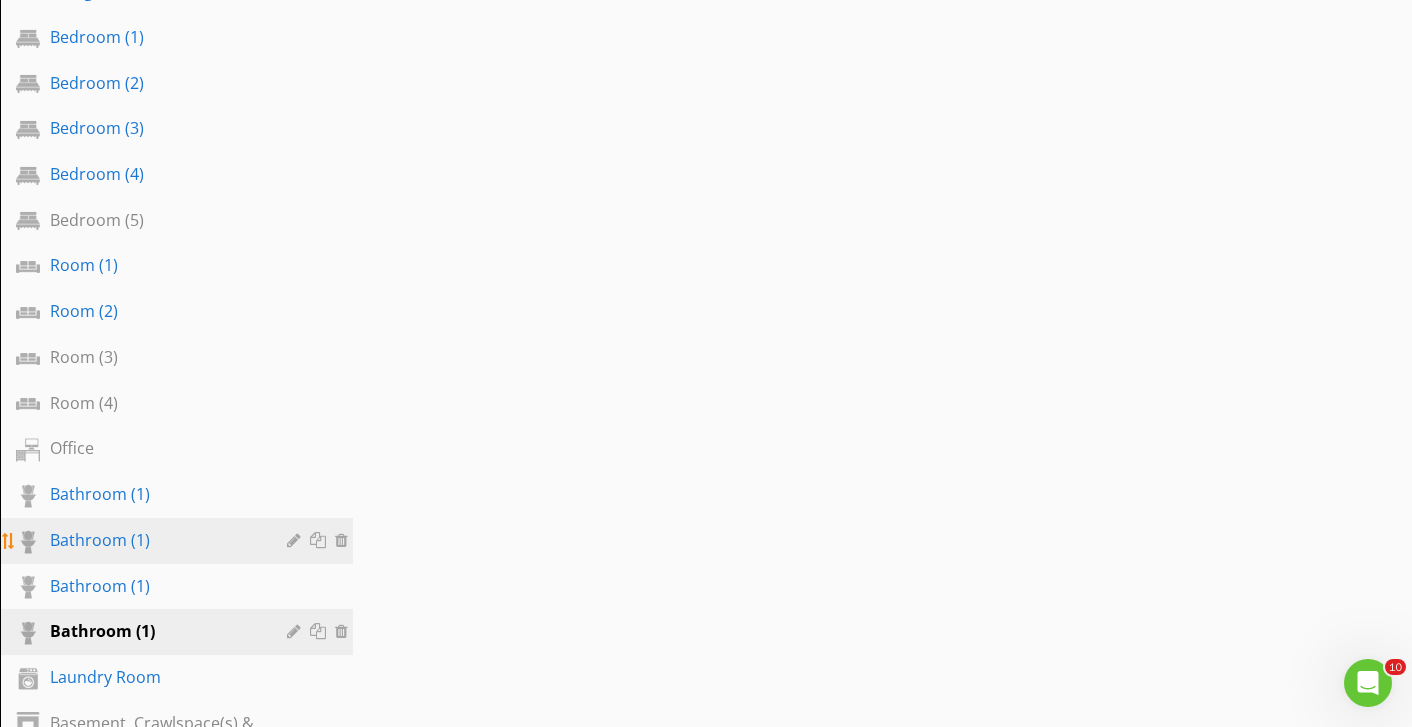 click on "Bathroom (1)" at bounding box center [154, 540] 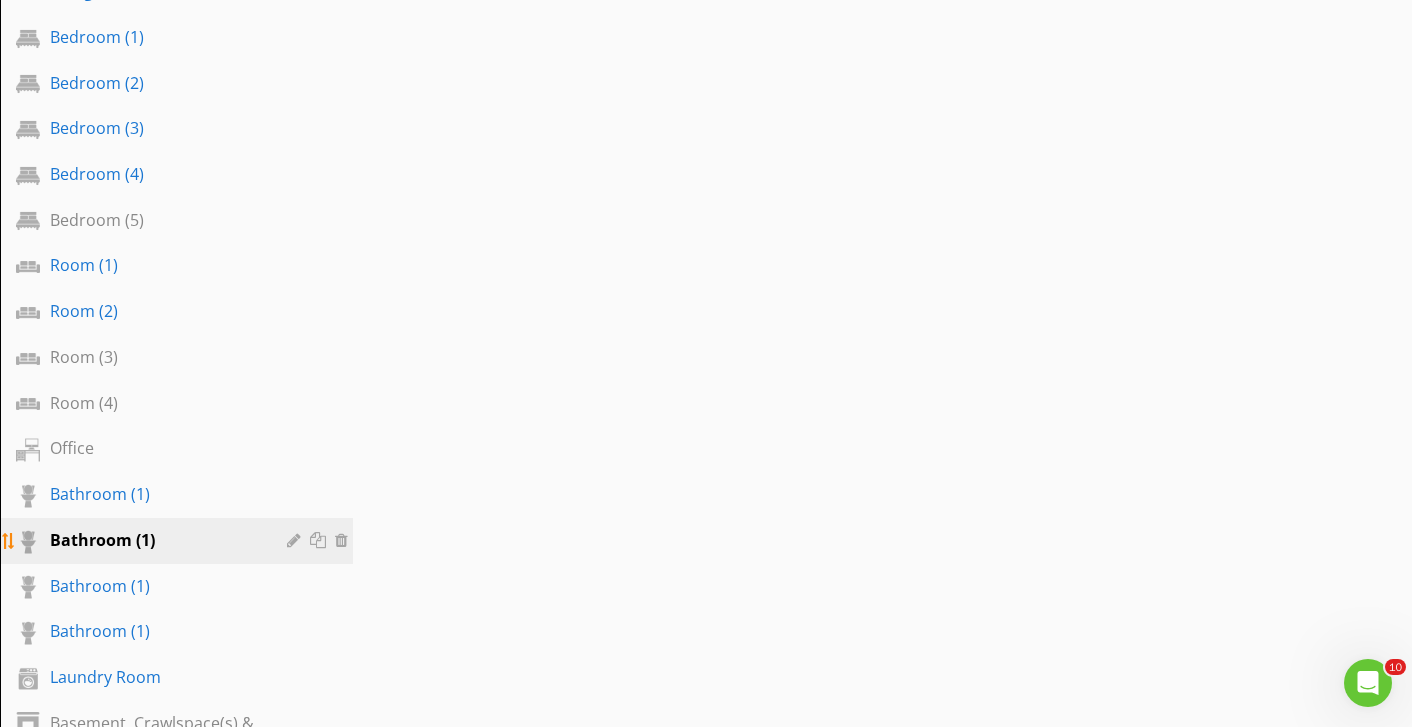 click at bounding box center (296, 540) 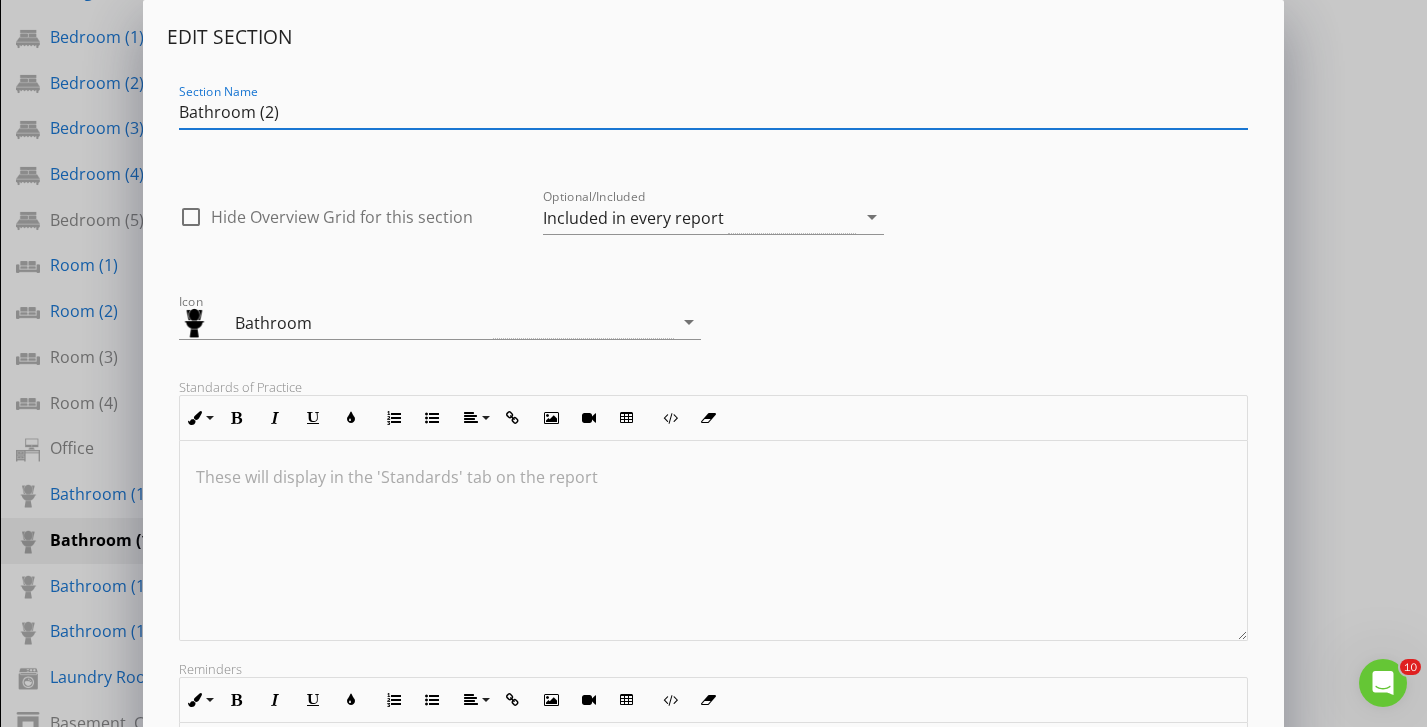 scroll, scrollTop: 332, scrollLeft: 0, axis: vertical 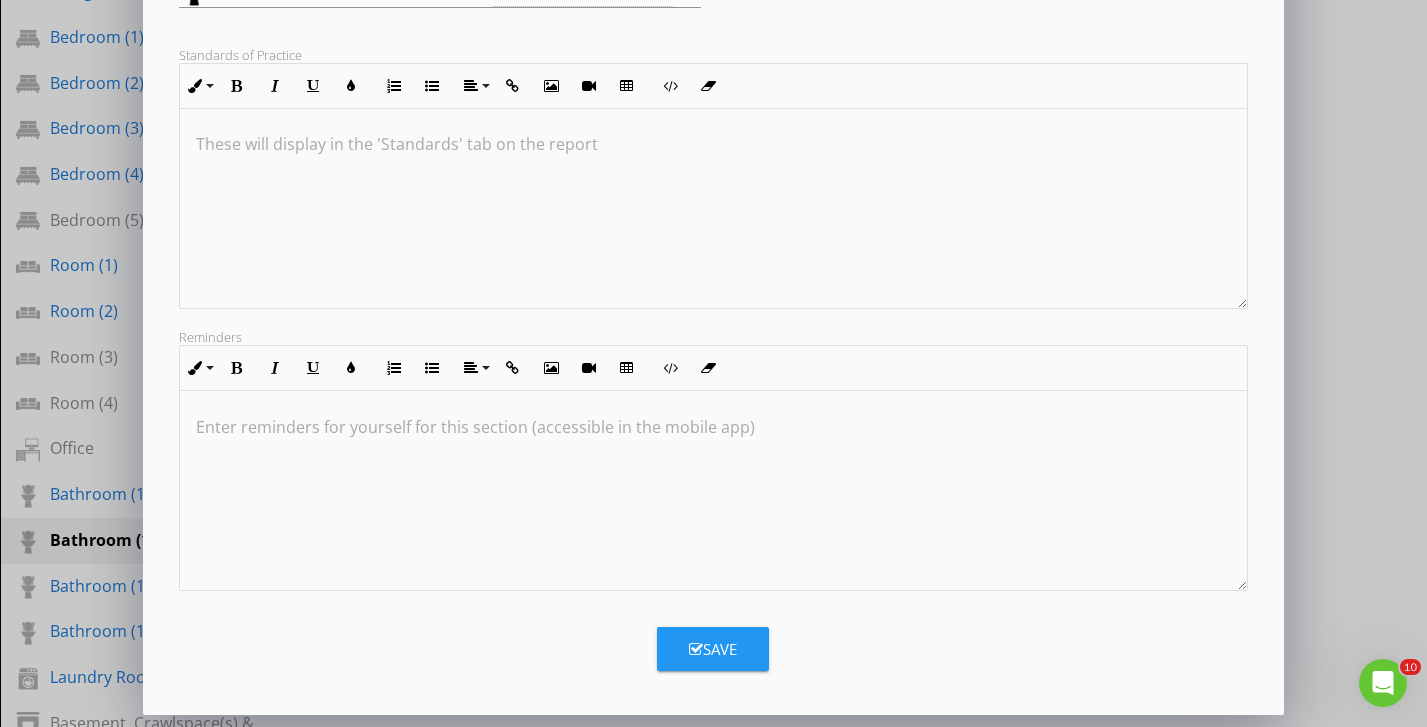 type on "Bathroom (2)" 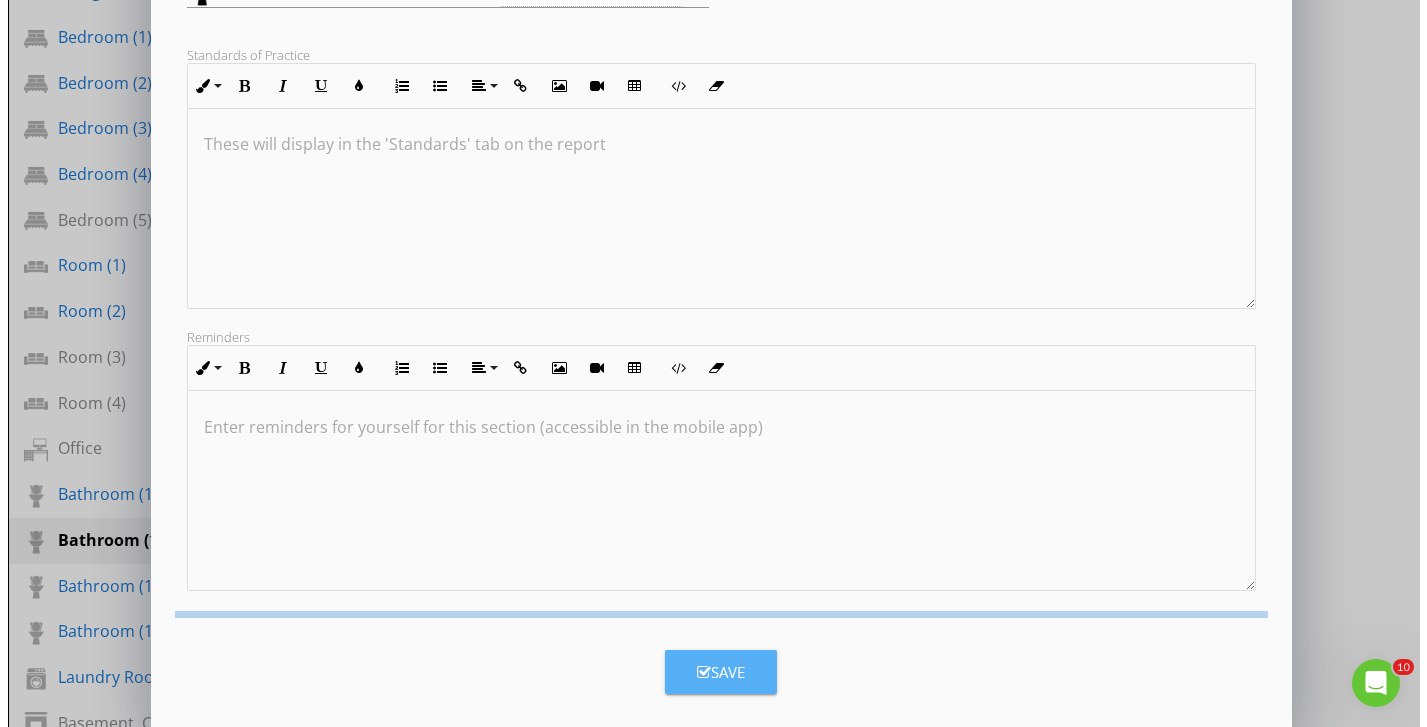 scroll, scrollTop: 115, scrollLeft: 0, axis: vertical 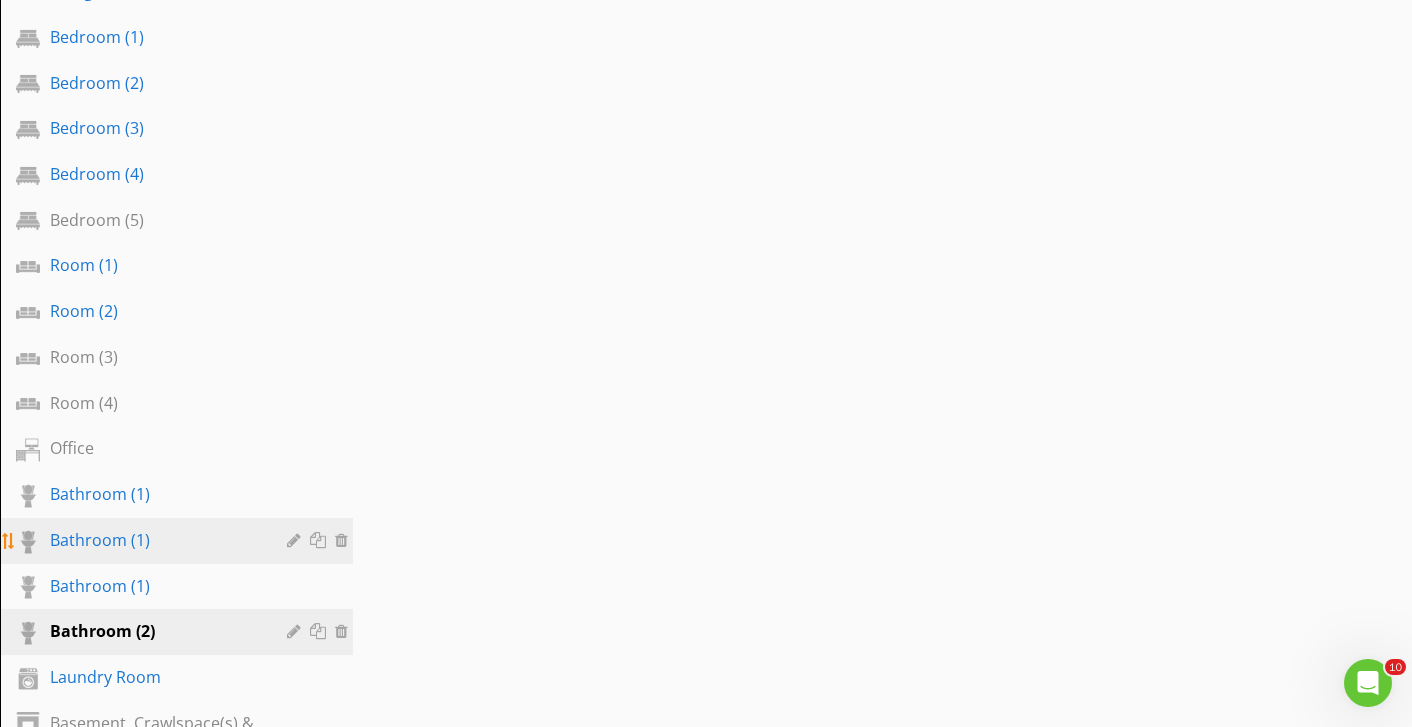 click on "Bathroom (1)" at bounding box center (154, 540) 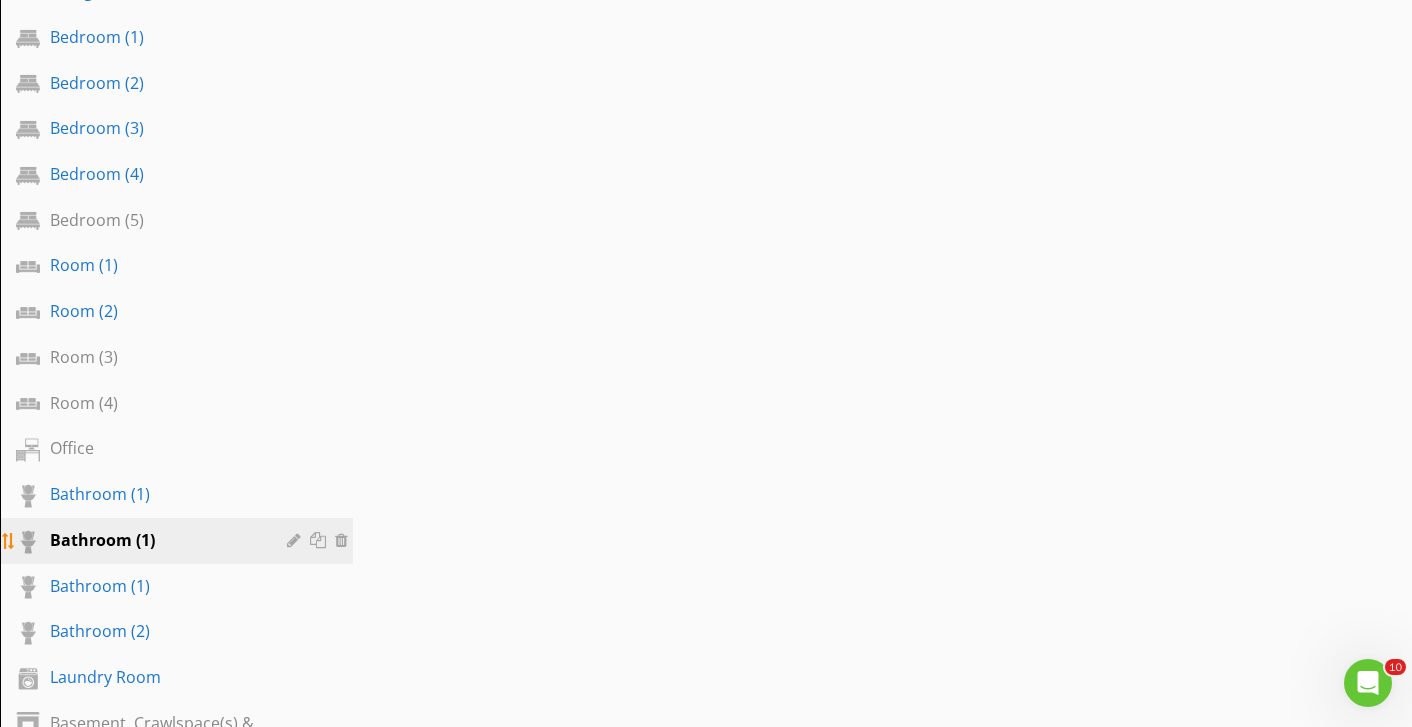 click at bounding box center [296, 540] 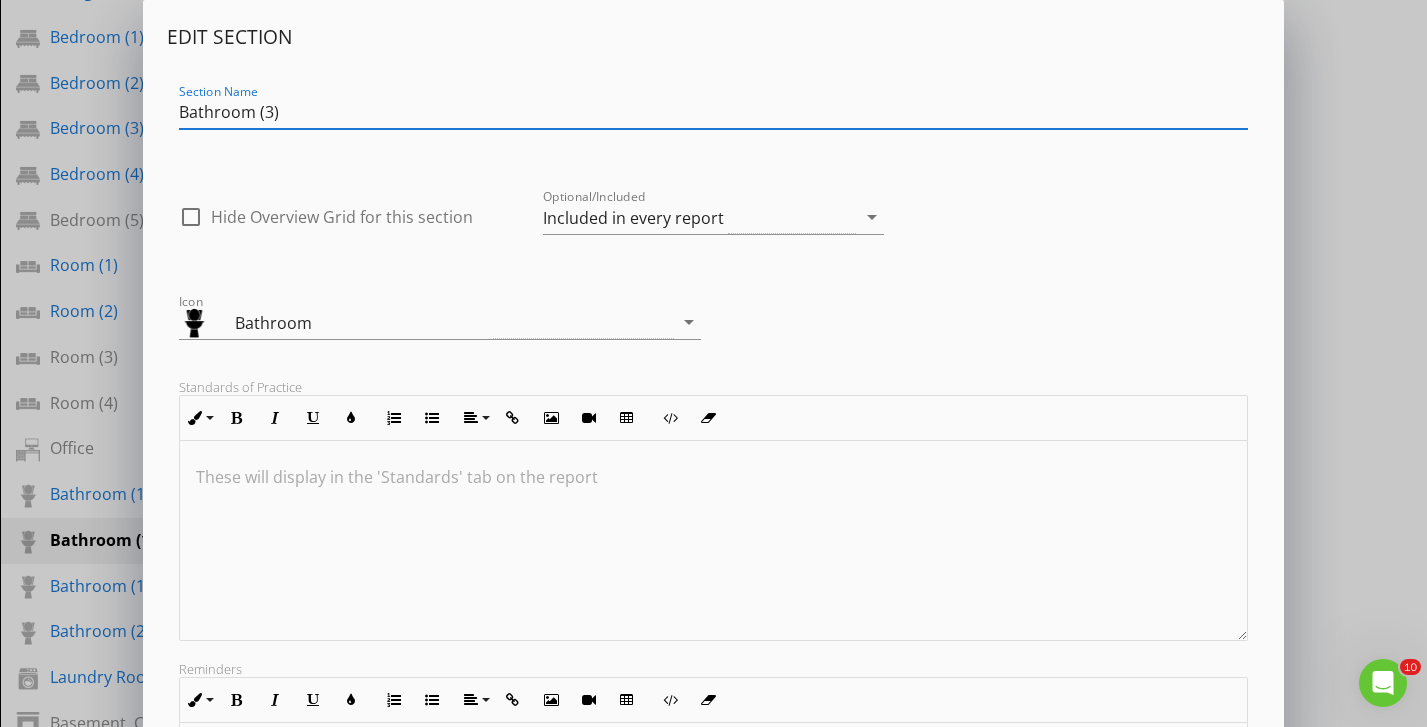 scroll, scrollTop: 207, scrollLeft: 0, axis: vertical 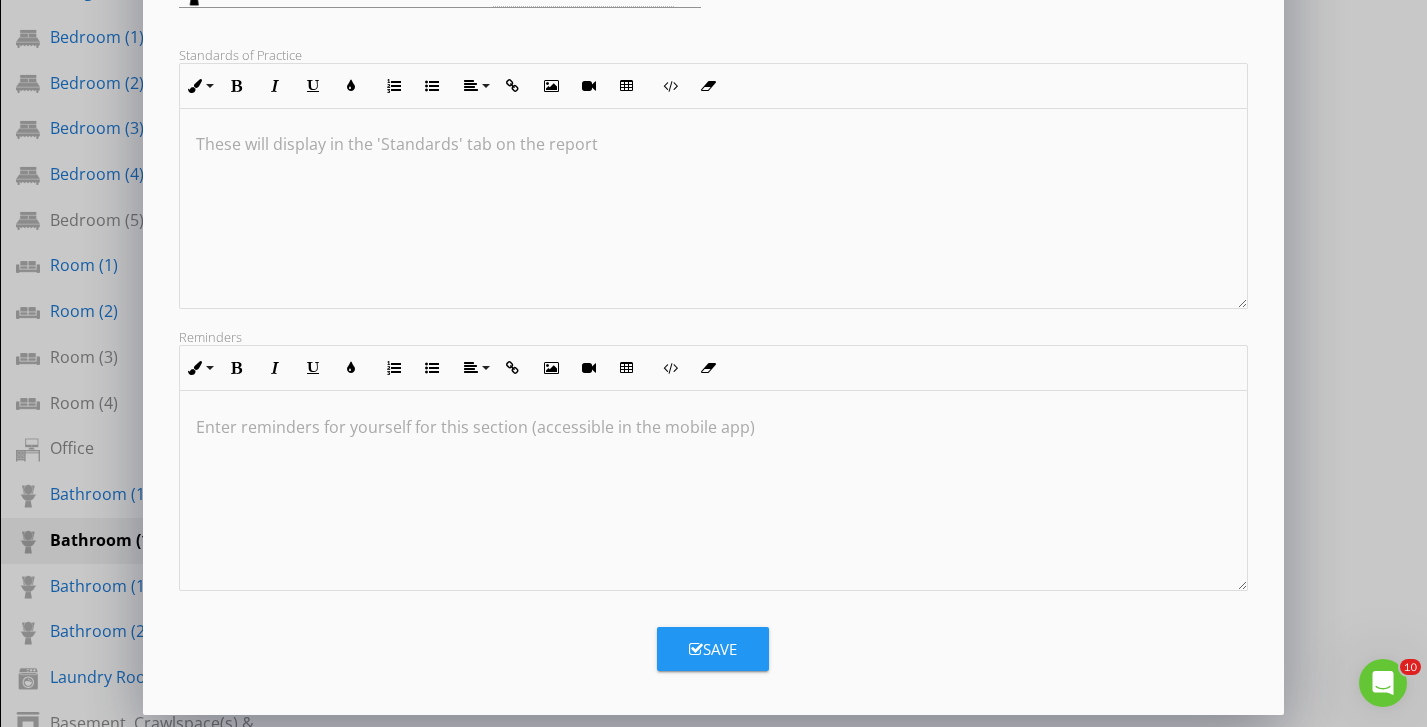 type on "Bathroom (3)" 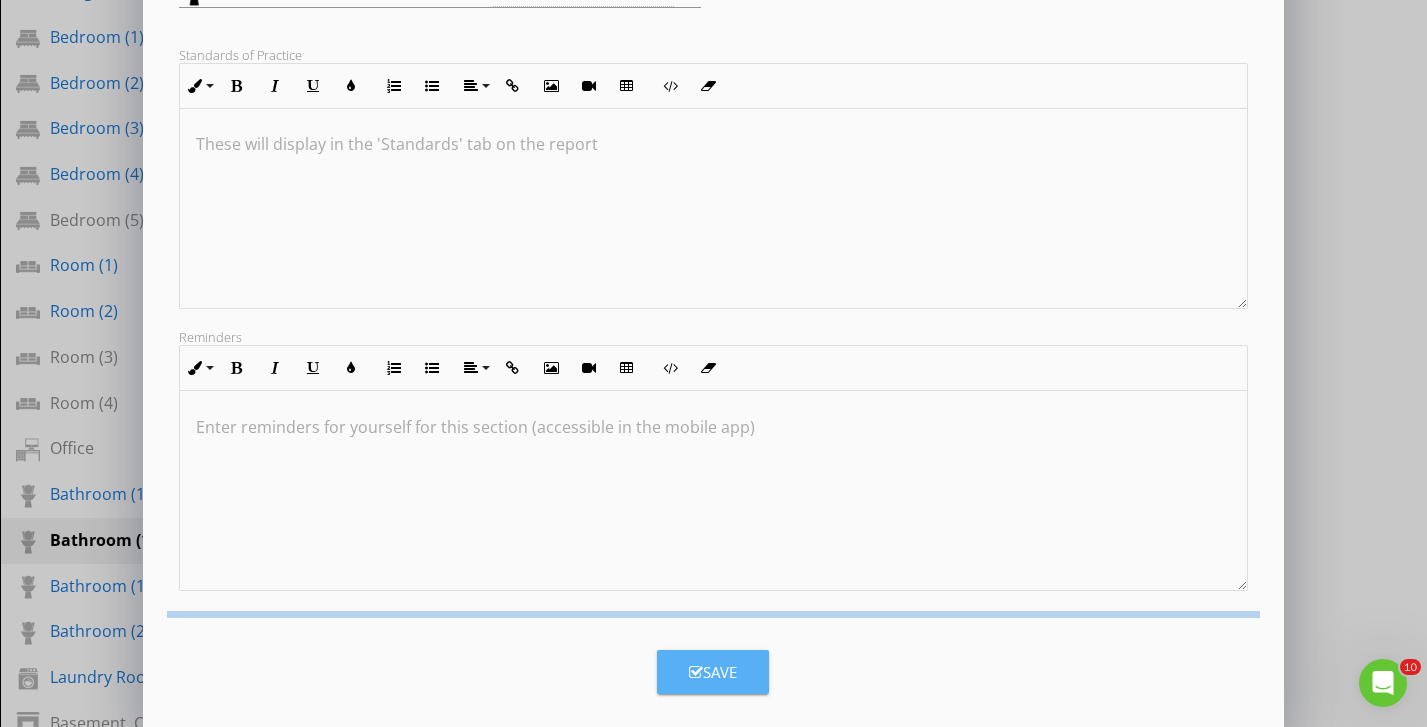 scroll, scrollTop: 115, scrollLeft: 0, axis: vertical 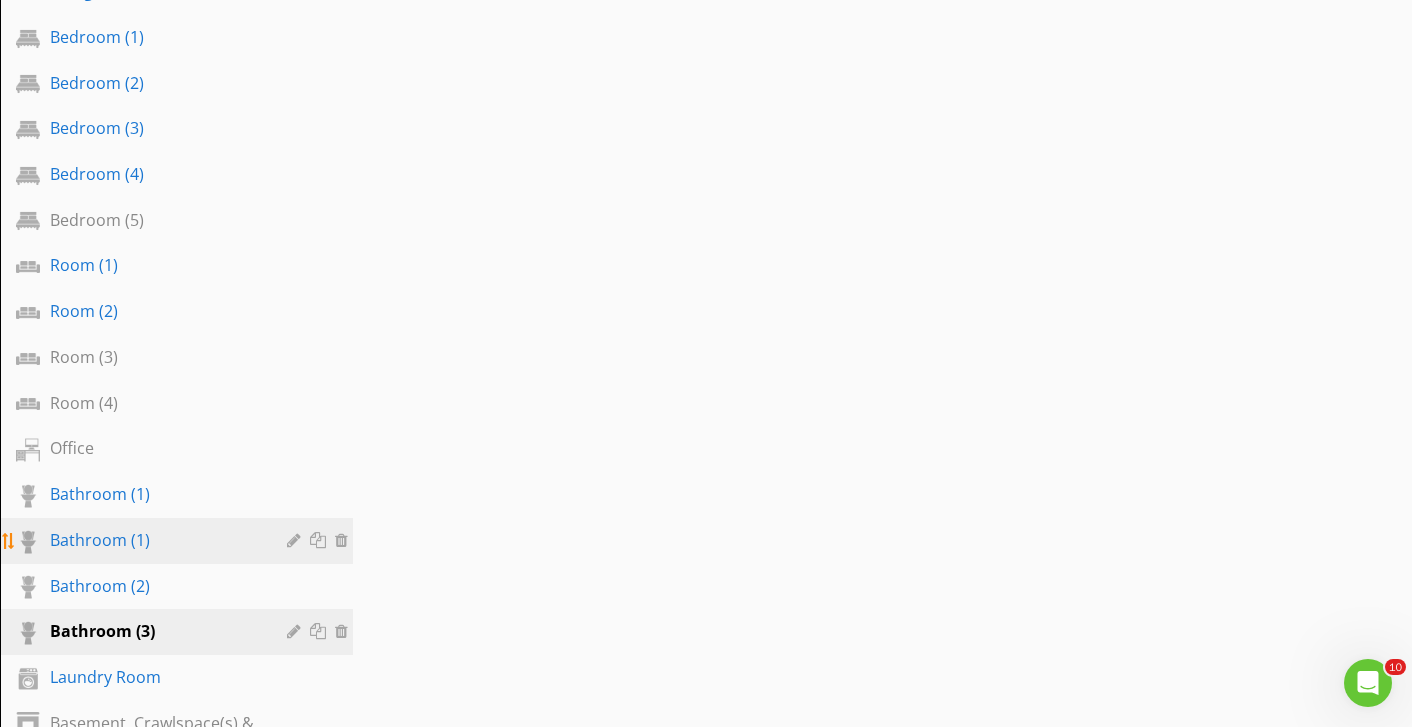 click on "Bathroom (1)" at bounding box center (154, 540) 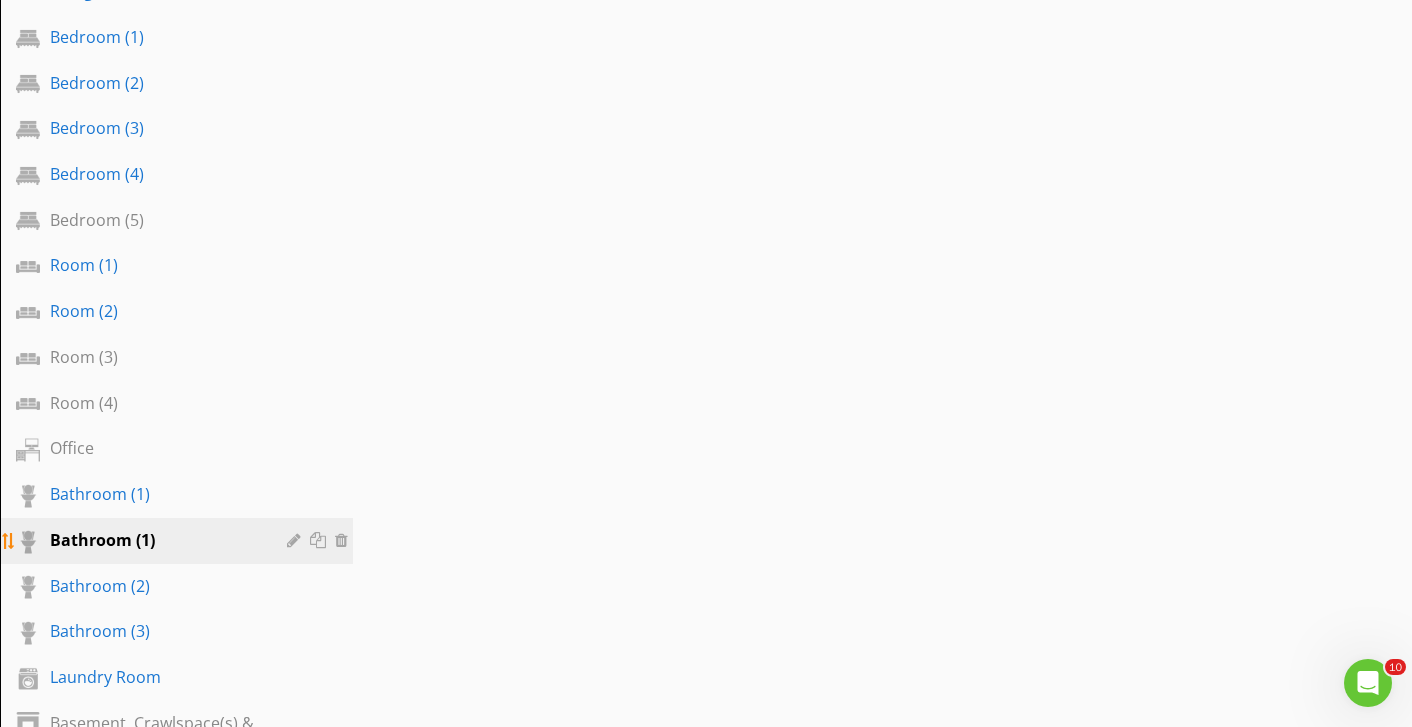 click at bounding box center [296, 540] 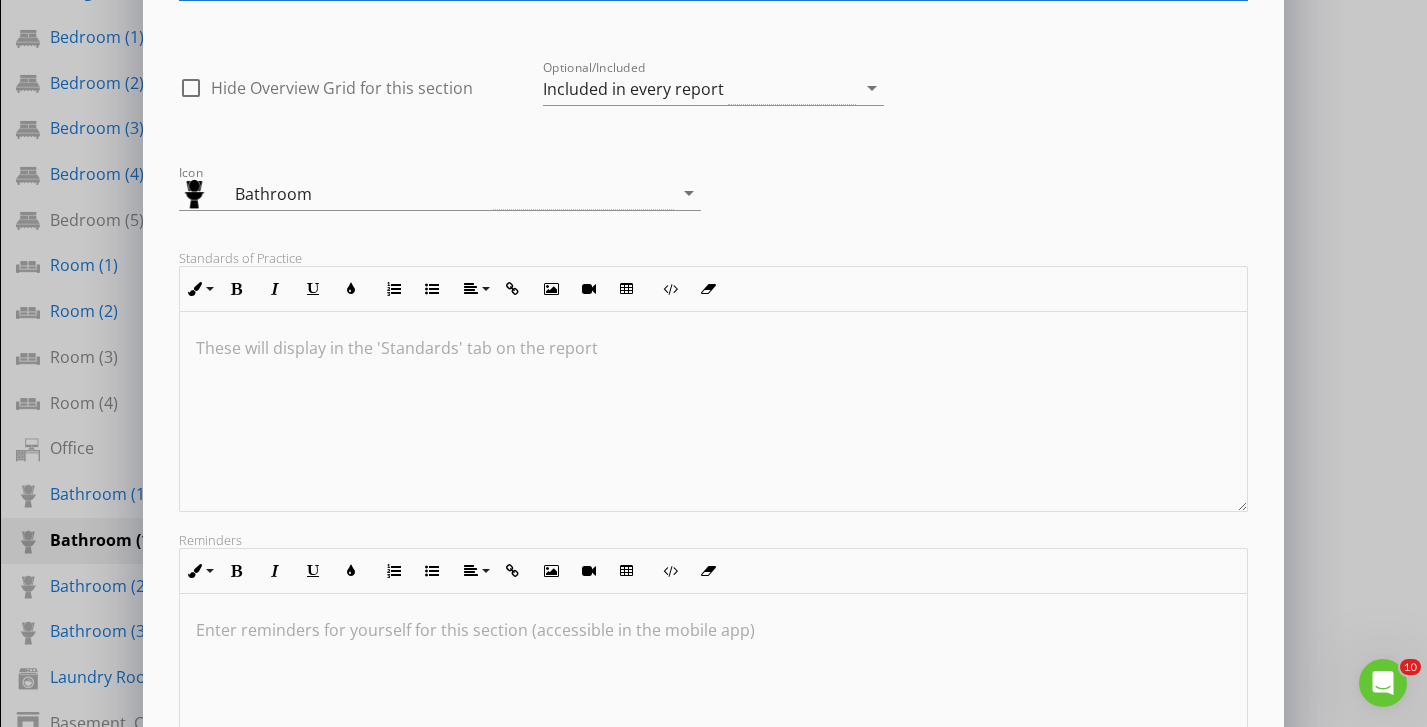 scroll, scrollTop: 332, scrollLeft: 0, axis: vertical 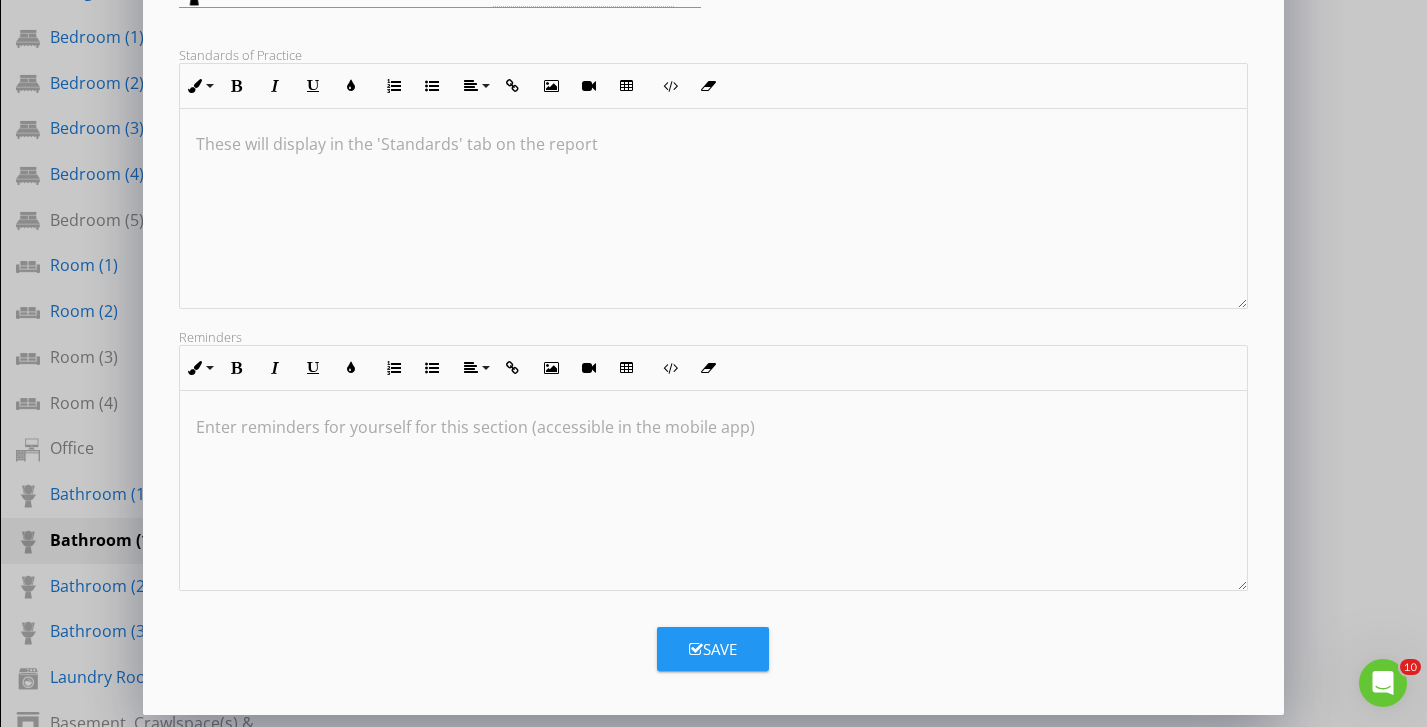 type on "Bathroom (4)" 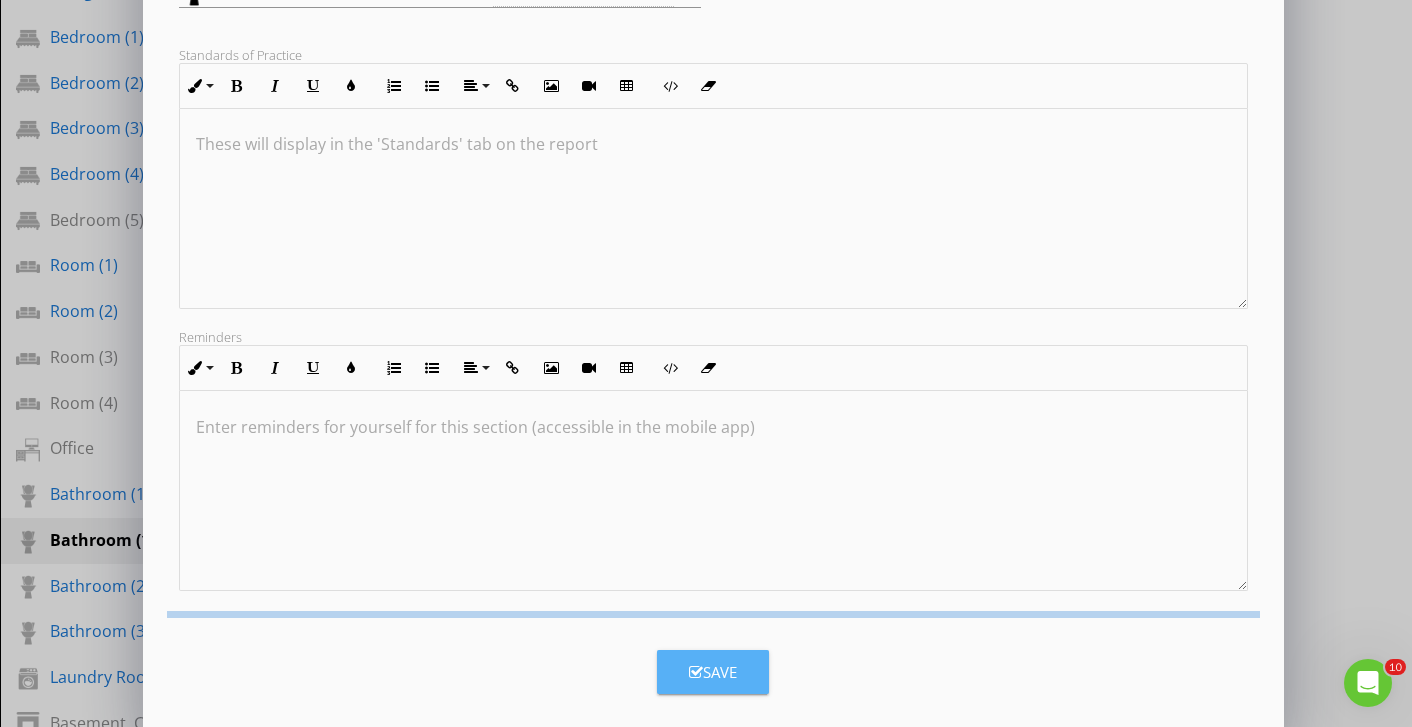 scroll, scrollTop: 115, scrollLeft: 0, axis: vertical 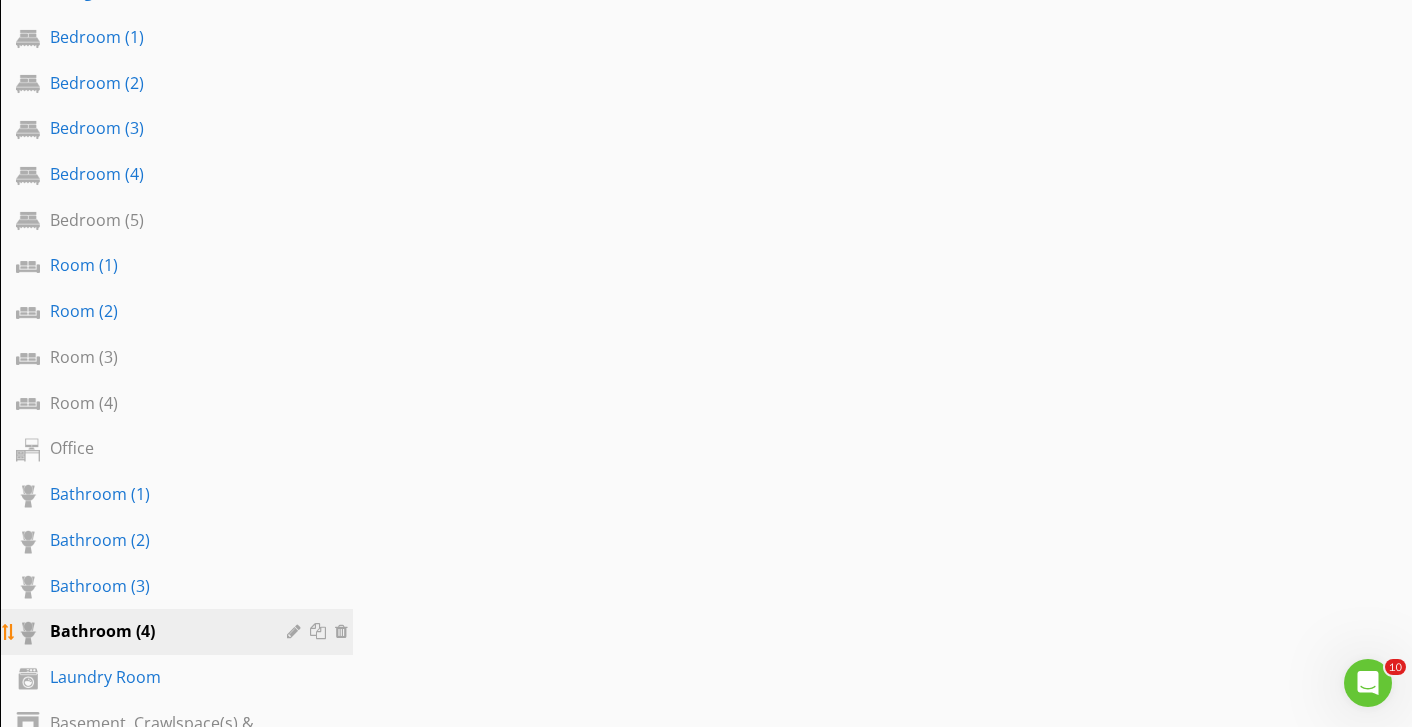 click at bounding box center [320, 631] 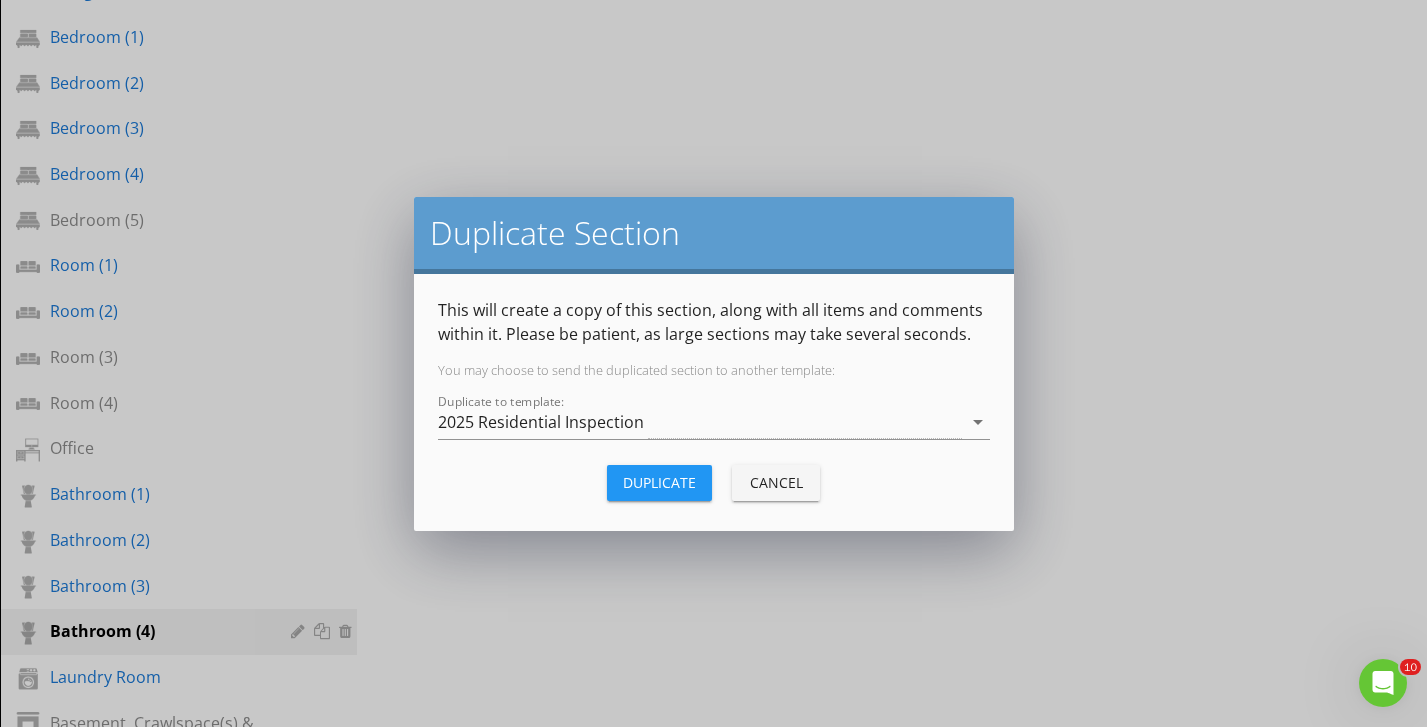 click on "Duplicate" at bounding box center (659, 482) 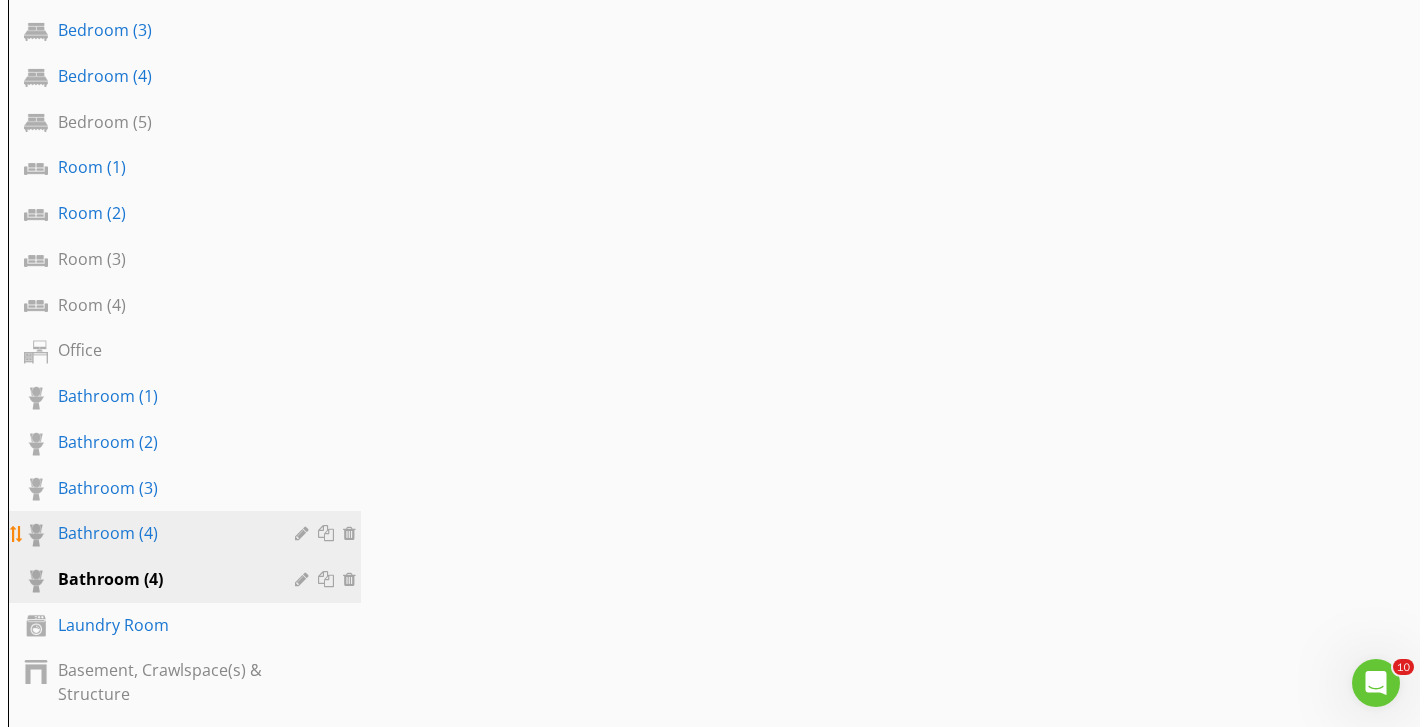 scroll, scrollTop: 965, scrollLeft: 0, axis: vertical 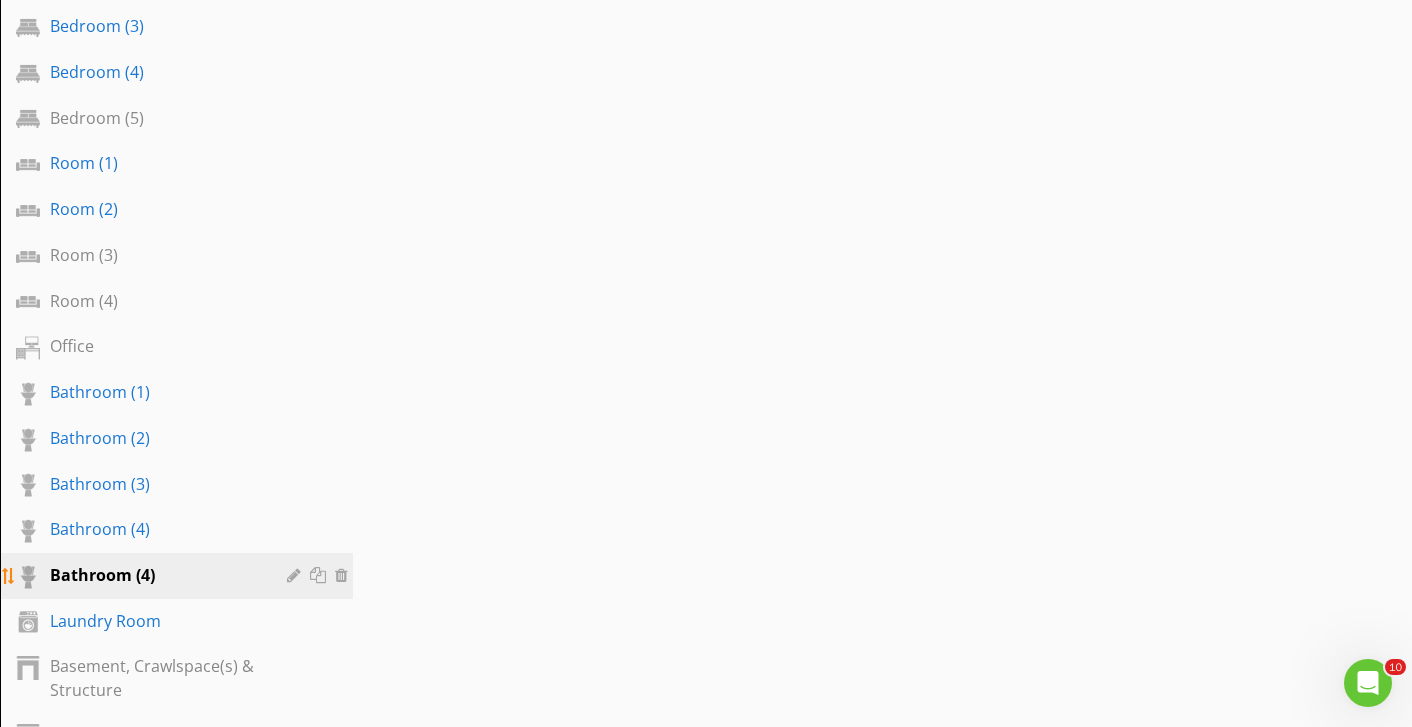 click at bounding box center [296, 575] 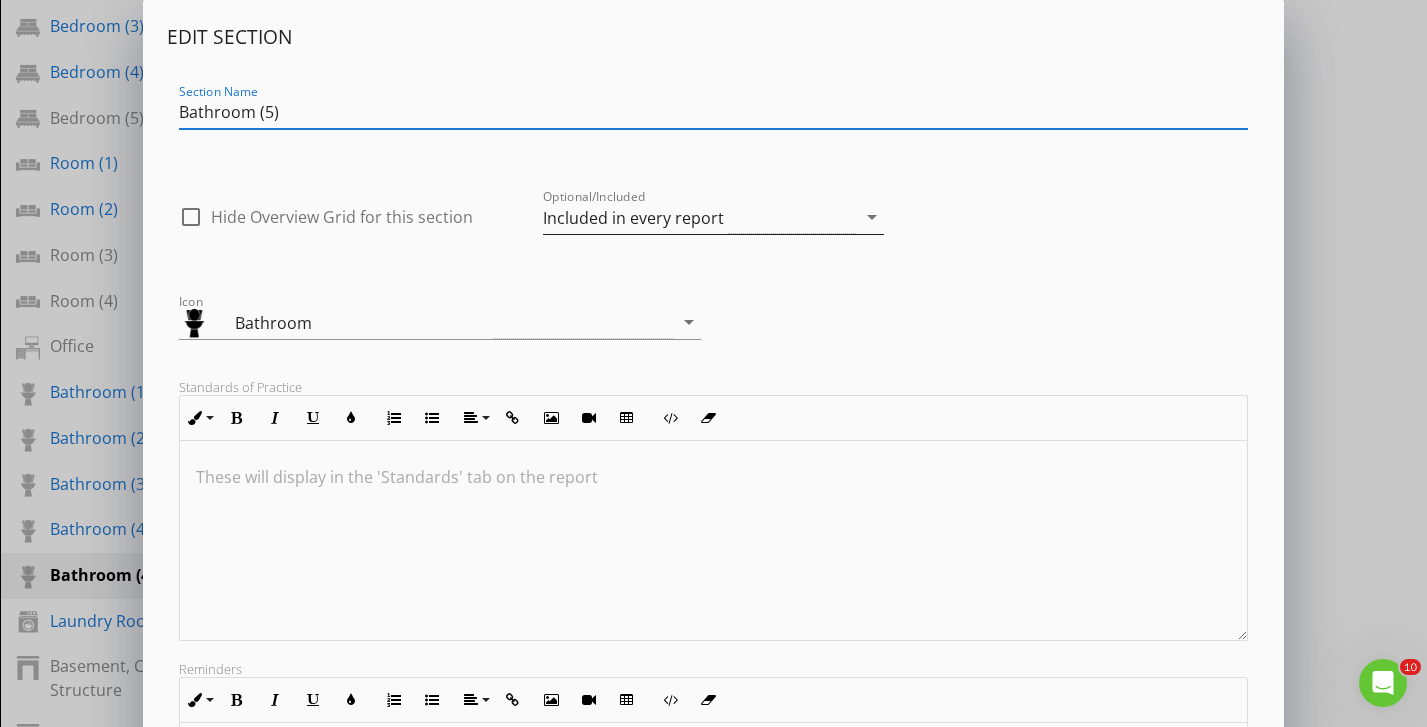 type on "Bathroom (5)" 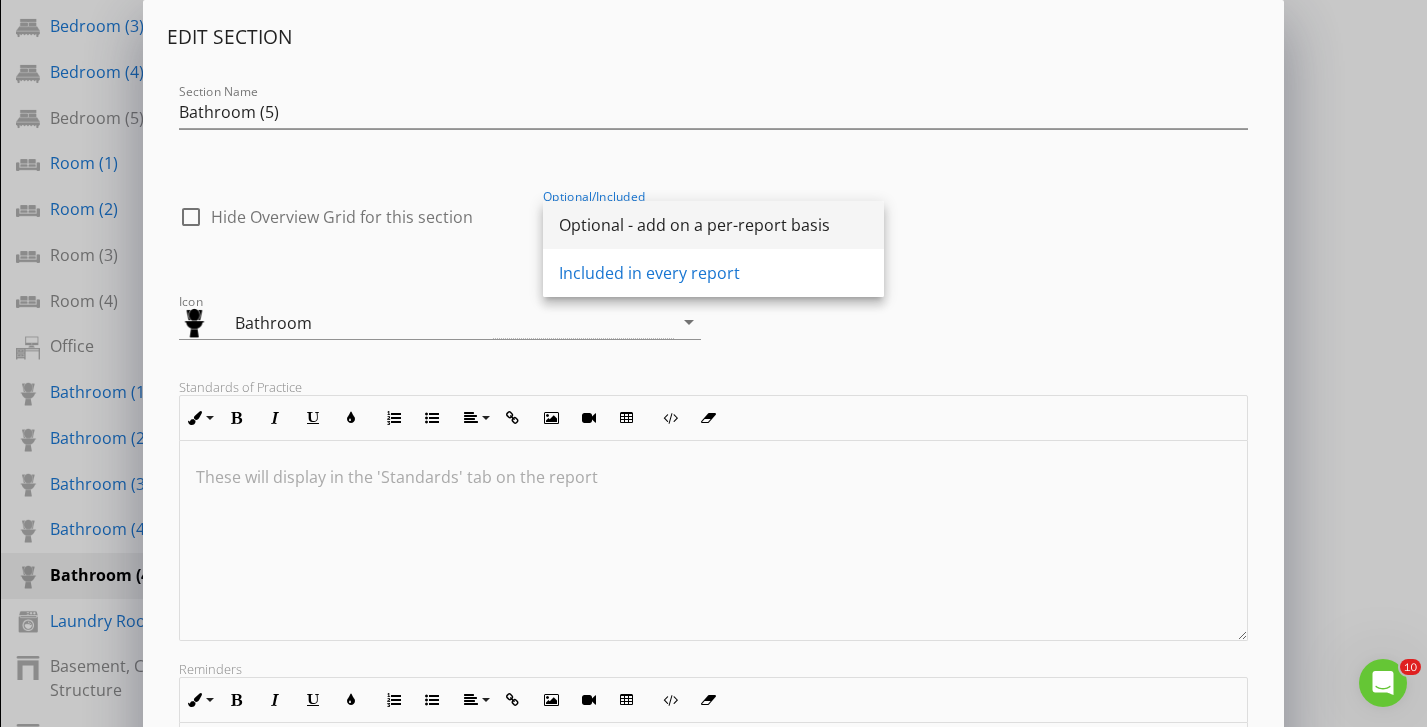 click on "Optional - add on a per-report basis" at bounding box center (713, 225) 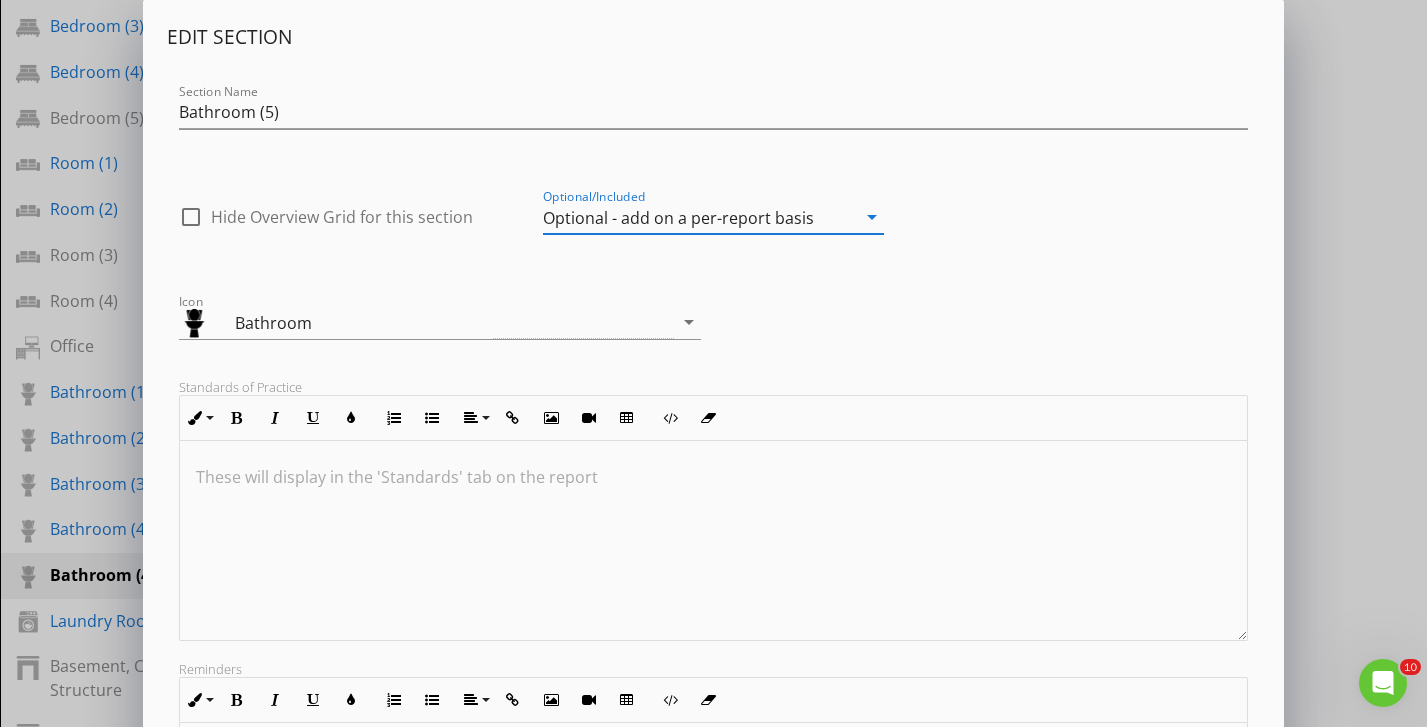 scroll, scrollTop: 332, scrollLeft: 0, axis: vertical 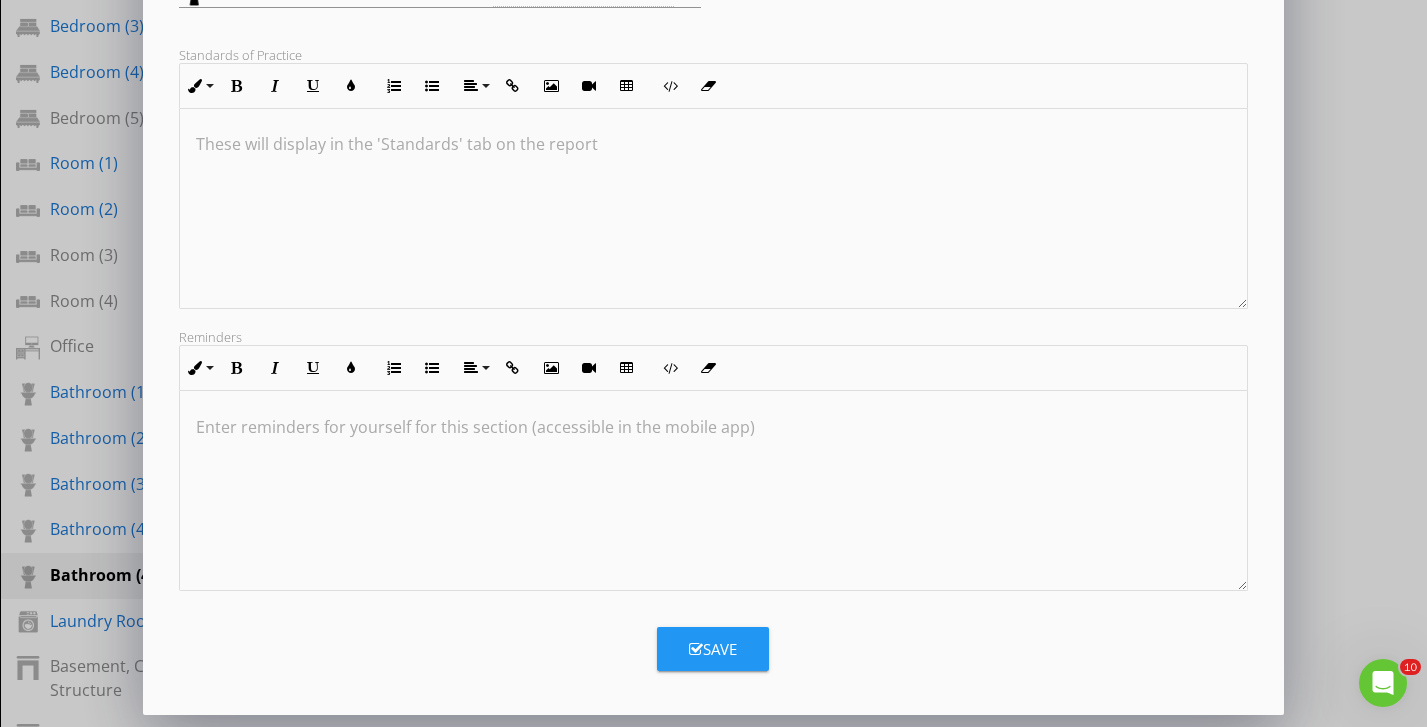 click on "Save" at bounding box center [713, 649] 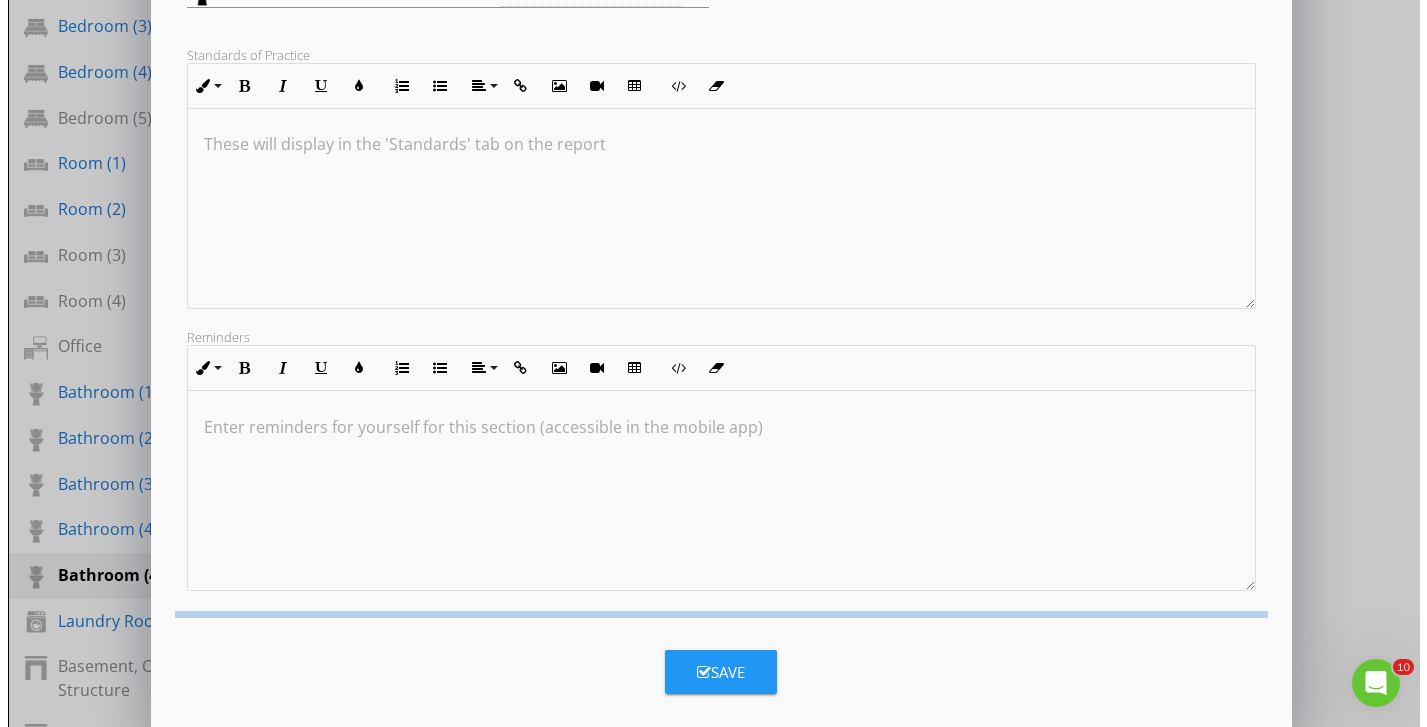 scroll, scrollTop: 115, scrollLeft: 0, axis: vertical 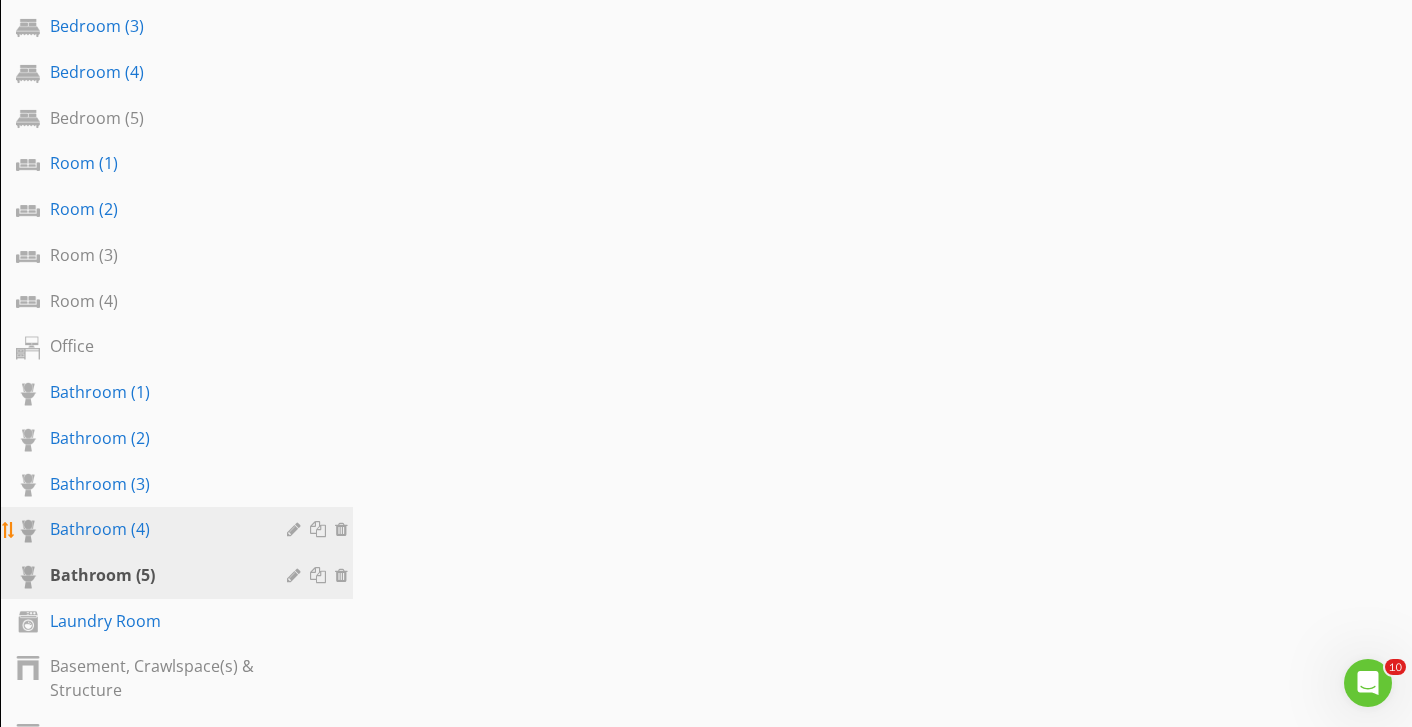 click on "Bathroom (4)" at bounding box center (154, 529) 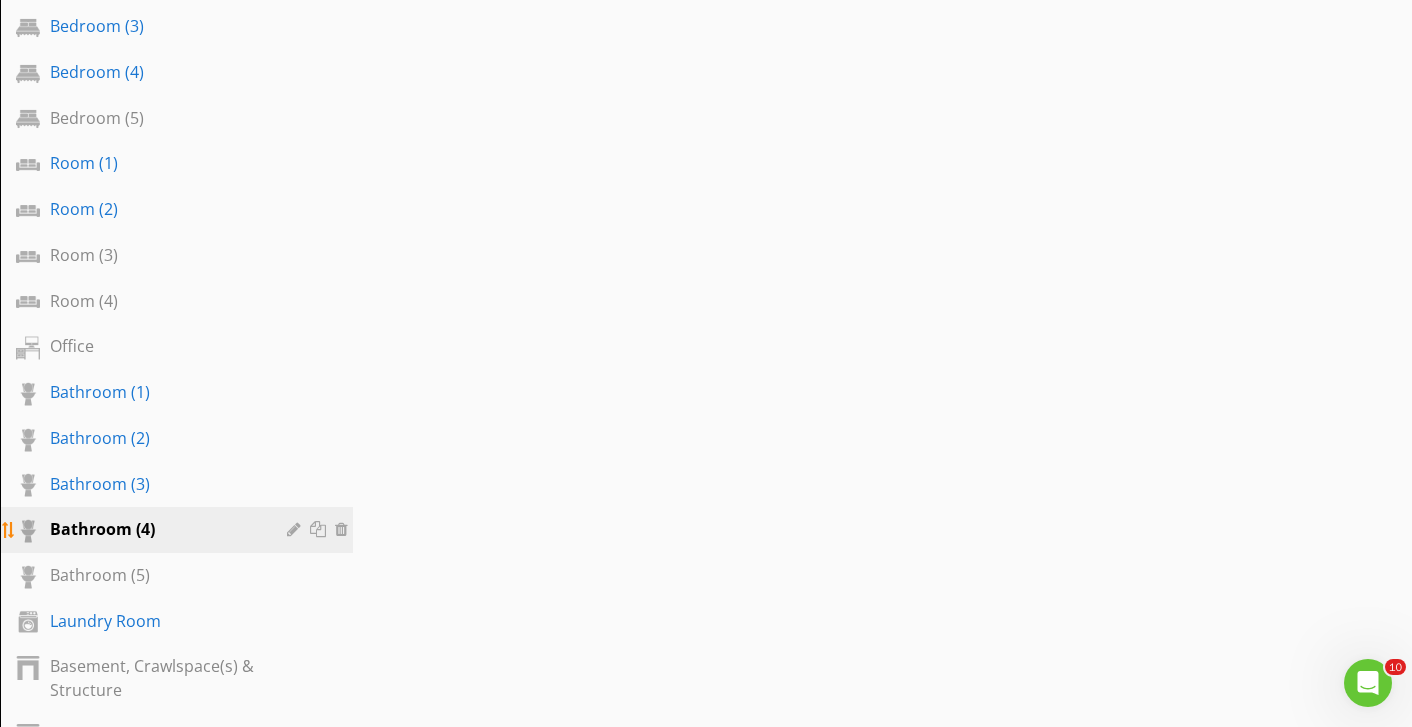 click at bounding box center [296, 529] 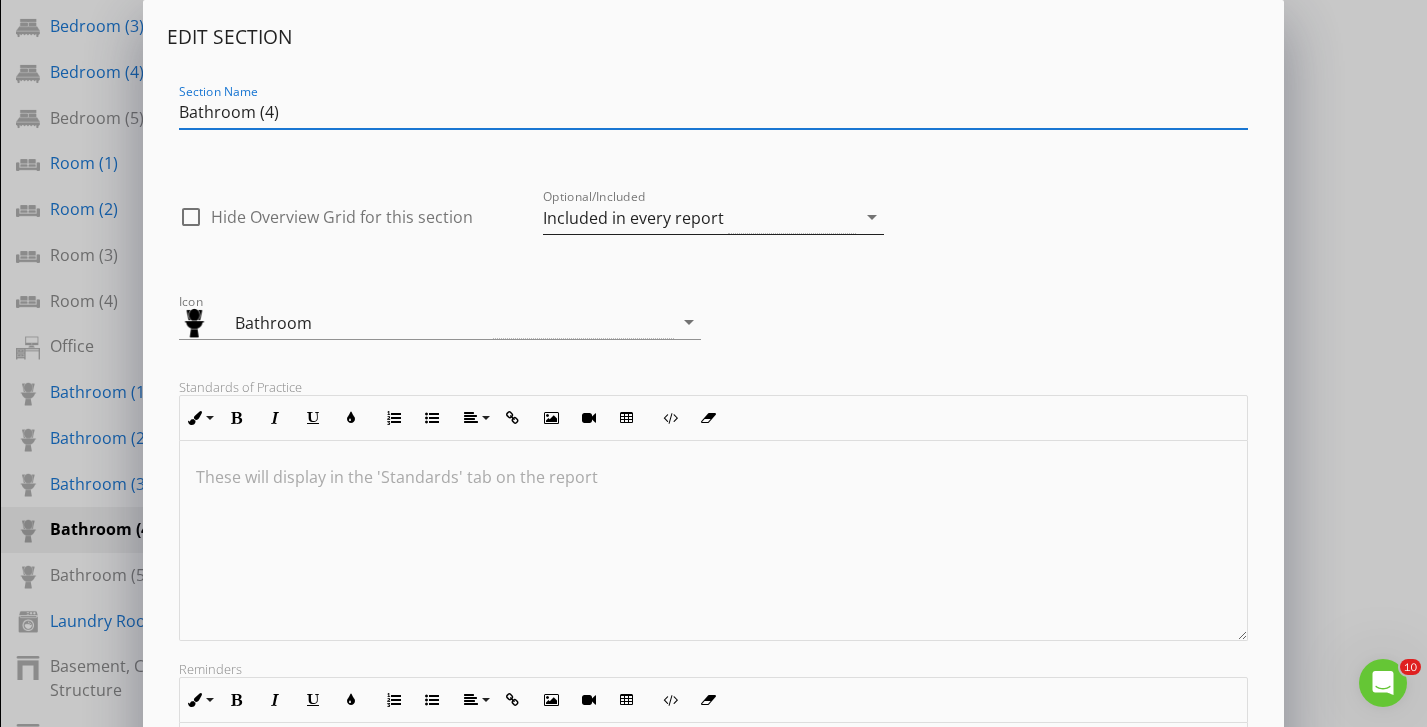 click on "Included in every report" at bounding box center [699, 217] 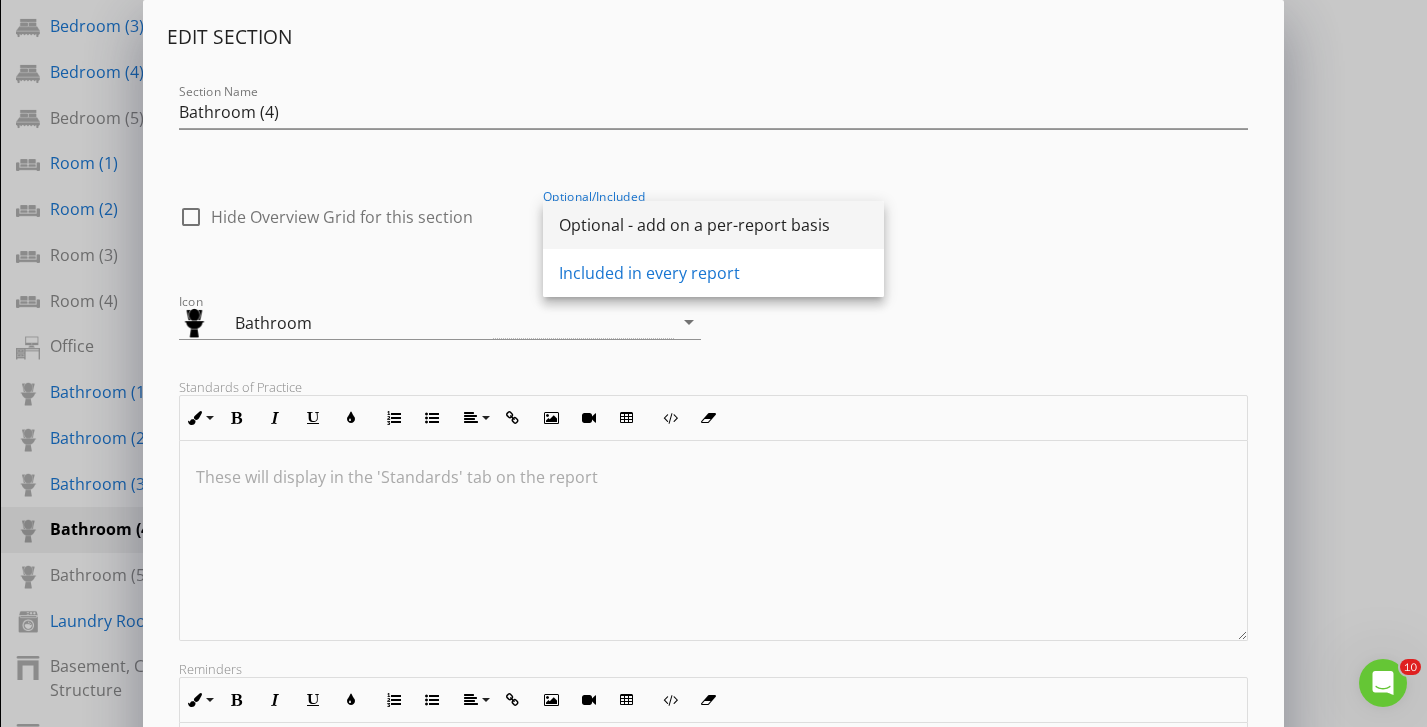 click on "Optional - add on a per-report basis" at bounding box center (713, 225) 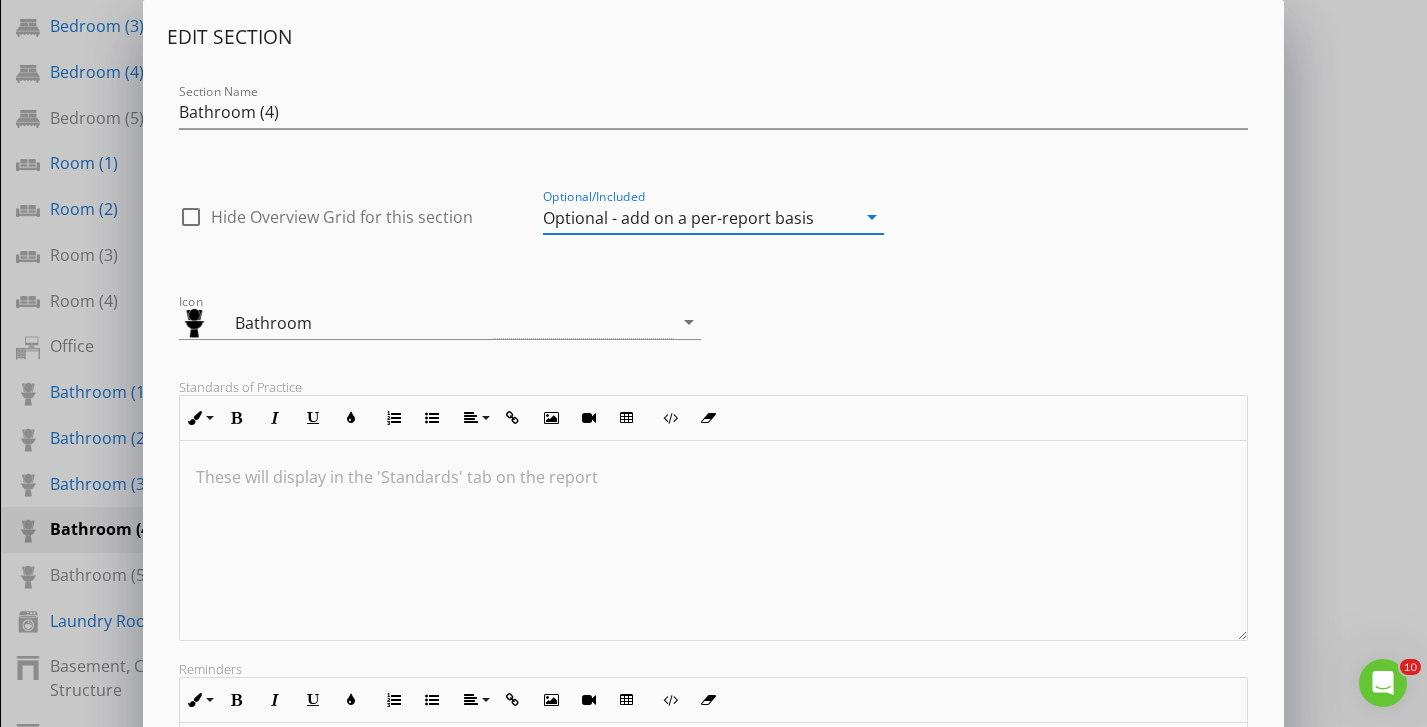 scroll, scrollTop: 332, scrollLeft: 0, axis: vertical 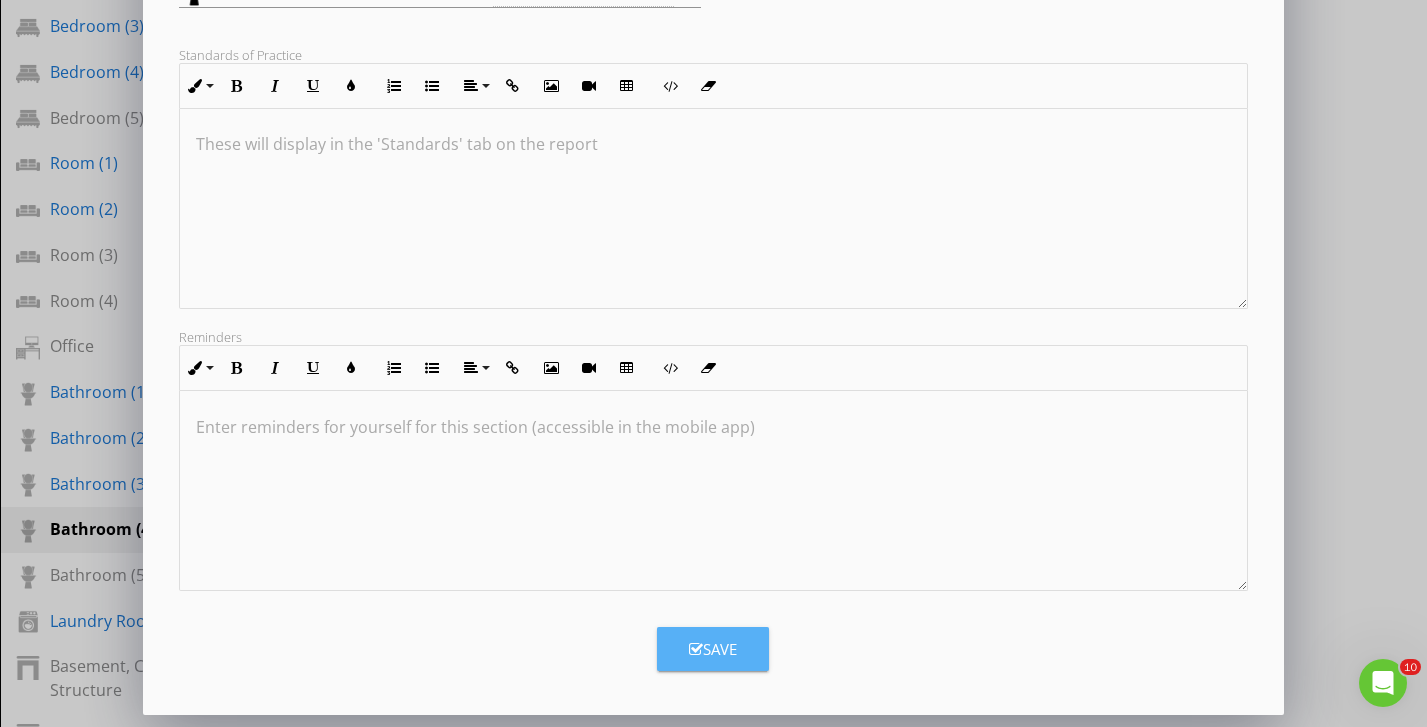 click on "Save" at bounding box center [713, 649] 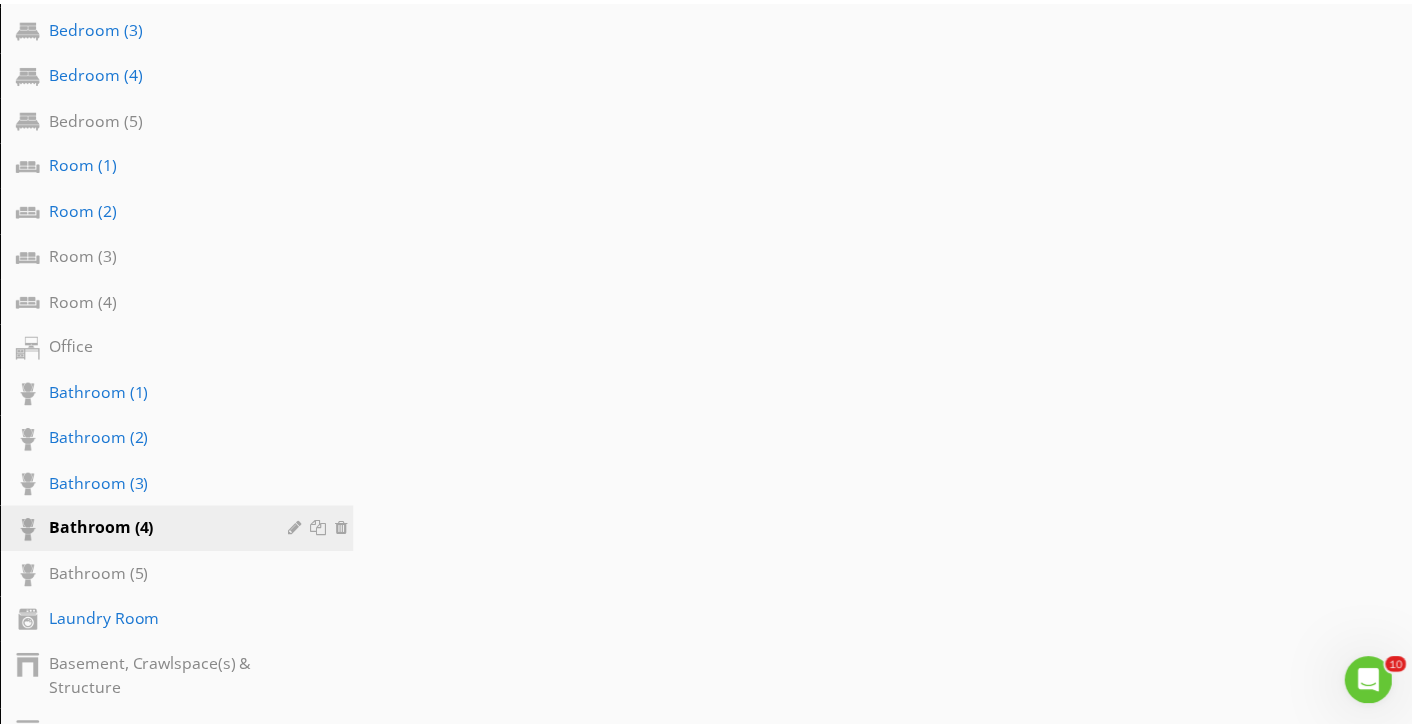 scroll, scrollTop: 115, scrollLeft: 0, axis: vertical 